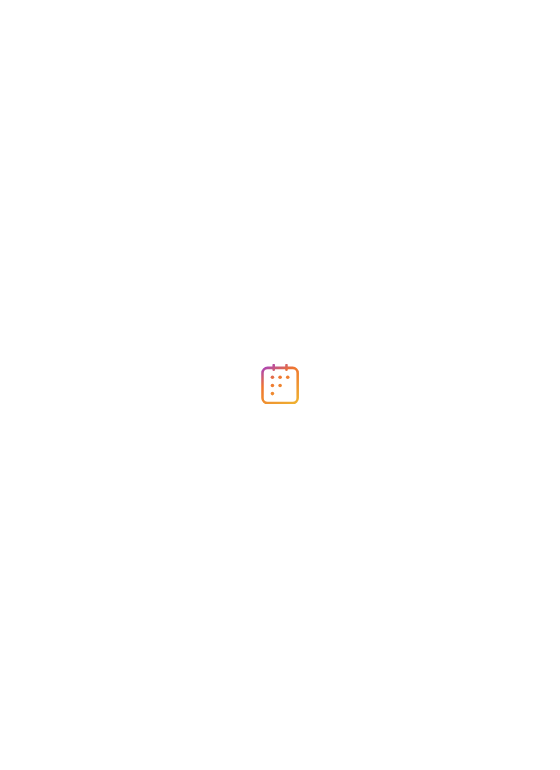 scroll, scrollTop: 0, scrollLeft: 0, axis: both 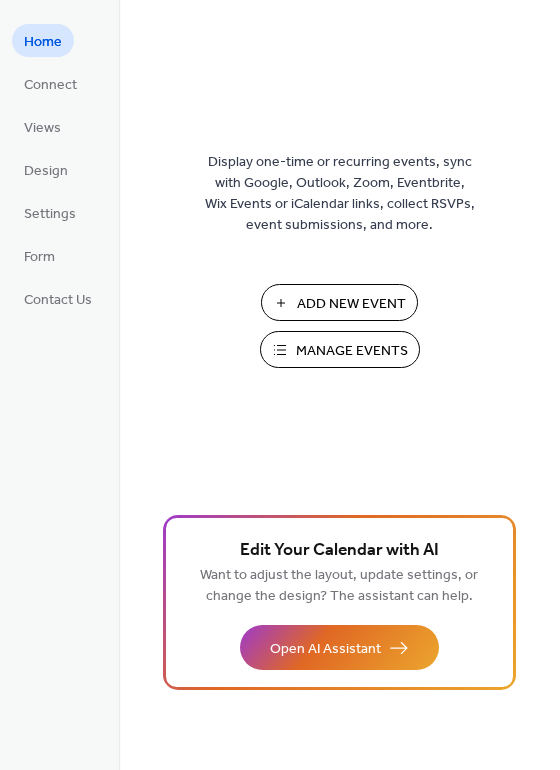 click on "Add New Event" at bounding box center [339, 302] 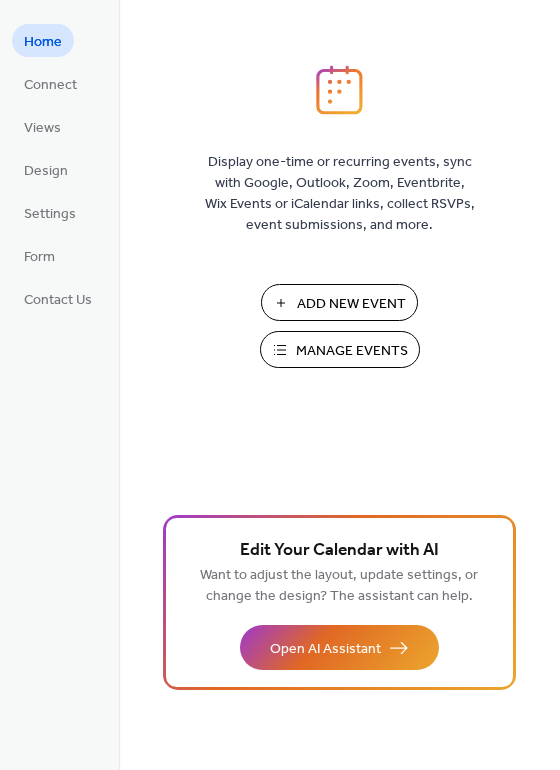 click on "Manage Events" at bounding box center (352, 351) 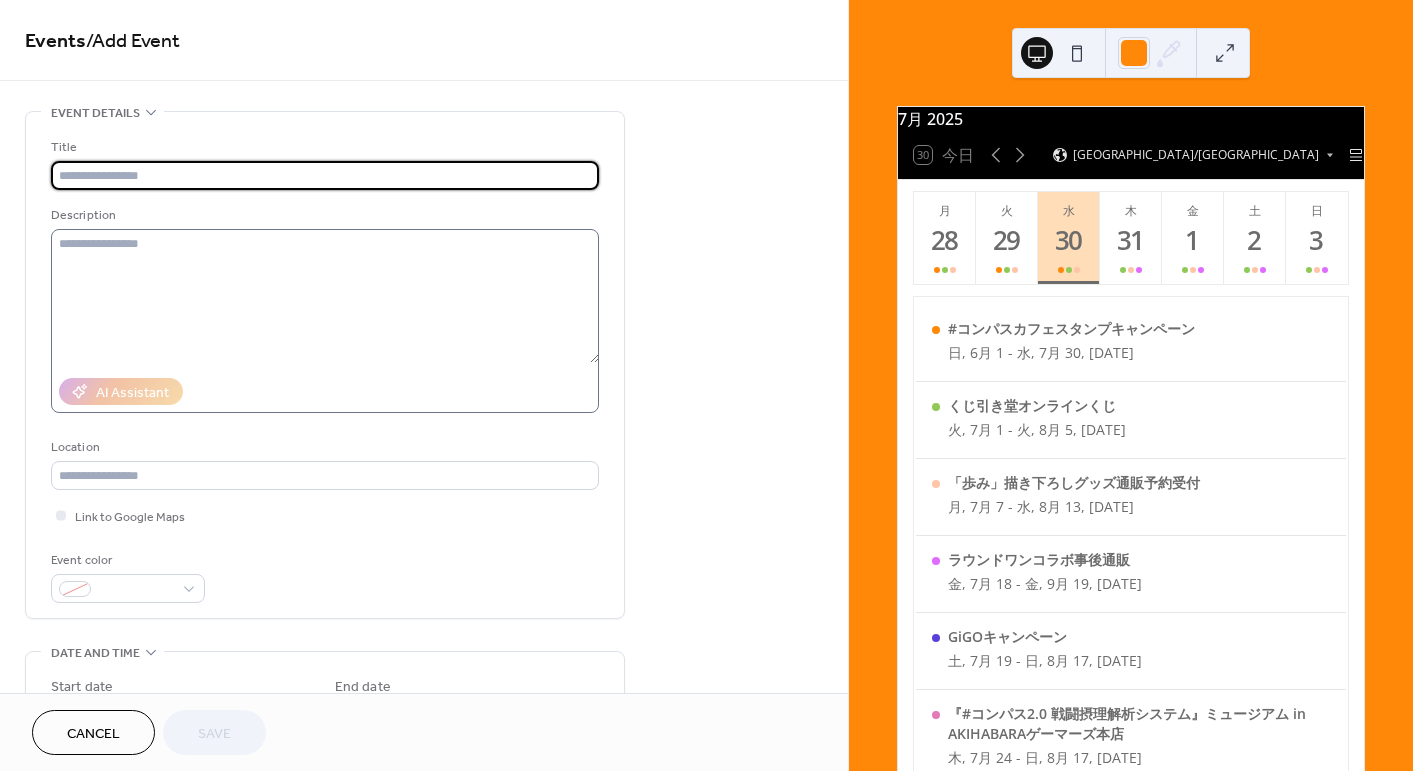 scroll, scrollTop: 0, scrollLeft: 0, axis: both 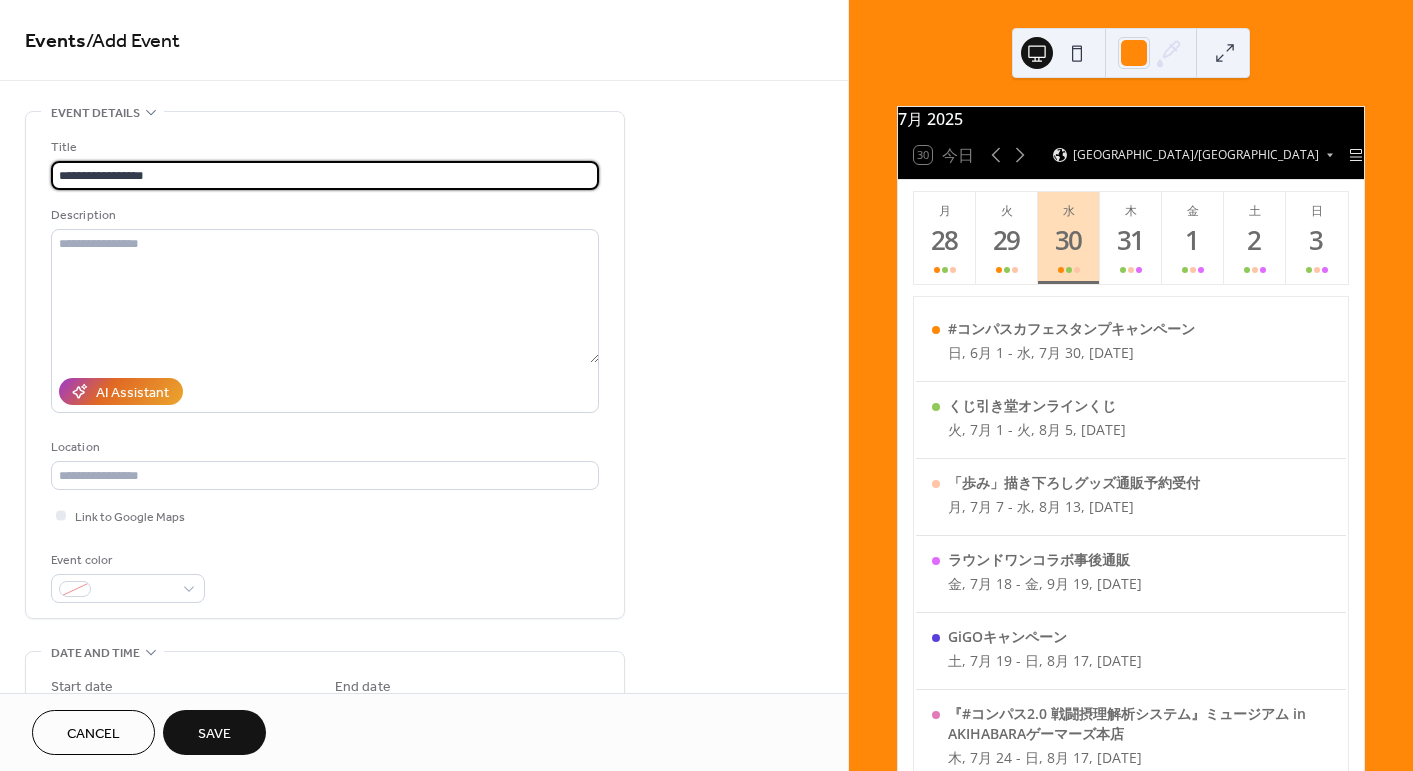 type on "**********" 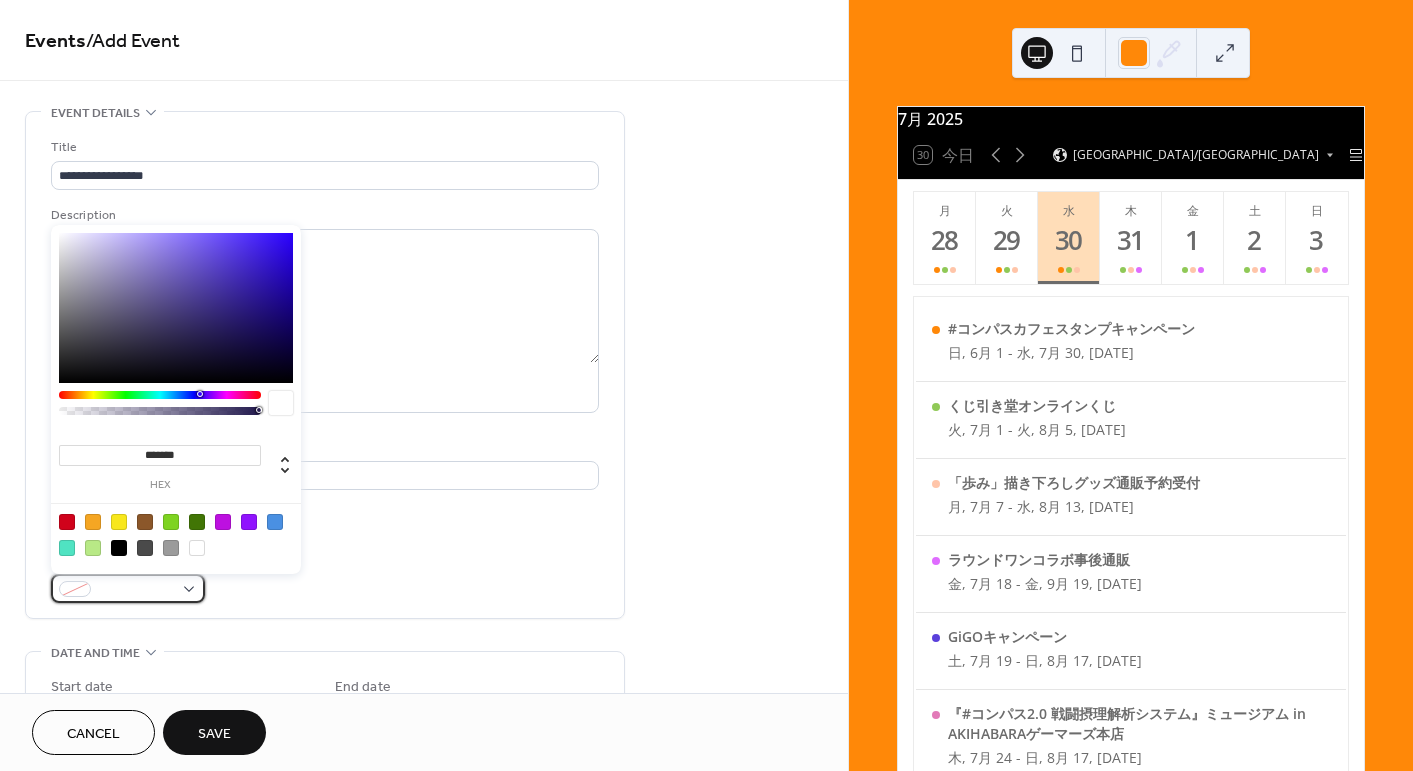 click at bounding box center (136, 590) 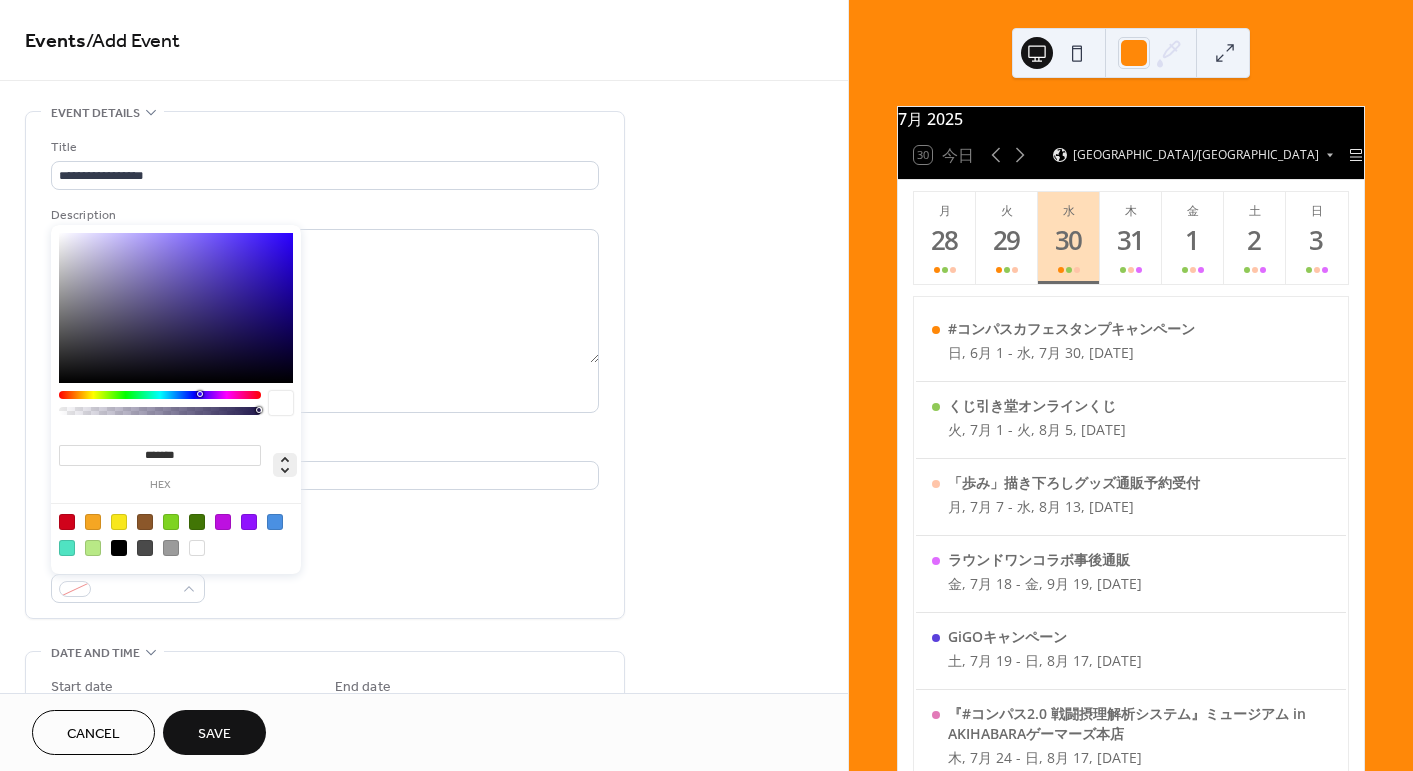 drag, startPoint x: 146, startPoint y: 455, endPoint x: 298, endPoint y: 458, distance: 152.0296 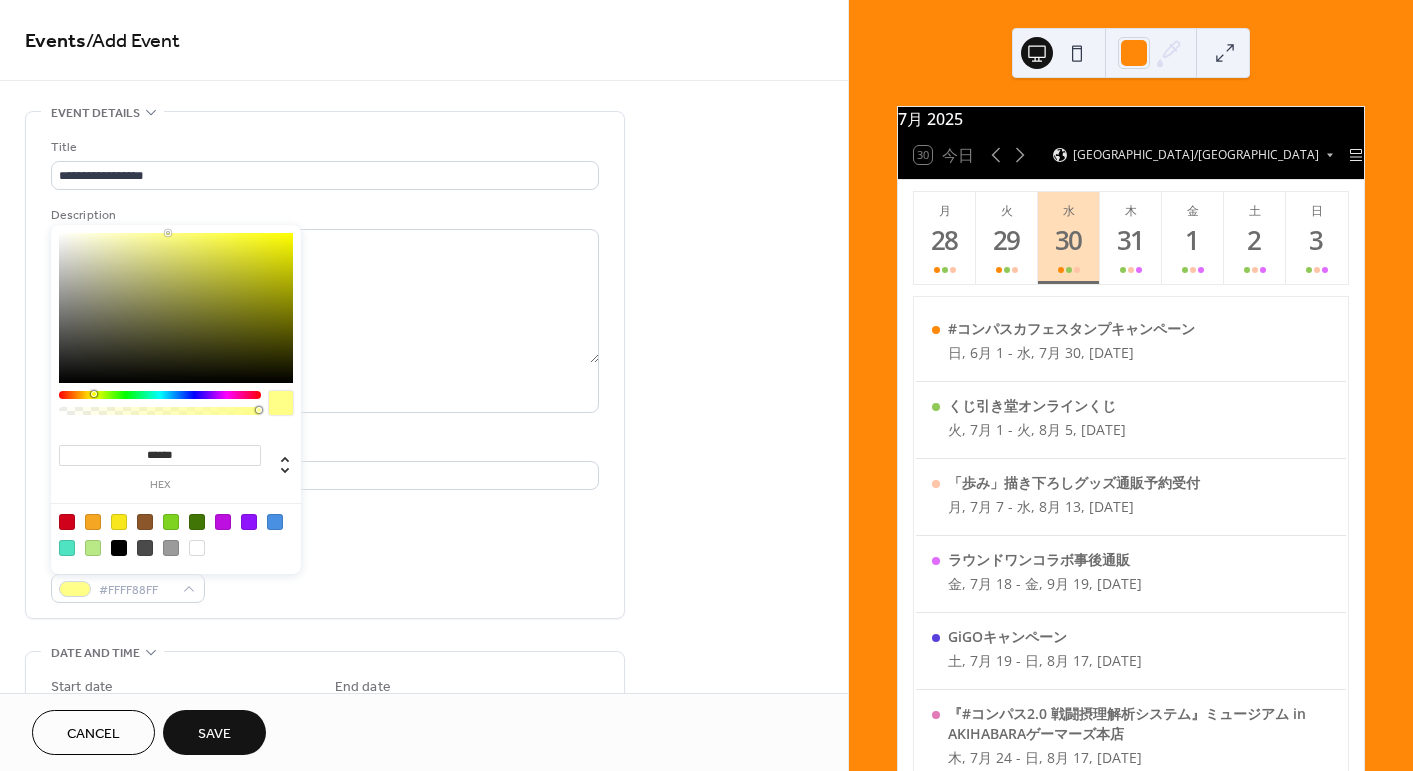 type on "*******" 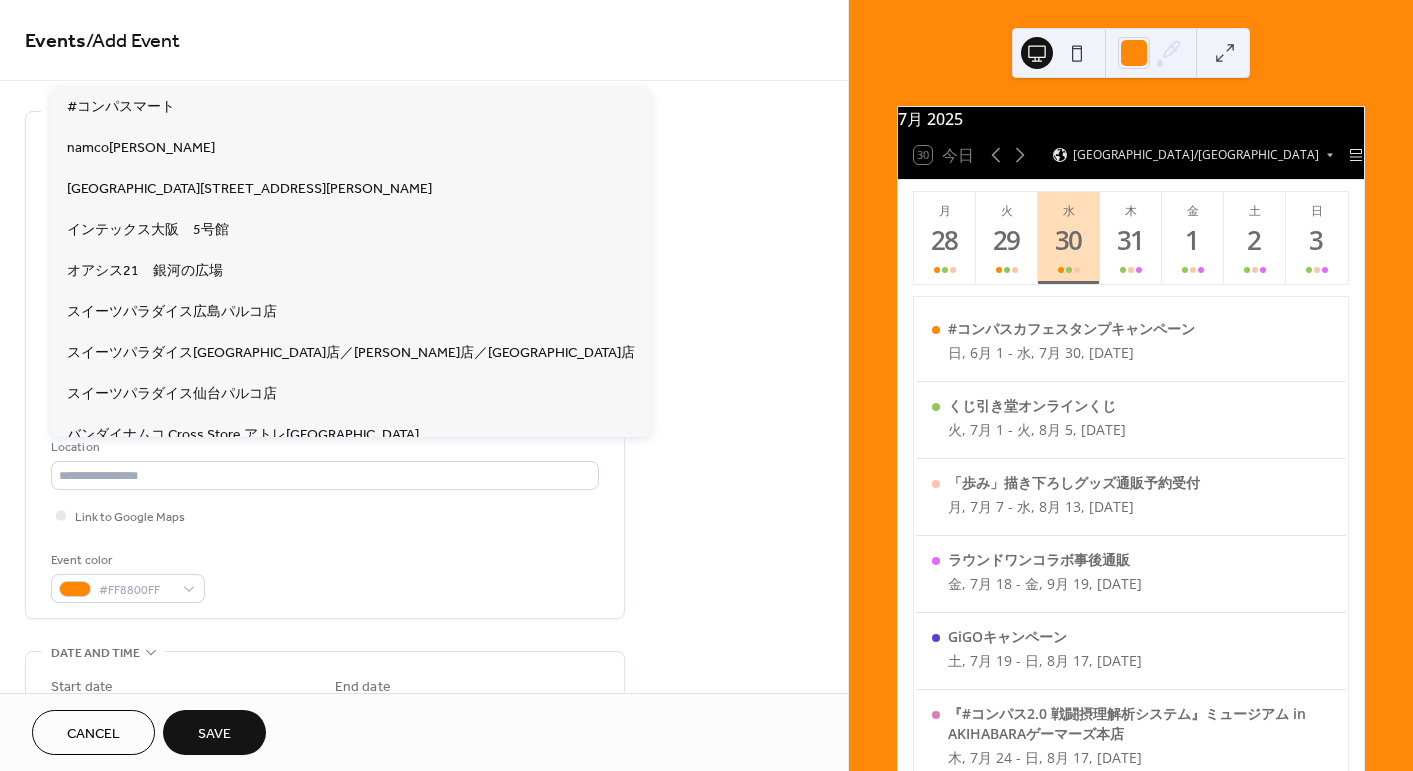 click on "Location" at bounding box center (323, 447) 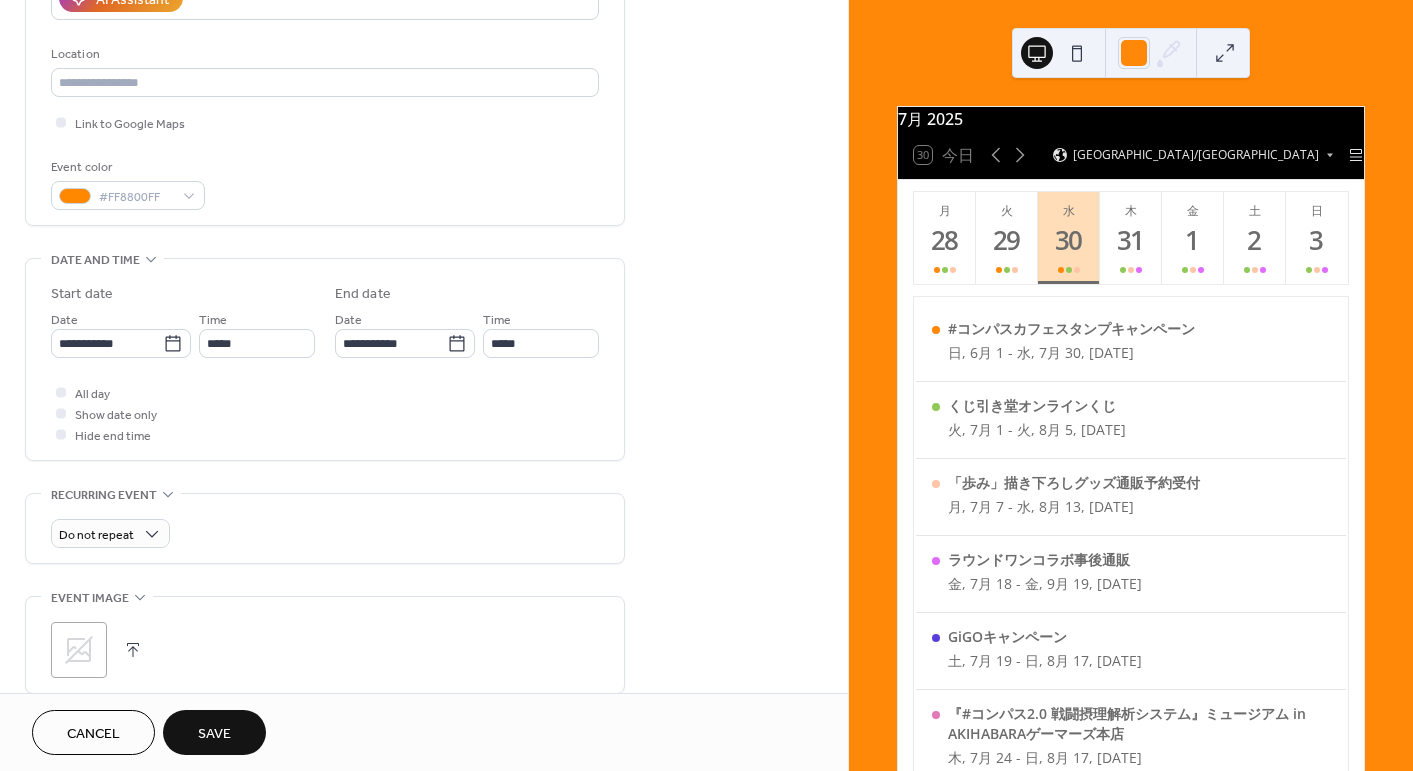 scroll, scrollTop: 500, scrollLeft: 0, axis: vertical 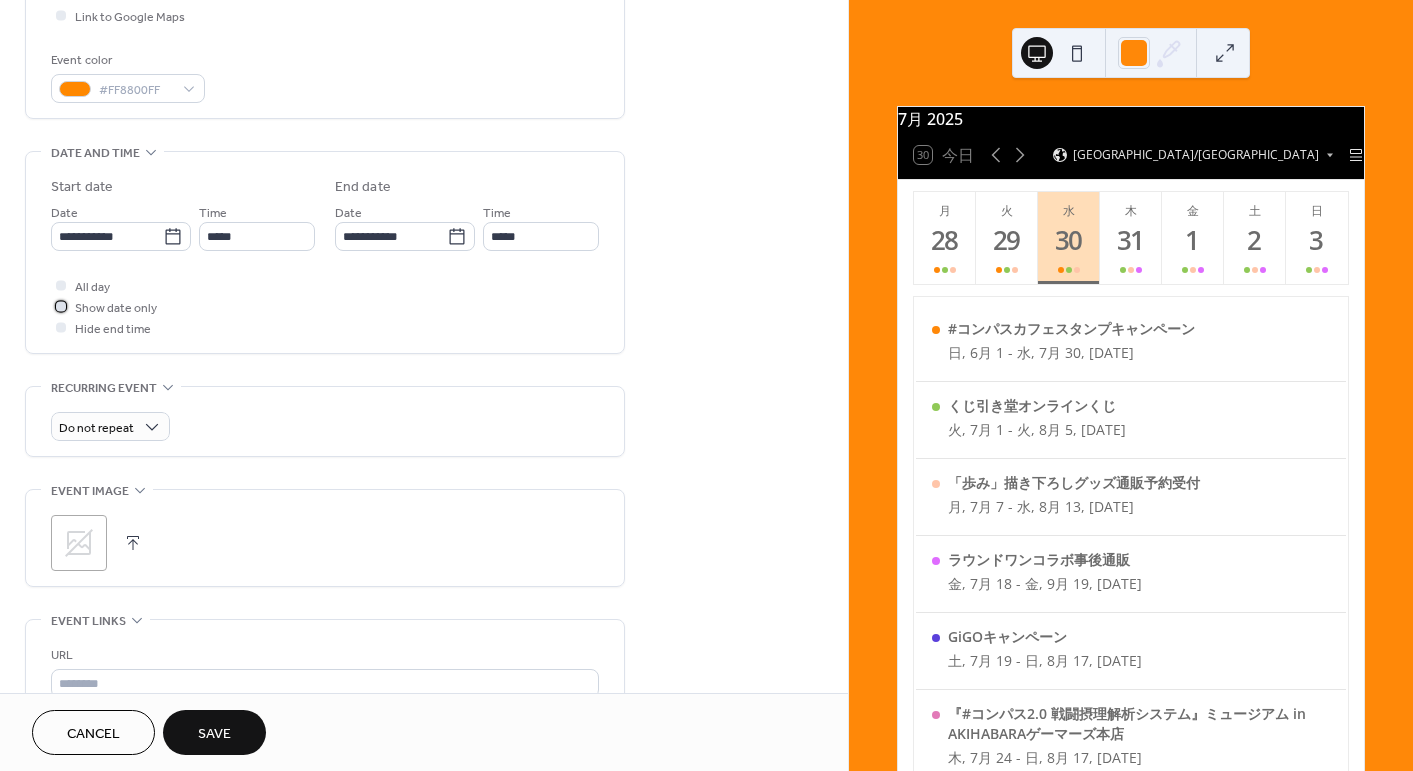 click on "Show date only" at bounding box center [116, 308] 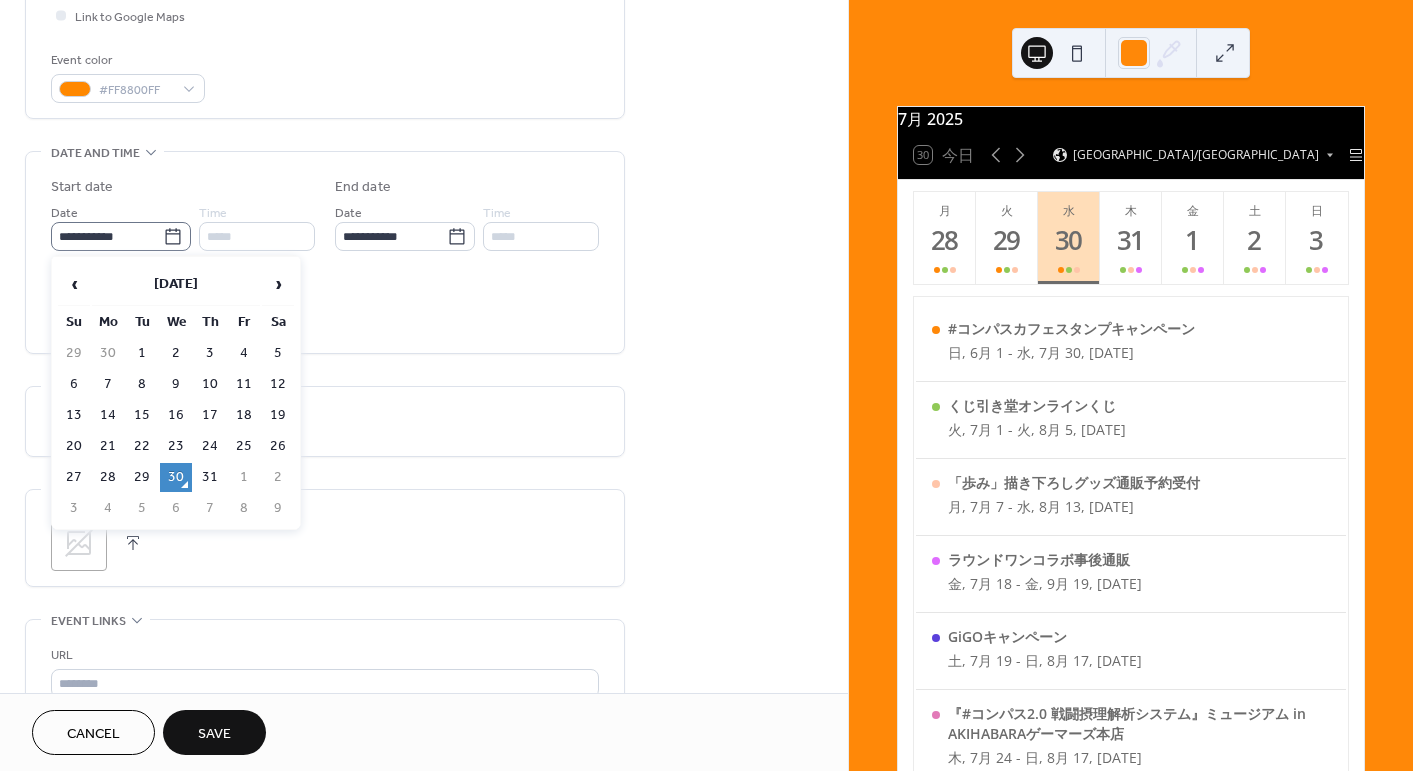 click 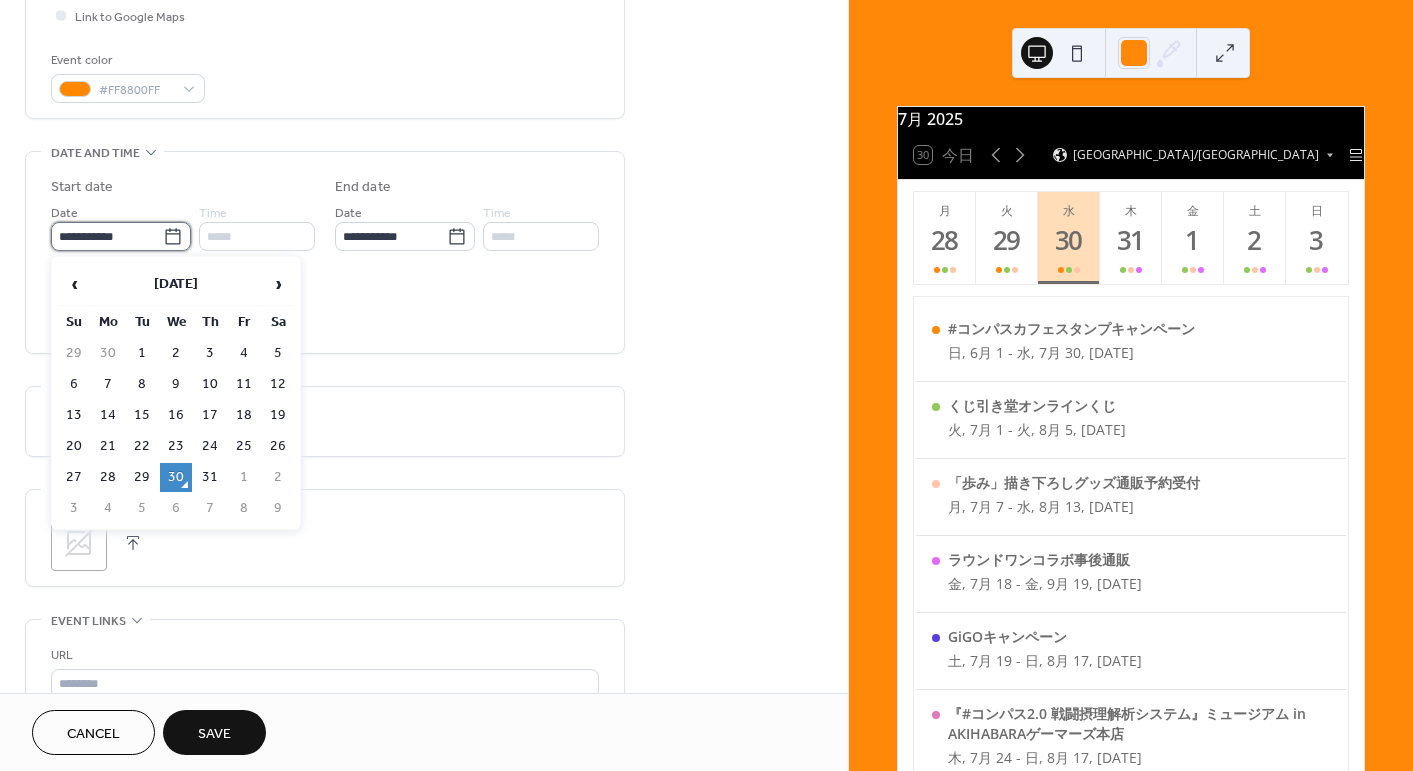 click on "**********" at bounding box center (107, 236) 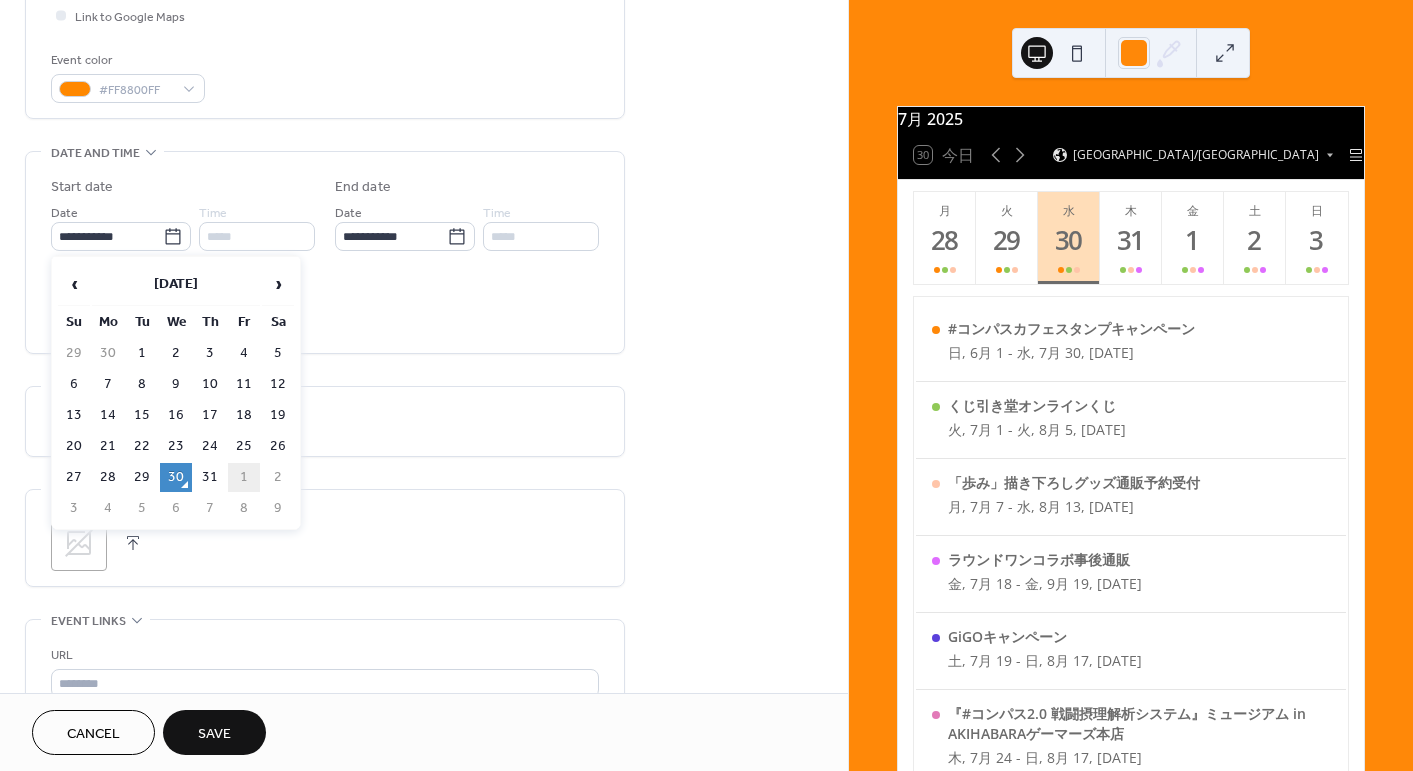 click on "1" at bounding box center (244, 477) 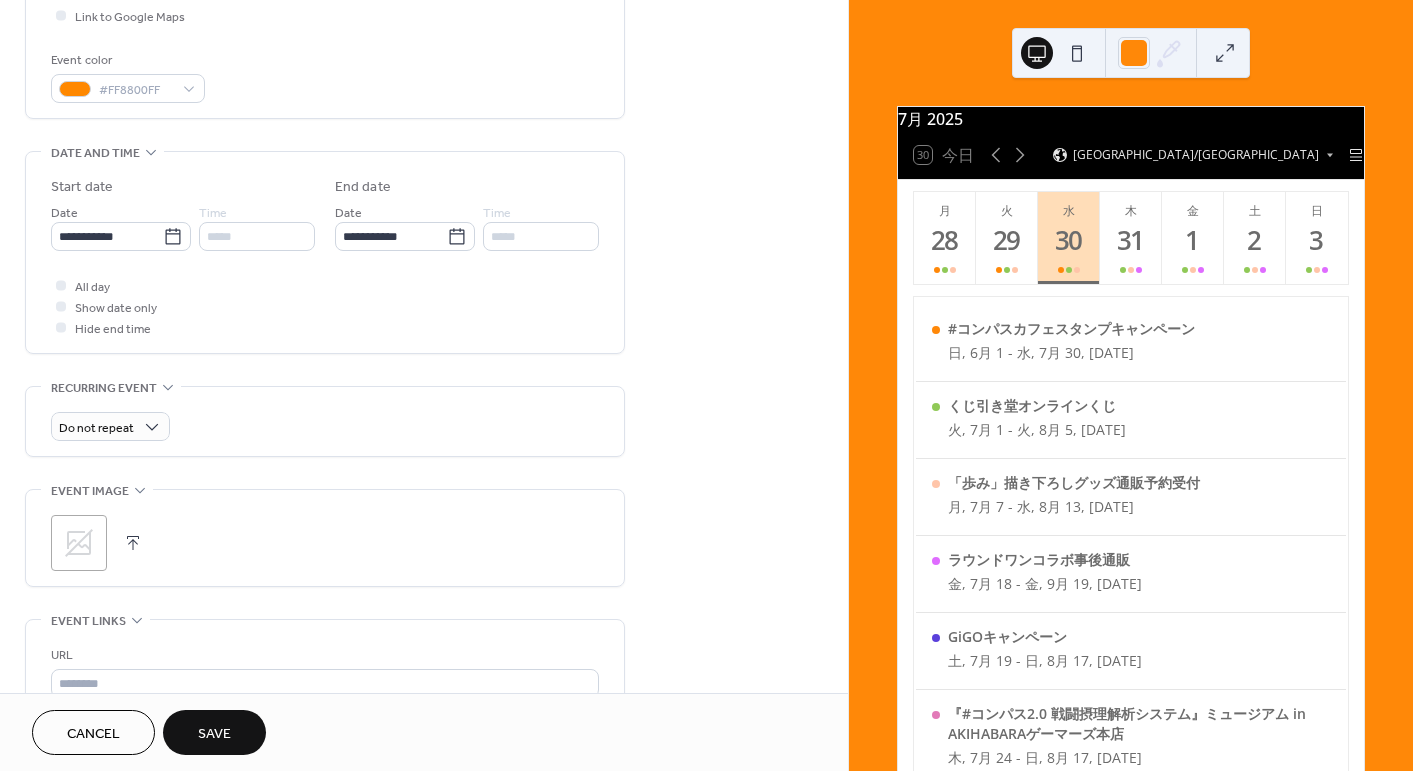 click on ";" at bounding box center [79, 543] 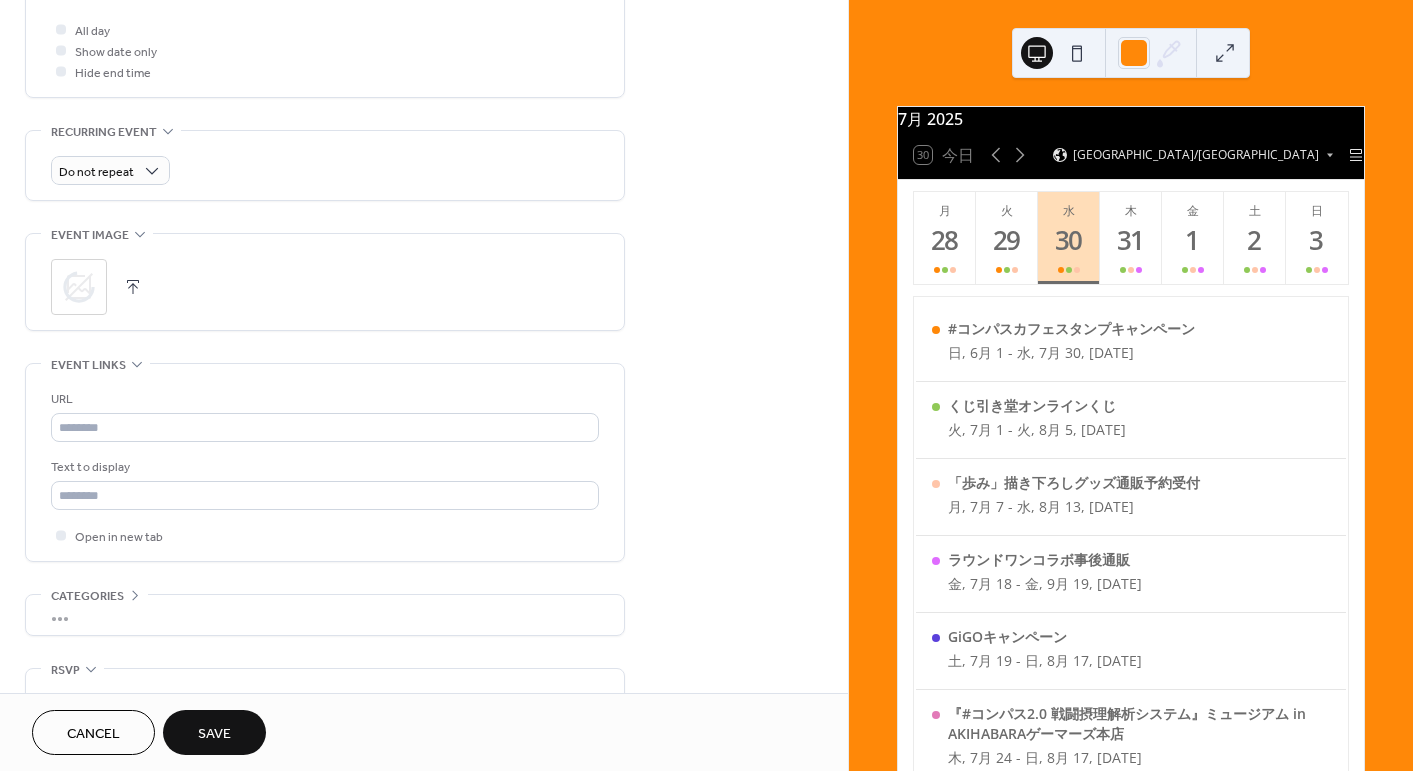 scroll, scrollTop: 859, scrollLeft: 0, axis: vertical 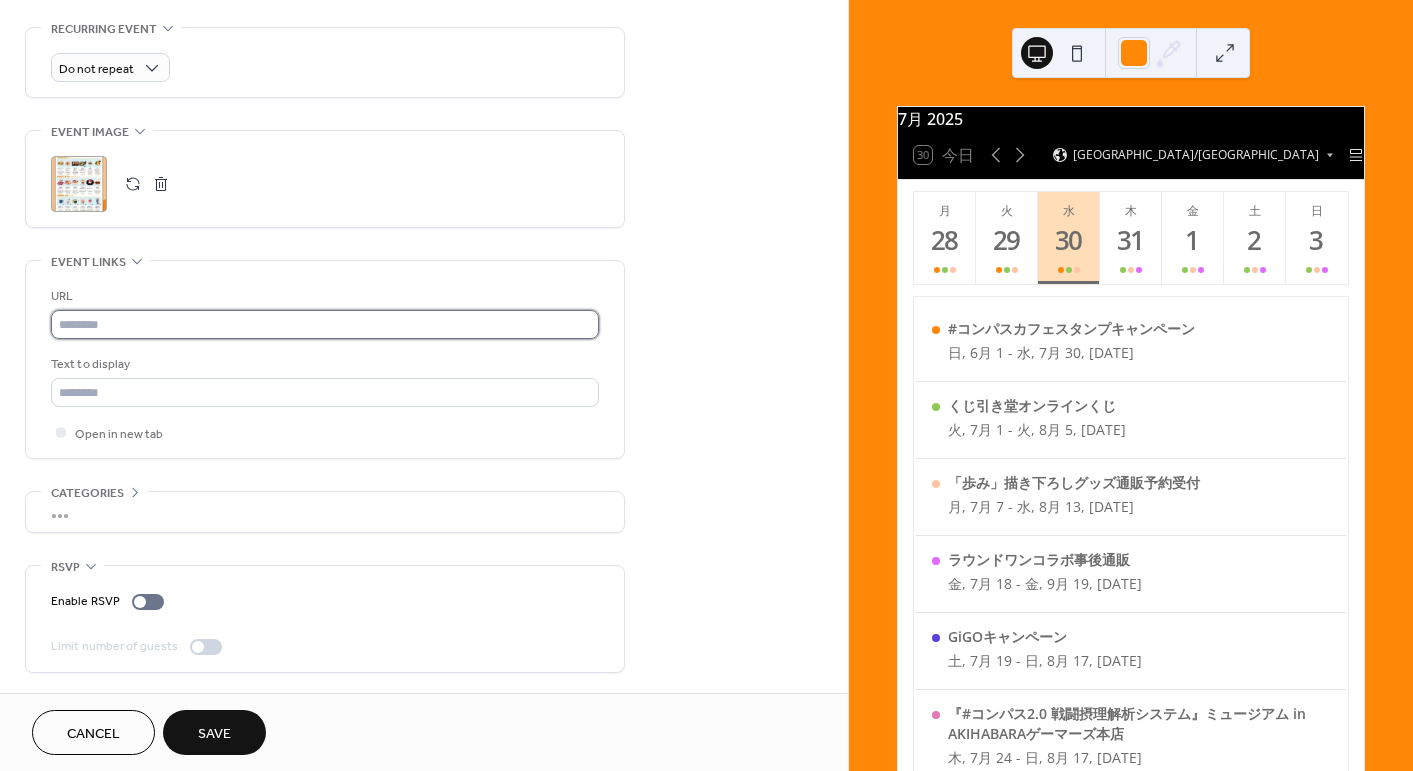 click at bounding box center [325, 324] 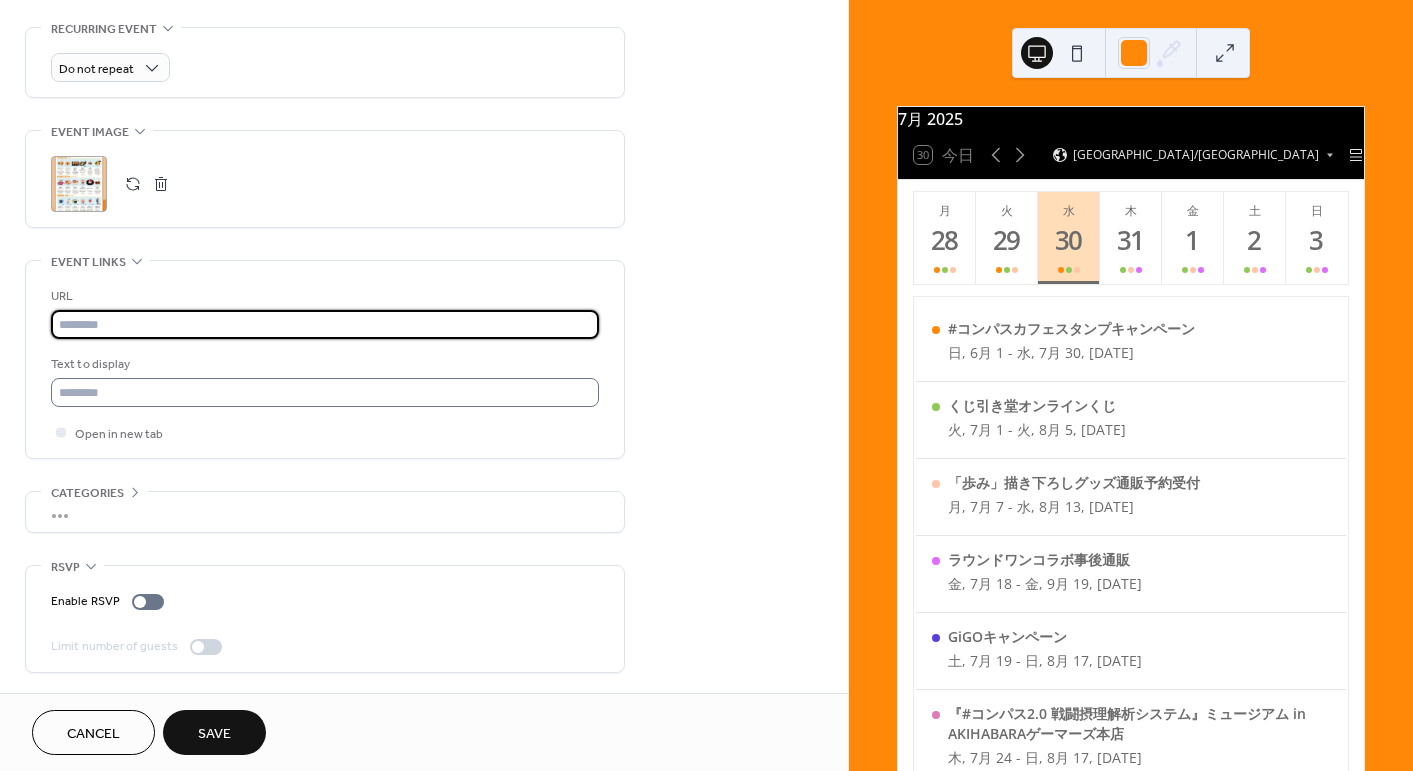 paste on "**********" 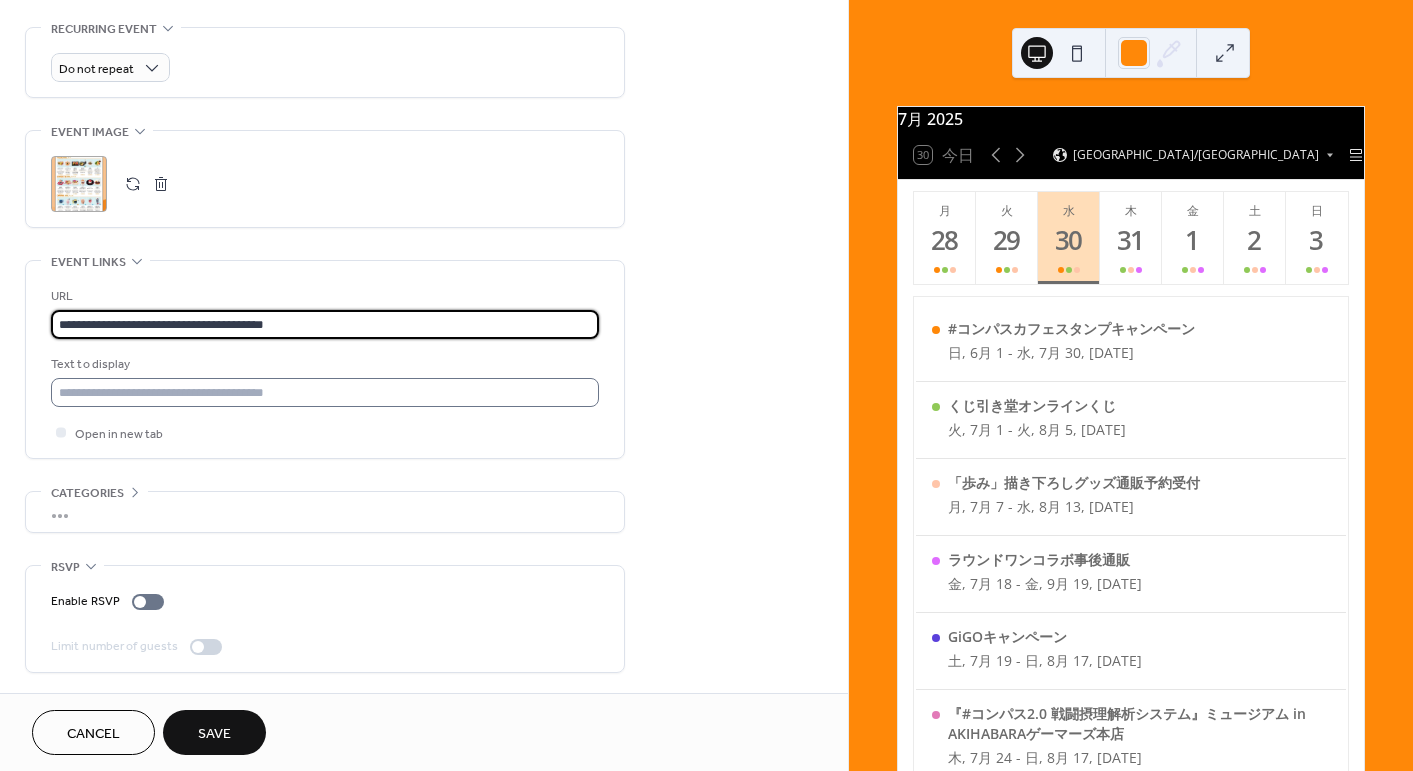 type on "**********" 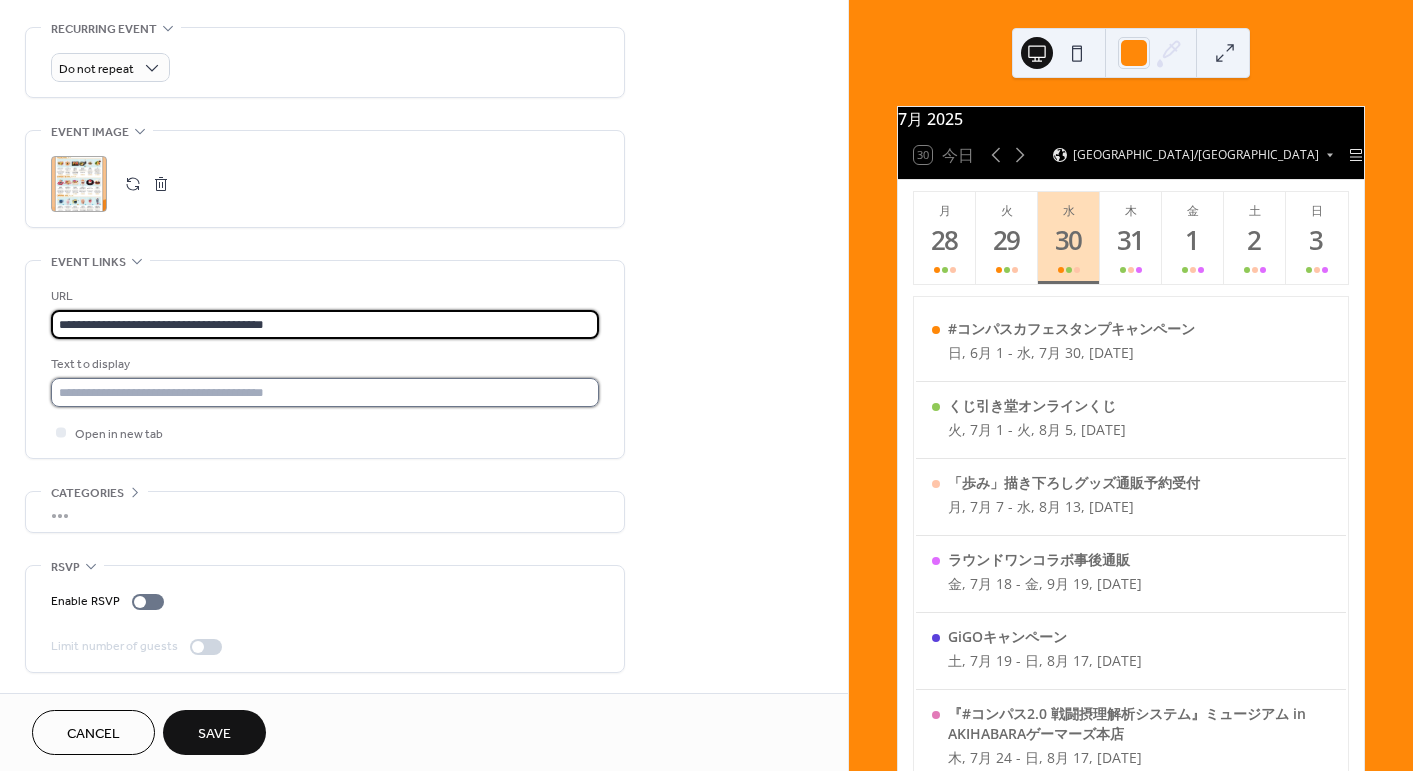 click at bounding box center (325, 392) 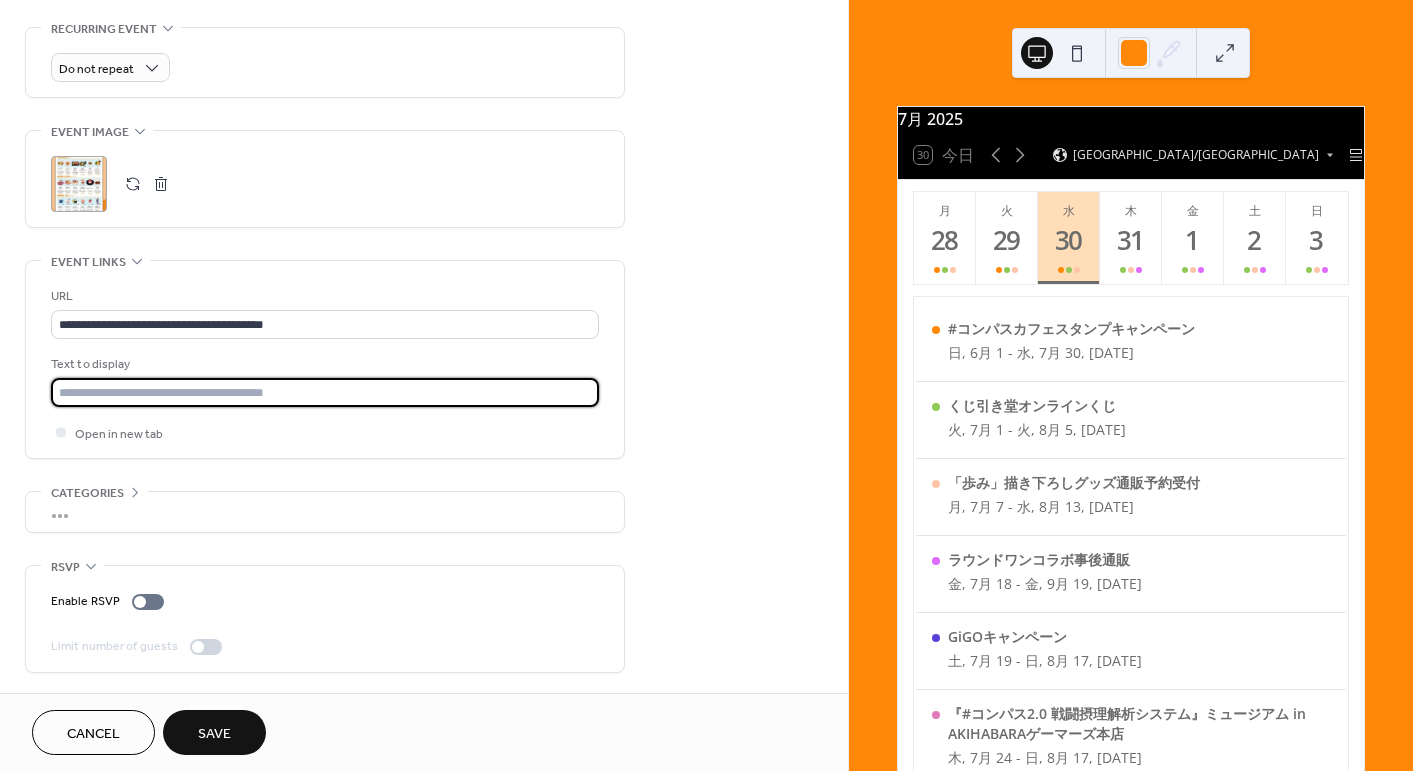 paste on "**********" 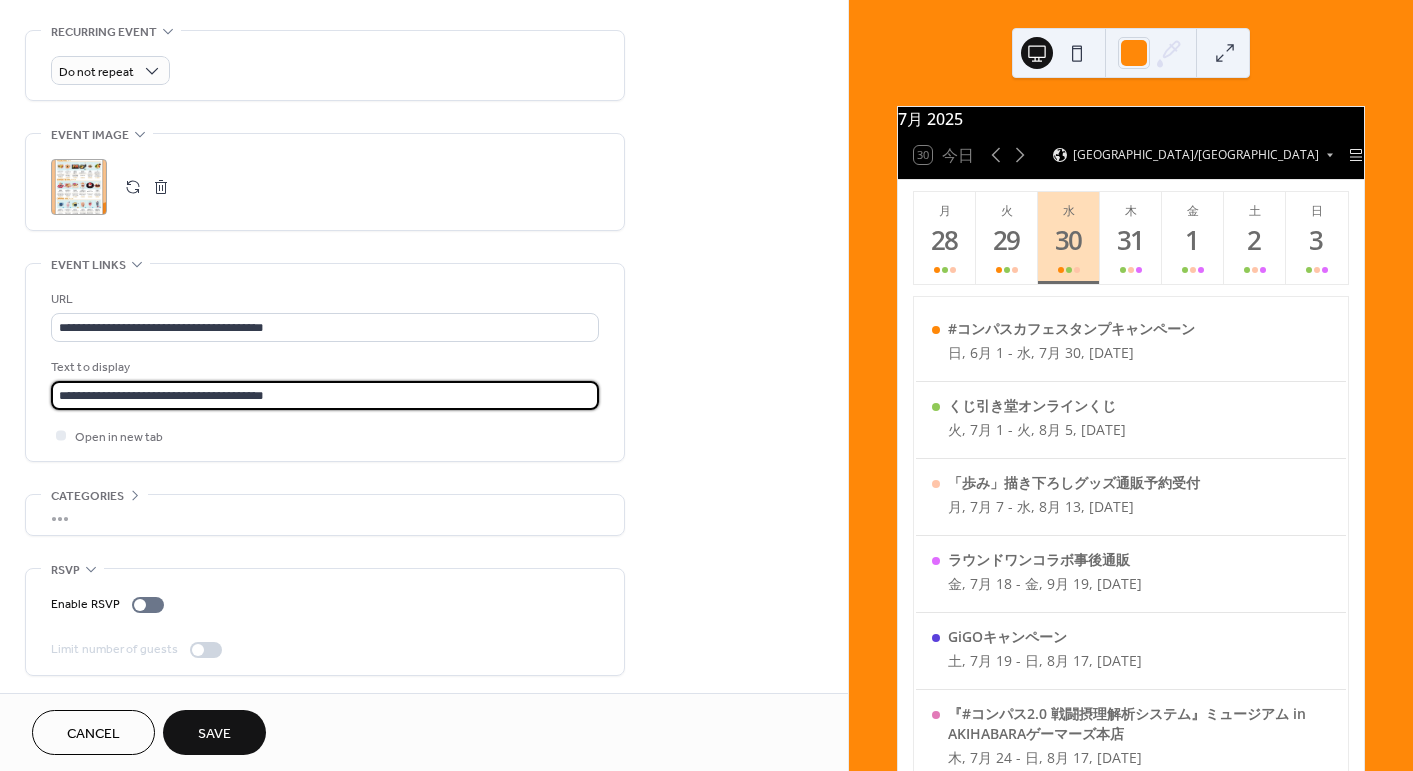 scroll, scrollTop: 859, scrollLeft: 0, axis: vertical 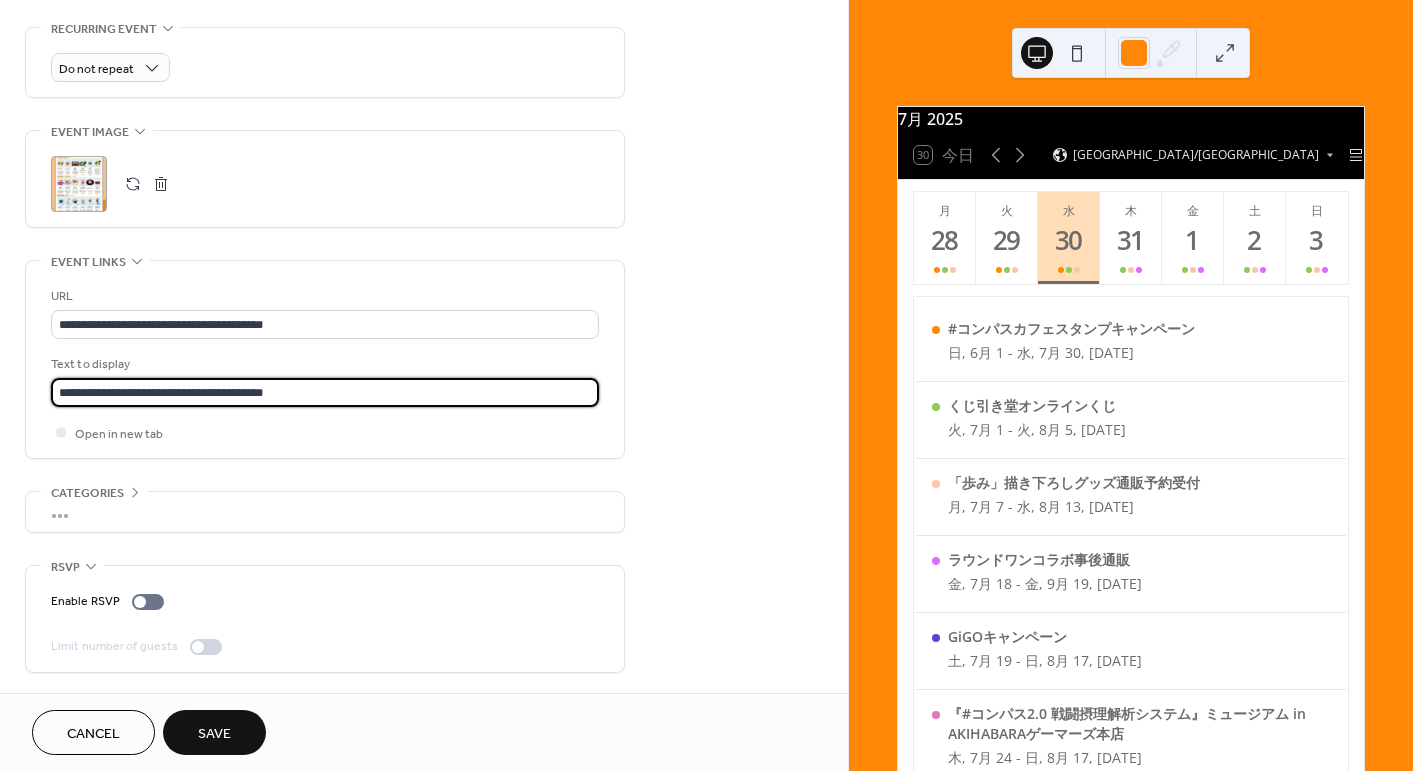 type on "**********" 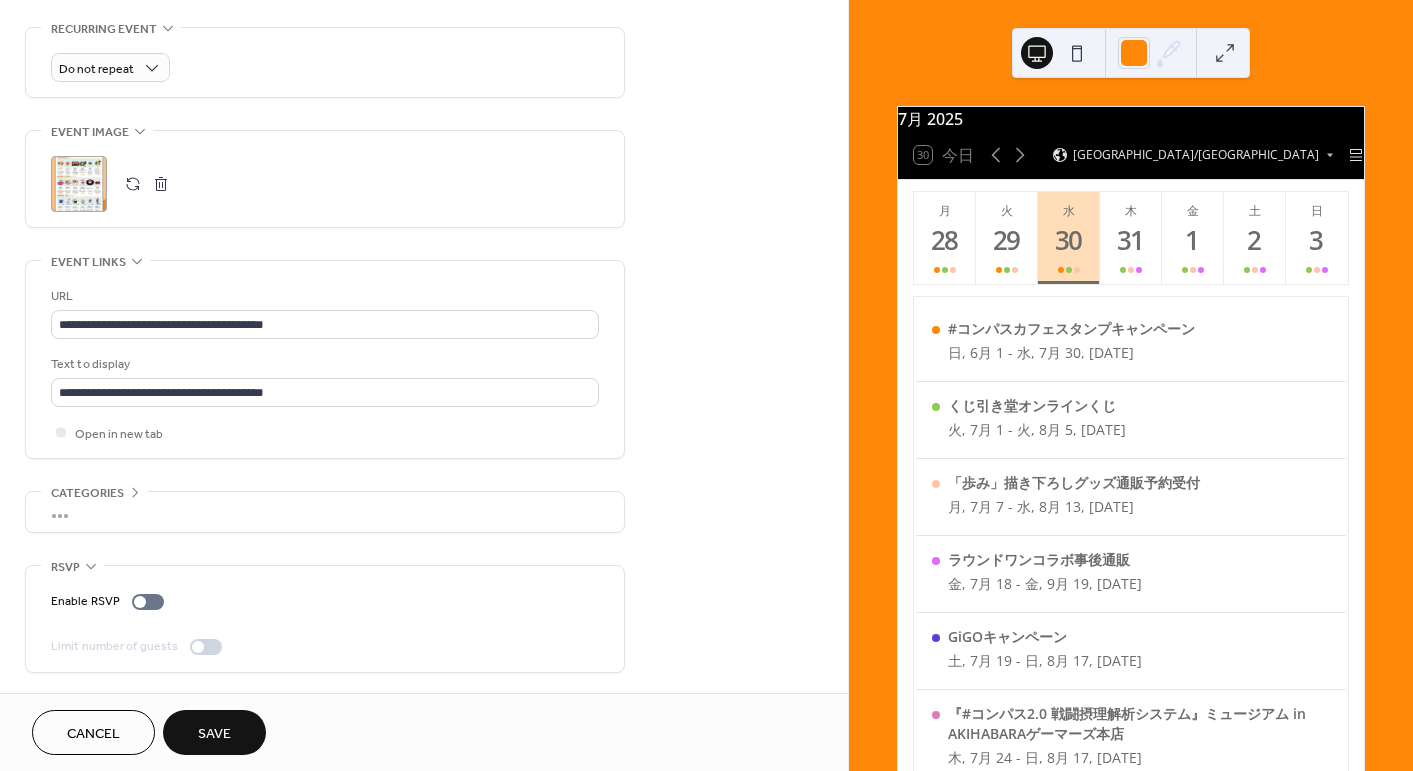 click on "Save" at bounding box center [214, 734] 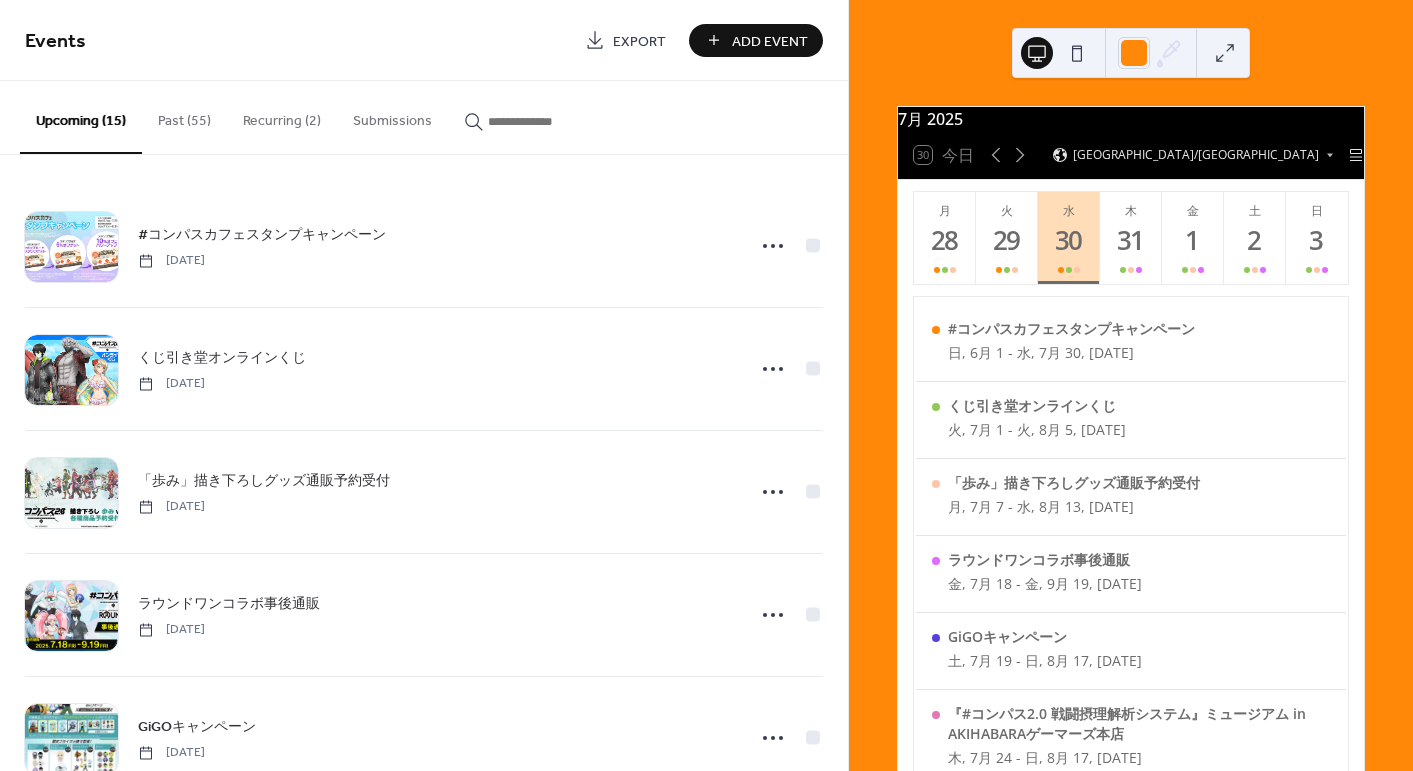 click on "Add Event" at bounding box center (770, 41) 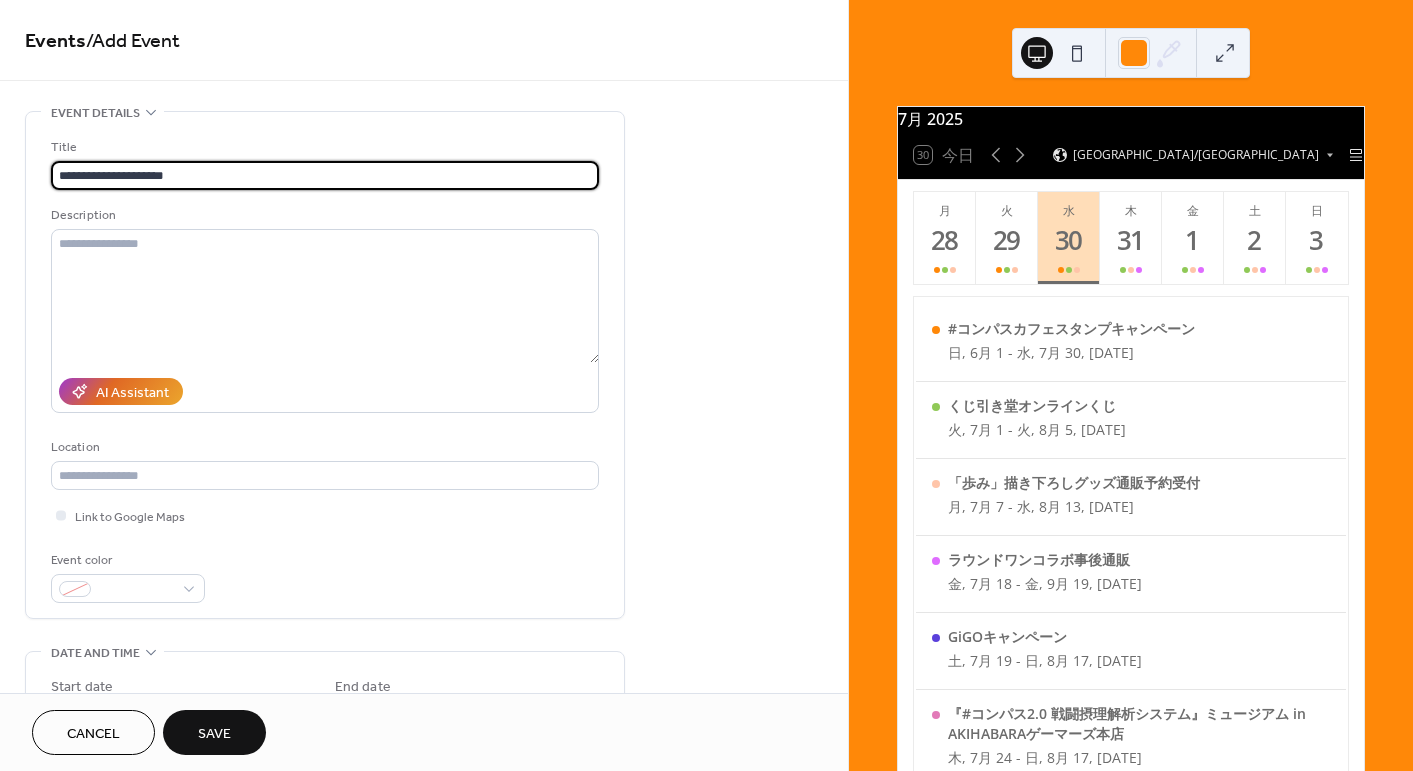 type on "**********" 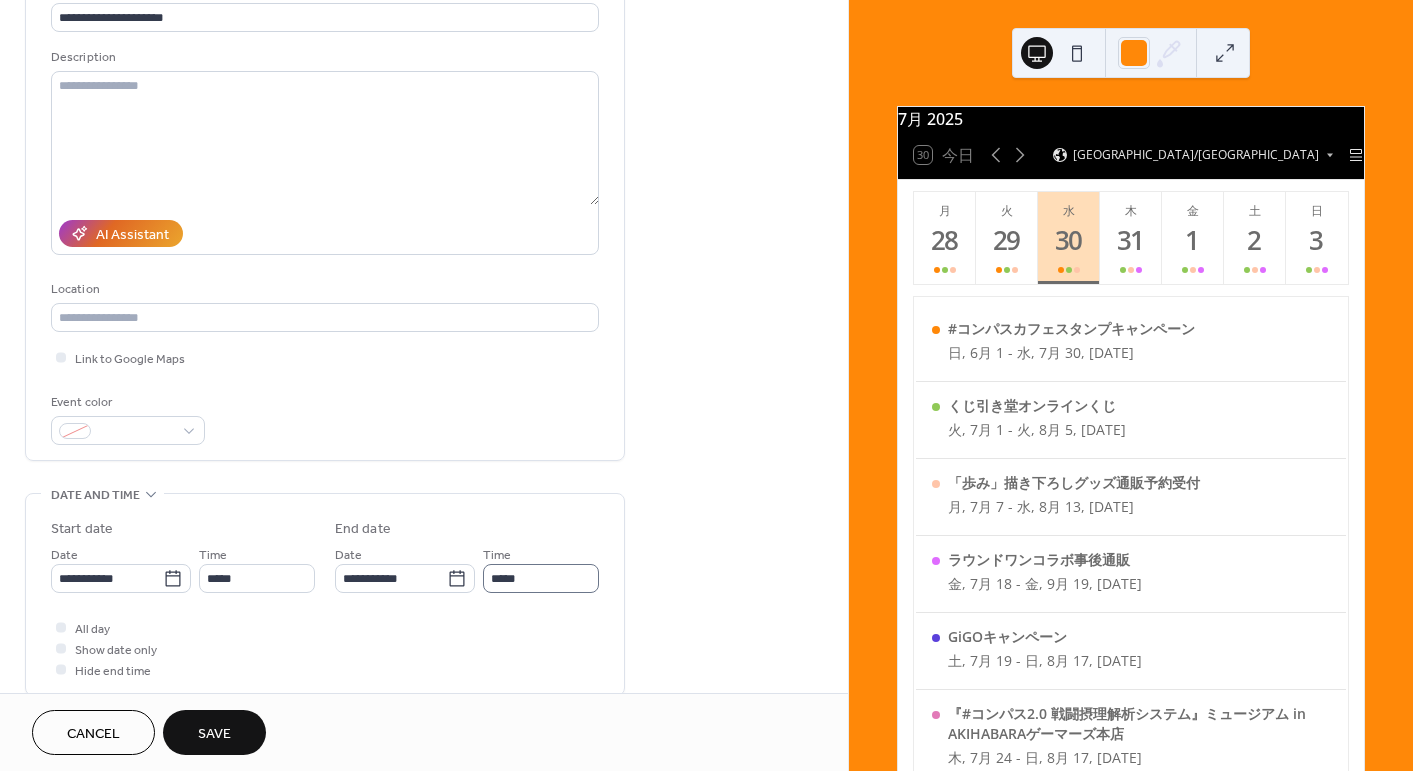 scroll, scrollTop: 200, scrollLeft: 0, axis: vertical 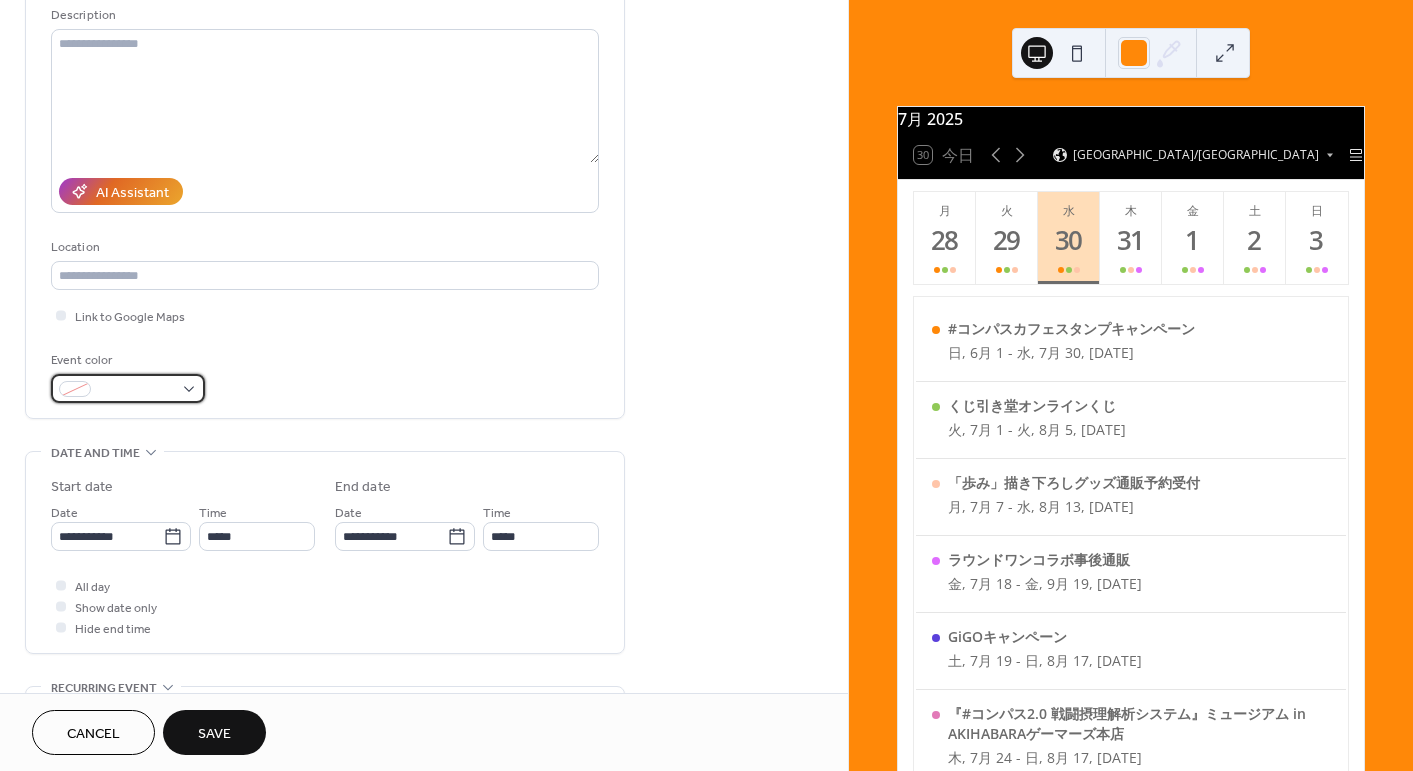 click at bounding box center [128, 388] 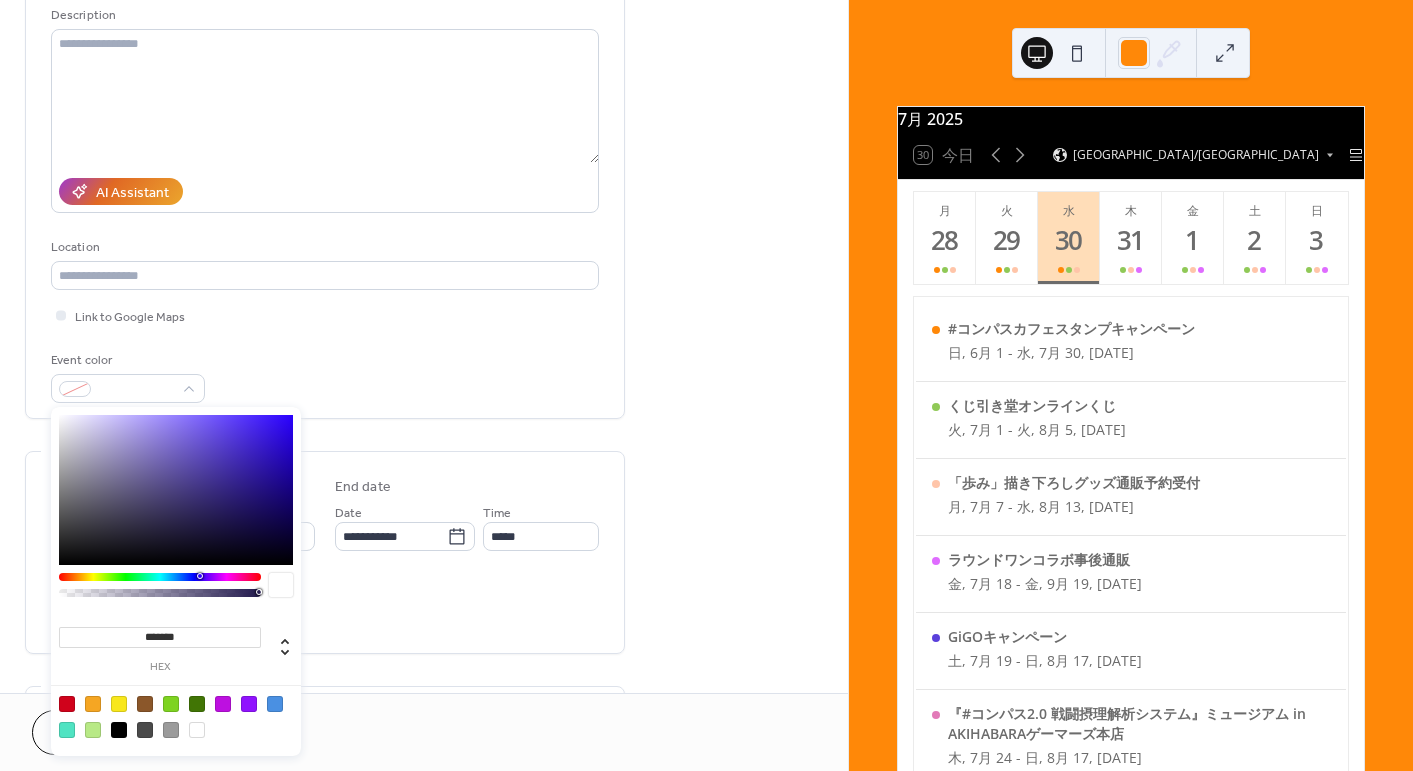 drag, startPoint x: 145, startPoint y: 635, endPoint x: 299, endPoint y: 635, distance: 154 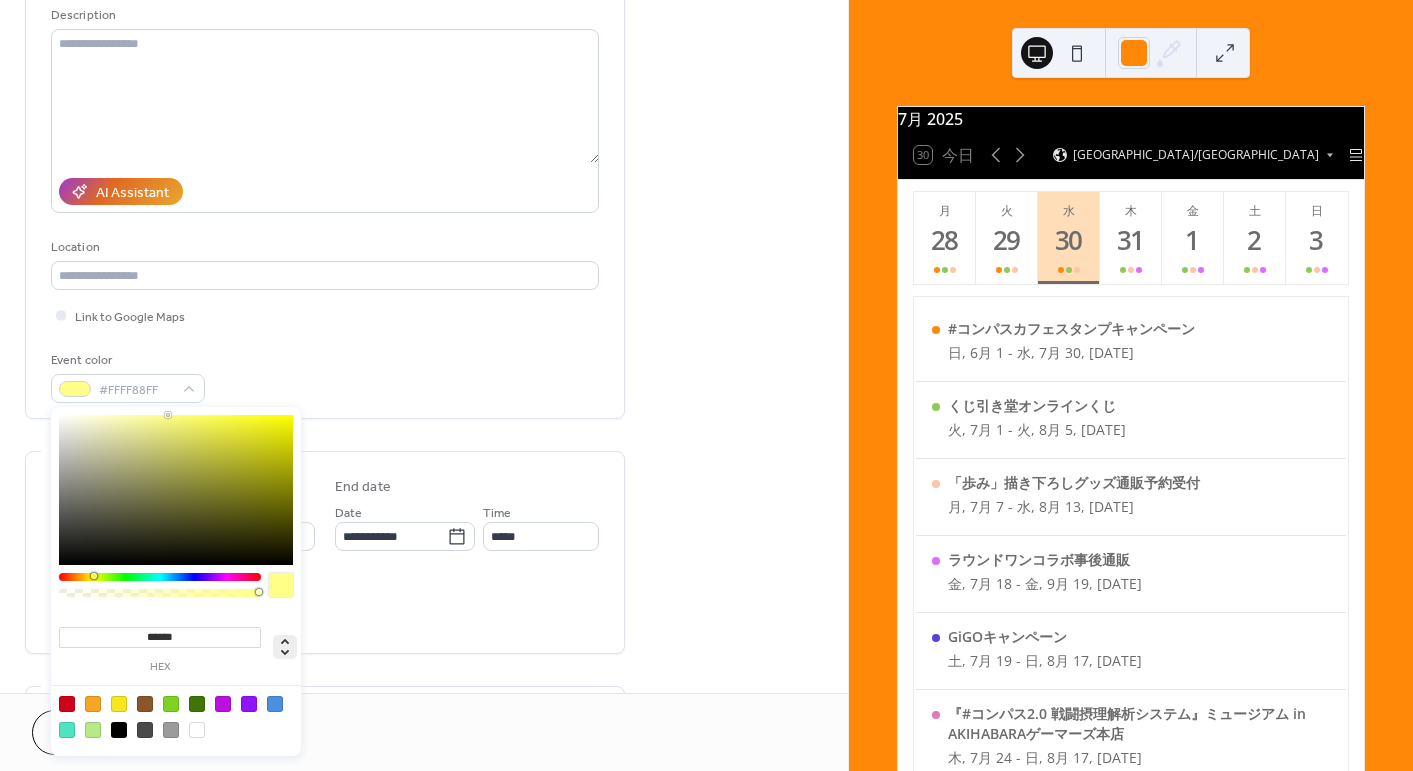 type on "*******" 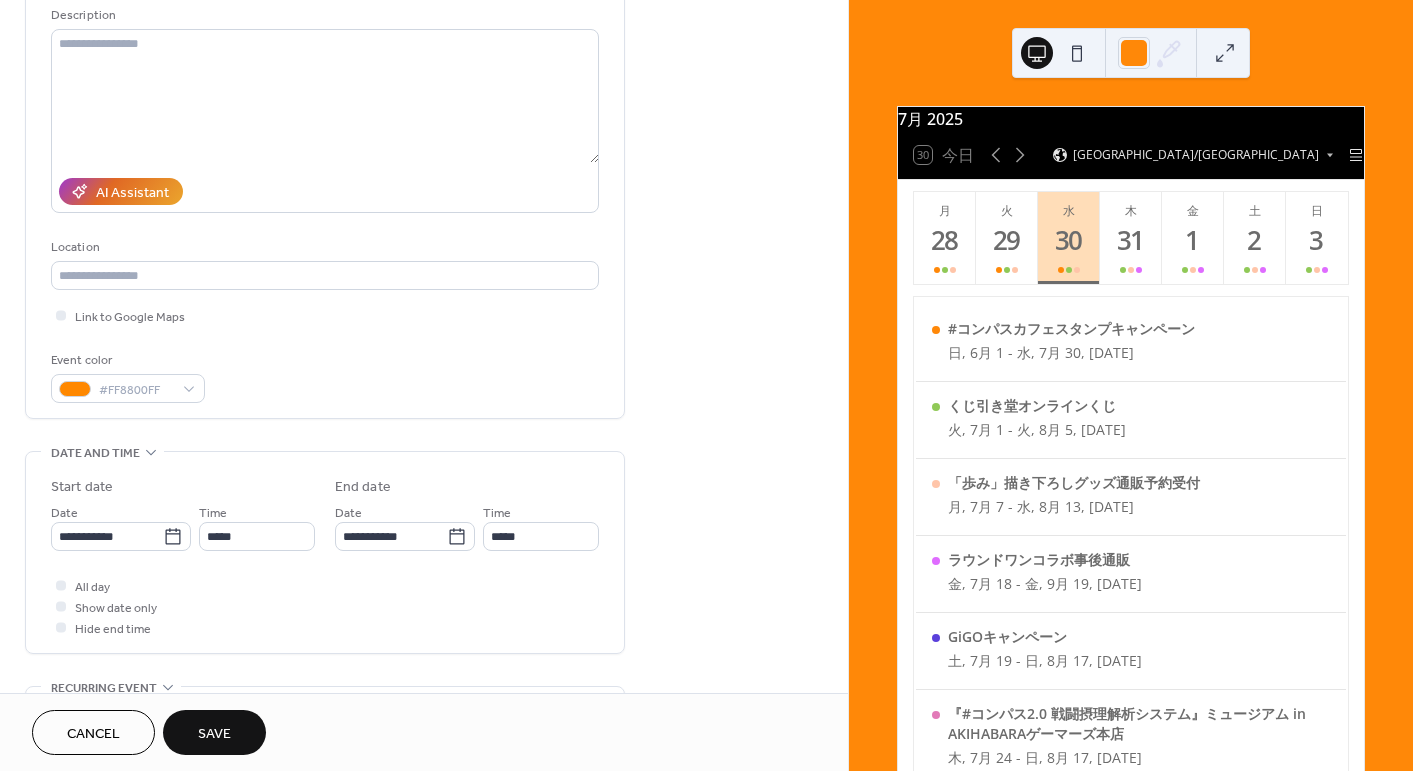 click on "**********" at bounding box center [424, 631] 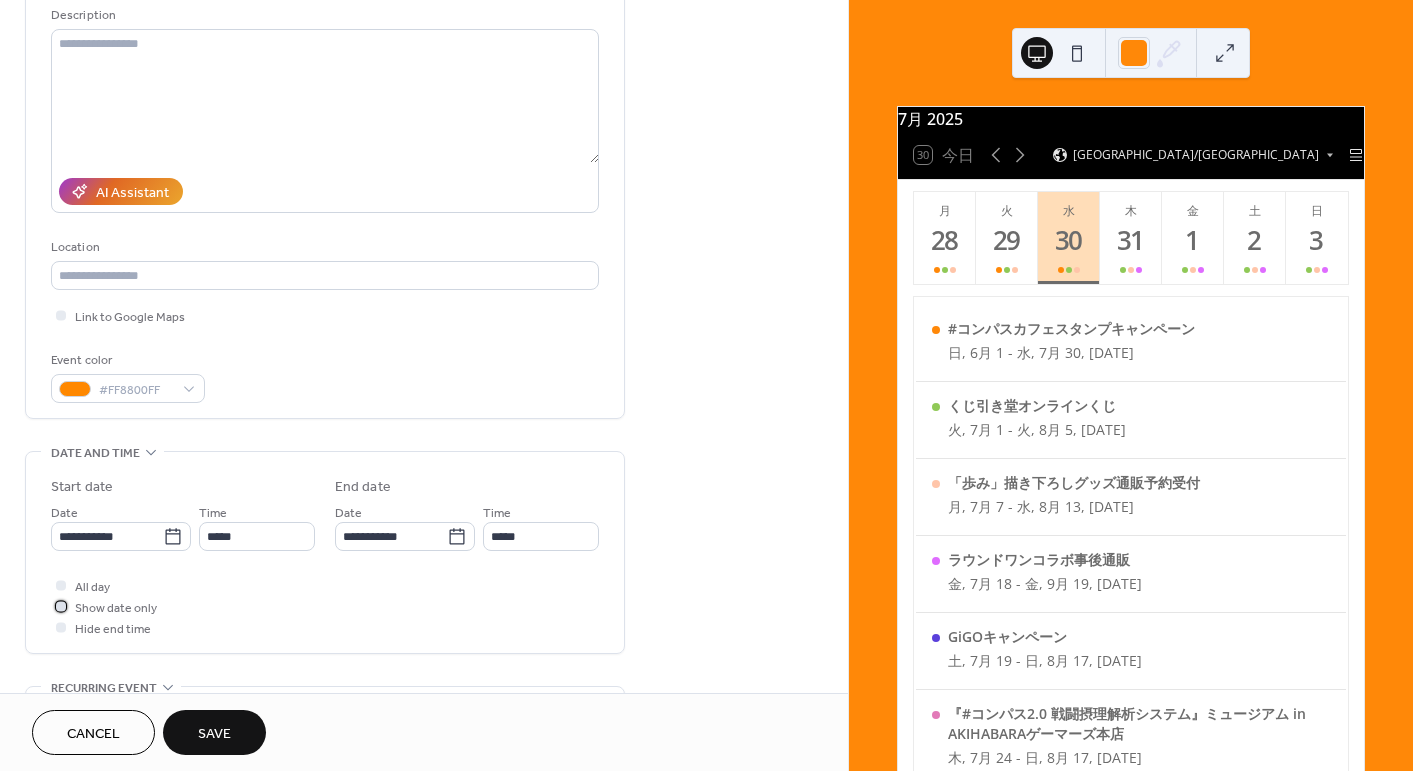 click on "Show date only" at bounding box center (116, 608) 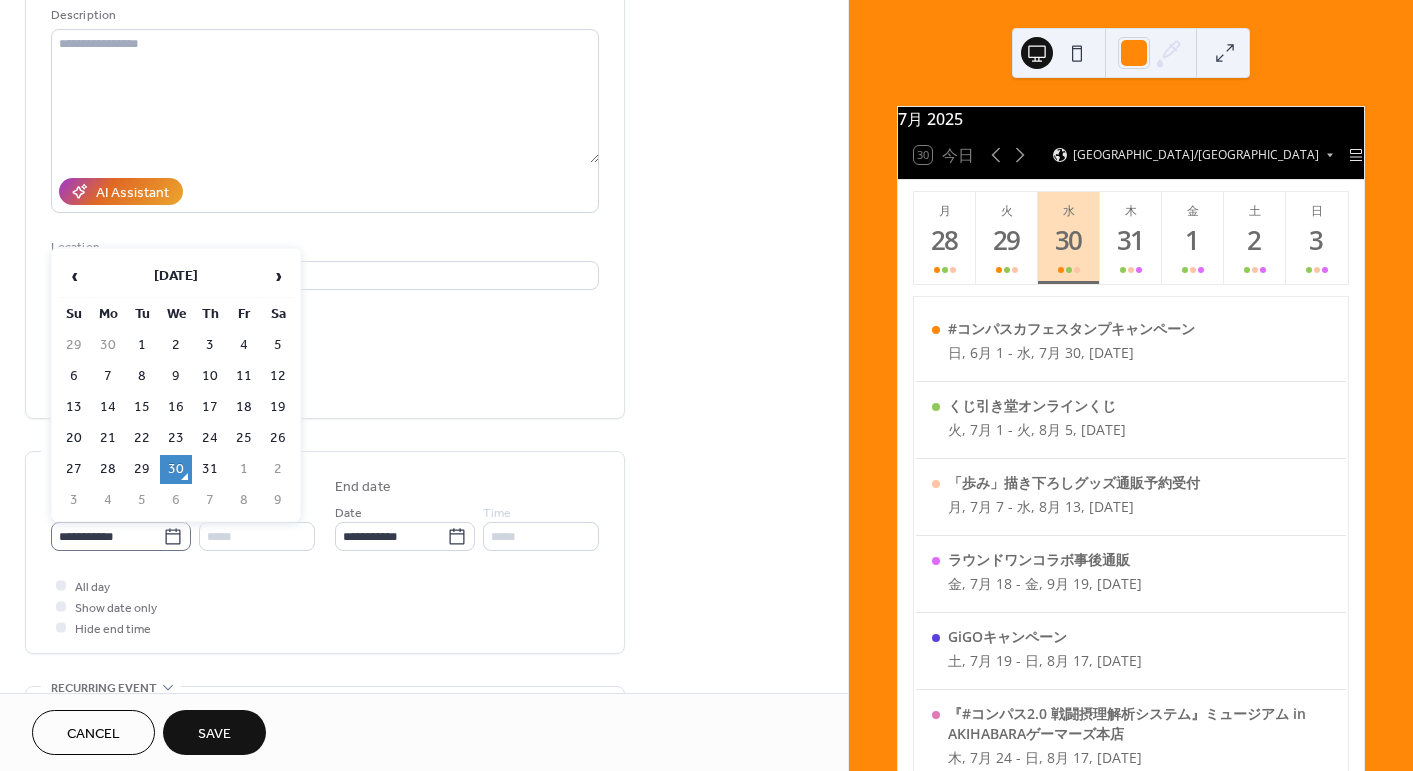 click 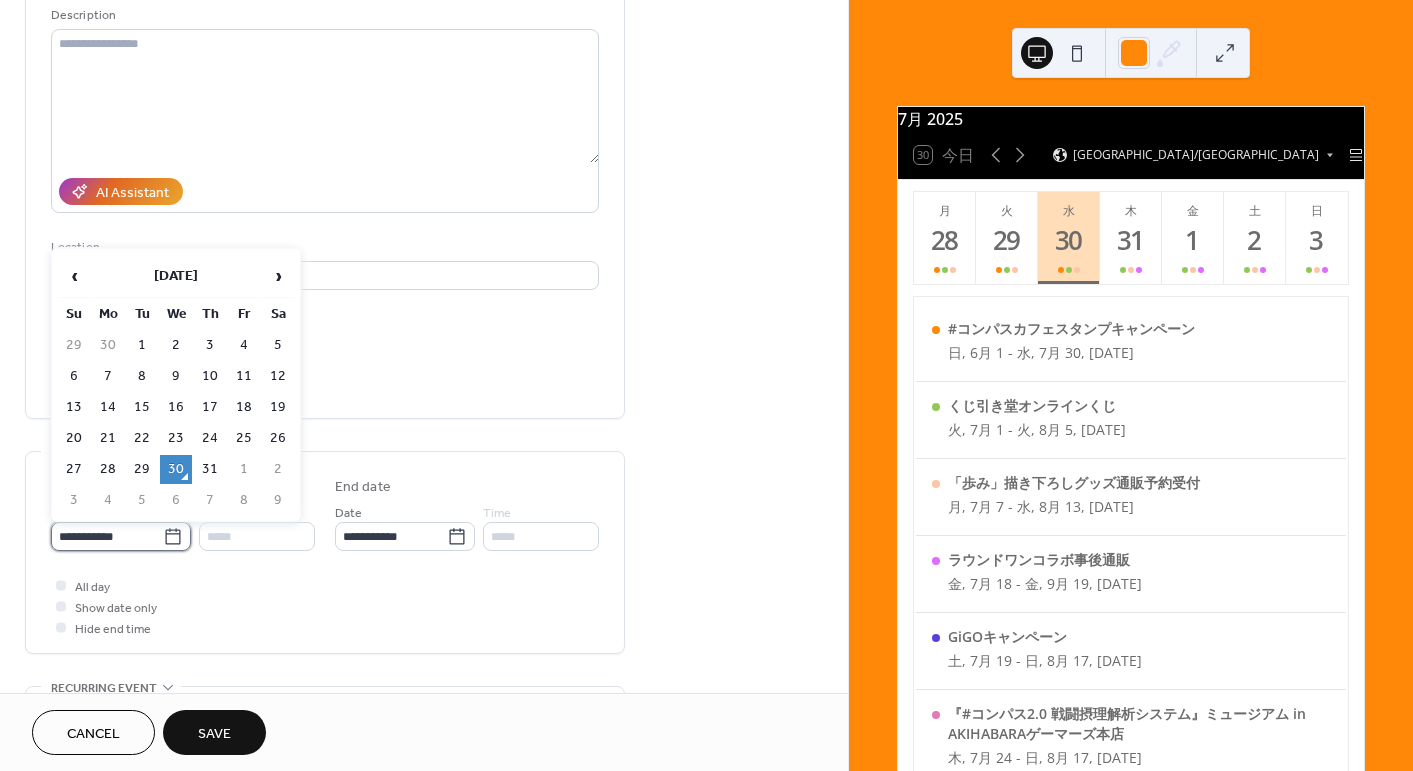 click on "**********" at bounding box center (107, 536) 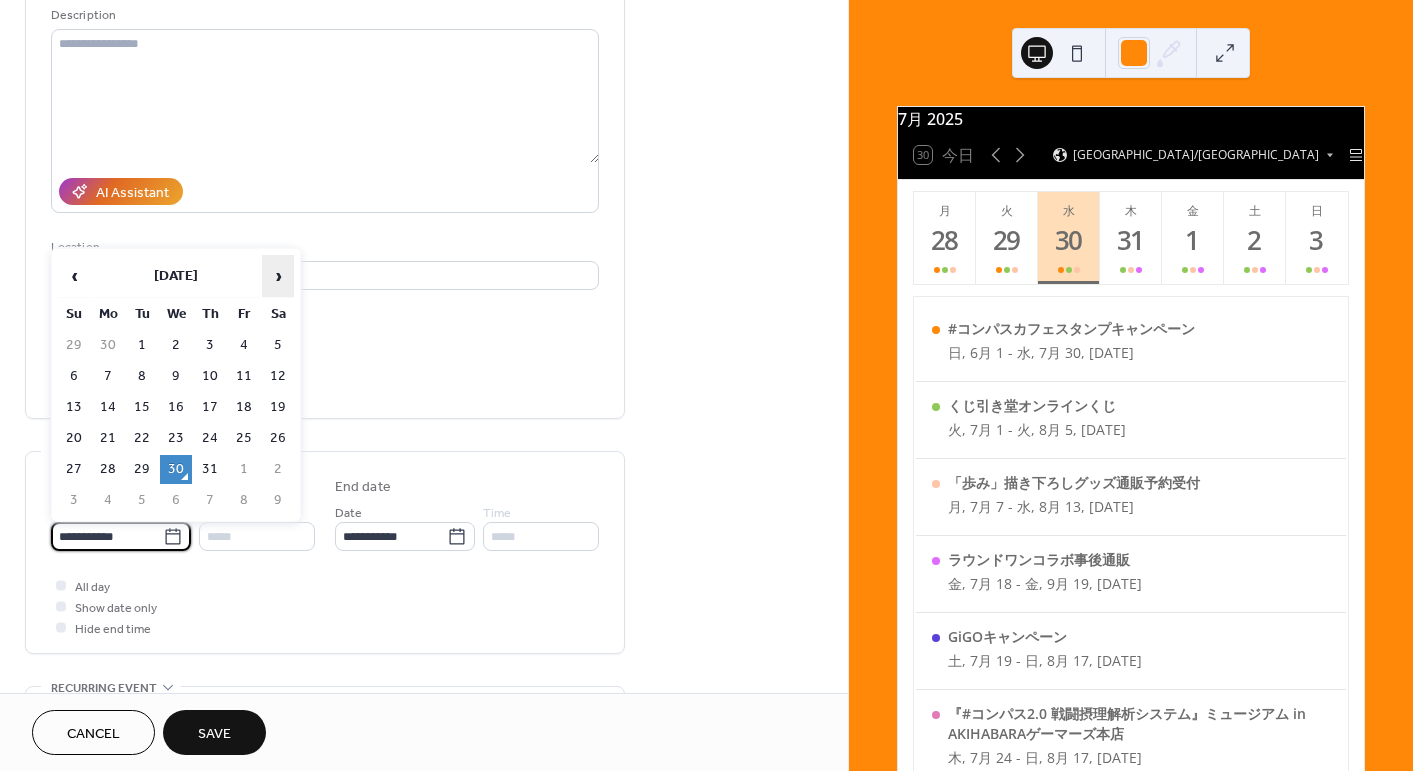 click on "›" at bounding box center (278, 276) 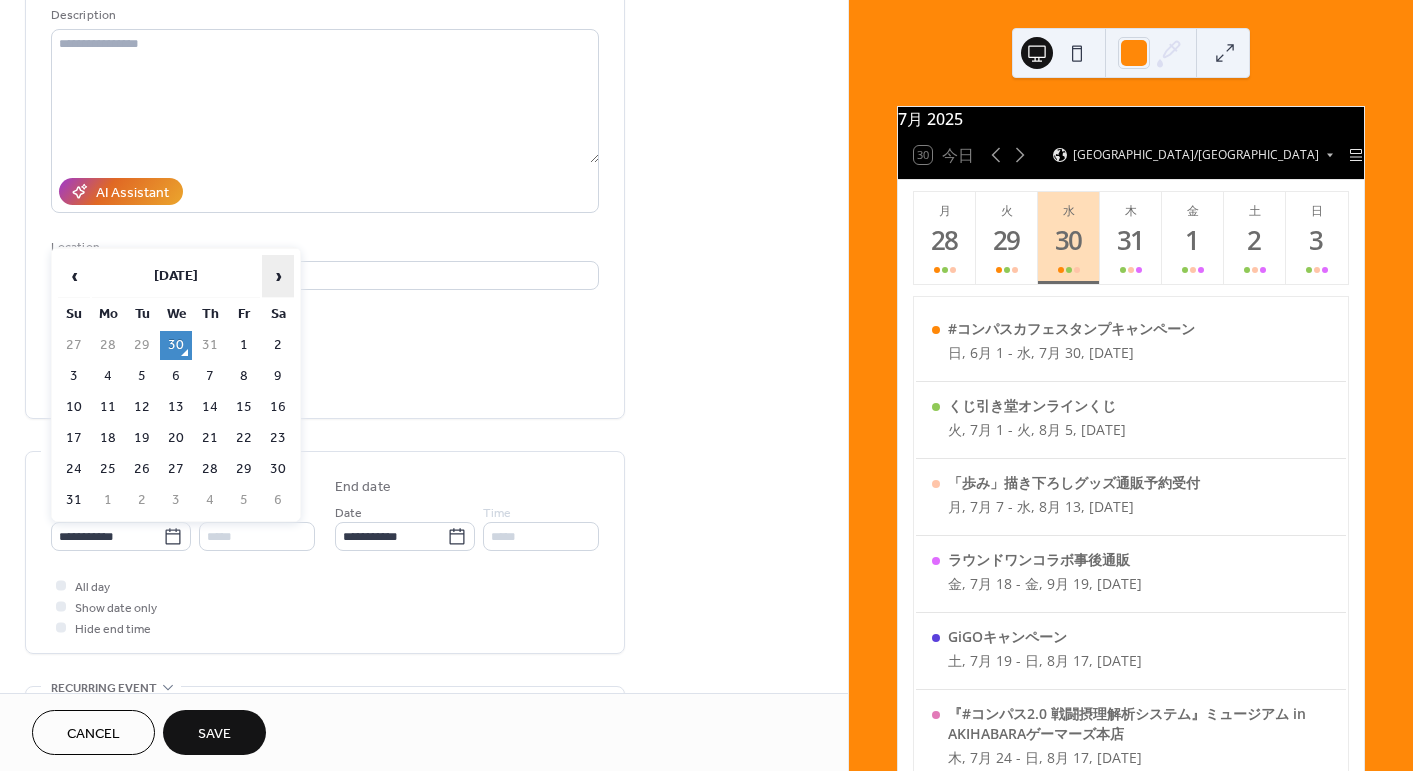 click on "›" at bounding box center [278, 276] 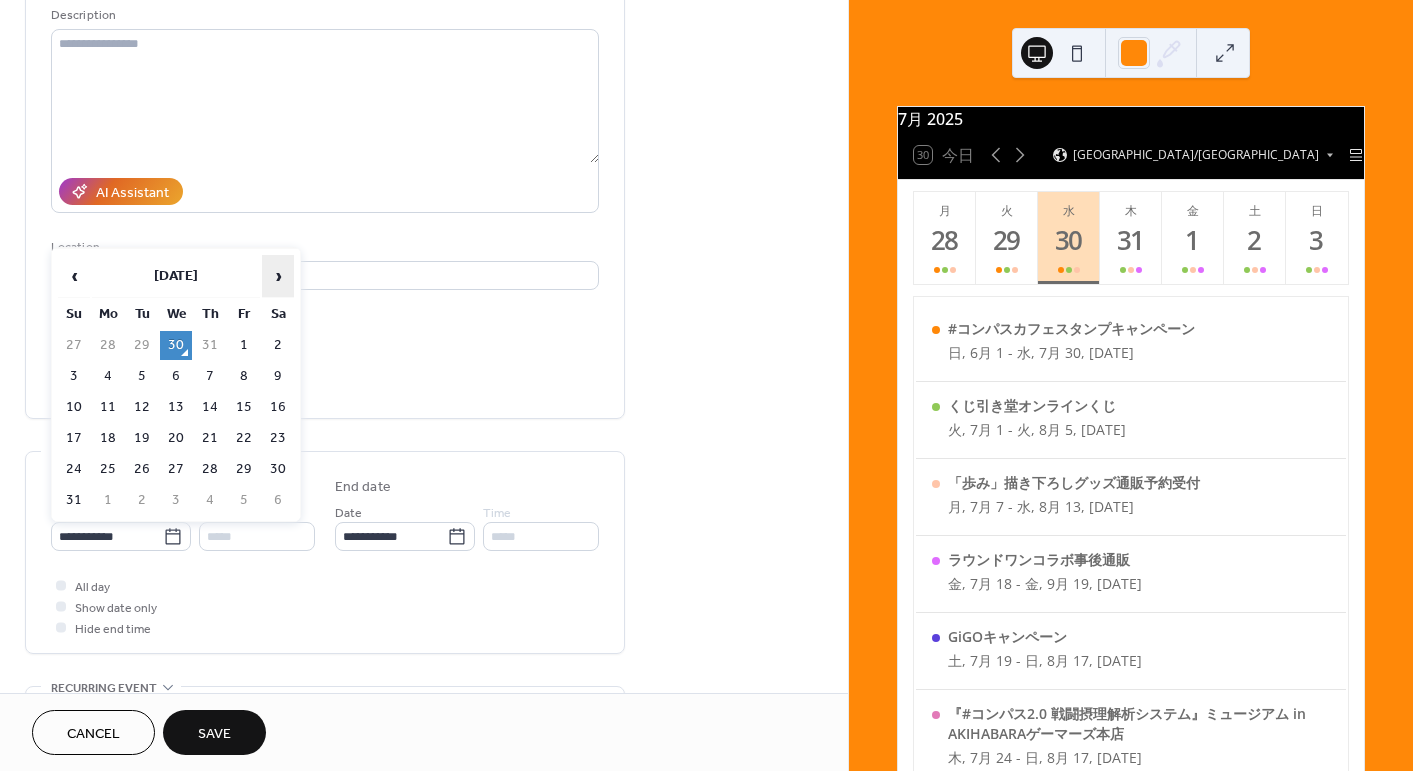 click on "›" at bounding box center (278, 276) 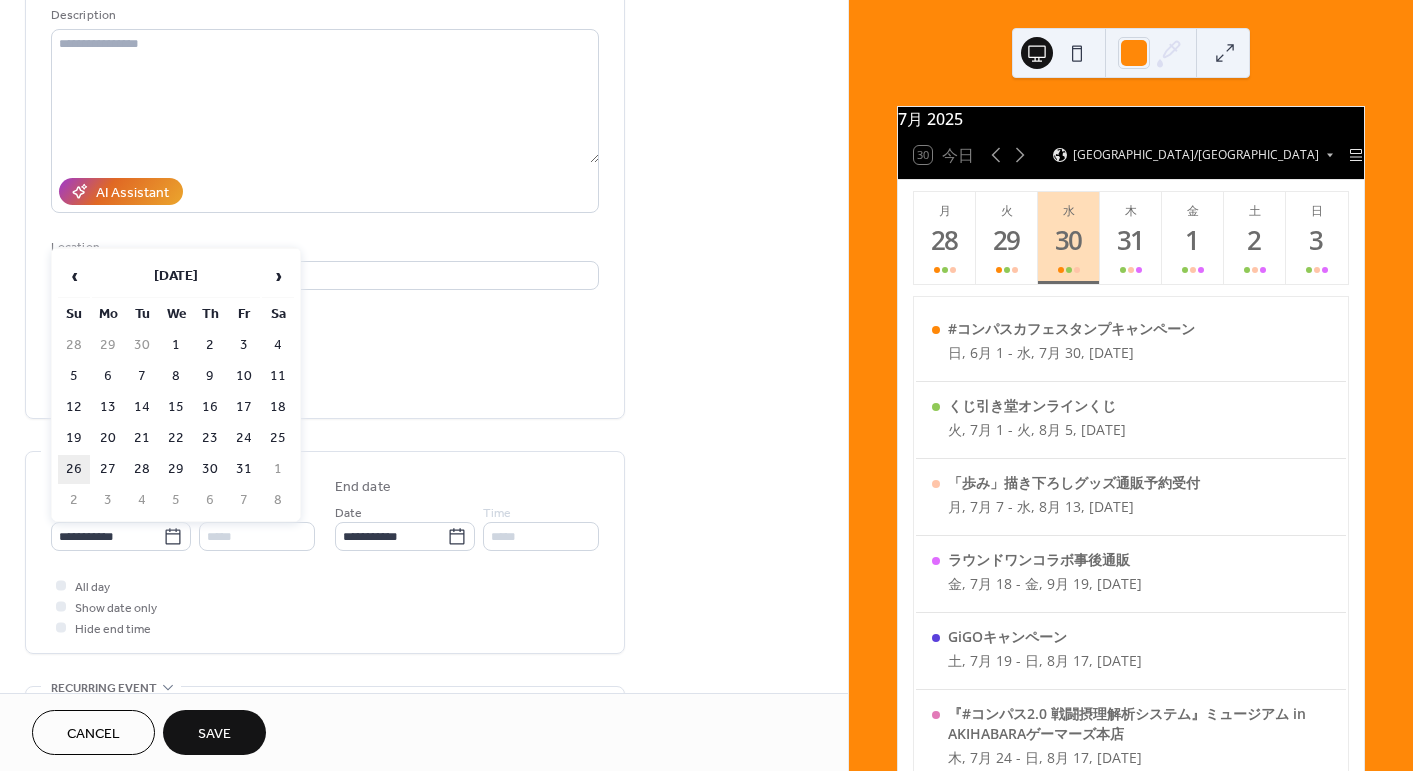 click on "26" at bounding box center (74, 469) 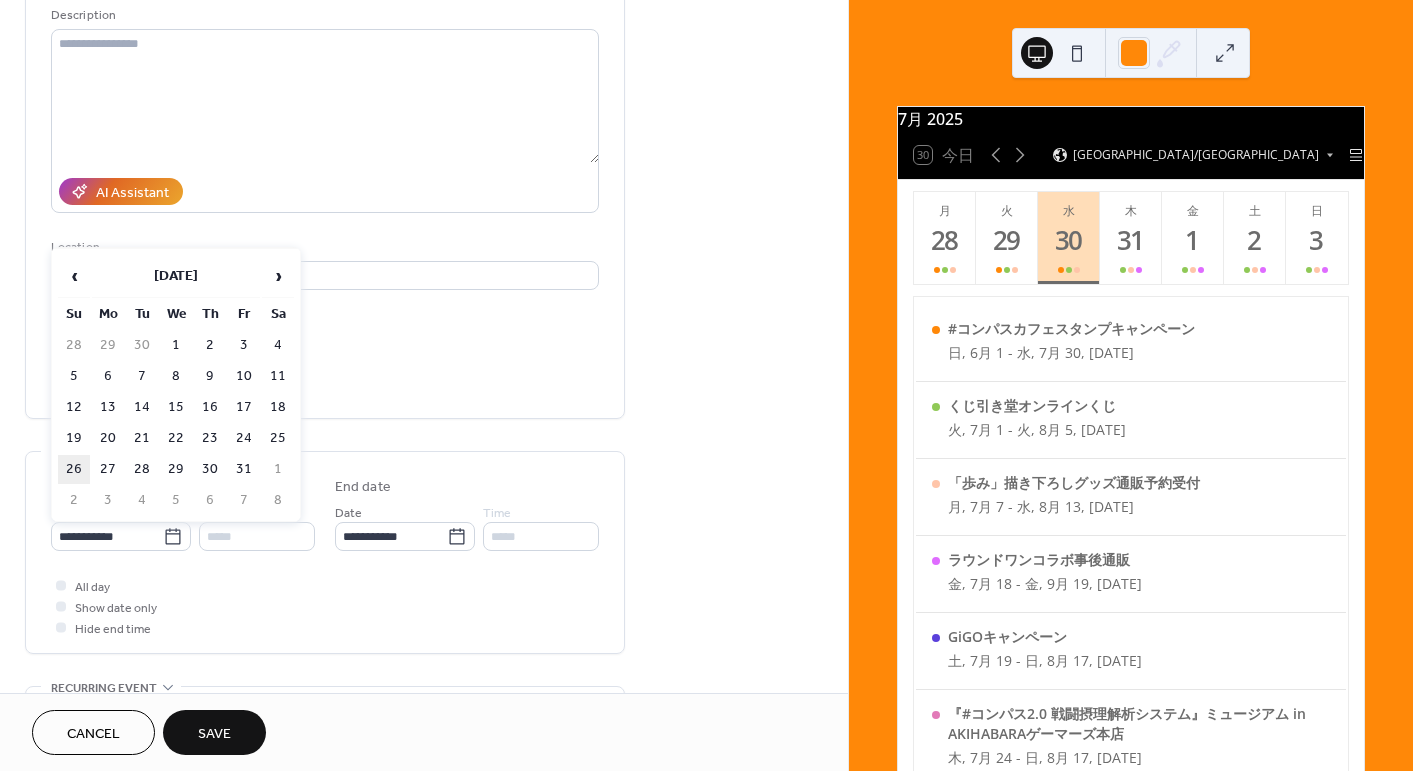 type on "**********" 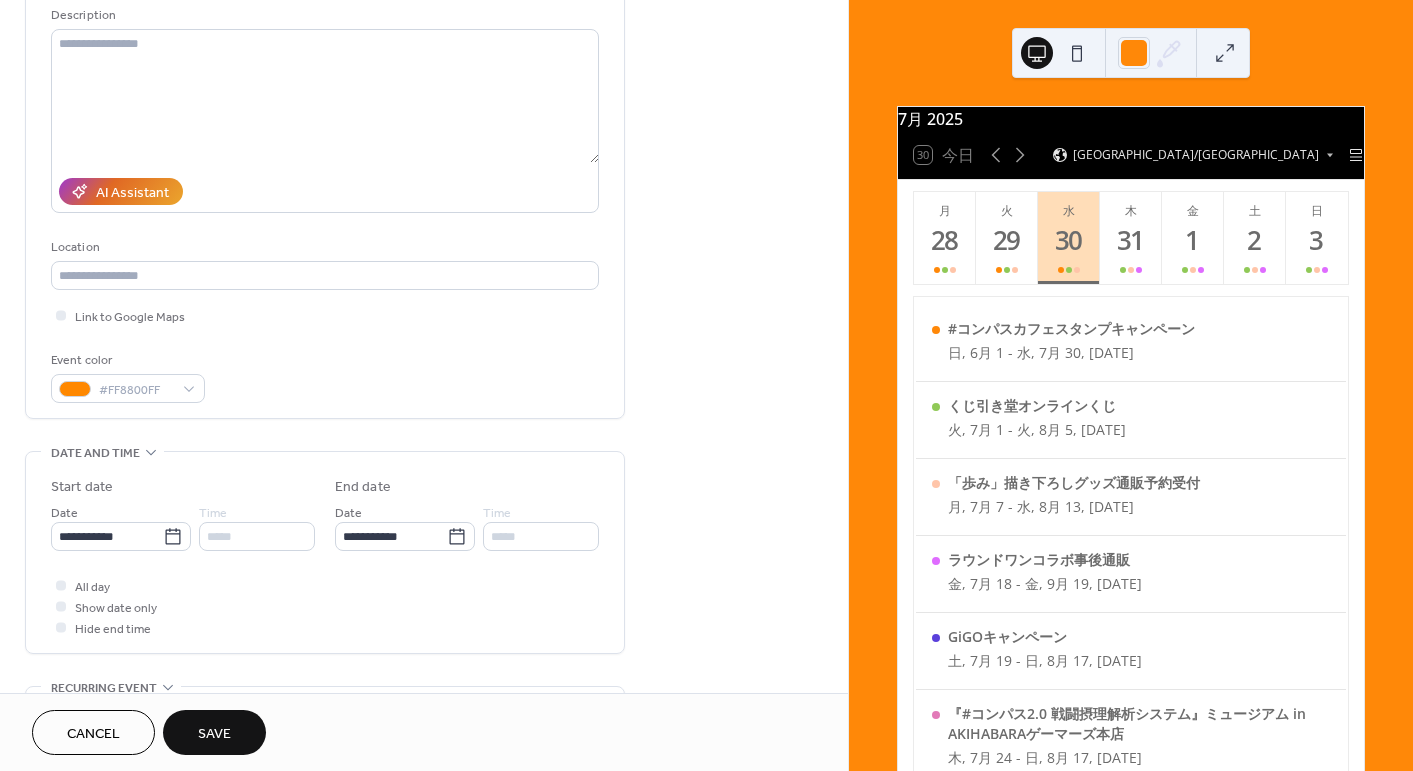 click on "**********" at bounding box center (424, 631) 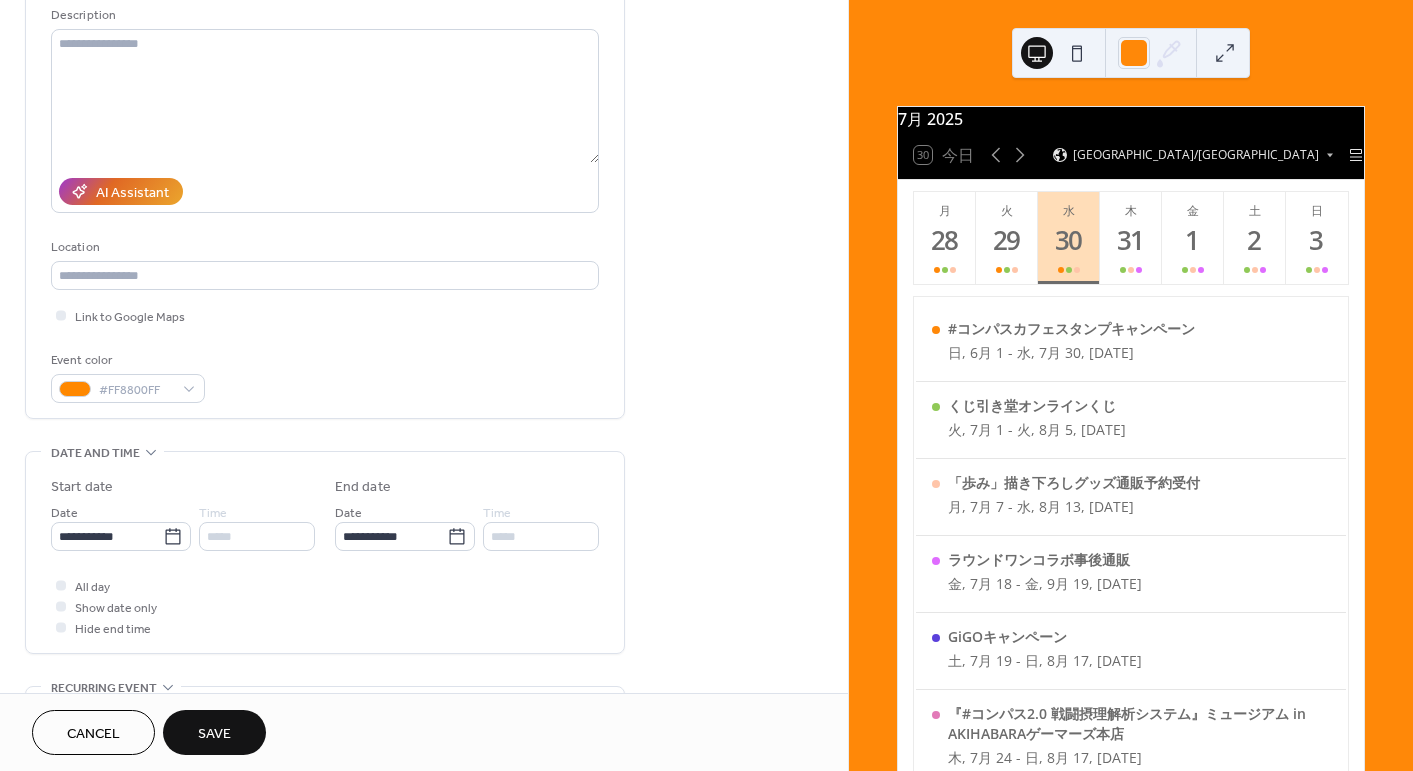 scroll, scrollTop: 600, scrollLeft: 0, axis: vertical 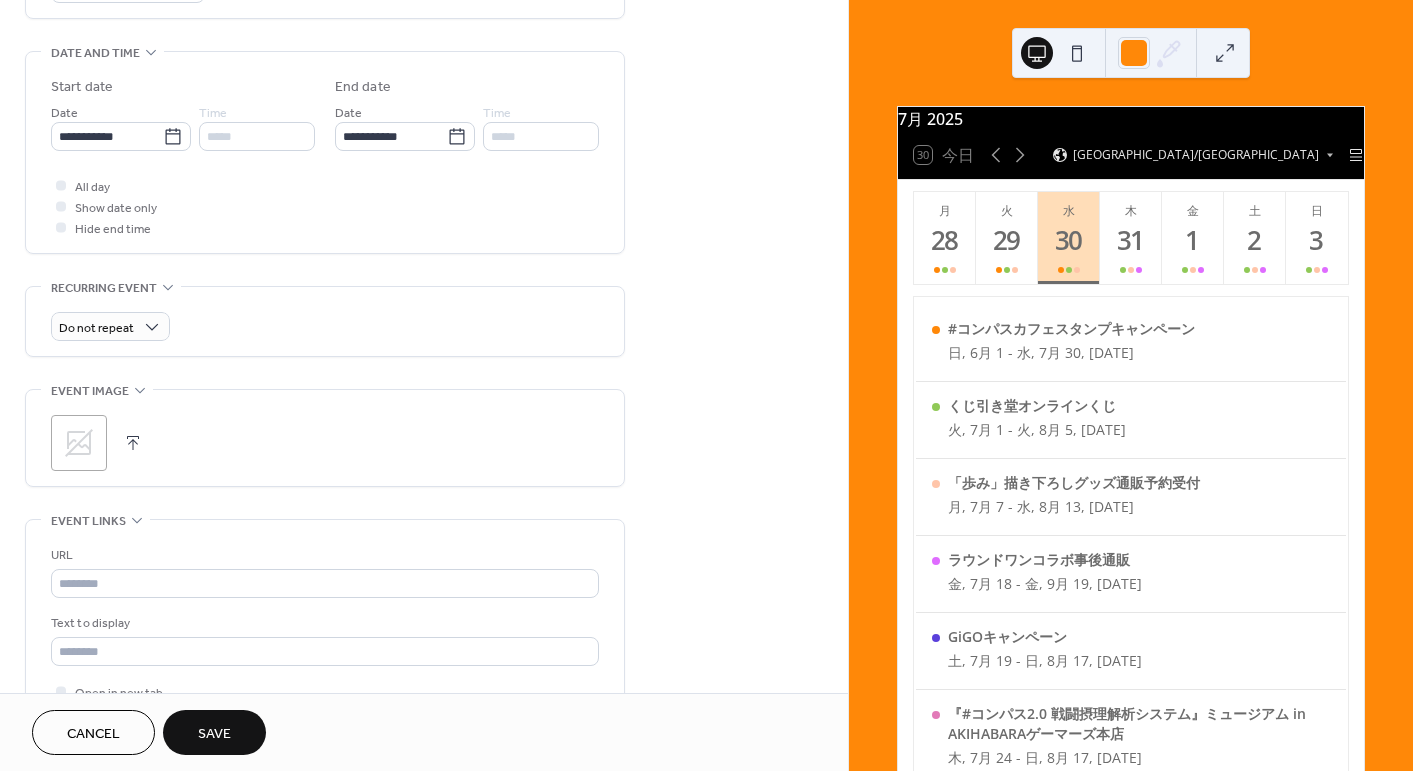 click on ";" at bounding box center [79, 443] 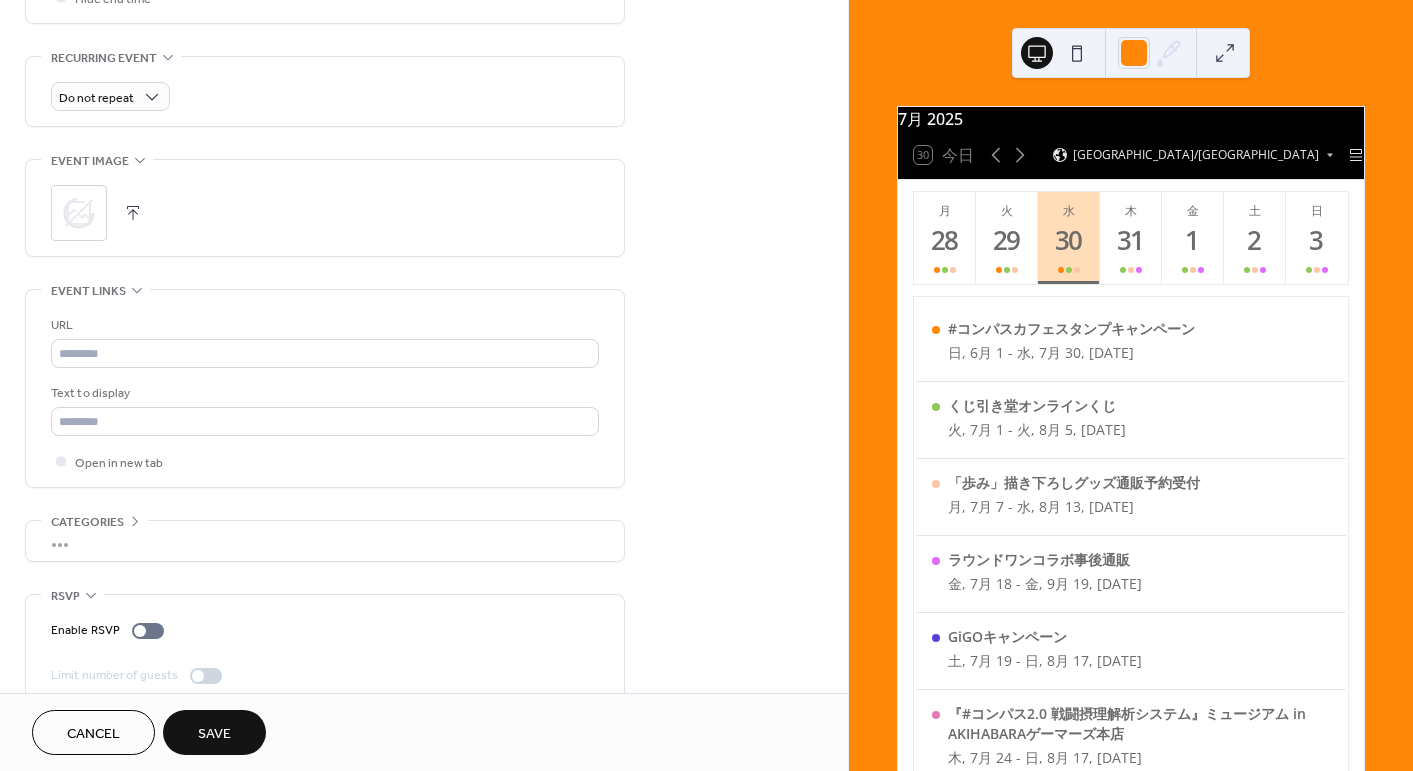 scroll, scrollTop: 859, scrollLeft: 0, axis: vertical 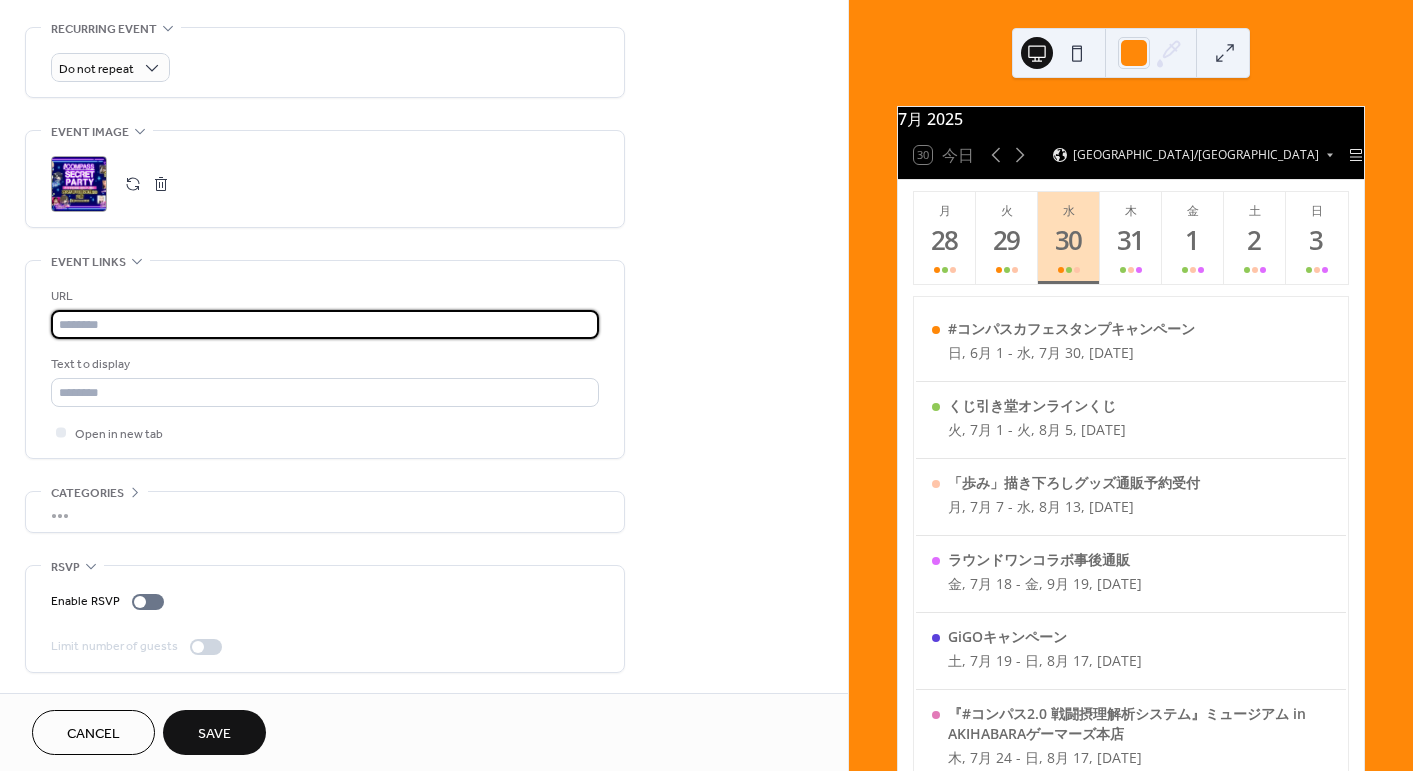 click at bounding box center (325, 324) 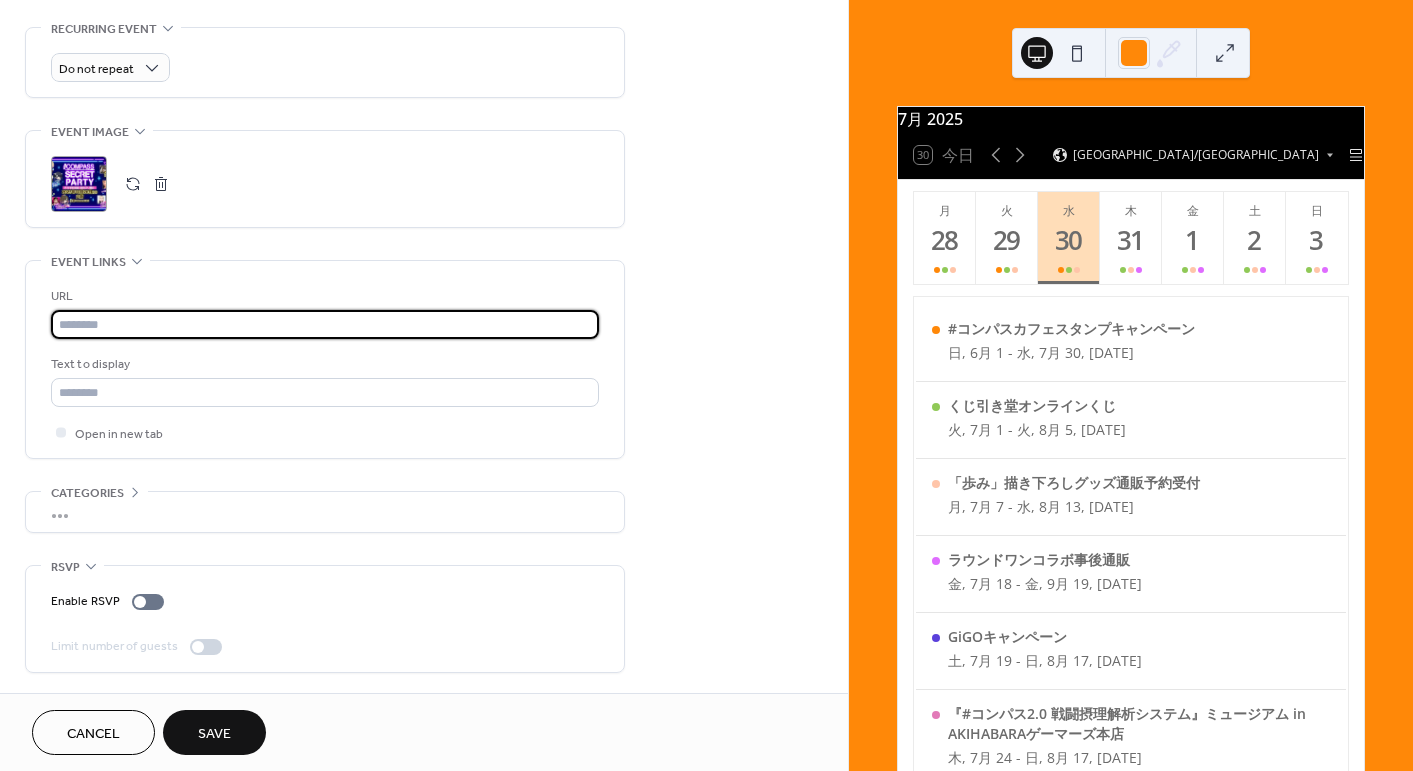paste on "**********" 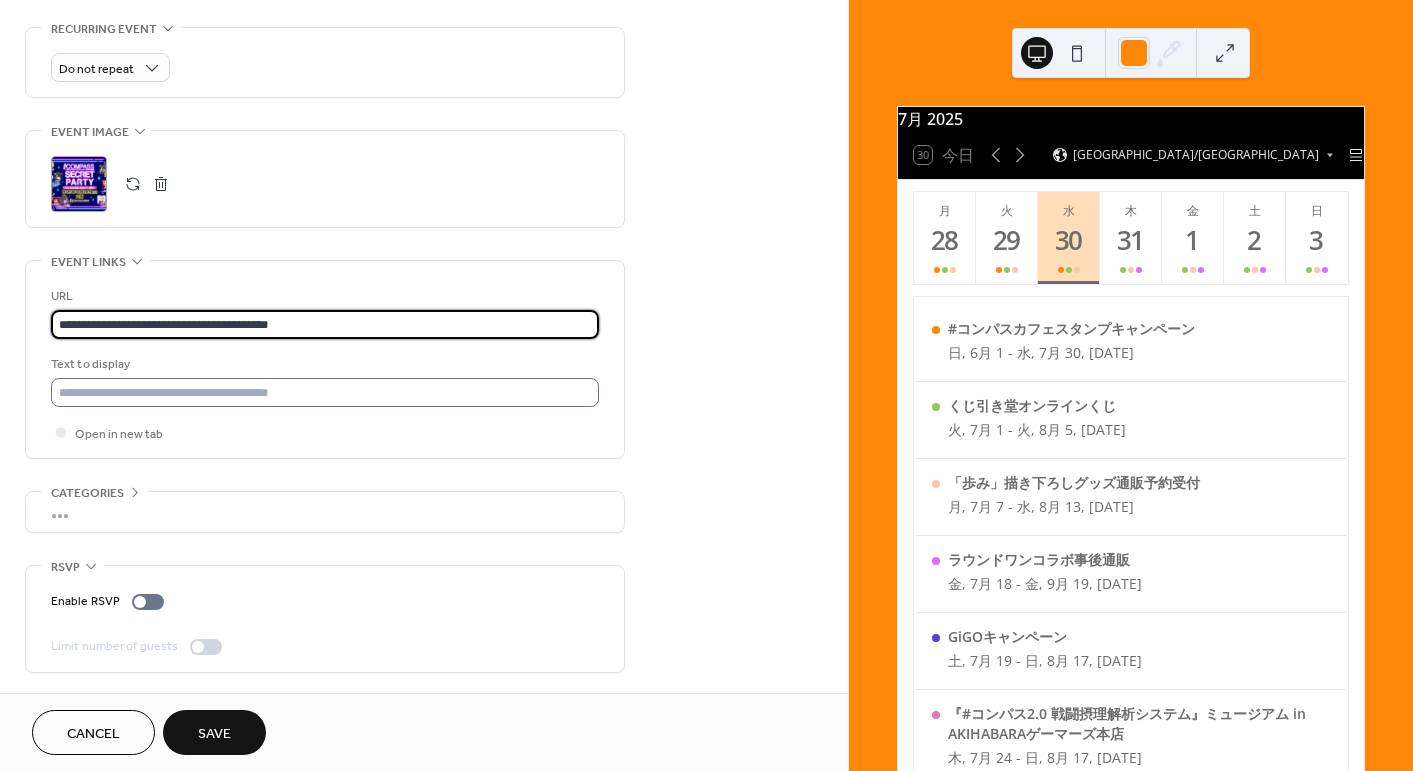type on "**********" 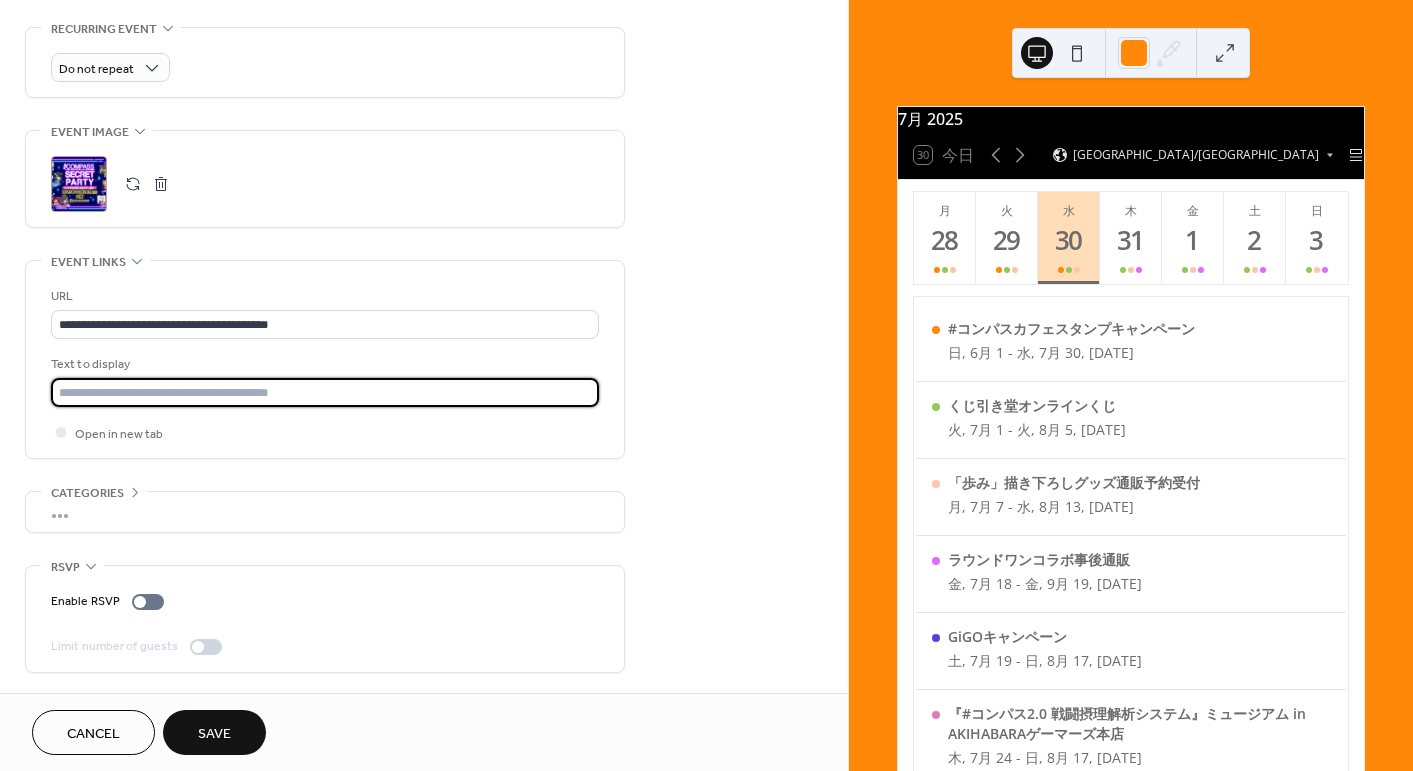 click at bounding box center [325, 392] 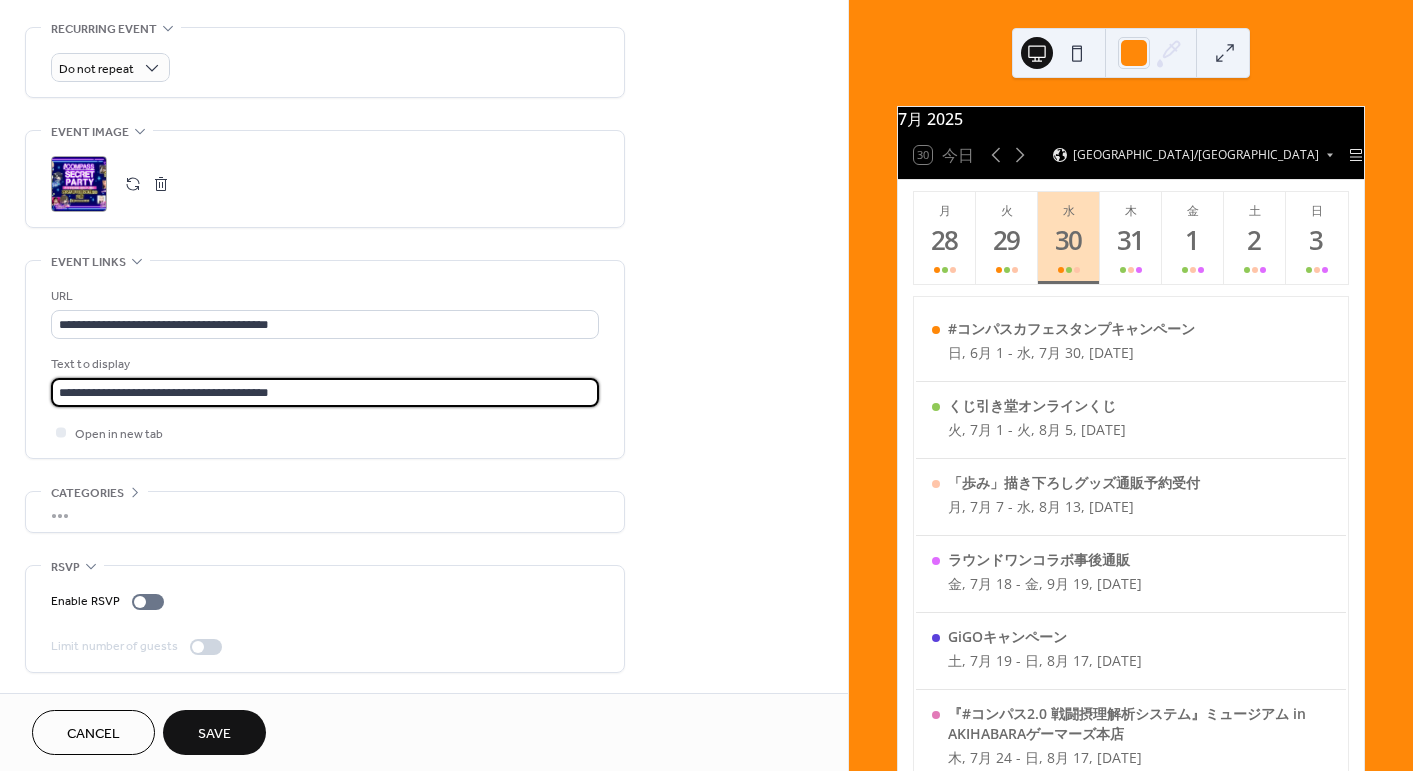 type on "**********" 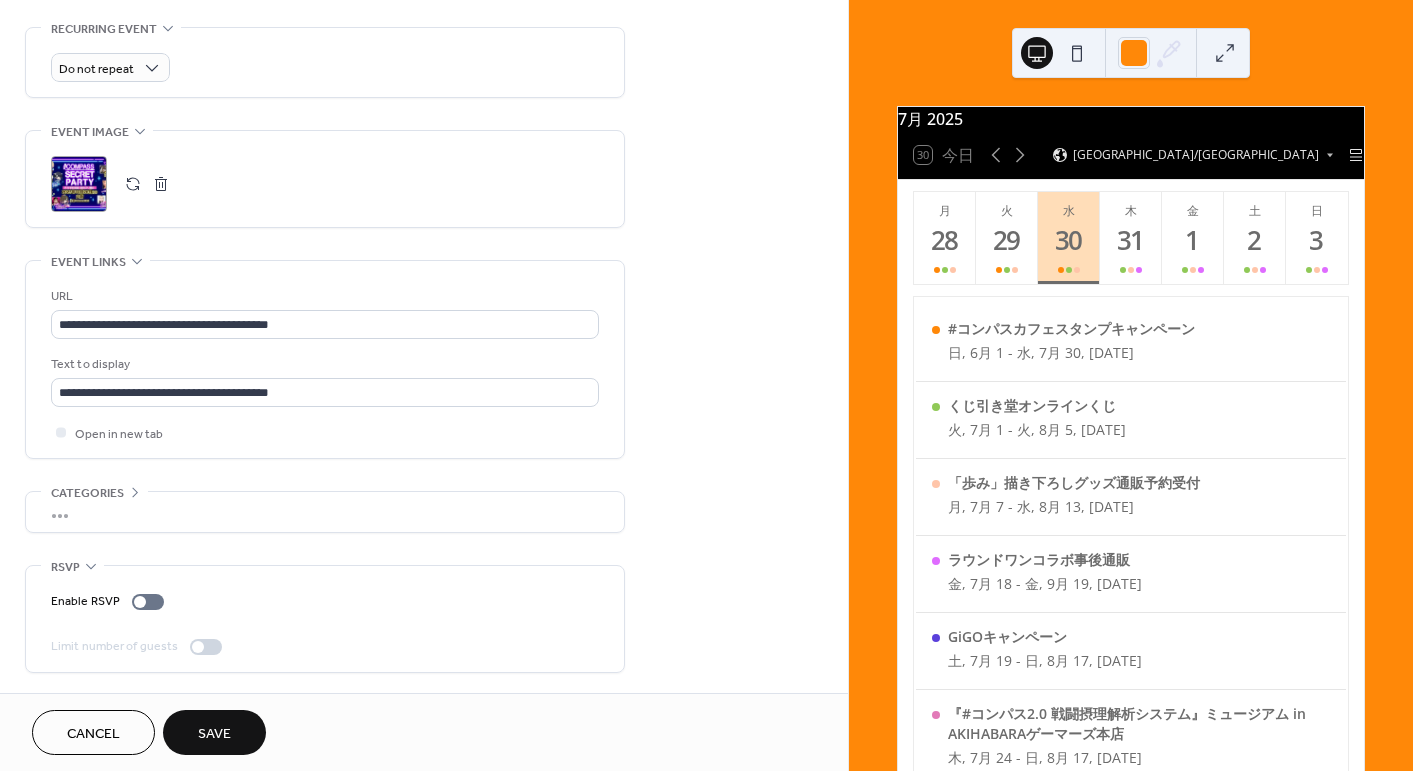 click on "Save" at bounding box center (214, 734) 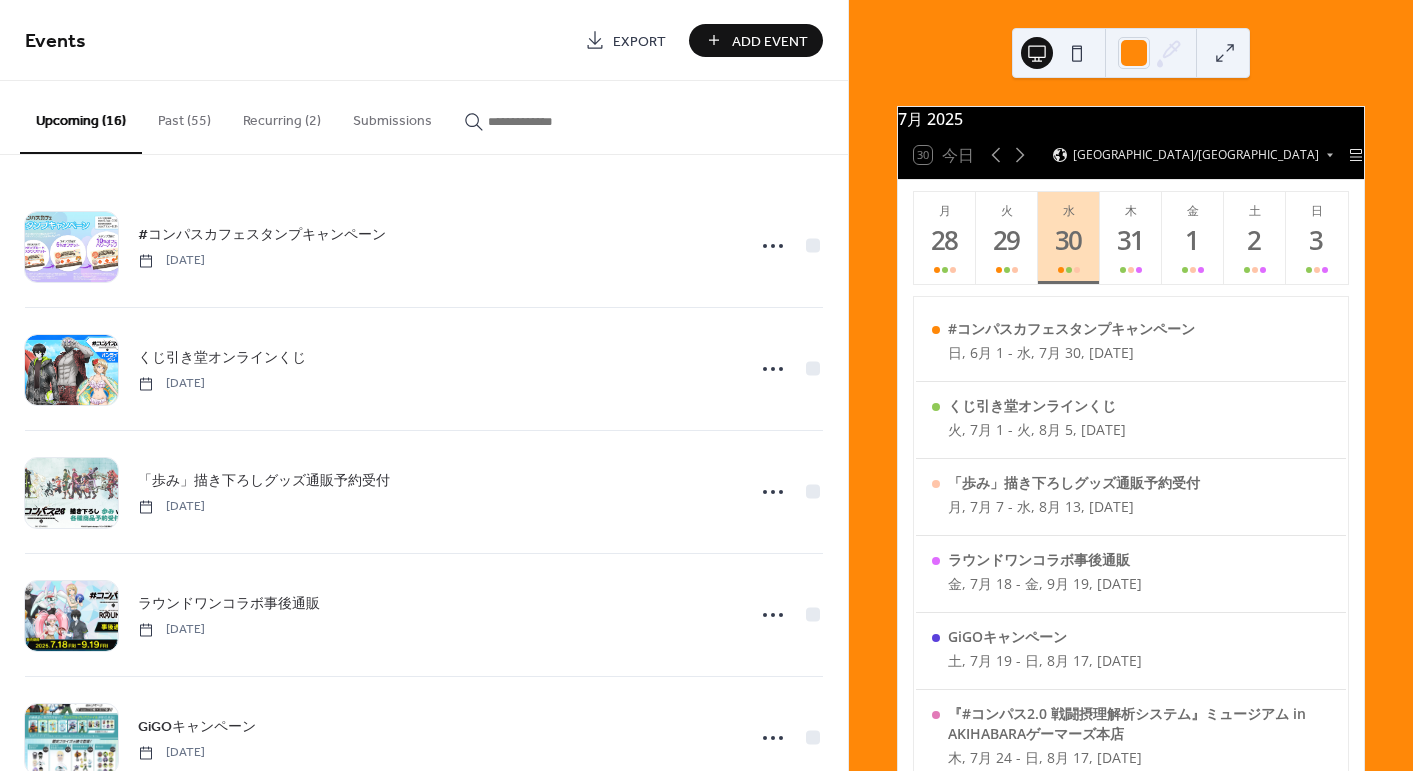 click on "Add Event" at bounding box center (770, 41) 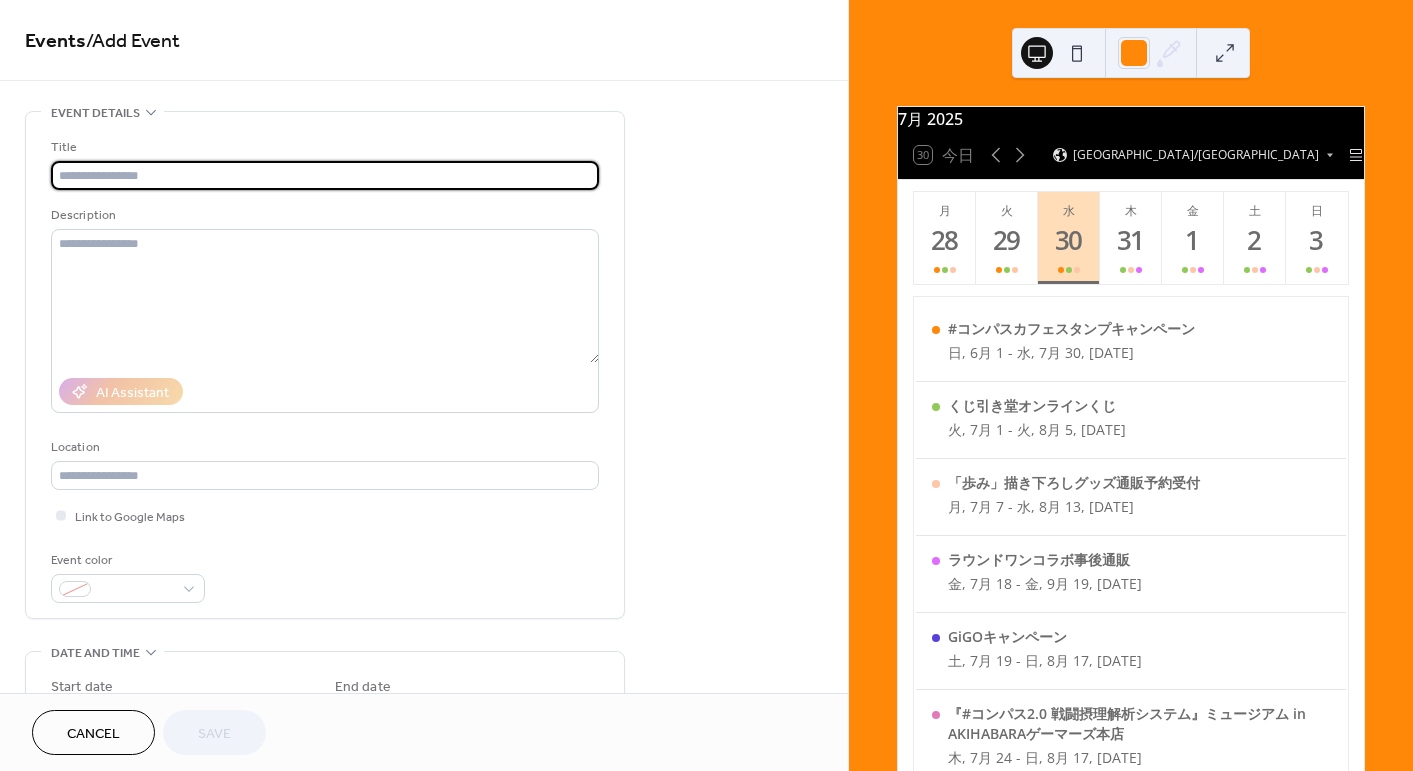 drag, startPoint x: 263, startPoint y: 174, endPoint x: 309, endPoint y: 213, distance: 60.307545 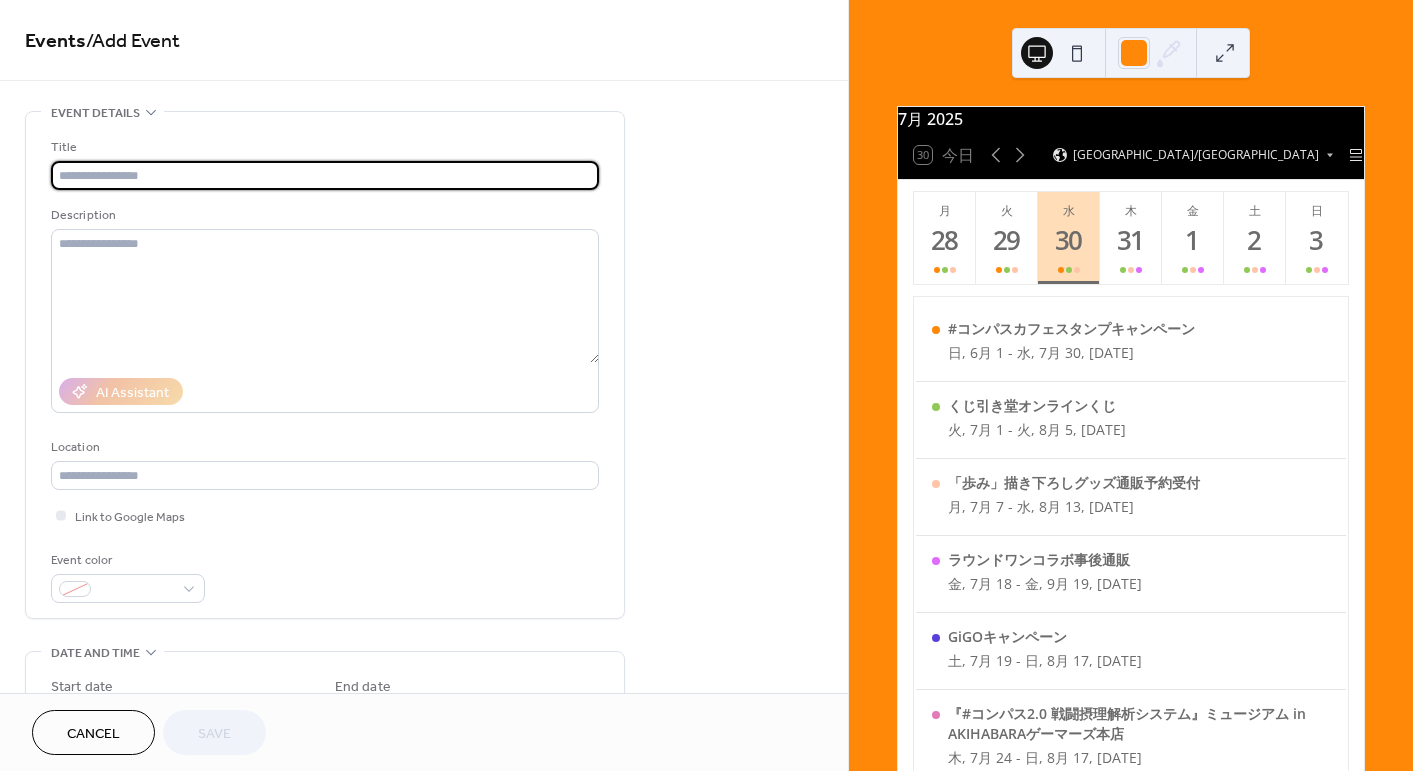 click at bounding box center [325, 175] 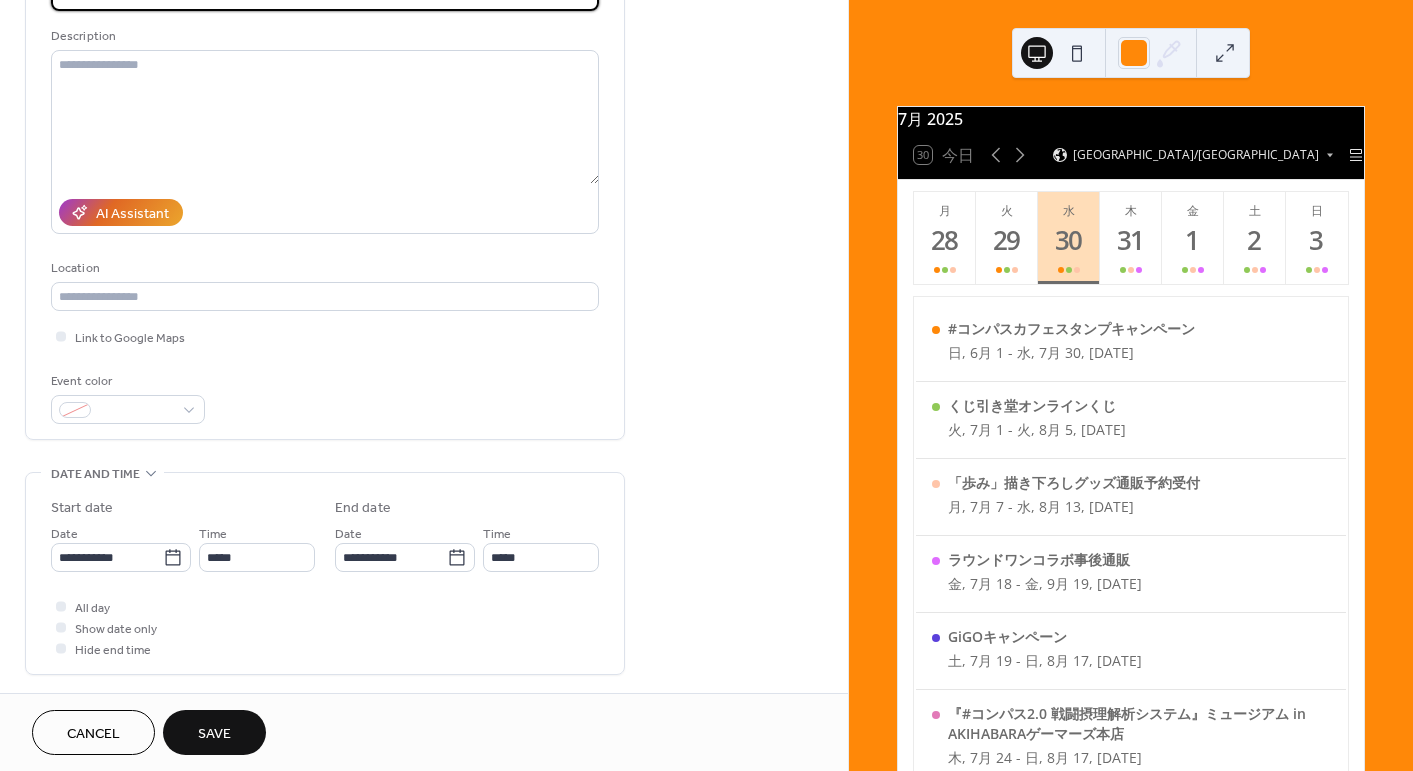 scroll, scrollTop: 200, scrollLeft: 0, axis: vertical 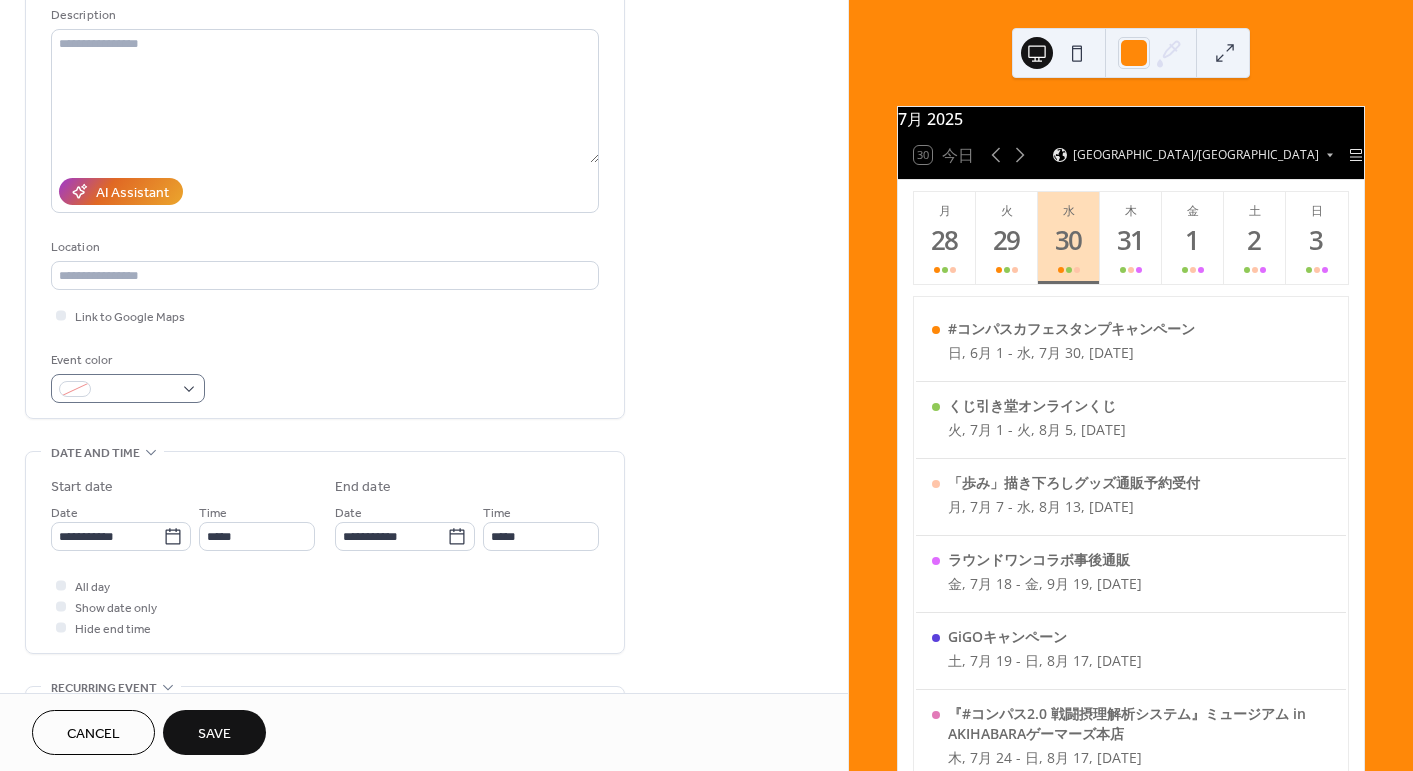 type on "**********" 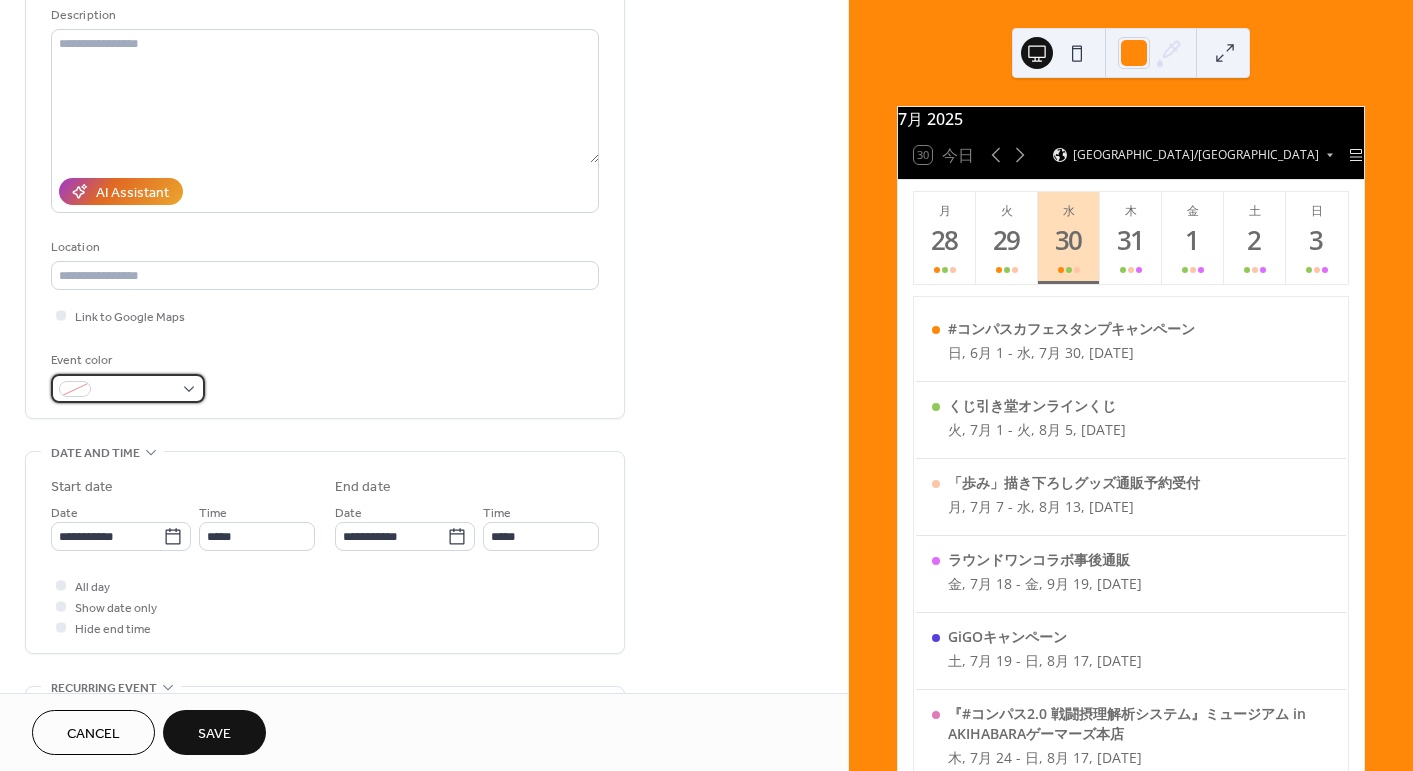 click at bounding box center [136, 390] 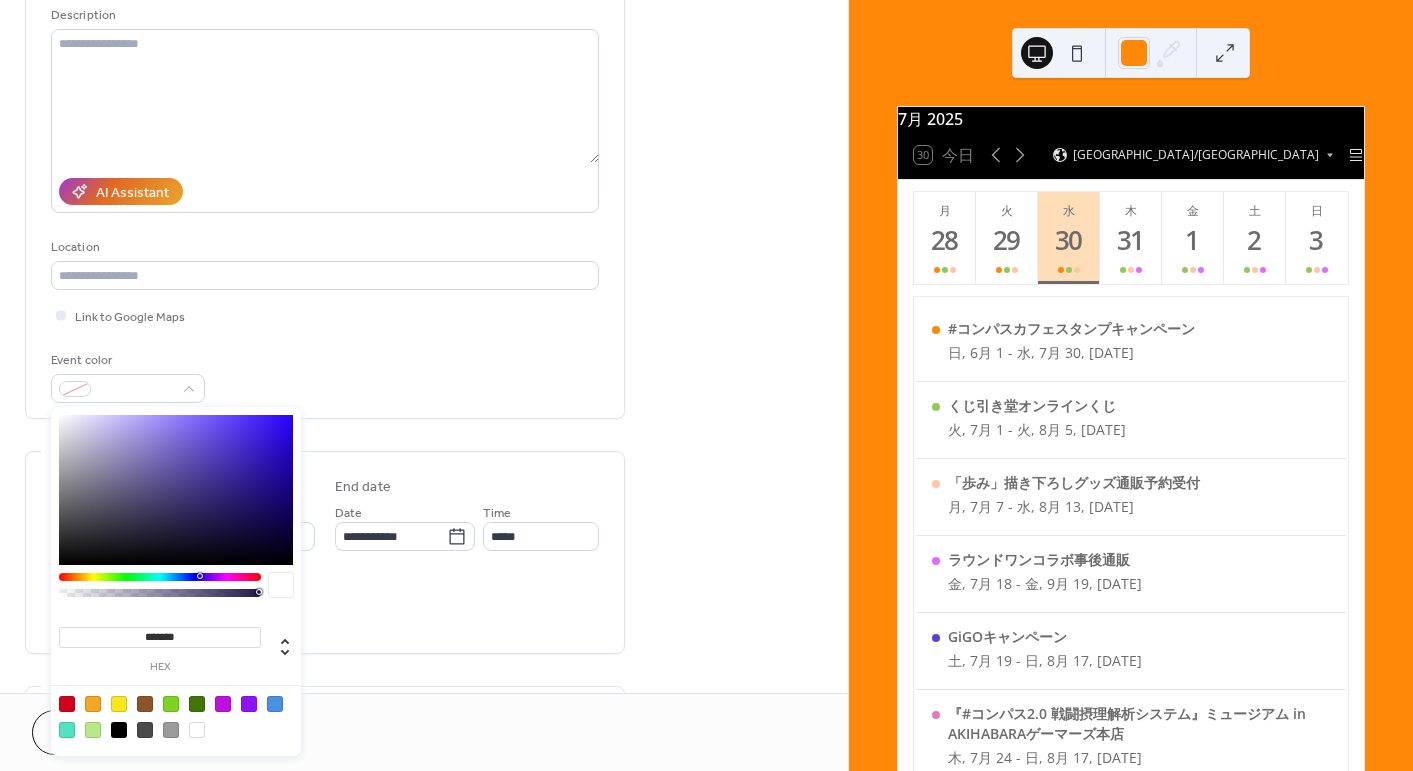 drag, startPoint x: 142, startPoint y: 638, endPoint x: 342, endPoint y: 628, distance: 200.24985 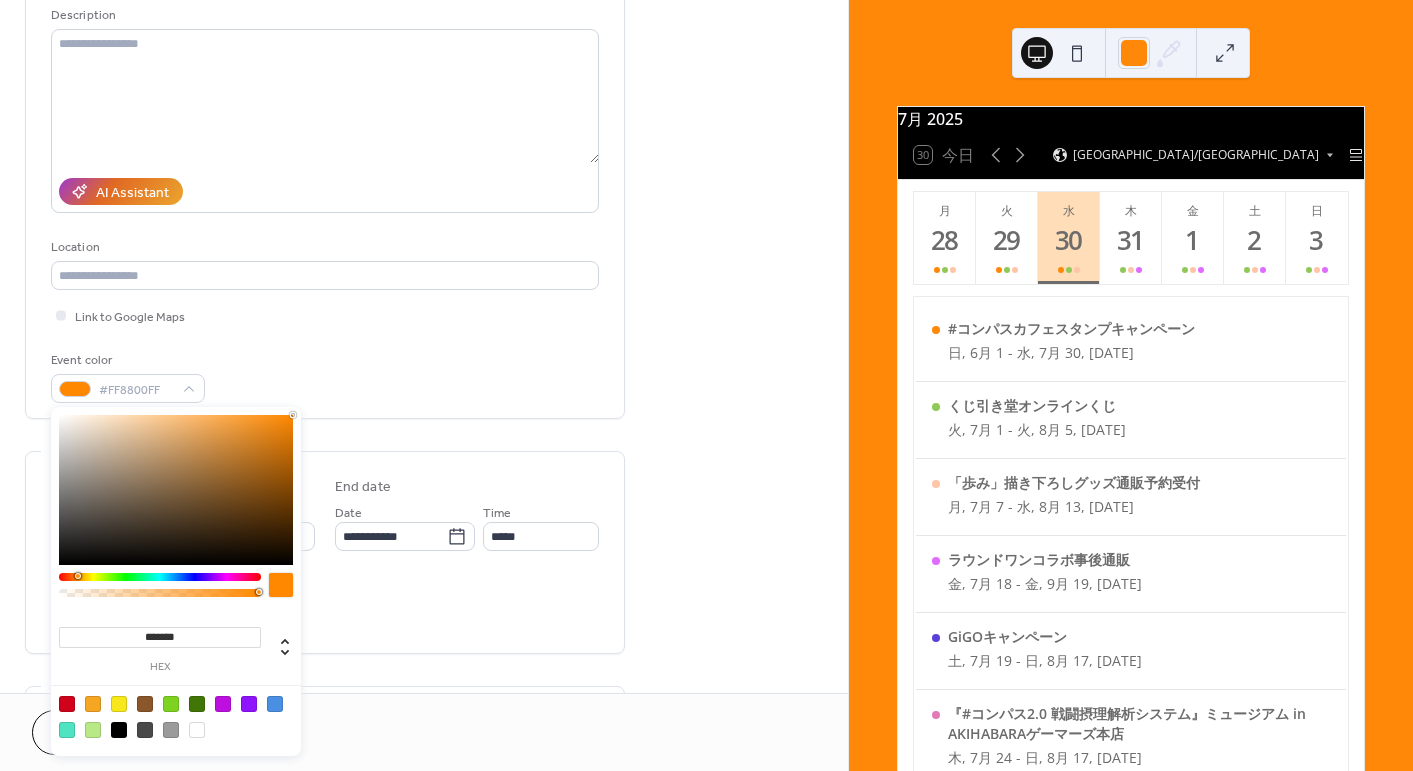 type on "*******" 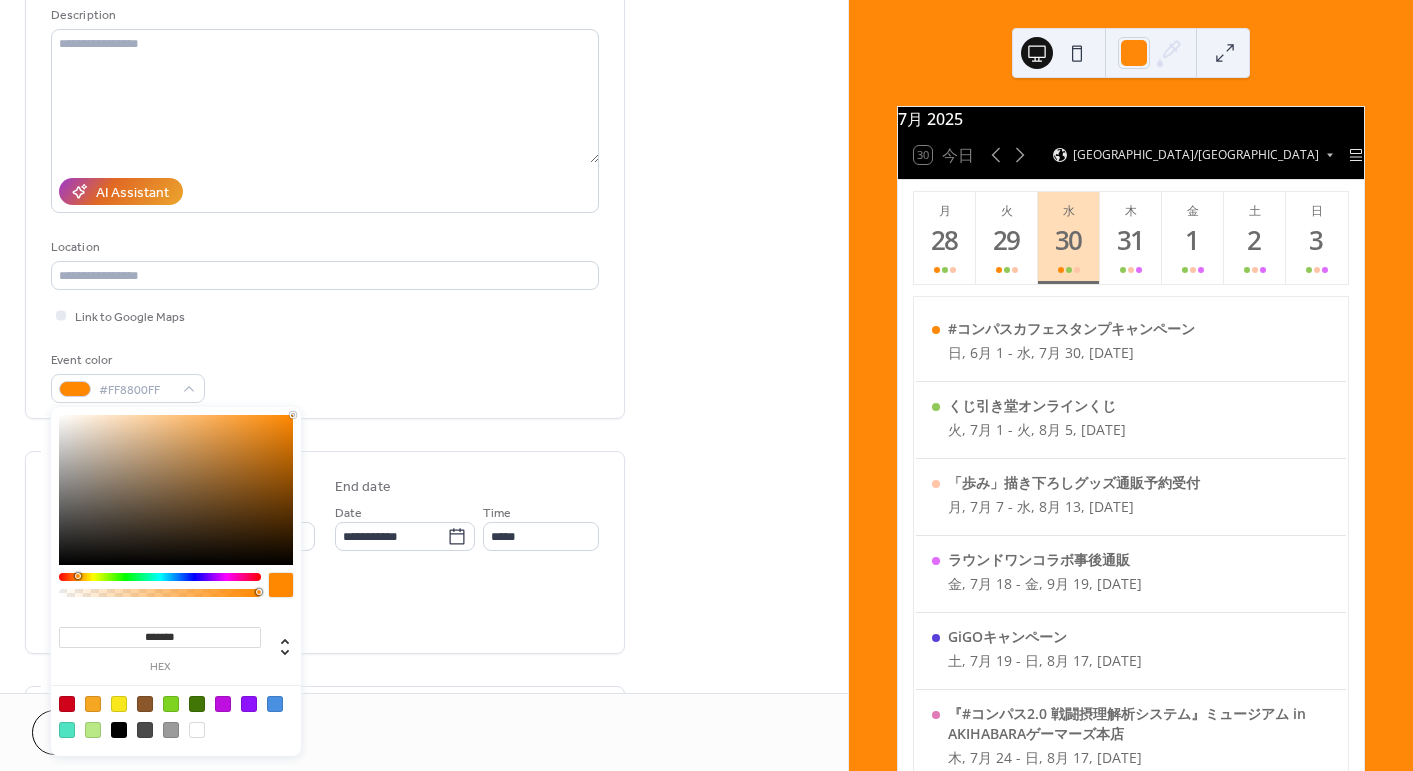 click on "**********" at bounding box center [424, 631] 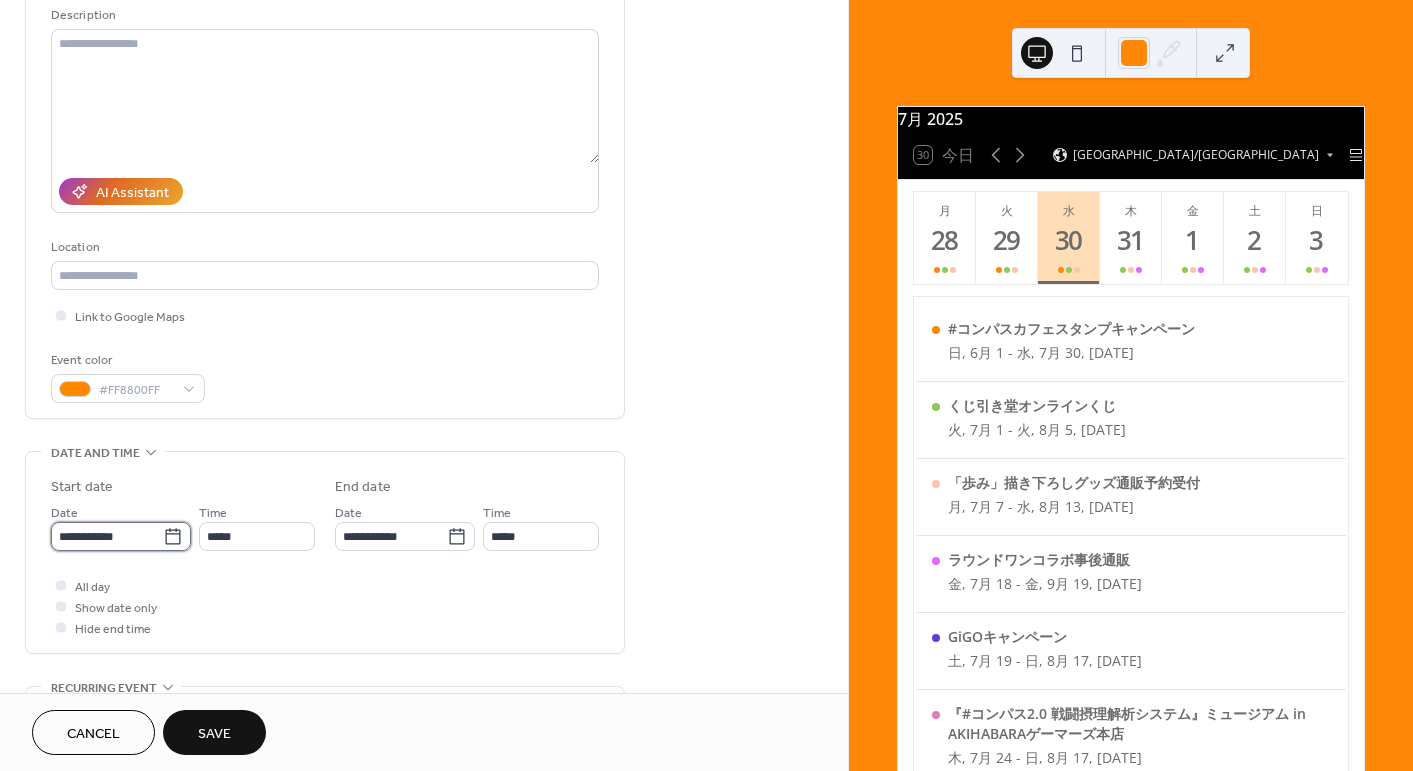 click on "**********" at bounding box center [107, 536] 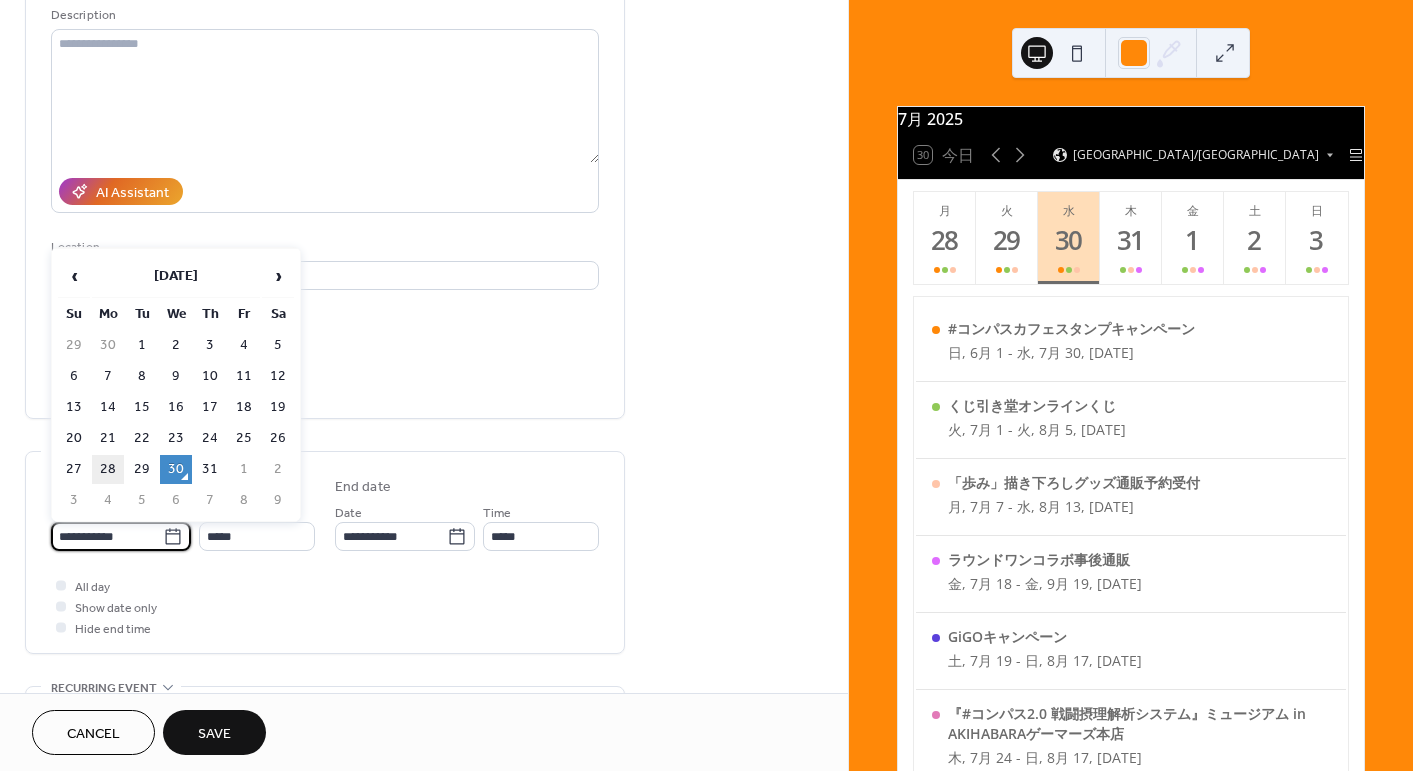 click on "28" at bounding box center (108, 469) 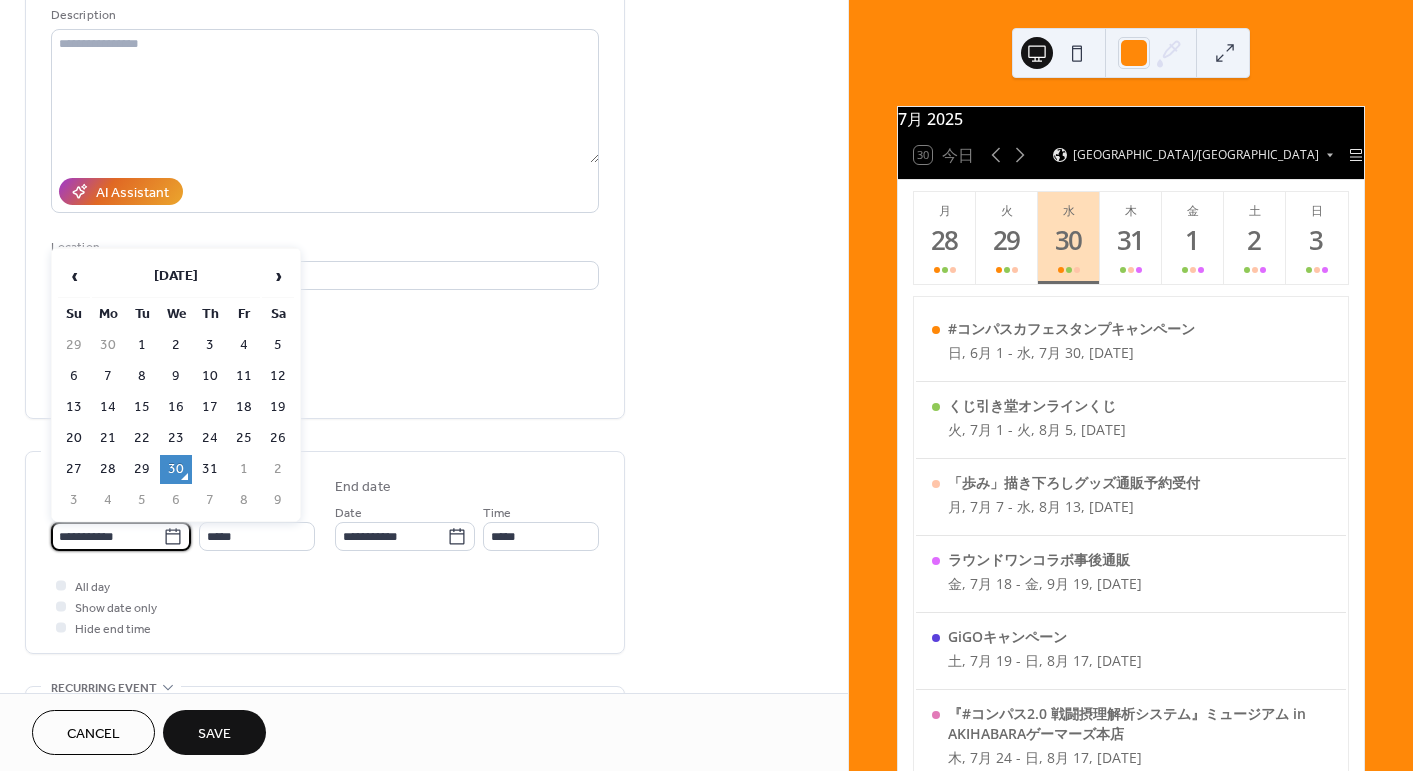 type on "**********" 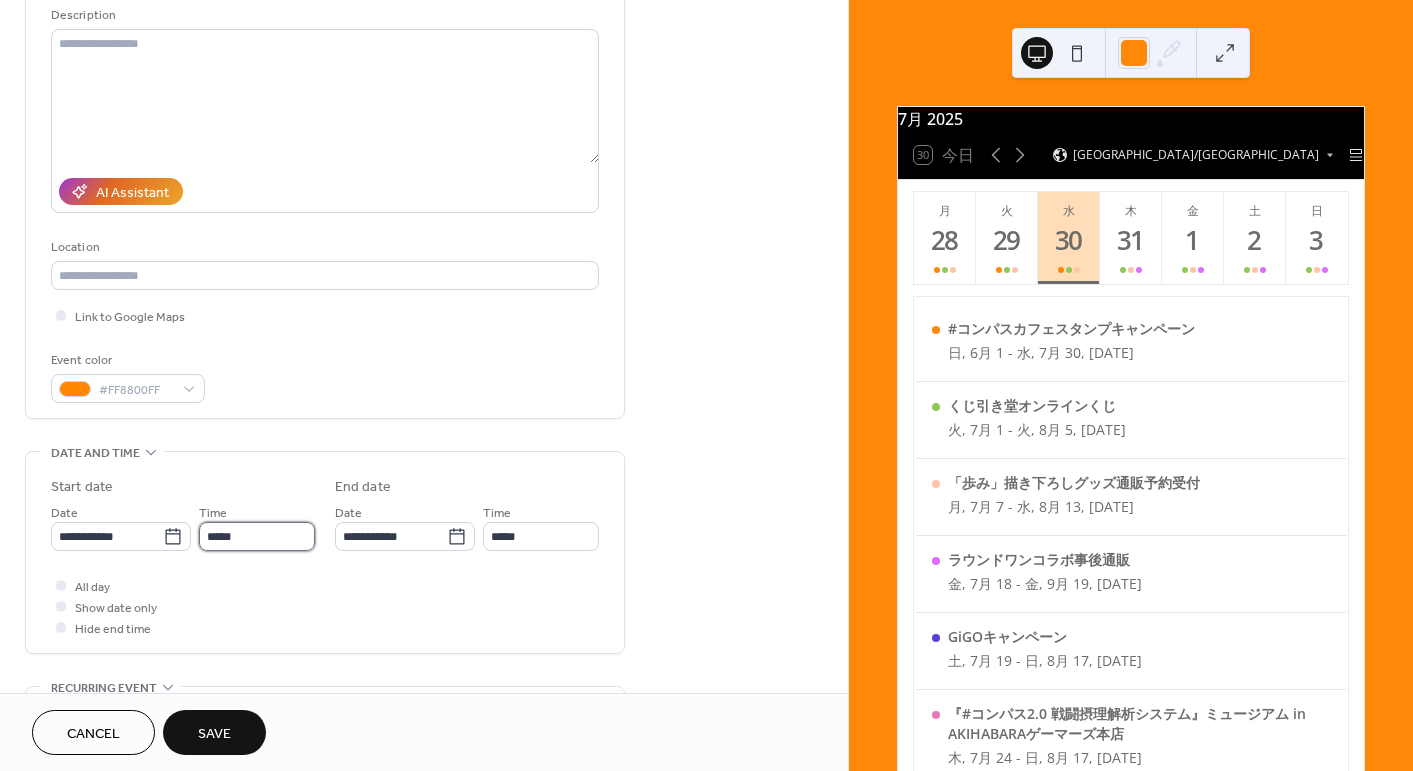 click on "*****" at bounding box center (257, 536) 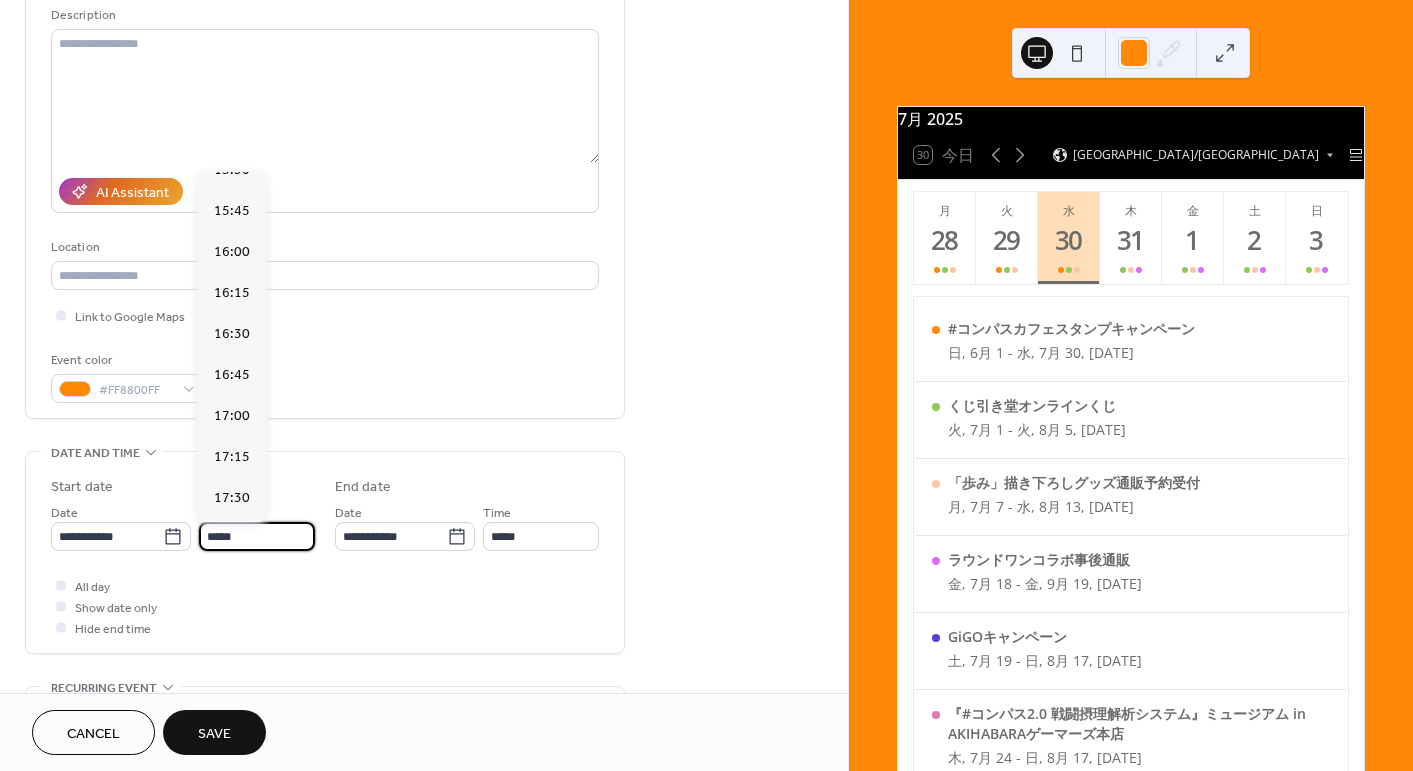 scroll, scrollTop: 3064, scrollLeft: 0, axis: vertical 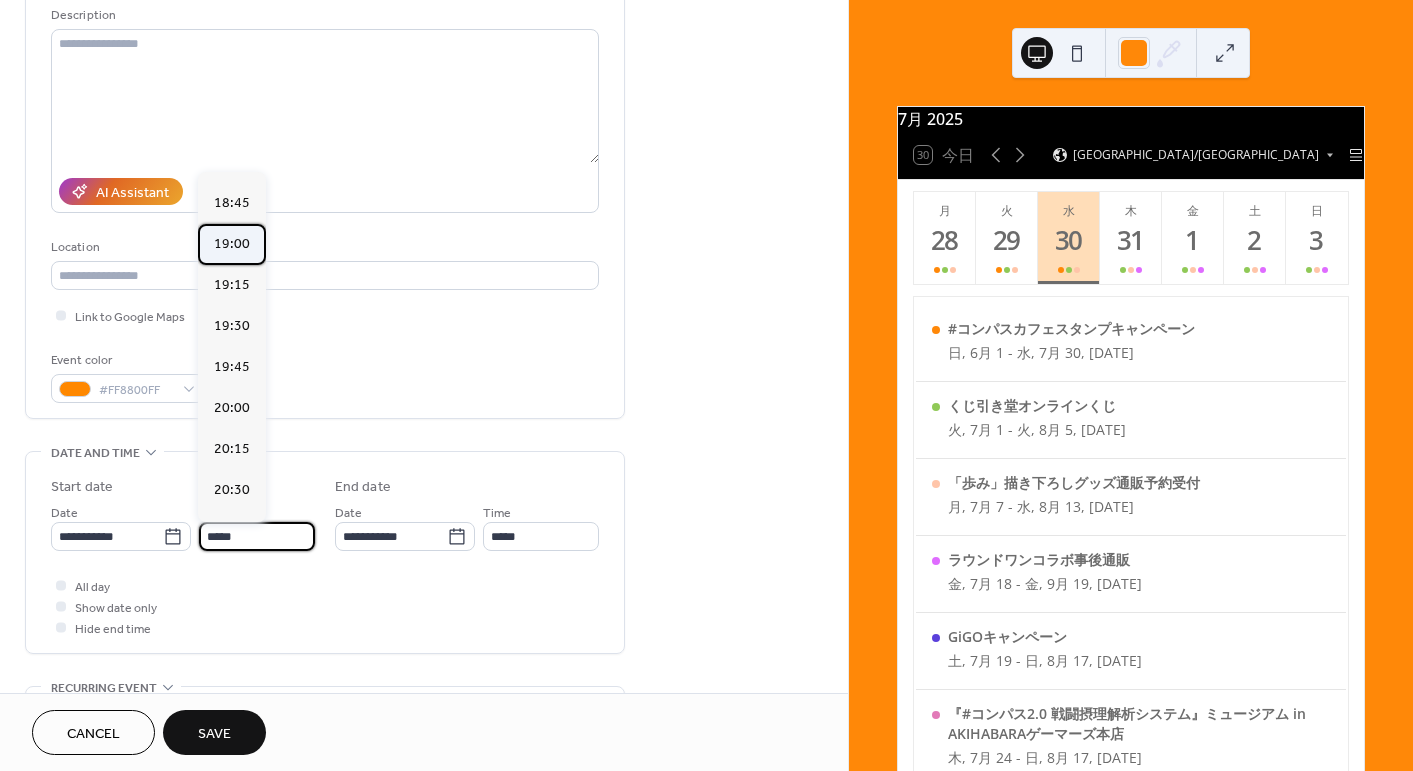 click on "19:00" at bounding box center (232, 244) 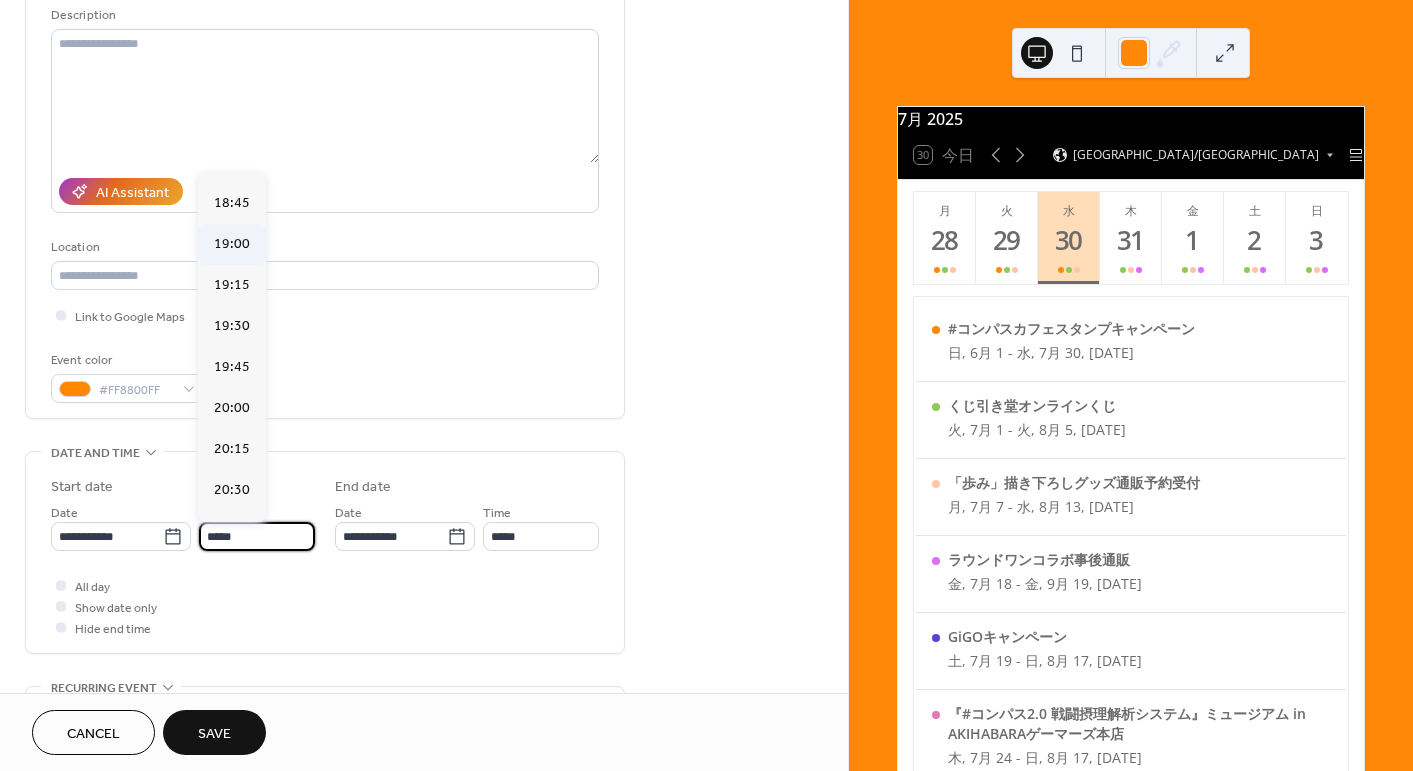 type on "*****" 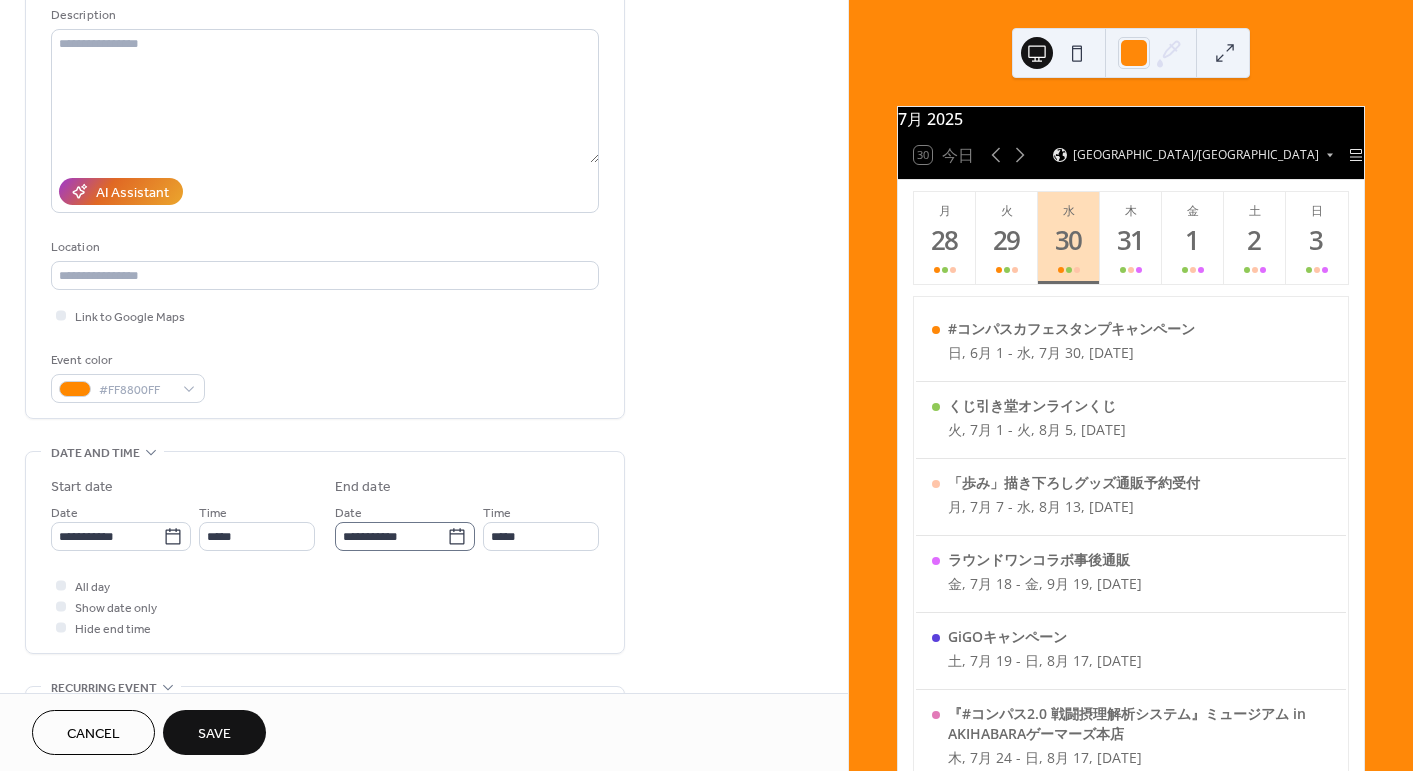 click 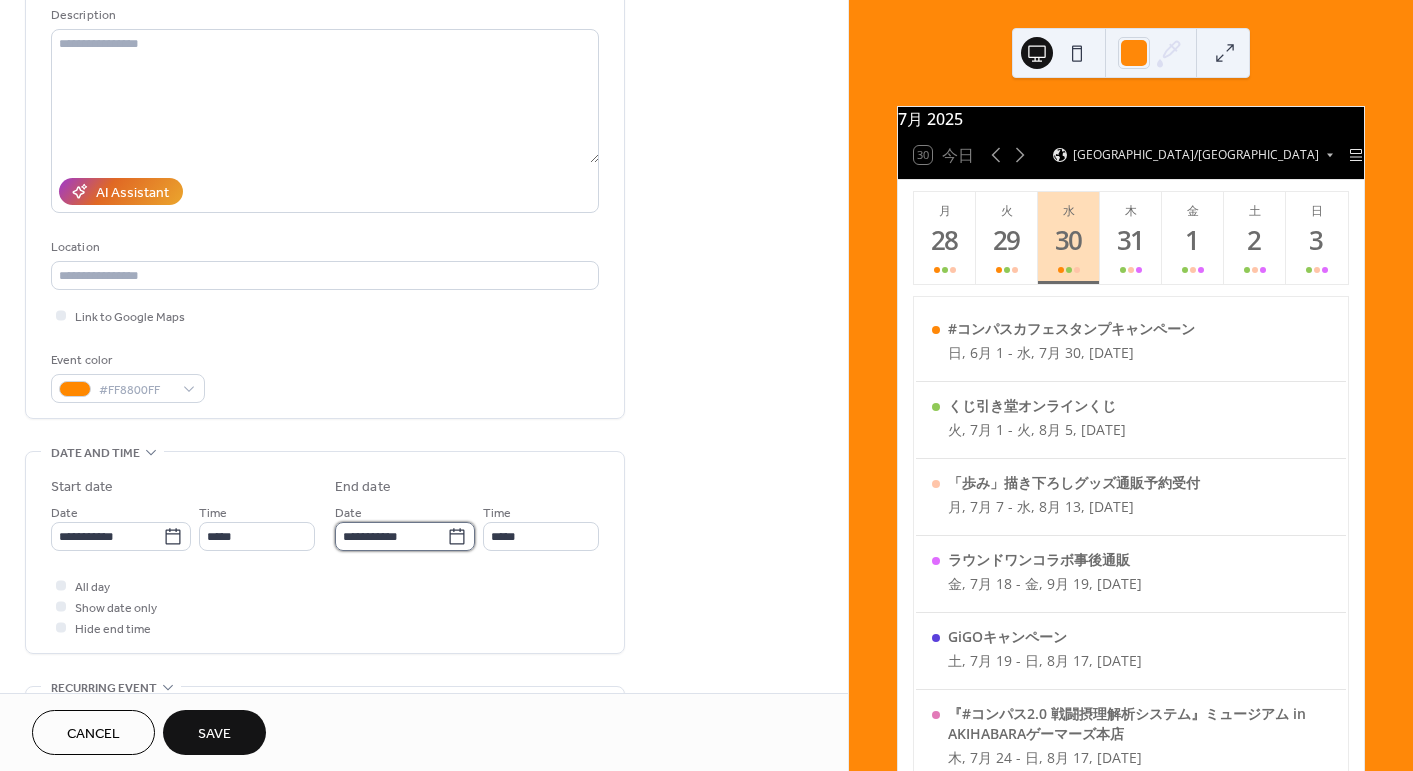 click on "**********" at bounding box center [391, 536] 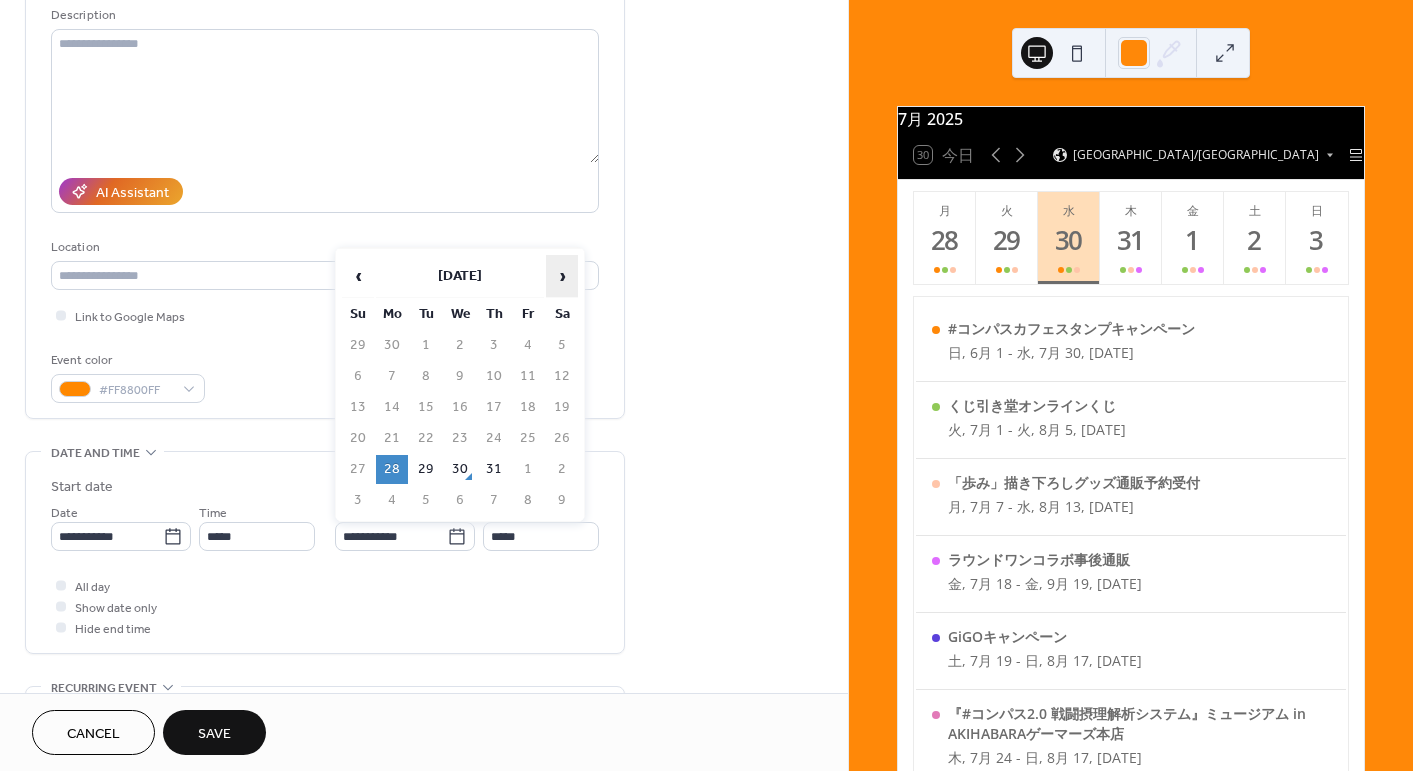 click on "›" at bounding box center (562, 276) 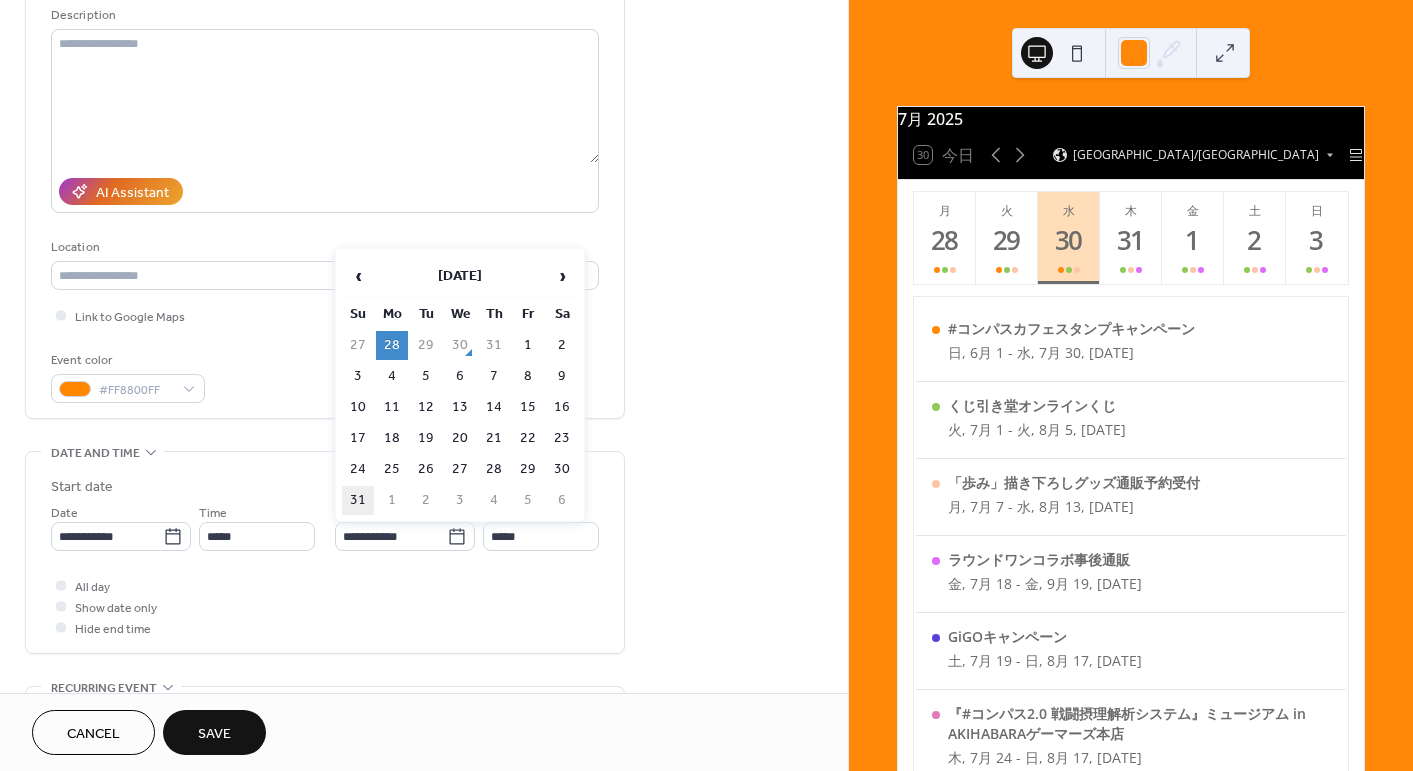 click on "31" at bounding box center (358, 500) 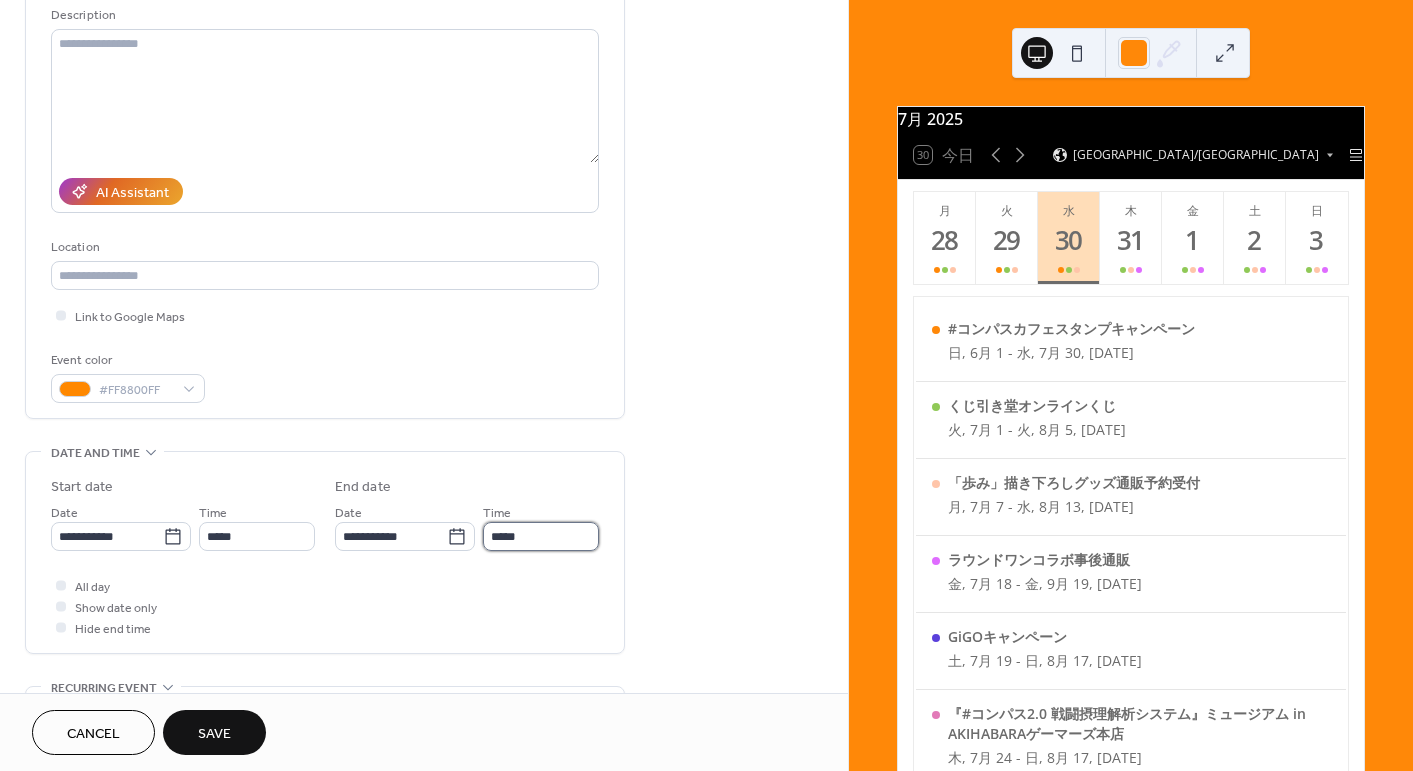 click on "*****" at bounding box center [541, 536] 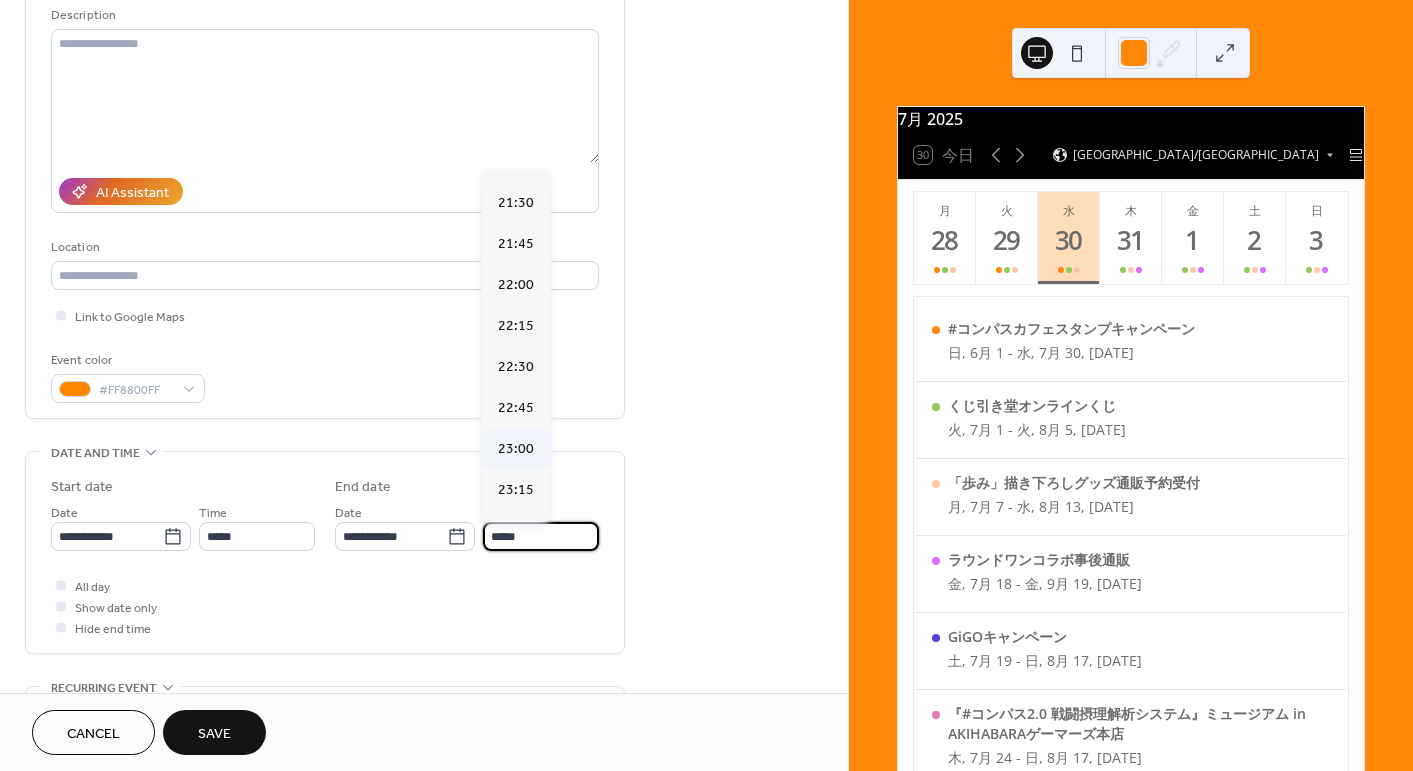 scroll, scrollTop: 3778, scrollLeft: 0, axis: vertical 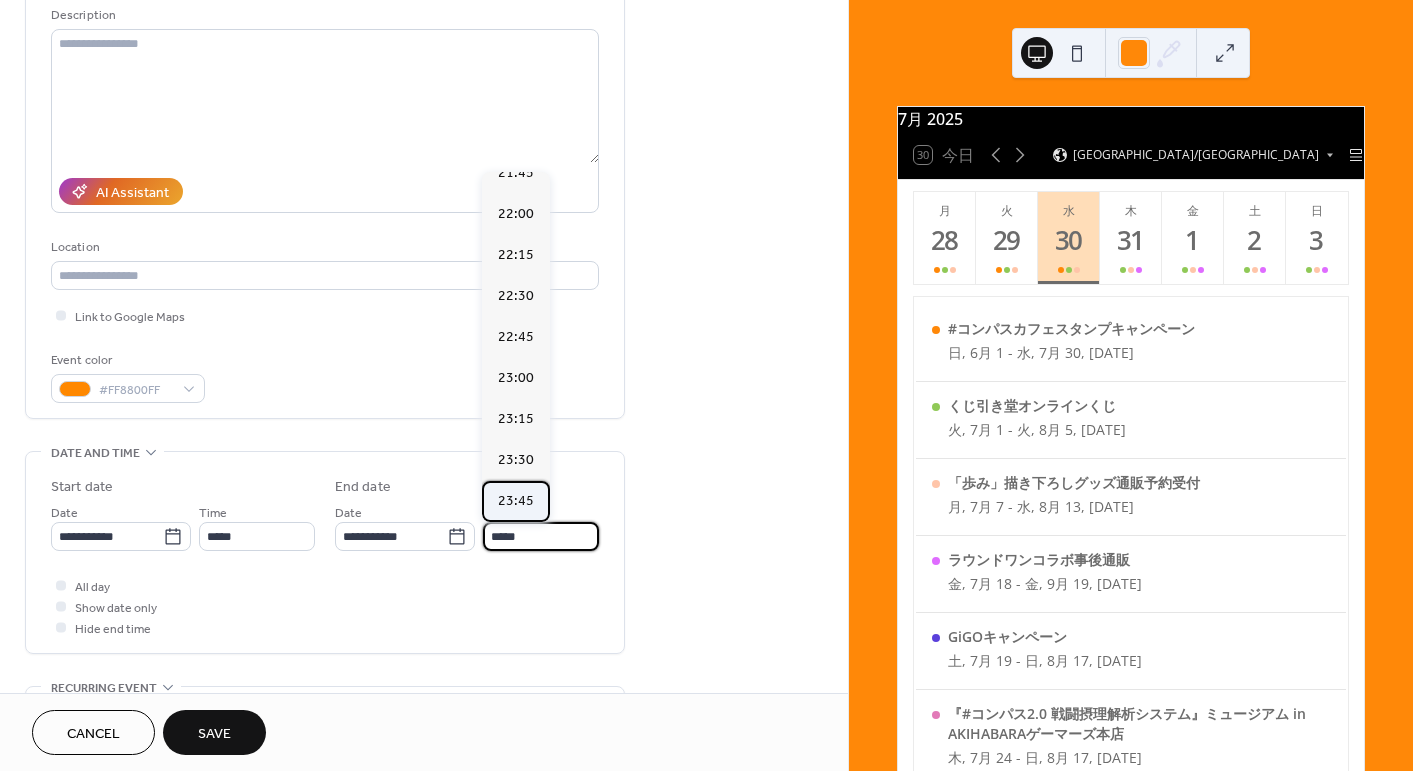 click on "23:45" at bounding box center [516, 501] 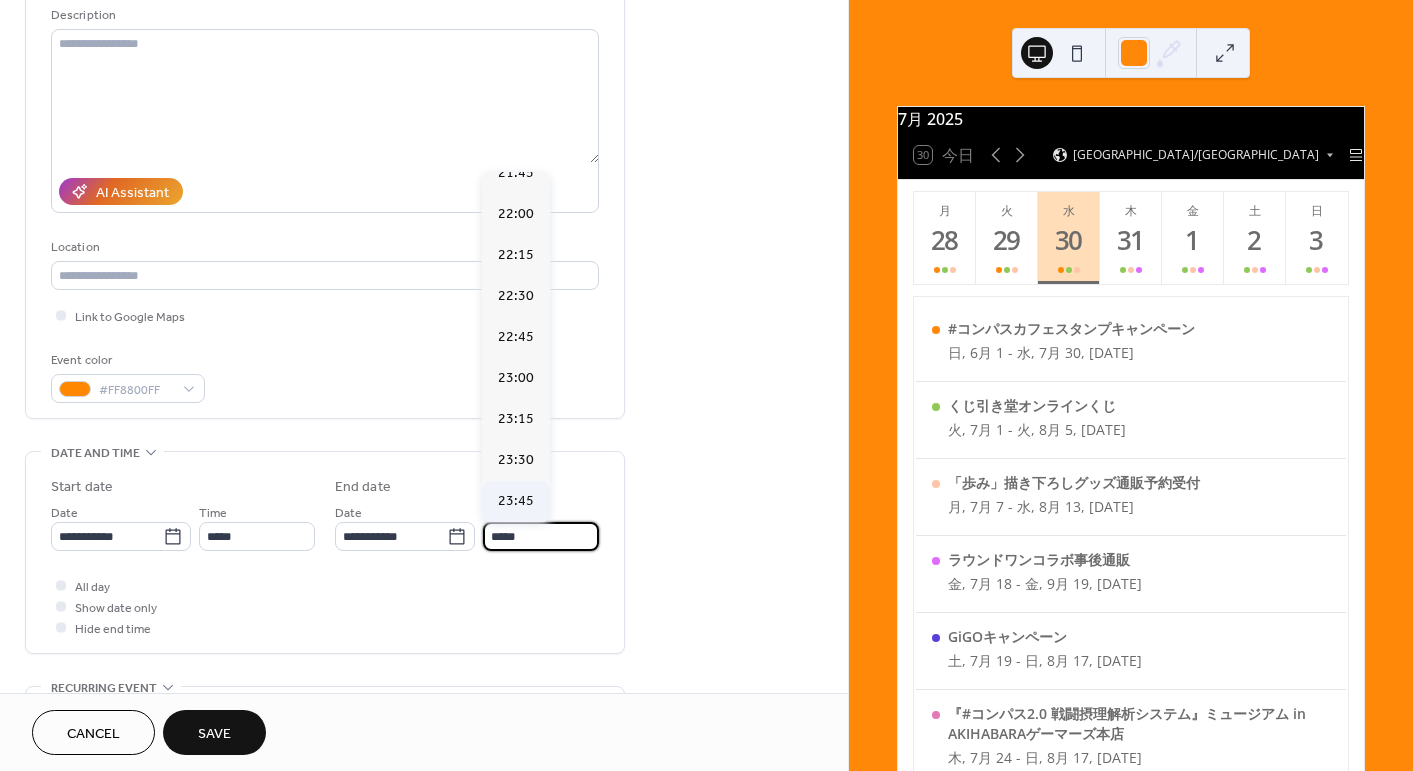 type on "*****" 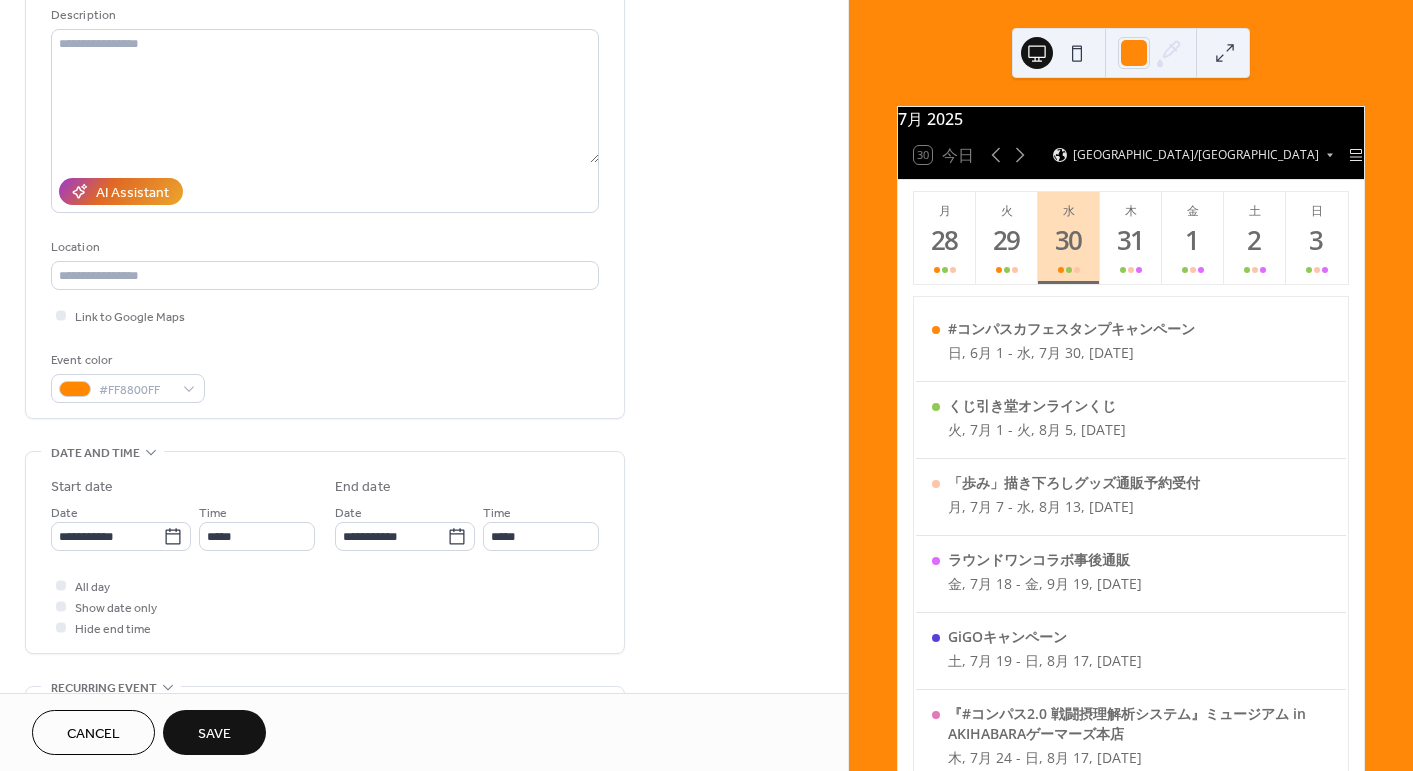 click on "**********" at bounding box center [424, 631] 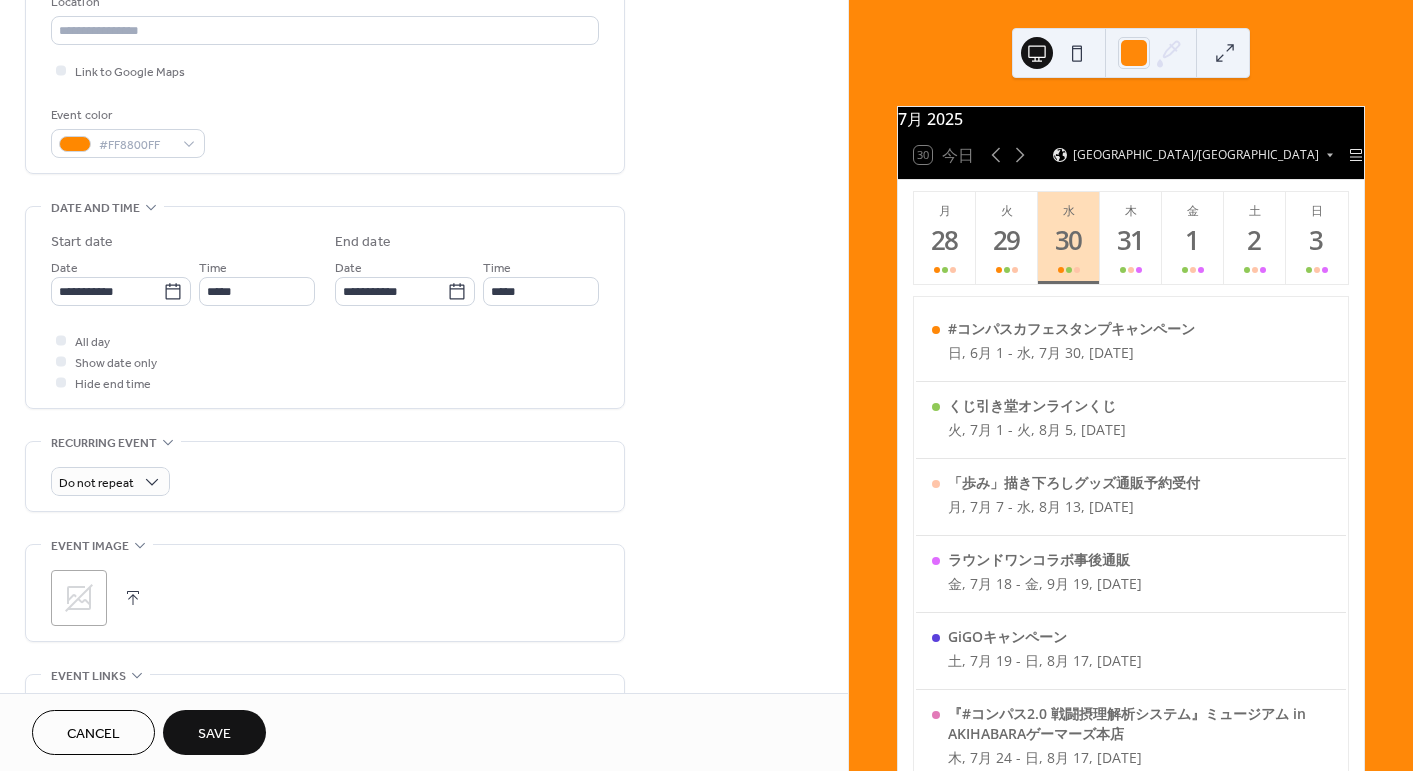 scroll, scrollTop: 500, scrollLeft: 0, axis: vertical 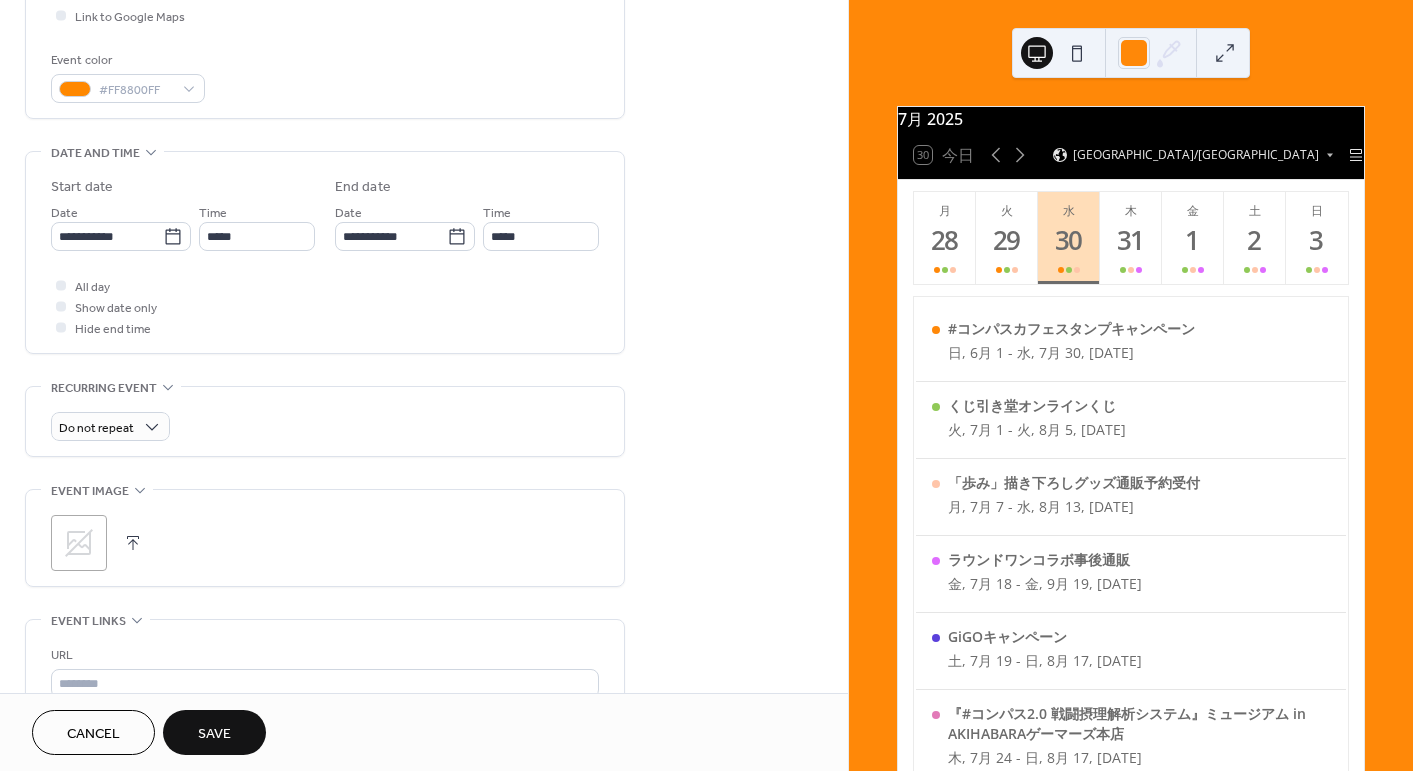 click 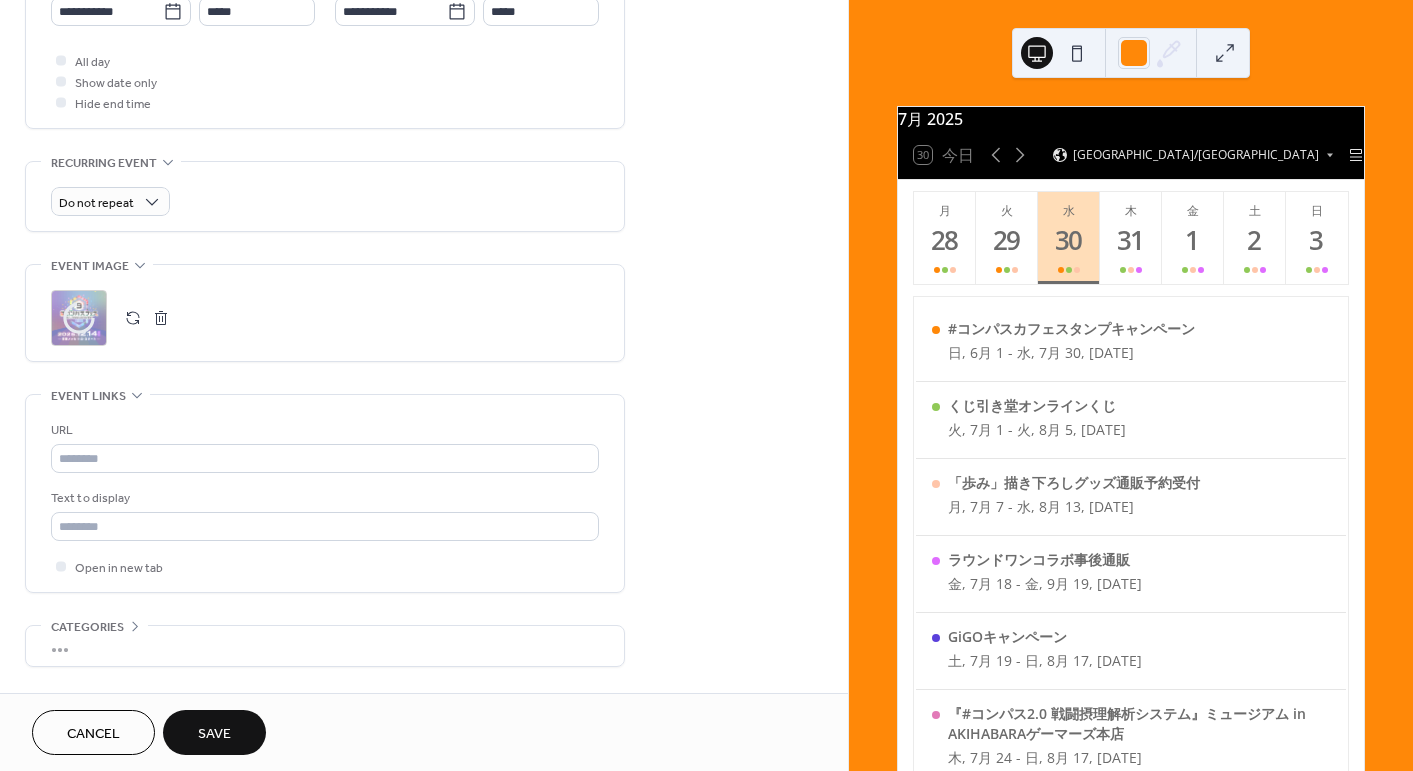 scroll, scrollTop: 859, scrollLeft: 0, axis: vertical 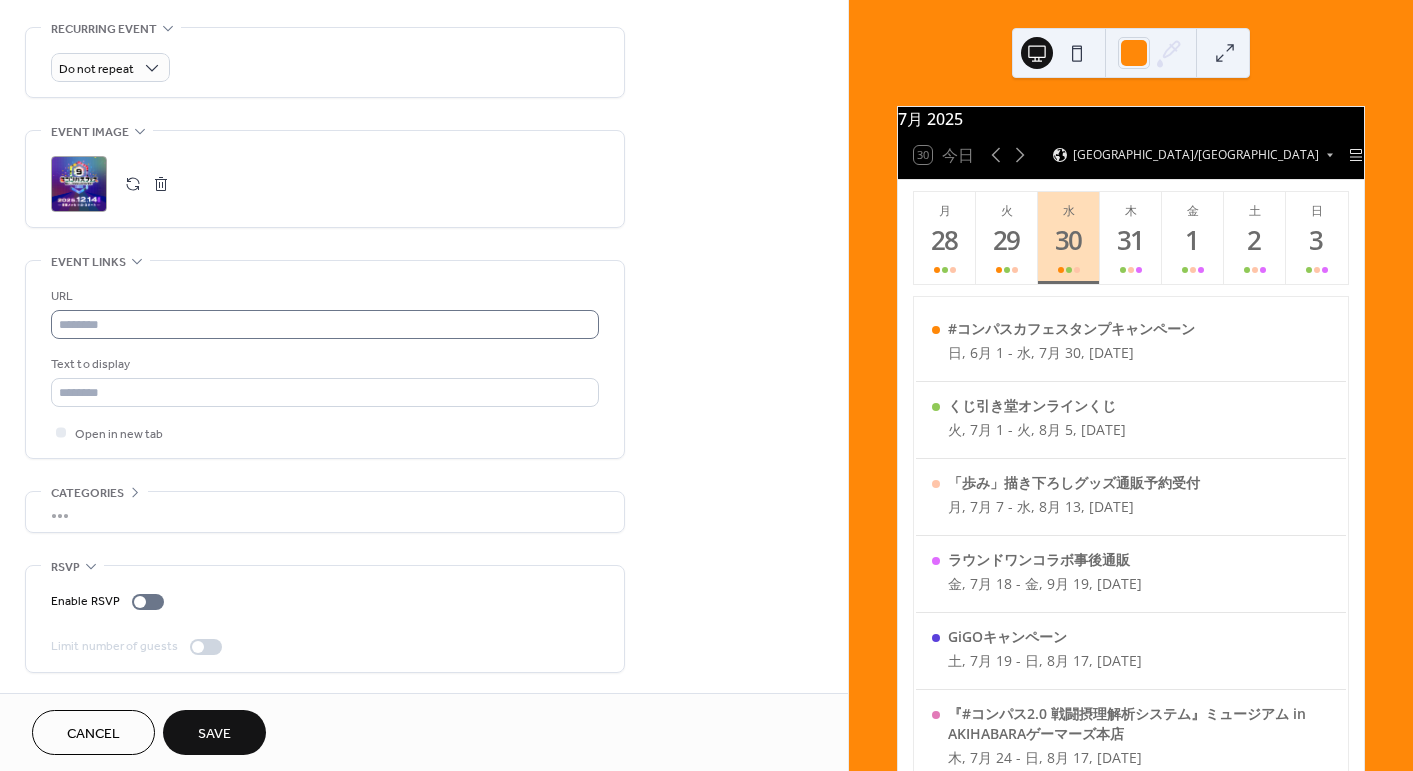 click on "URL Text to display Open in new tab" at bounding box center (325, 364) 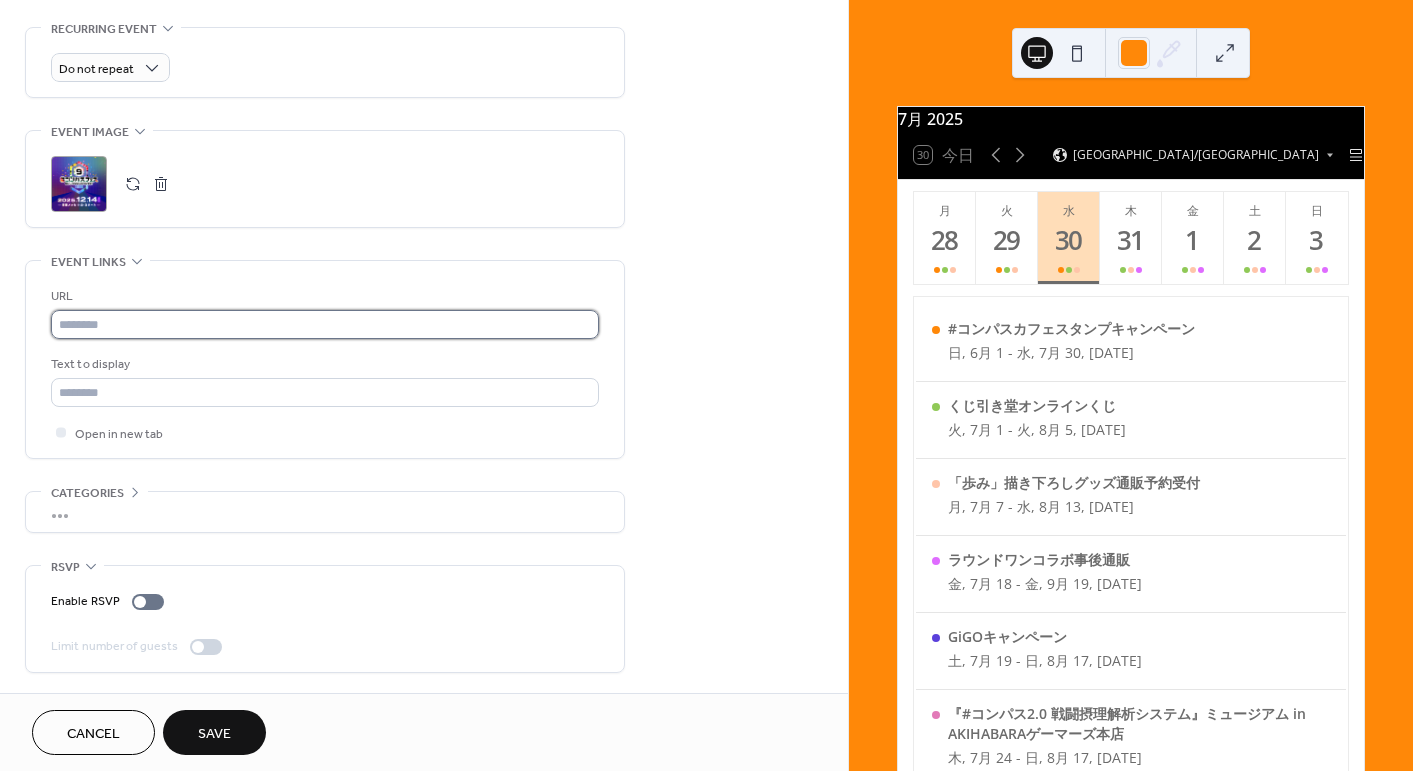 click at bounding box center (325, 324) 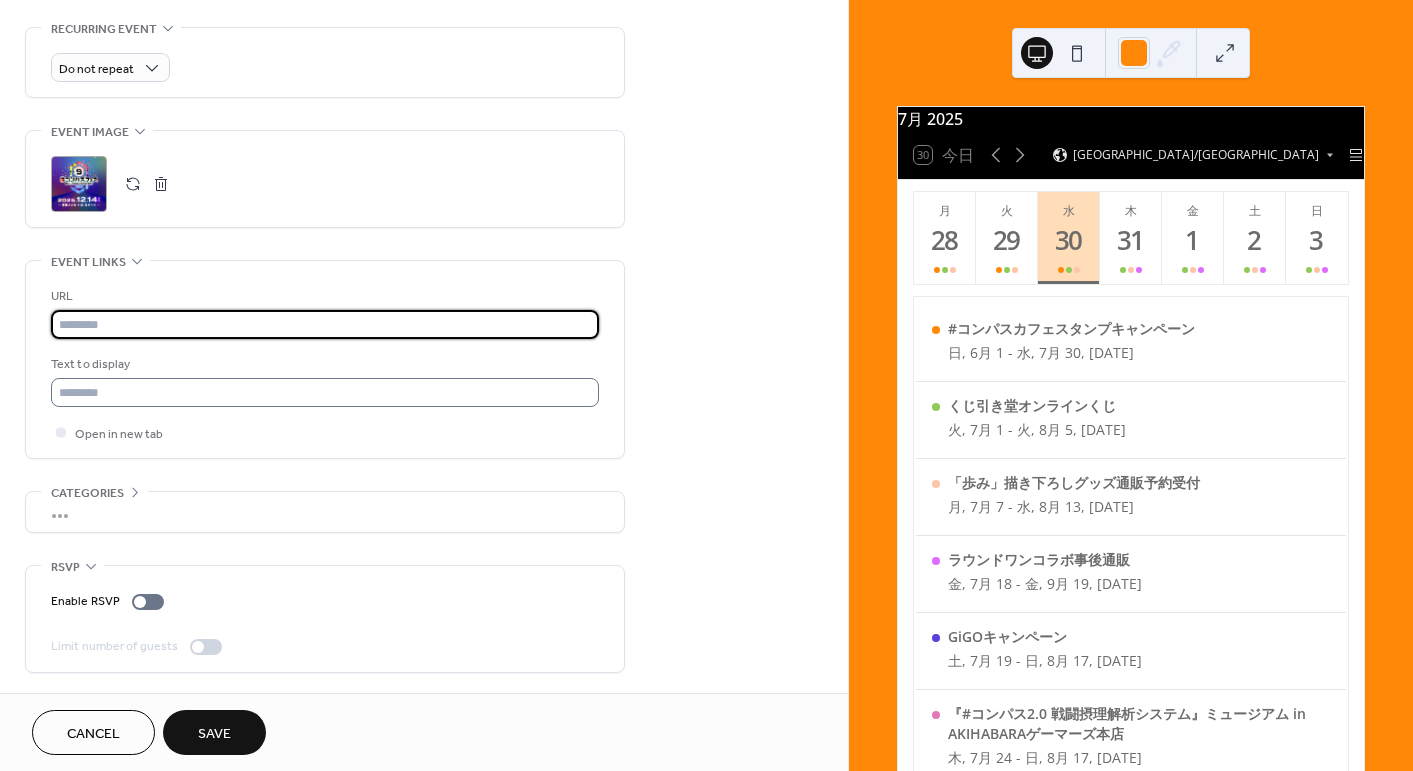 paste on "**********" 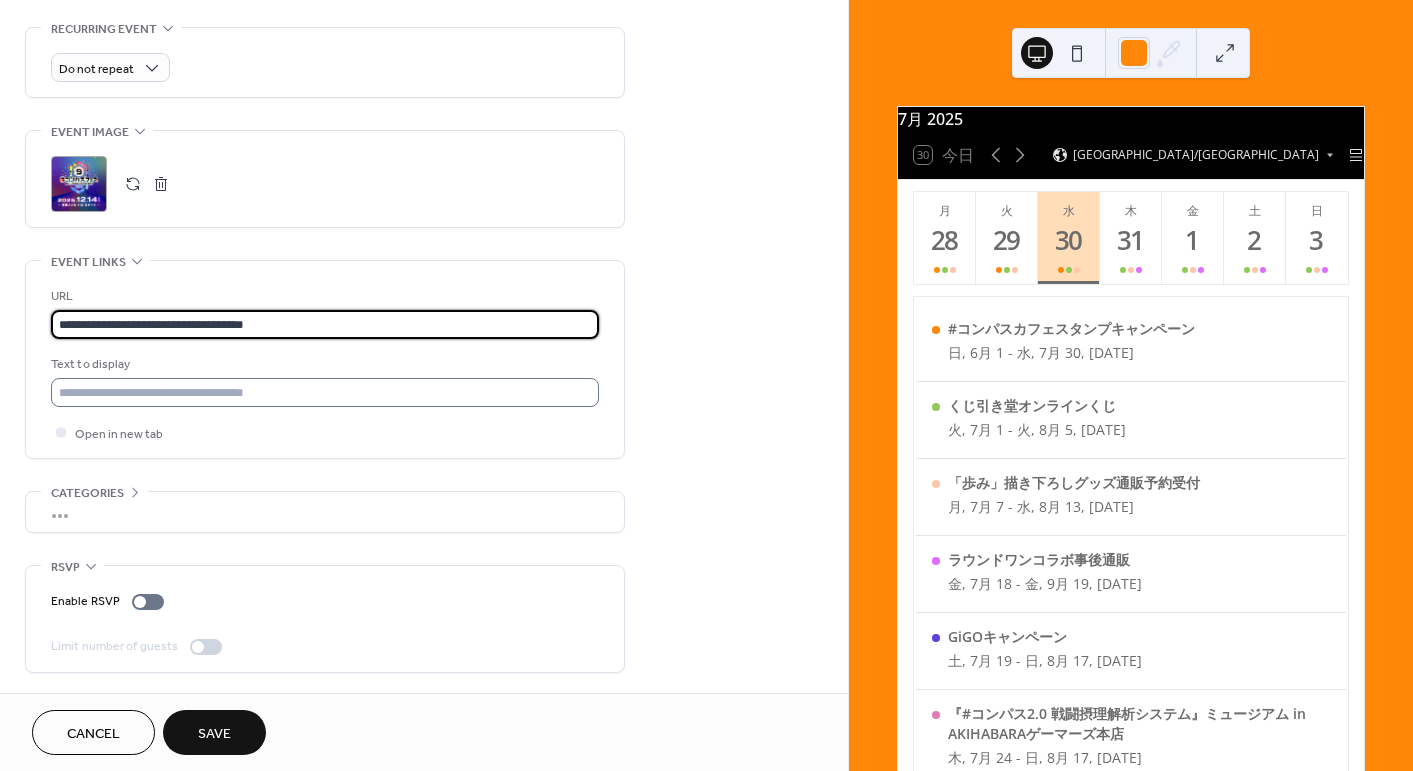 type on "**********" 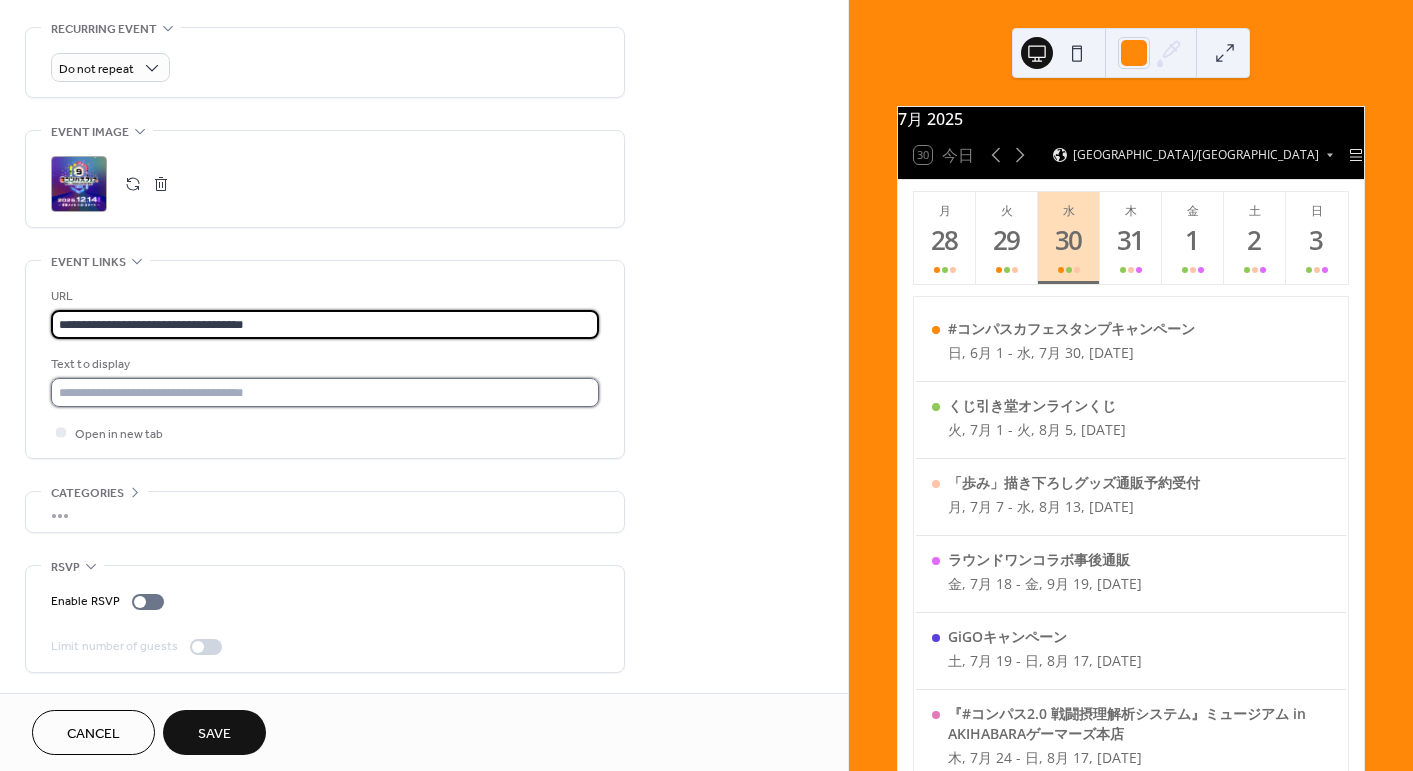 click at bounding box center [325, 392] 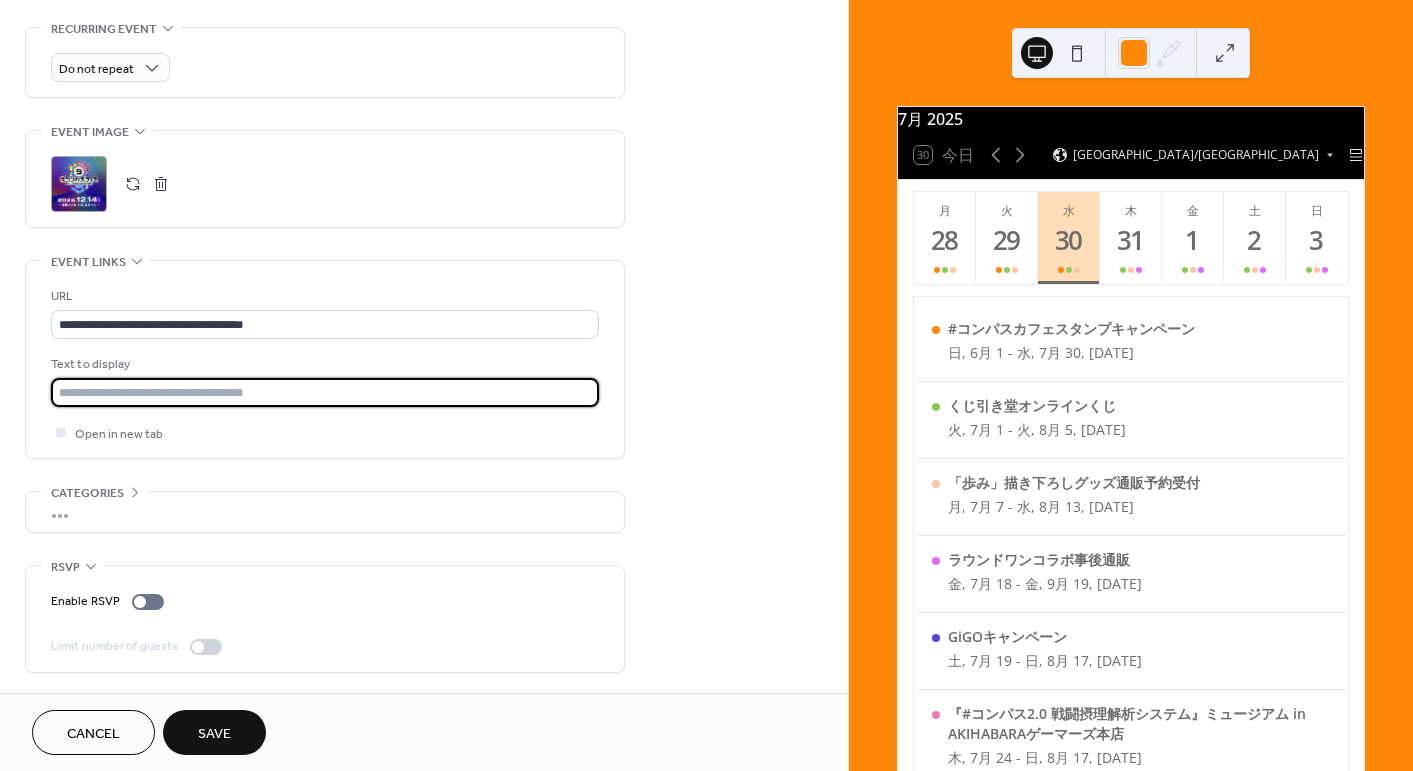 paste on "**********" 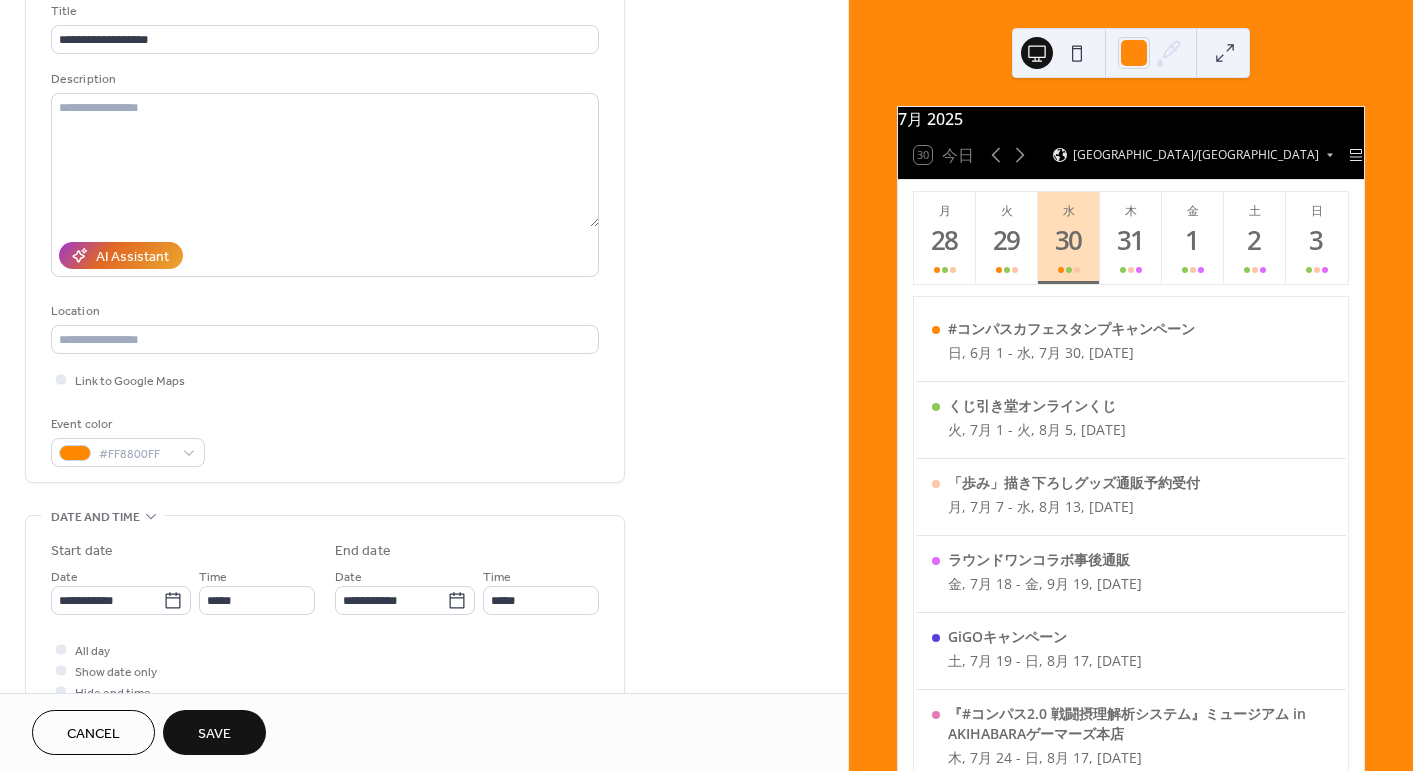 scroll, scrollTop: 300, scrollLeft: 0, axis: vertical 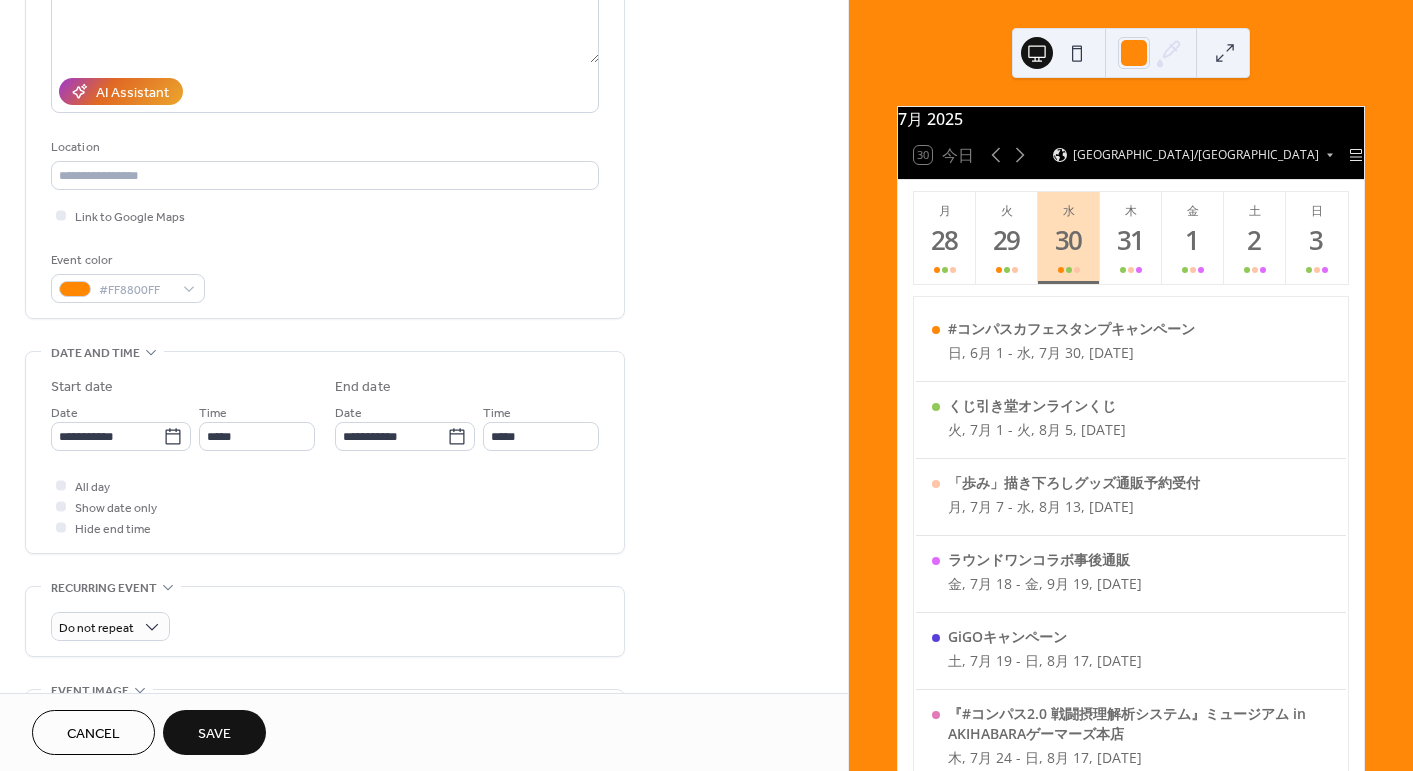 type on "**********" 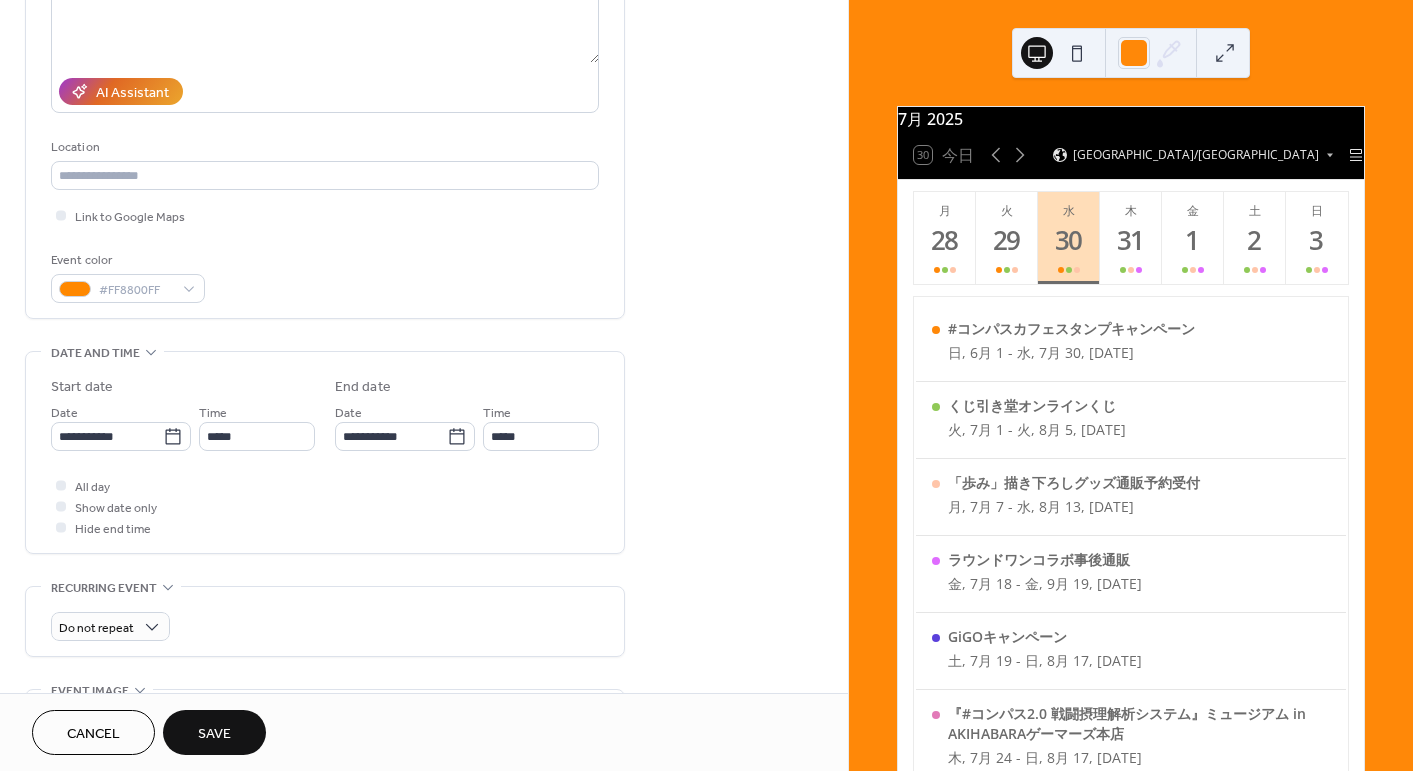 click on "Save" at bounding box center (214, 734) 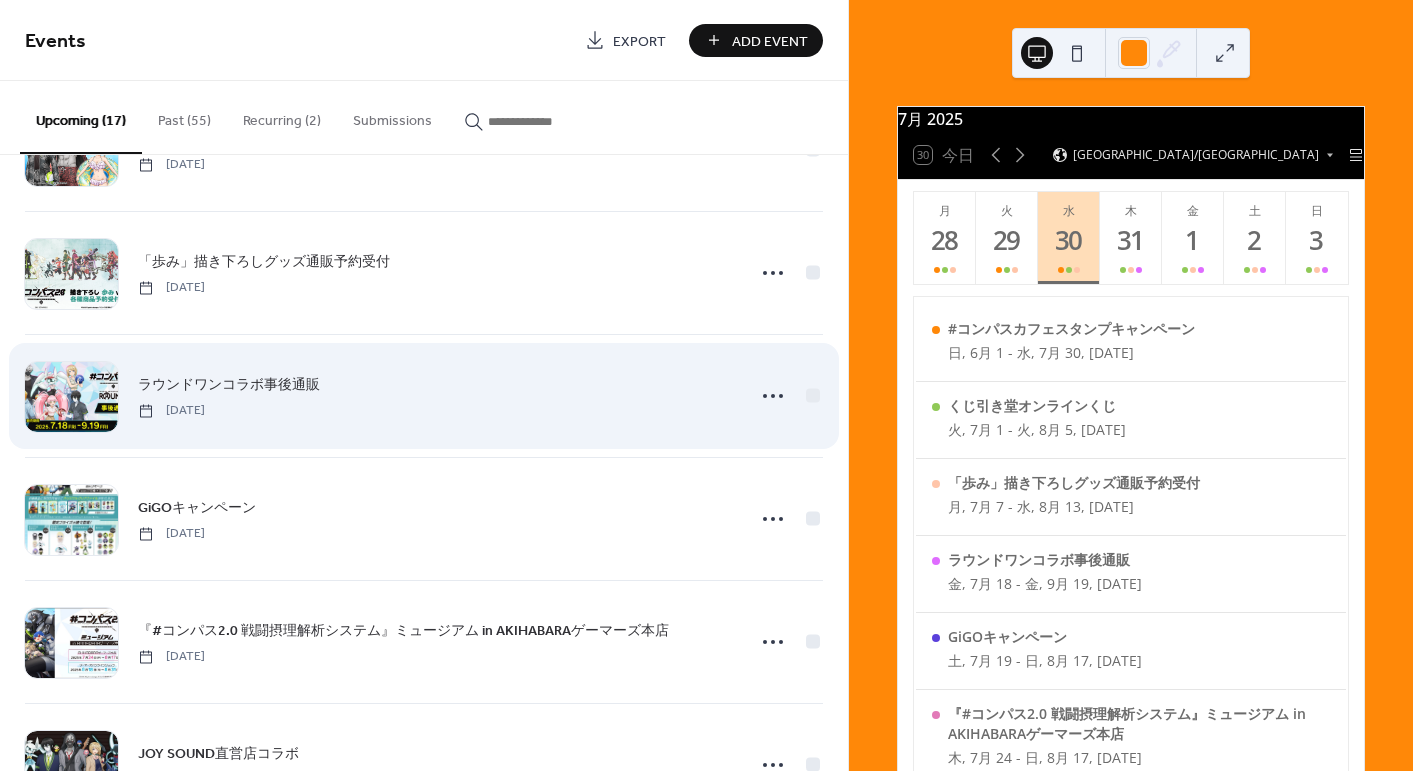 scroll, scrollTop: 0, scrollLeft: 0, axis: both 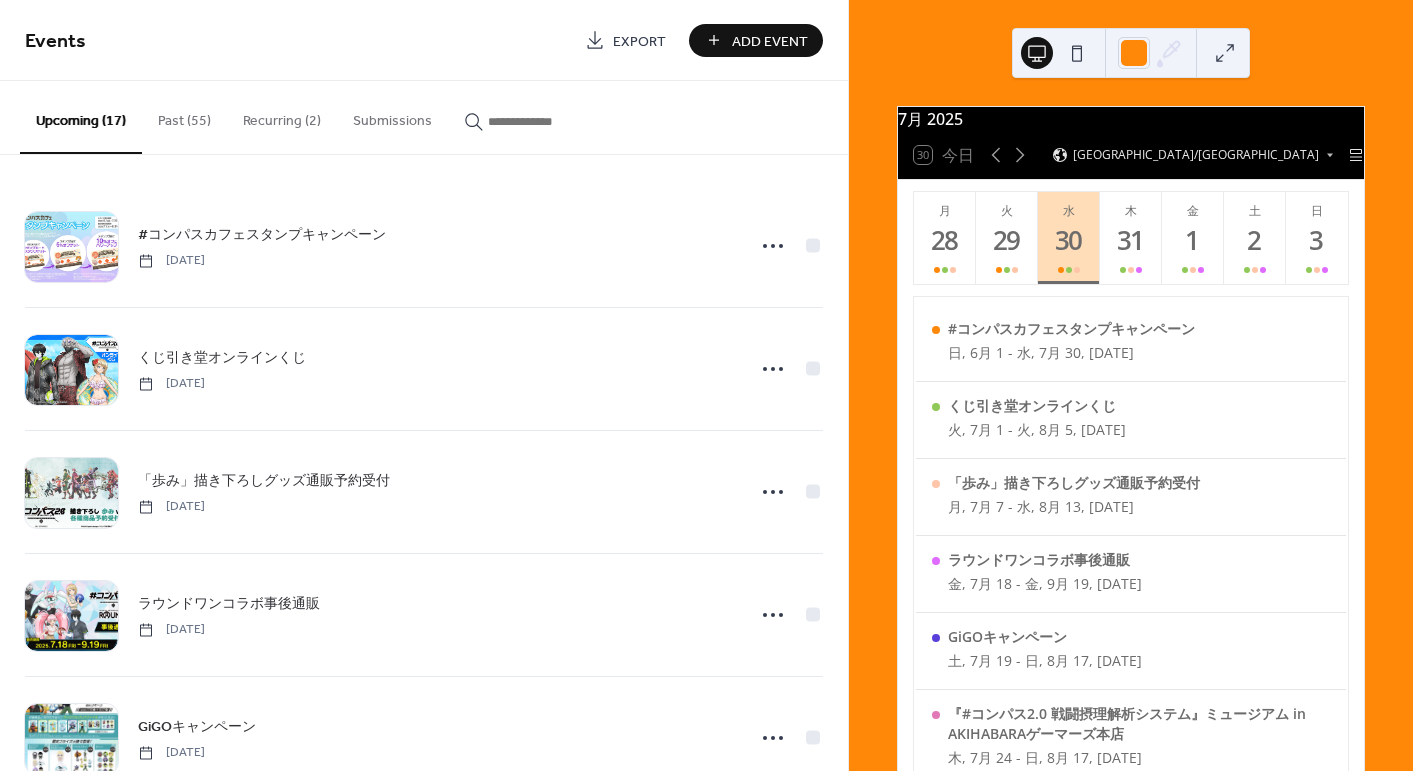click on "Add Event" at bounding box center (770, 41) 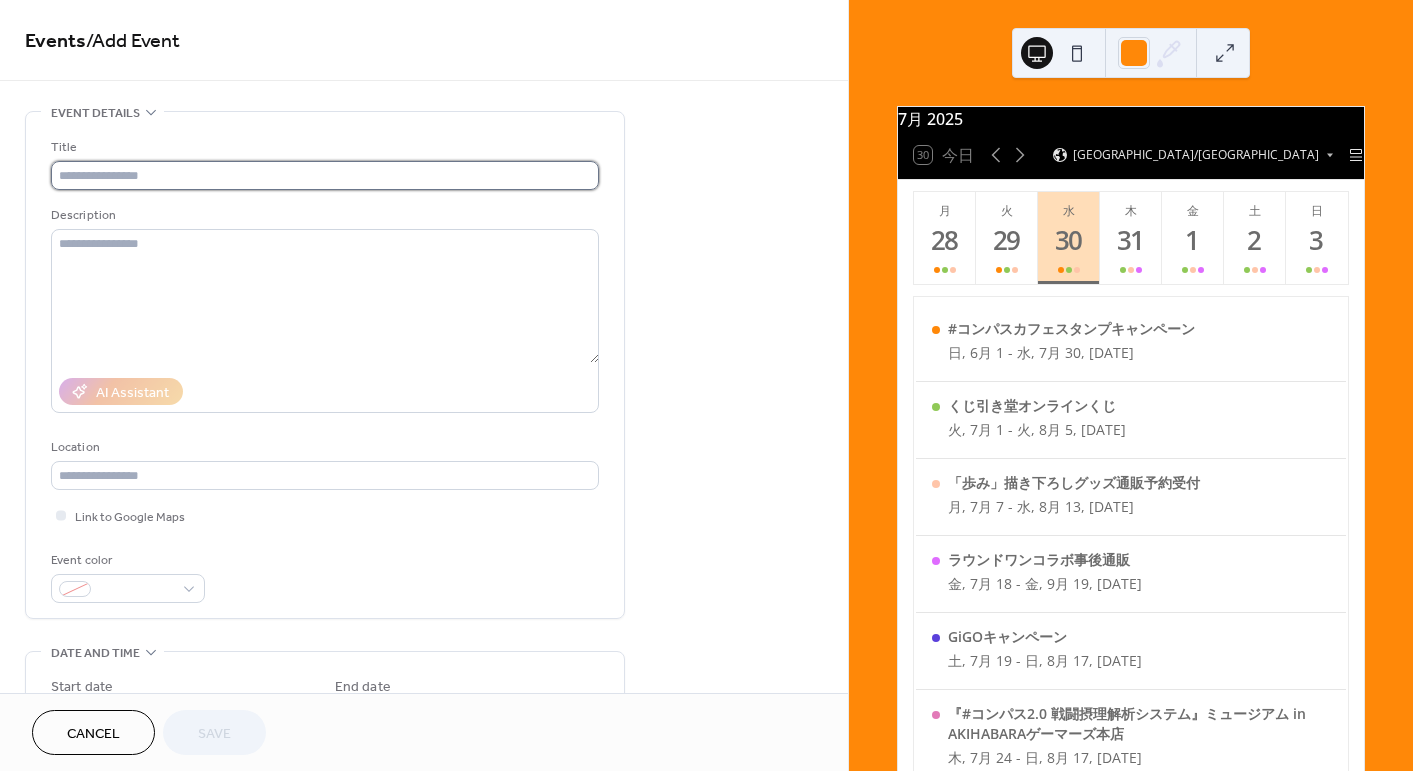 drag, startPoint x: 502, startPoint y: 178, endPoint x: 494, endPoint y: 185, distance: 10.630146 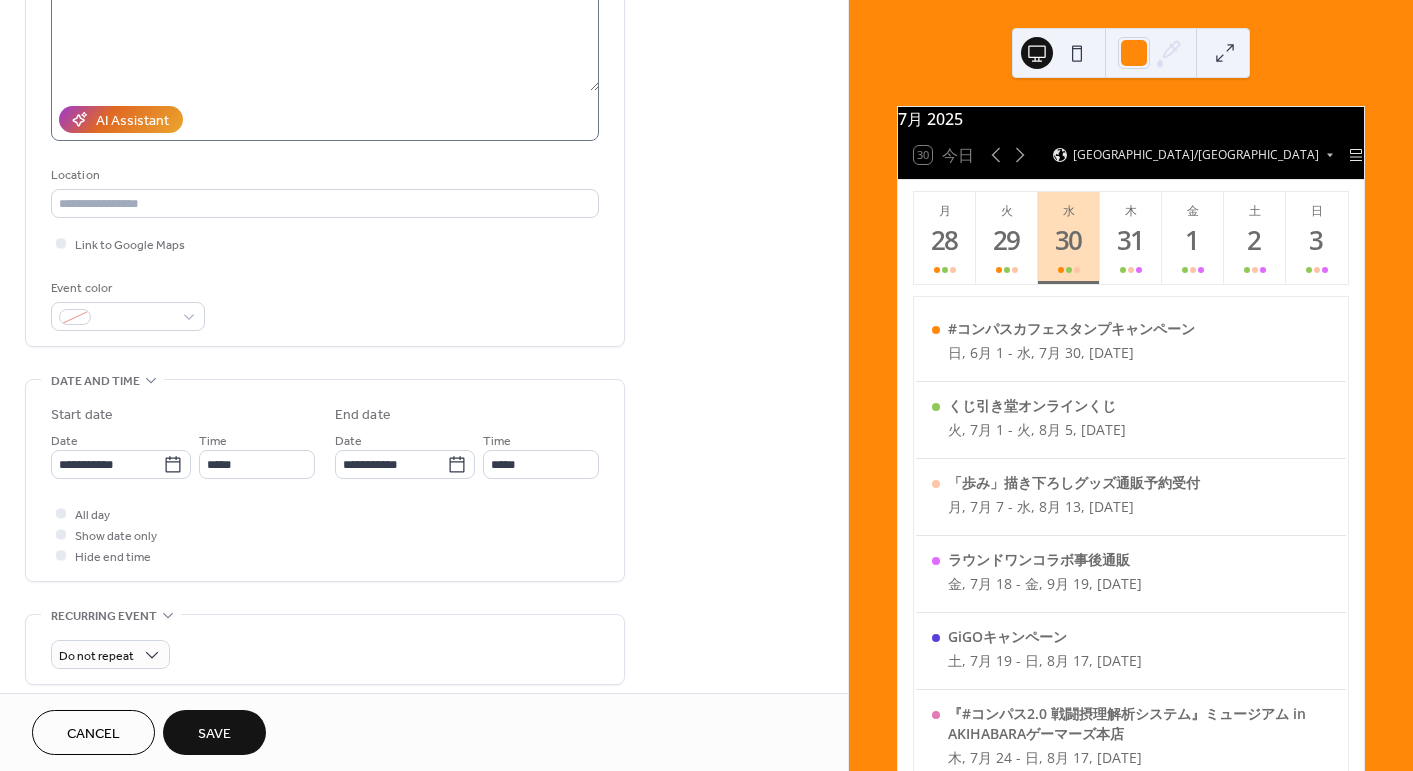 scroll, scrollTop: 300, scrollLeft: 0, axis: vertical 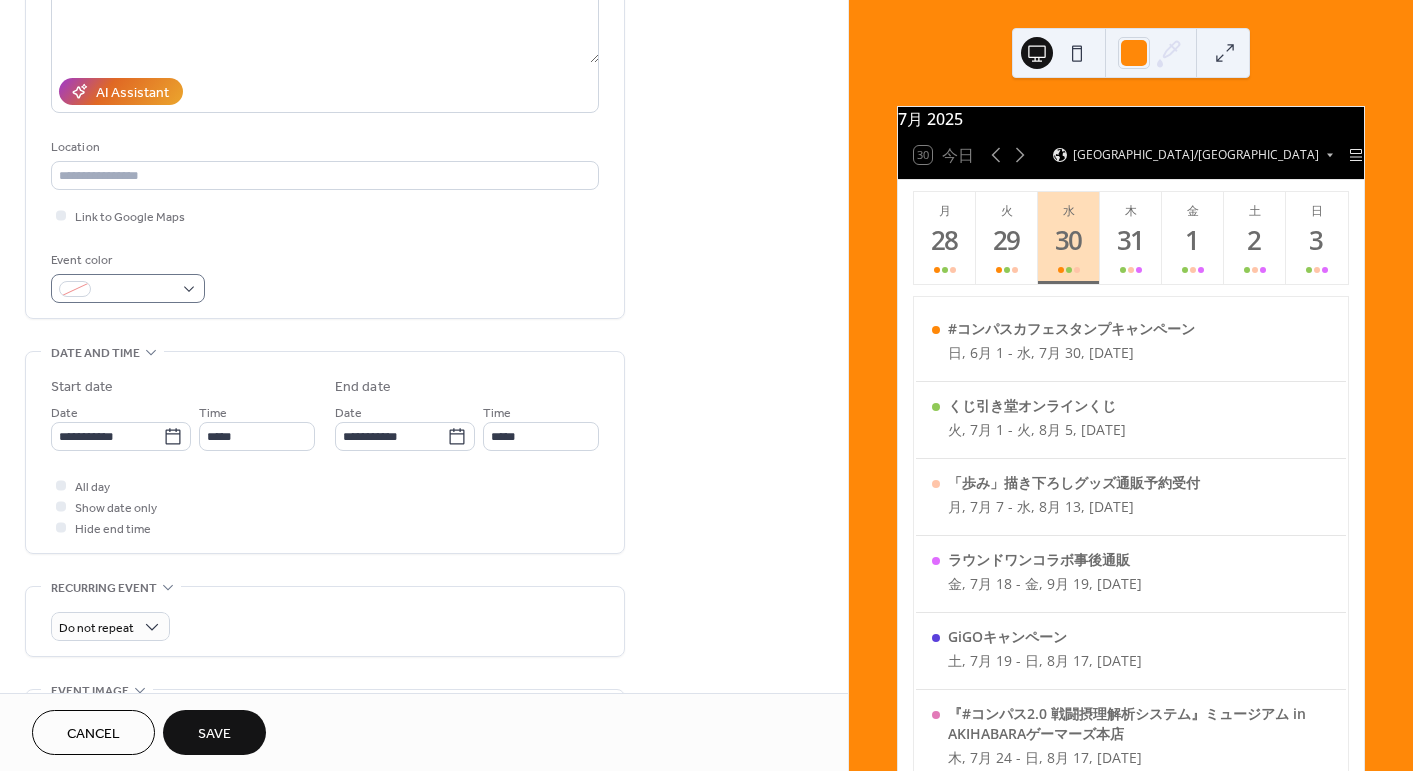 type on "**********" 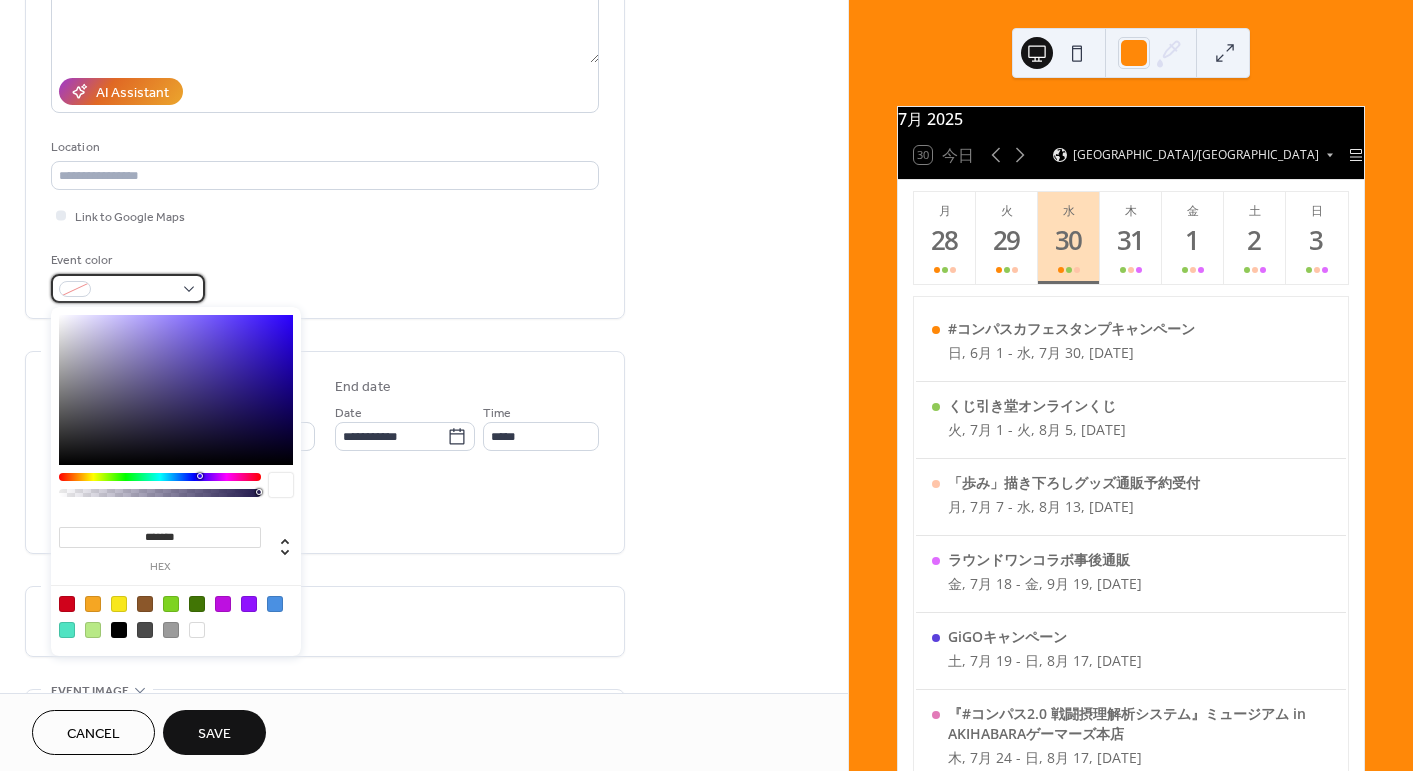 click at bounding box center [128, 288] 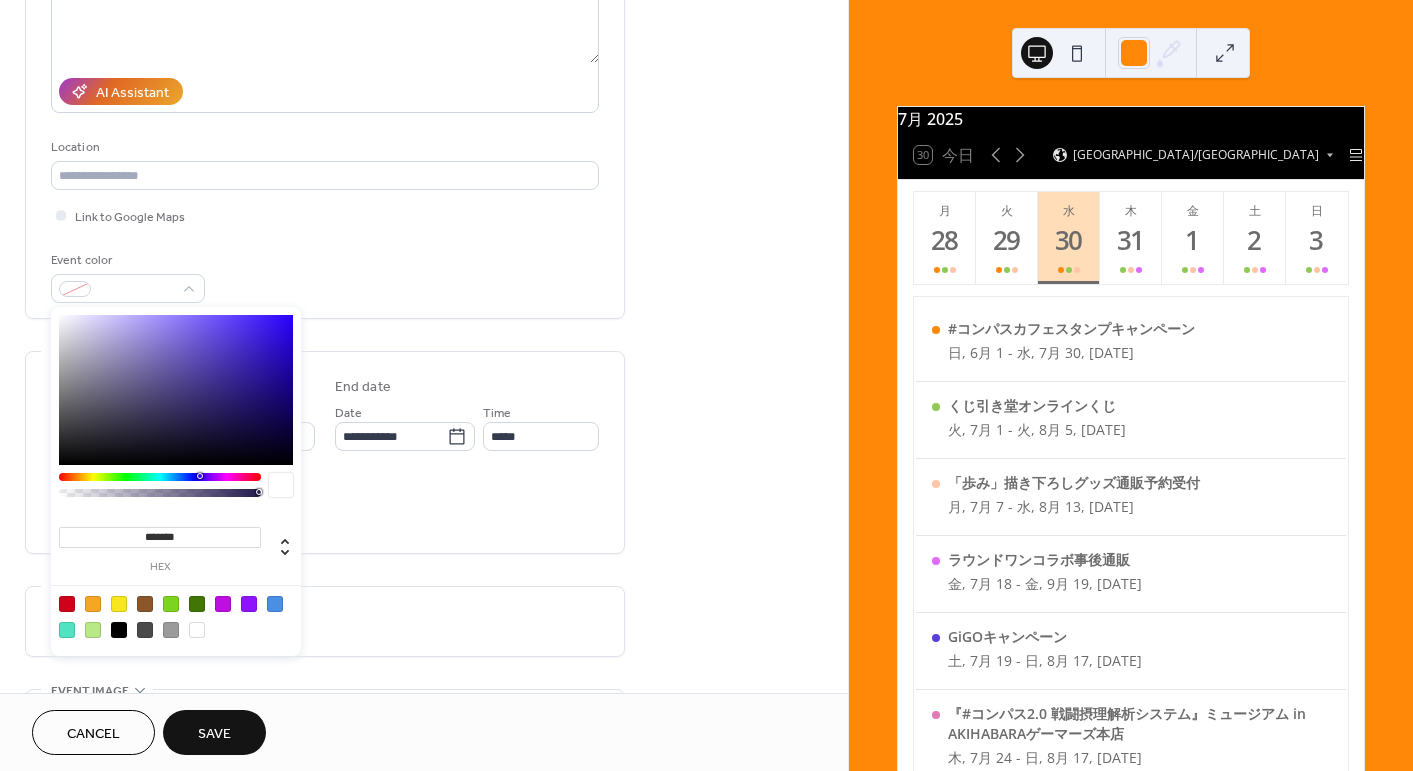 drag, startPoint x: 141, startPoint y: 536, endPoint x: 370, endPoint y: 543, distance: 229.10696 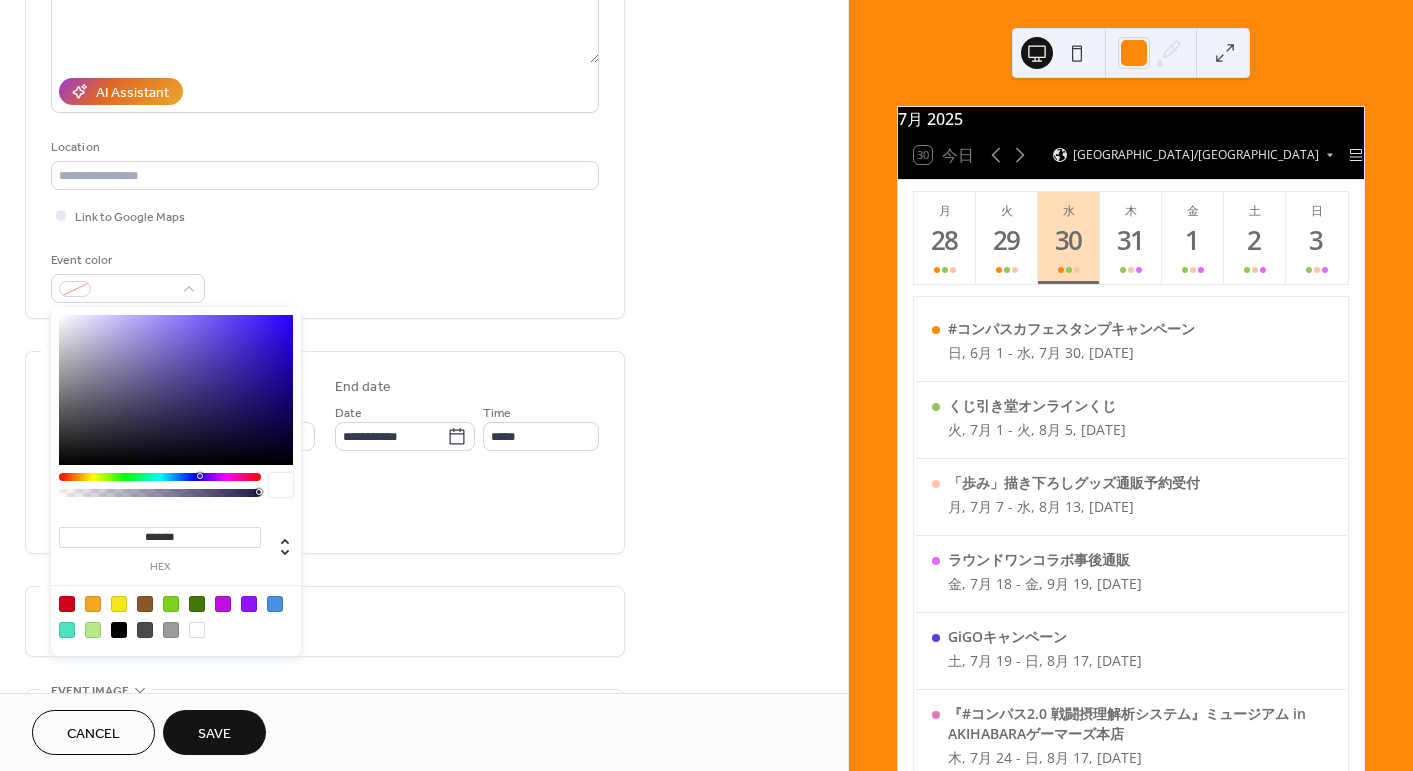 type on "*******" 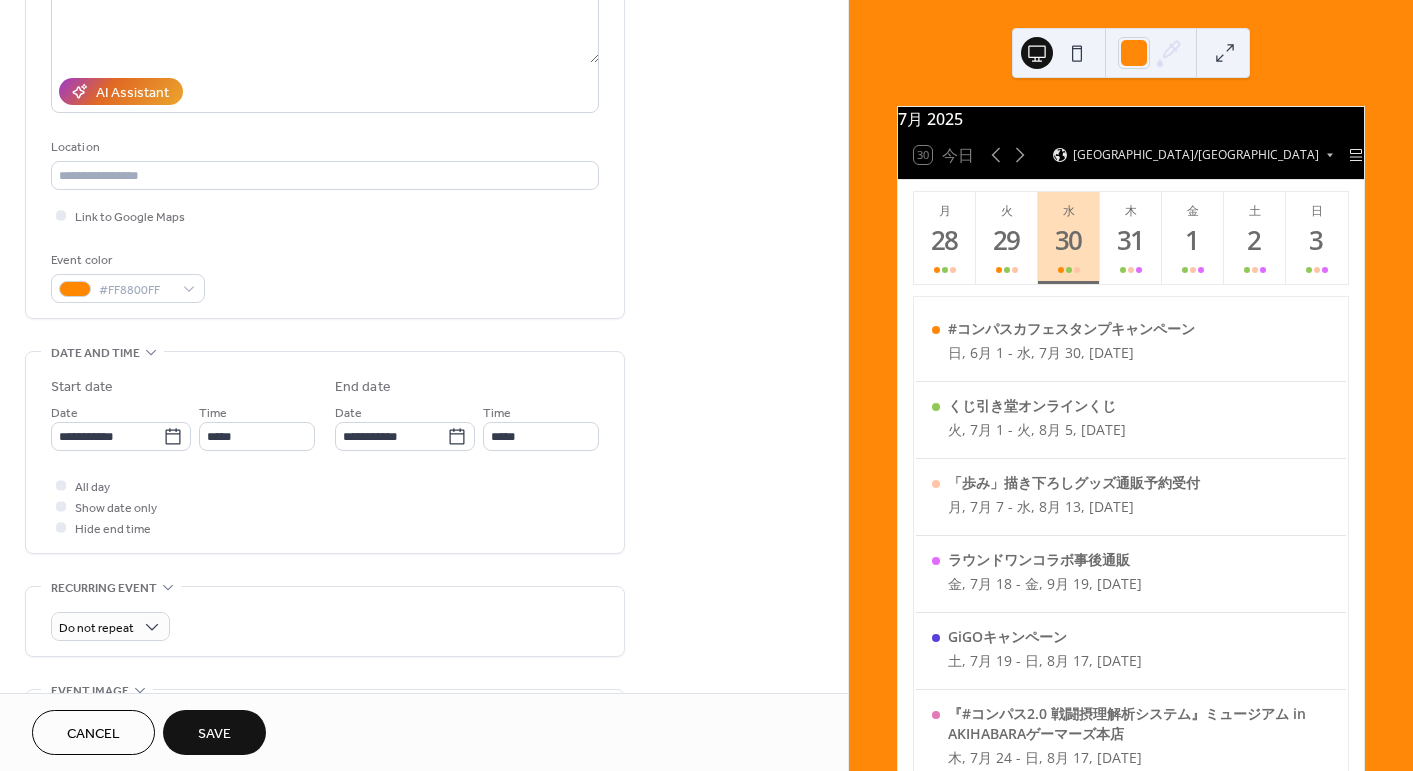 click on "All day Show date only Hide end time" at bounding box center (325, 506) 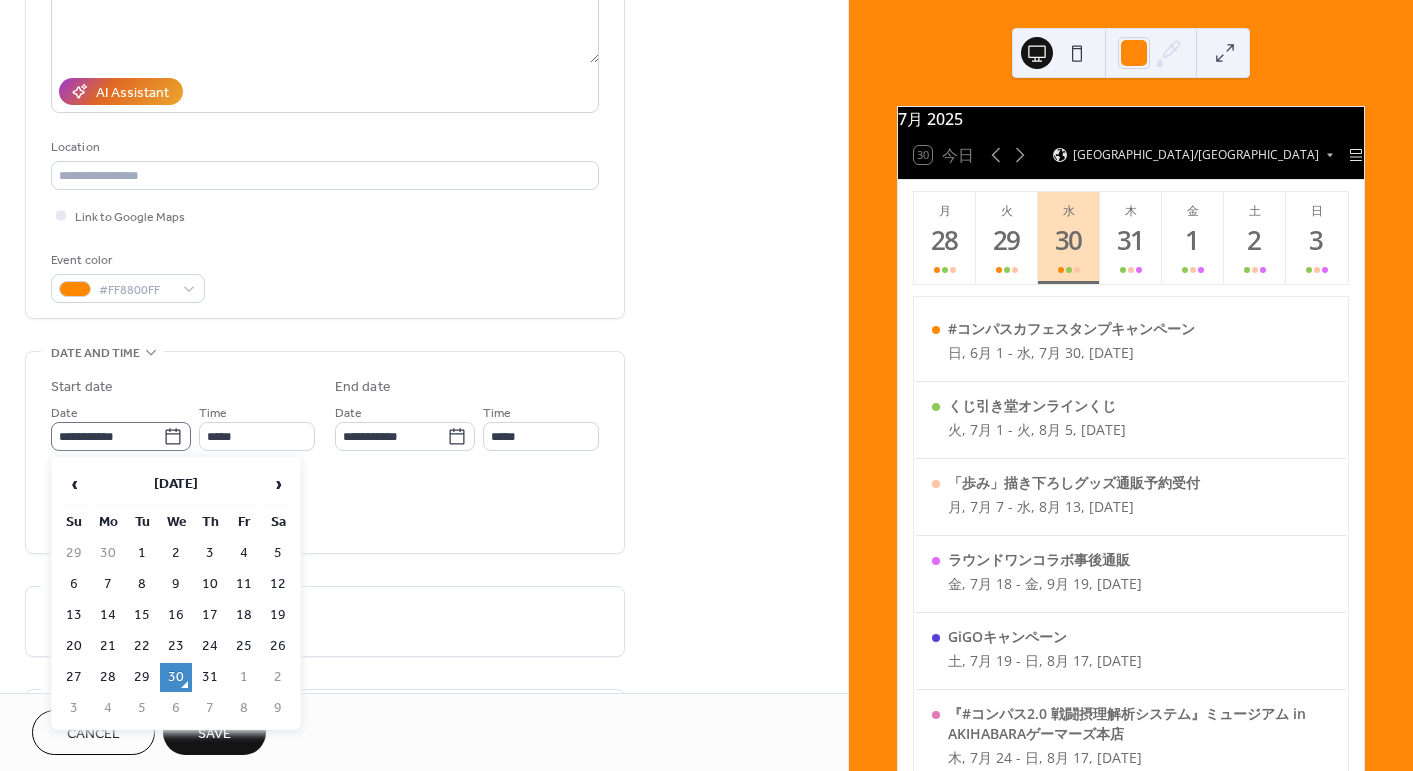 click 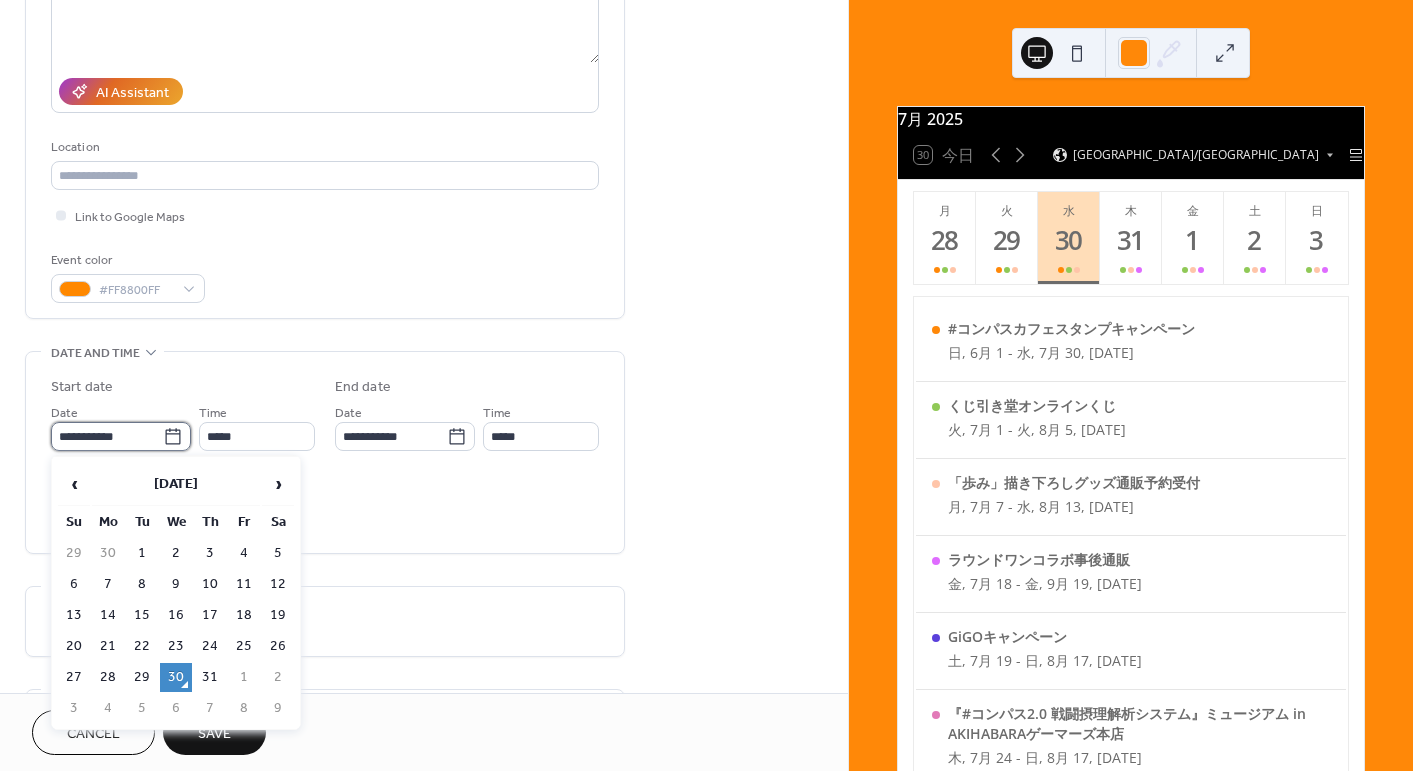 click on "**********" at bounding box center [107, 436] 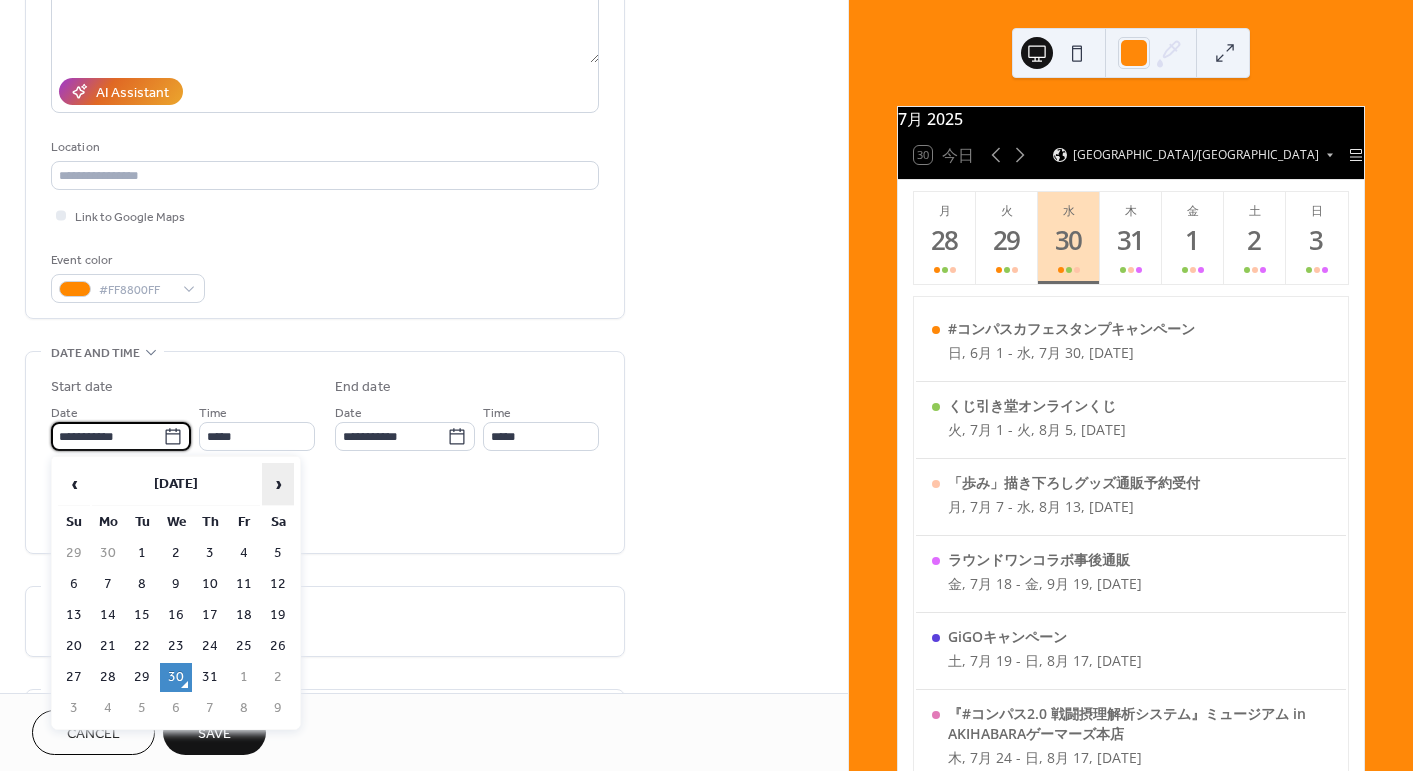 click on "›" at bounding box center (278, 484) 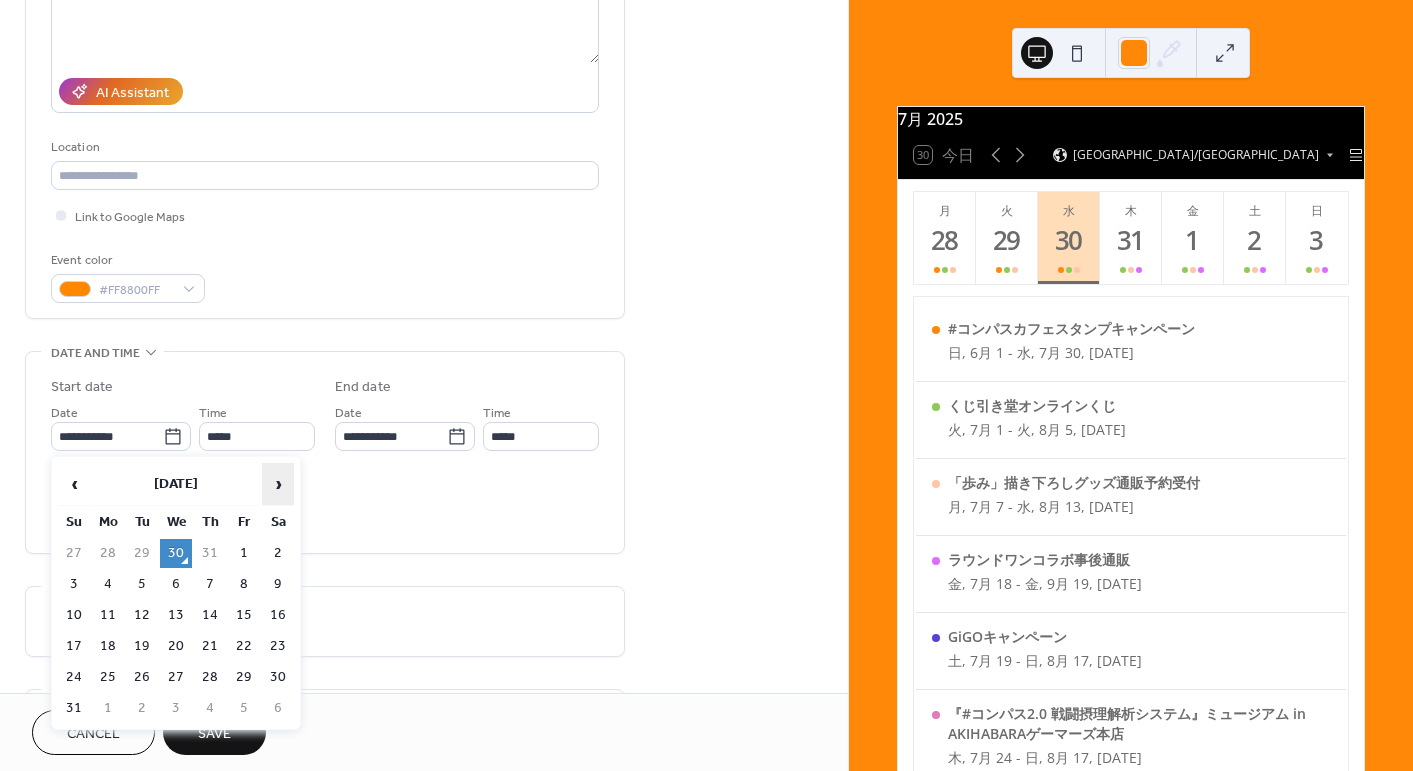 click on "›" at bounding box center (278, 484) 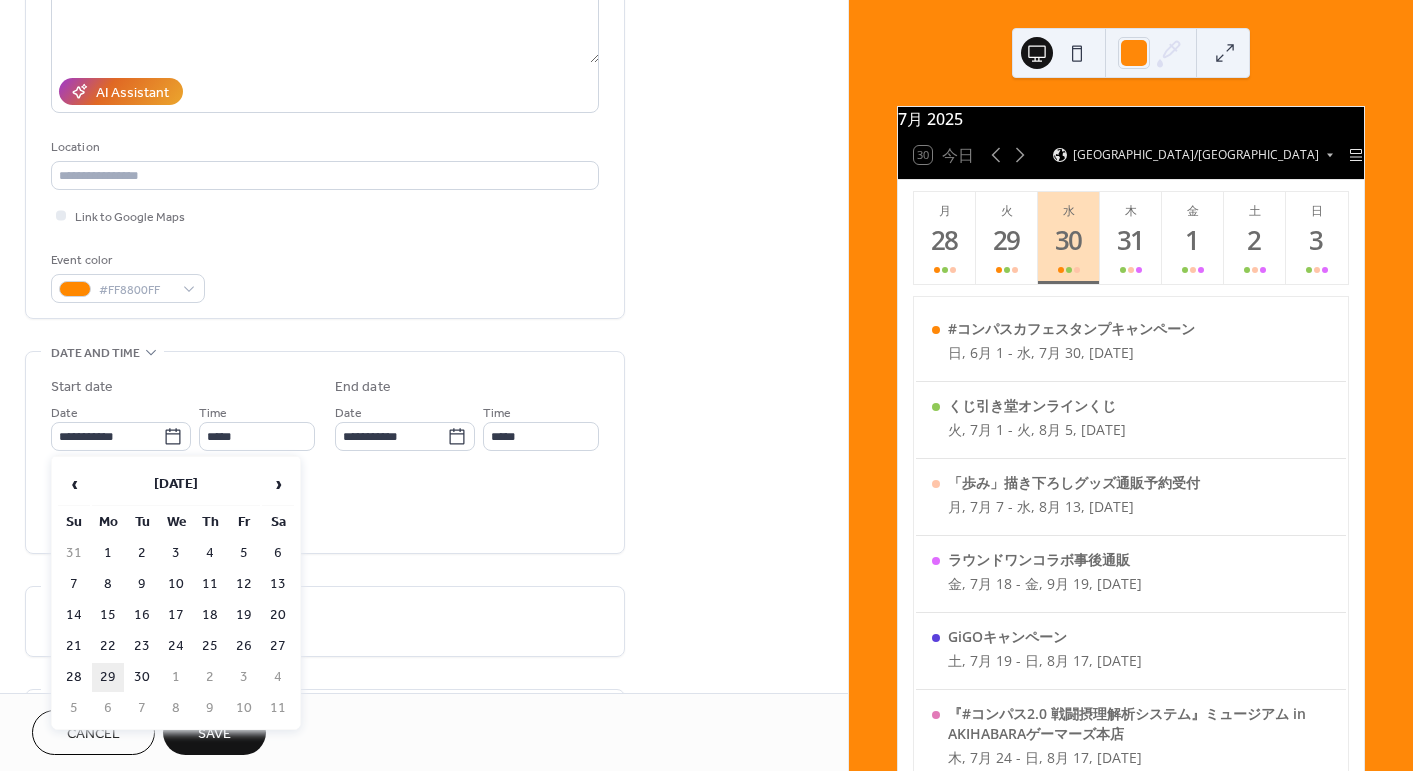 click on "29" at bounding box center [108, 677] 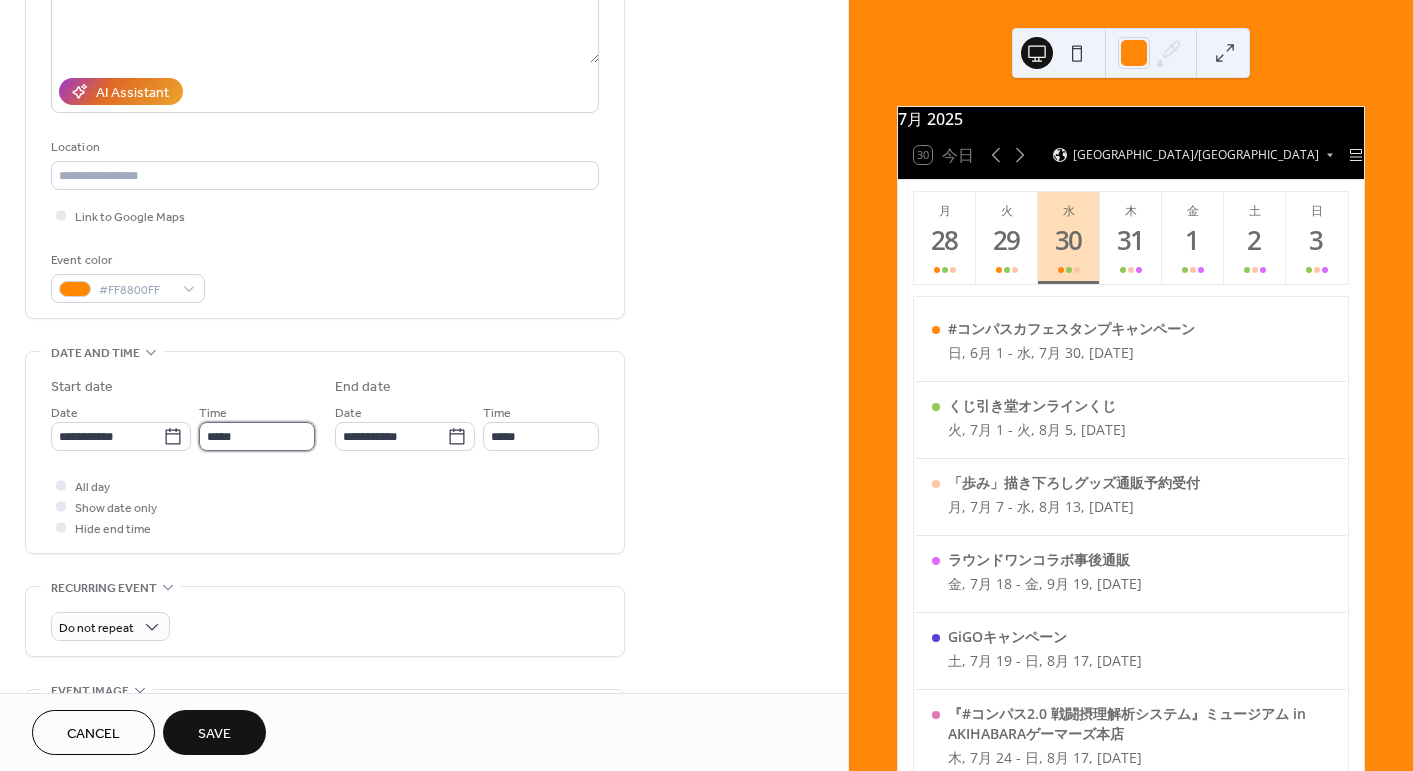 click on "*****" at bounding box center [257, 436] 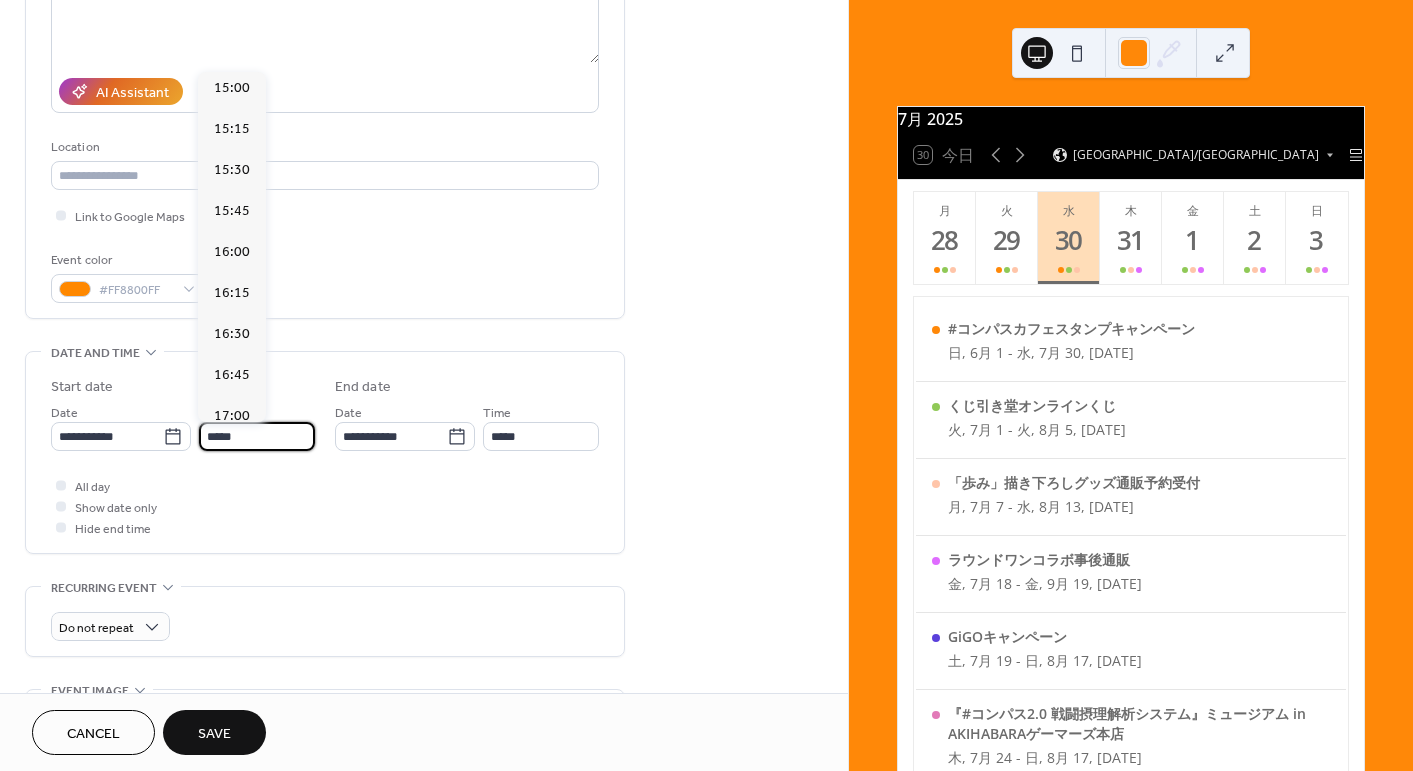 scroll, scrollTop: 2964, scrollLeft: 0, axis: vertical 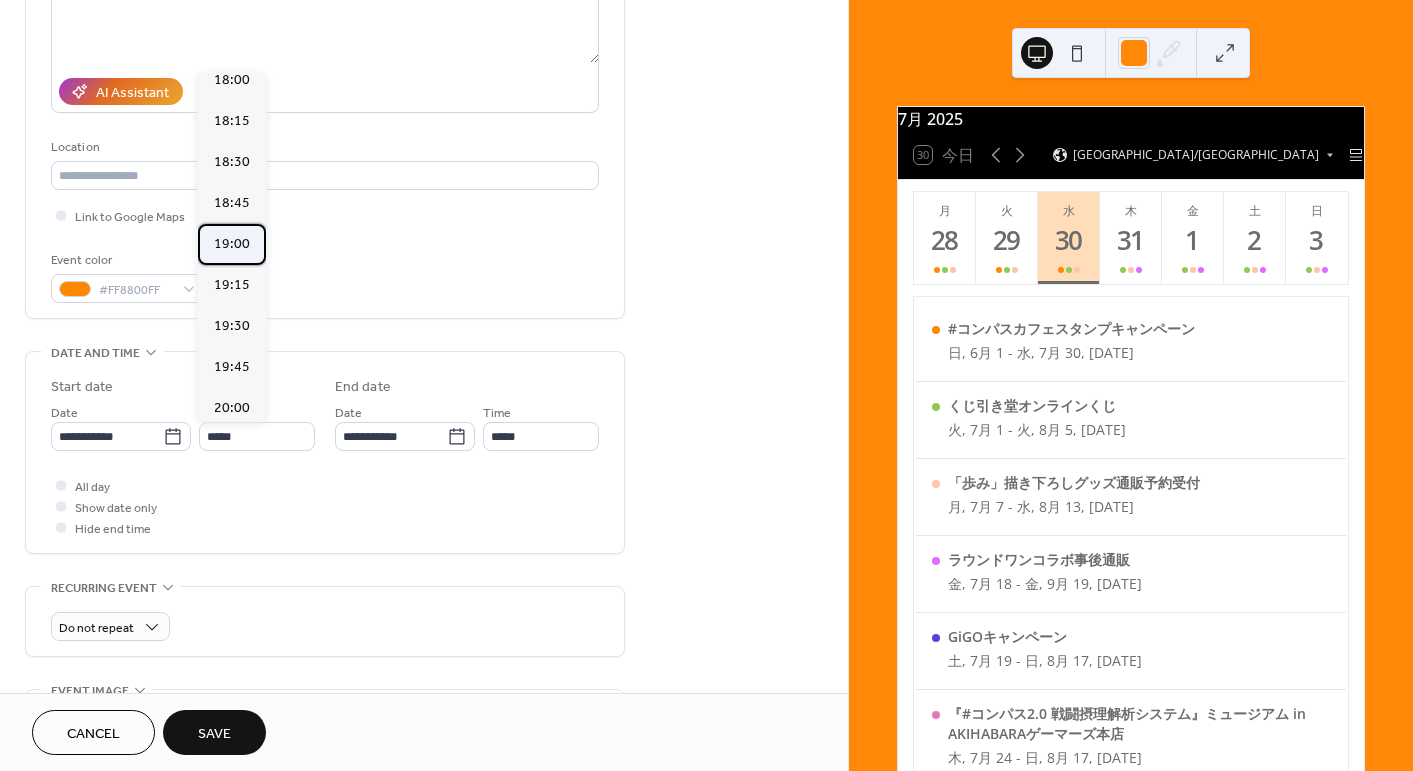 click on "19:00" at bounding box center [232, 244] 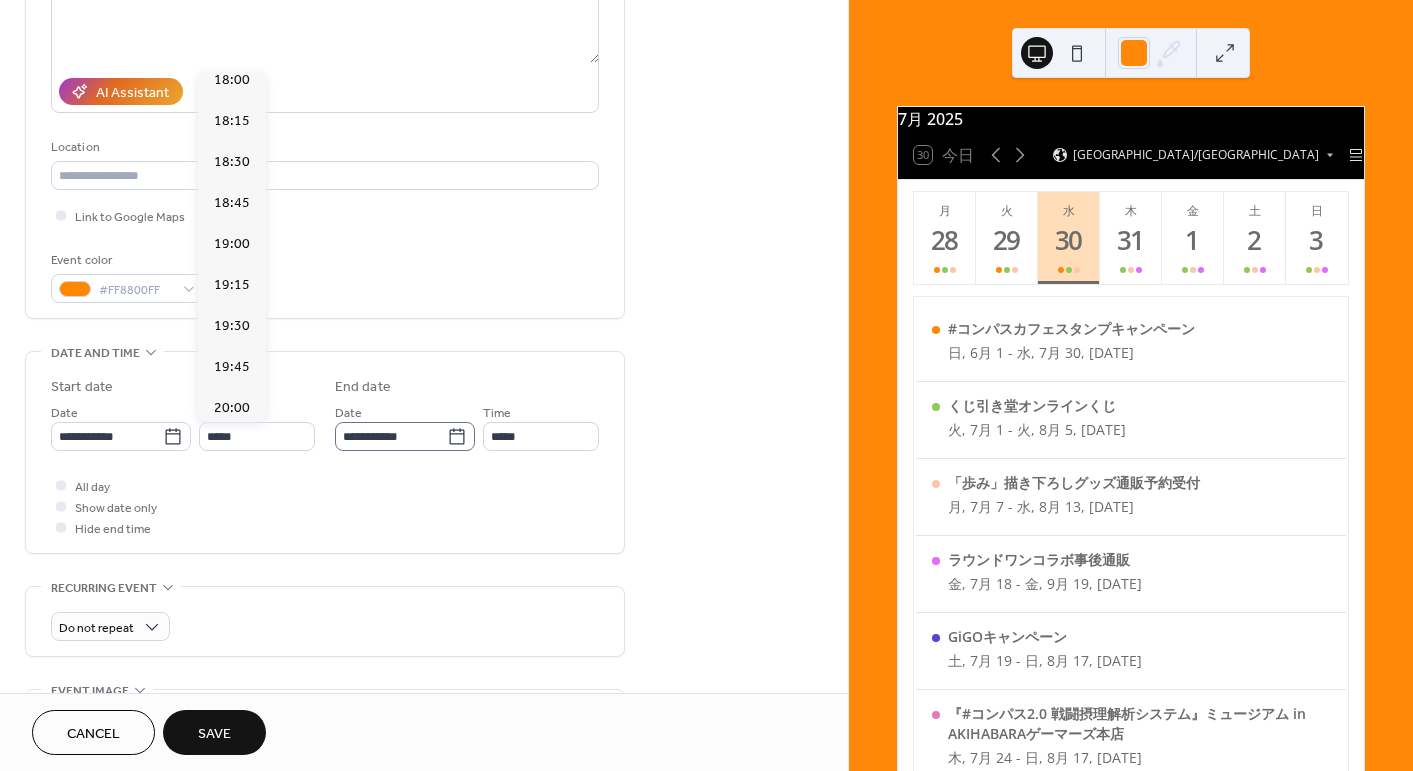 type on "*****" 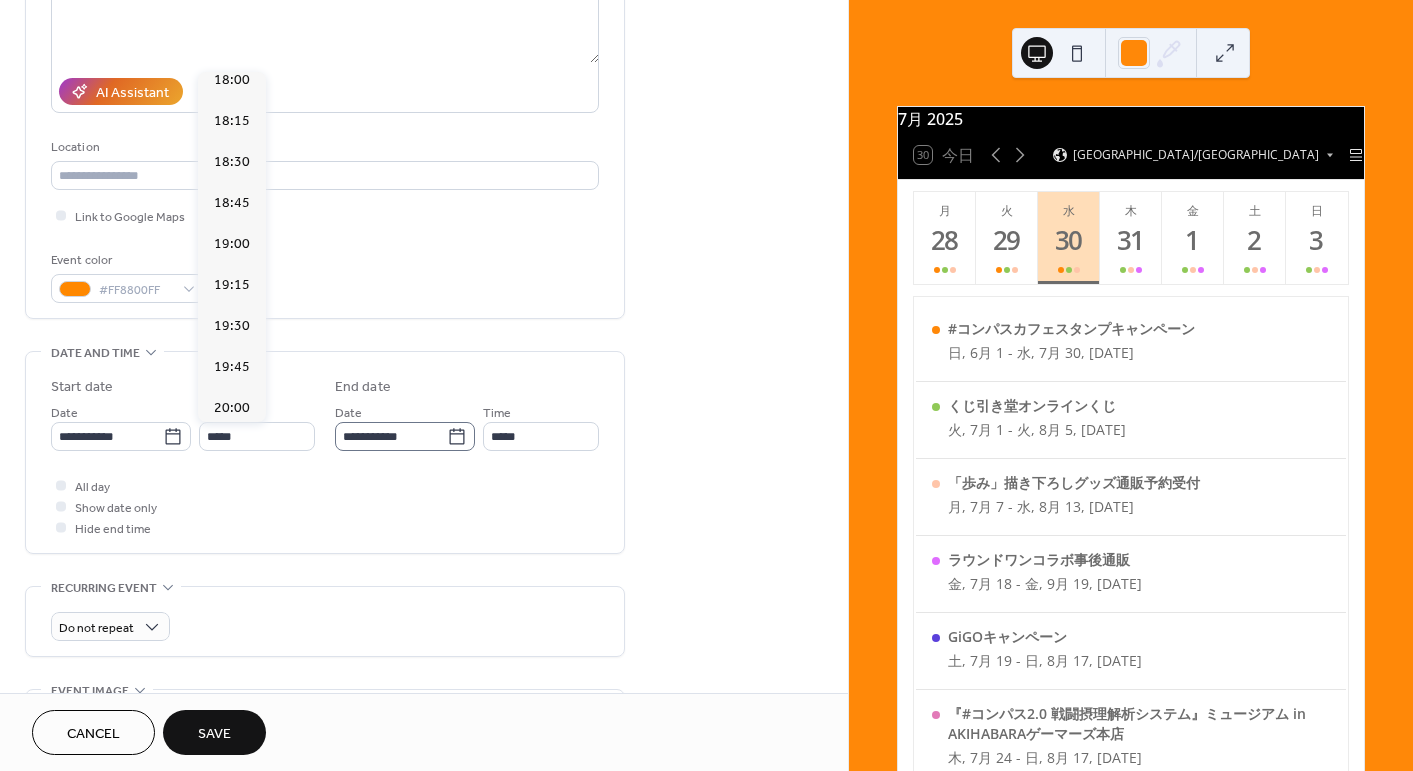type on "*****" 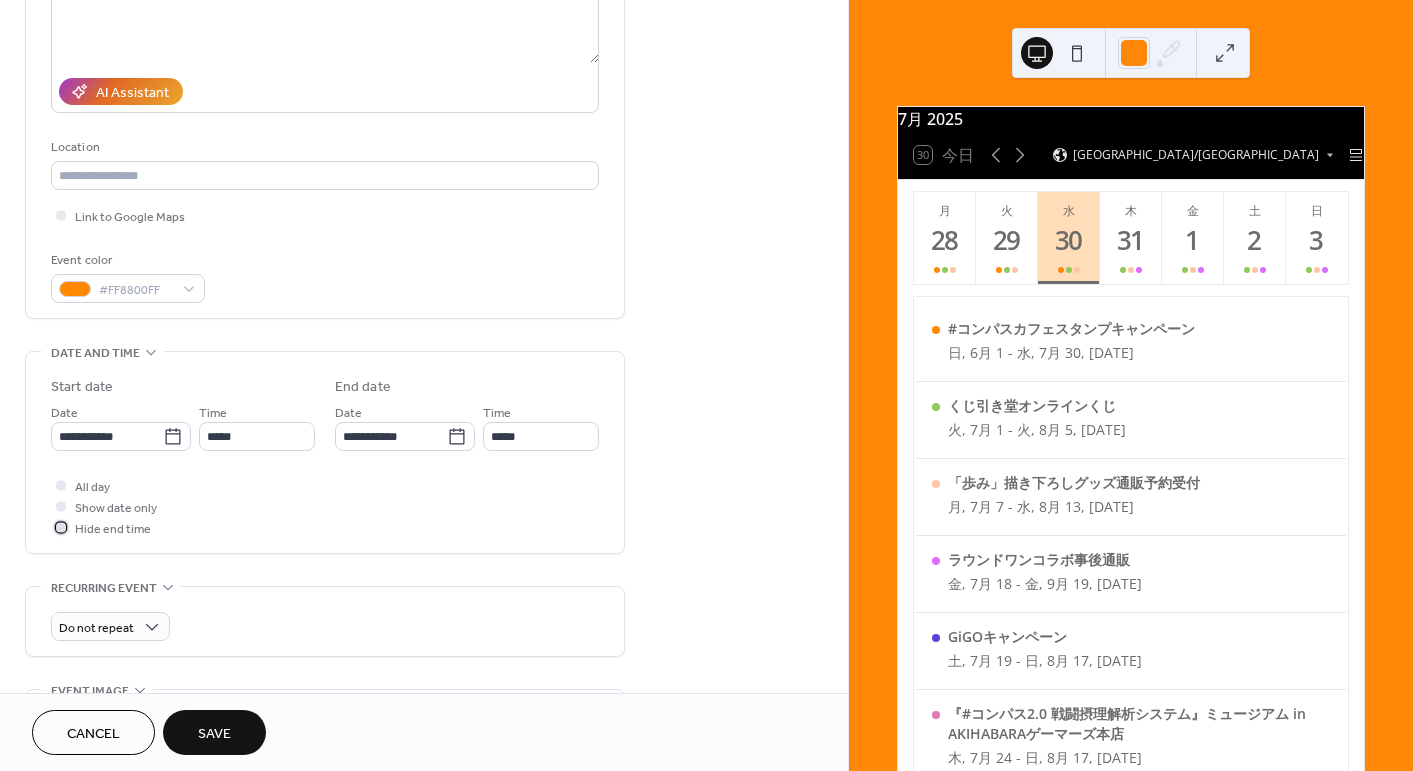 click on "Hide end time" at bounding box center (113, 529) 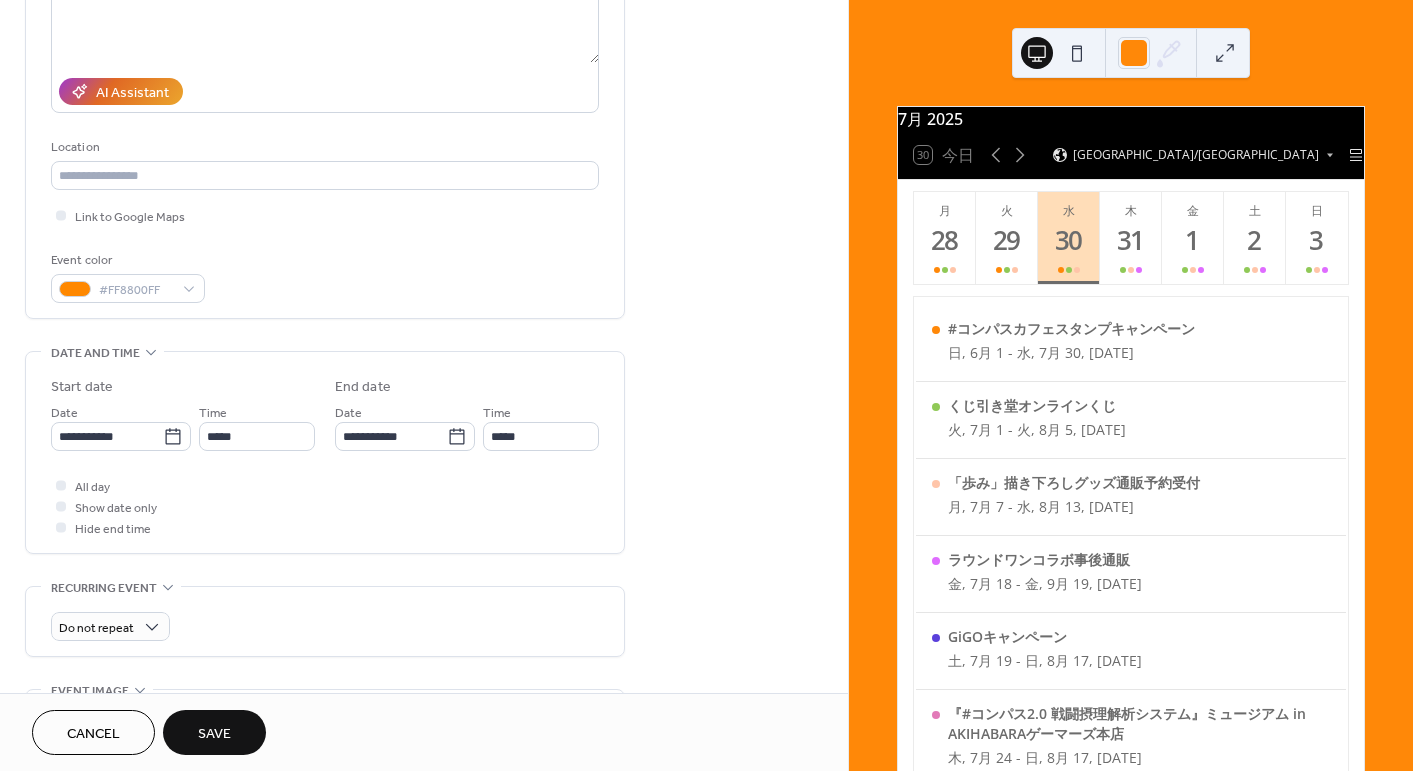 click on "**********" at bounding box center [424, 531] 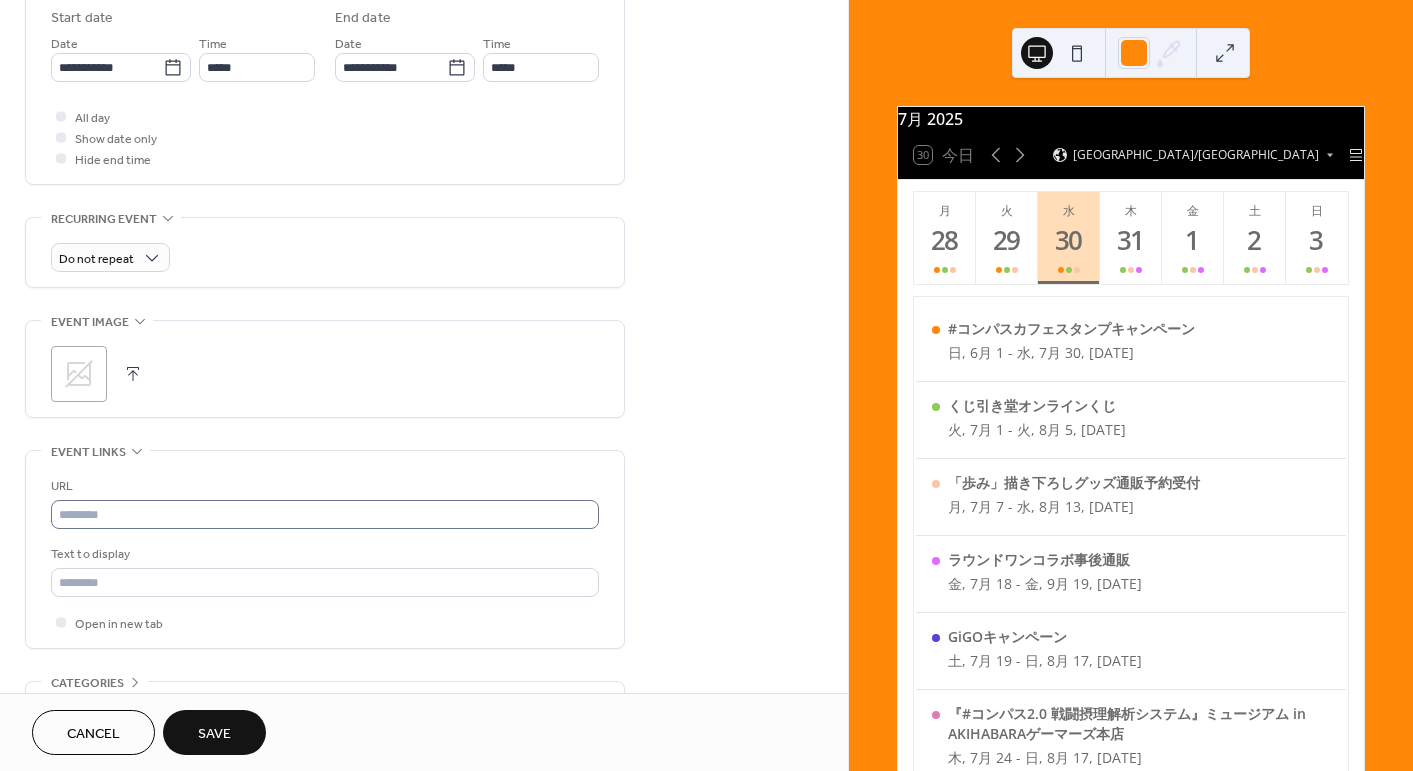 scroll, scrollTop: 700, scrollLeft: 0, axis: vertical 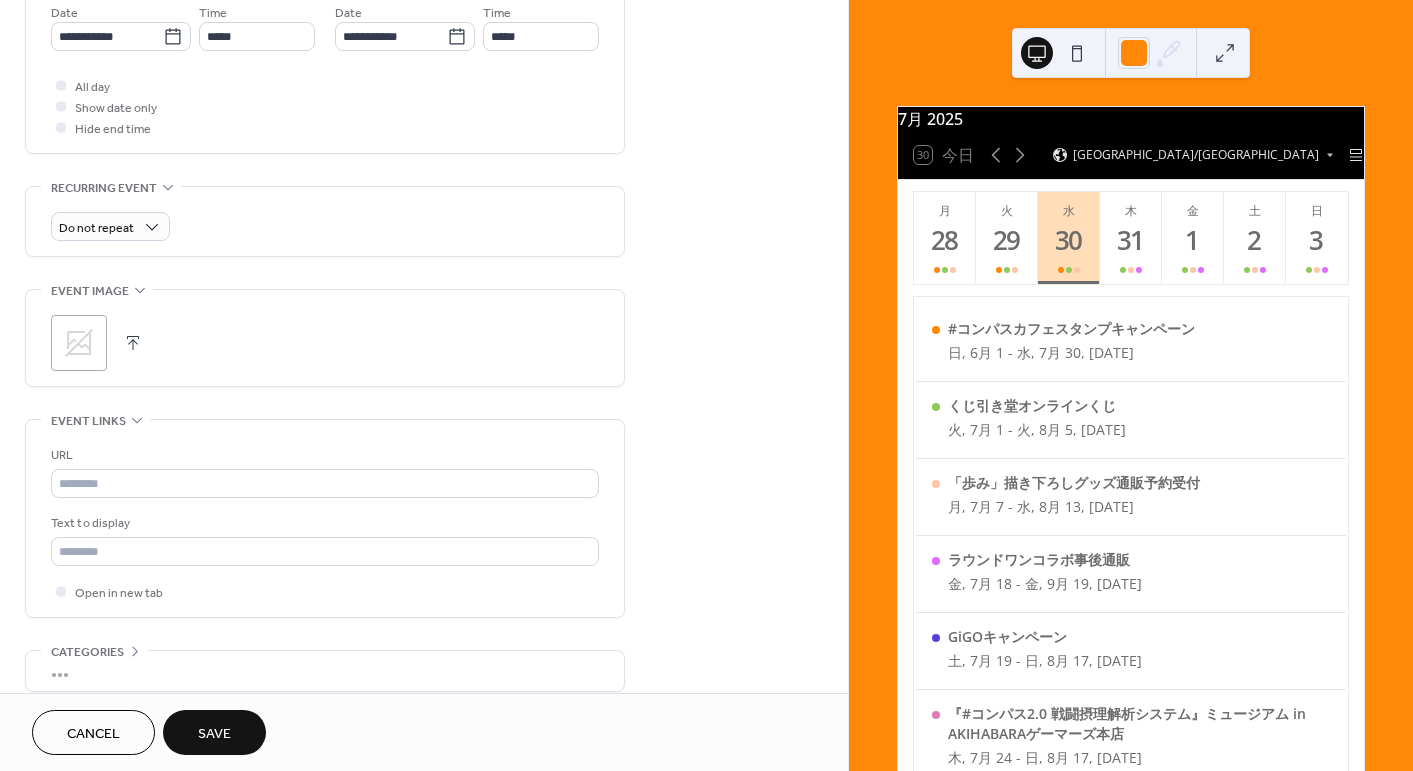 click on ";" at bounding box center [79, 343] 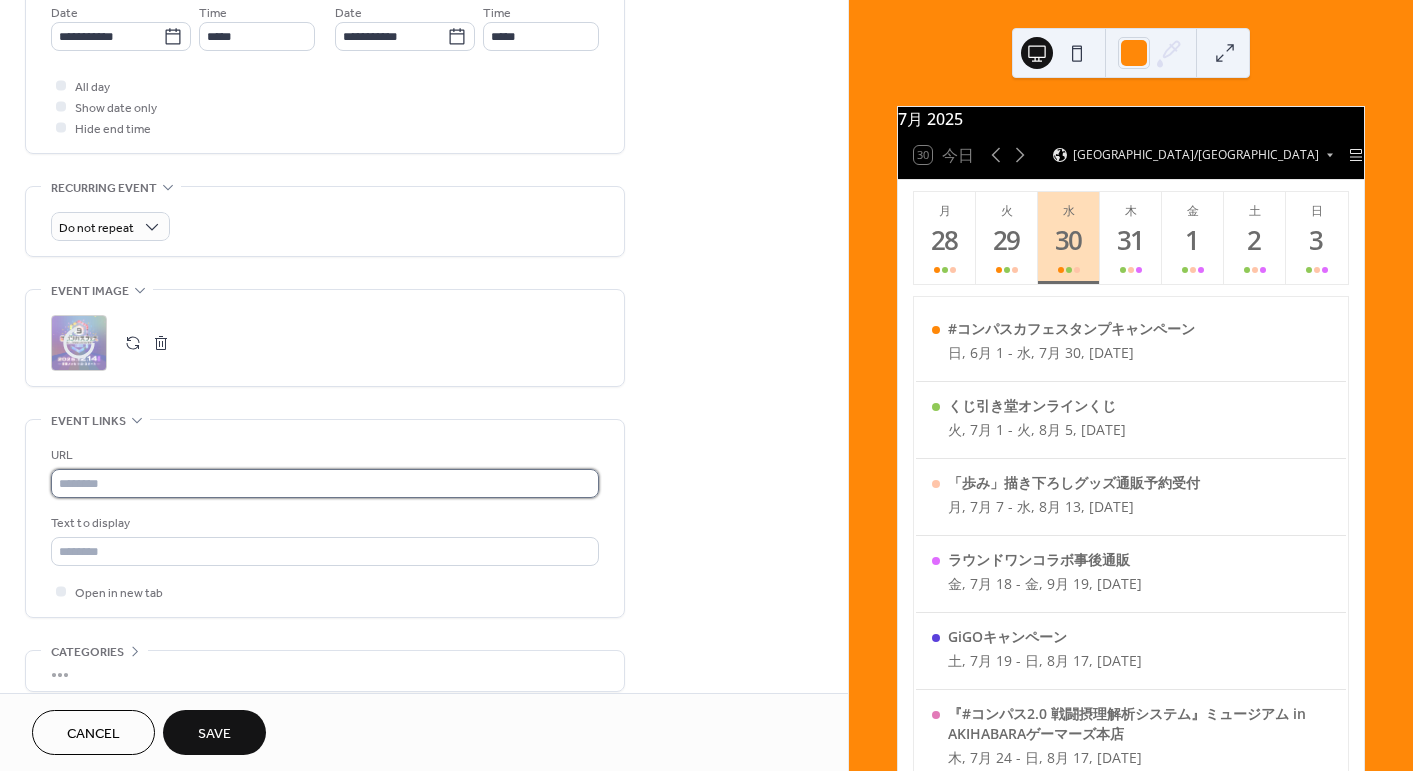drag, startPoint x: 310, startPoint y: 472, endPoint x: 304, endPoint y: 489, distance: 18.027756 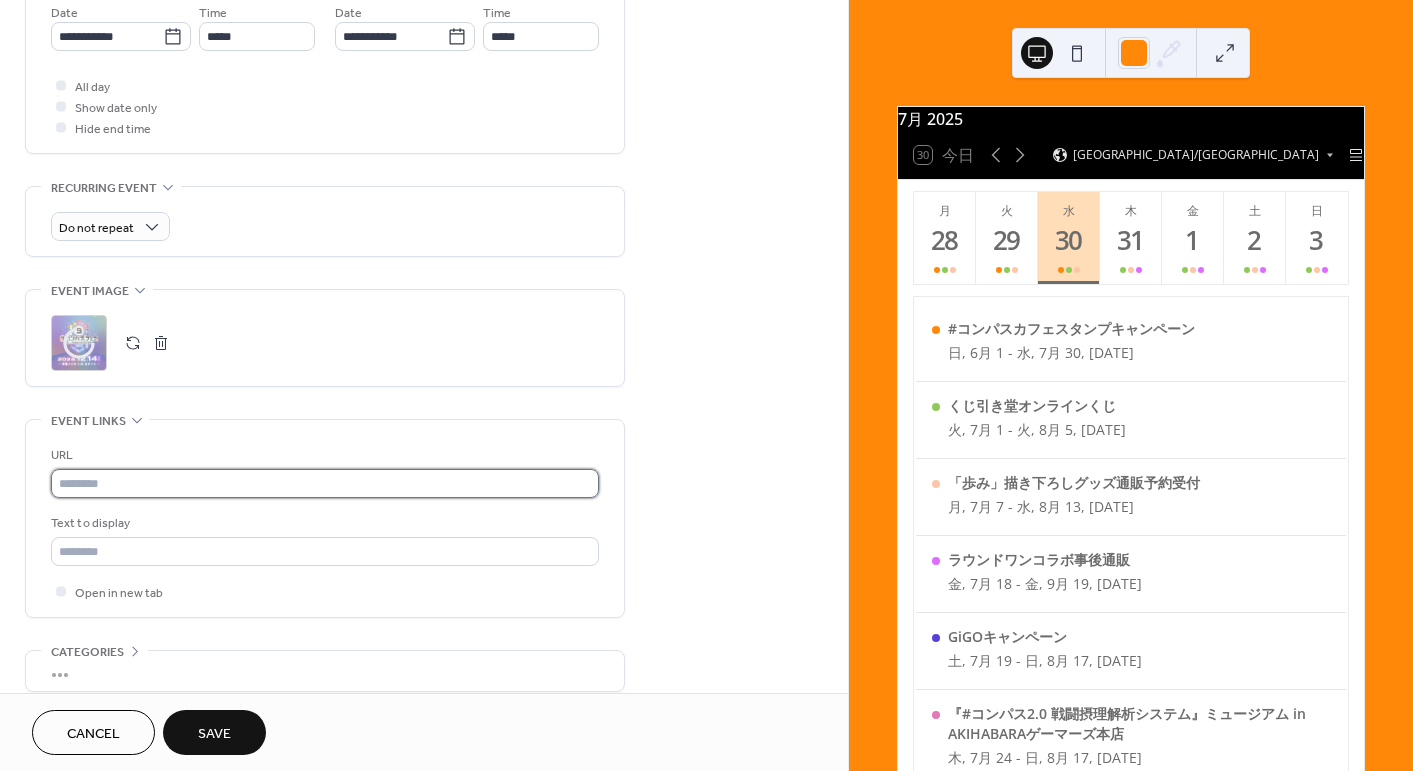 click at bounding box center [325, 483] 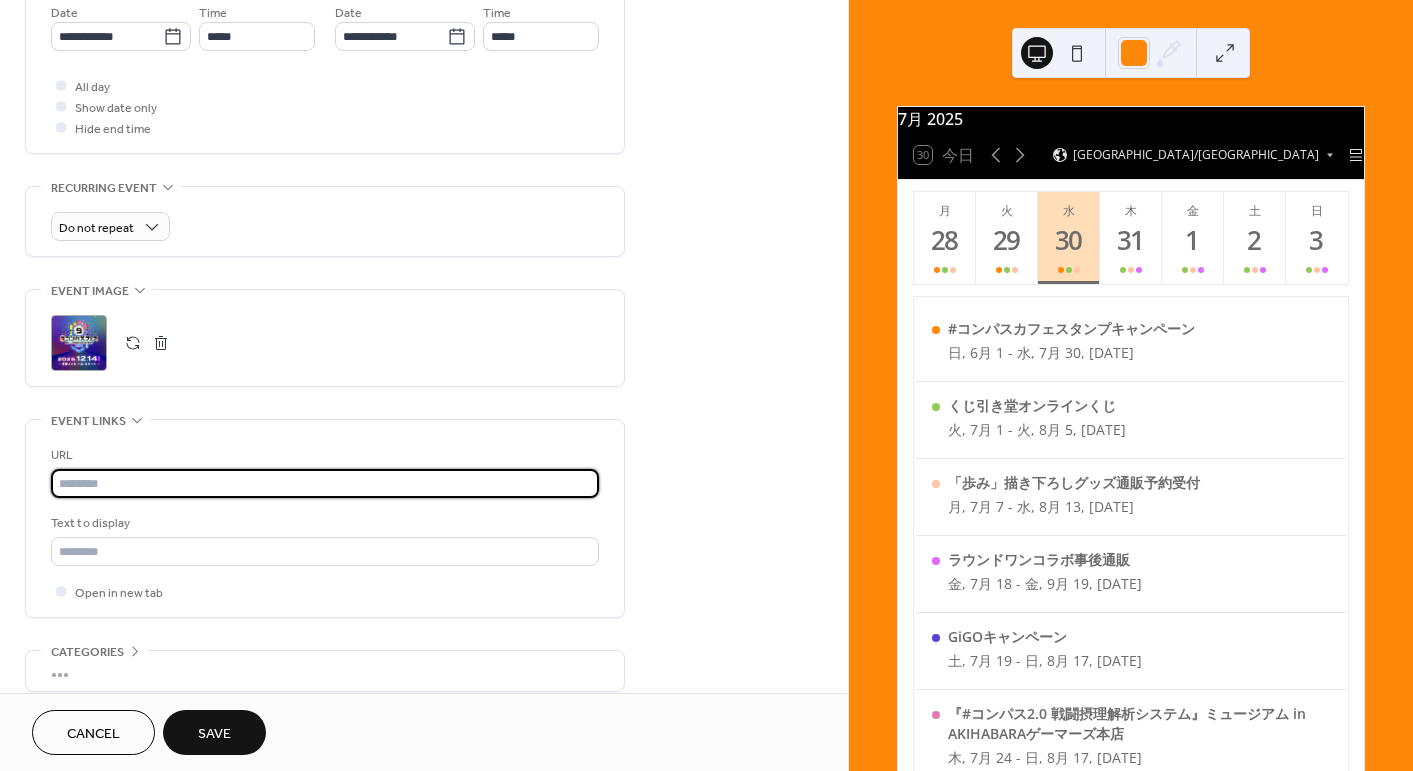drag, startPoint x: 343, startPoint y: 482, endPoint x: 328, endPoint y: 525, distance: 45.54119 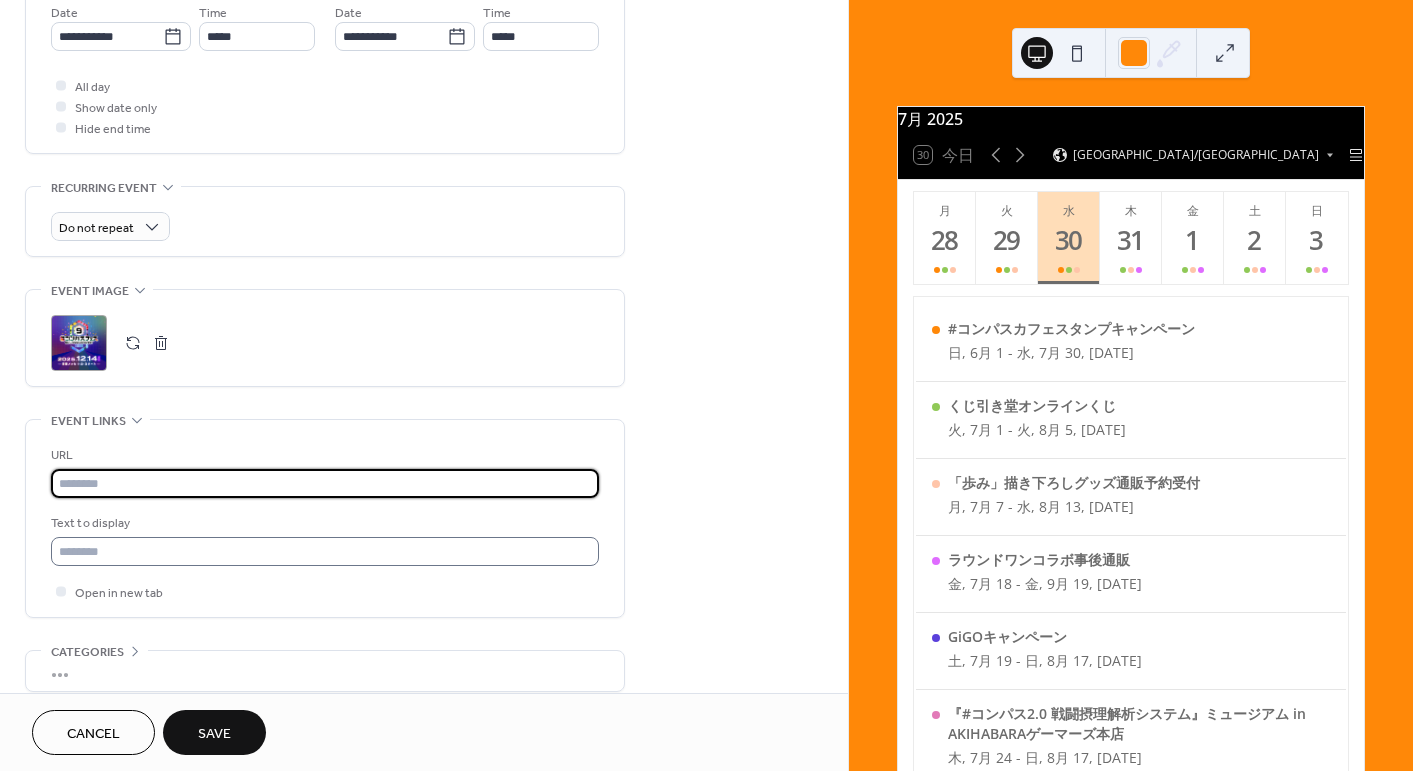 paste on "**********" 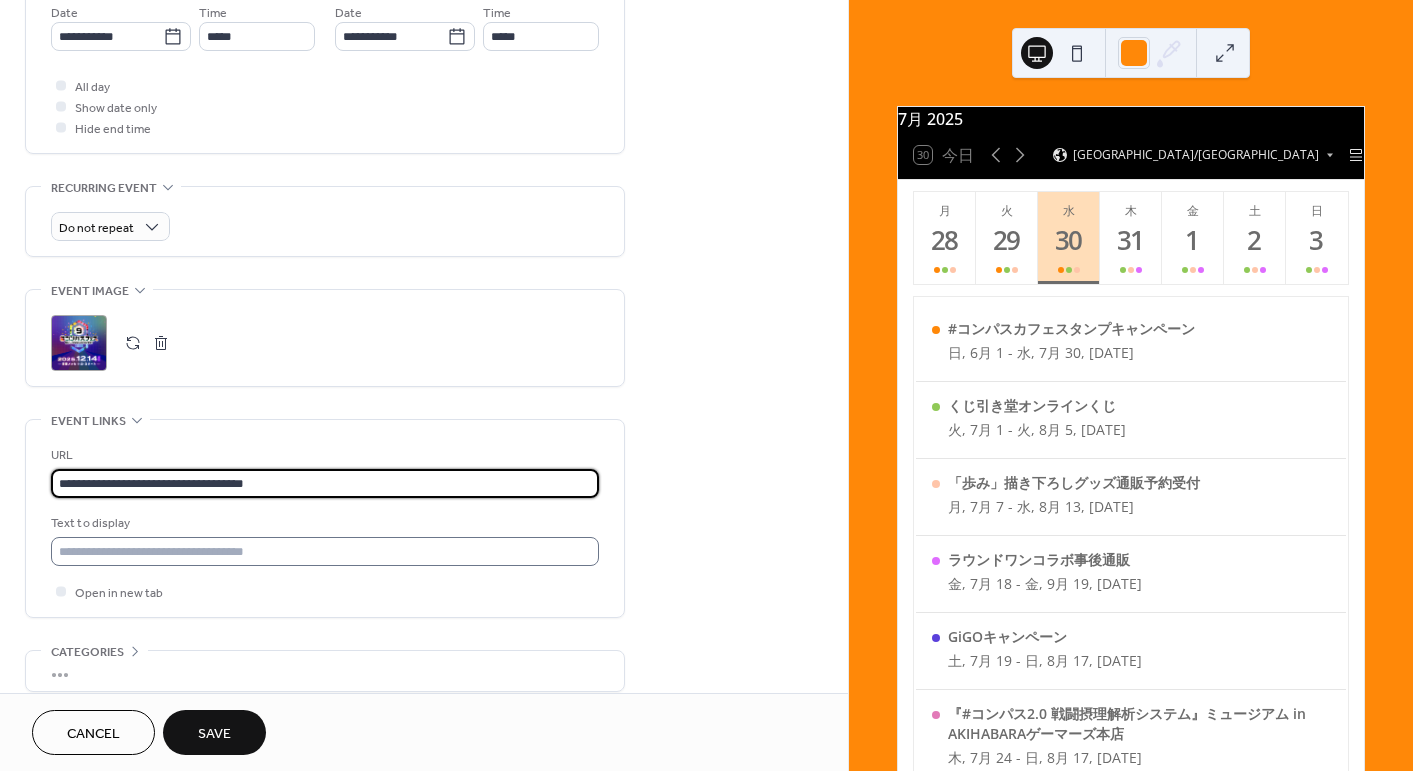type on "**********" 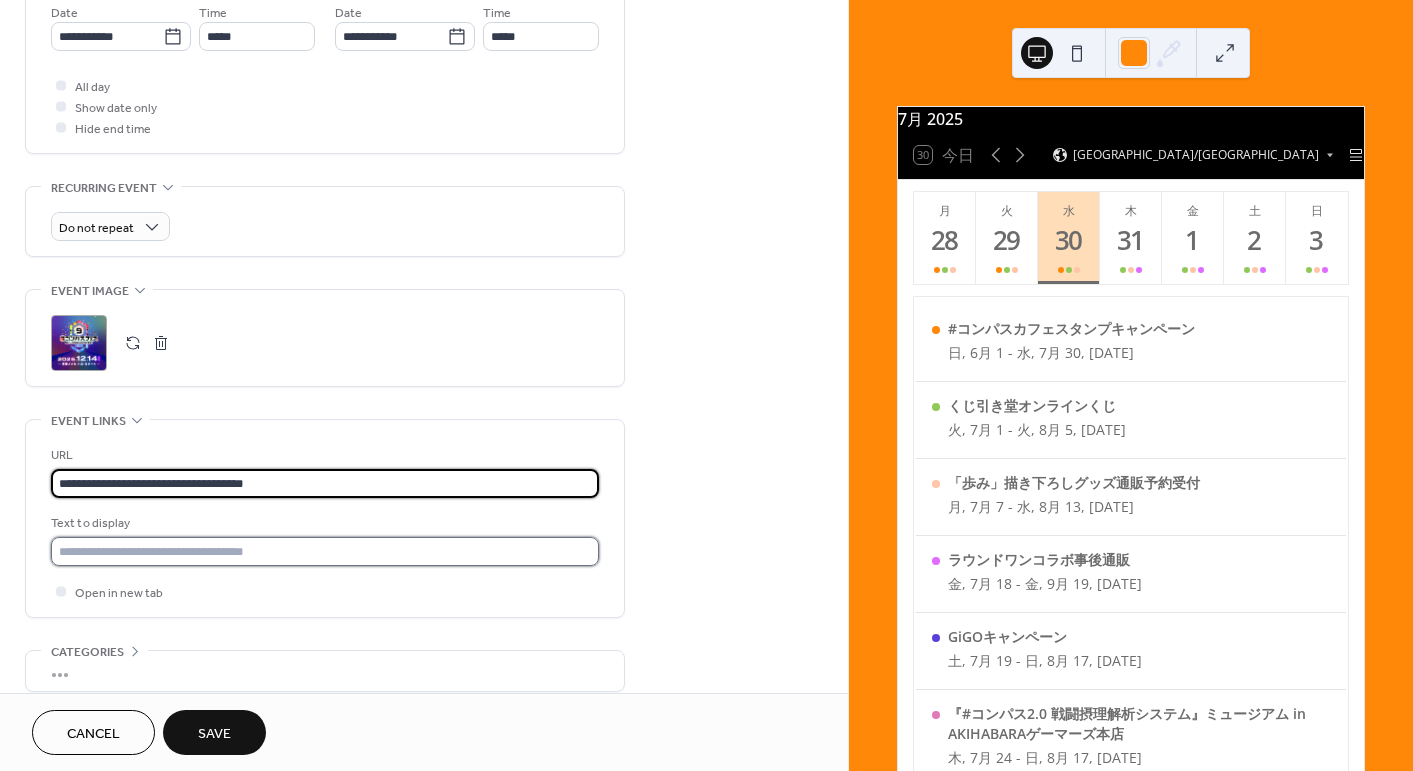 click at bounding box center (325, 551) 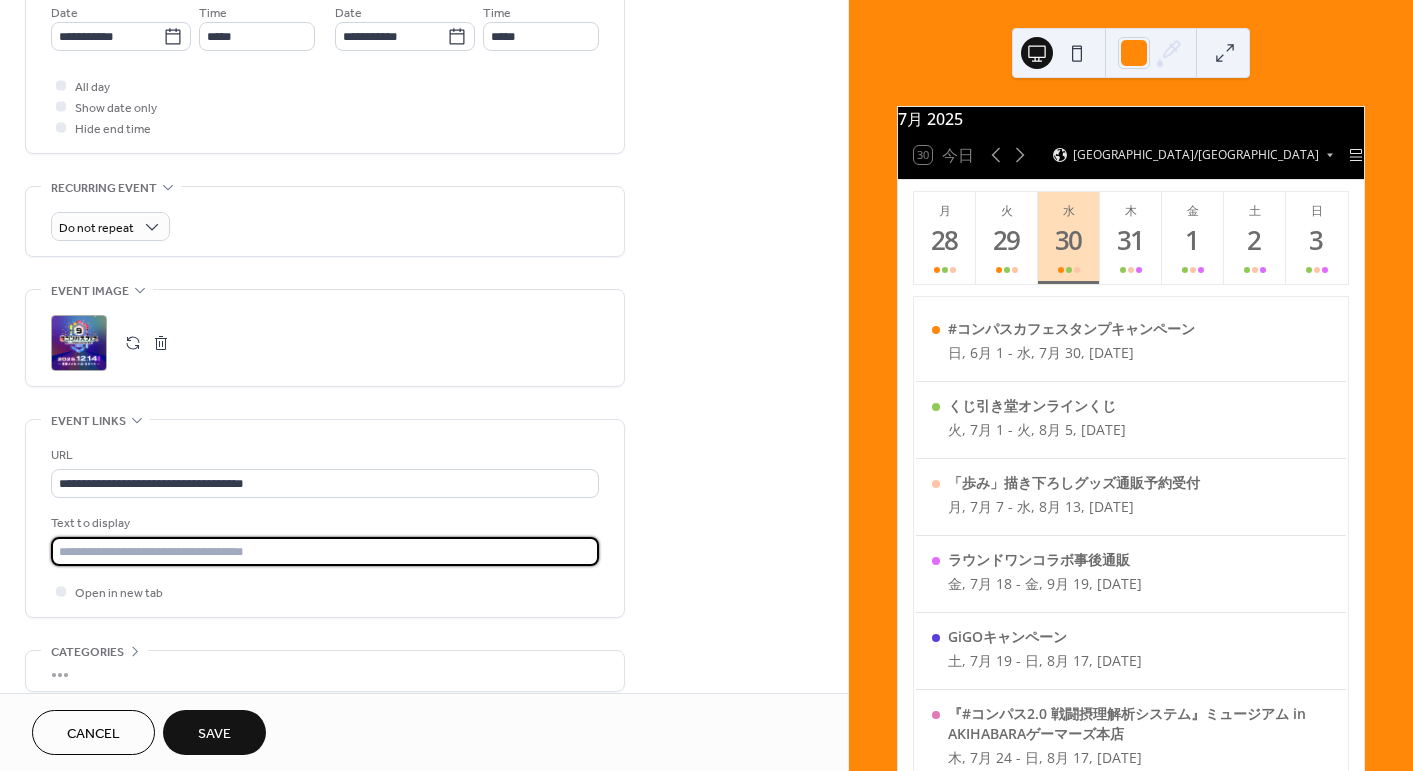 paste on "**********" 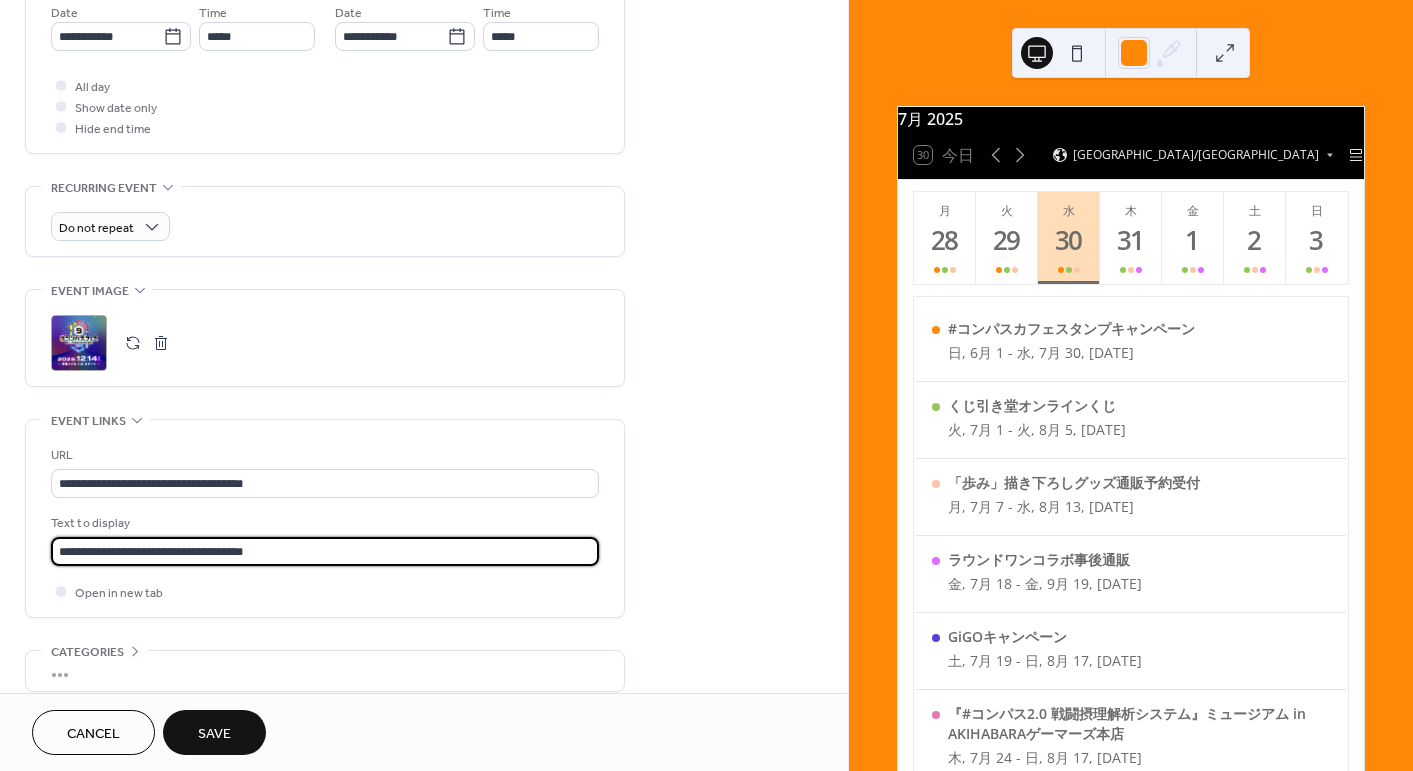 type on "**********" 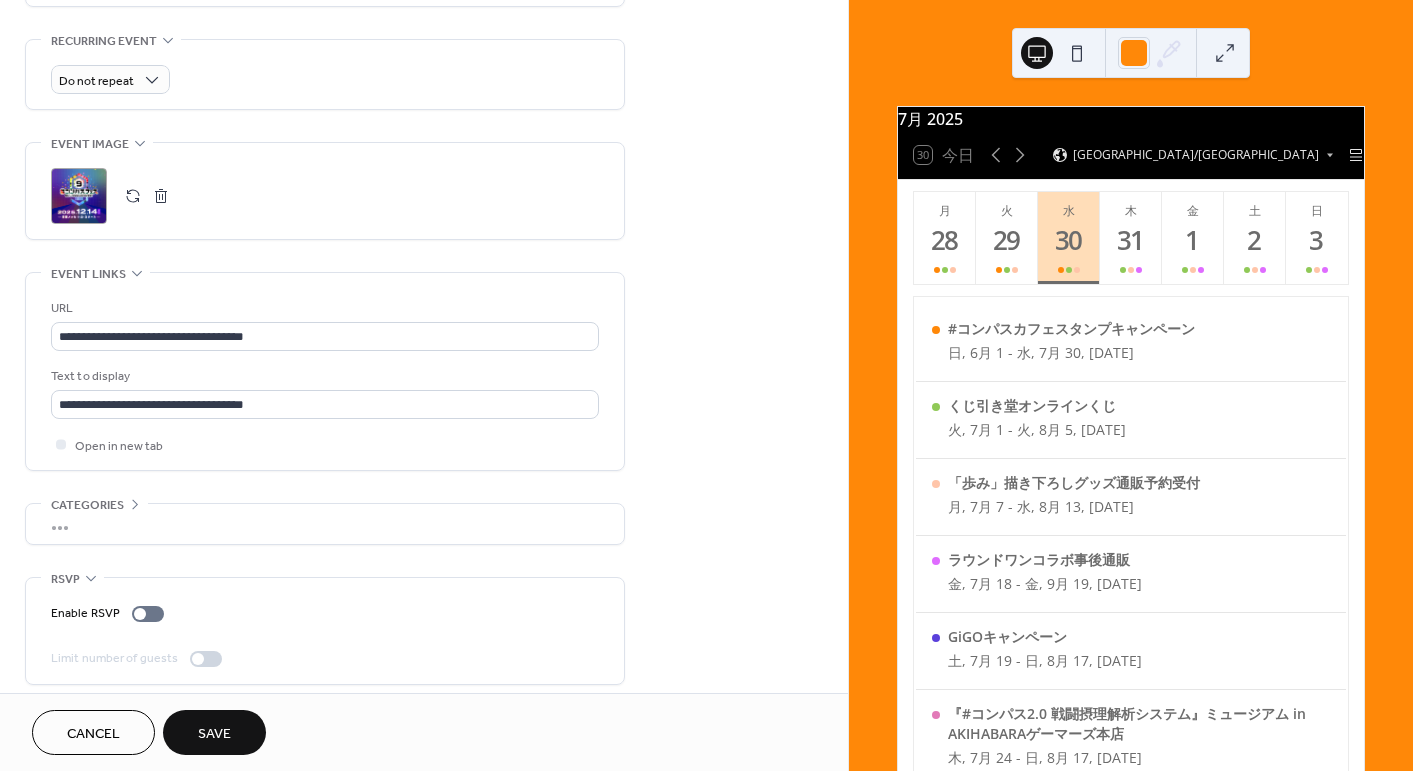 scroll, scrollTop: 859, scrollLeft: 0, axis: vertical 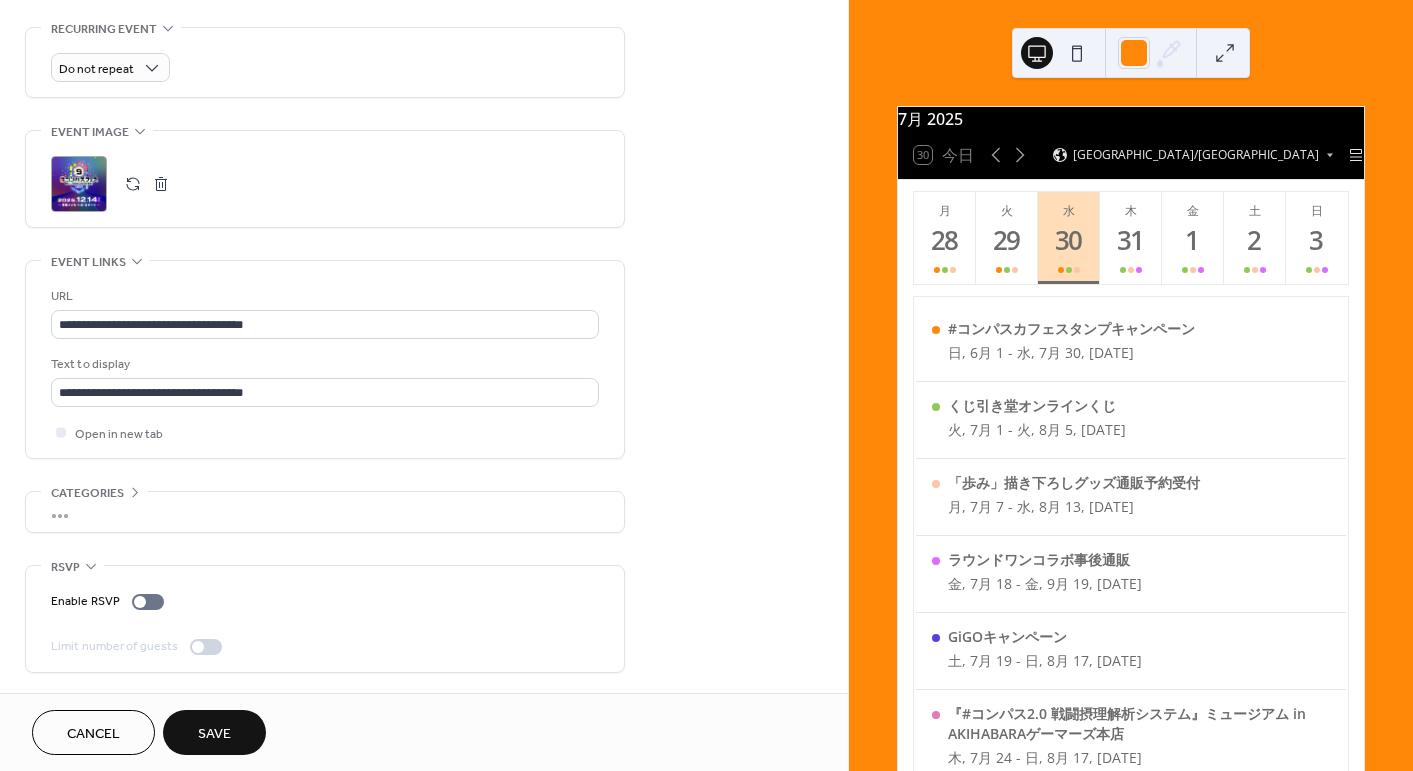 click on "Save" at bounding box center [214, 734] 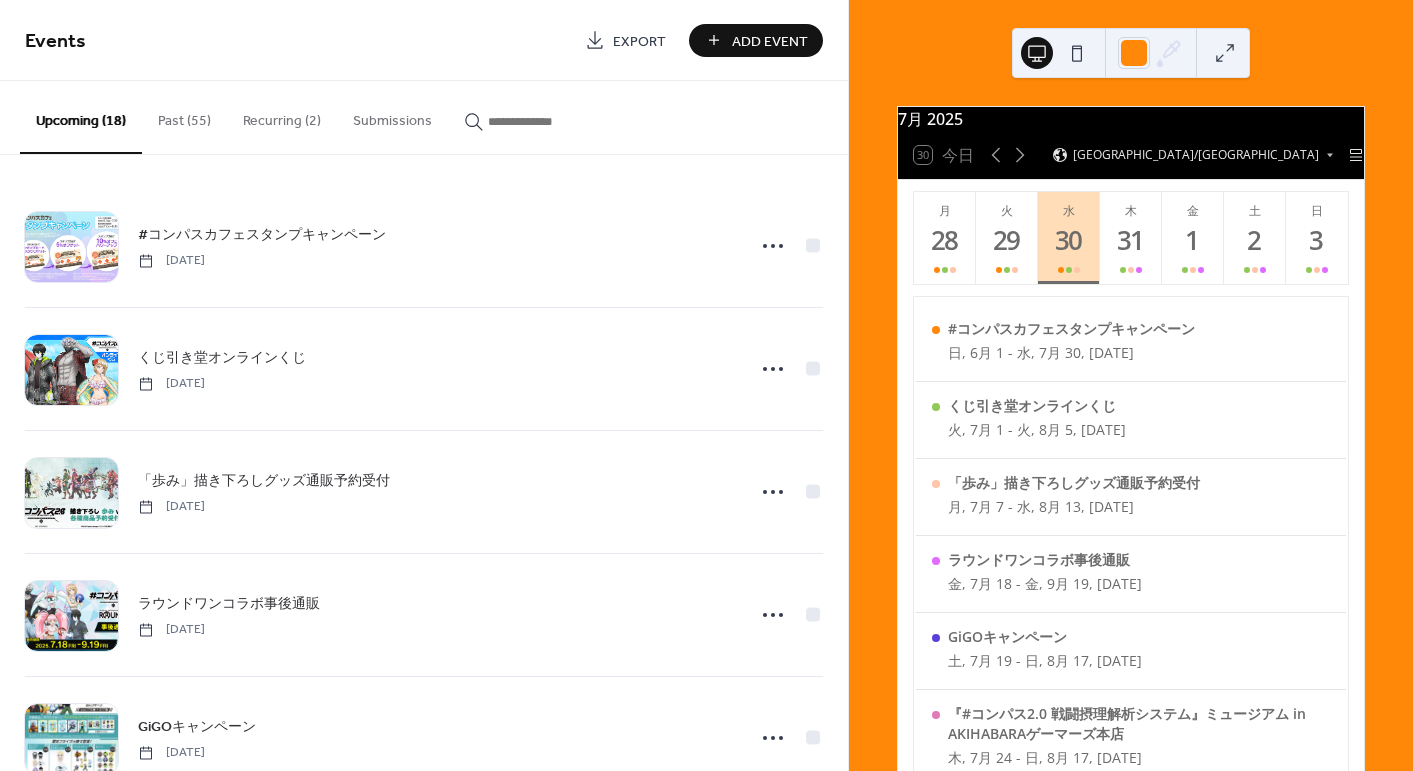 click on "Add Event" at bounding box center (770, 41) 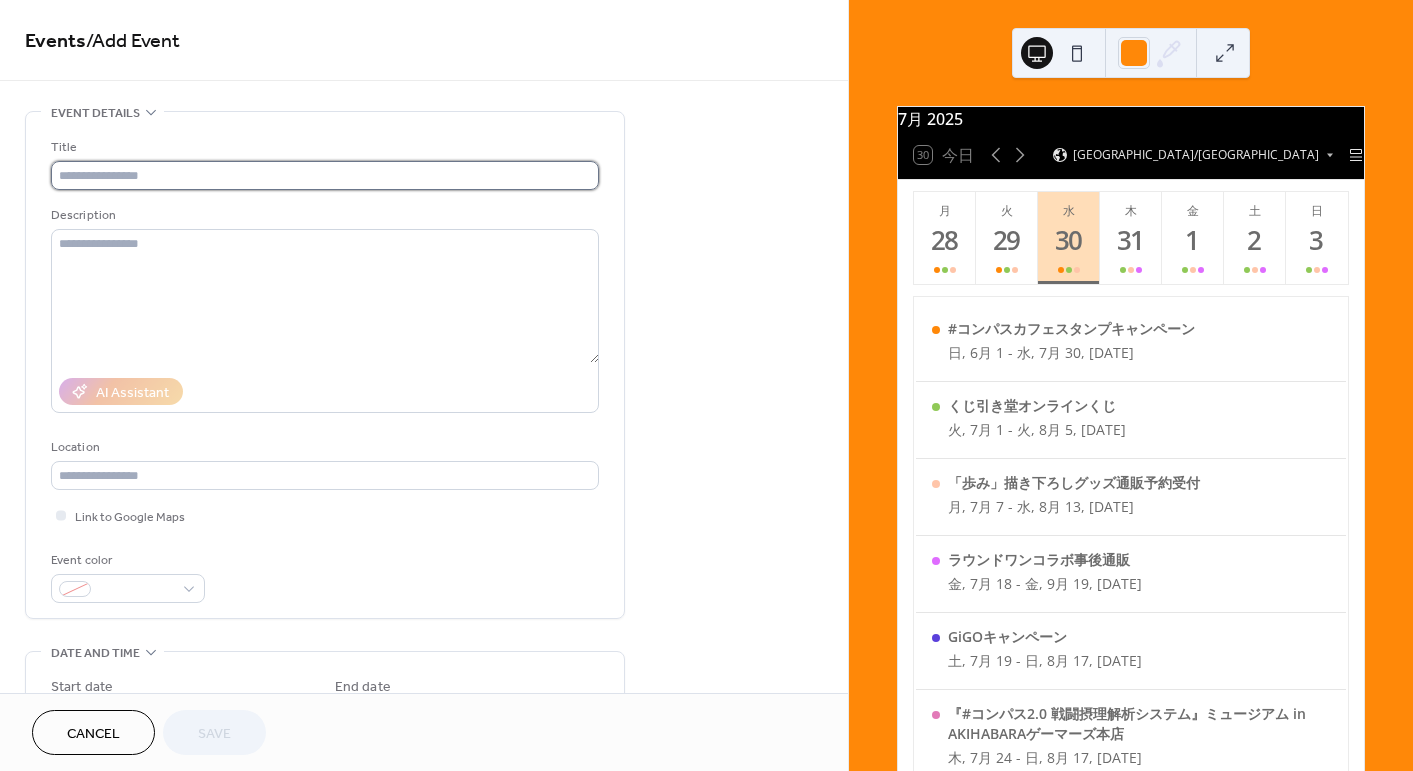 click at bounding box center [325, 175] 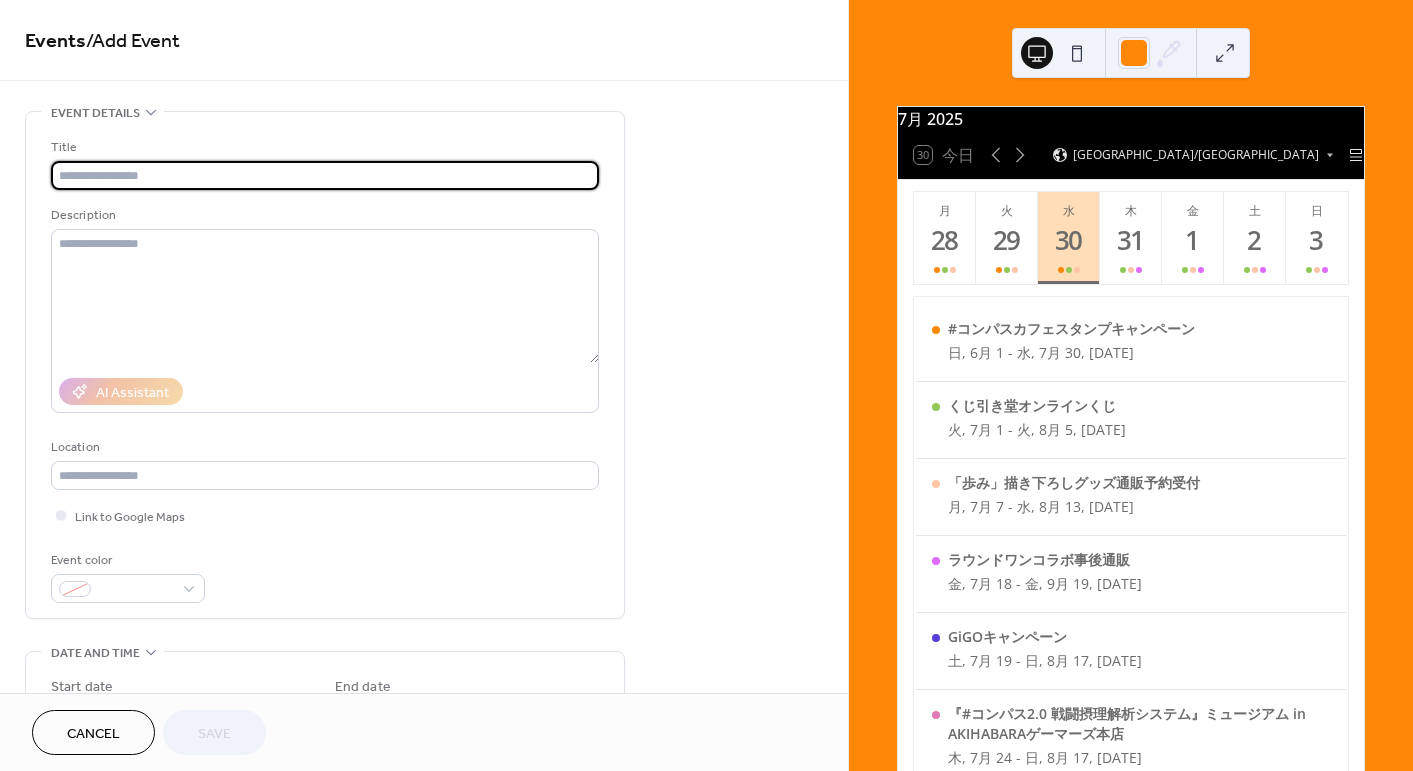 paste on "**********" 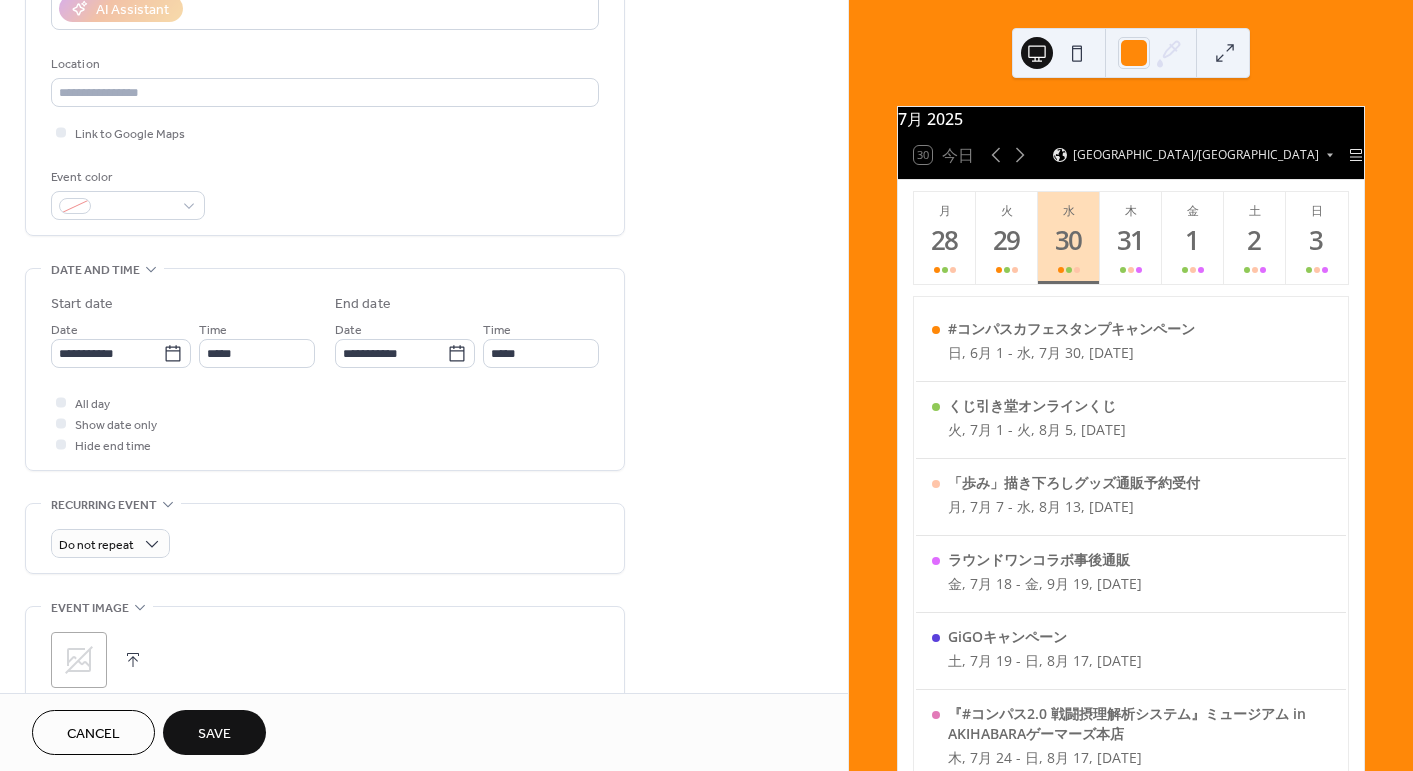 scroll, scrollTop: 400, scrollLeft: 0, axis: vertical 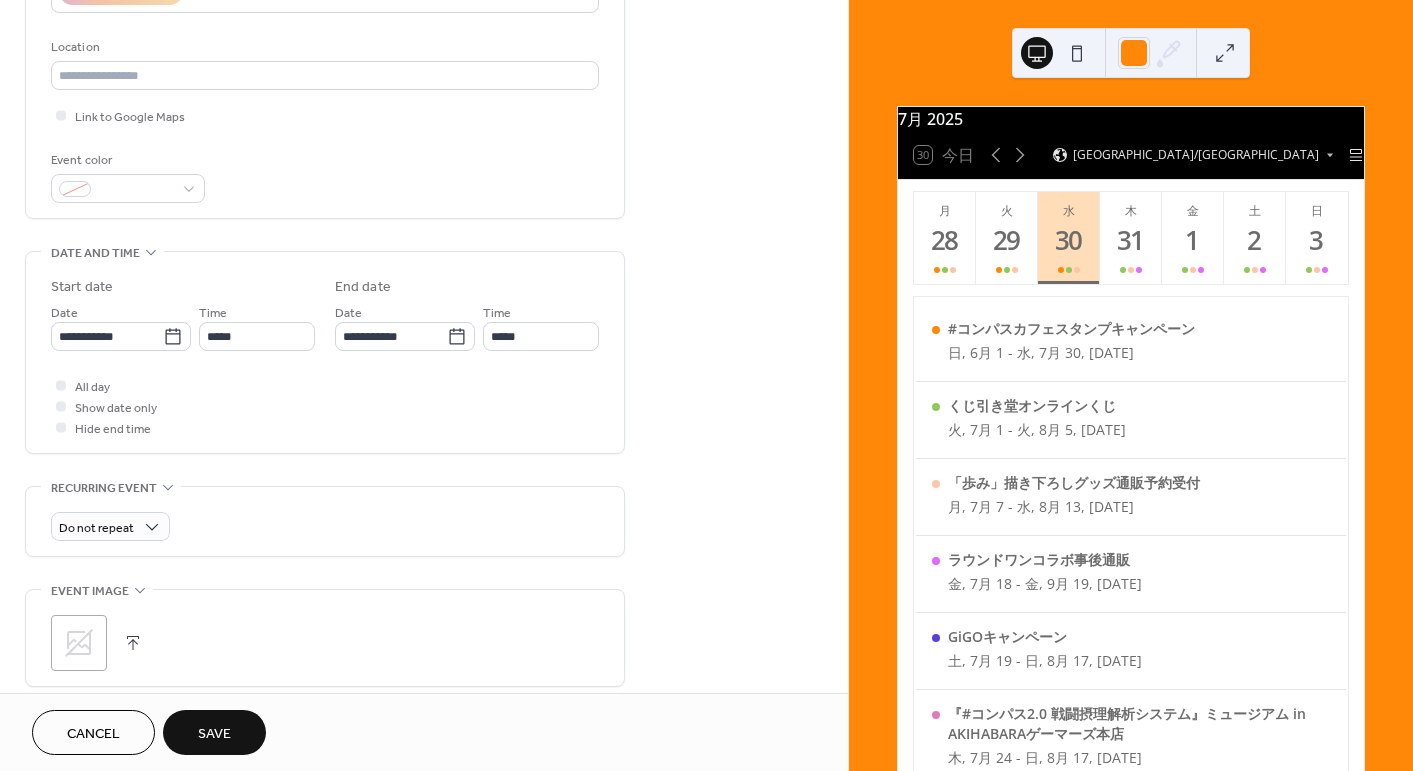 type on "**********" 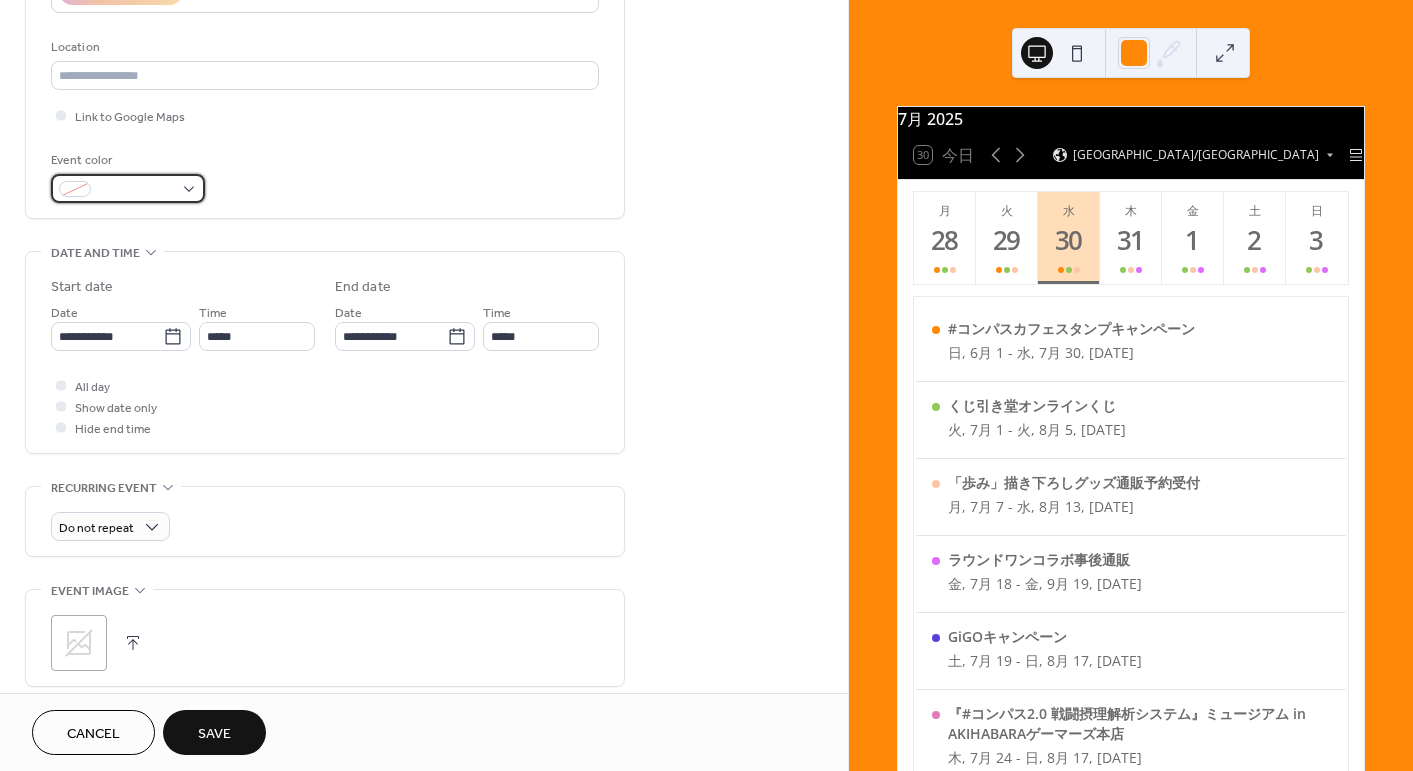 click at bounding box center (128, 188) 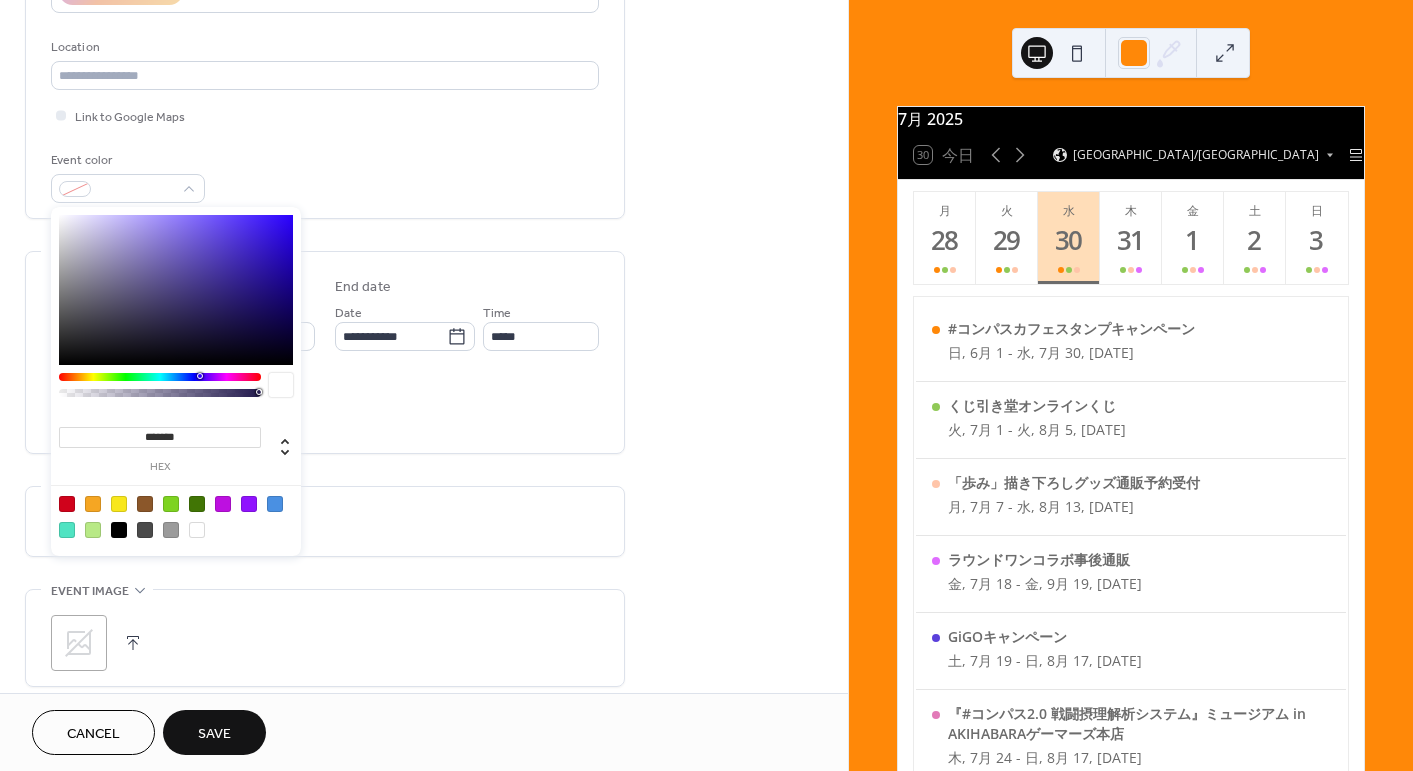drag, startPoint x: 144, startPoint y: 438, endPoint x: 359, endPoint y: 456, distance: 215.75217 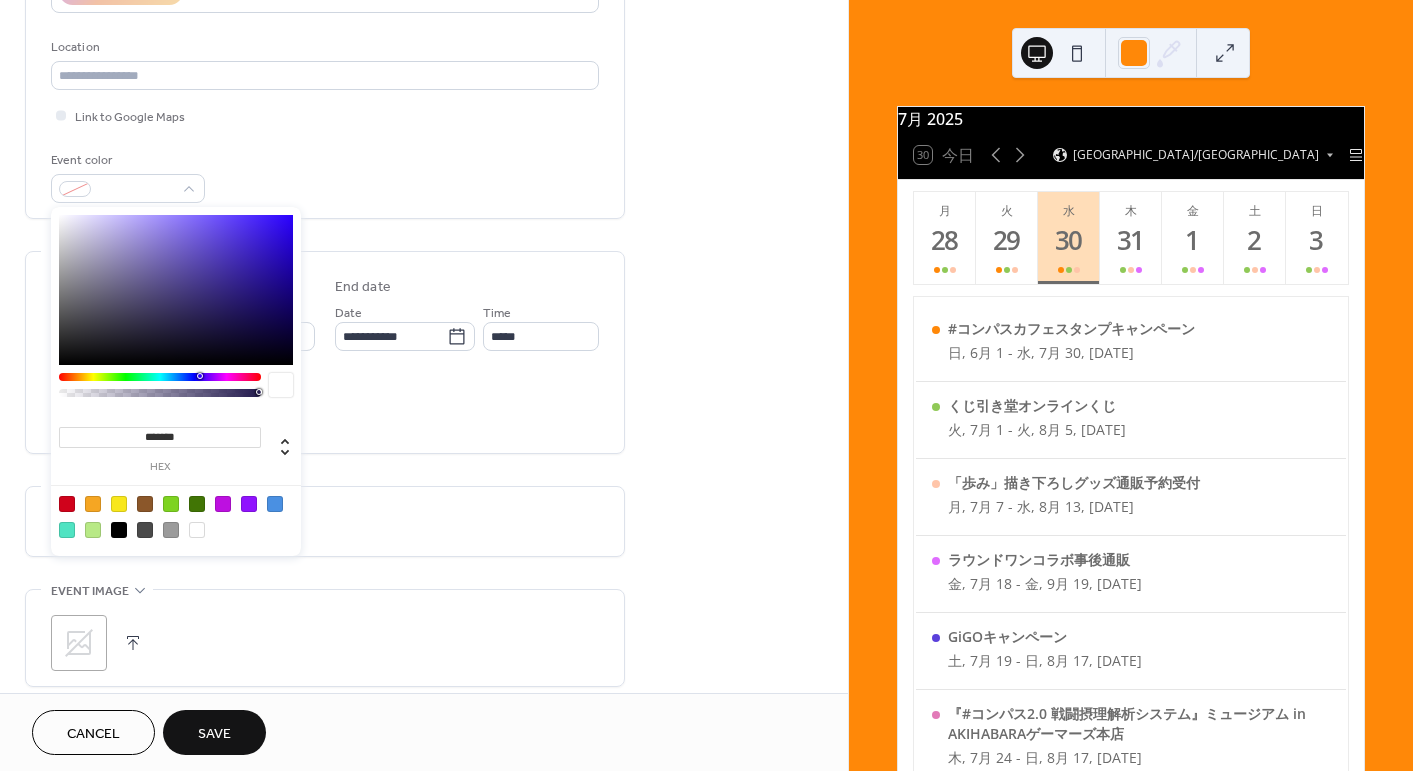 type on "*******" 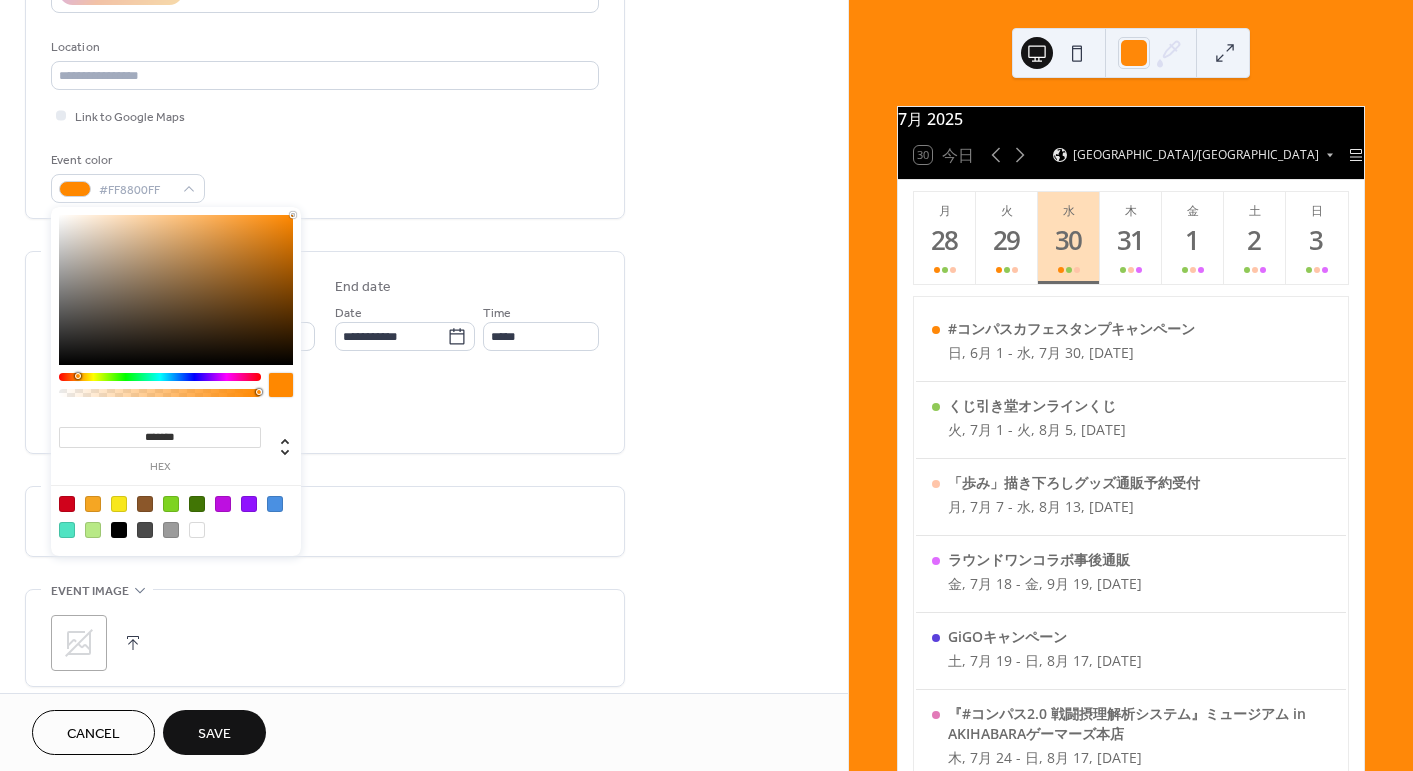 click on "All day Show date only Hide end time" at bounding box center [325, 406] 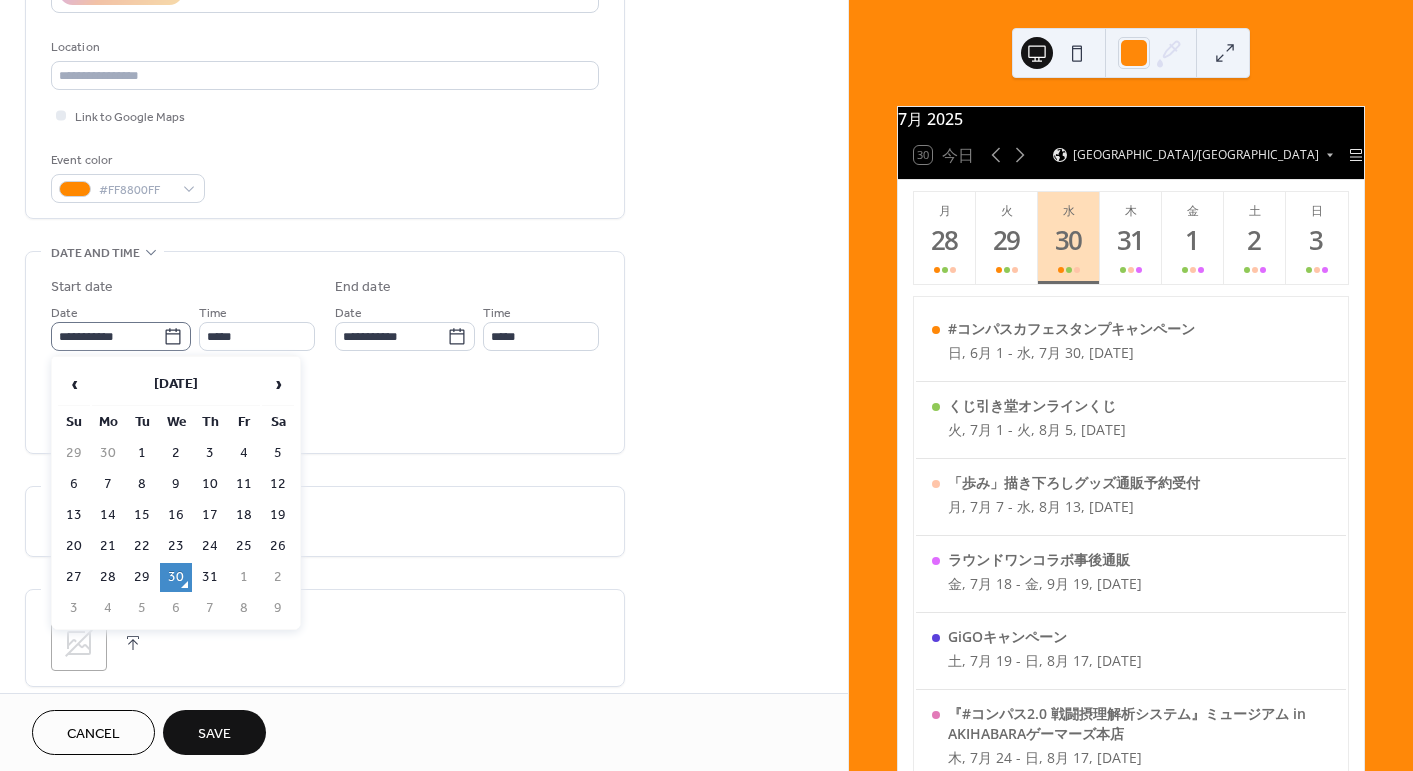 click 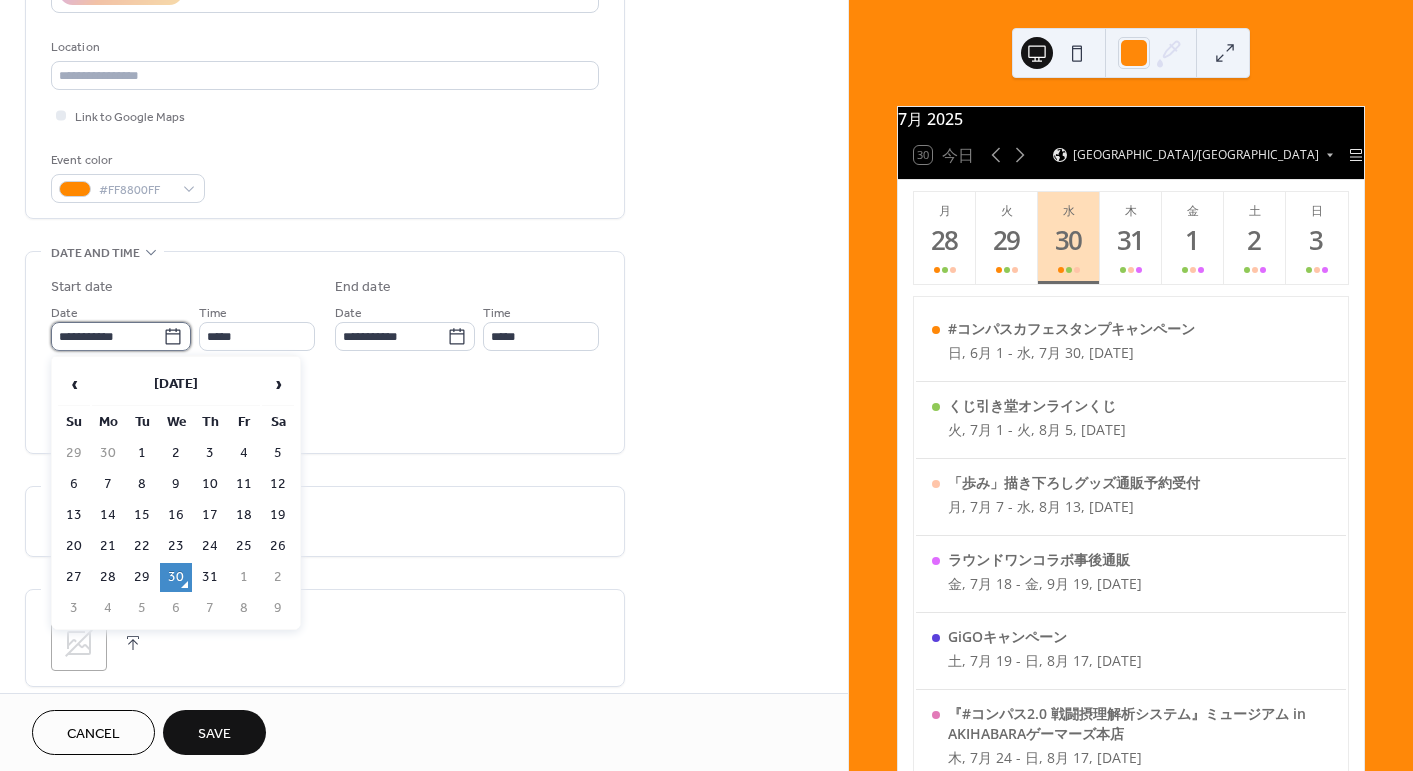 click on "**********" at bounding box center [107, 336] 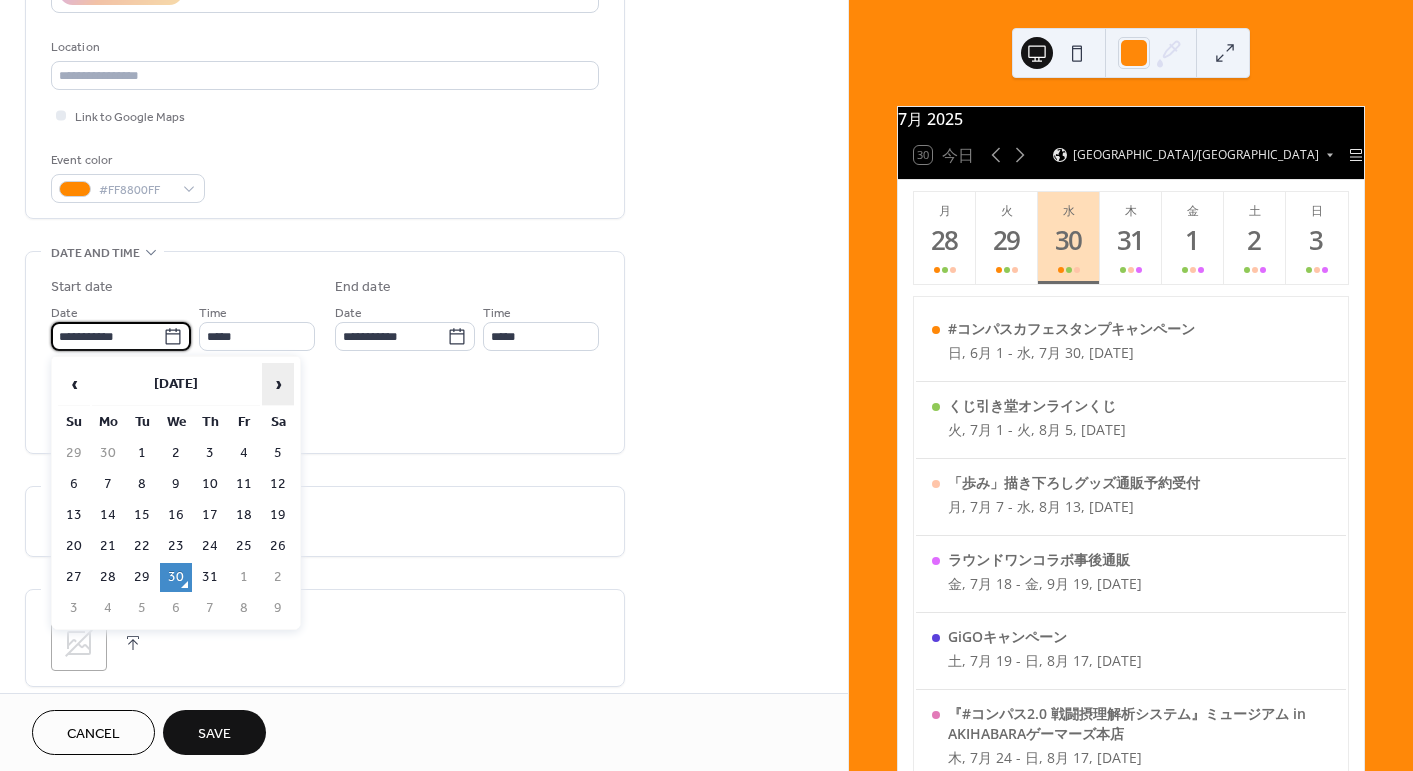 click on "›" at bounding box center (278, 384) 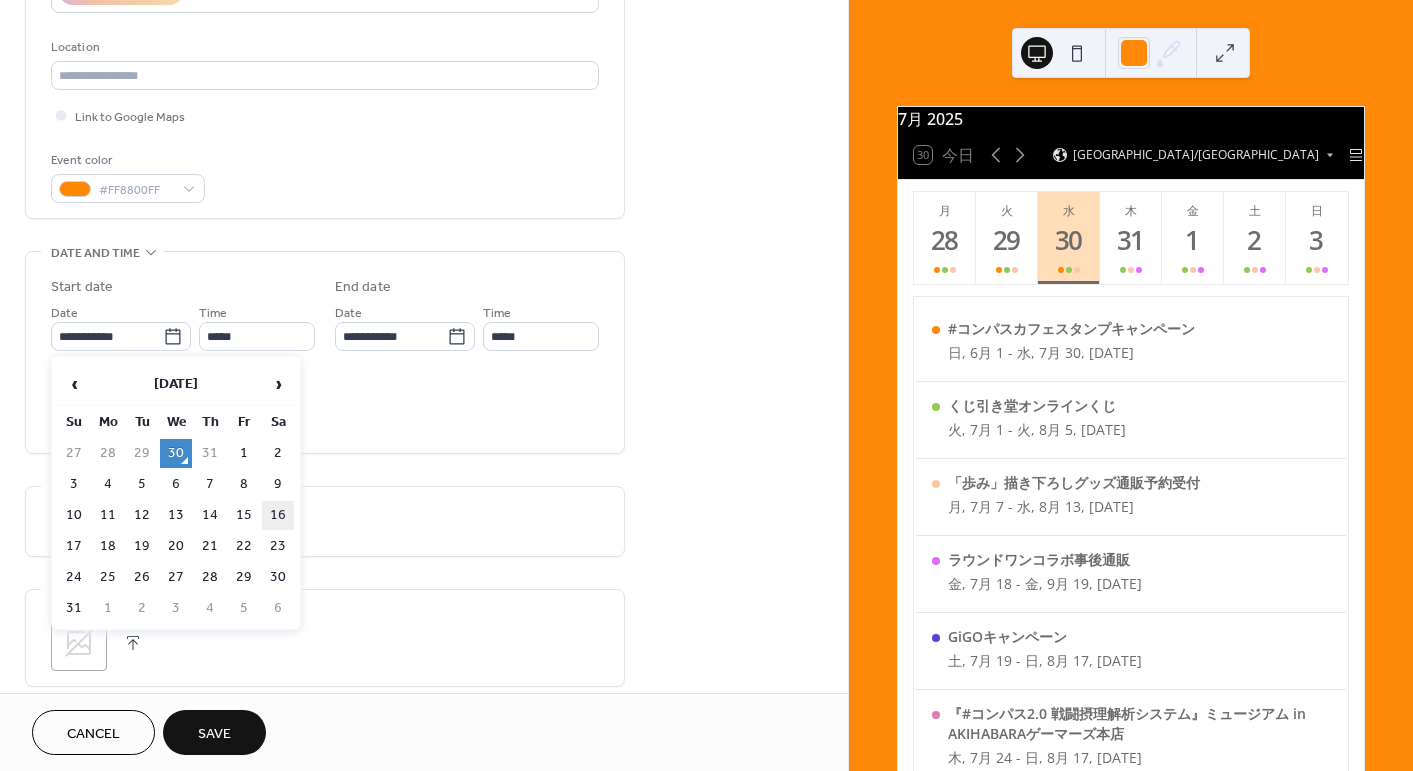 click on "16" at bounding box center [278, 515] 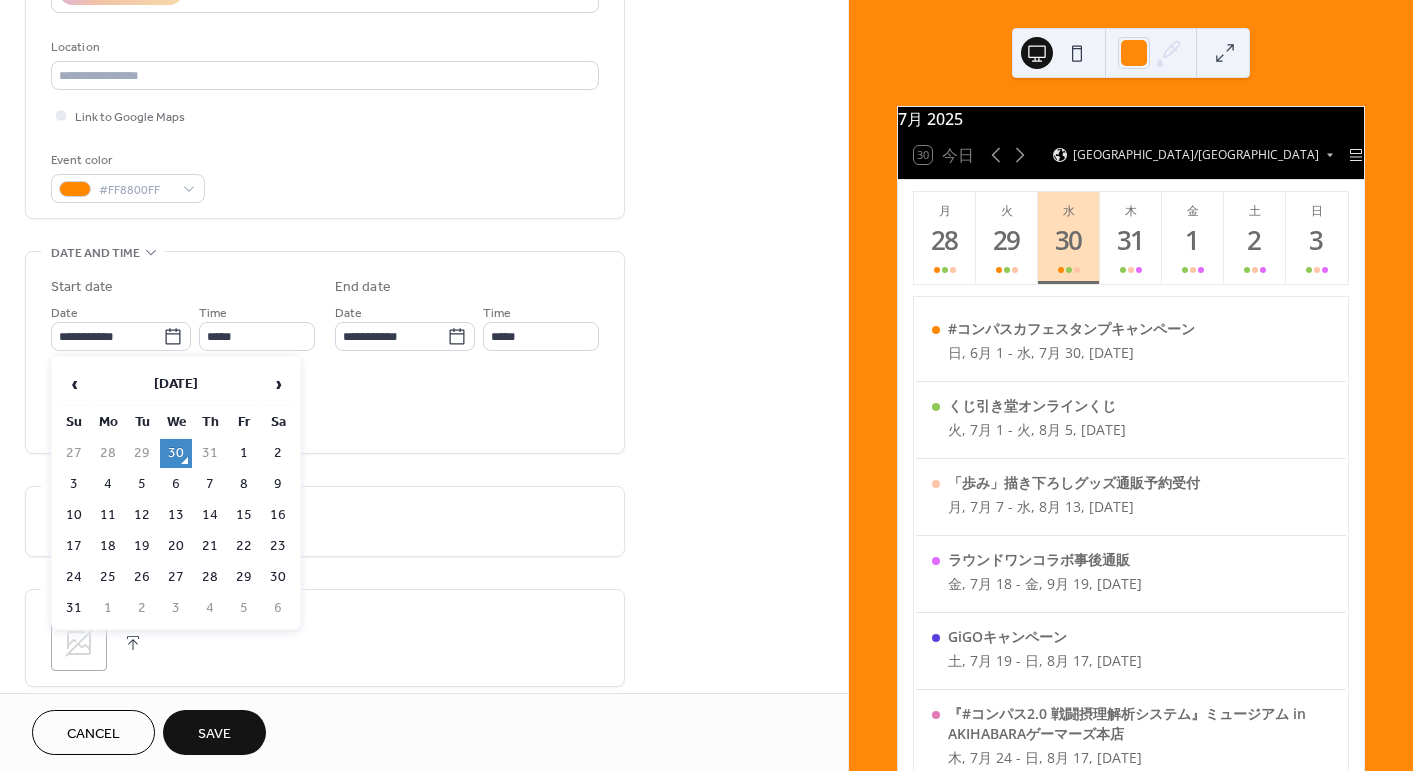 type on "**********" 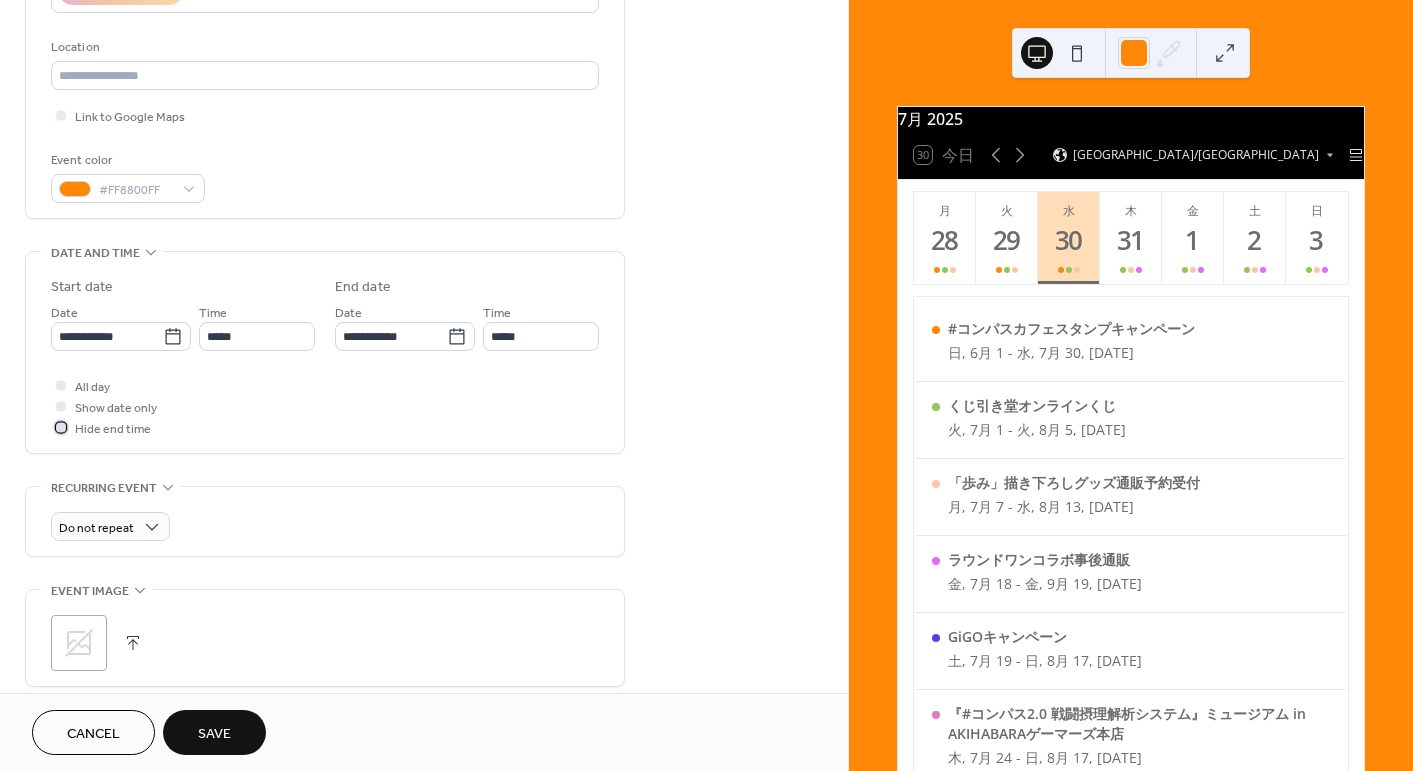 click on "Hide end time" at bounding box center [113, 429] 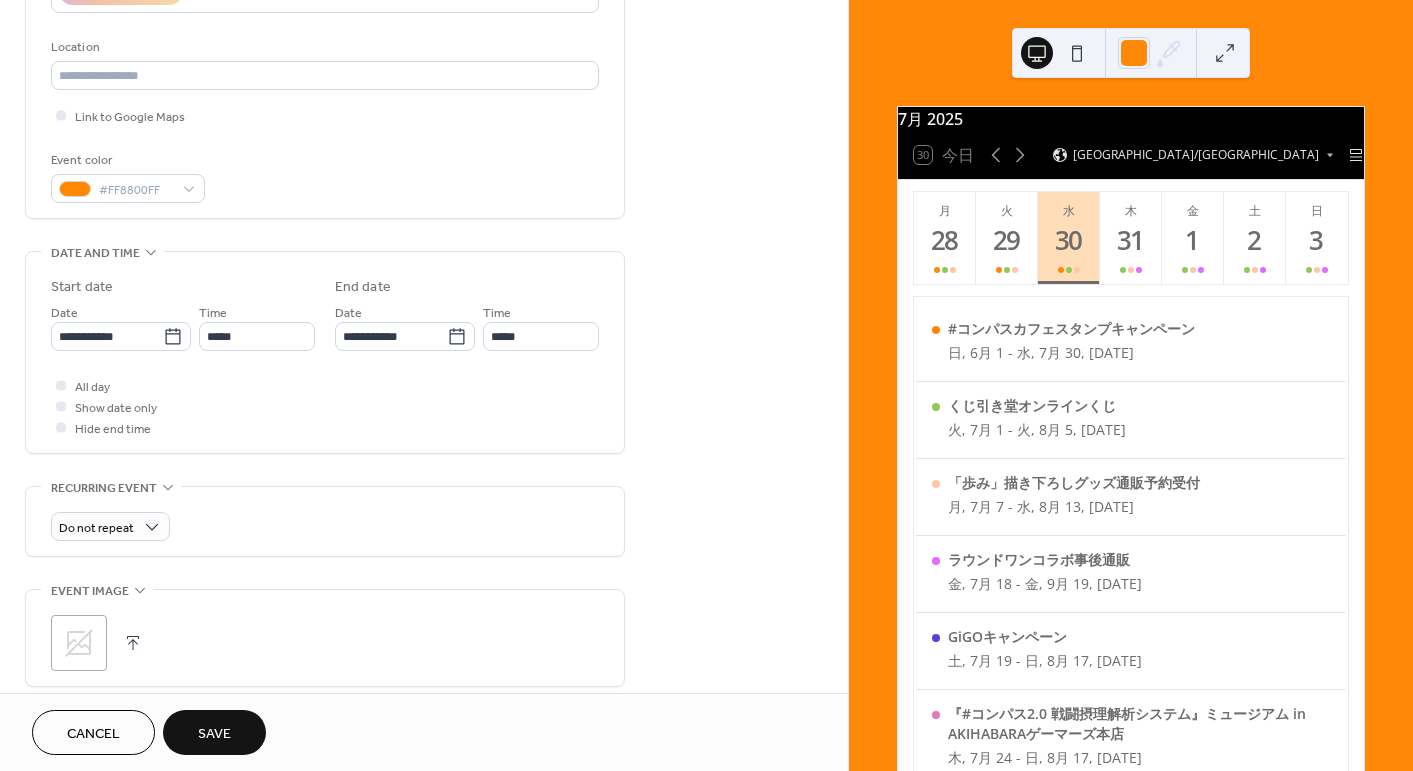 click on "**********" at bounding box center (325, 352) 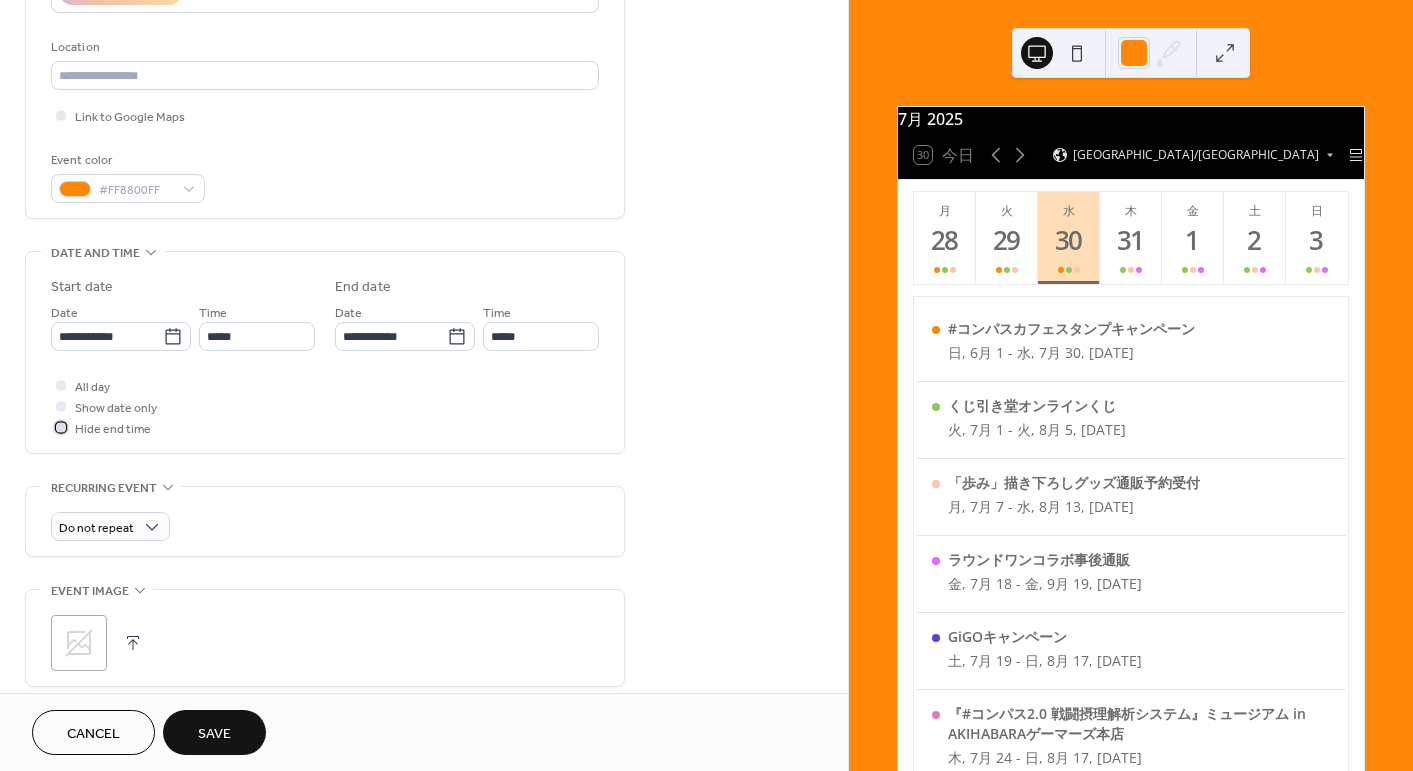 click on "Hide end time" at bounding box center (113, 429) 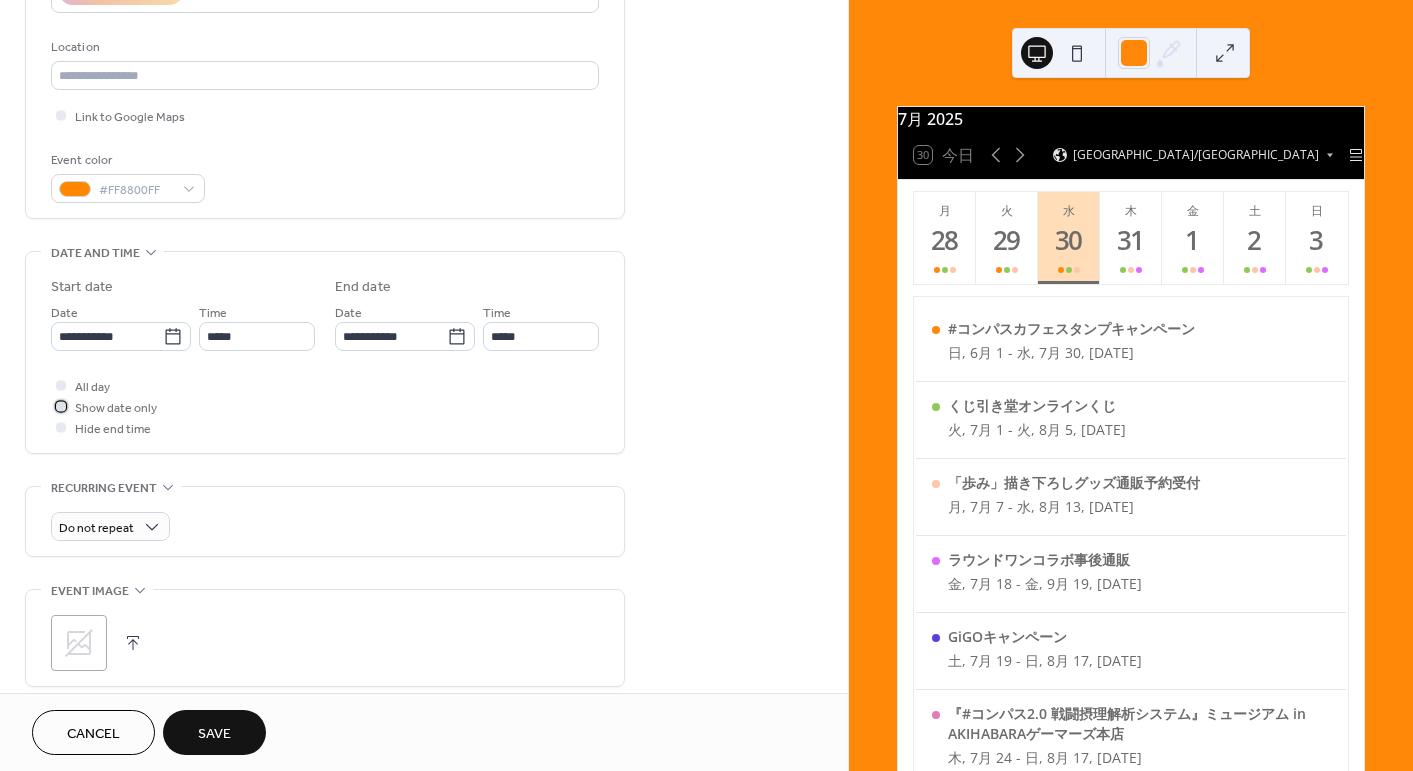 click on "Show date only" at bounding box center [116, 408] 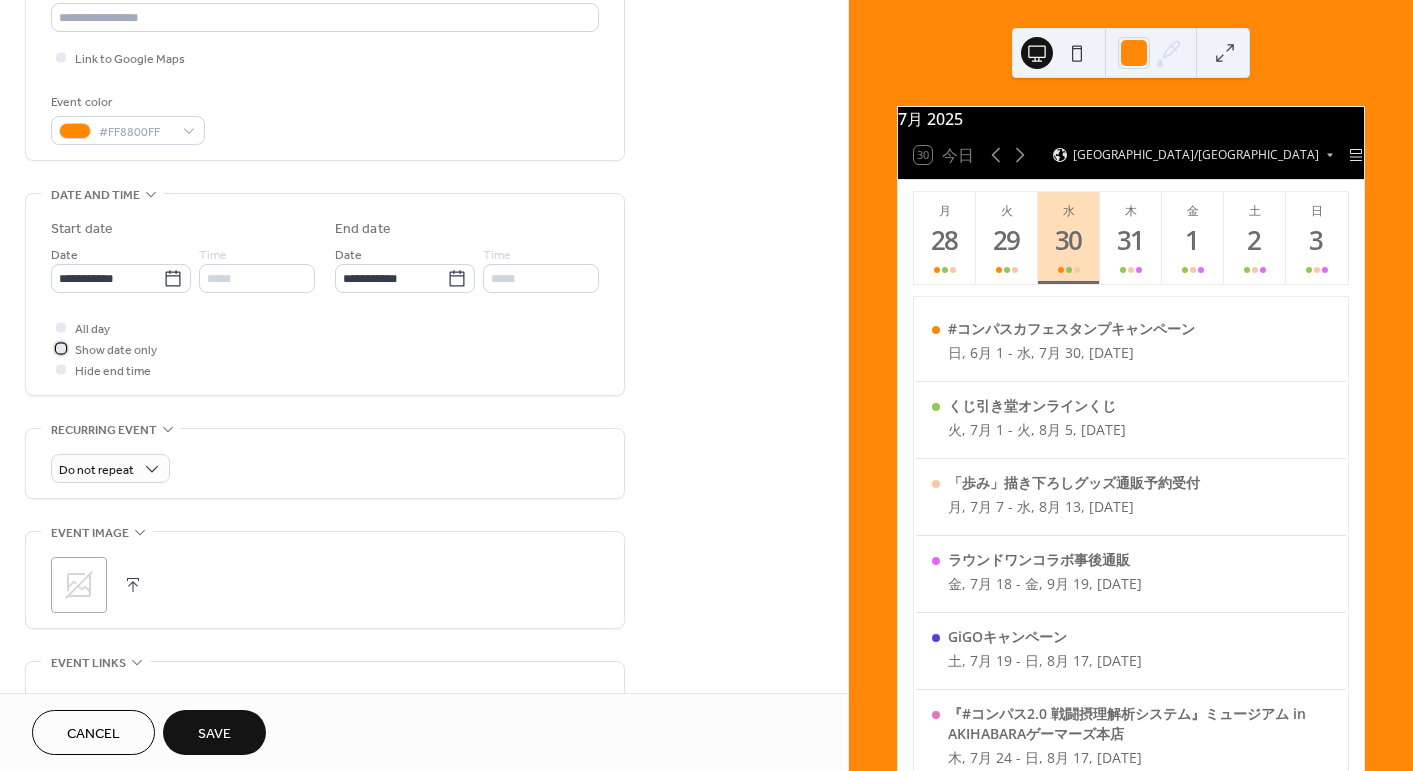 scroll, scrollTop: 600, scrollLeft: 0, axis: vertical 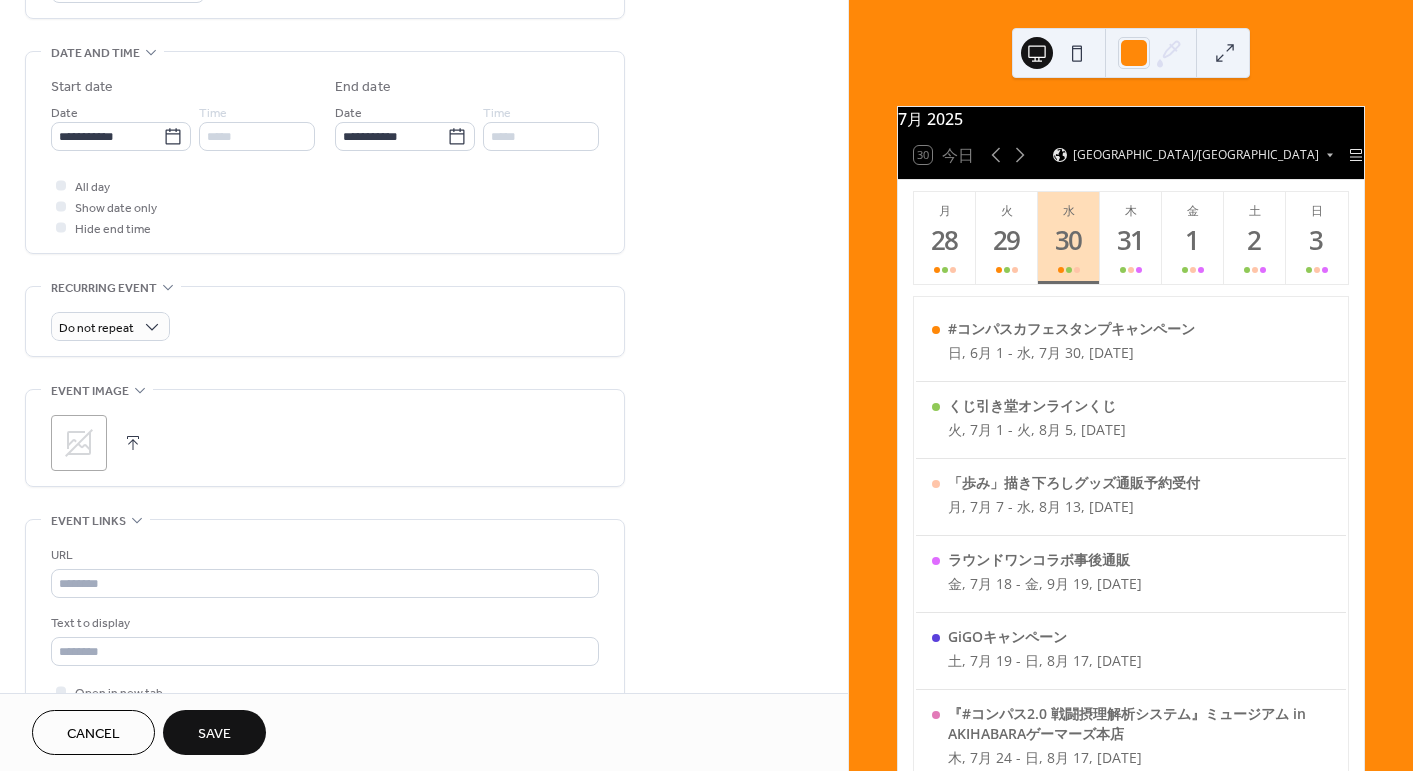 click on ";" at bounding box center [79, 443] 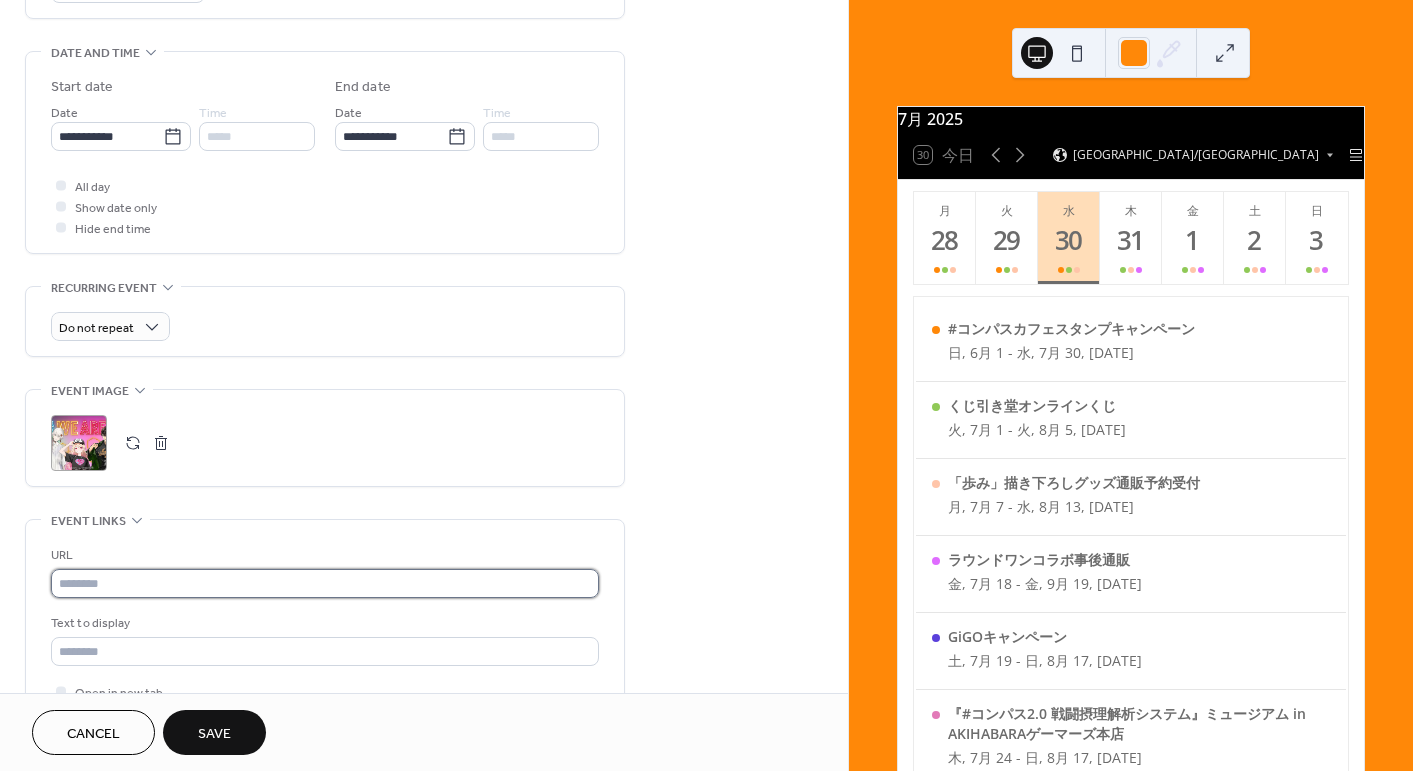 drag, startPoint x: 264, startPoint y: 571, endPoint x: 270, endPoint y: 594, distance: 23.769728 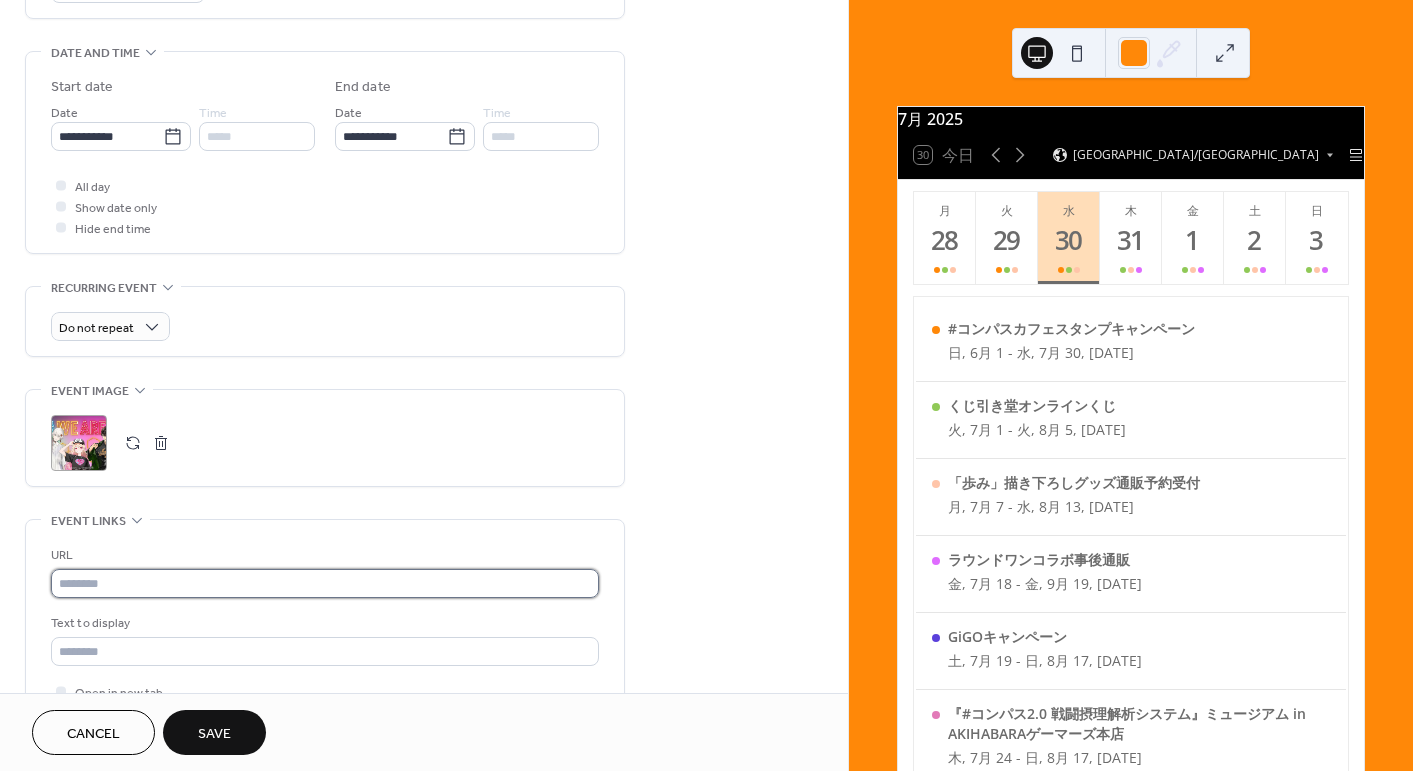 click at bounding box center [325, 583] 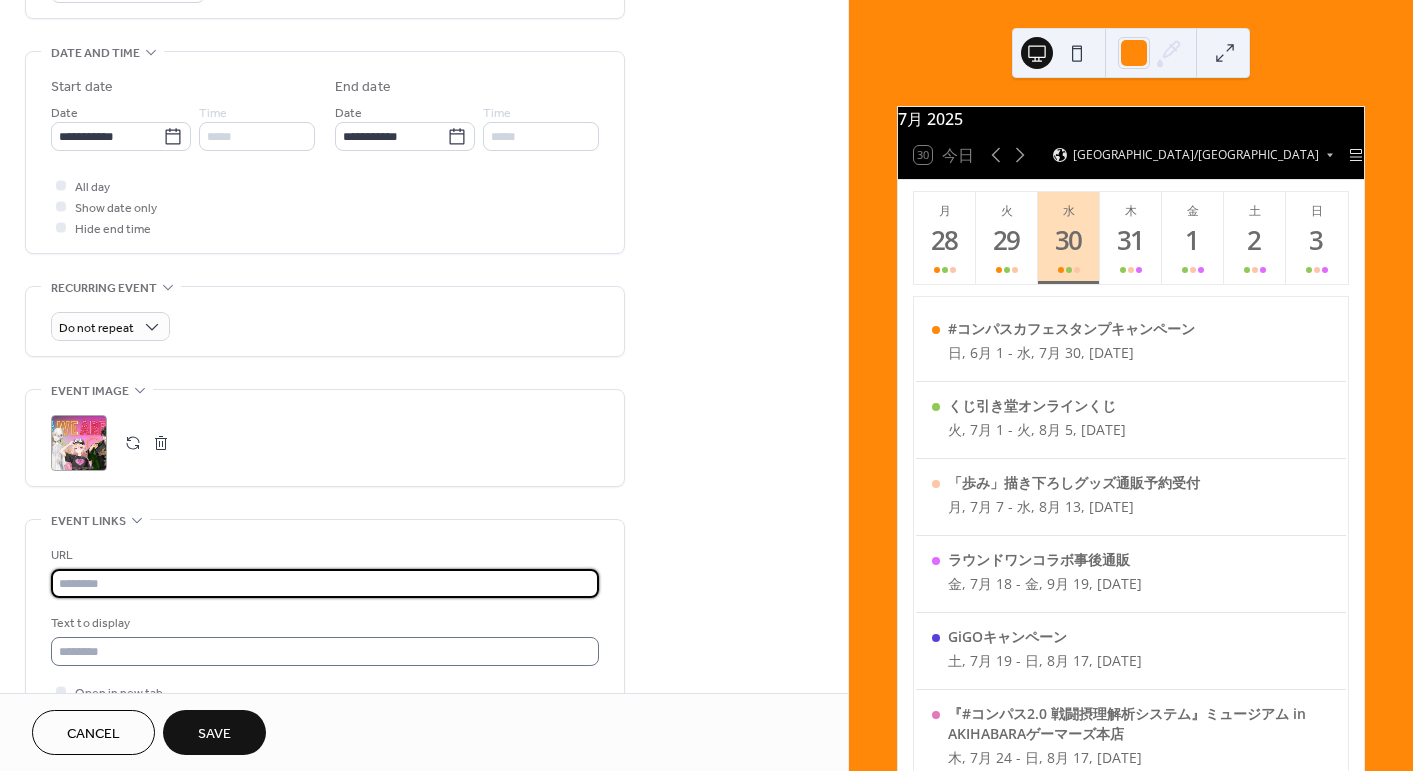 paste on "**********" 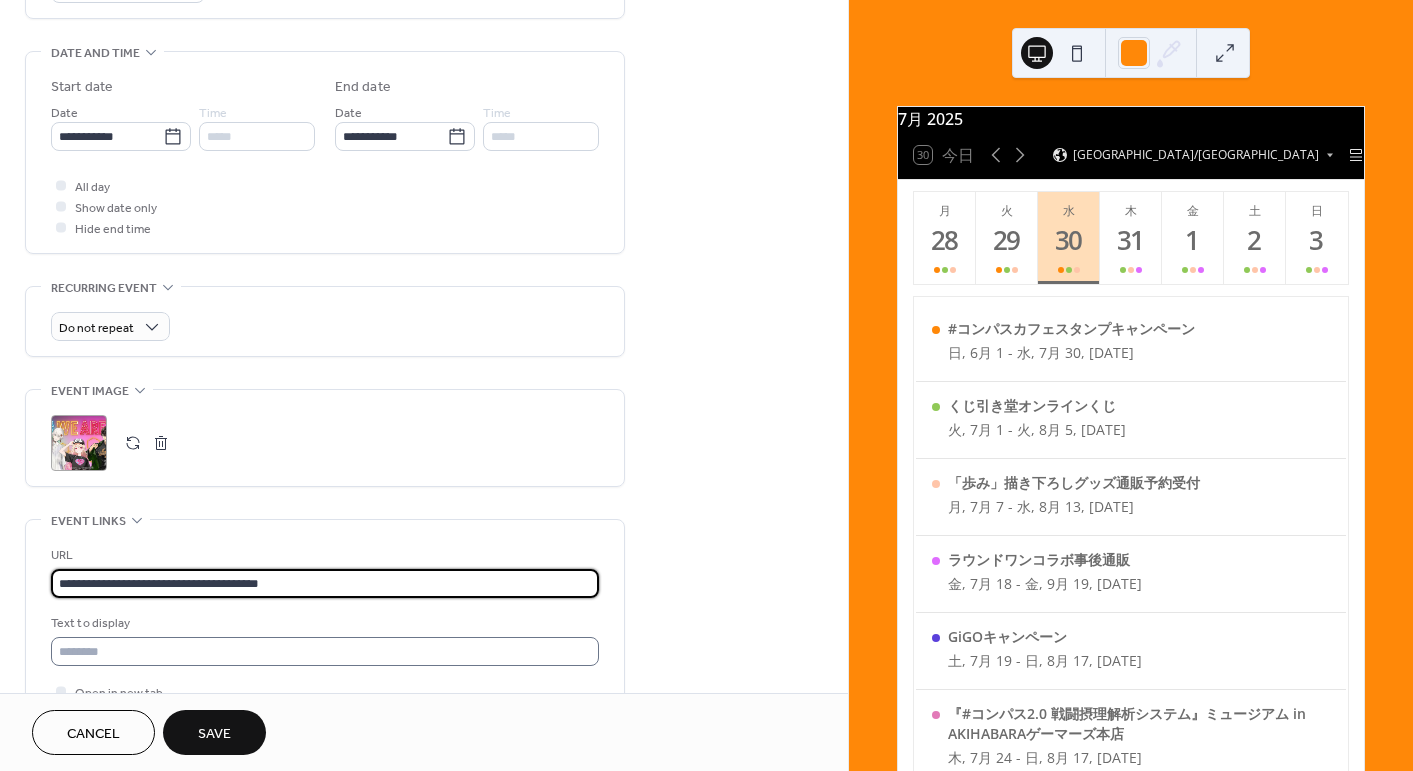 type on "**********" 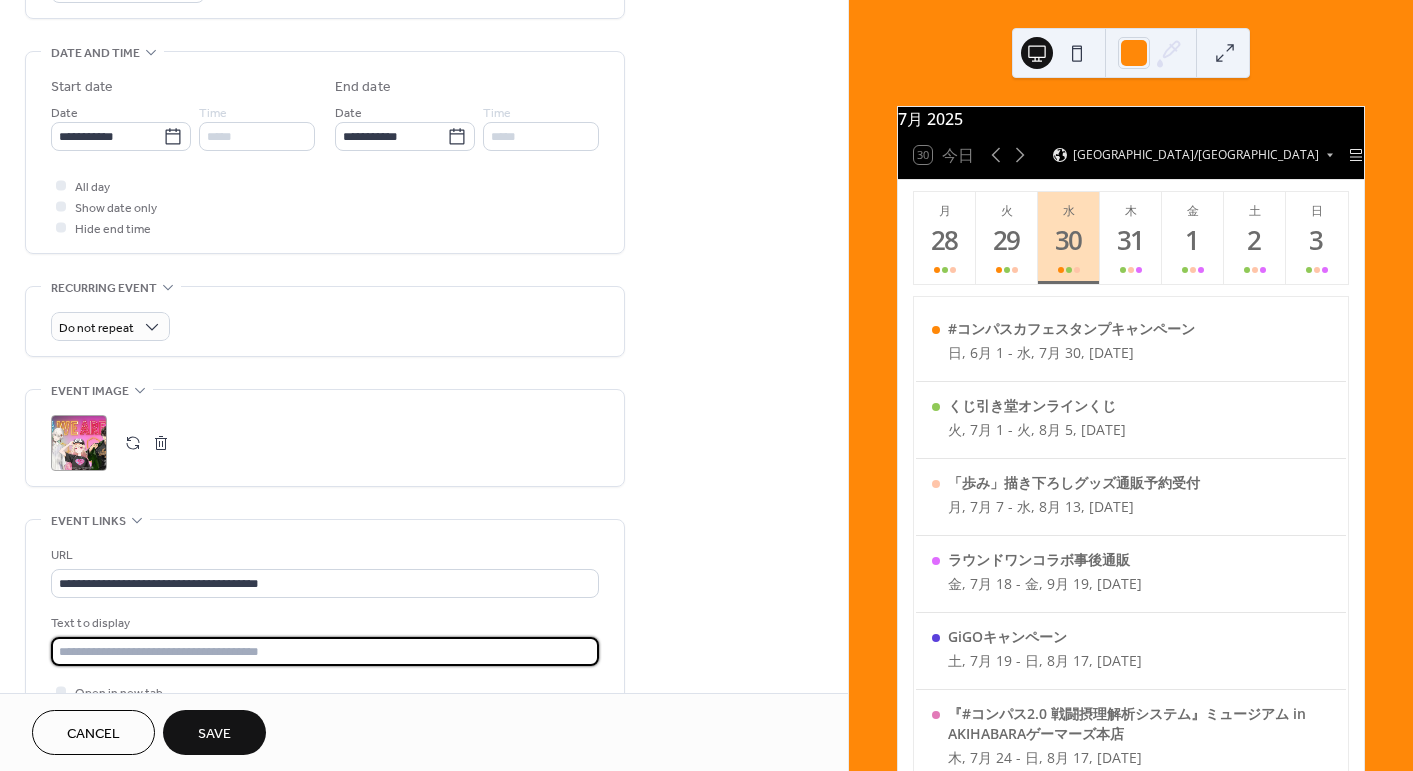 drag, startPoint x: 280, startPoint y: 648, endPoint x: 464, endPoint y: 618, distance: 186.42961 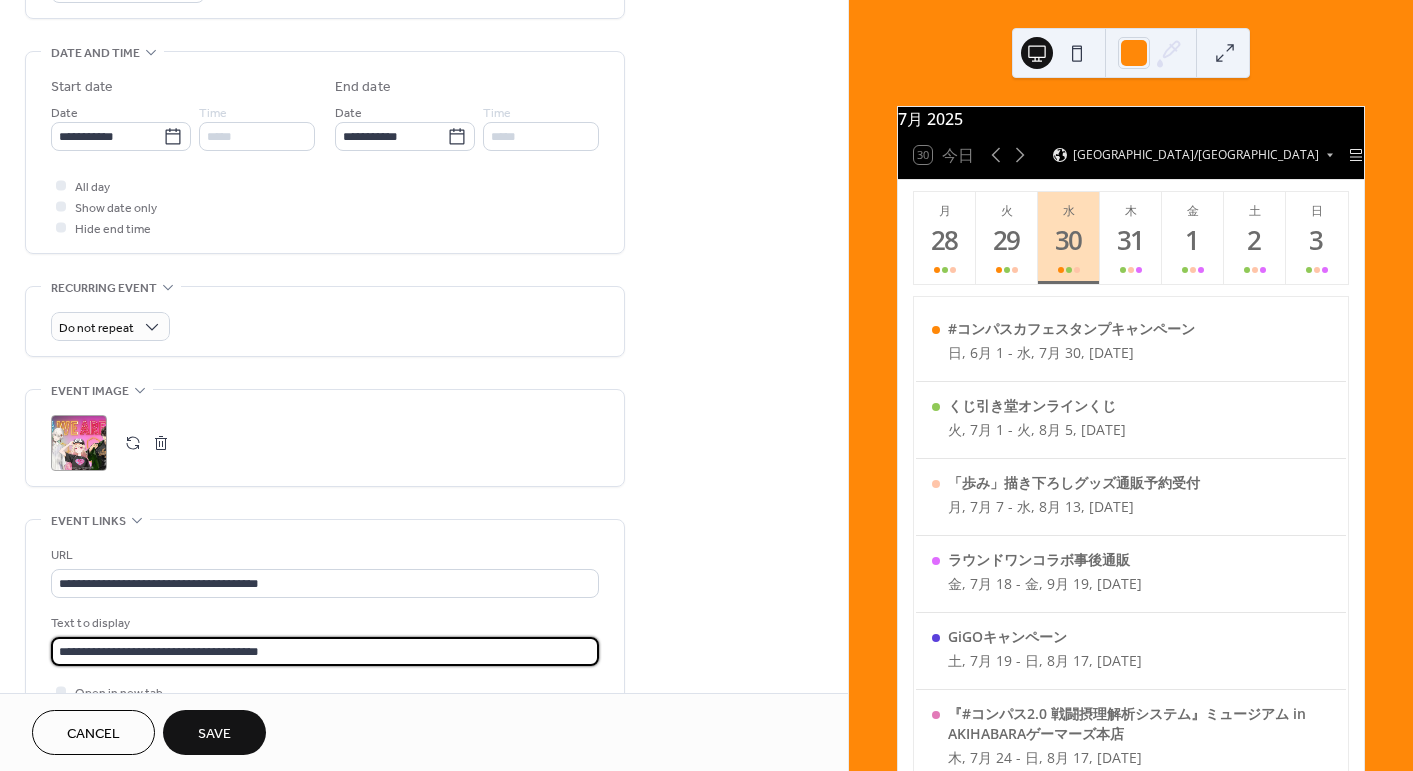 type on "**********" 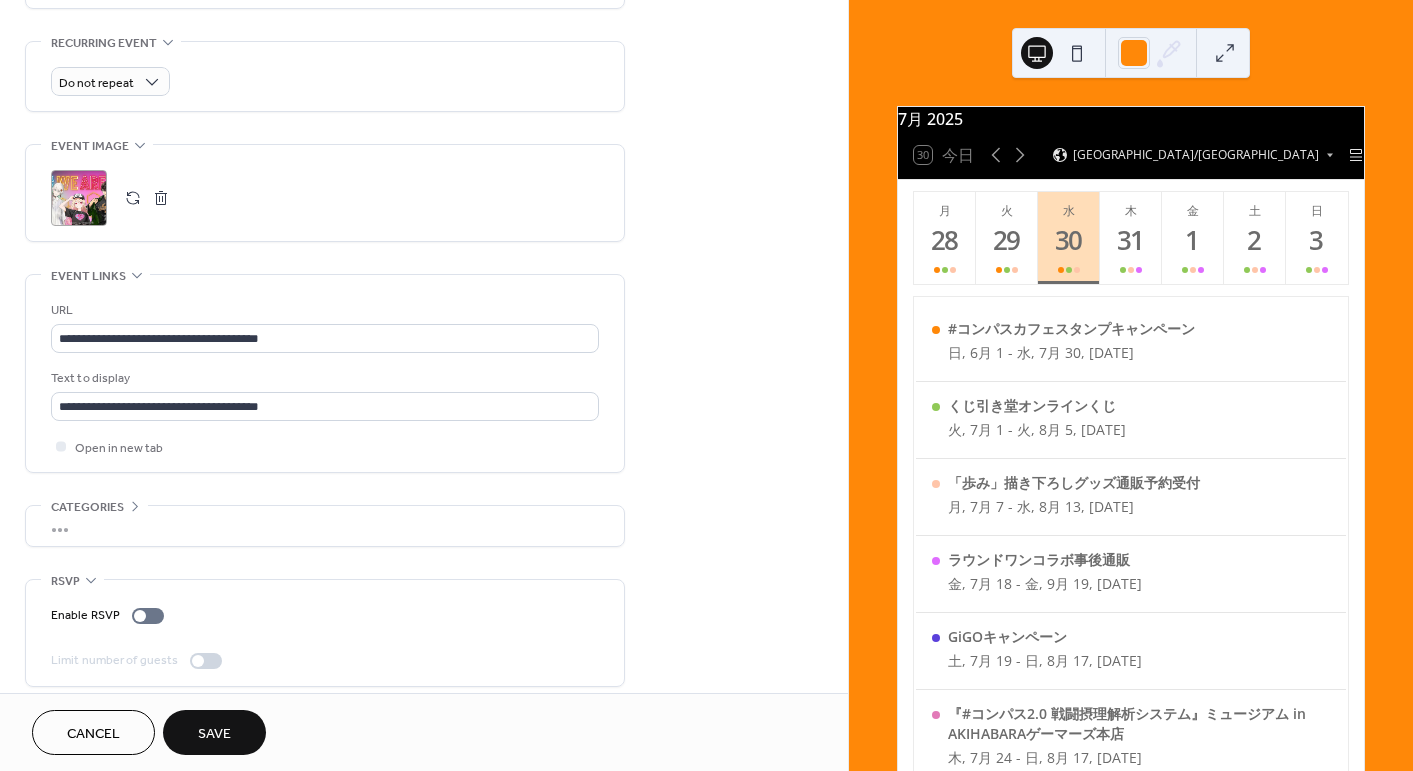 scroll, scrollTop: 859, scrollLeft: 0, axis: vertical 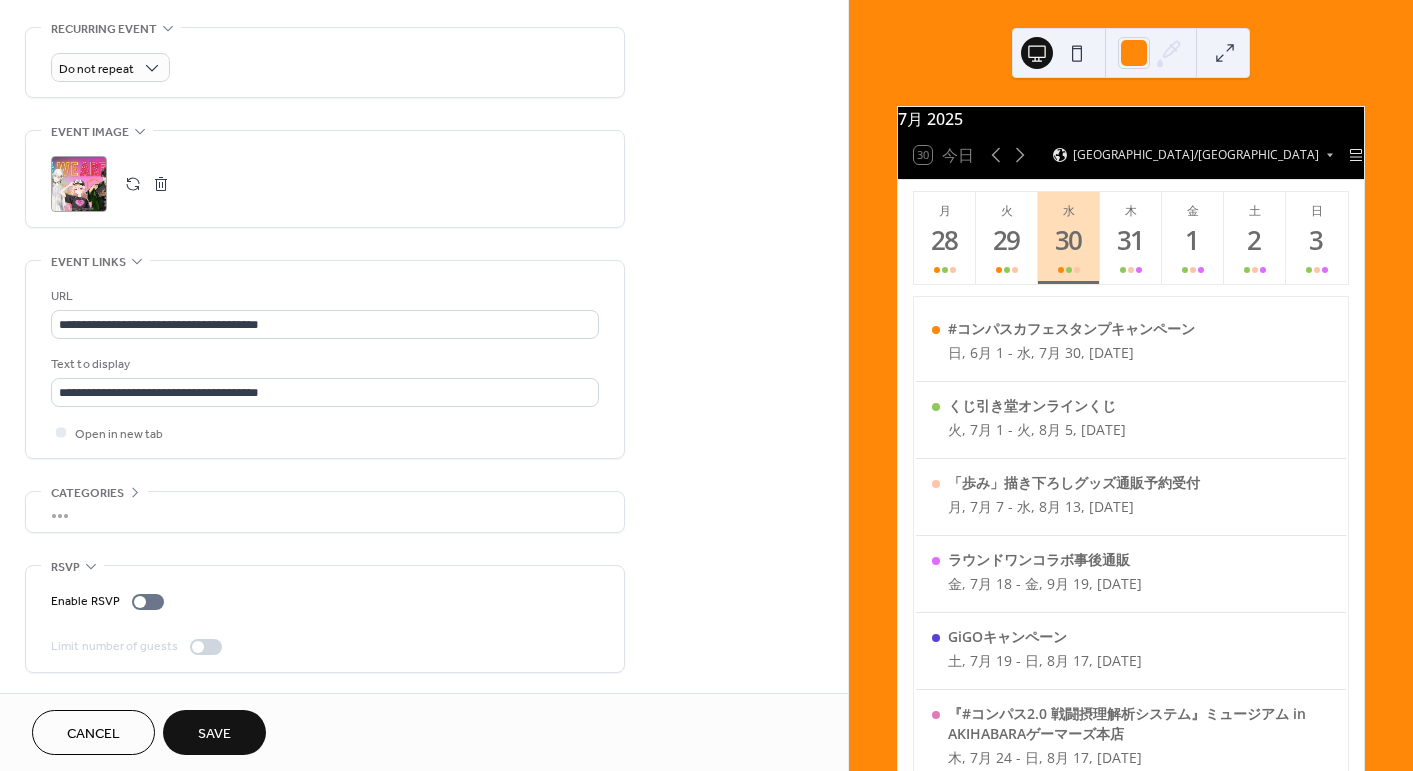 click on "Save" at bounding box center [214, 732] 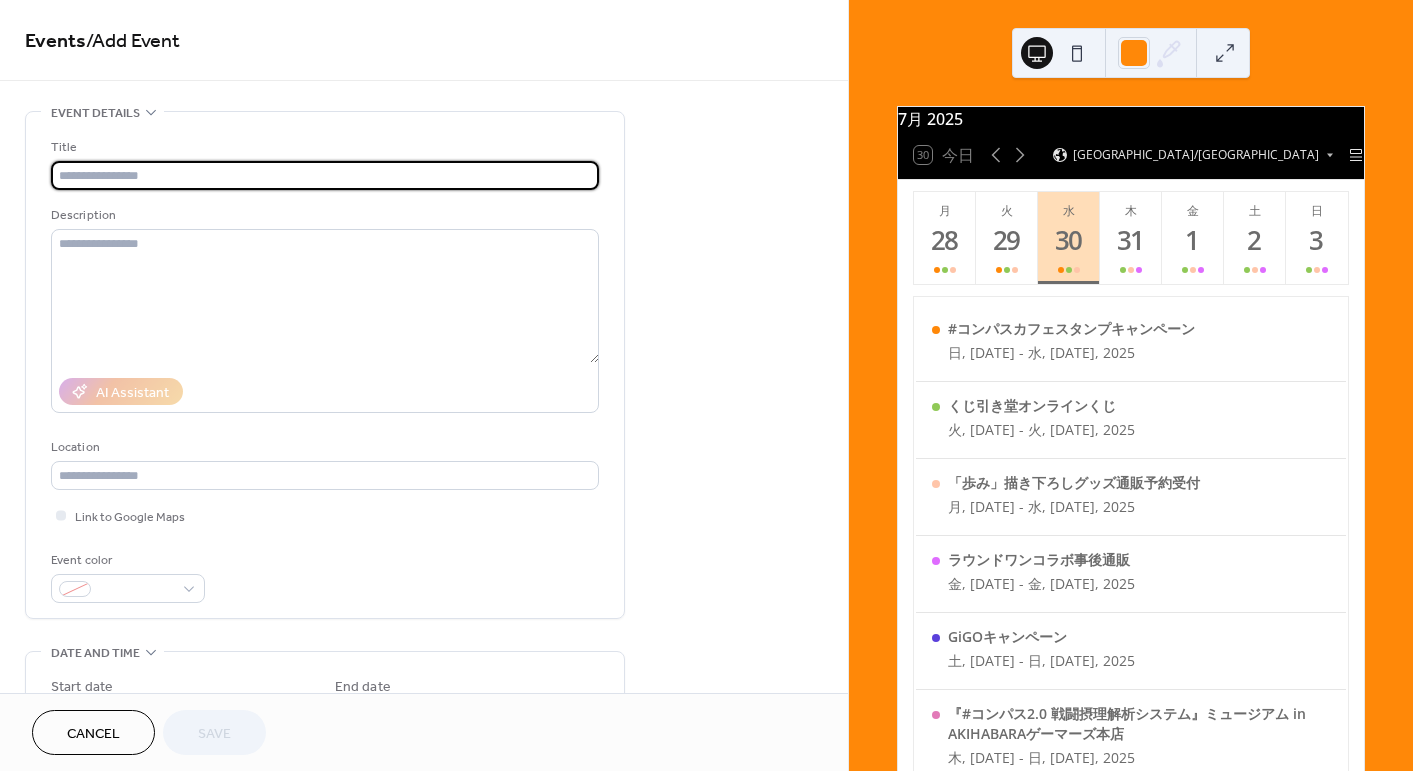 scroll, scrollTop: 0, scrollLeft: 0, axis: both 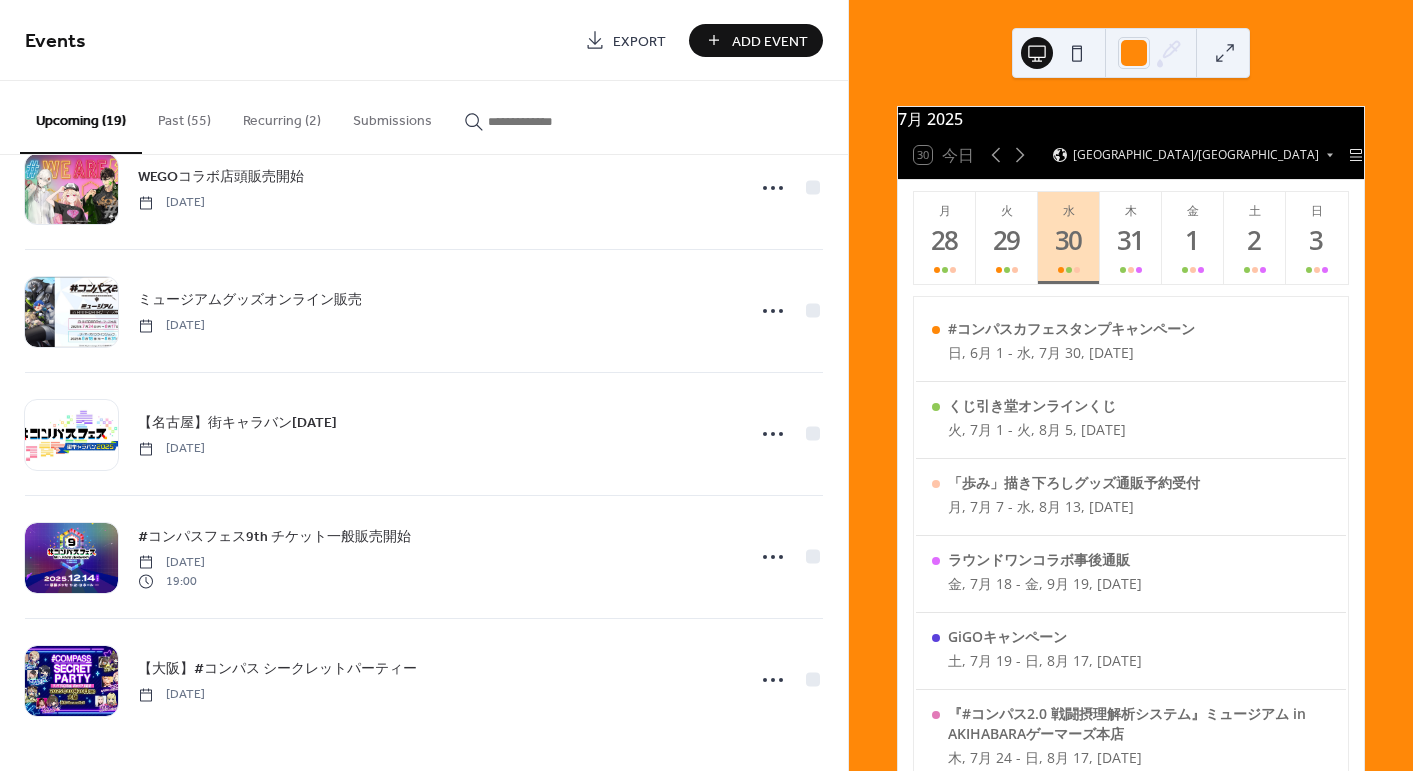 click on "Add Event" at bounding box center [770, 41] 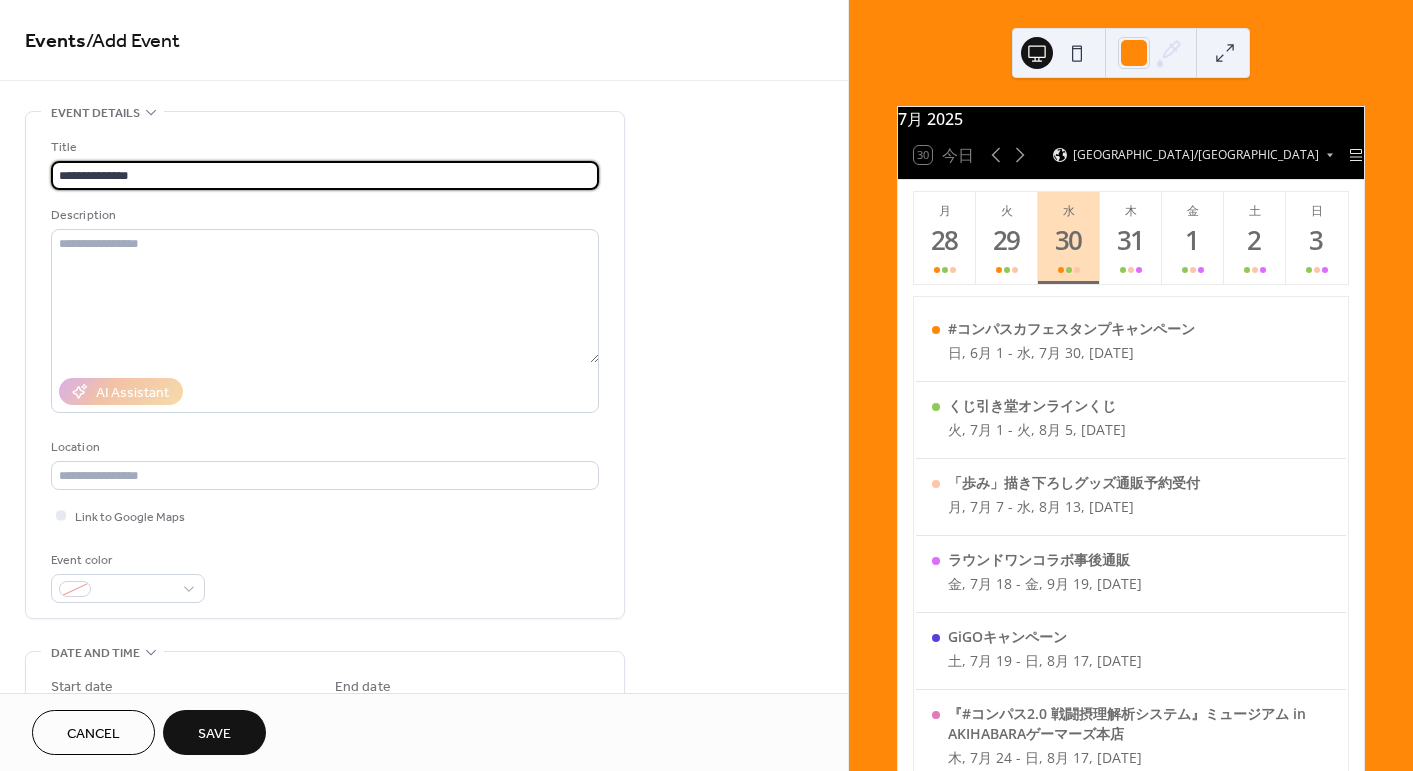 type on "**********" 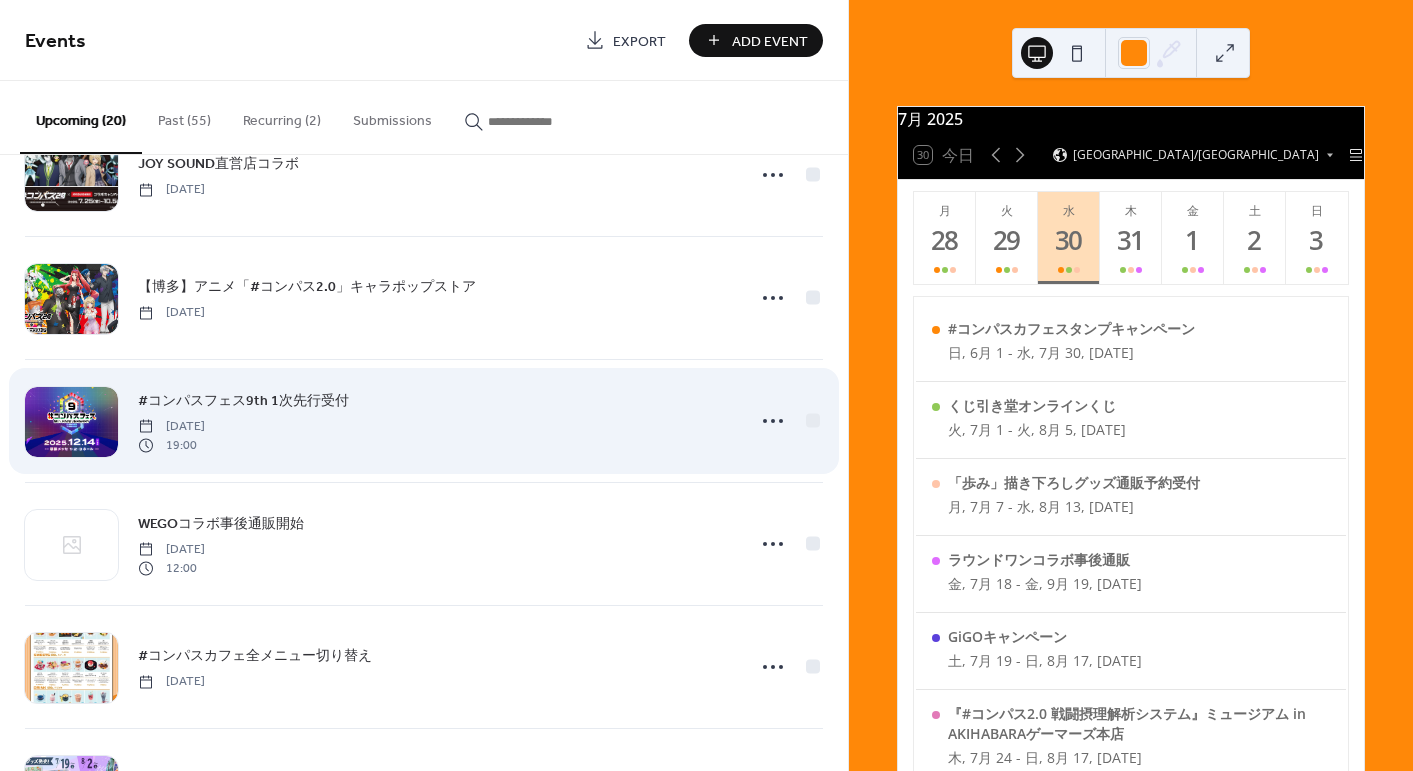 scroll, scrollTop: 803, scrollLeft: 0, axis: vertical 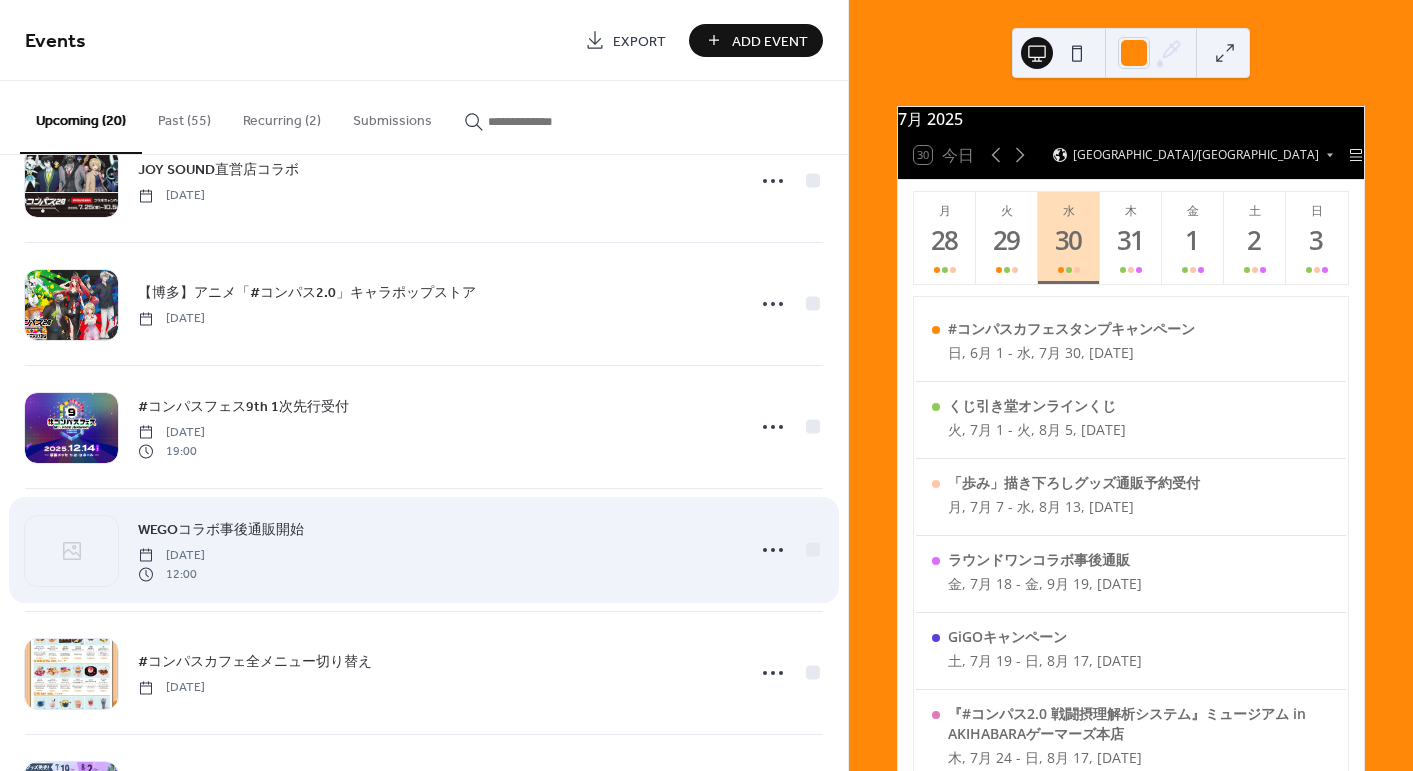 click on "WEGOコラボ事後通販開始 Wednesday, July 30, 2025 12:00" at bounding box center [435, 550] 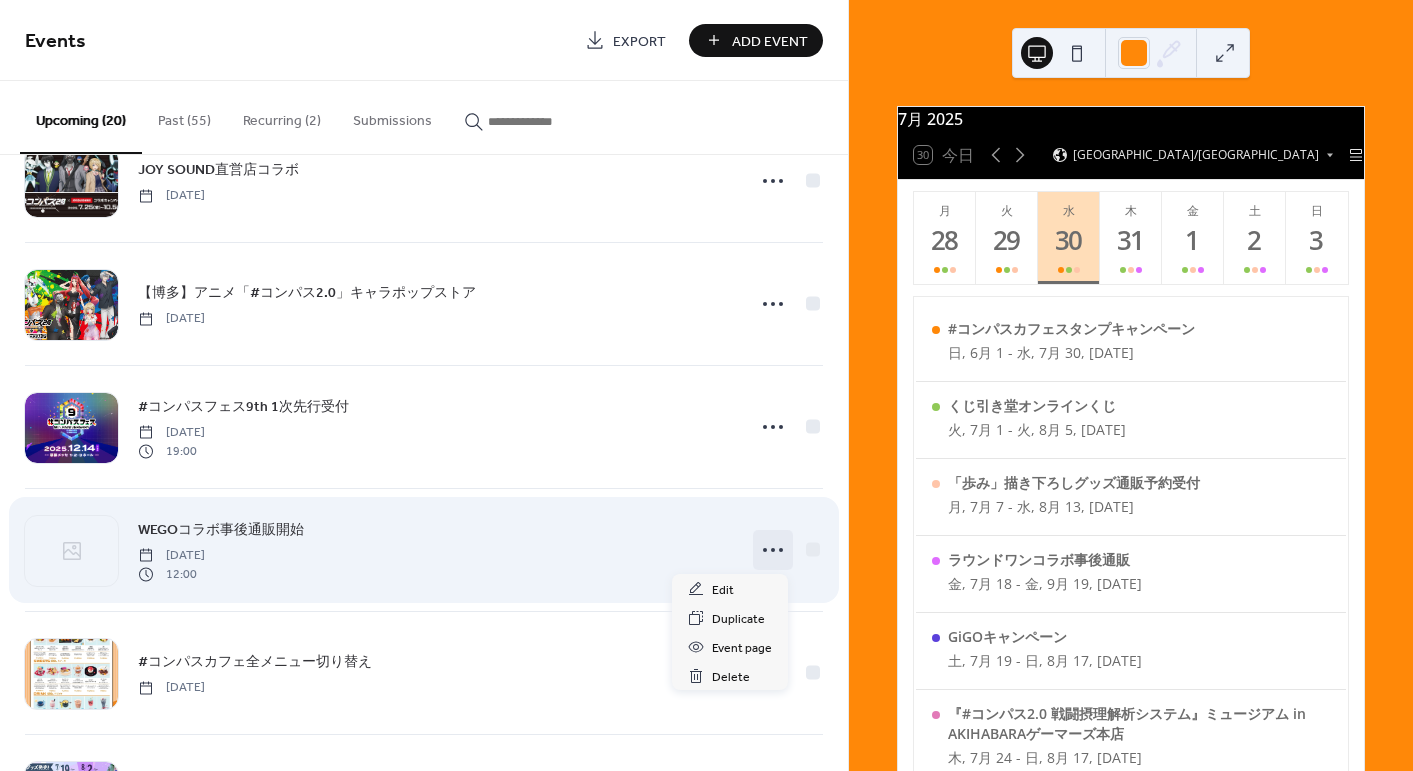 click 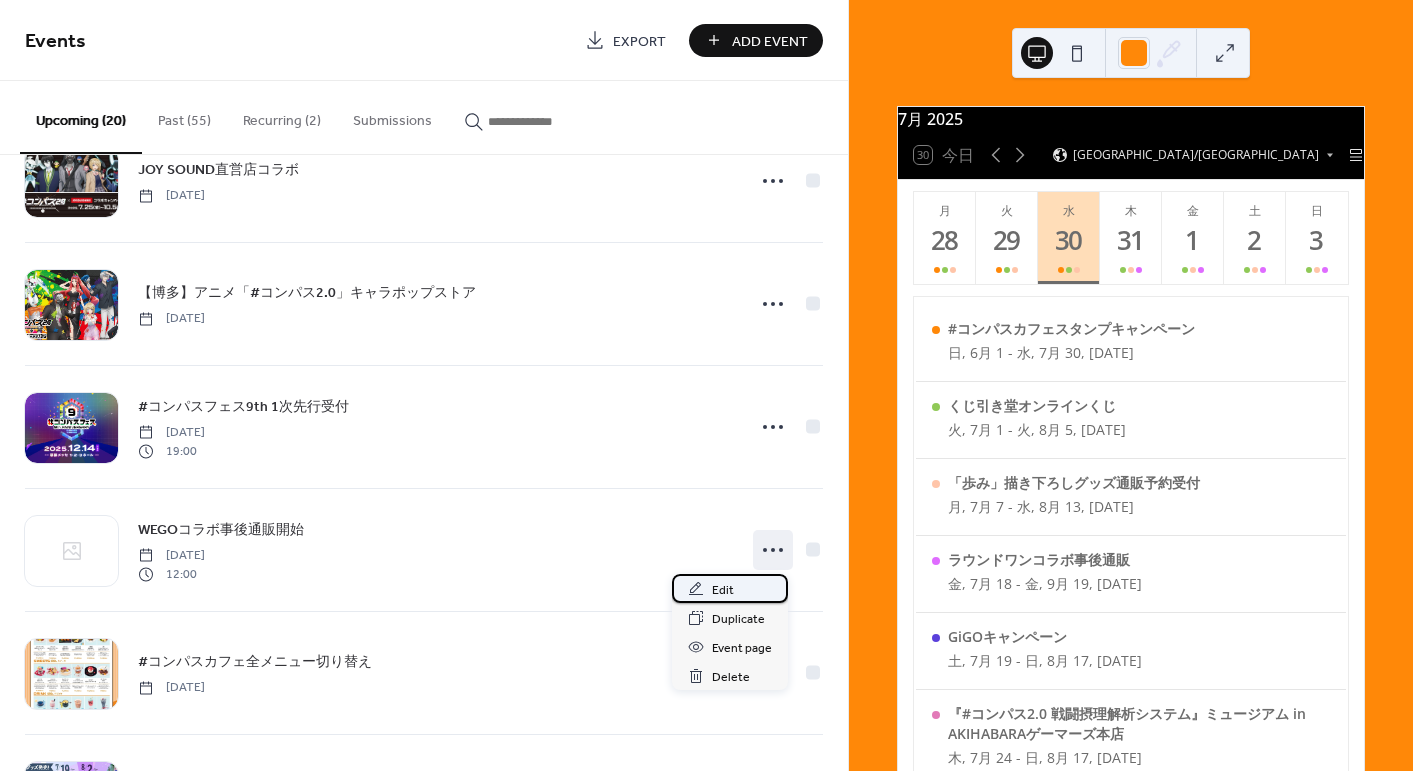 click on "Edit" at bounding box center (723, 590) 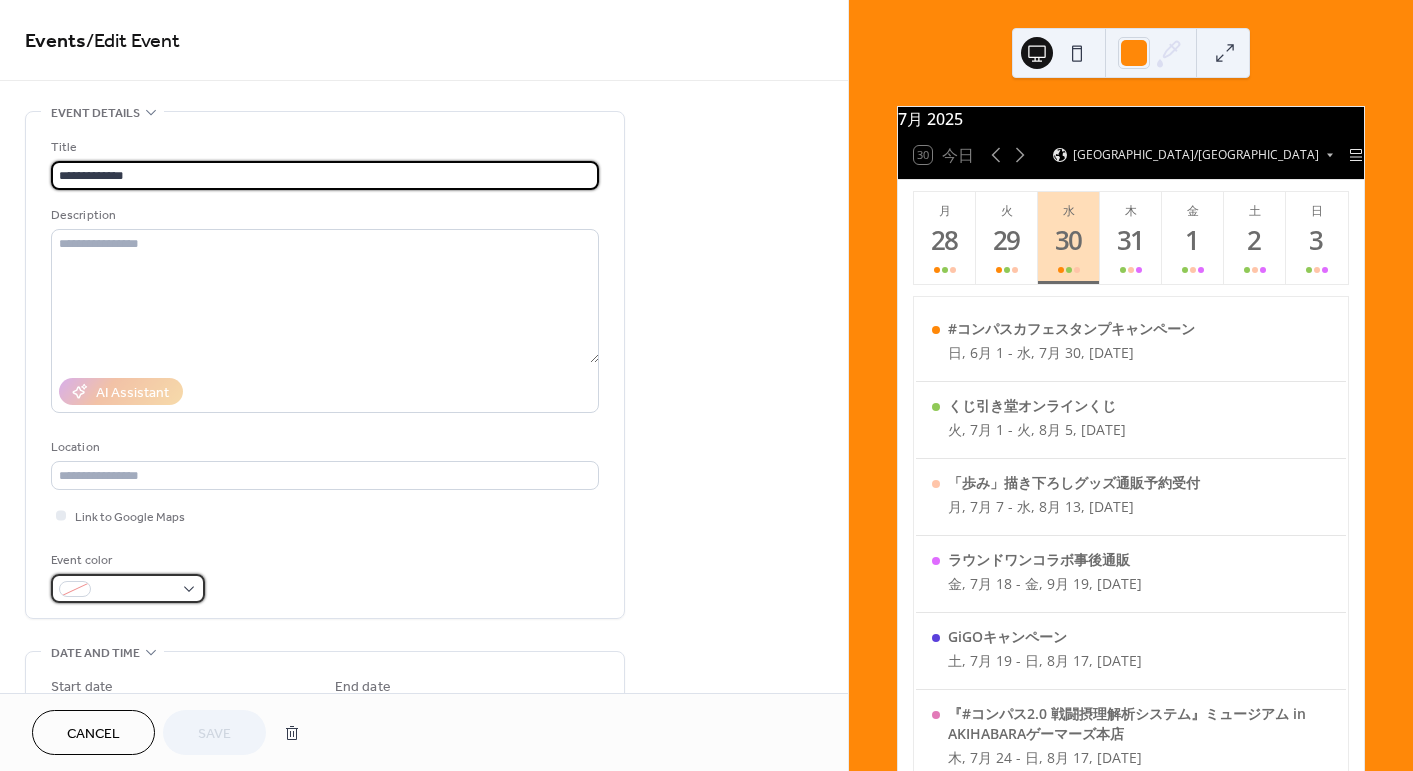 click on "**********" at bounding box center [706, 385] 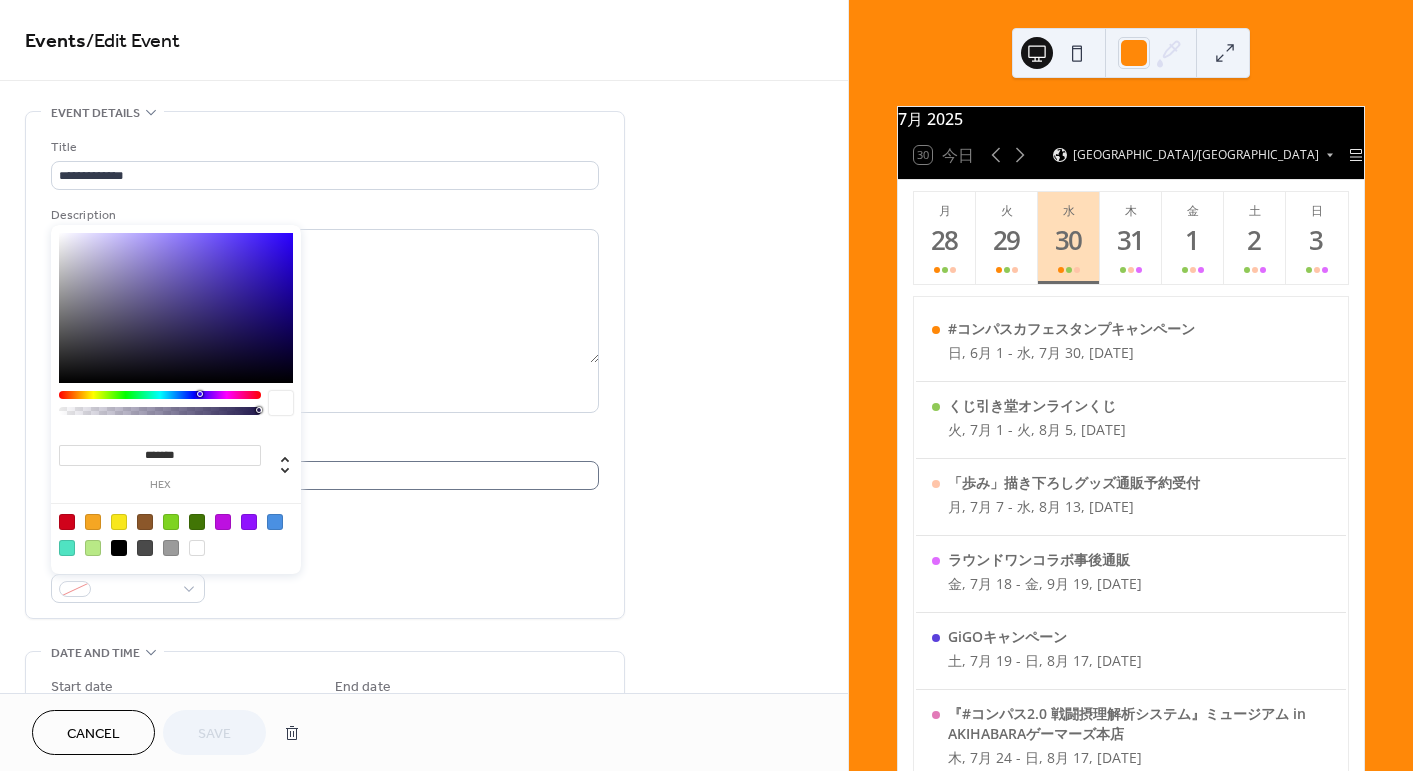 drag, startPoint x: 145, startPoint y: 457, endPoint x: 436, endPoint y: 470, distance: 291.29022 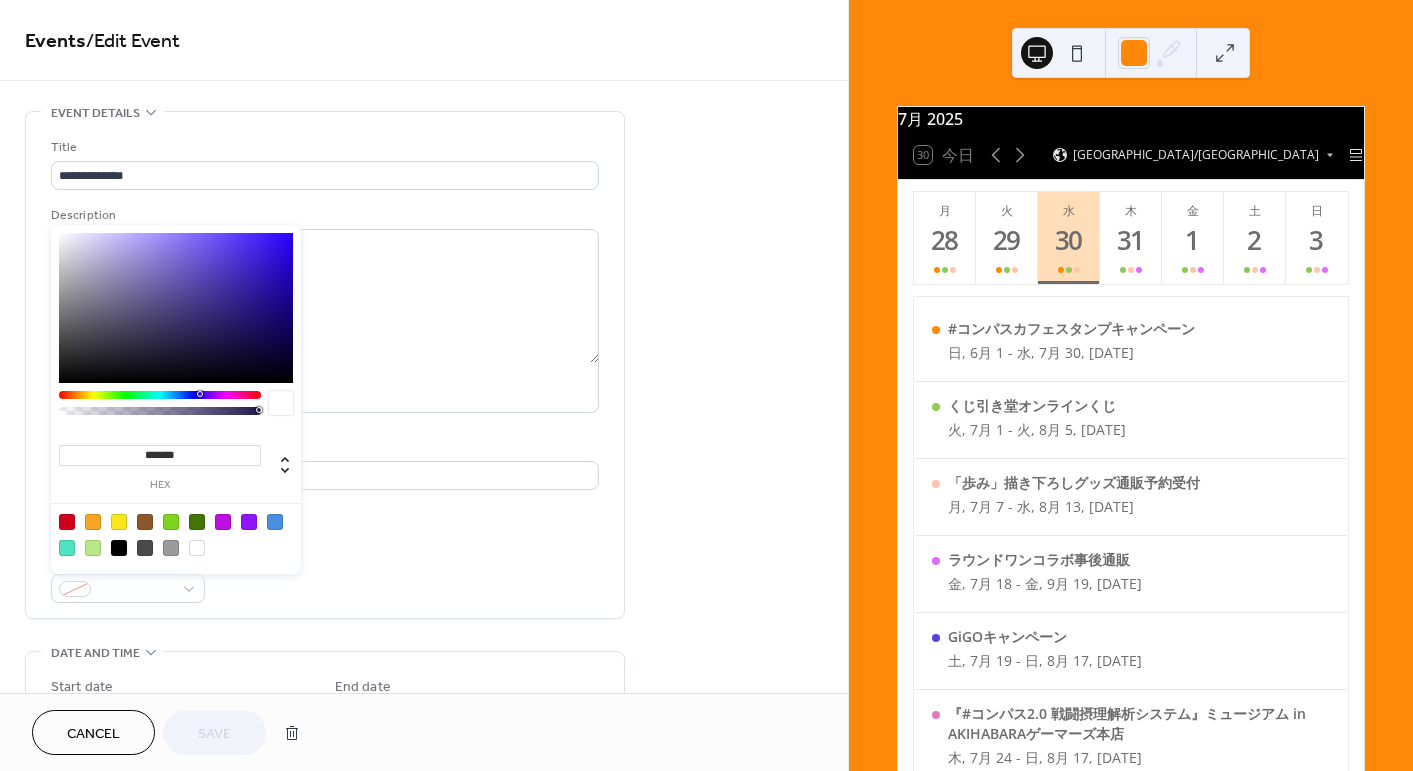 type on "*******" 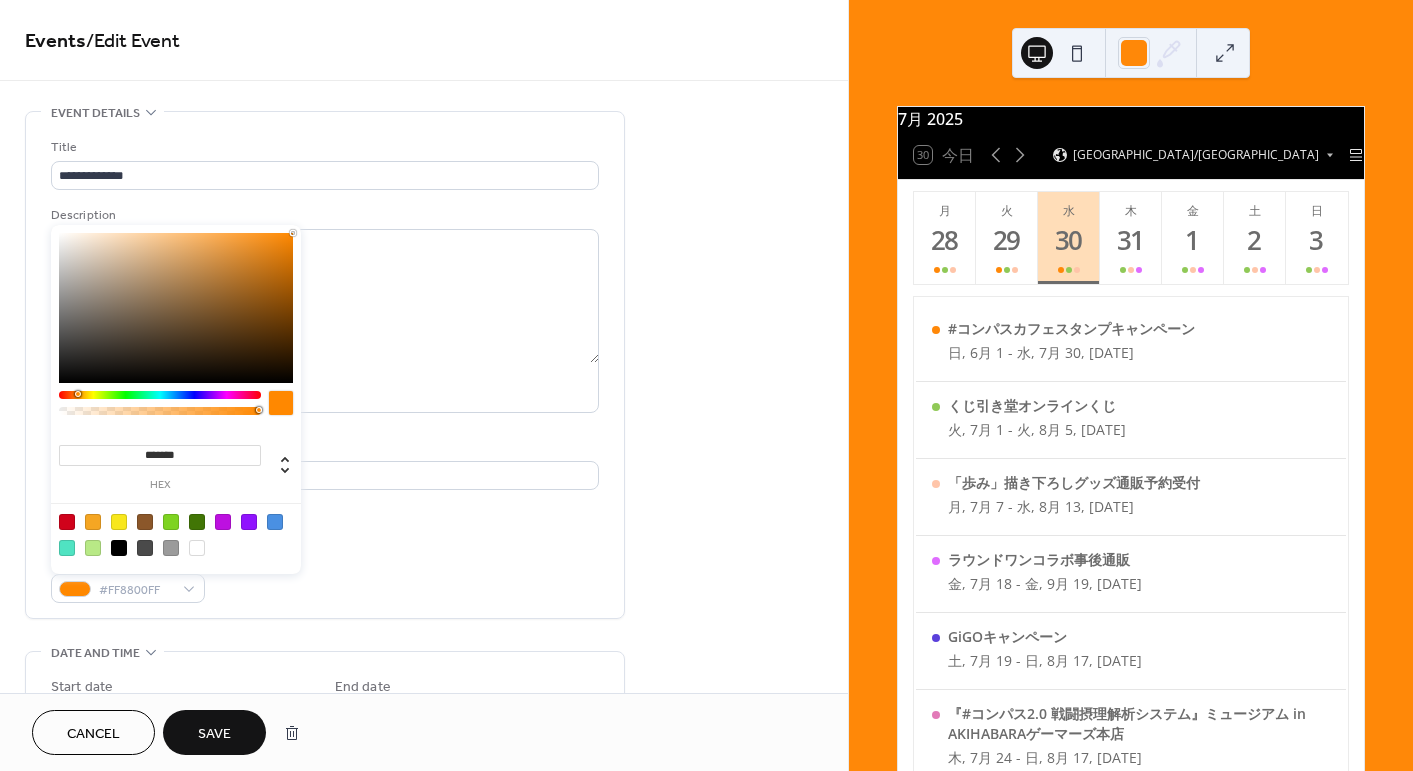 drag, startPoint x: 556, startPoint y: 450, endPoint x: 591, endPoint y: 450, distance: 35 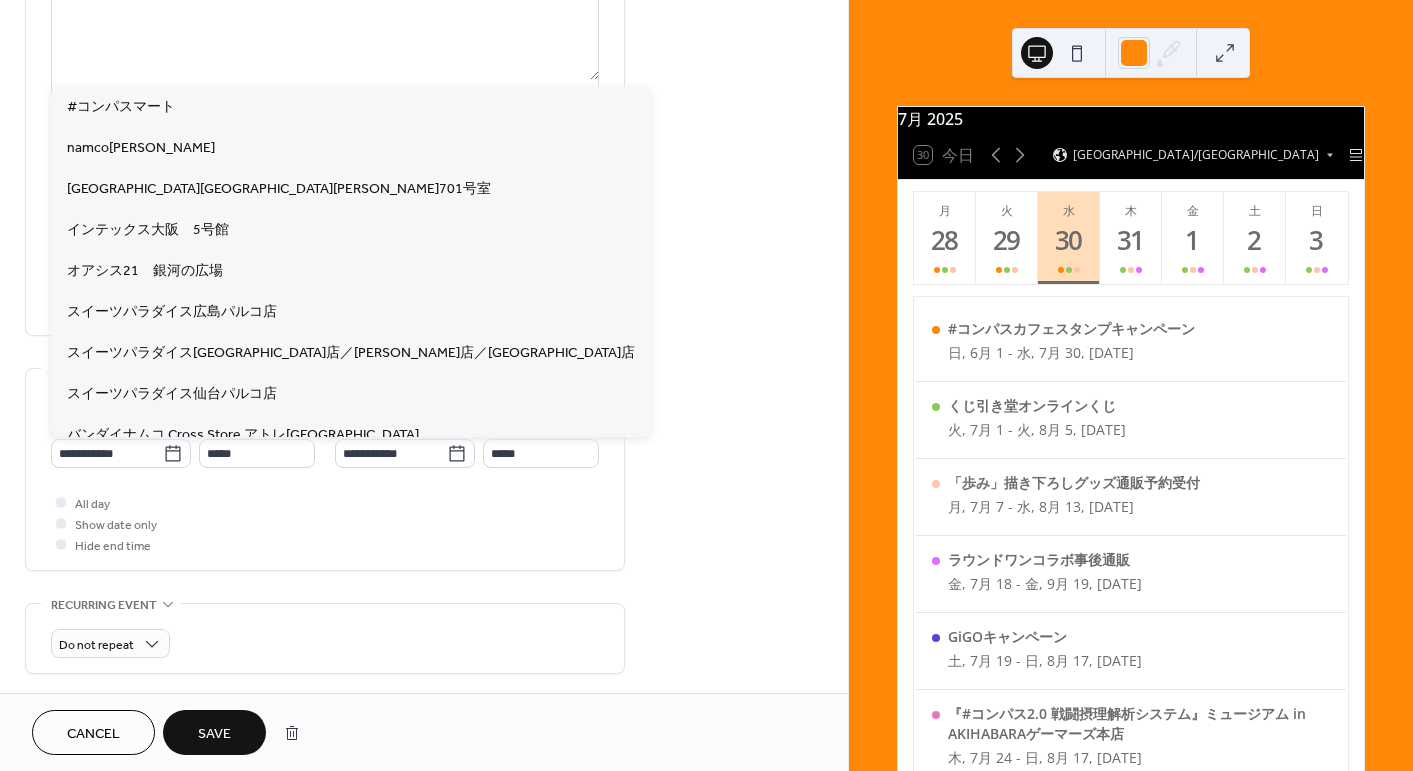 scroll, scrollTop: 400, scrollLeft: 0, axis: vertical 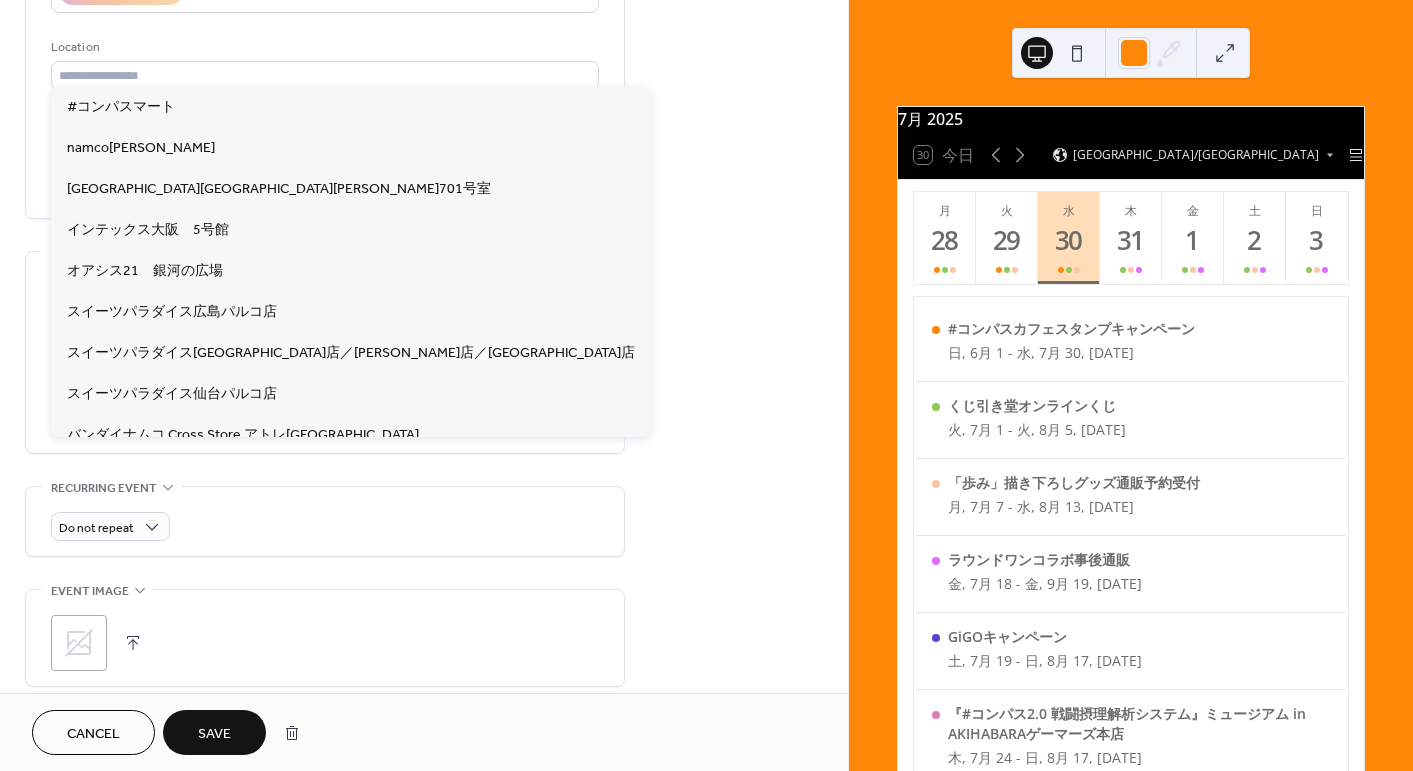 click on "**********" at bounding box center (424, 431) 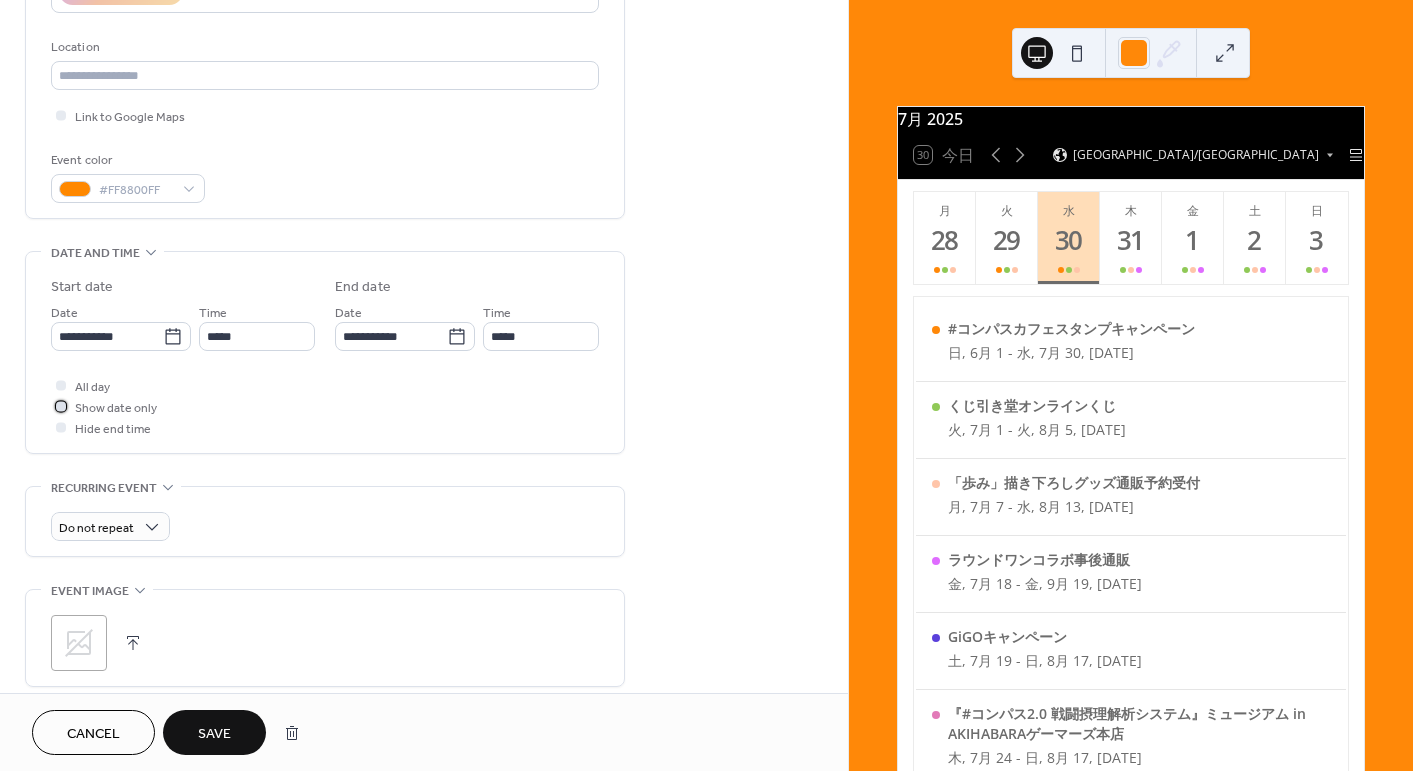 click on "Show date only" at bounding box center (116, 408) 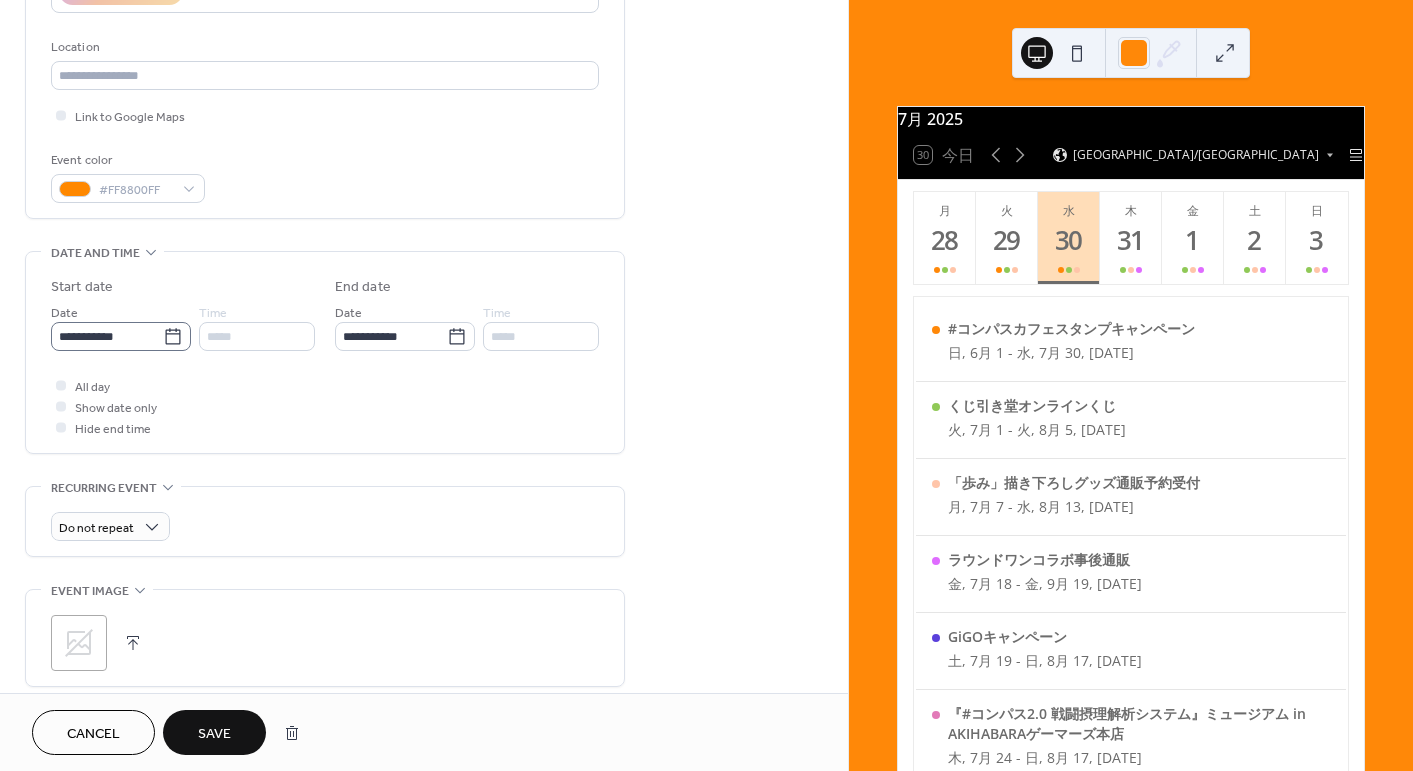 click 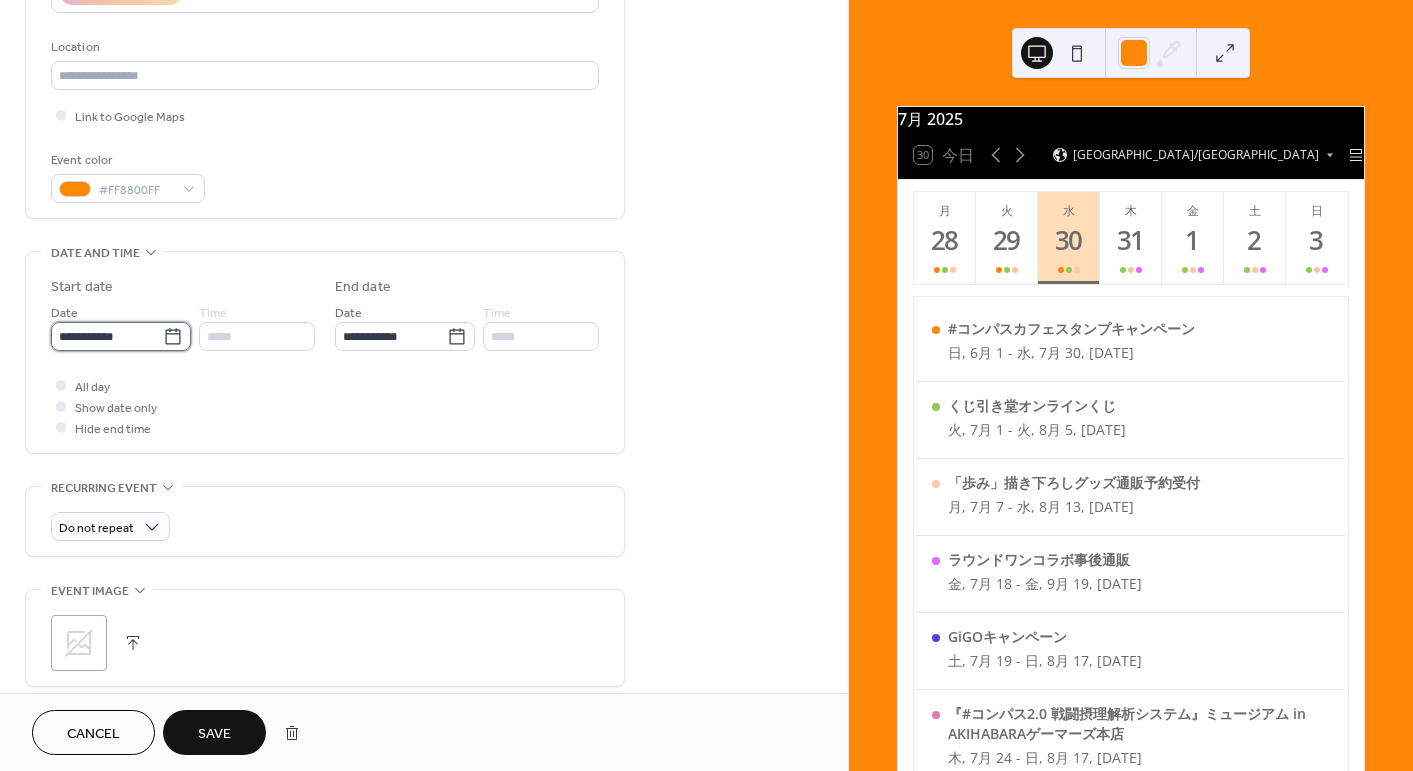 click on "**********" at bounding box center (107, 336) 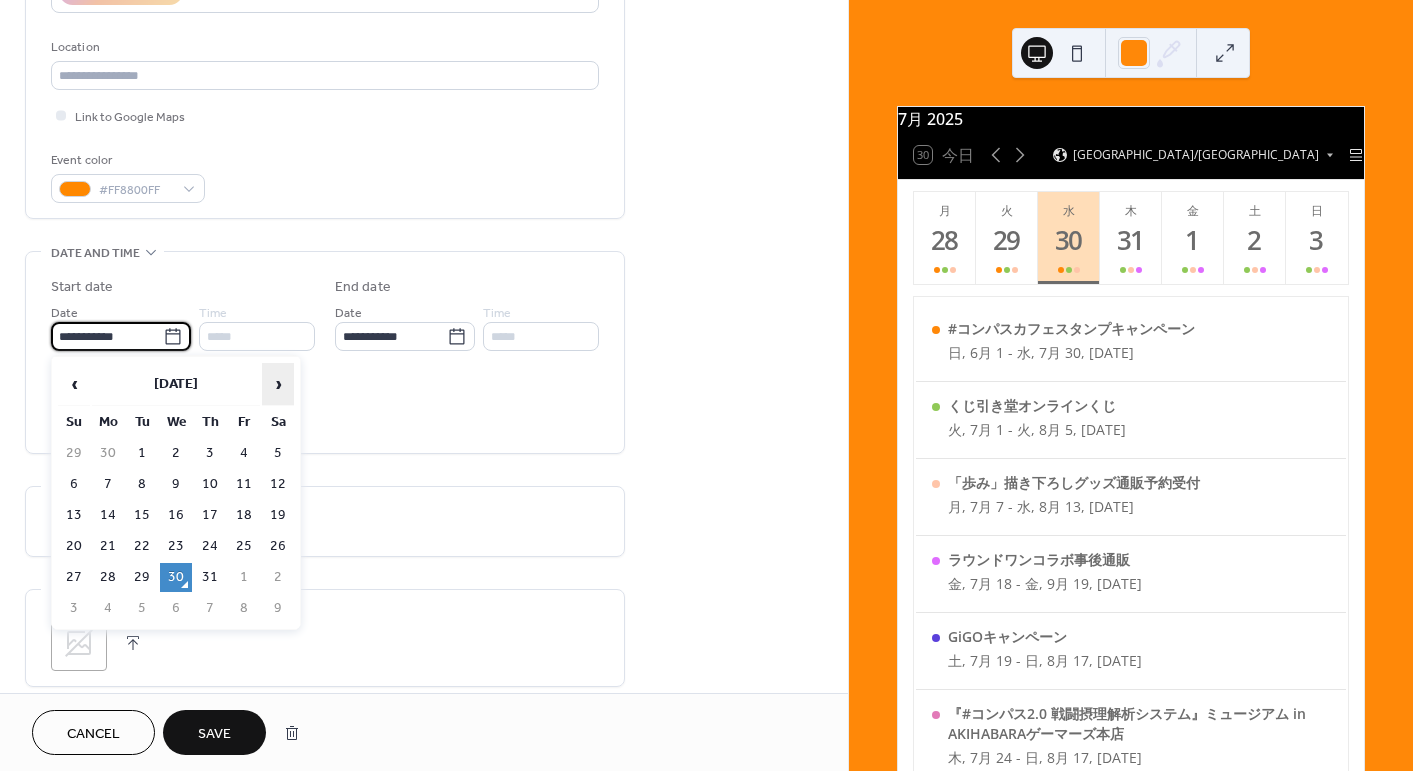 click on "›" at bounding box center [278, 384] 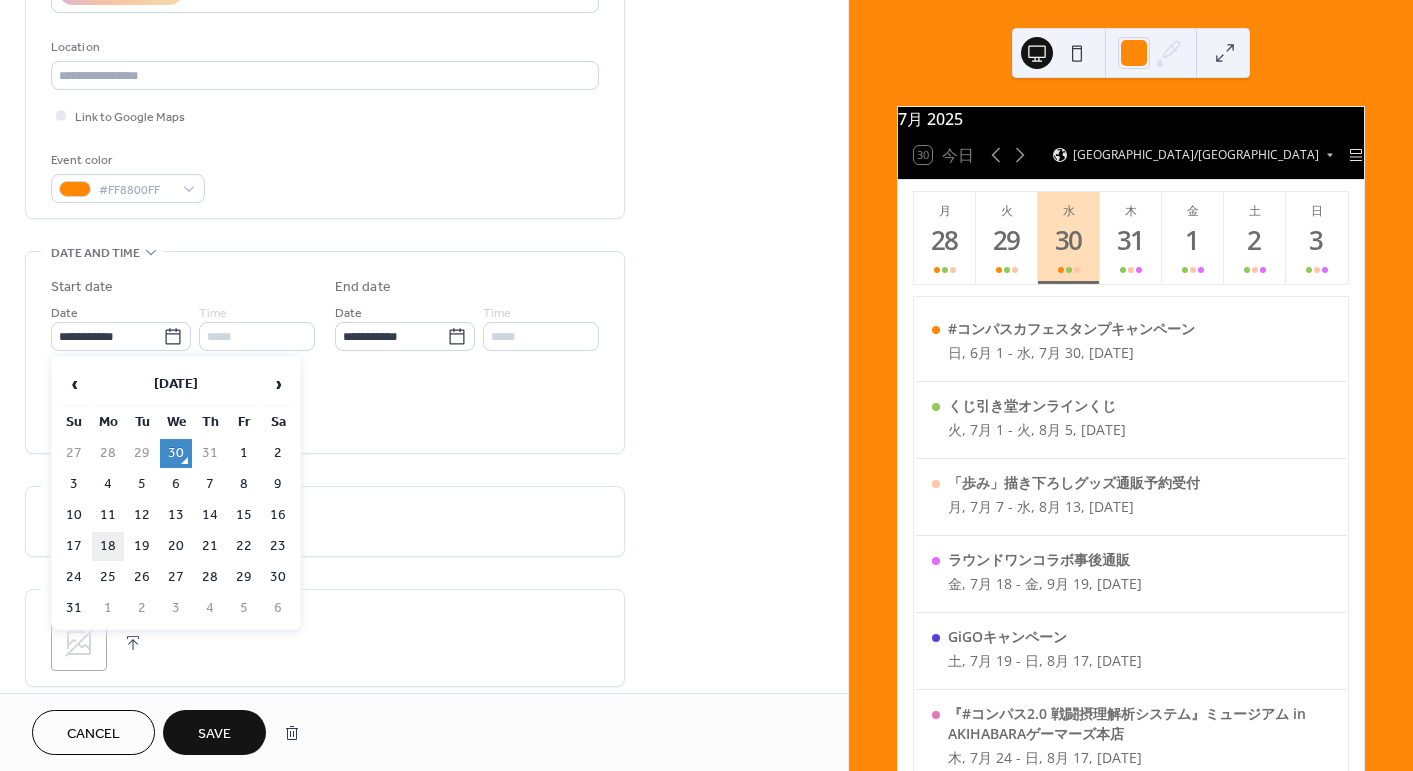 click on "18" at bounding box center (108, 546) 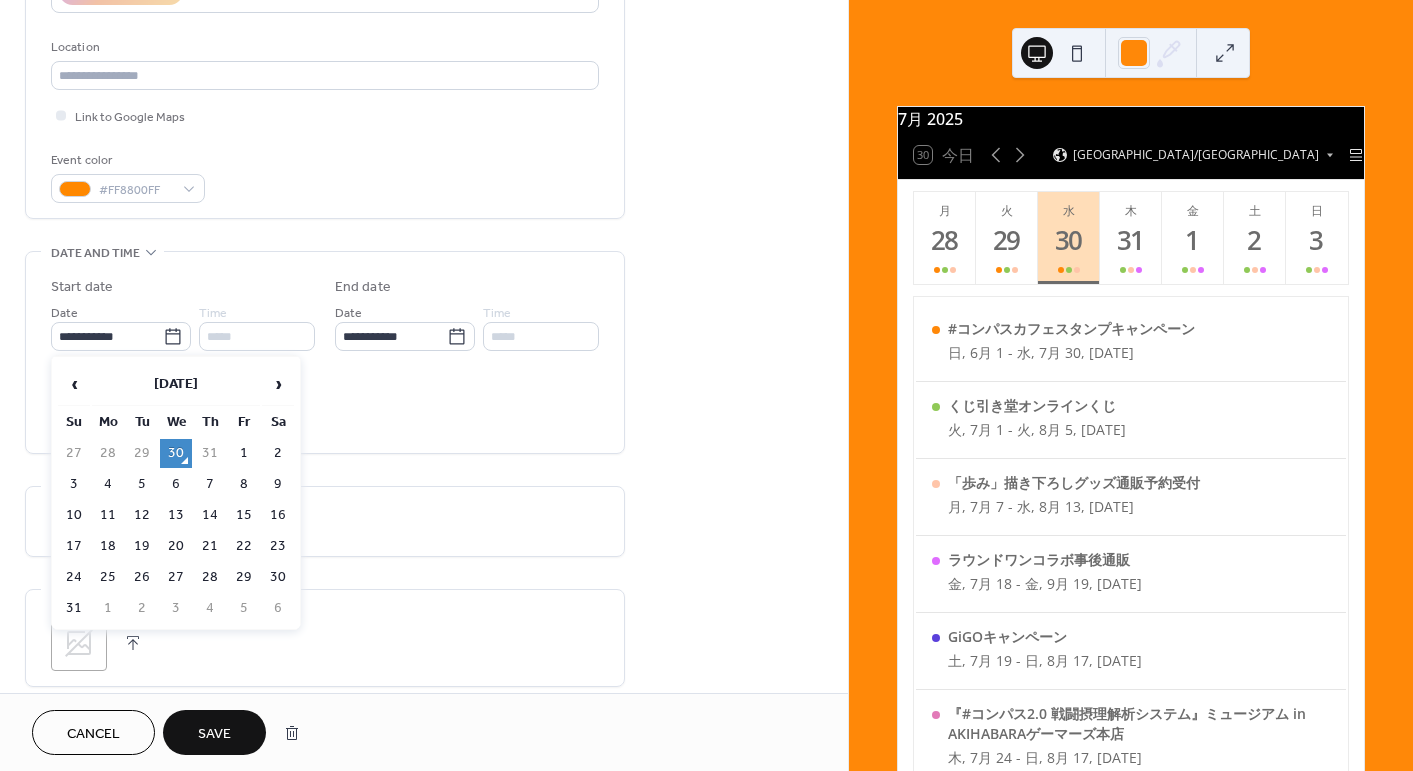 type on "**********" 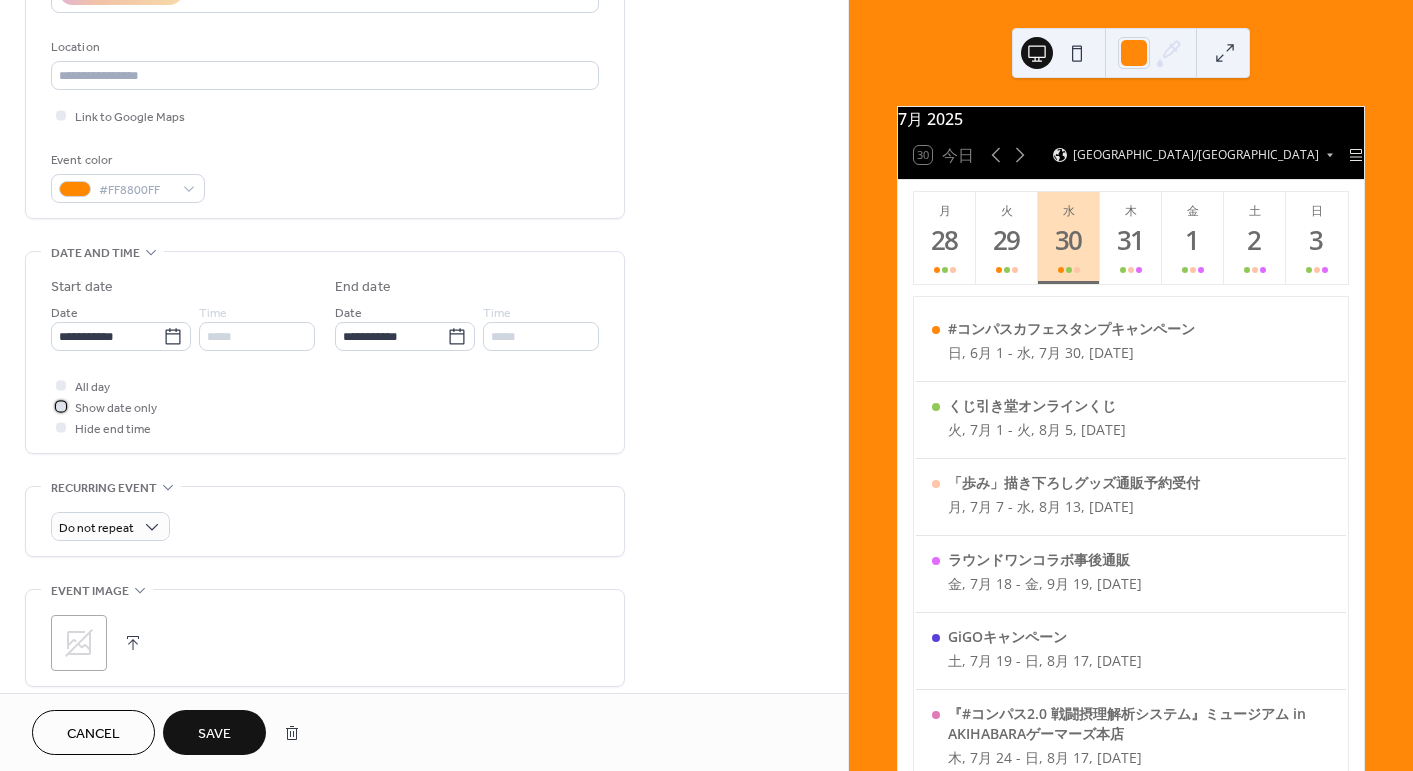 click on "Show date only" at bounding box center [116, 408] 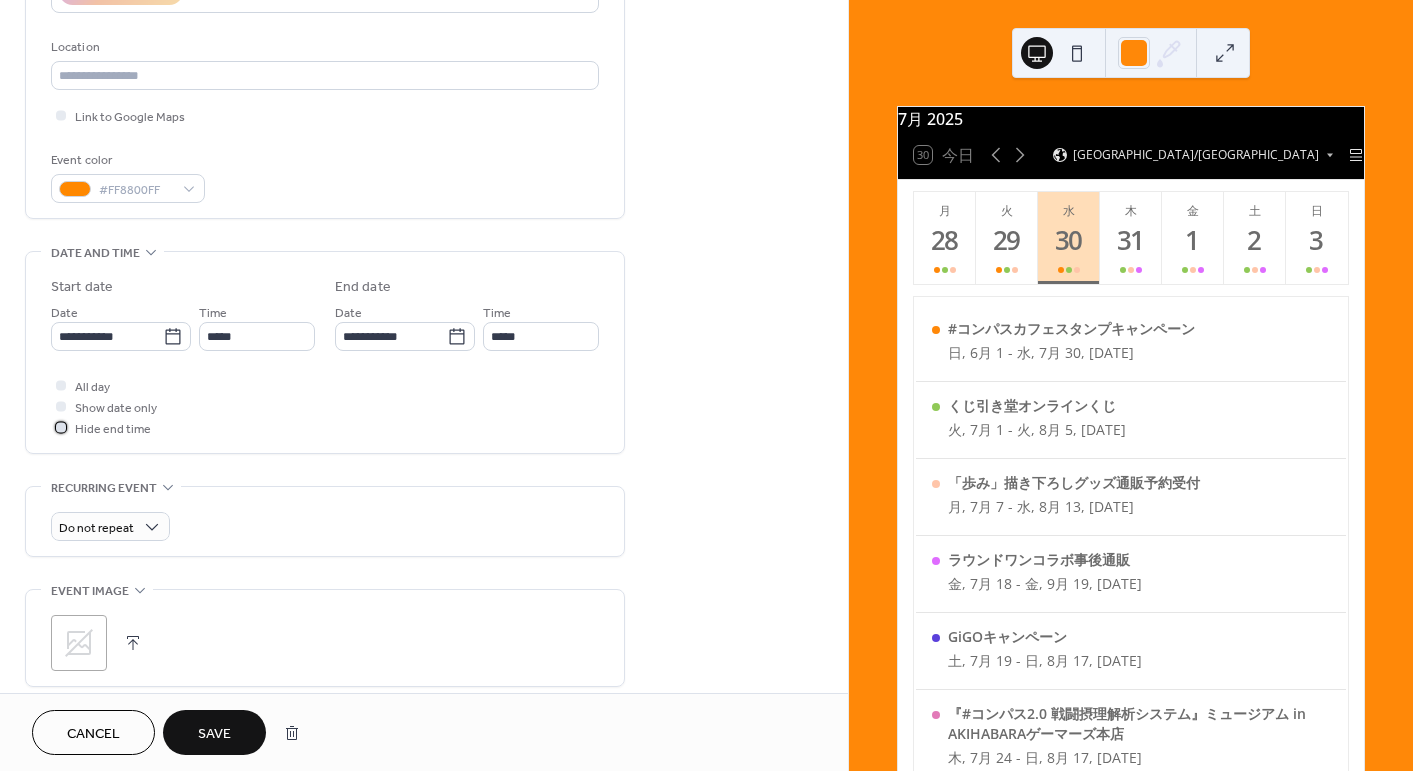 click on "Hide end time" at bounding box center (113, 429) 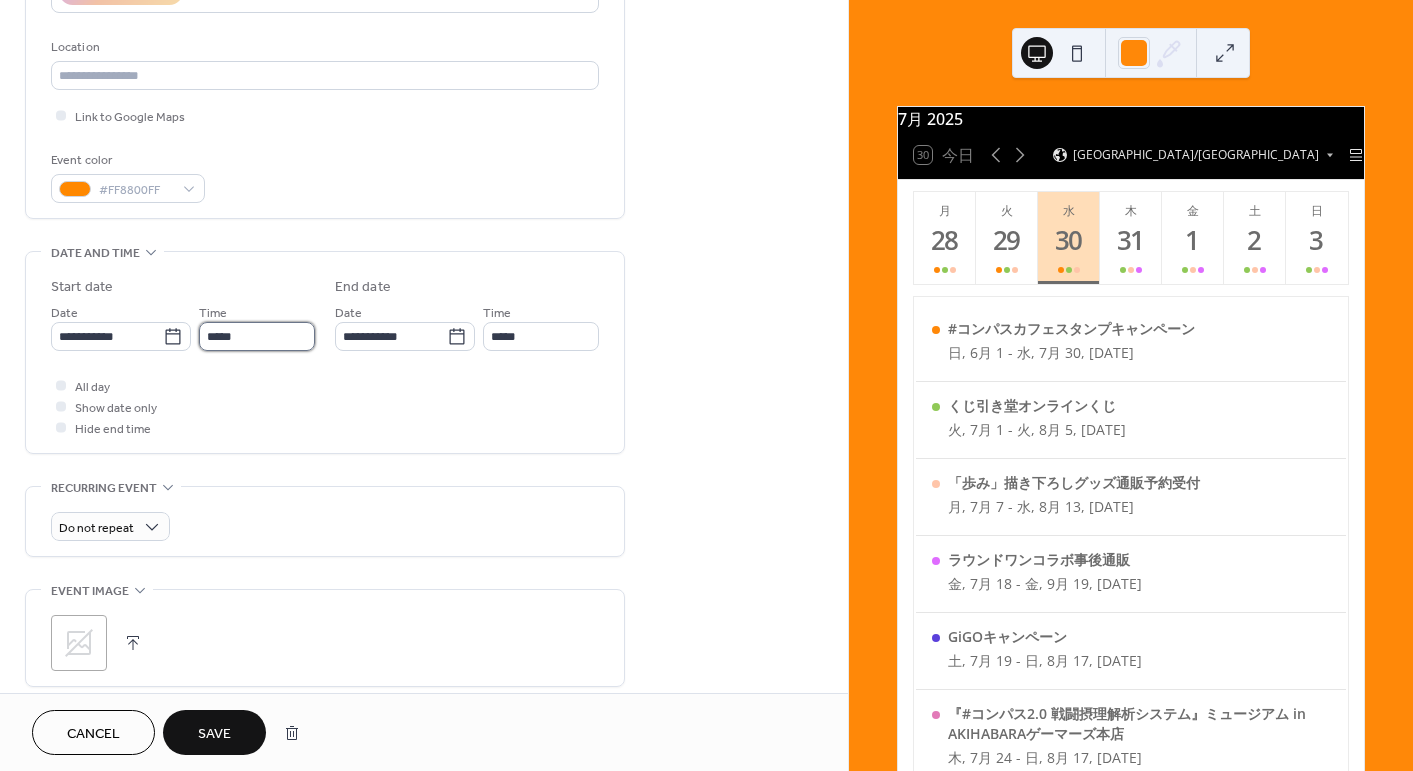 click on "*****" at bounding box center (257, 336) 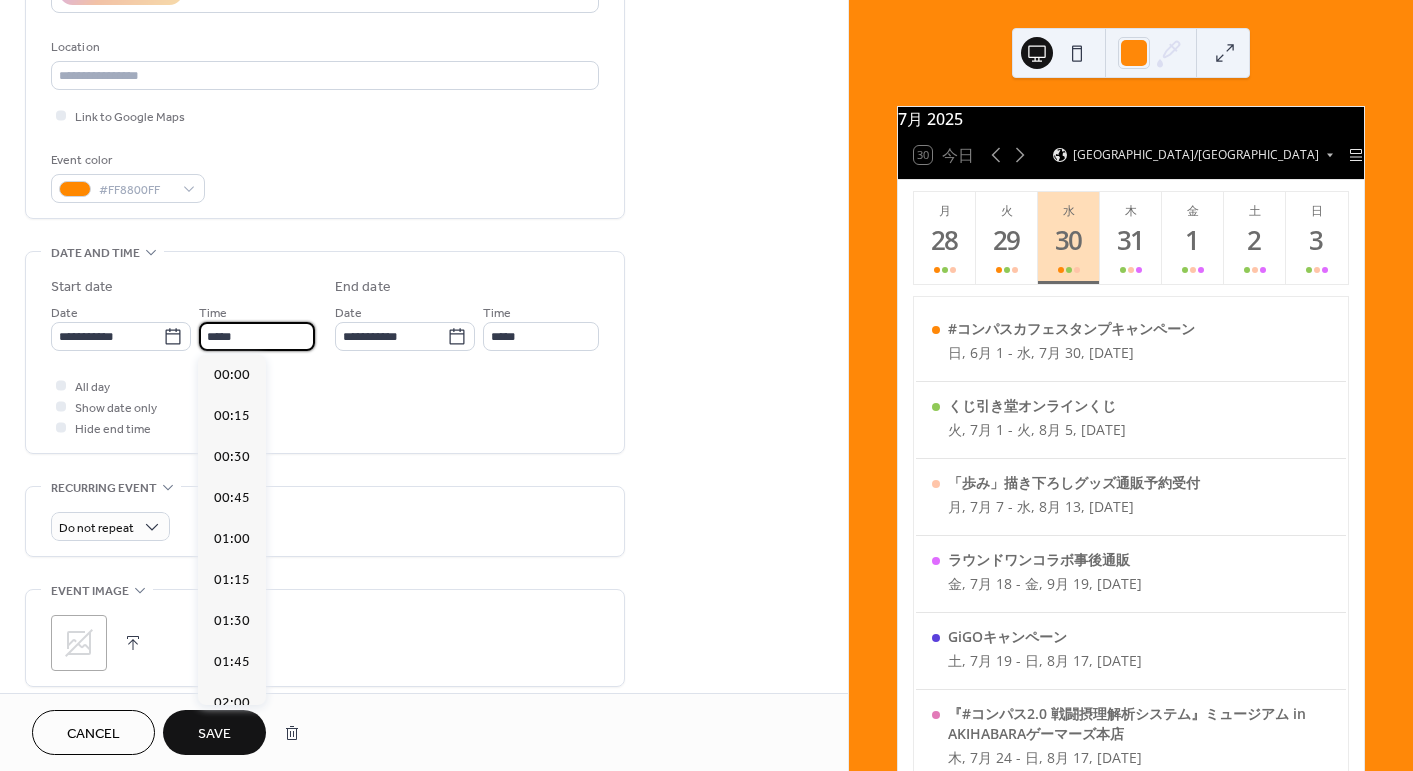 scroll, scrollTop: 2064, scrollLeft: 0, axis: vertical 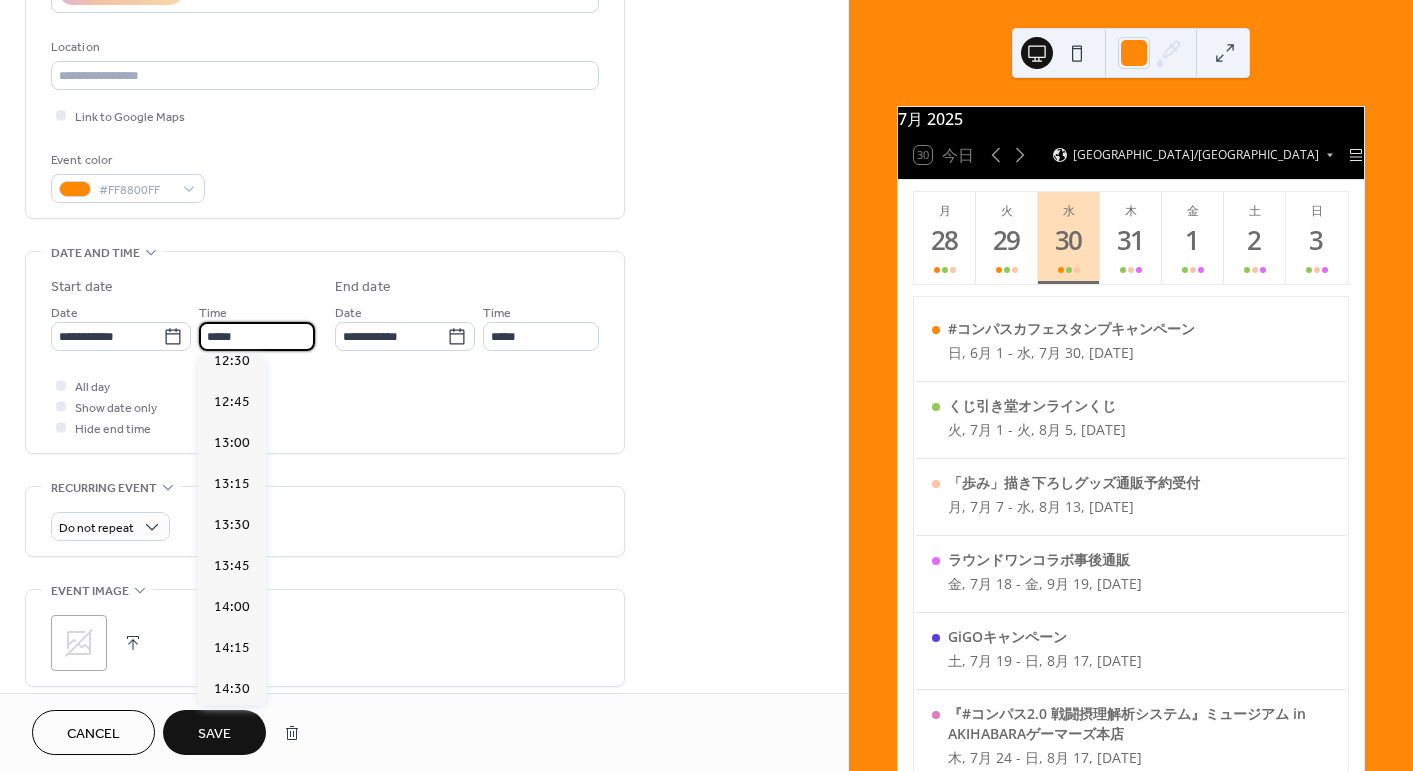 click on "12:00" at bounding box center (232, 279) 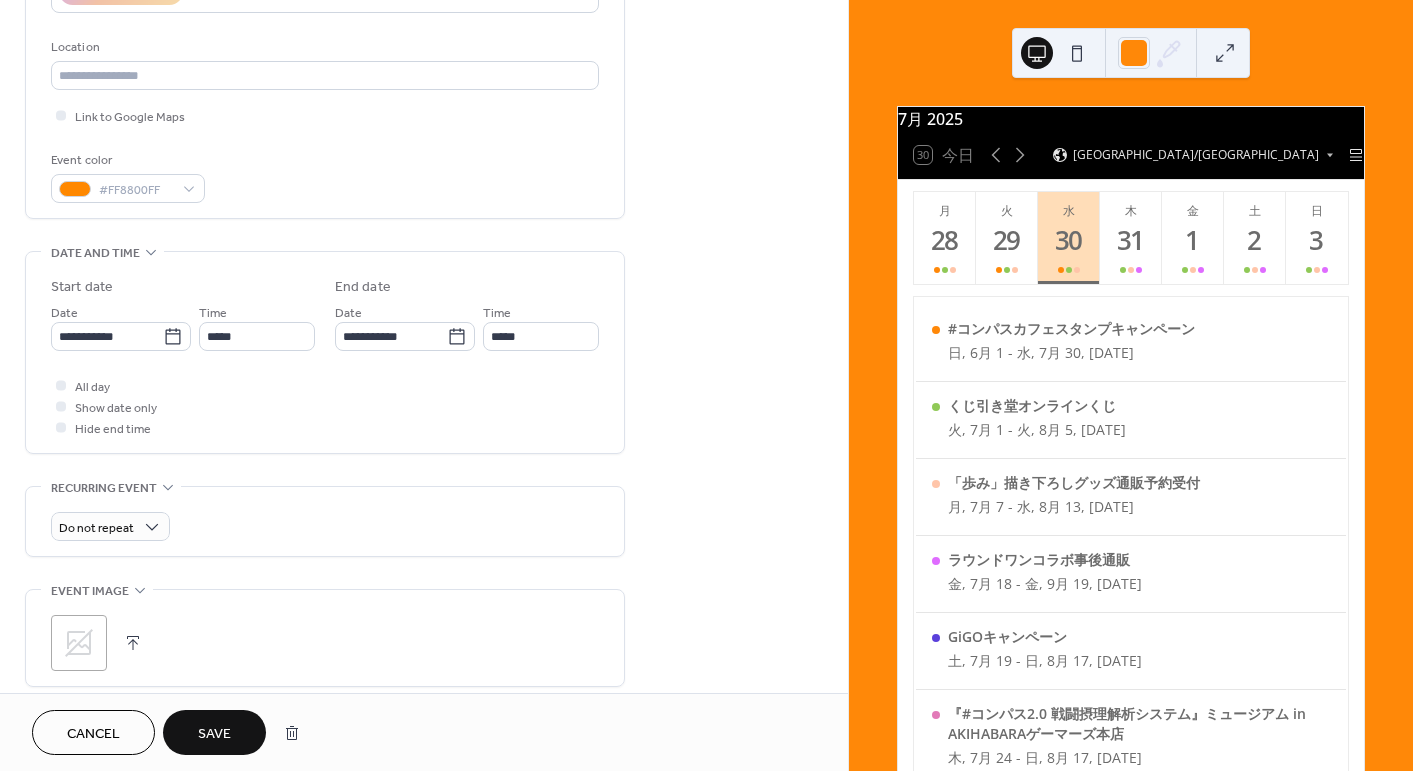 click on "All day Show date only Hide end time" at bounding box center [325, 406] 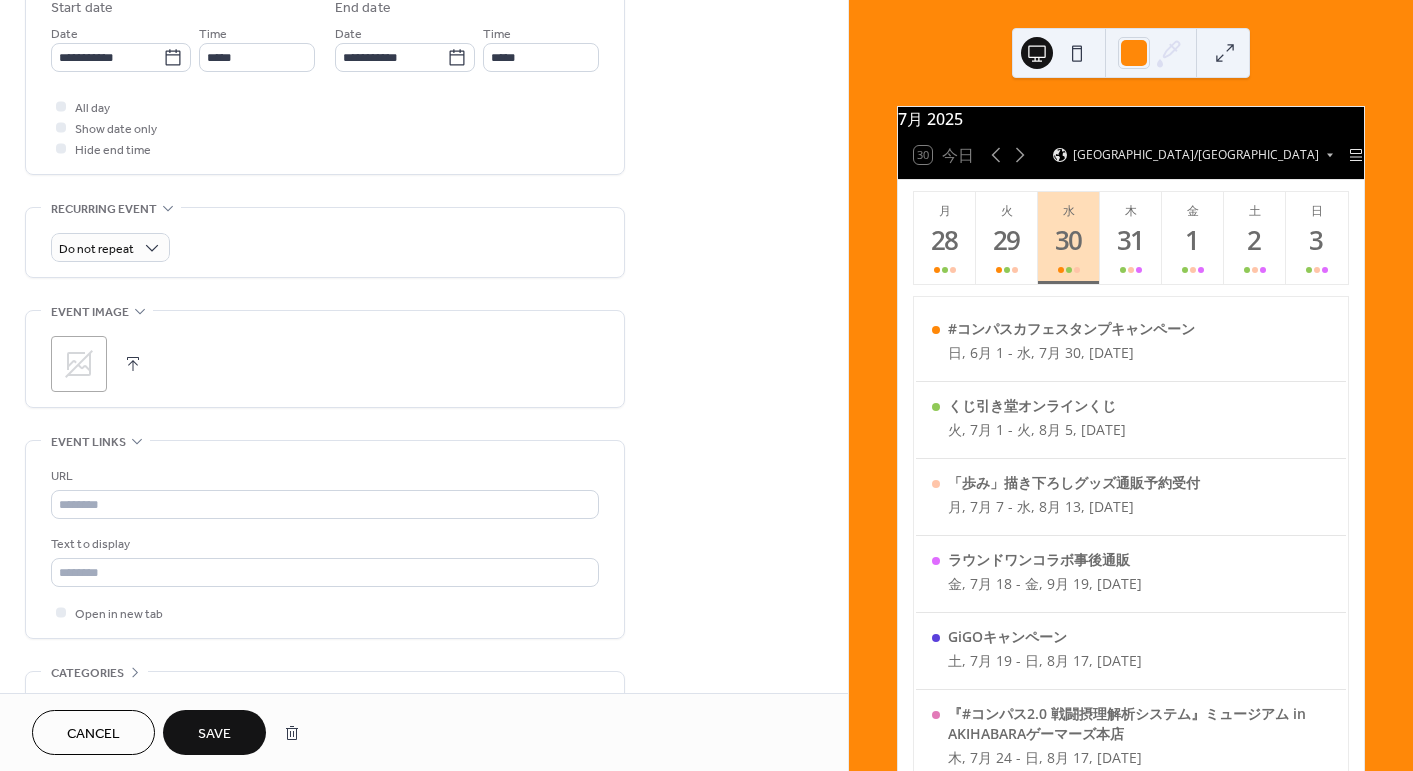 scroll, scrollTop: 700, scrollLeft: 0, axis: vertical 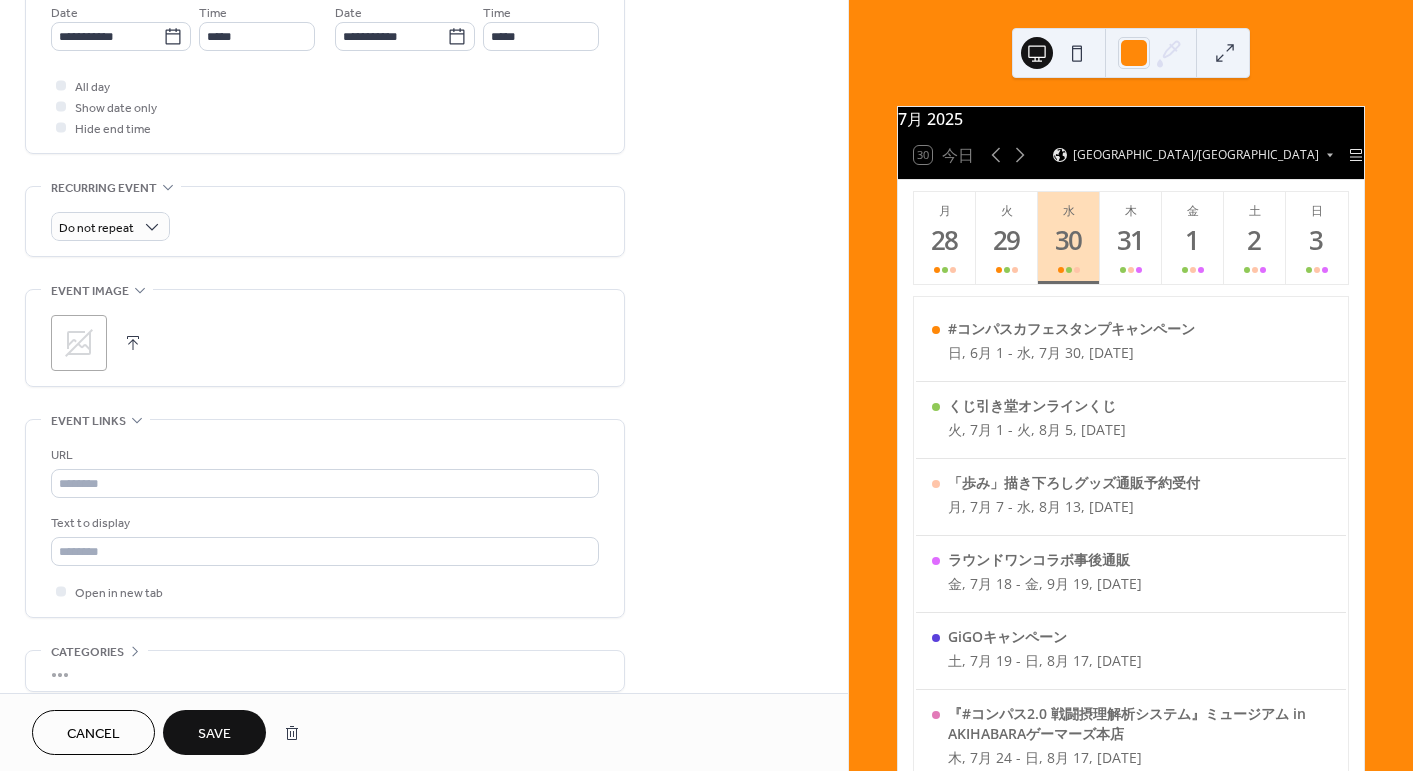 click 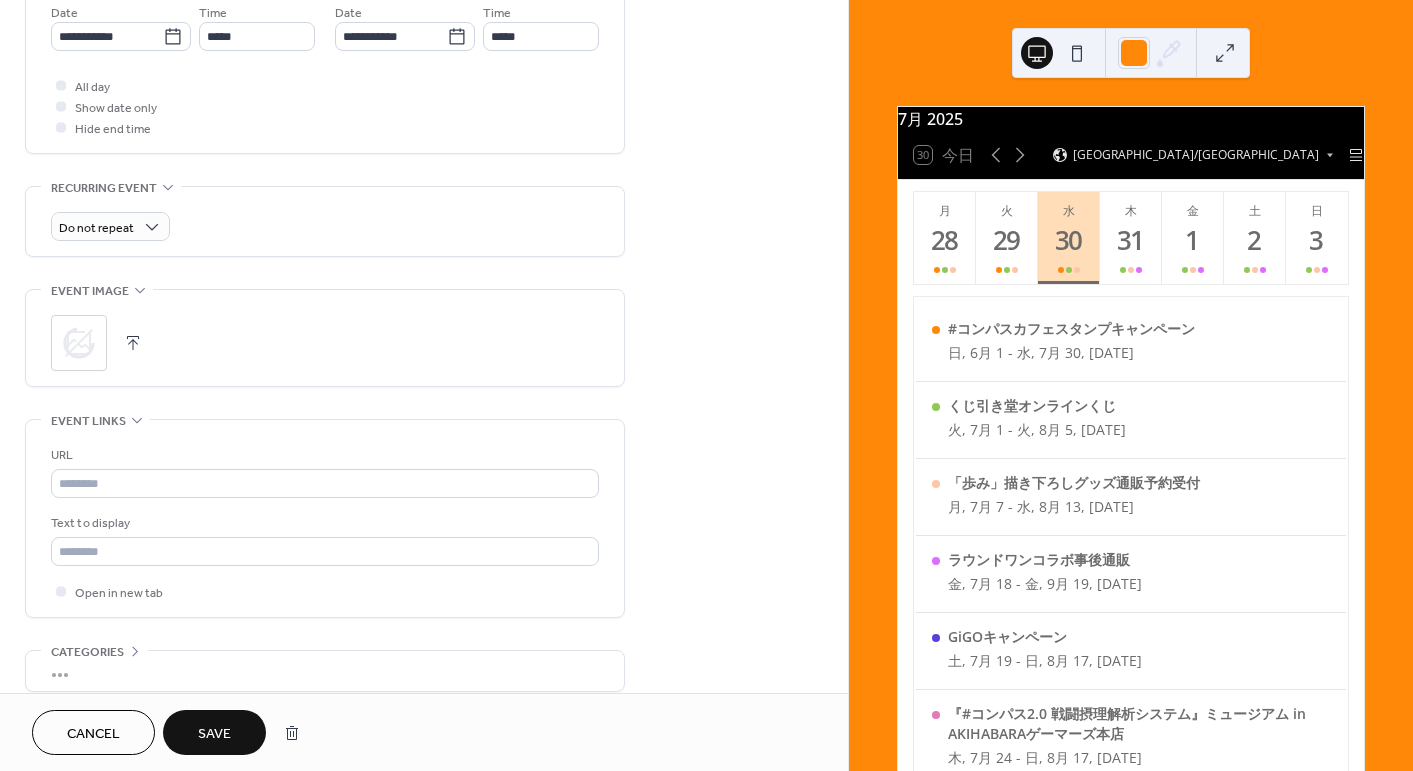 click 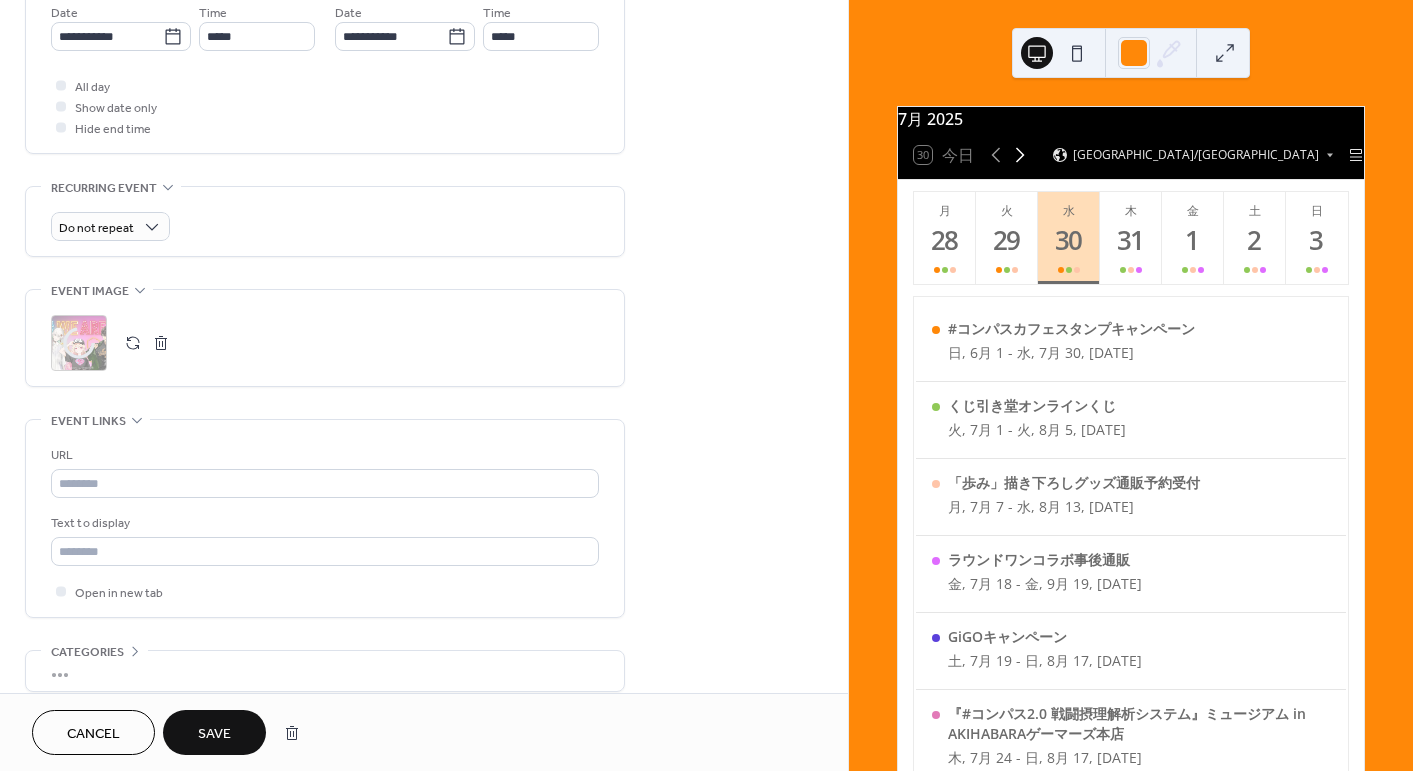 click 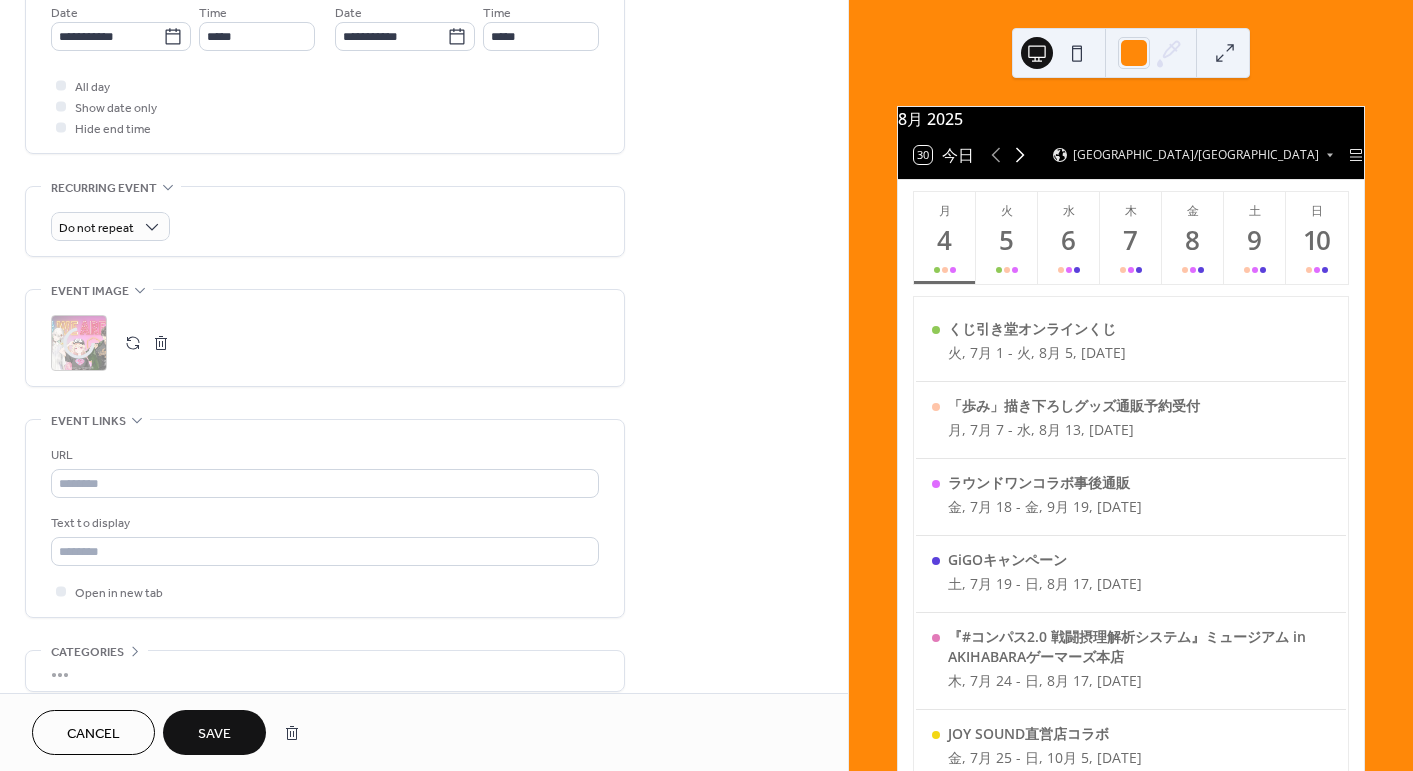 click 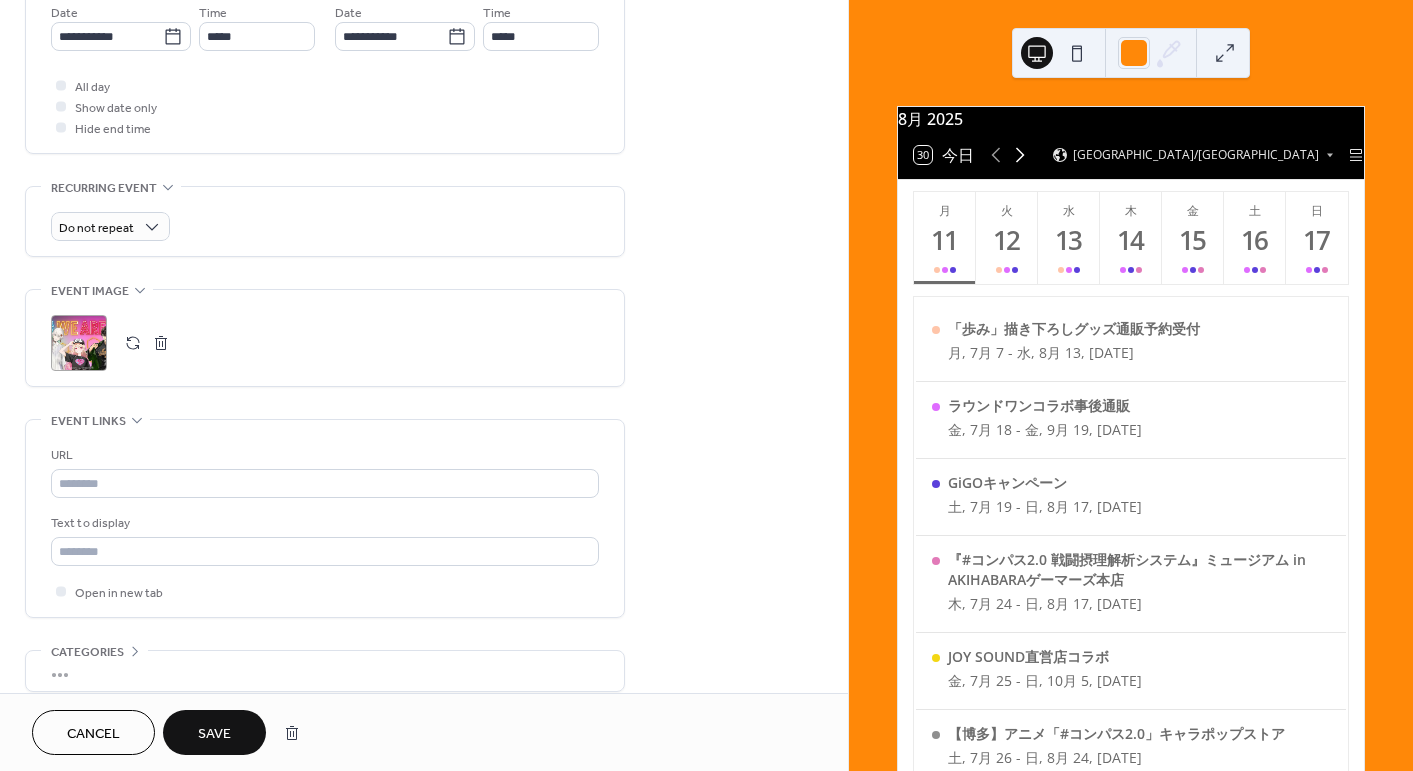 click 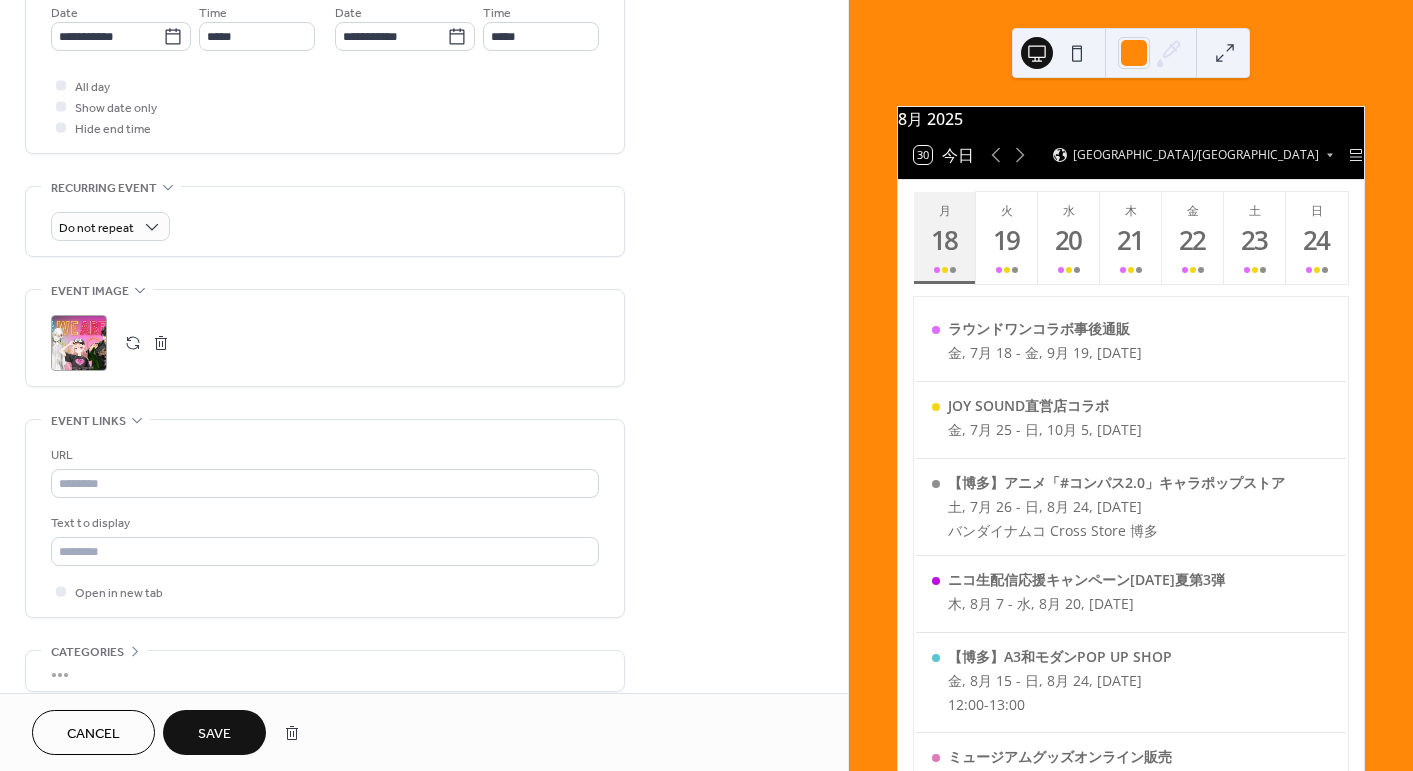 click on "月 18" at bounding box center (945, 238) 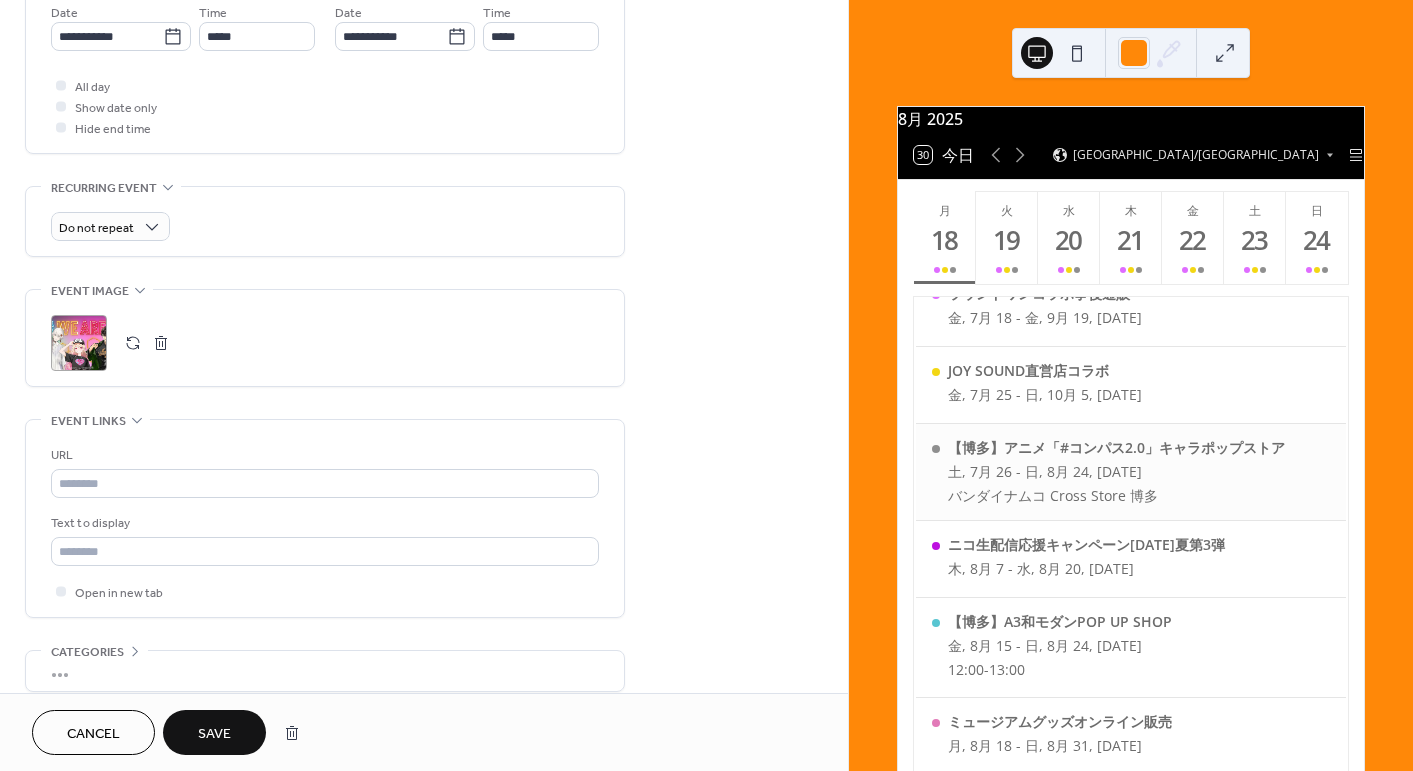 scroll, scrollTop: 126, scrollLeft: 0, axis: vertical 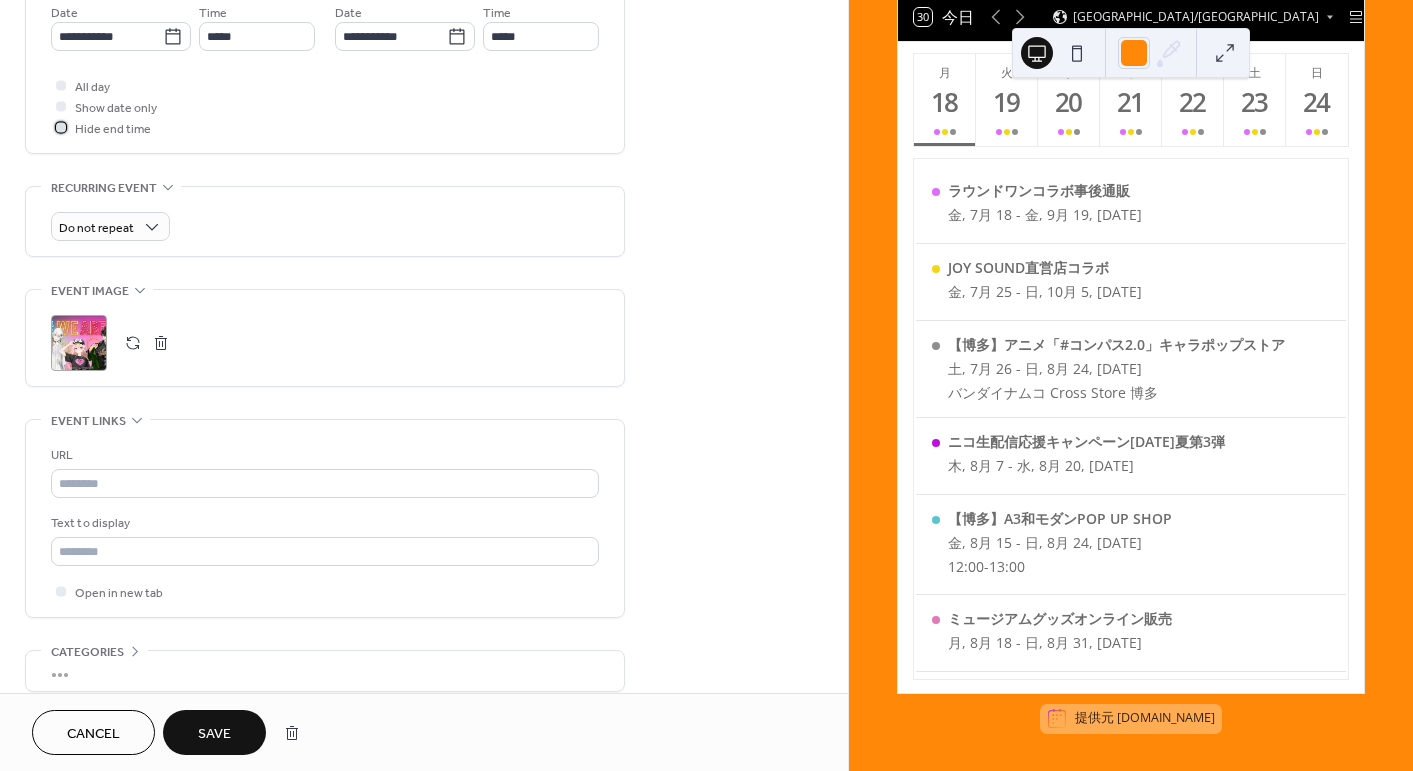 click on "Hide end time" at bounding box center (113, 129) 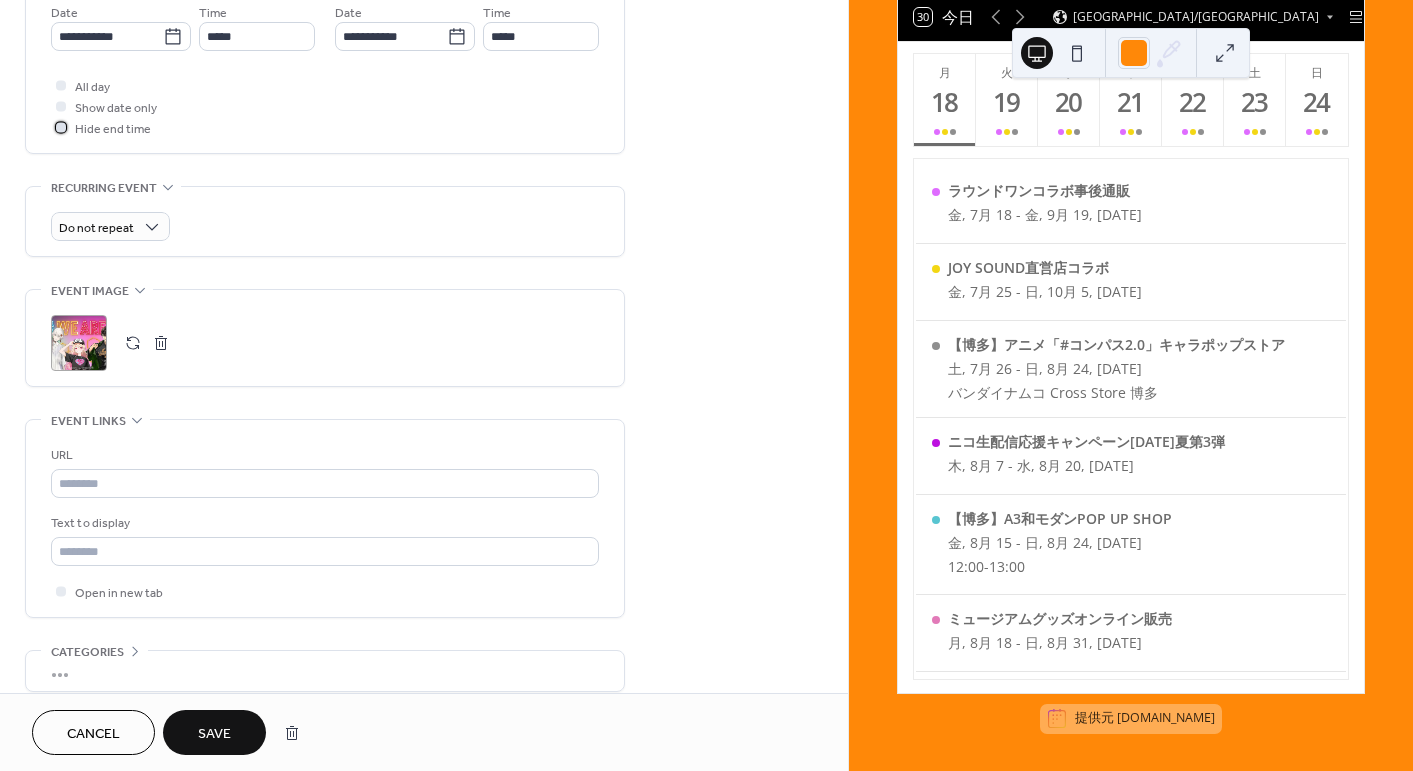 click on "Hide end time" at bounding box center (113, 127) 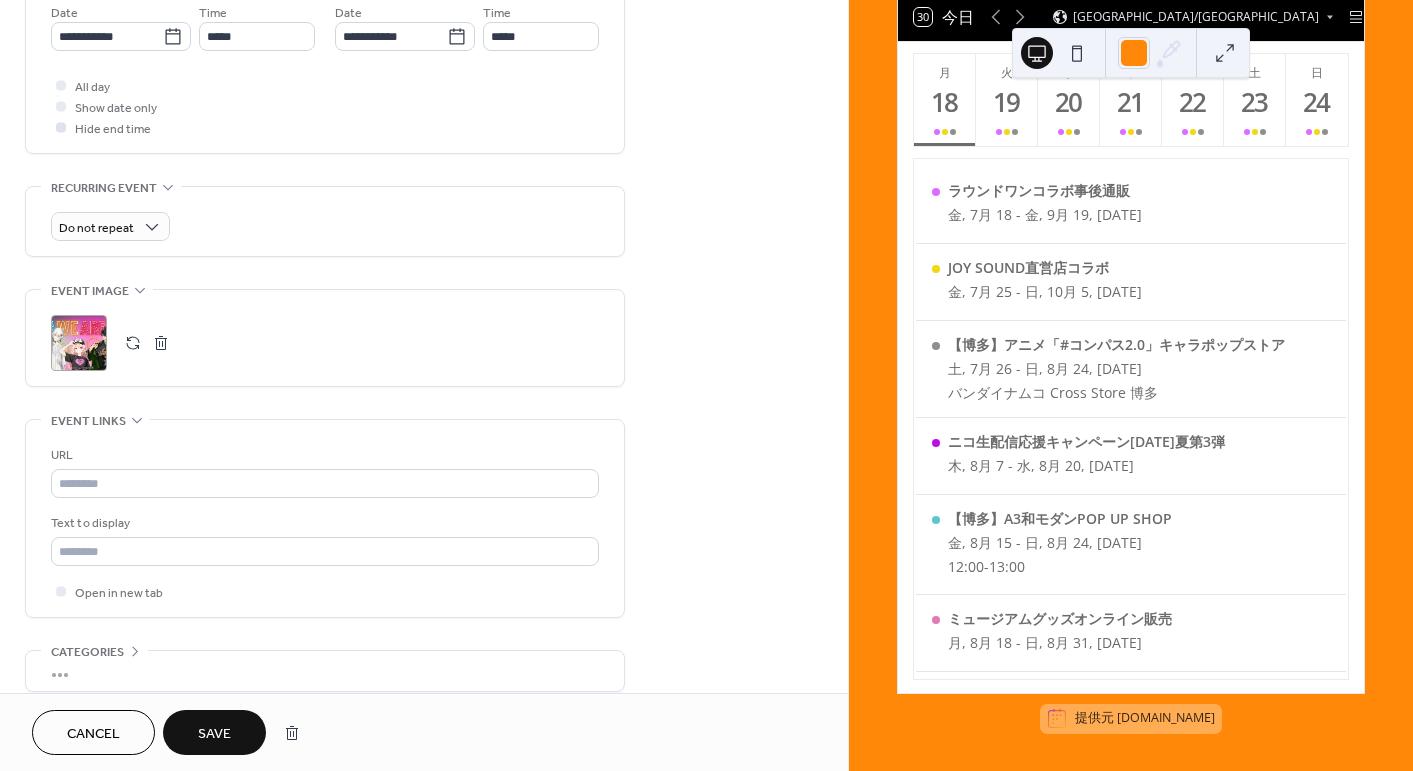 click on "Show date only" at bounding box center [116, 108] 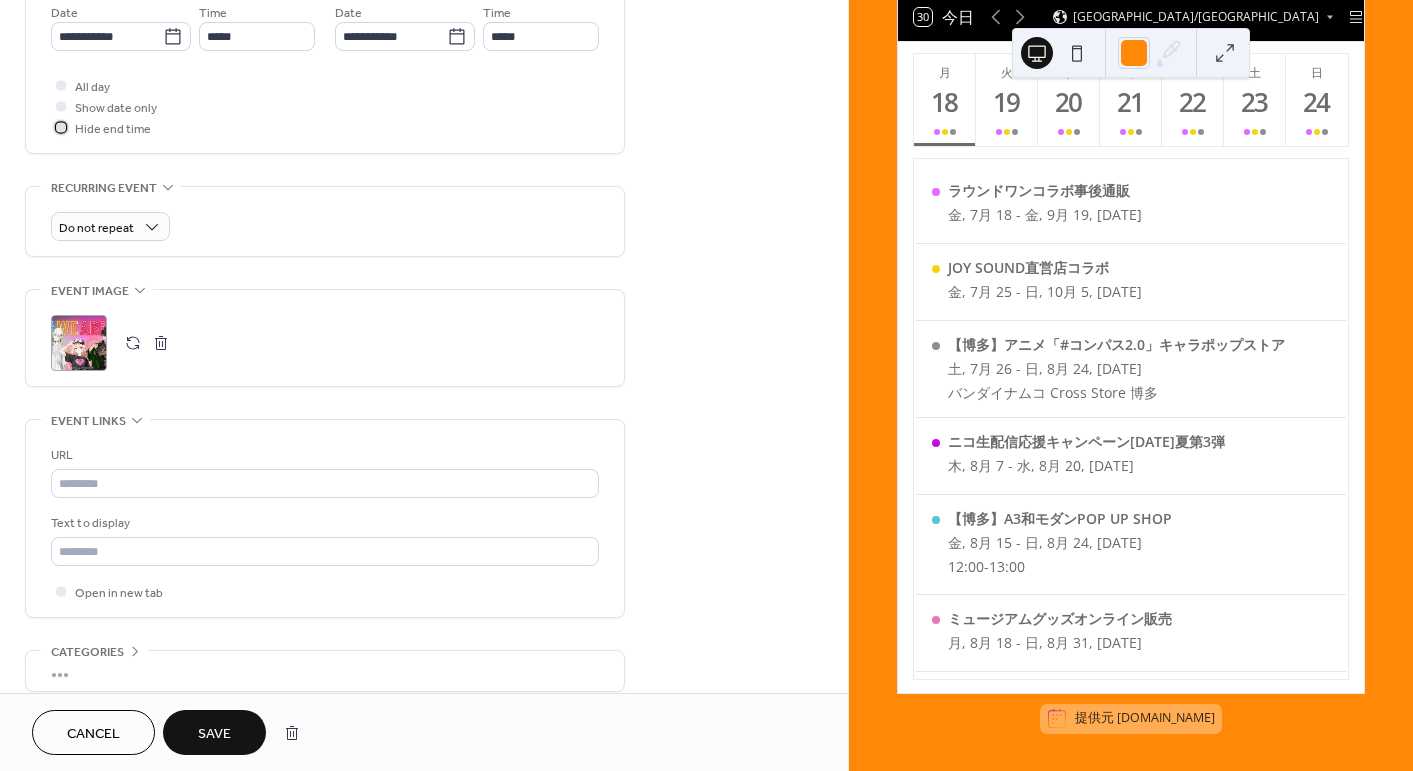 drag, startPoint x: 129, startPoint y: 131, endPoint x: 138, endPoint y: 122, distance: 12.727922 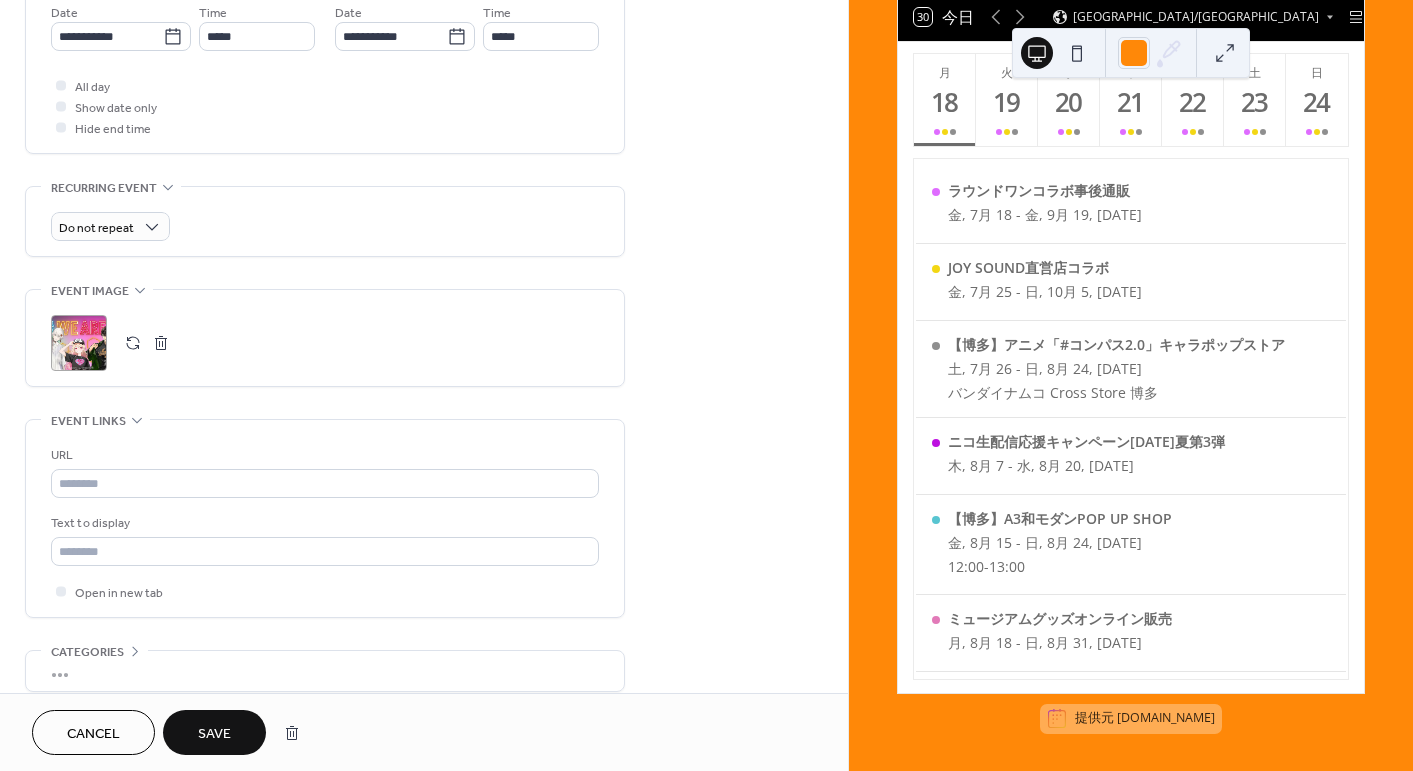 click on "Show date only" at bounding box center [116, 108] 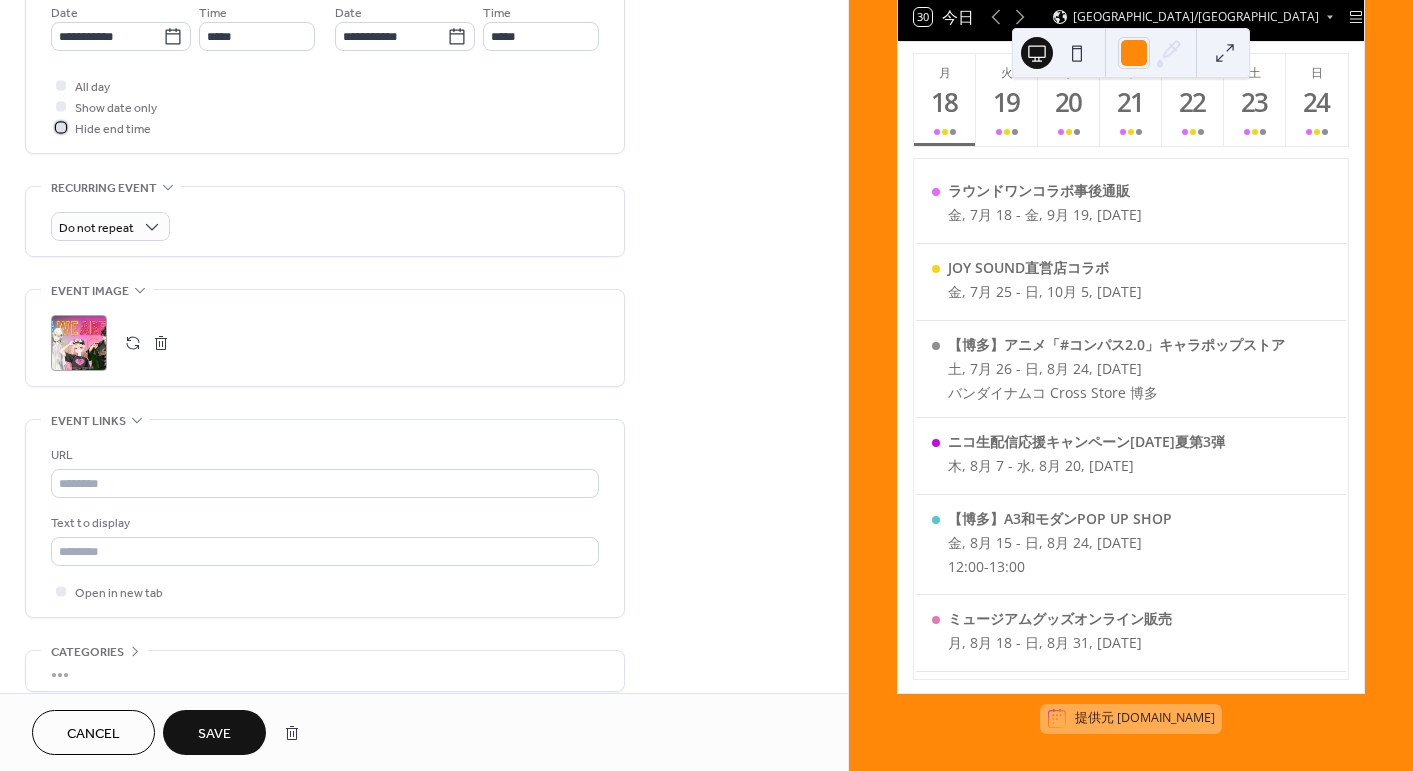 click at bounding box center [61, 127] 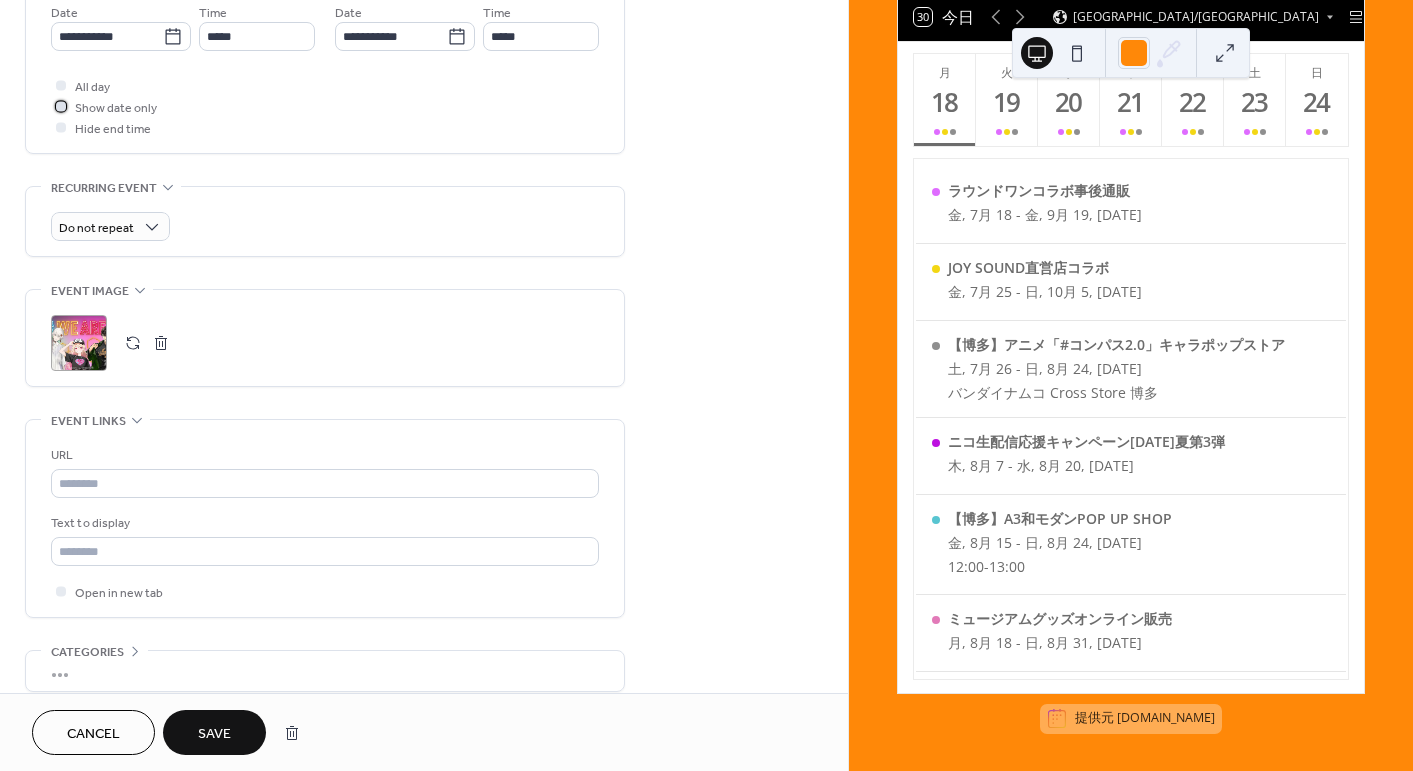 click at bounding box center [61, 106] 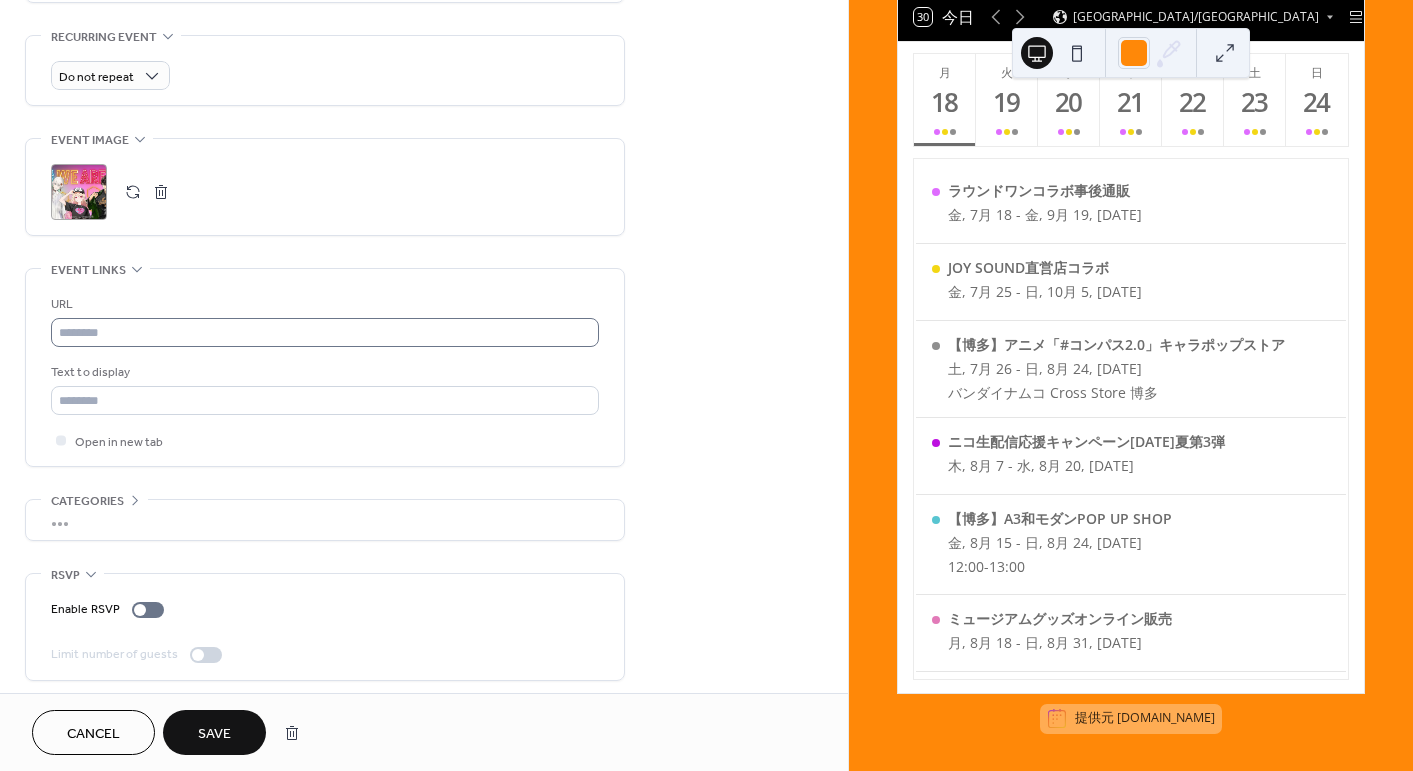 scroll, scrollTop: 859, scrollLeft: 0, axis: vertical 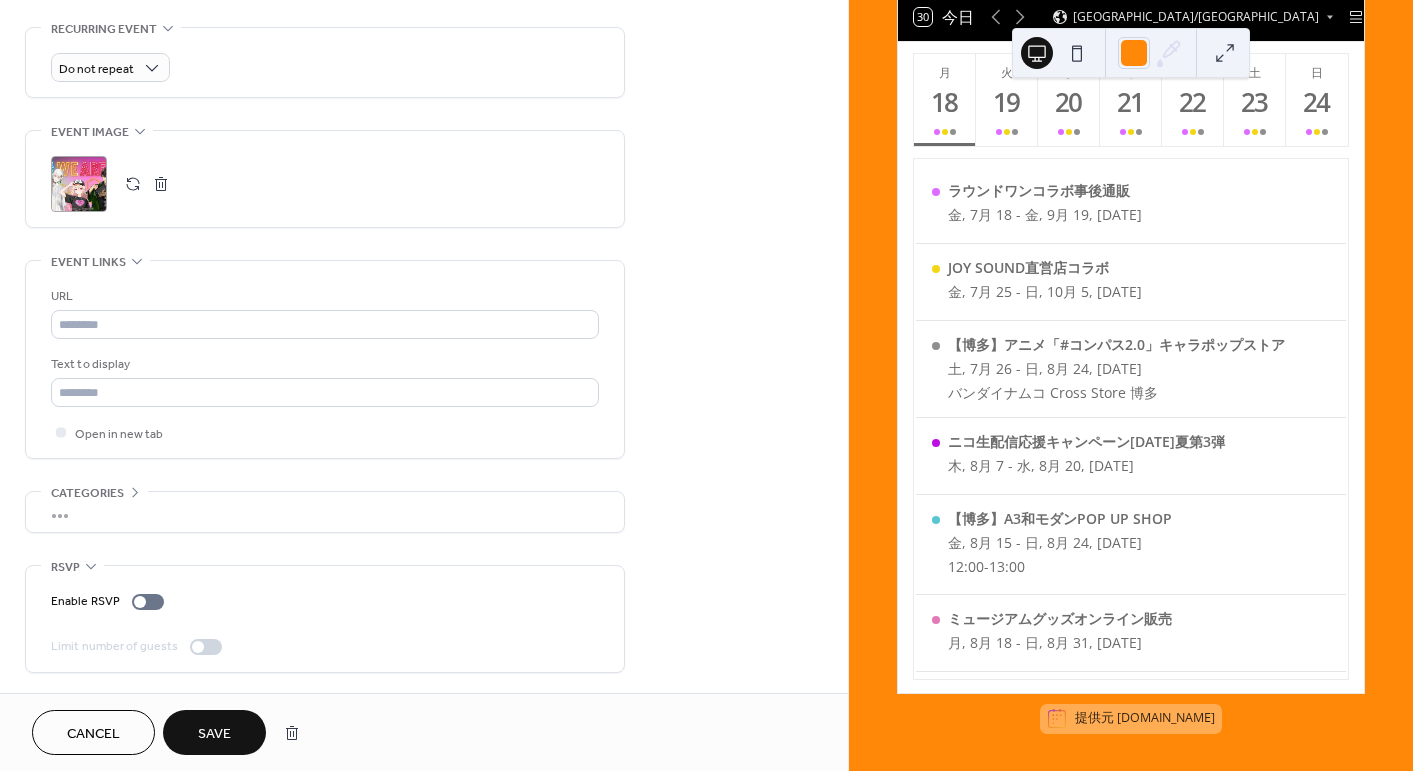 drag, startPoint x: 321, startPoint y: 343, endPoint x: 326, endPoint y: 331, distance: 13 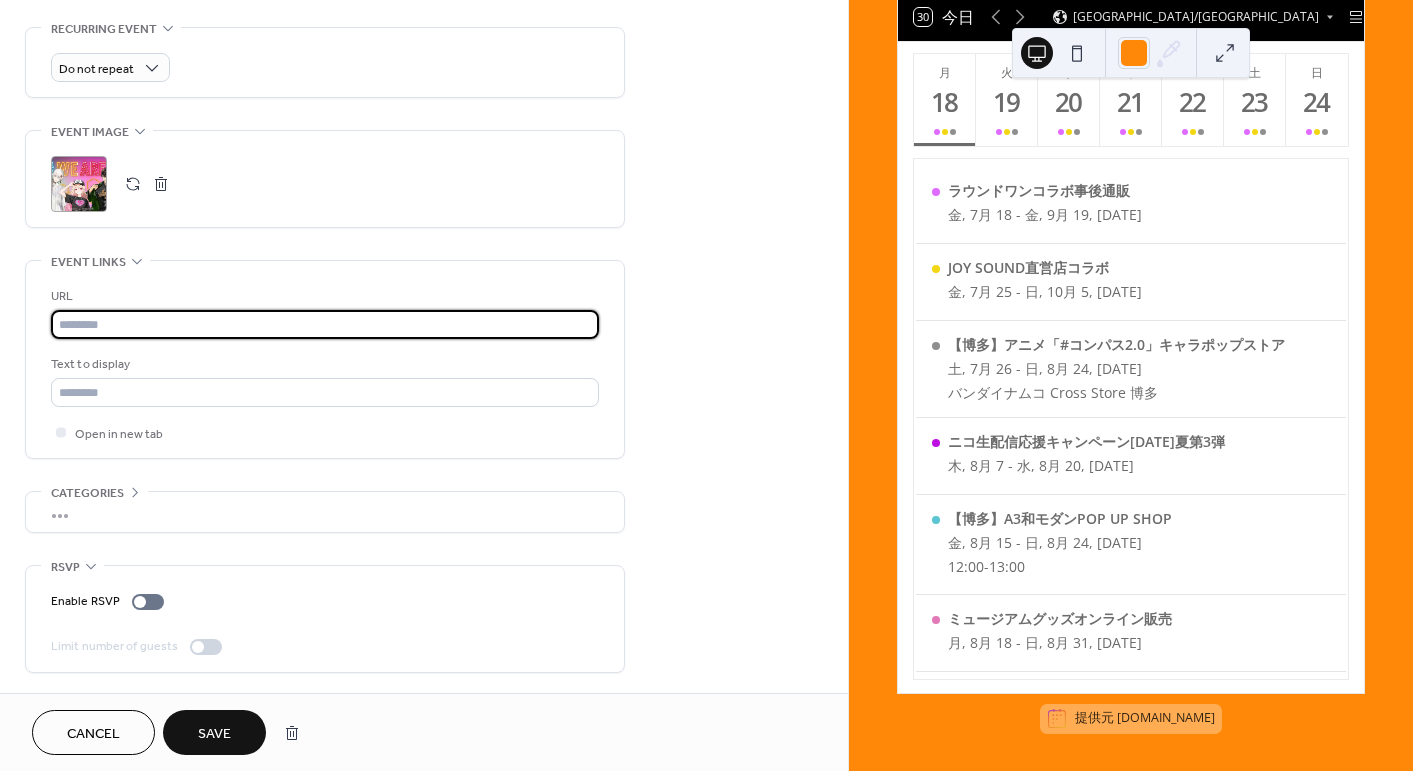 drag, startPoint x: 326, startPoint y: 331, endPoint x: 328, endPoint y: 355, distance: 24.083189 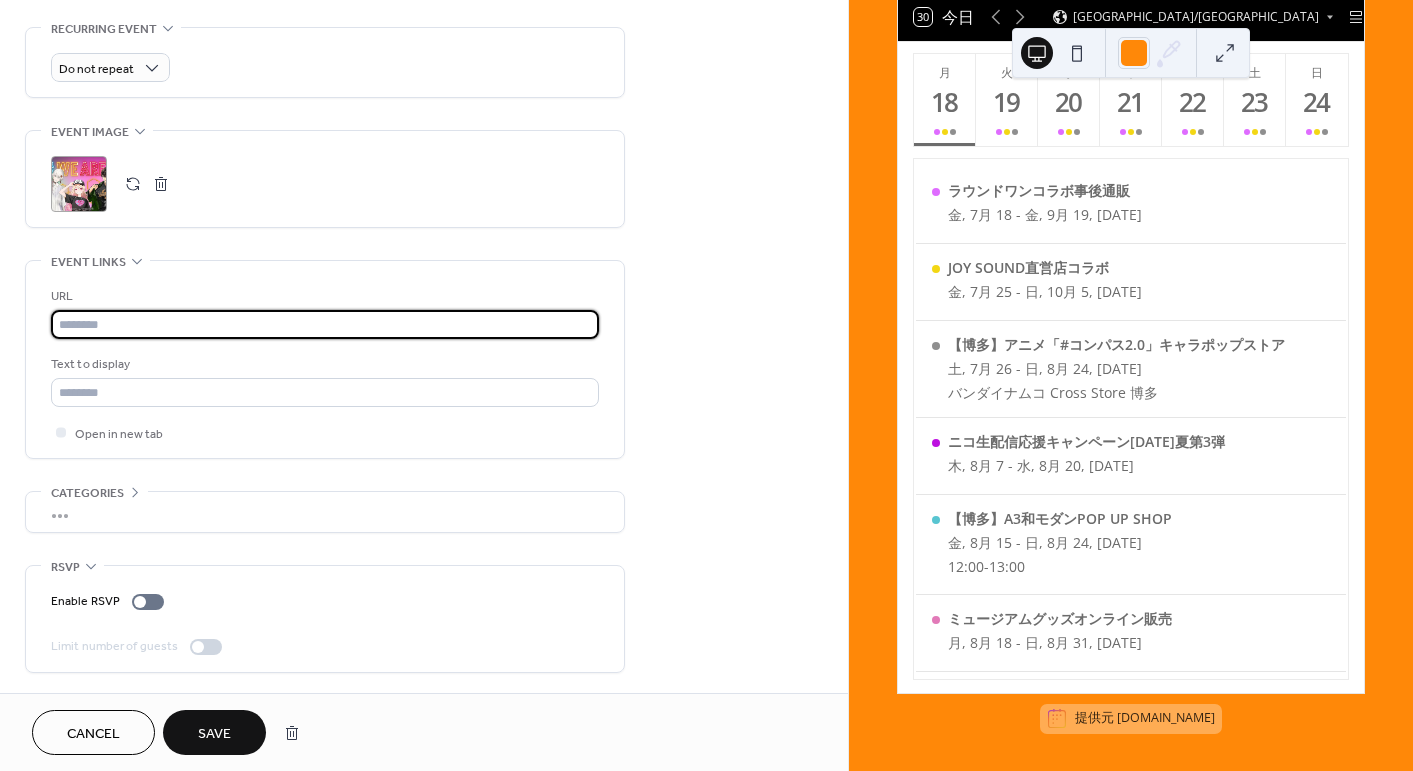click at bounding box center (325, 324) 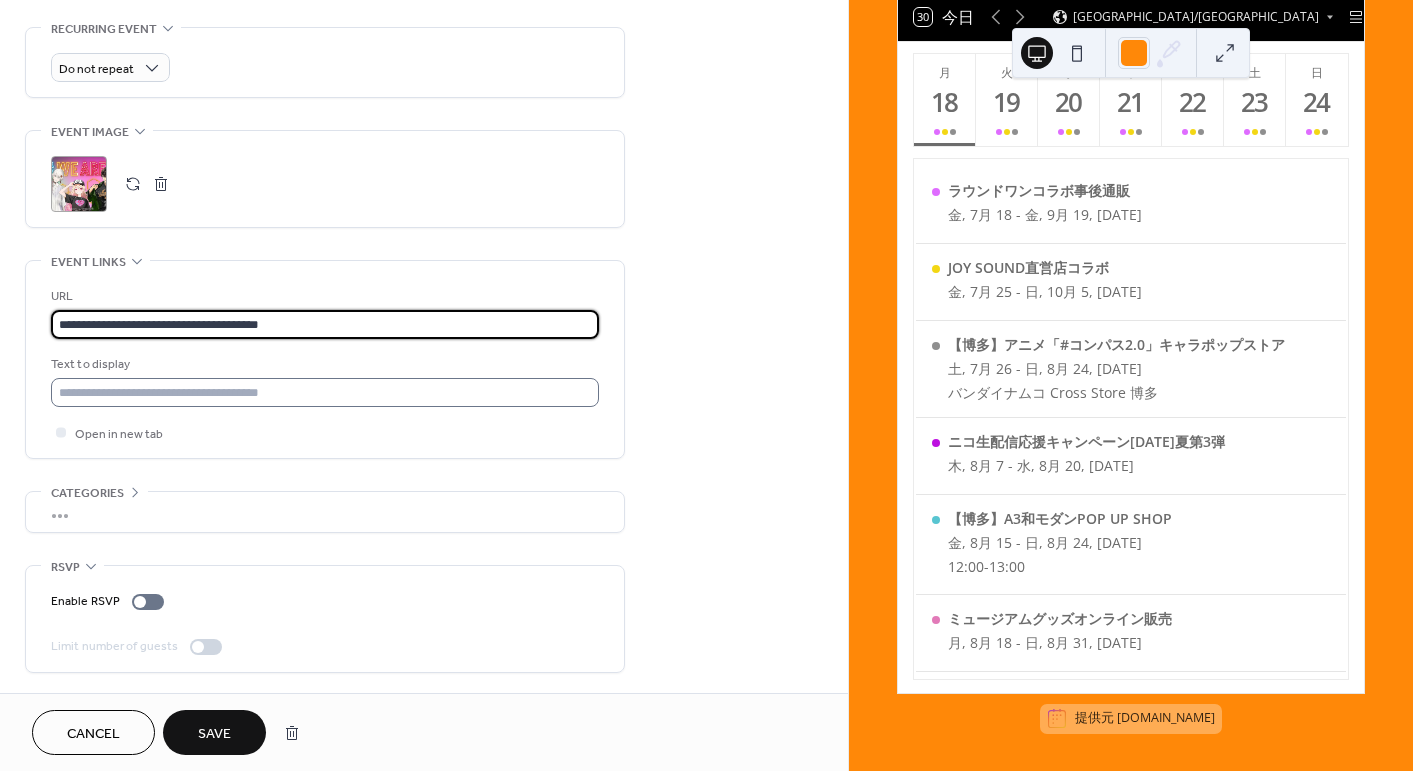 type on "**********" 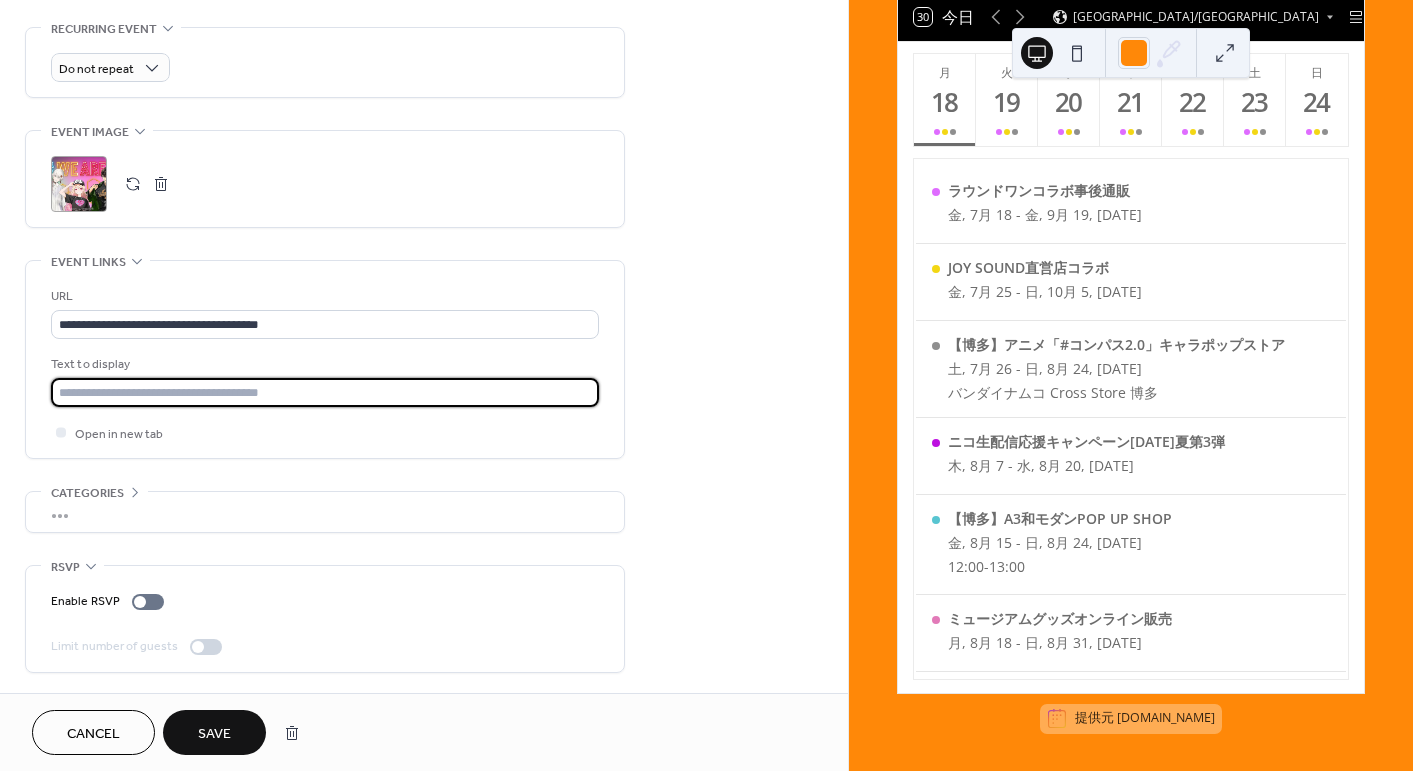 drag, startPoint x: 320, startPoint y: 379, endPoint x: 326, endPoint y: 391, distance: 13.416408 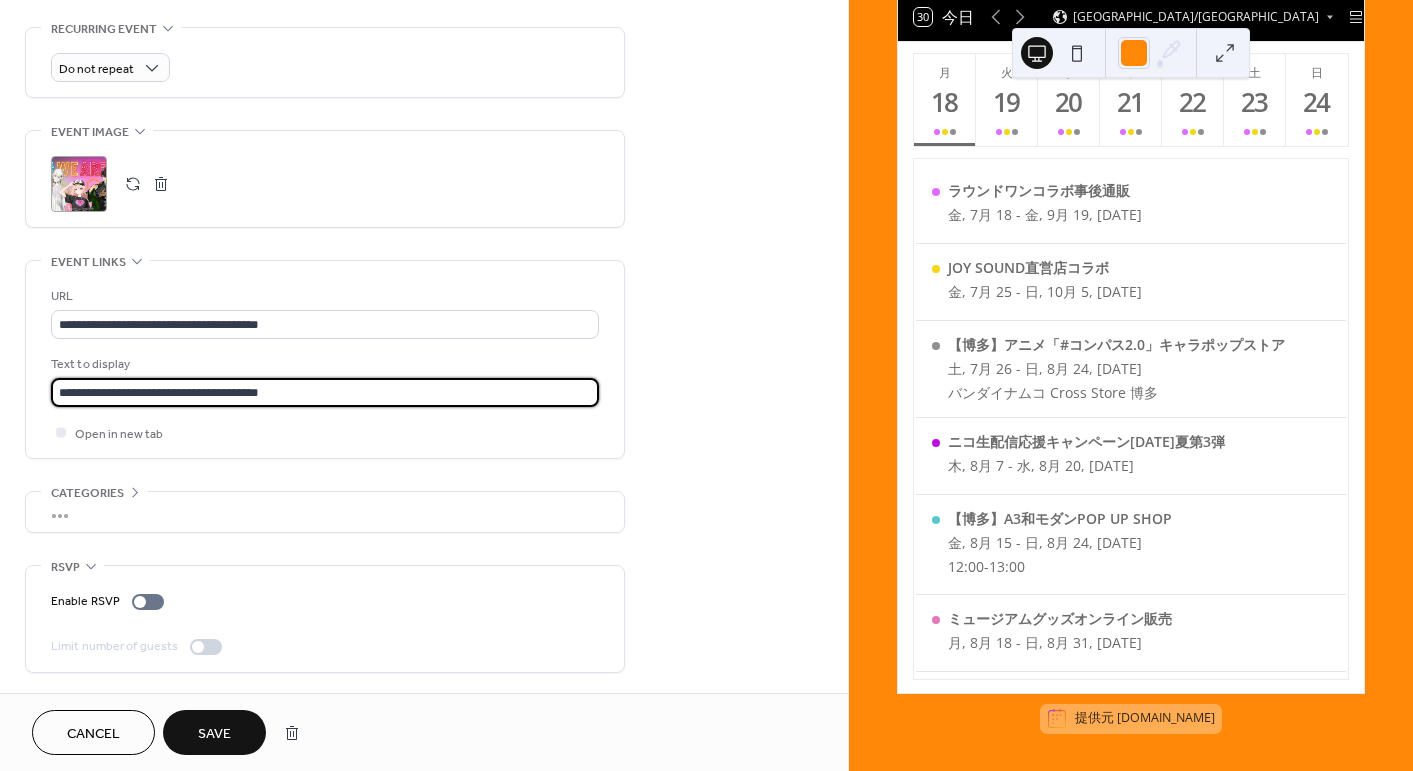 type on "**********" 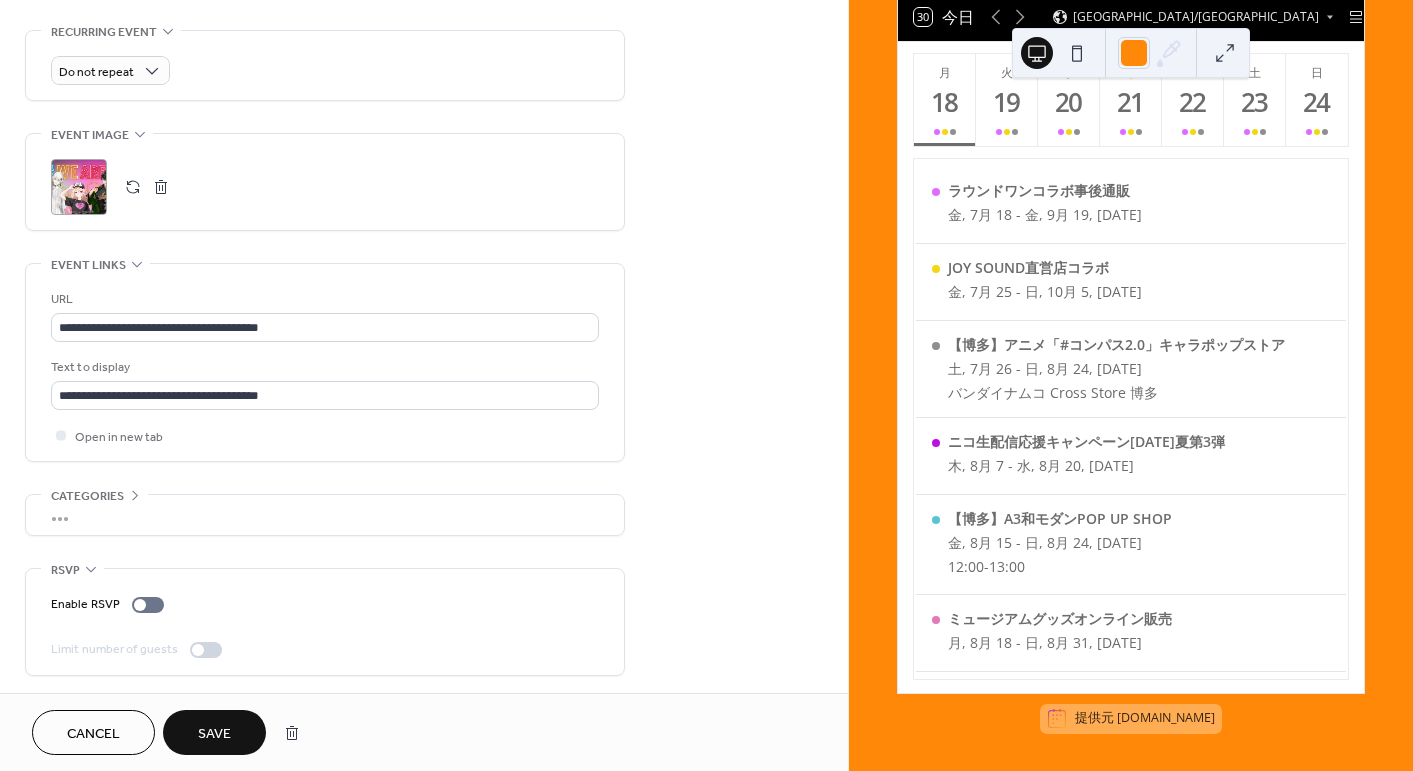 scroll, scrollTop: 859, scrollLeft: 0, axis: vertical 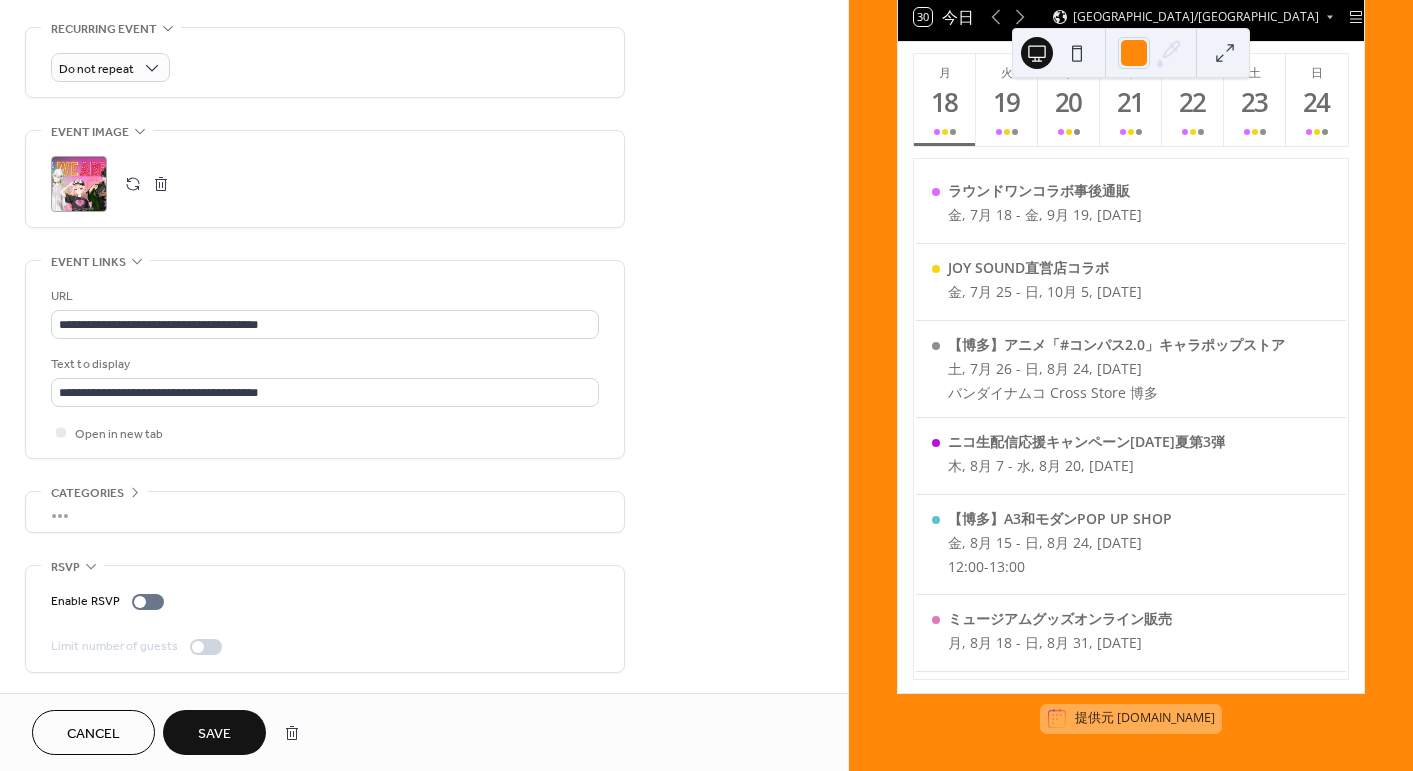 click on "Save" at bounding box center (214, 734) 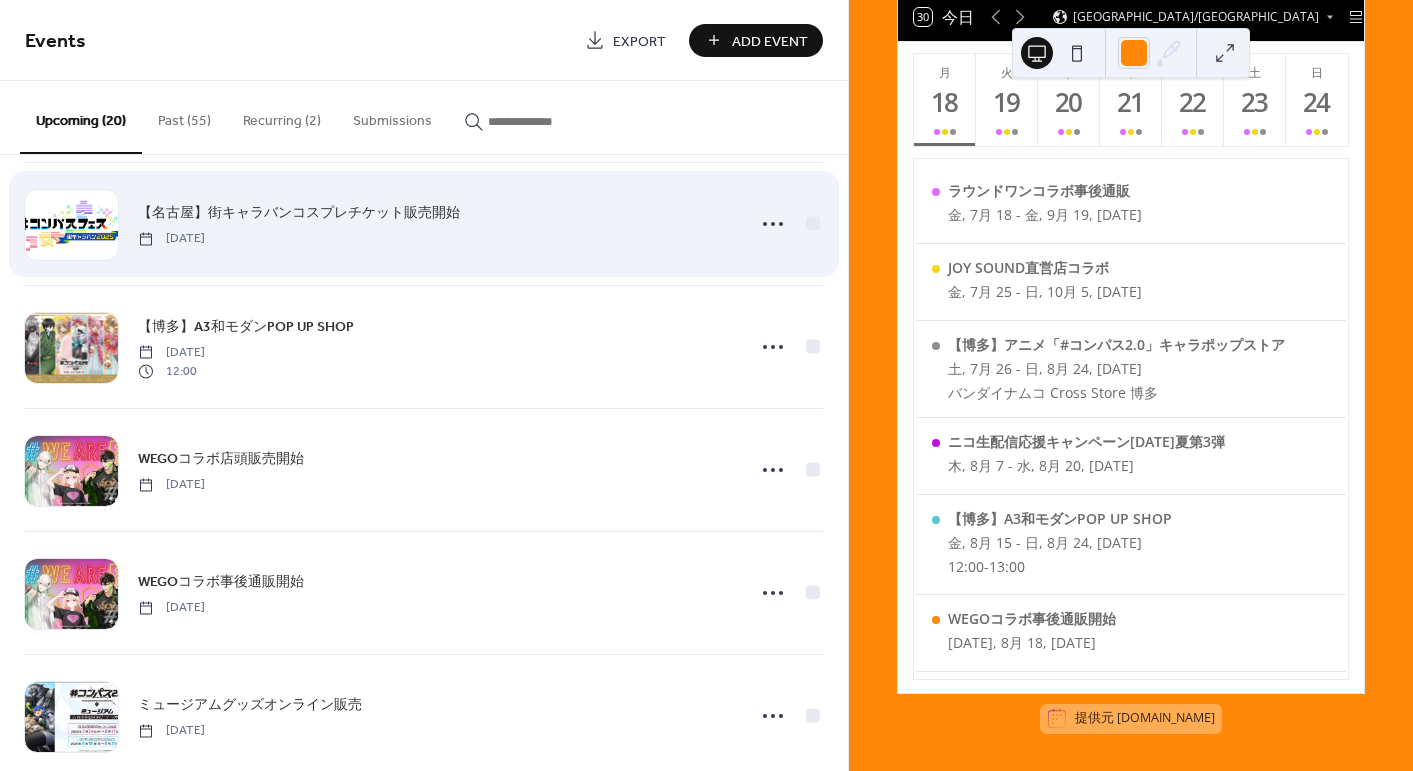 scroll, scrollTop: 1500, scrollLeft: 0, axis: vertical 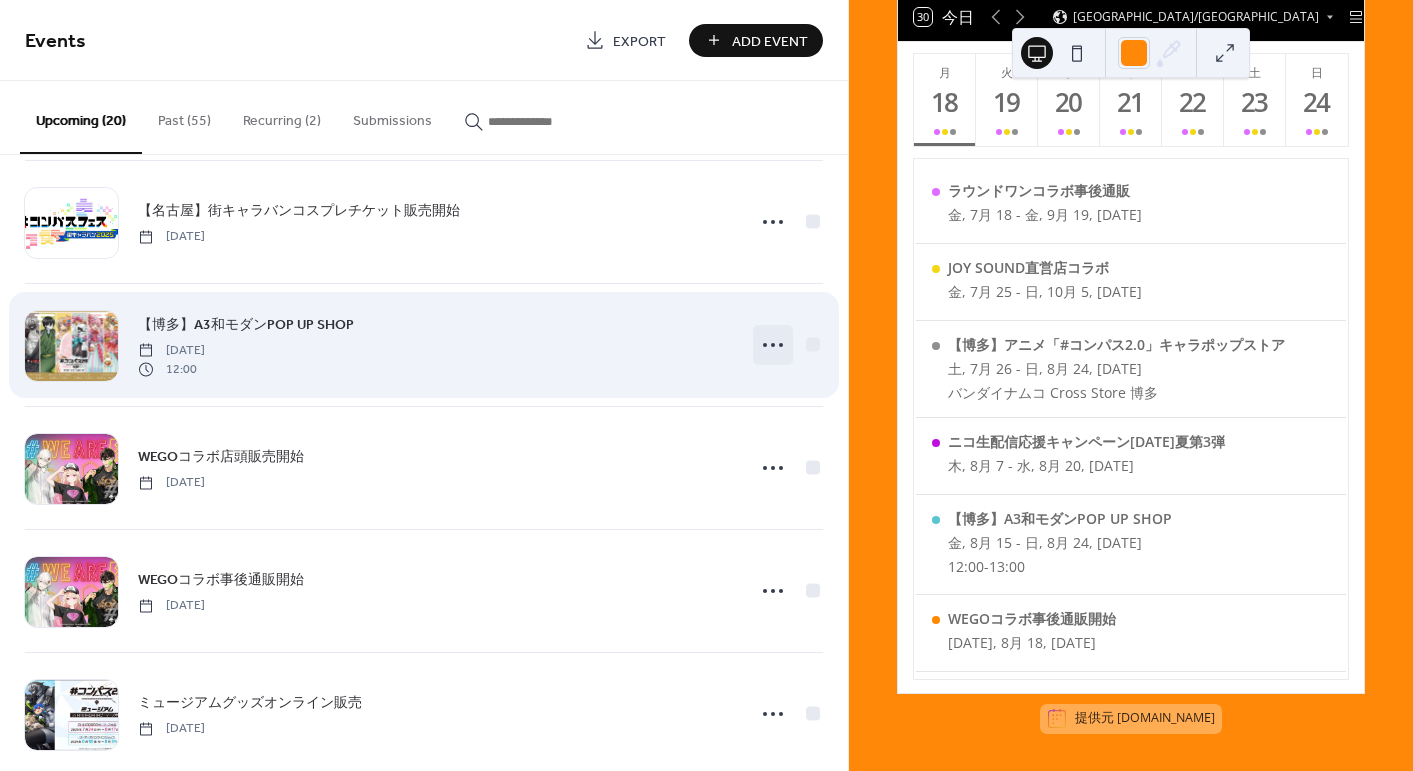 click 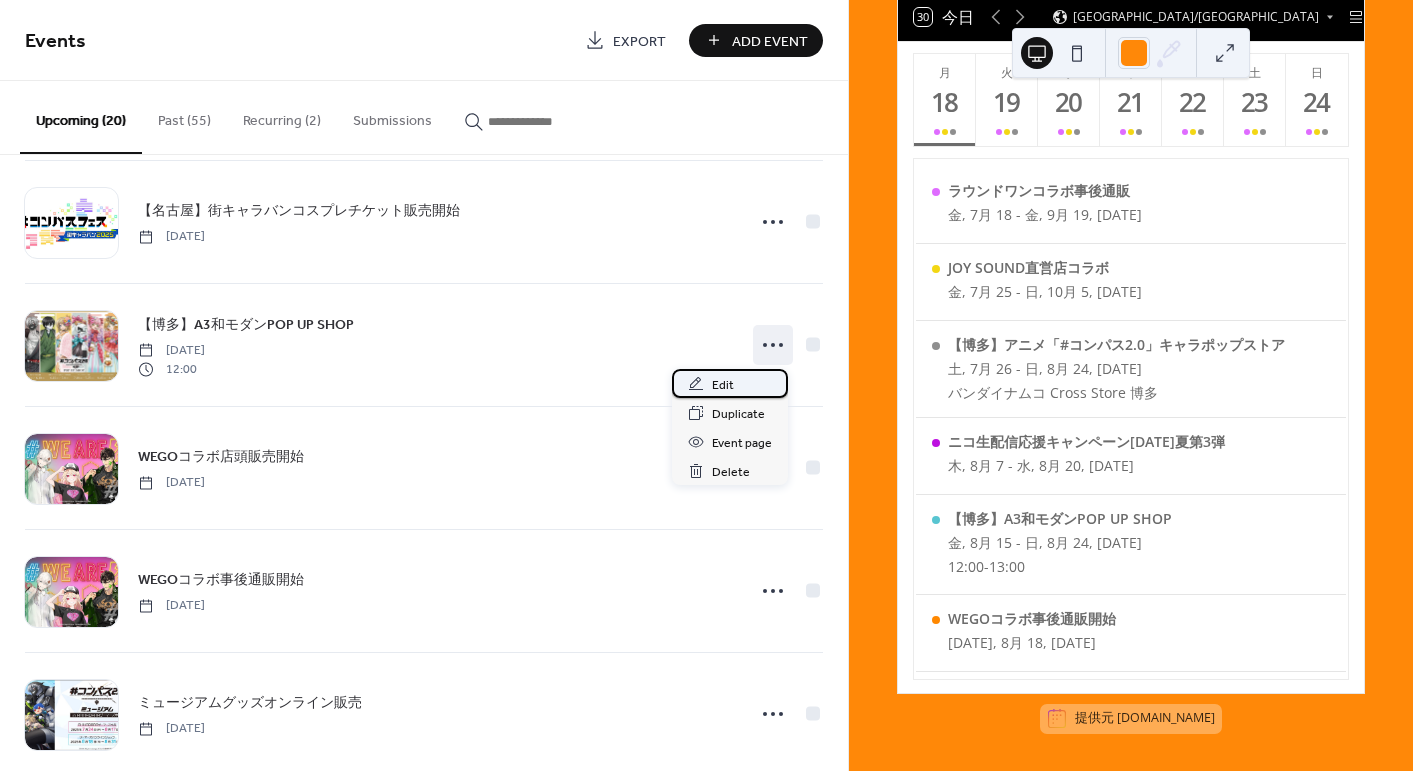 click on "Edit" at bounding box center [723, 385] 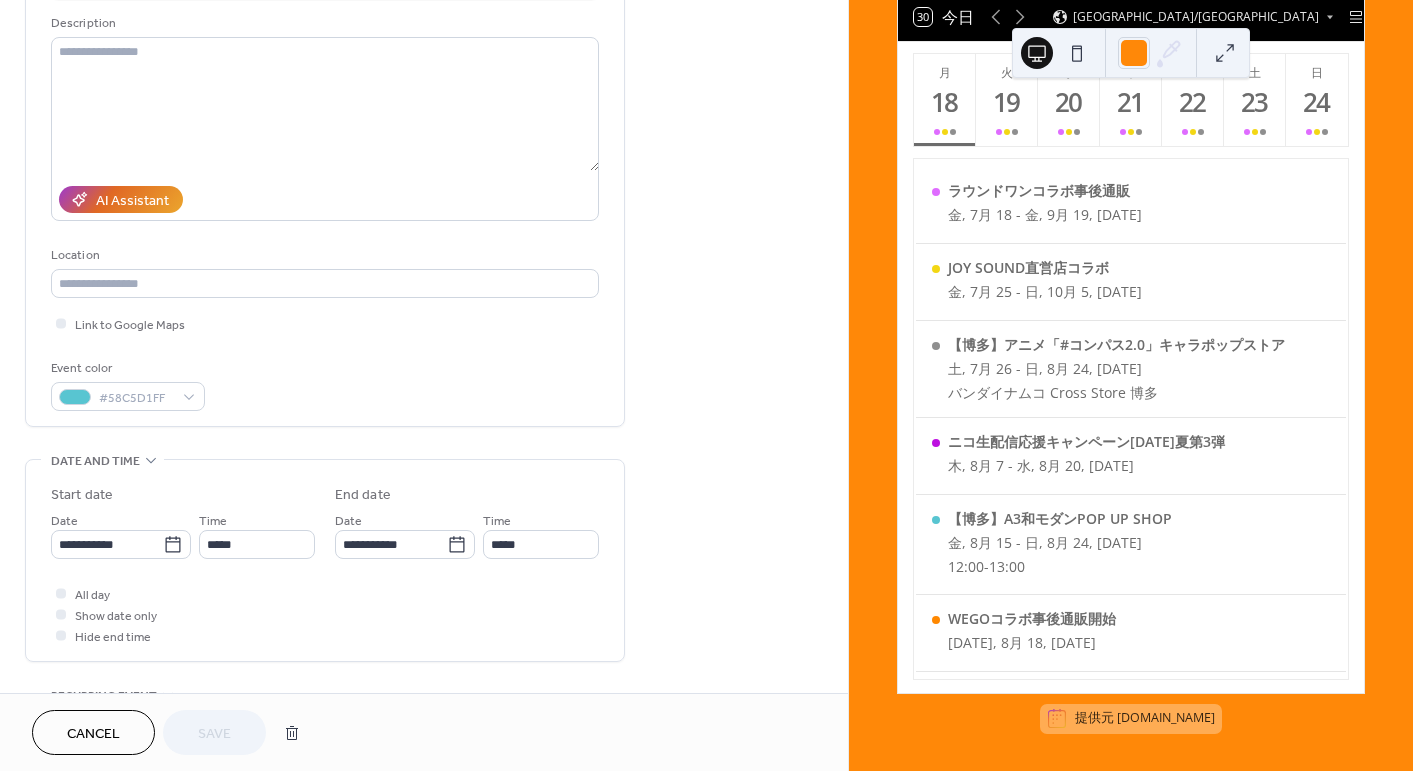 scroll, scrollTop: 600, scrollLeft: 0, axis: vertical 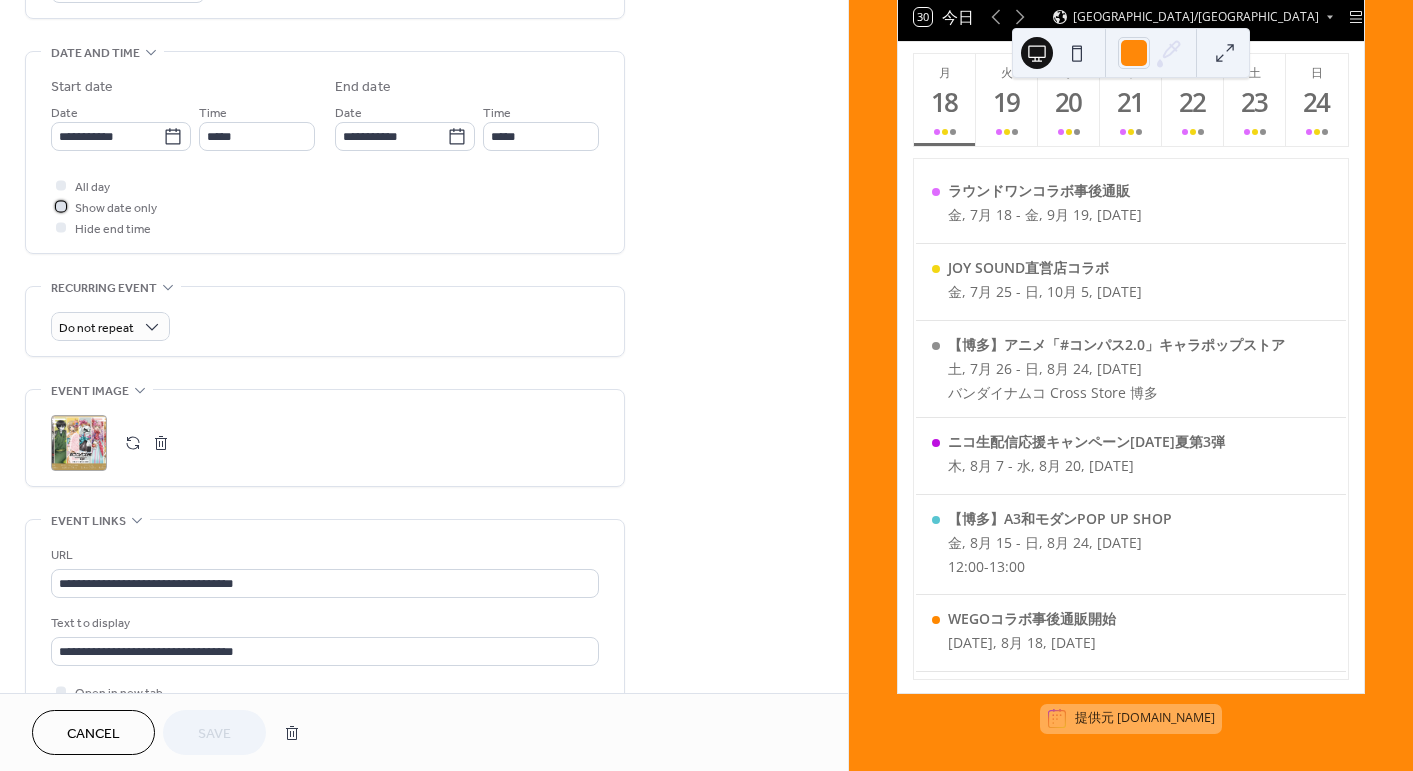 click on "Show date only" at bounding box center (116, 208) 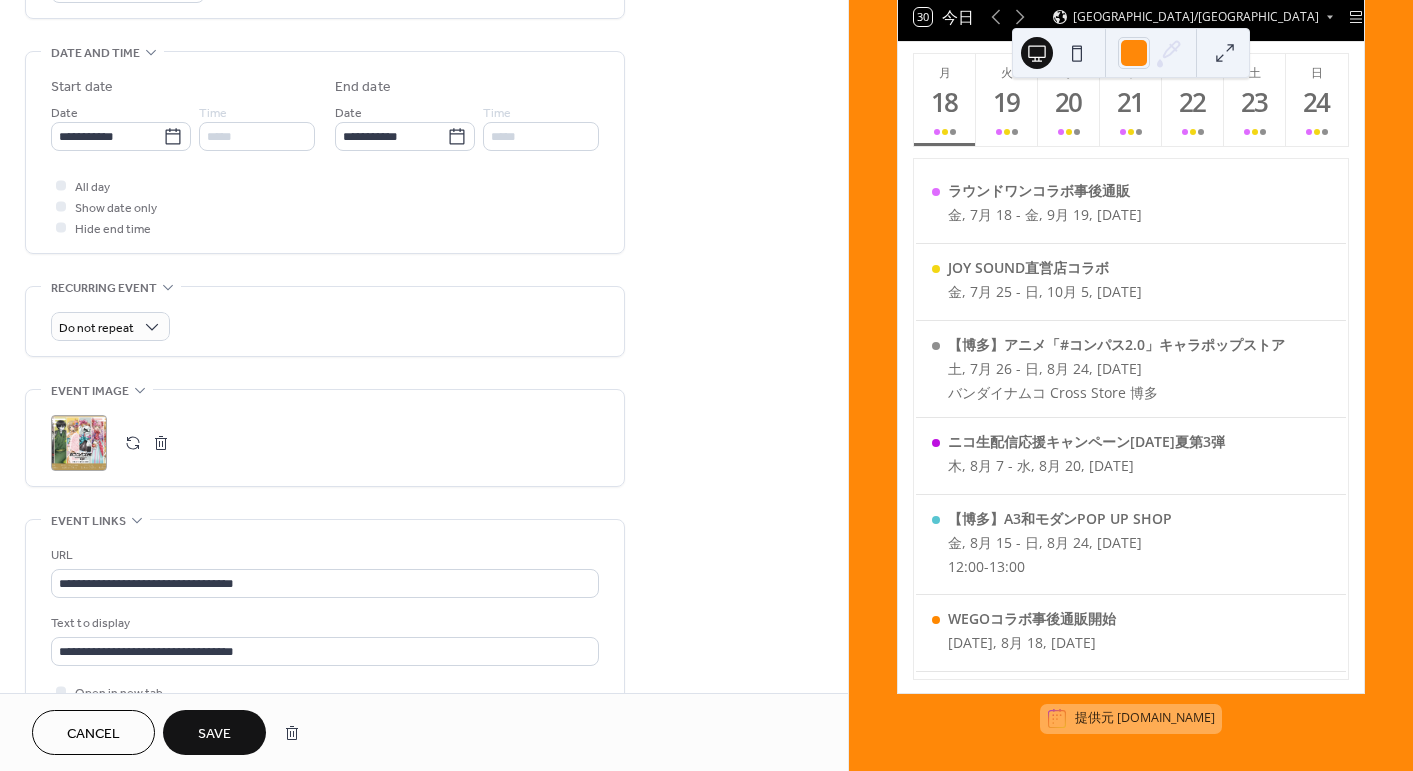 click on "Save" at bounding box center (214, 734) 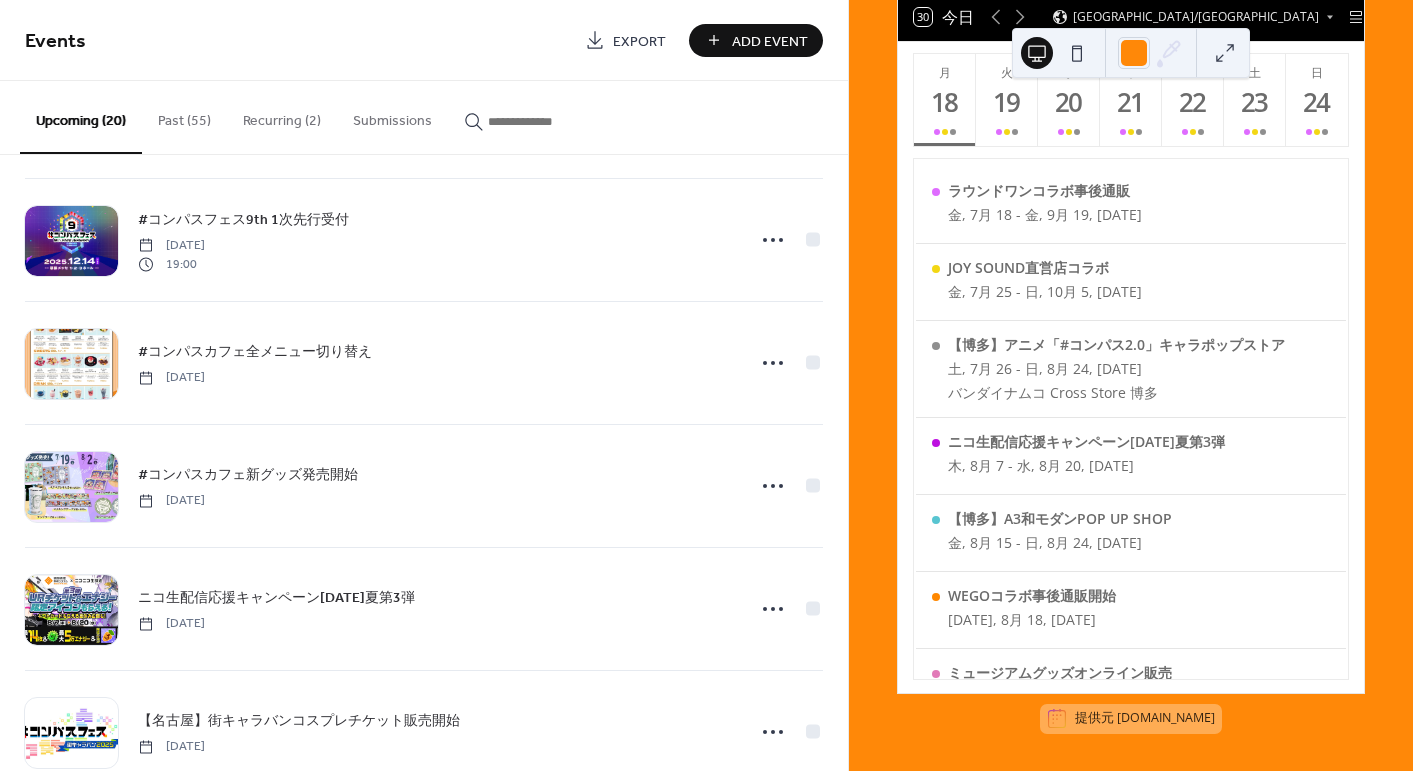 scroll, scrollTop: 1000, scrollLeft: 0, axis: vertical 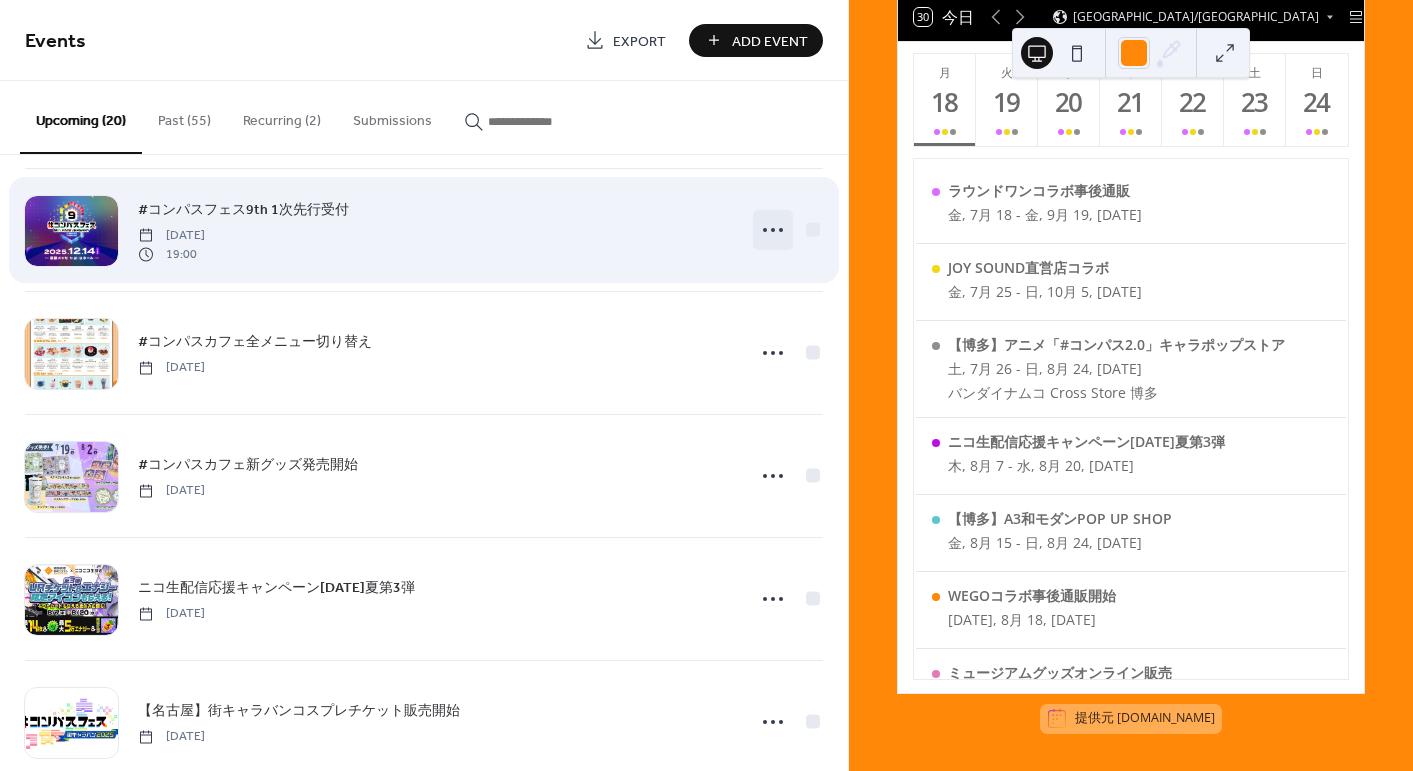 click 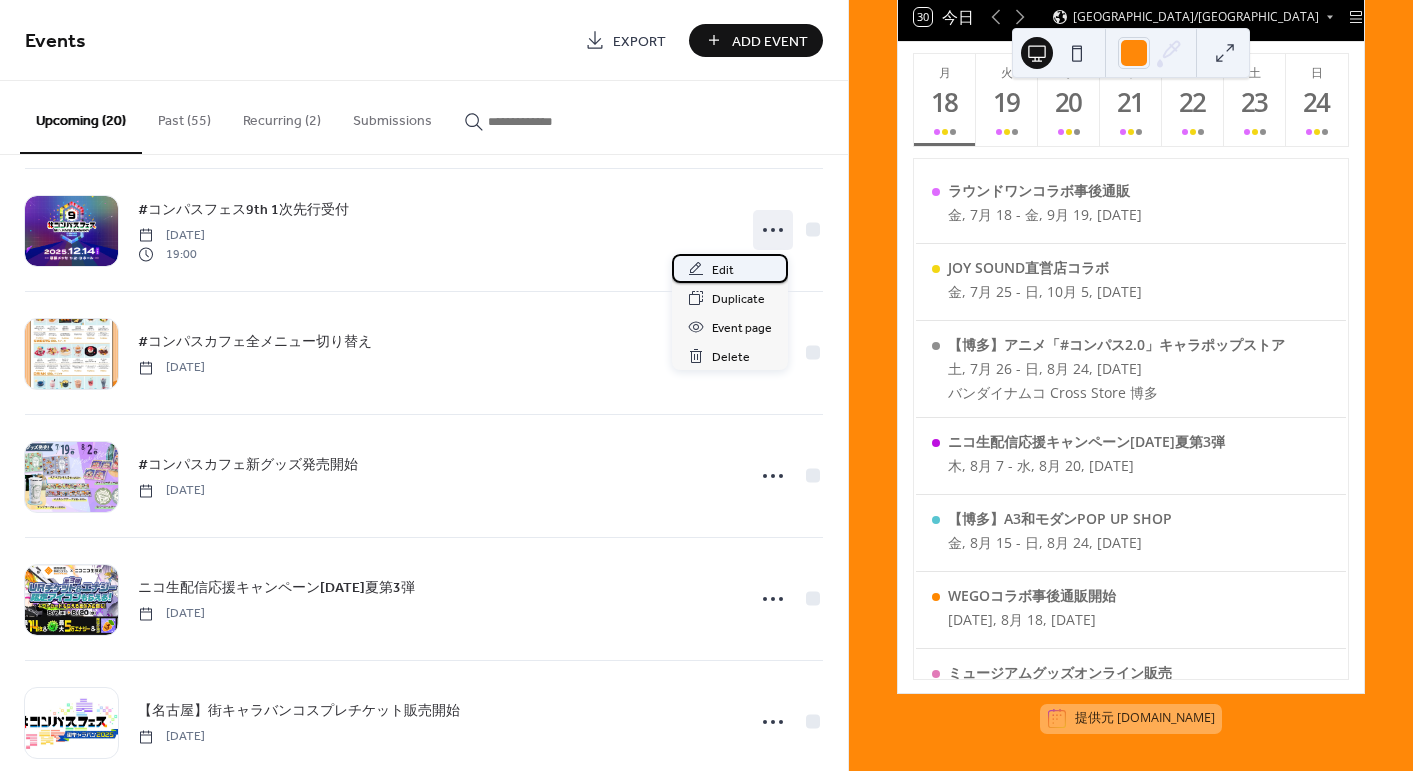 click on "Edit" at bounding box center [730, 268] 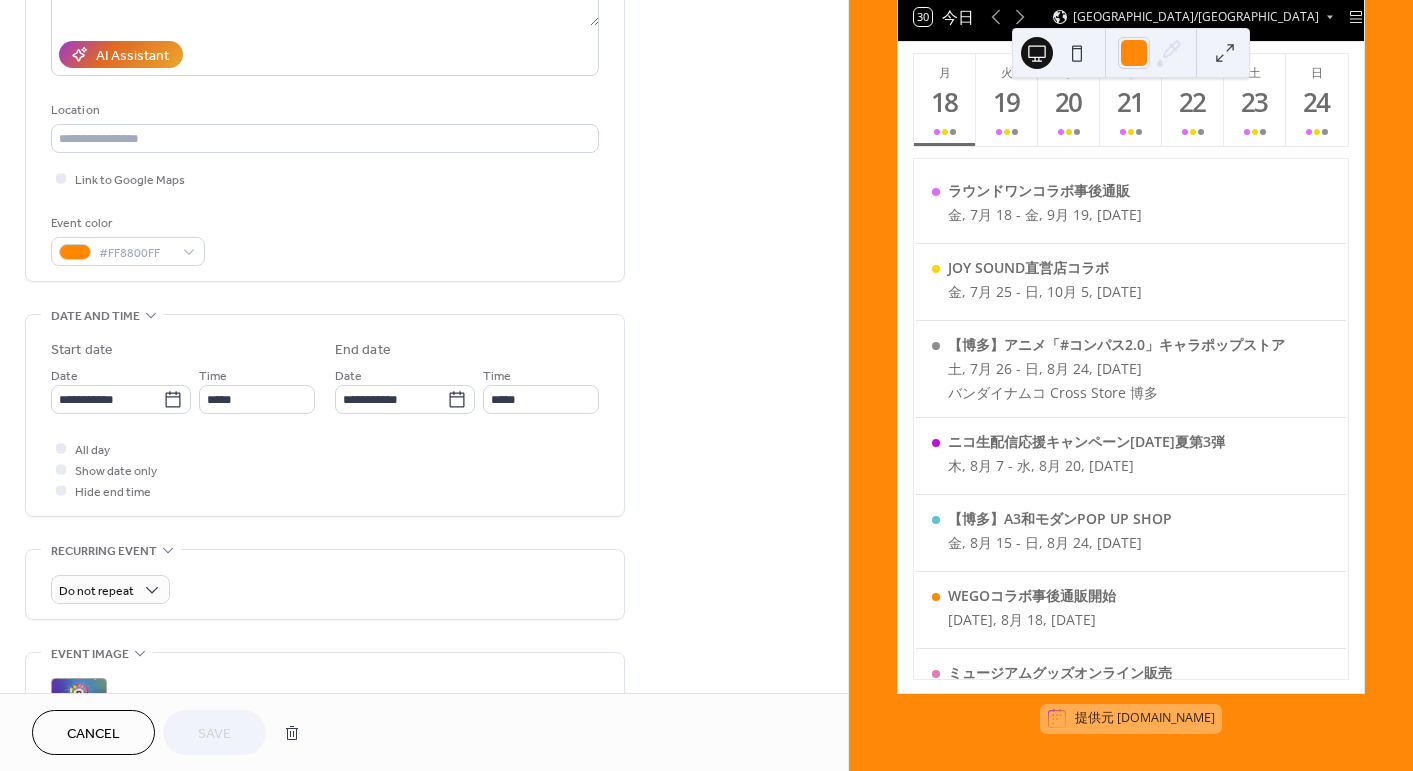 scroll, scrollTop: 500, scrollLeft: 0, axis: vertical 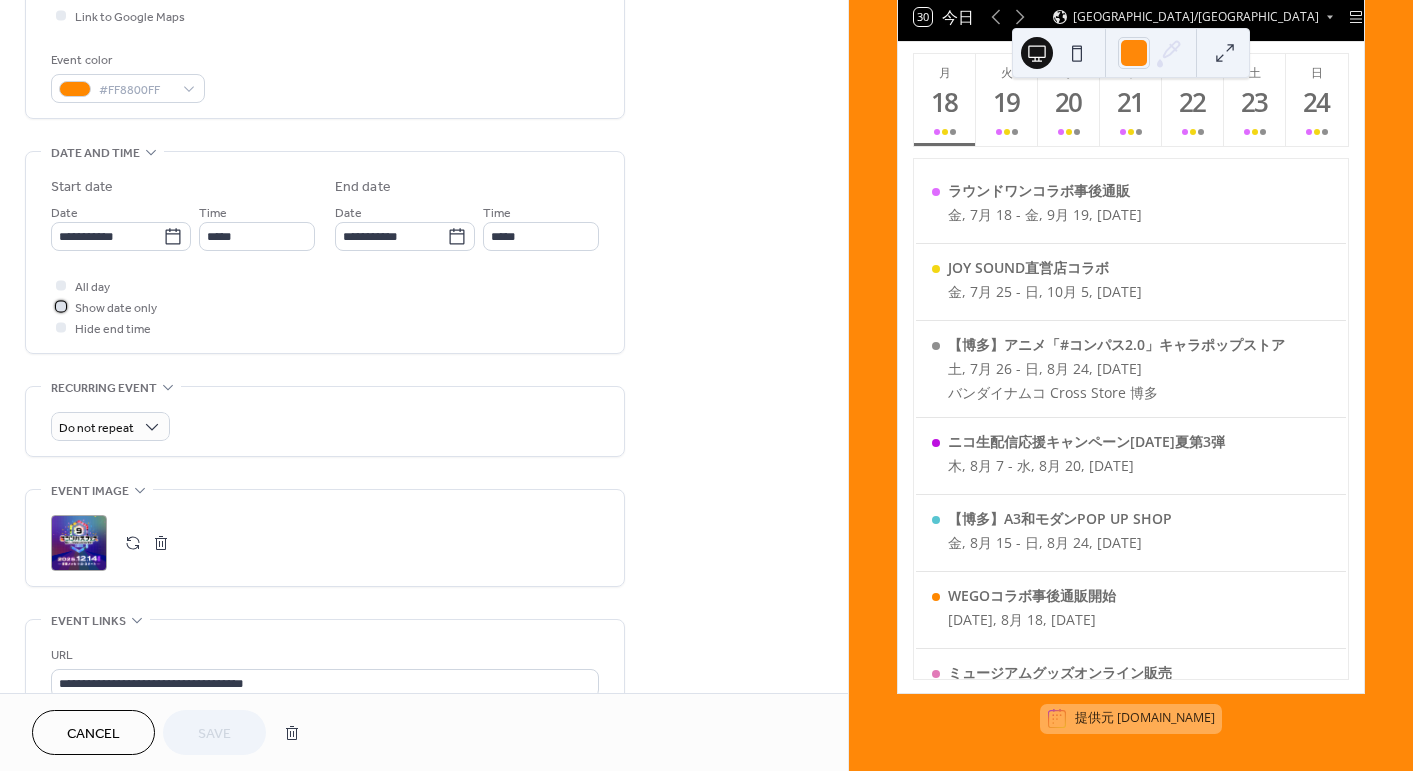 click on "Show date only" at bounding box center [116, 308] 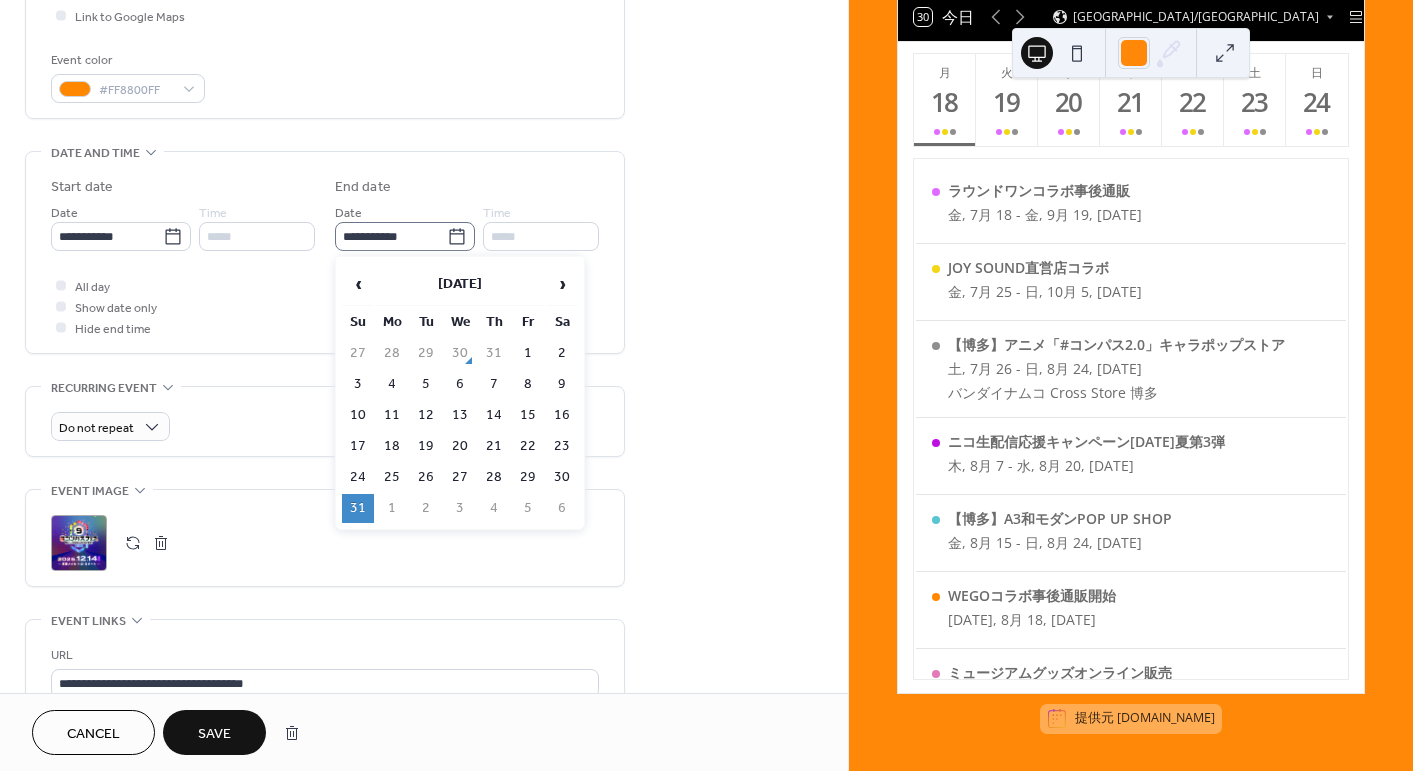 click 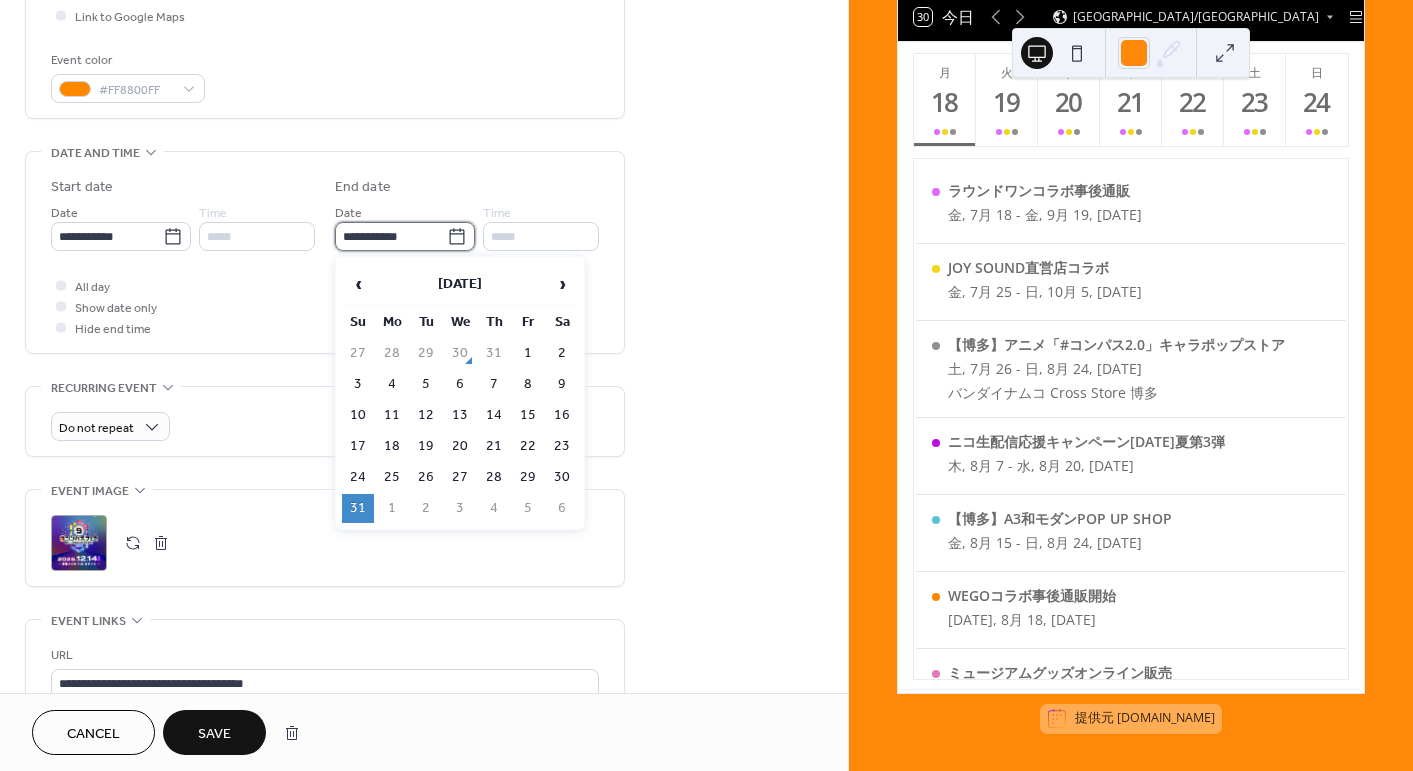 click on "**********" at bounding box center (391, 236) 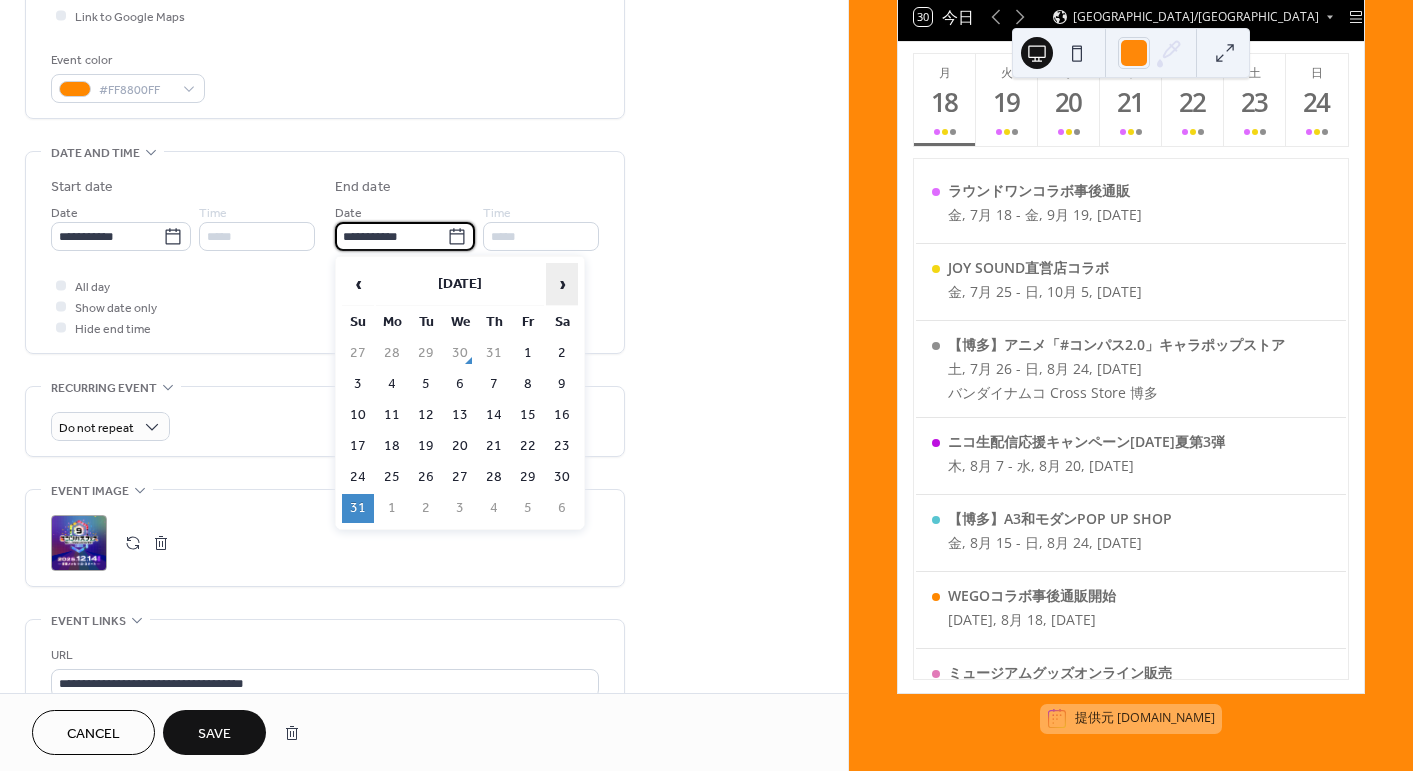 click on "›" at bounding box center [562, 284] 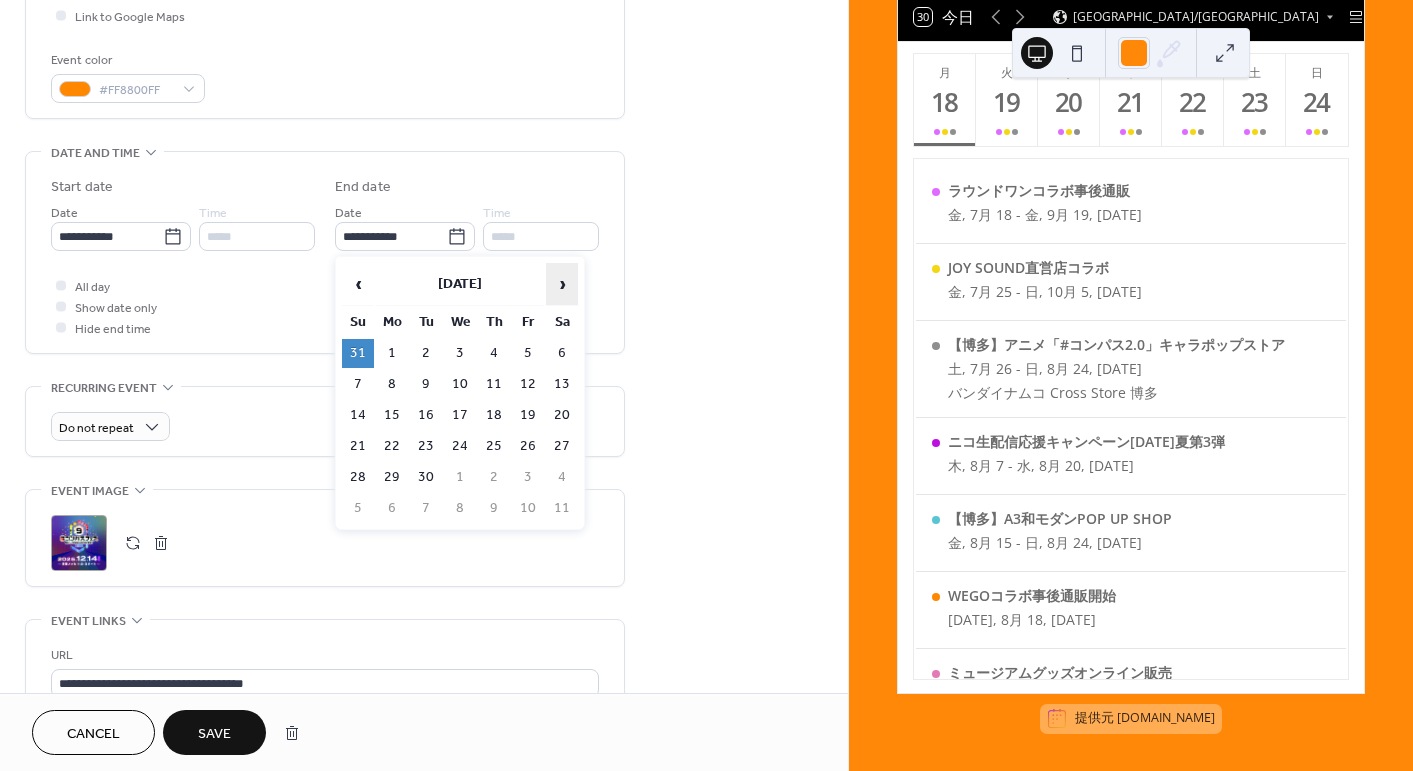 click on "›" at bounding box center [562, 284] 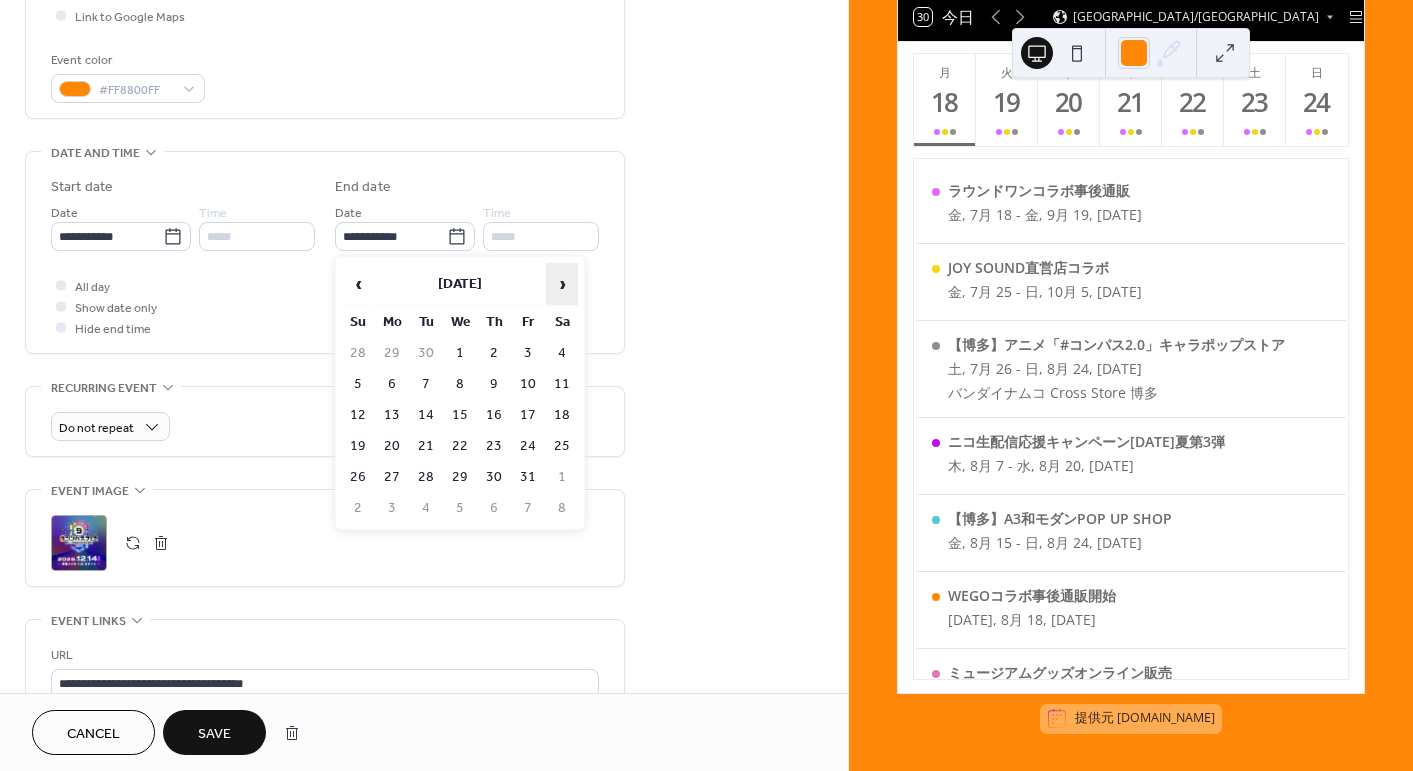 click on "›" at bounding box center (562, 284) 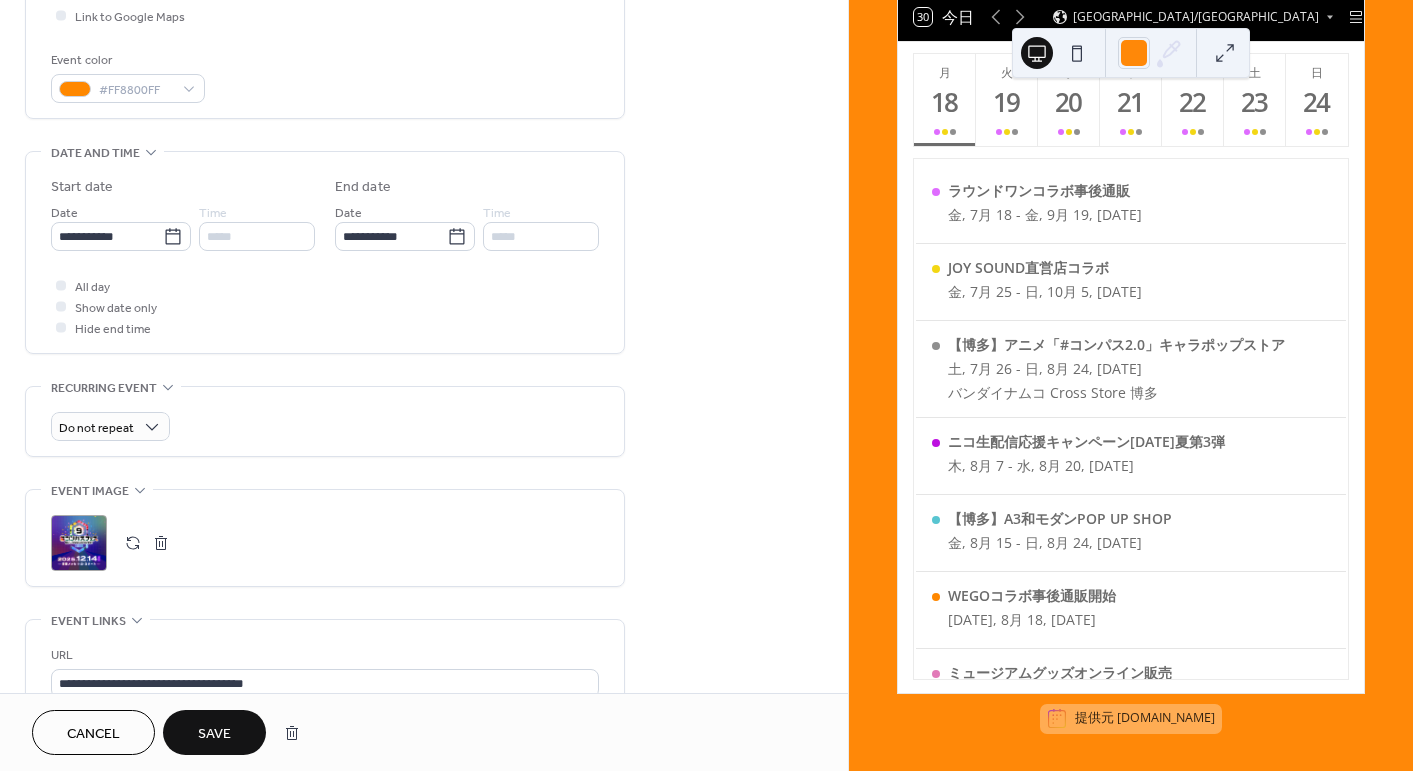 click on "**********" at bounding box center [424, 331] 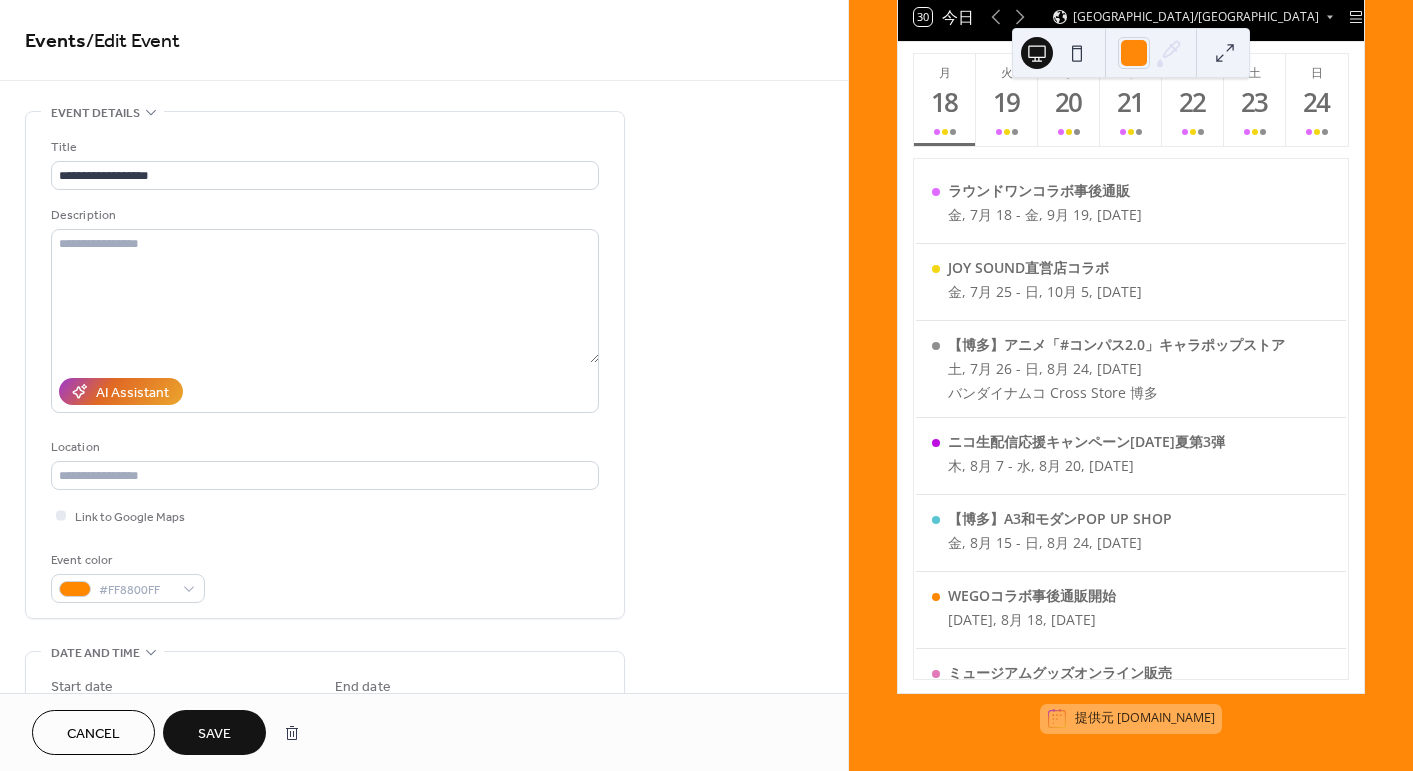scroll, scrollTop: 500, scrollLeft: 0, axis: vertical 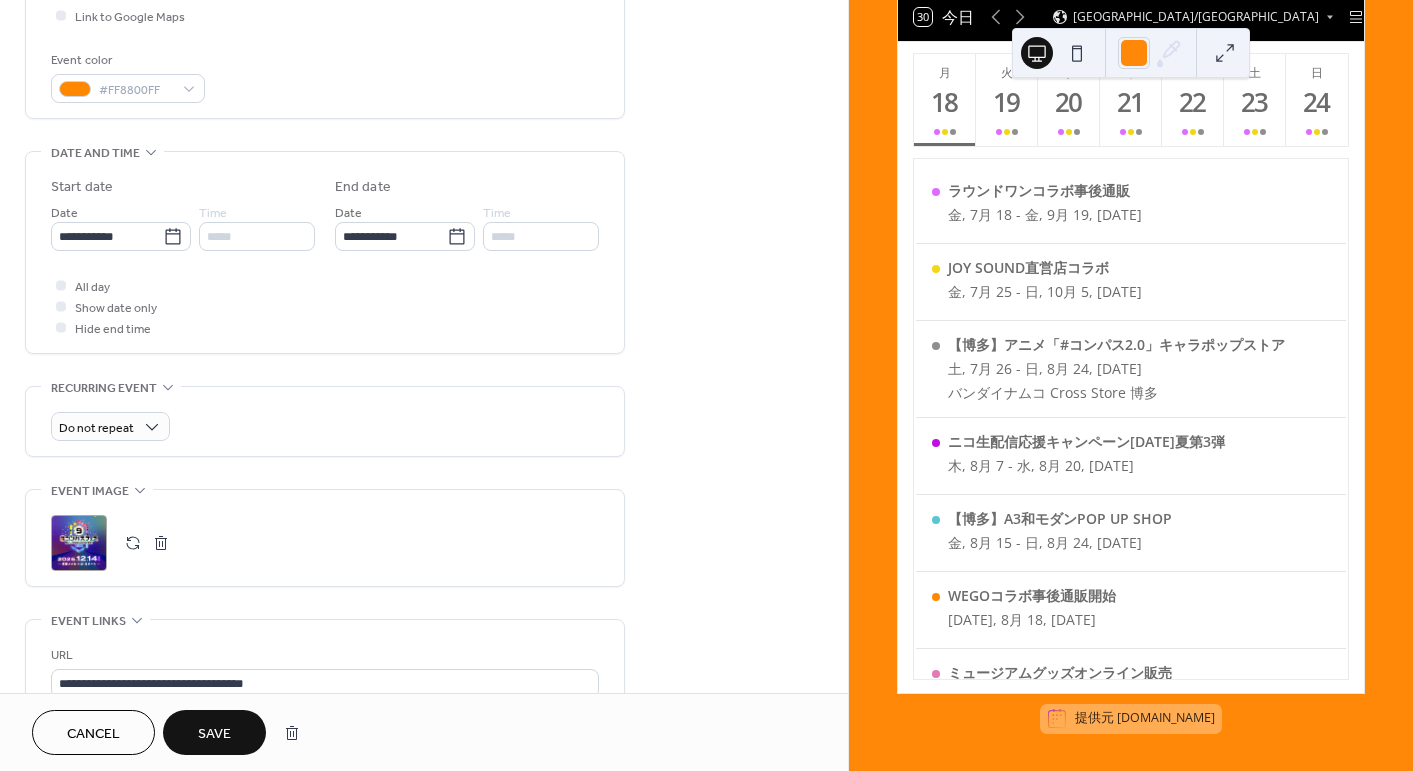 click on "Save" at bounding box center (214, 732) 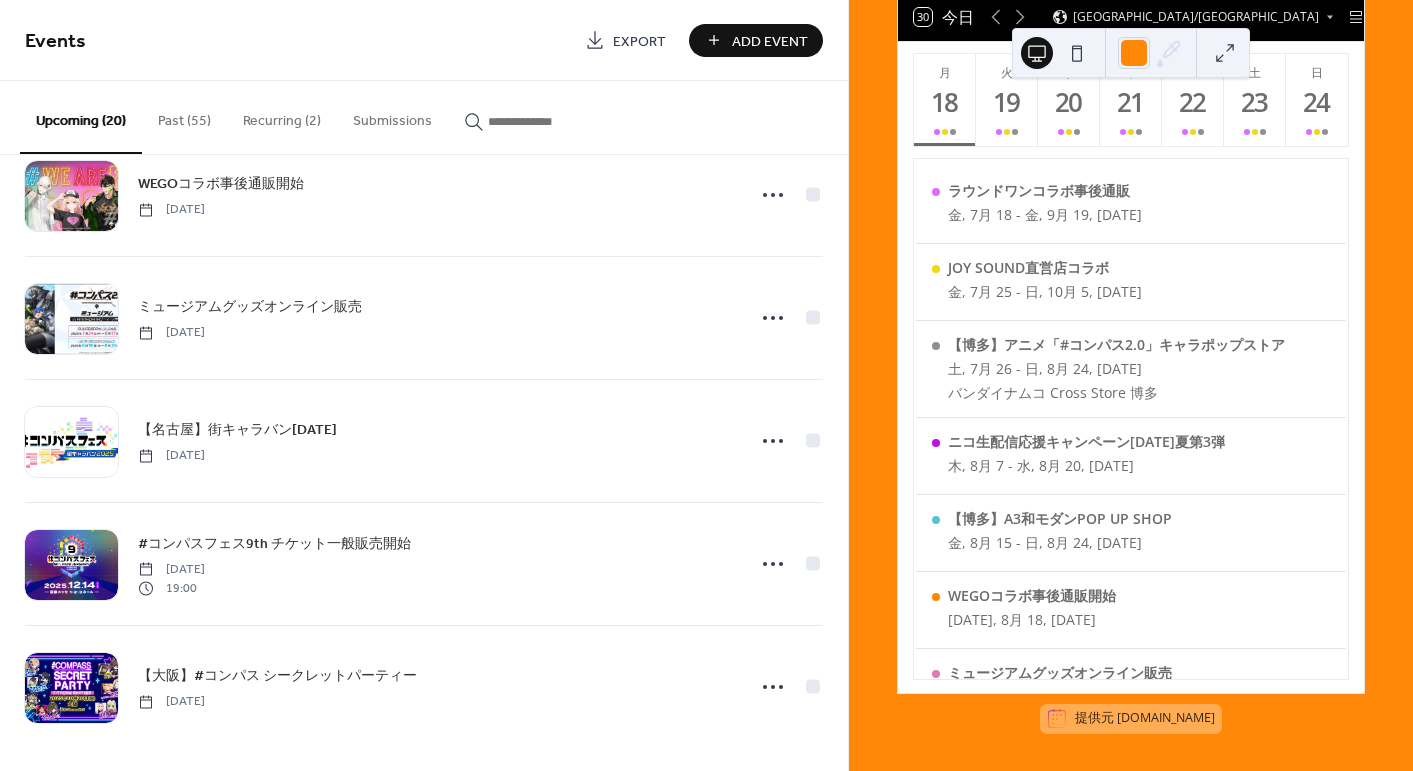 scroll, scrollTop: 1903, scrollLeft: 0, axis: vertical 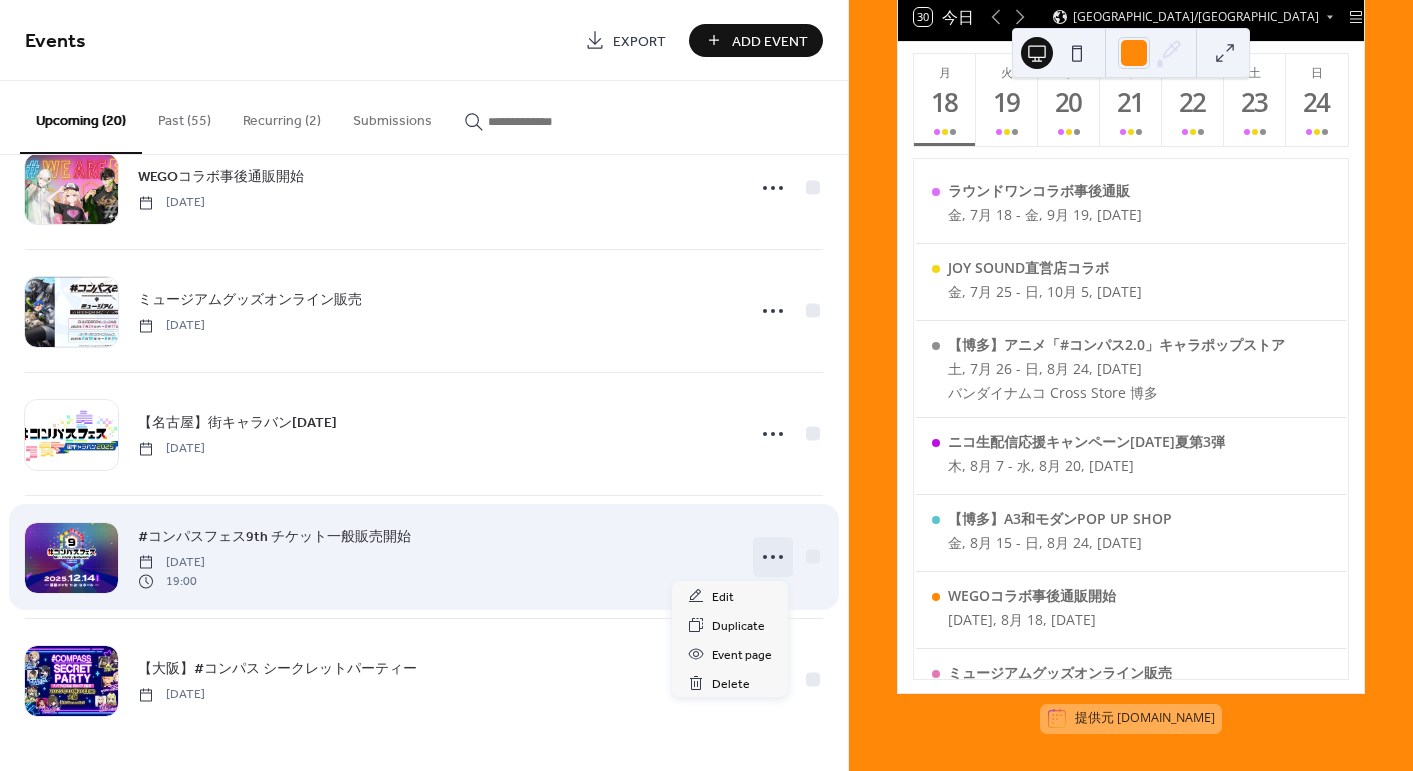 click 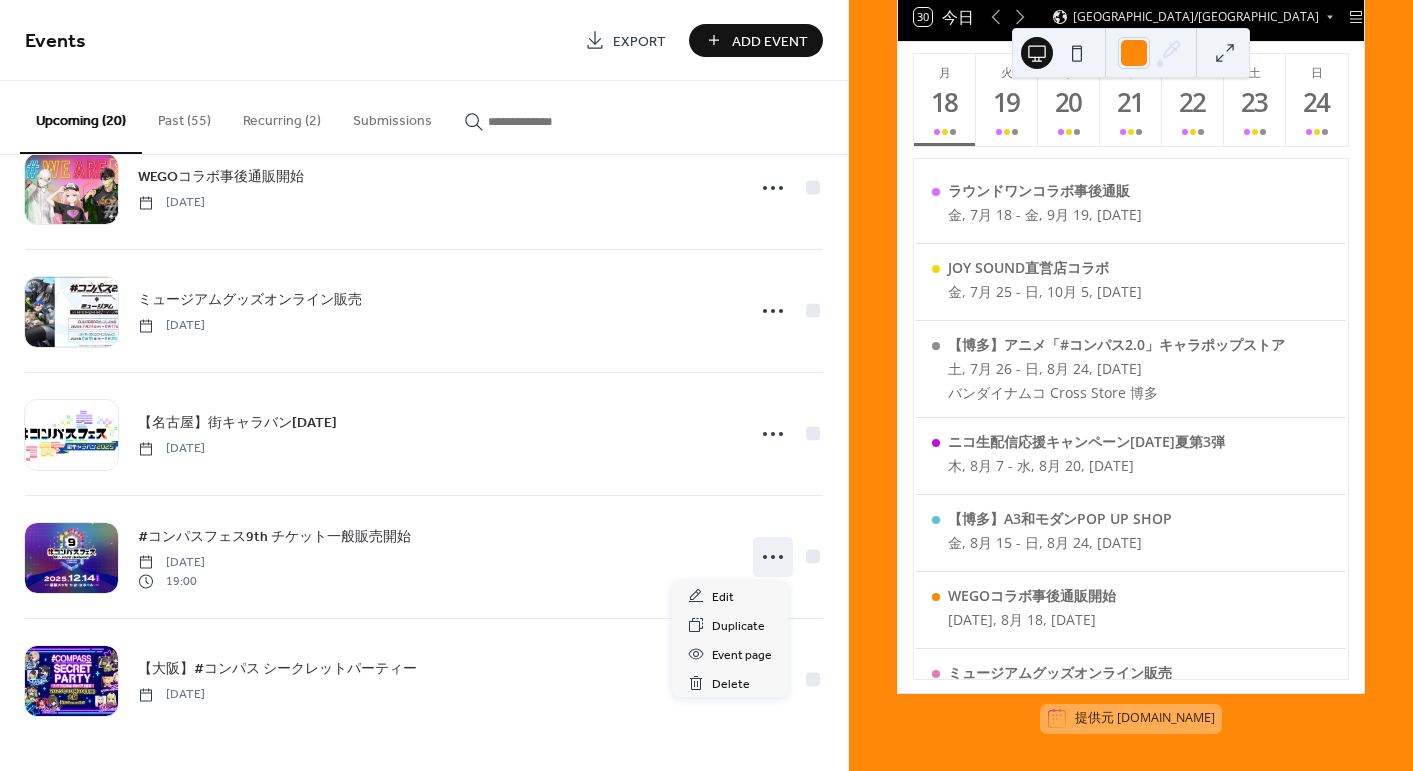 click on "8月 2025 30 今日 Asia/Tokyo 月 18 火 19 水 20 木 21 金 22 土 23 日 24 ラウンドワンコラボ事後通販 金, 7月 18 - 金, 9月 19, 2025 JOY SOUND直営店コラボ 金, 7月 25 - 日, 10月 5, 2025 【博多】アニメ「#コンパス2.0」キャラポップストア 土, 7月 26 - 日, 8月 24, 2025 バンダイナムコ Cross Store 博多 ニコ生配信応援キャンペーン2025夏第3弾 木, 8月 7 - 水, 8月 20, 2025 【博多】A3和モダンPOP UP SHOP 金, 8月 15 - 日, 8月 24, 2025 WEGOコラボ事後通販開始 月曜日, 8月 18, 2025 ミュージアムグッズオンライン販売 月, 8月 18 - 日, 8月 31, 2025 #コンパスフェス9th 1次先行受付 月, 7月 28 - 日, 8月 31, 2025 提供元   EventsCalendar.co" at bounding box center [1131, 385] 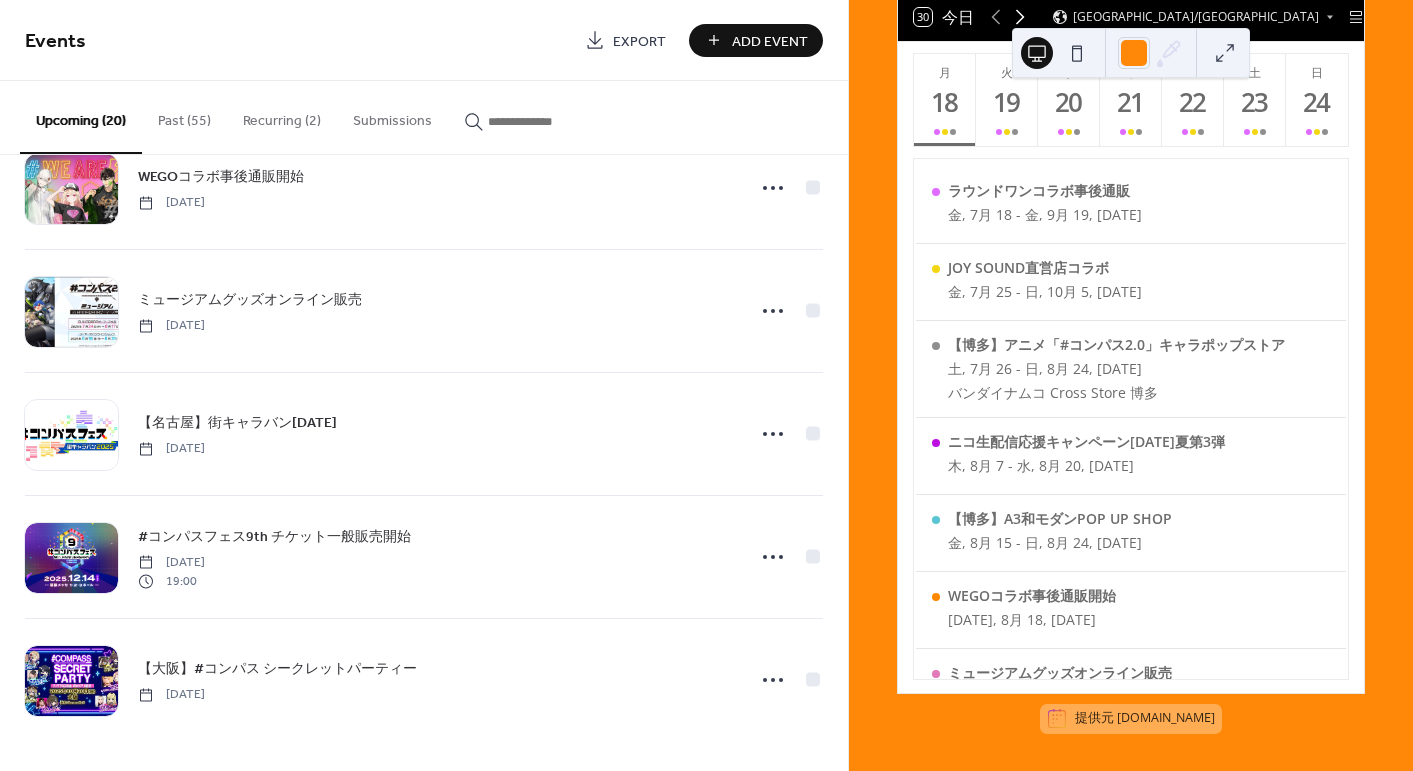 click 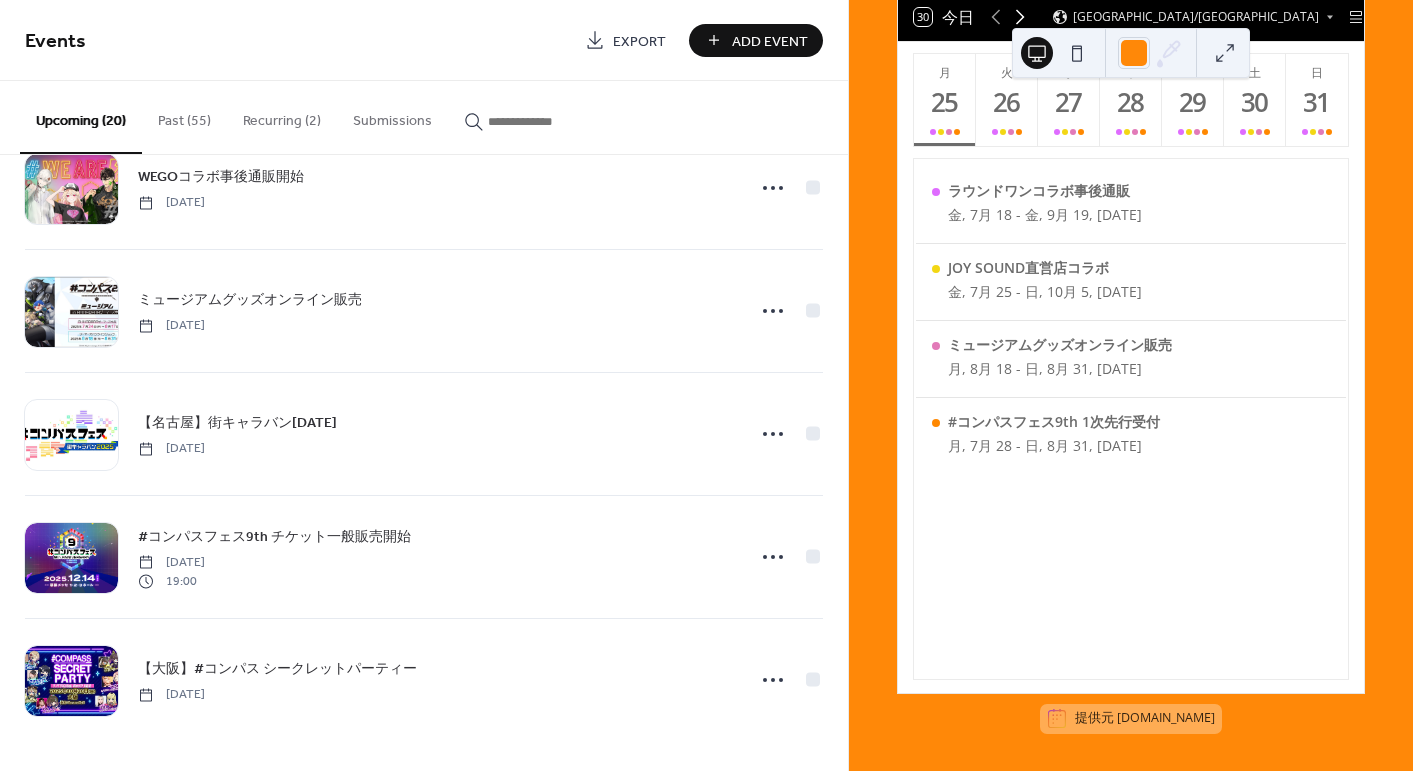 click 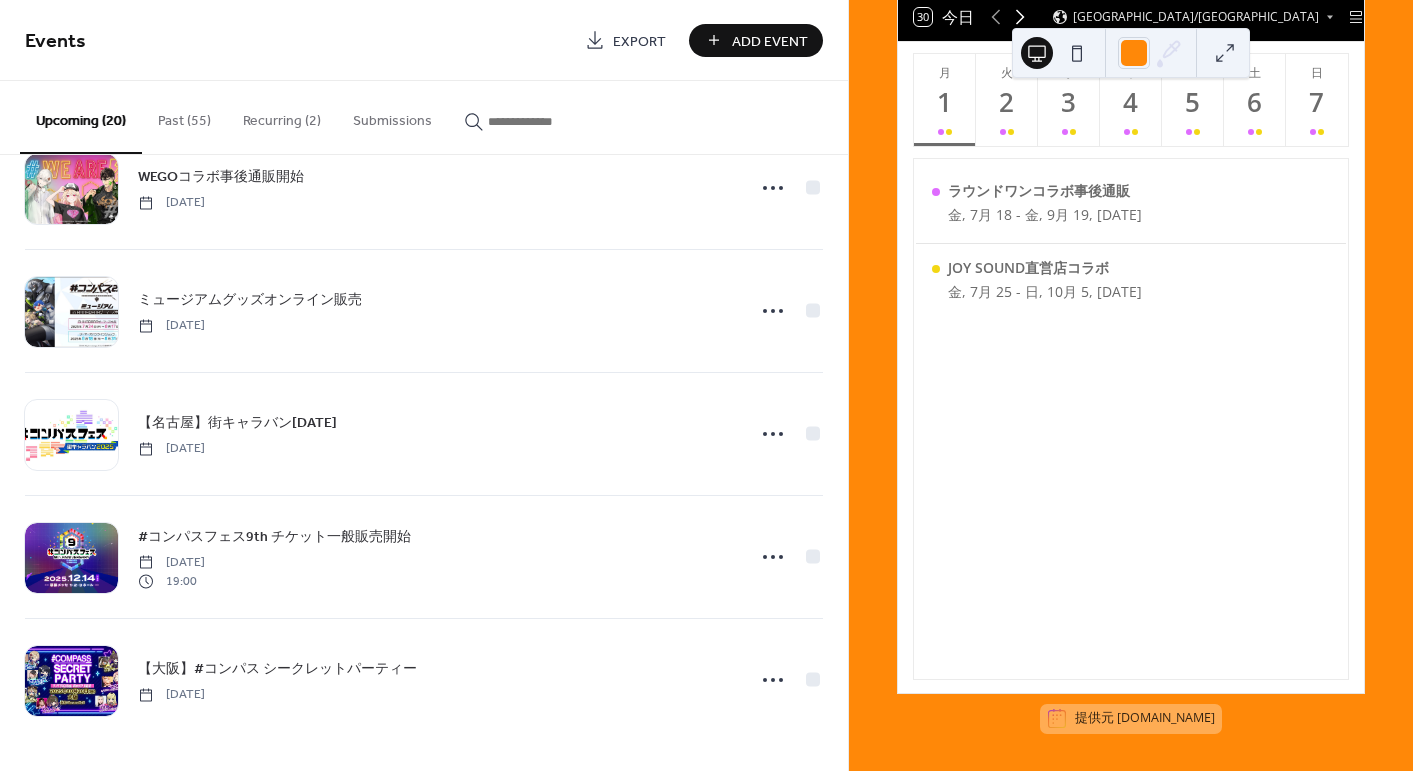 click 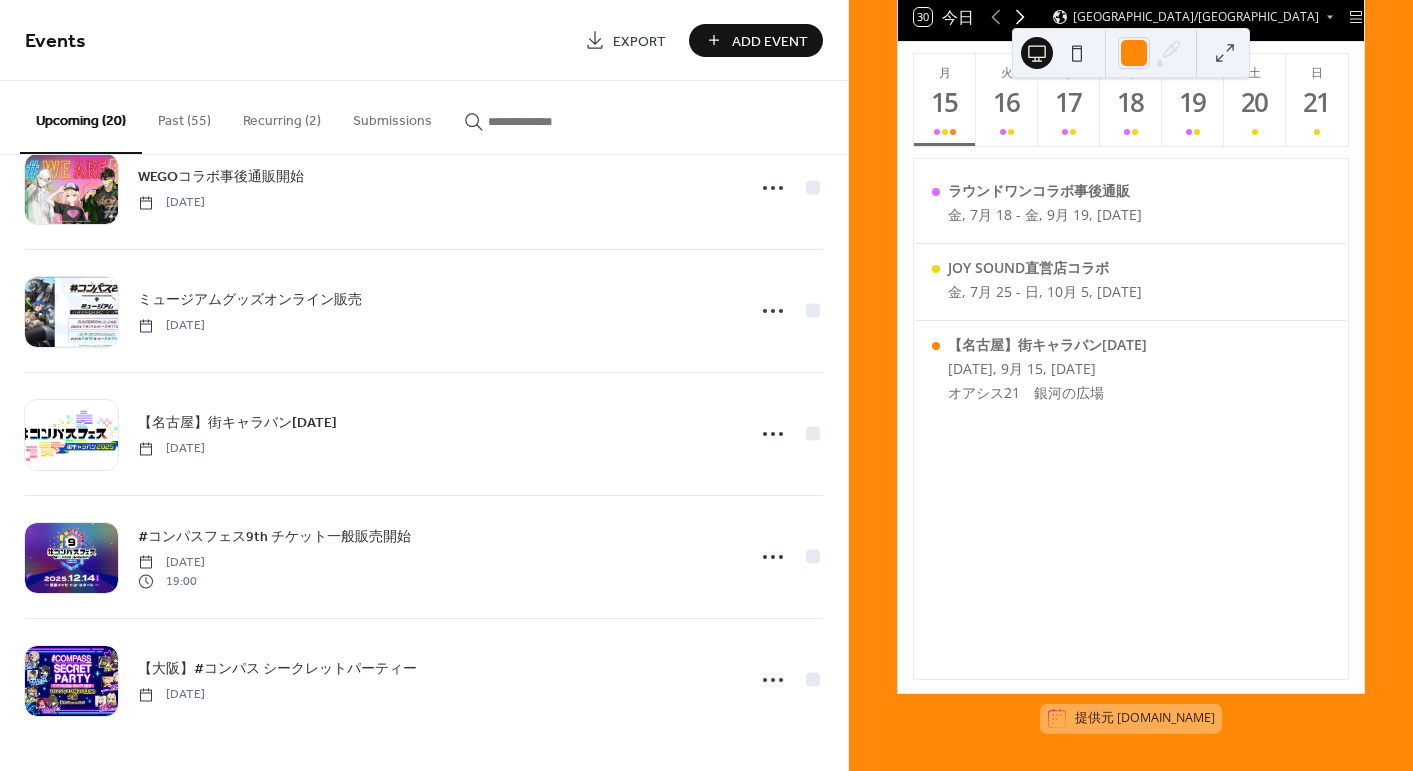 click 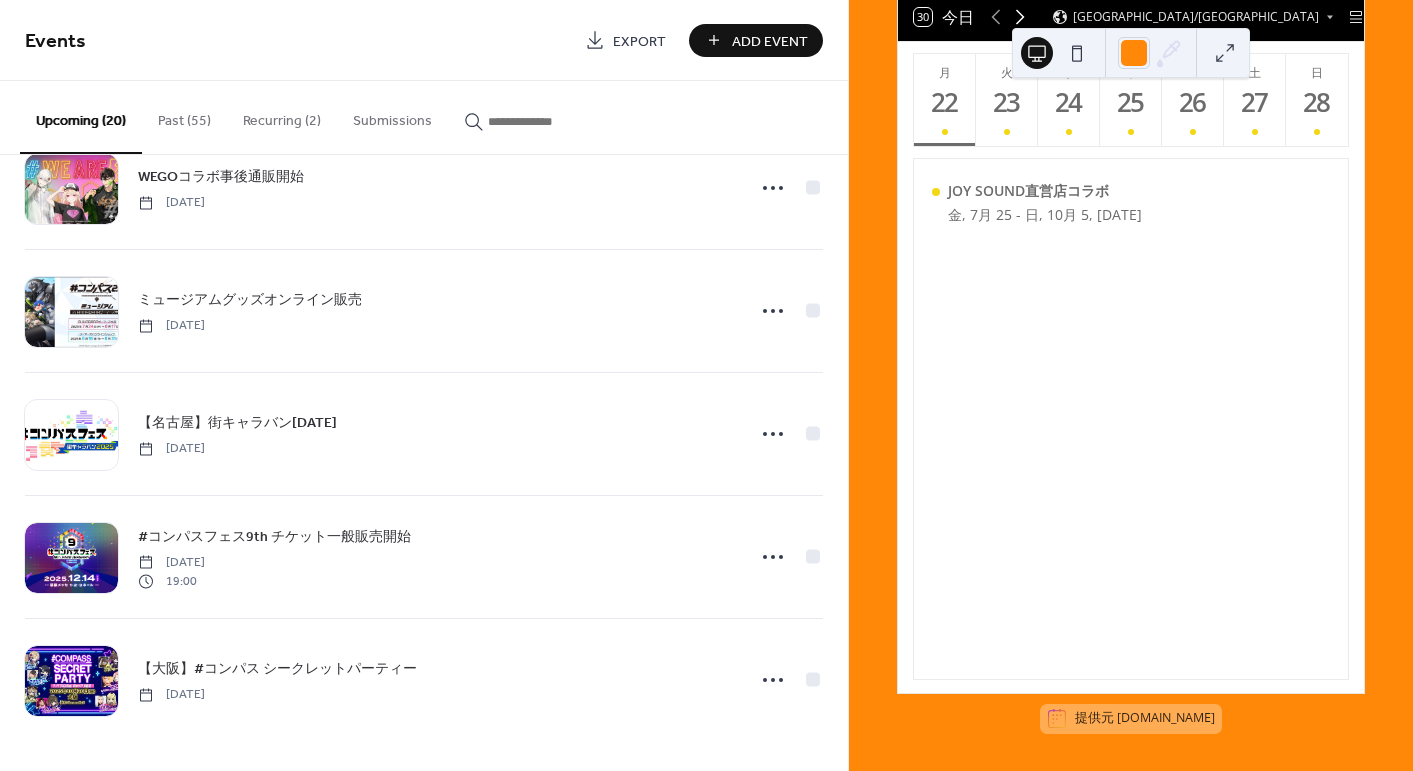 click 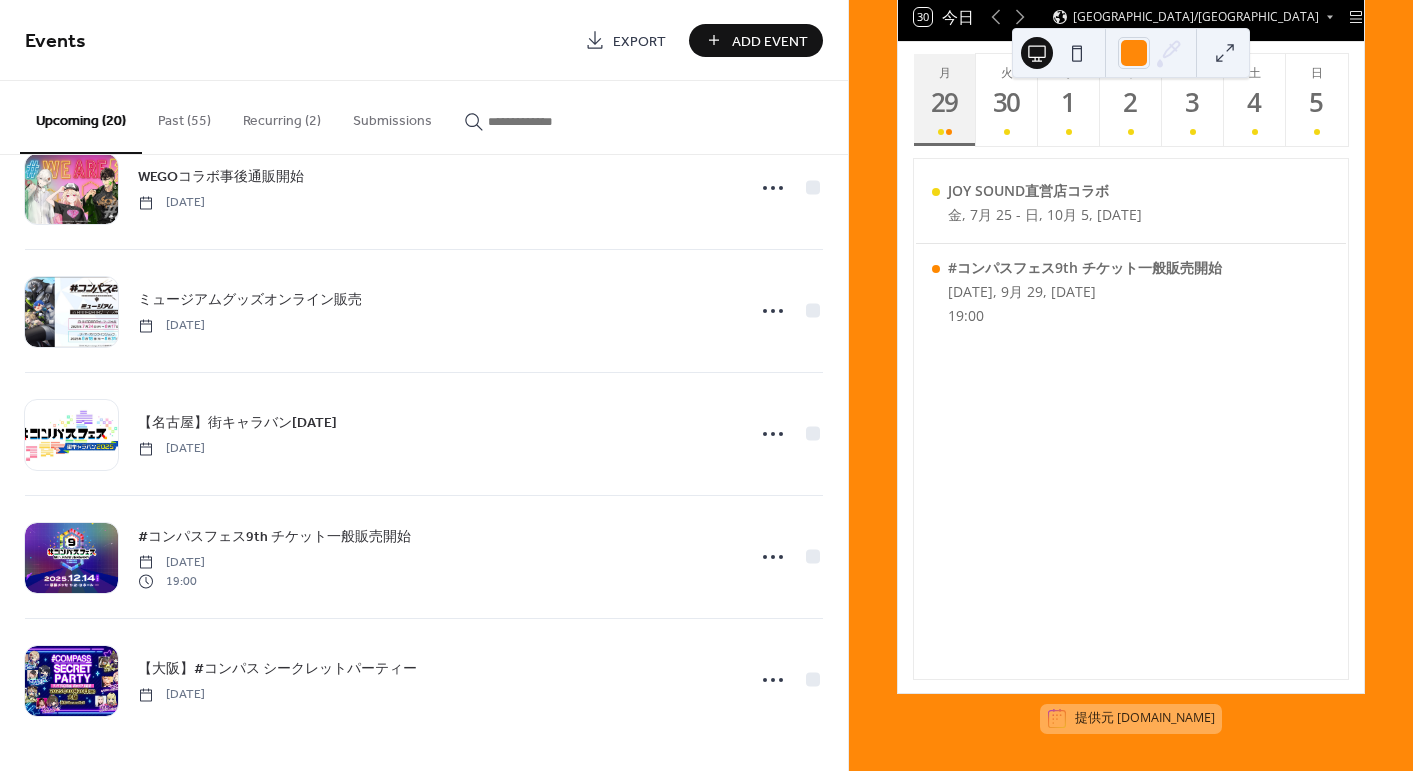 click on "29" at bounding box center (944, 102) 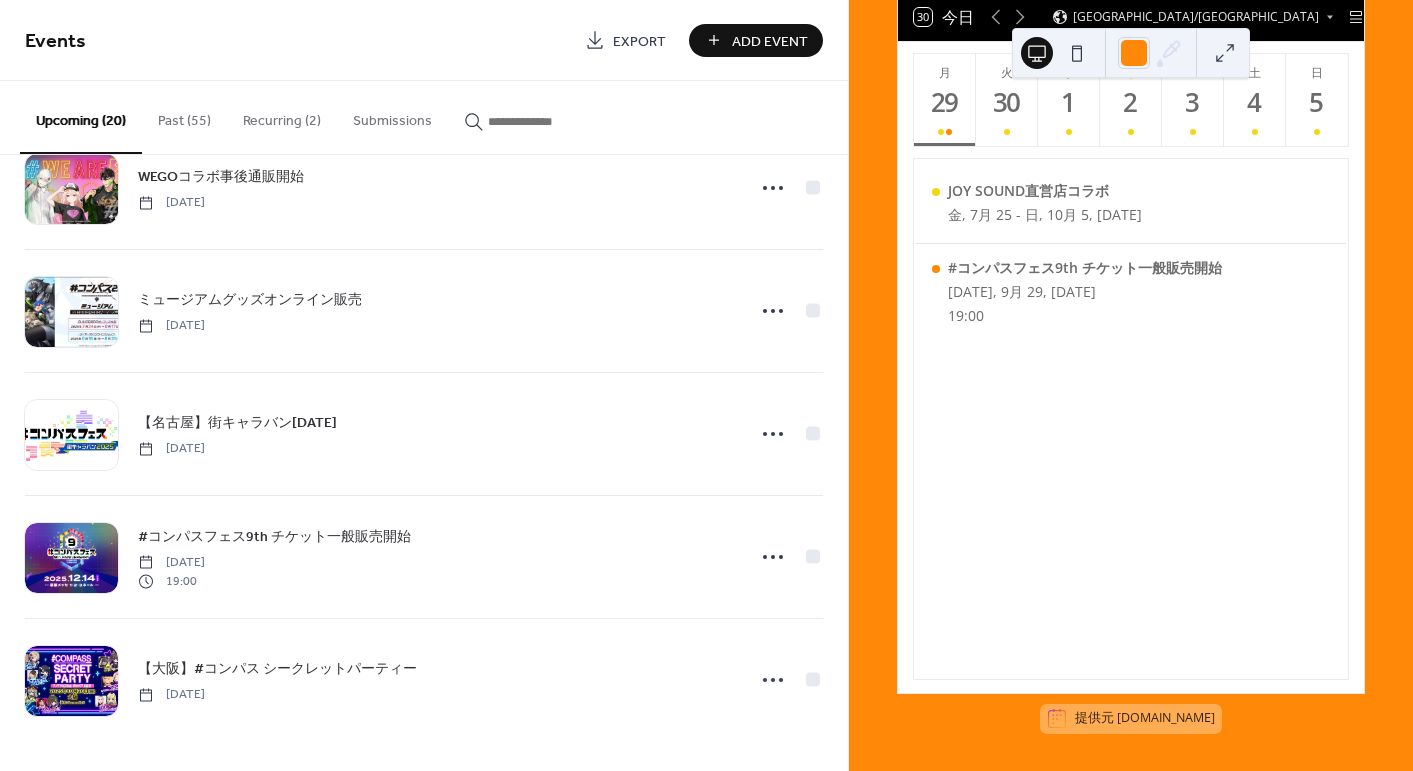 click on "9月 2025 30 今日 Asia/Tokyo 月 29 火 30 水 1 木 2 金 3 土 4 日 5 JOY SOUND直営店コラボ 金, 7月 25 - 日, 10月 5, 2025 #コンパスフェス9th チケット一般販売開始 月曜日, 9月 29, 2025 19:00 提供元   EventsCalendar.co" at bounding box center (1131, 385) 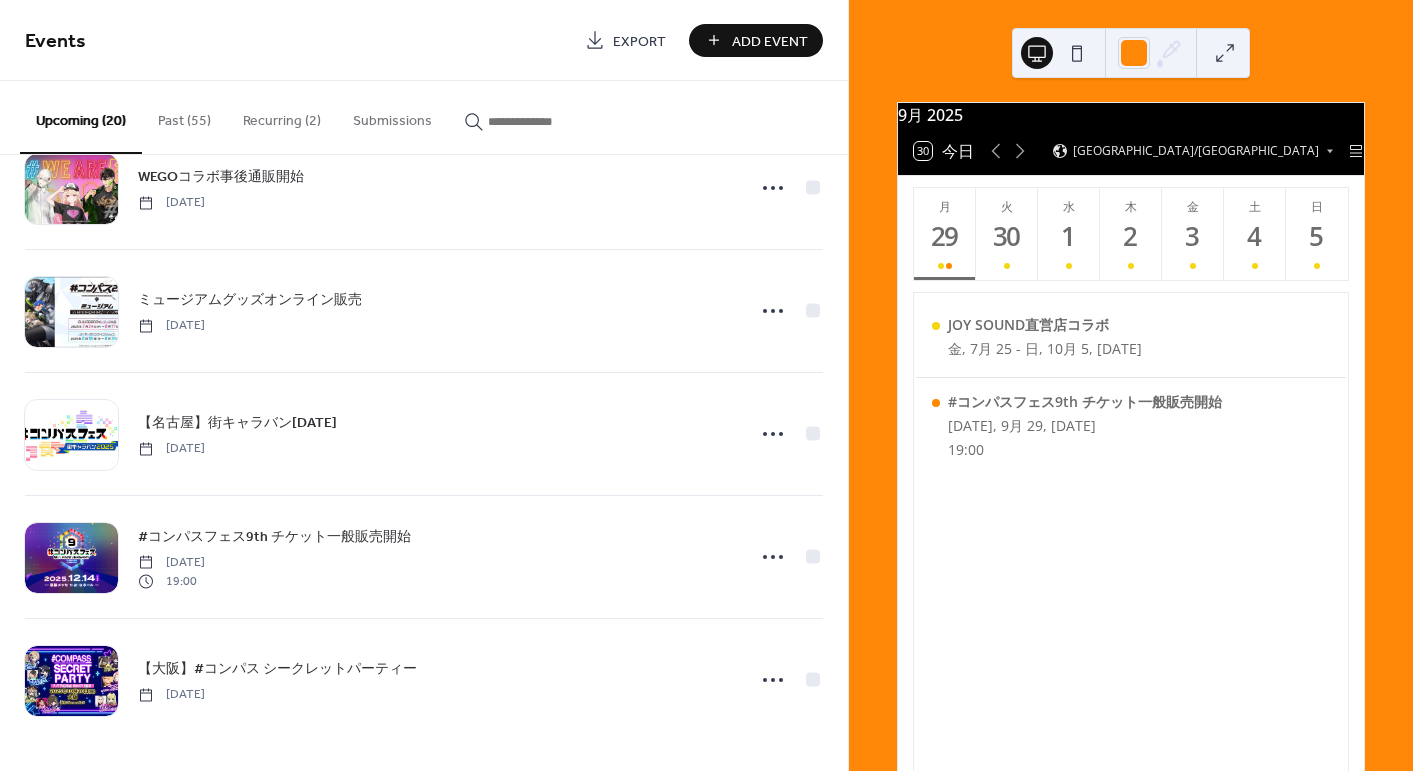 scroll, scrollTop: 0, scrollLeft: 0, axis: both 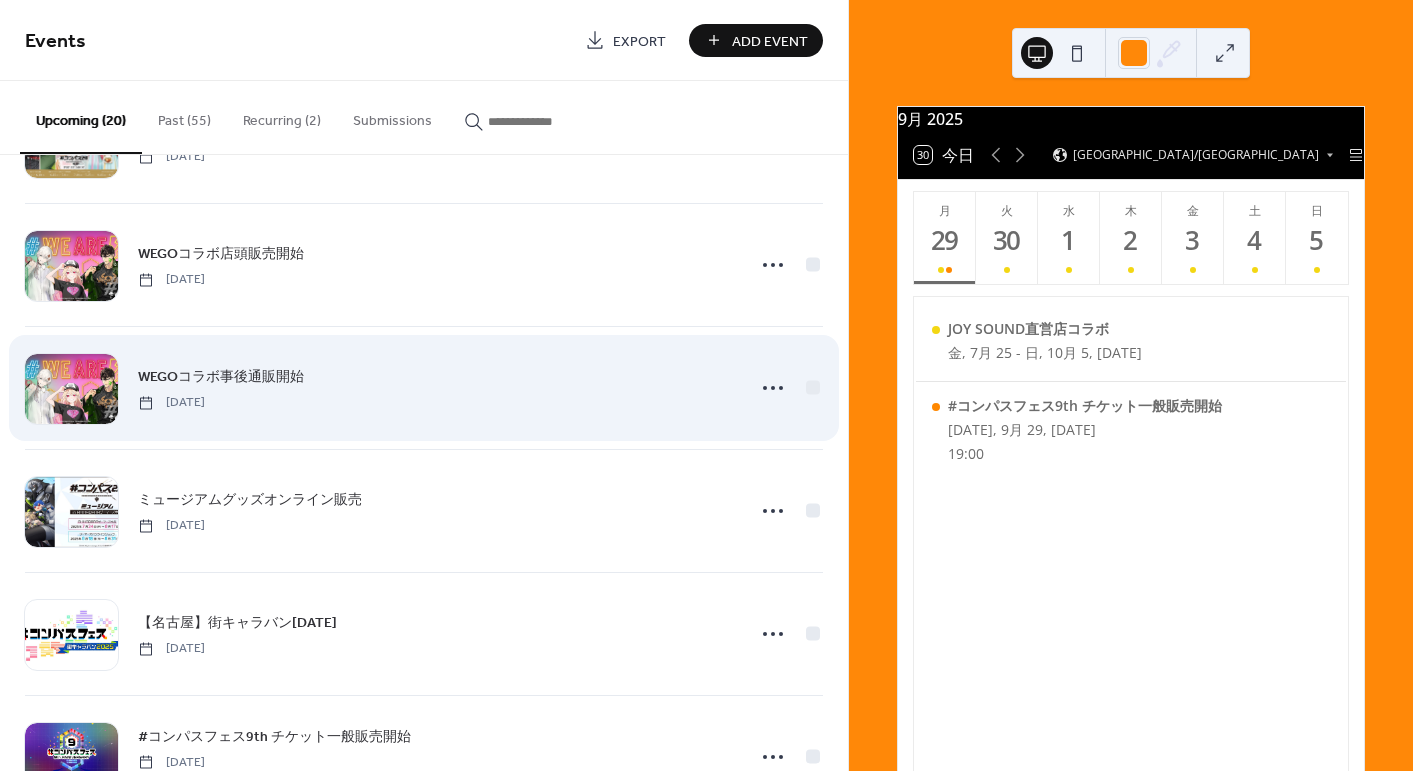 click on "WEGOコラボ事後通販開始 Monday, August 18, 2025" at bounding box center (435, 387) 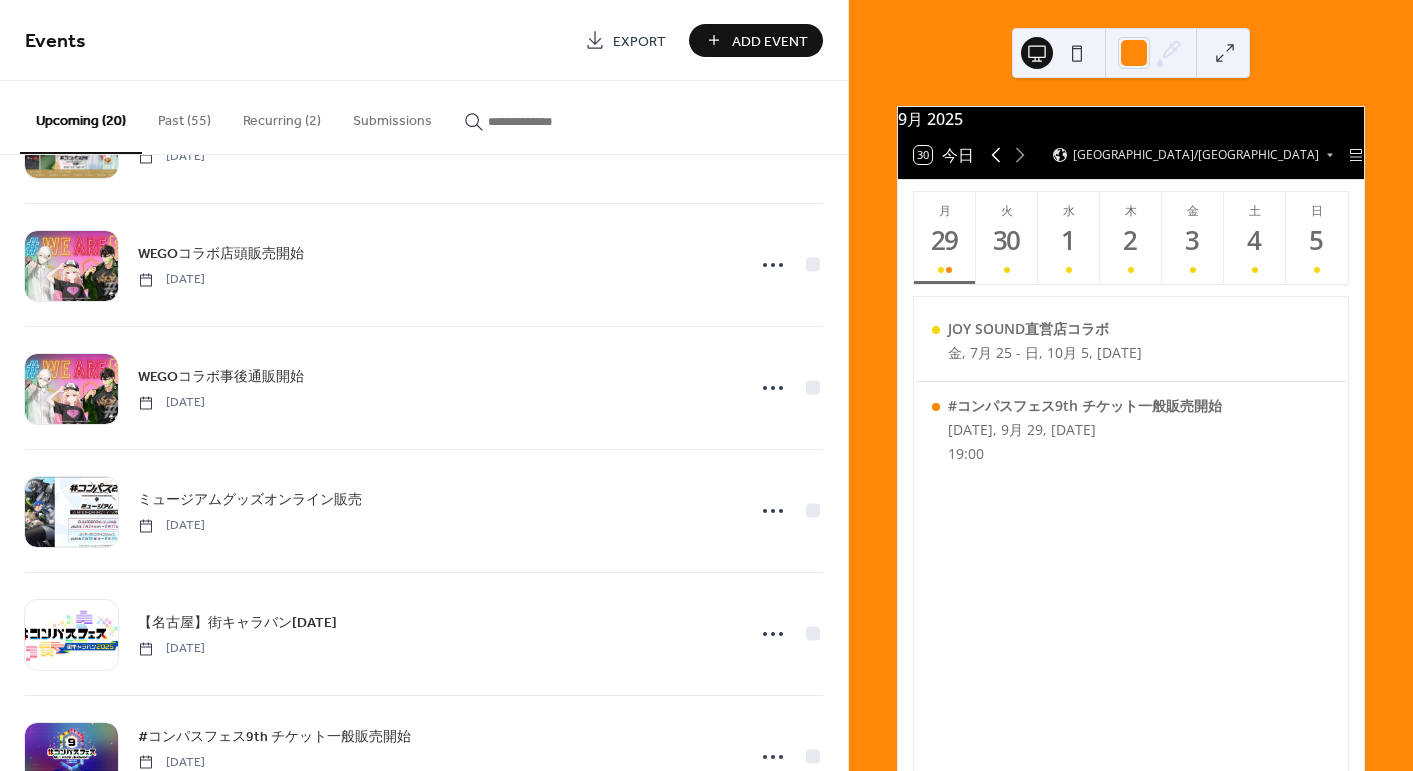 click 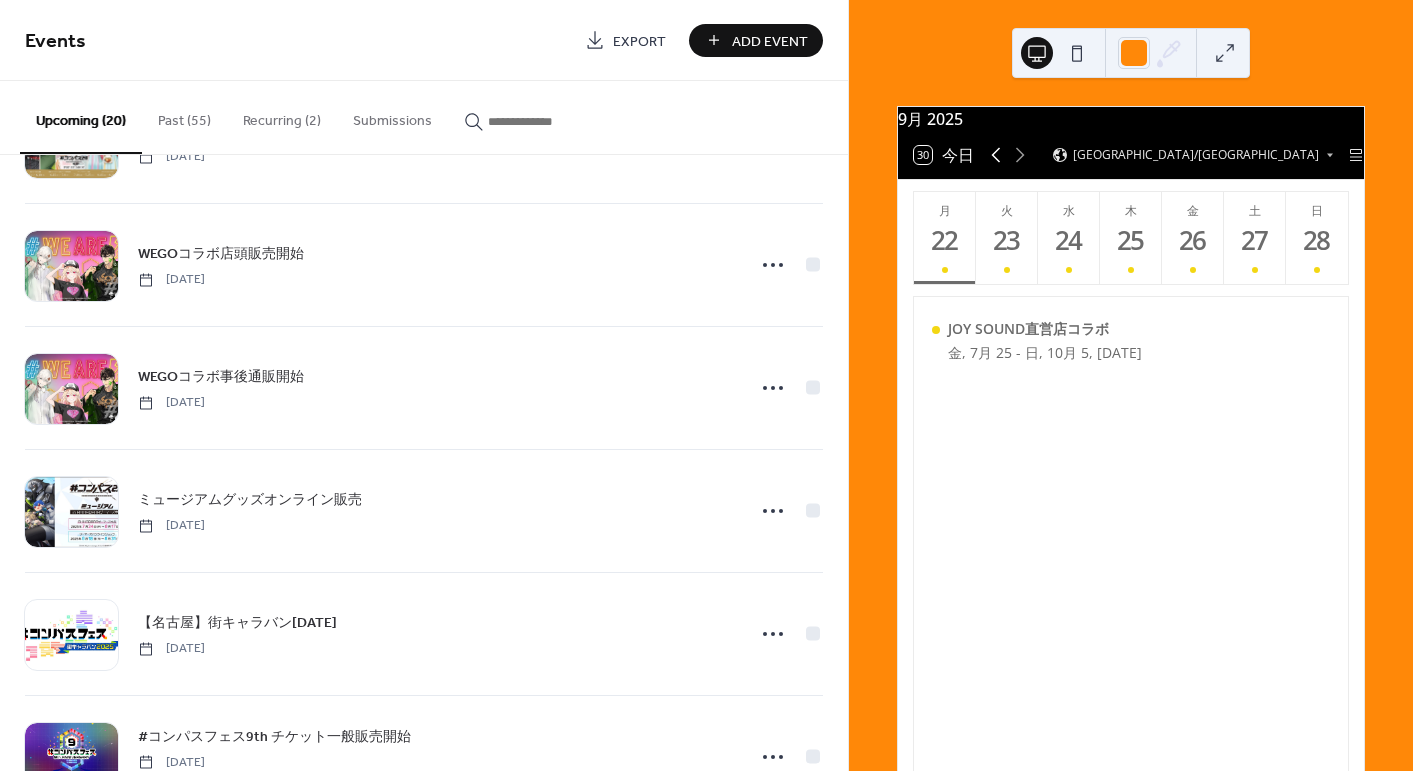 click 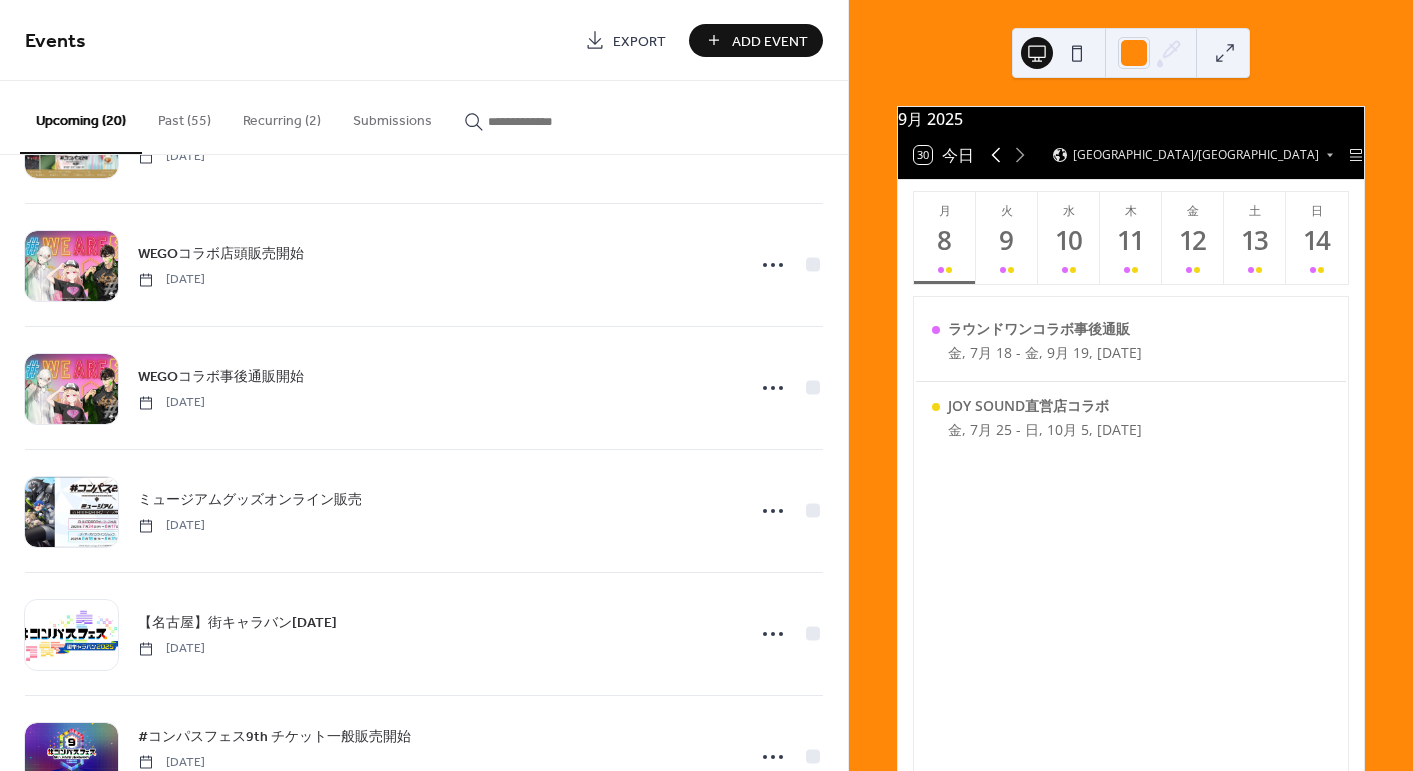 click 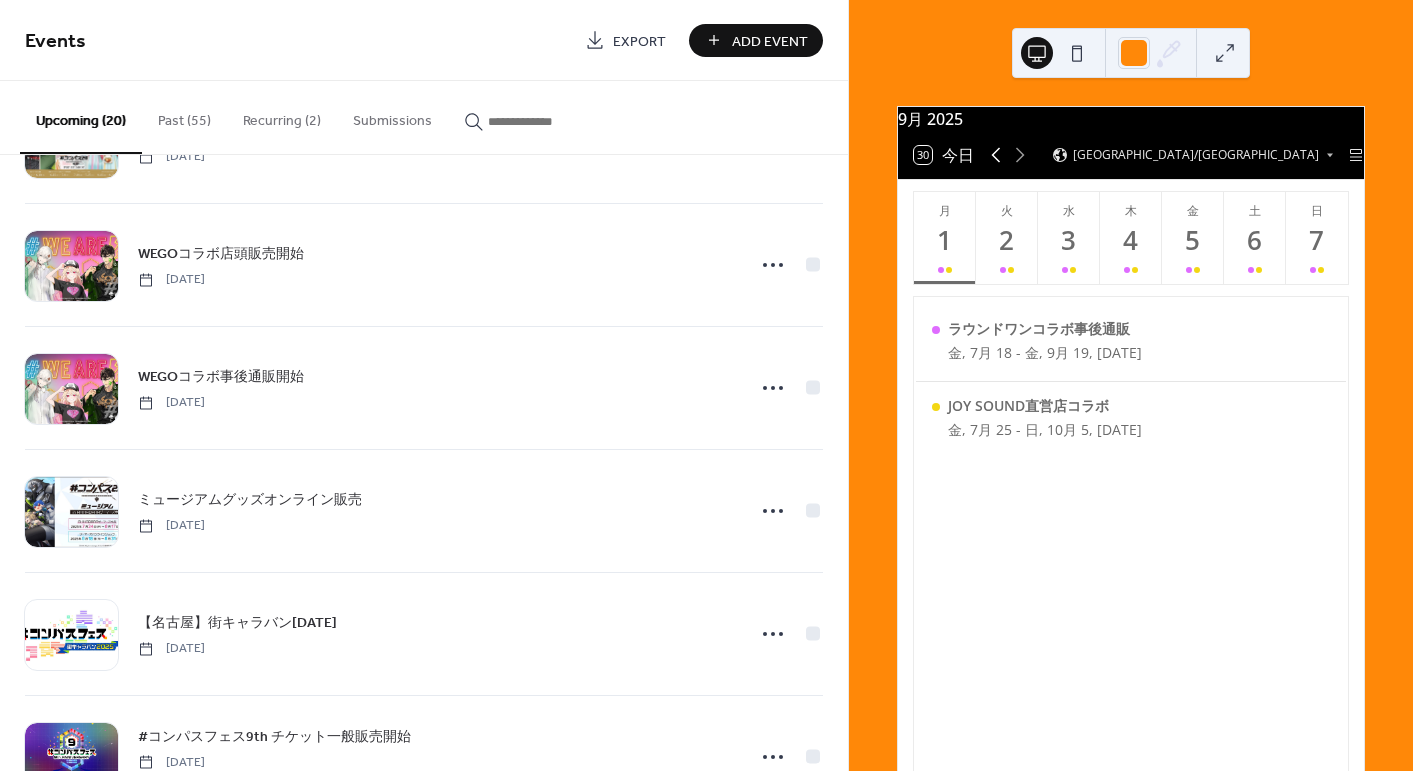 click 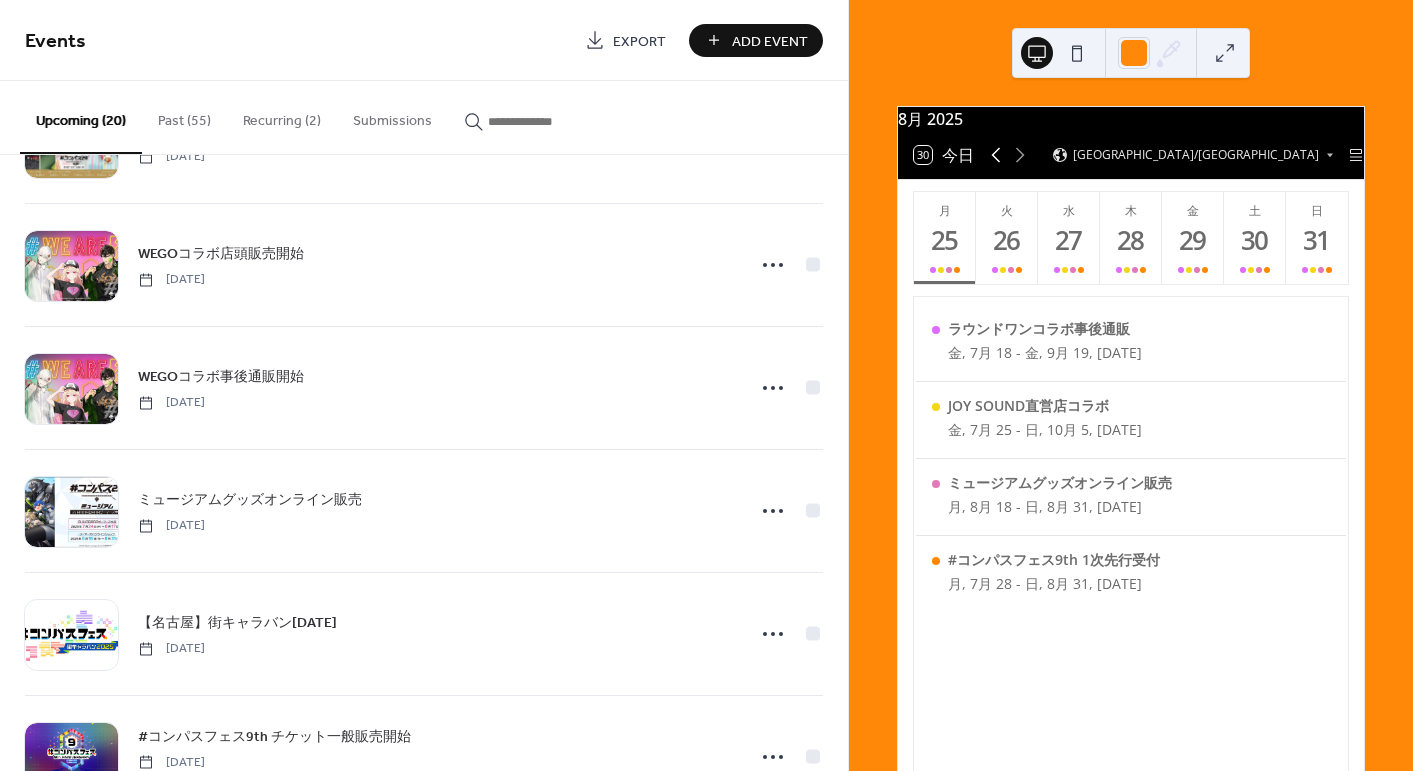 click 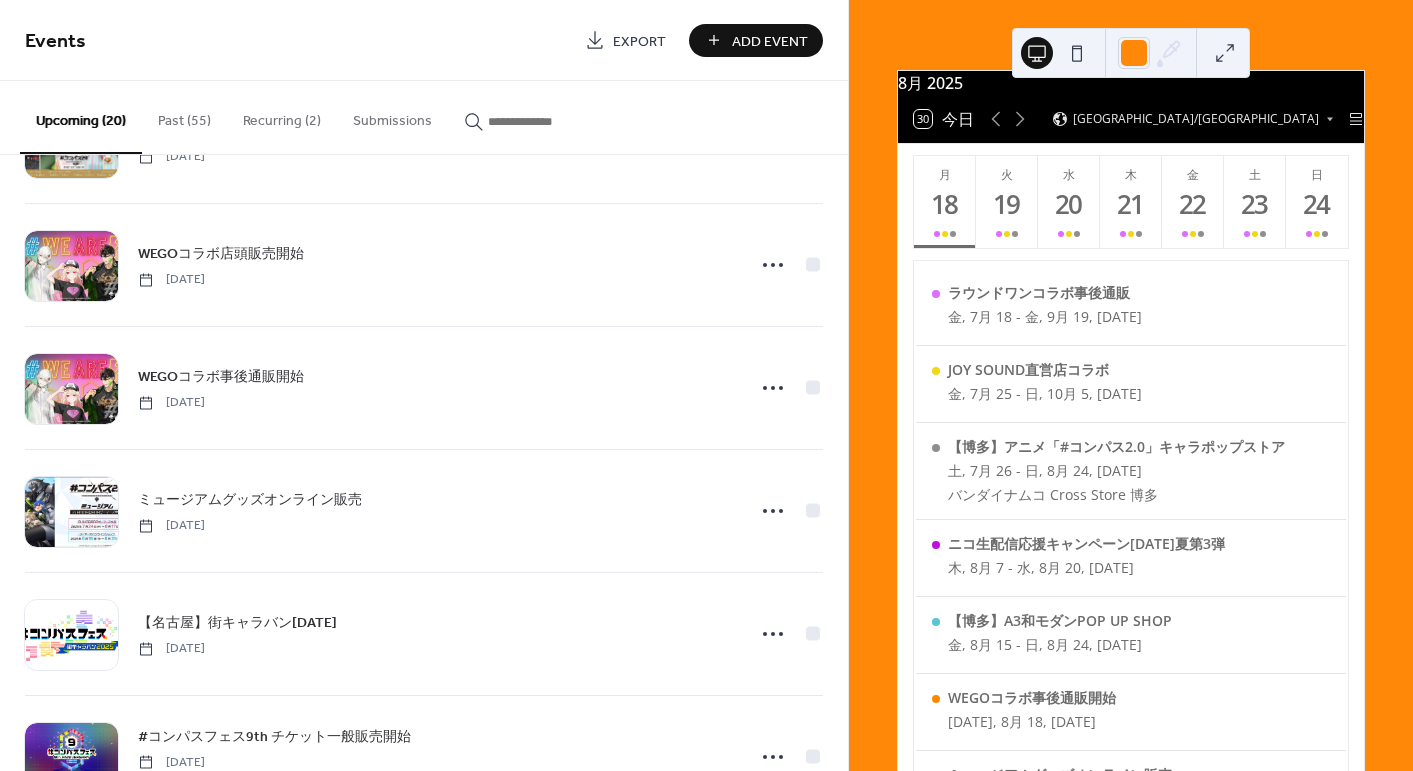 scroll, scrollTop: 100, scrollLeft: 0, axis: vertical 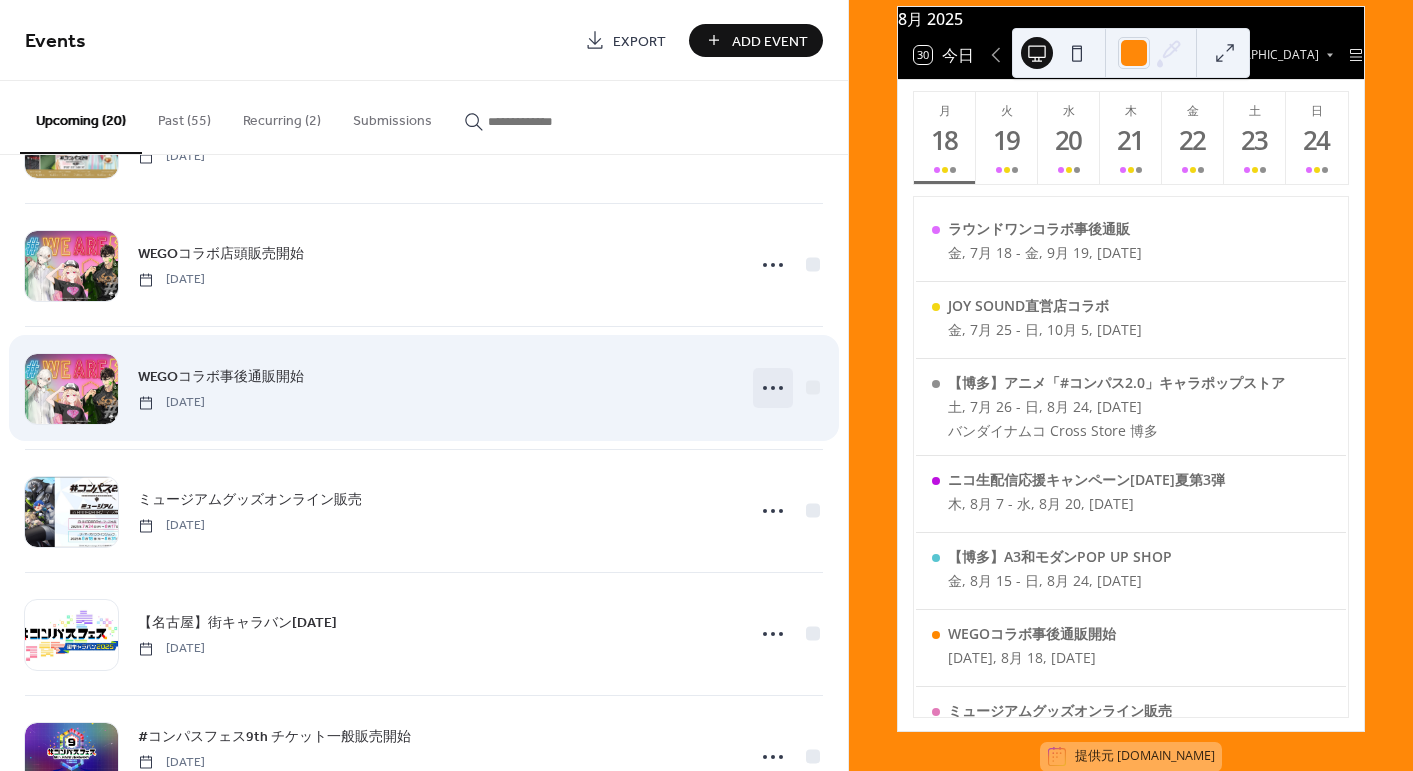 click 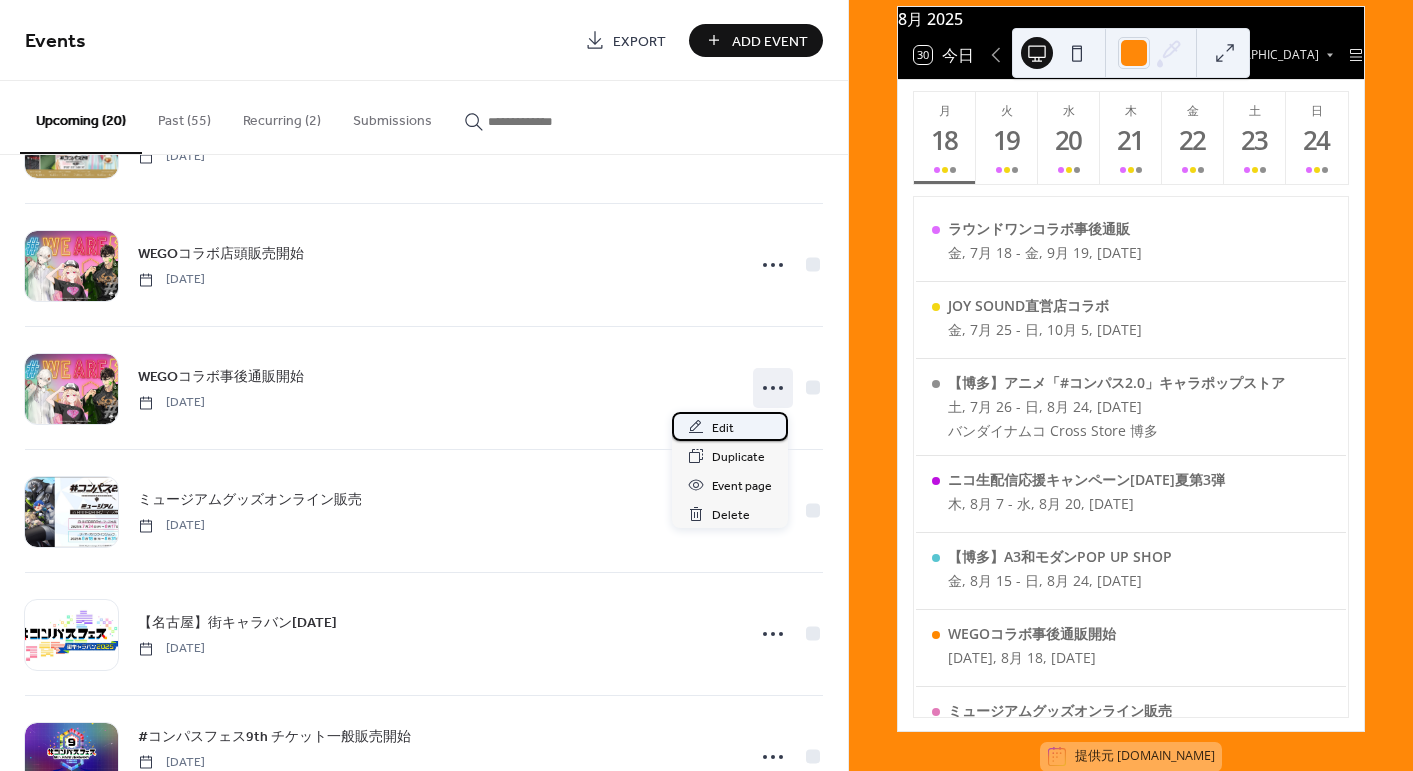 click on "Edit" at bounding box center (730, 426) 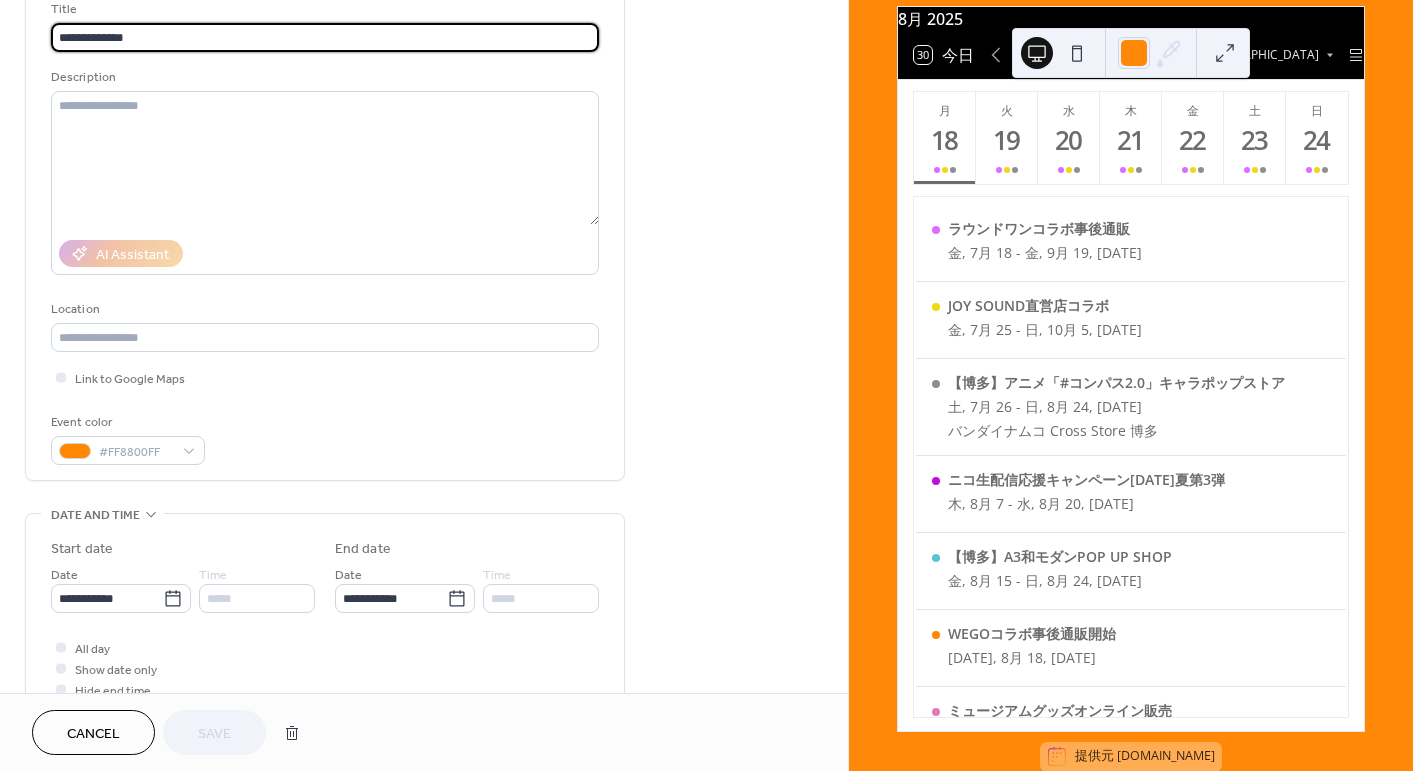 scroll, scrollTop: 600, scrollLeft: 0, axis: vertical 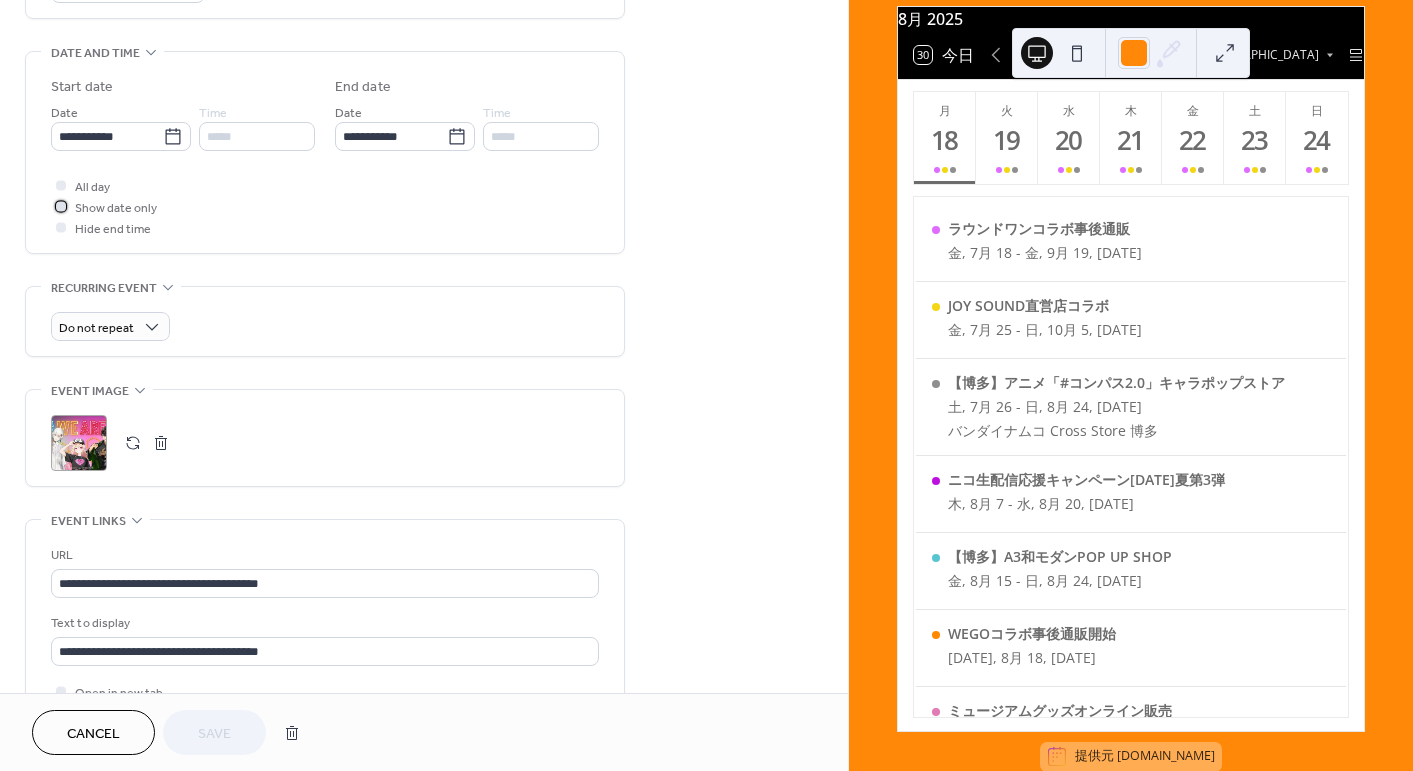 click on "Show date only" at bounding box center [116, 208] 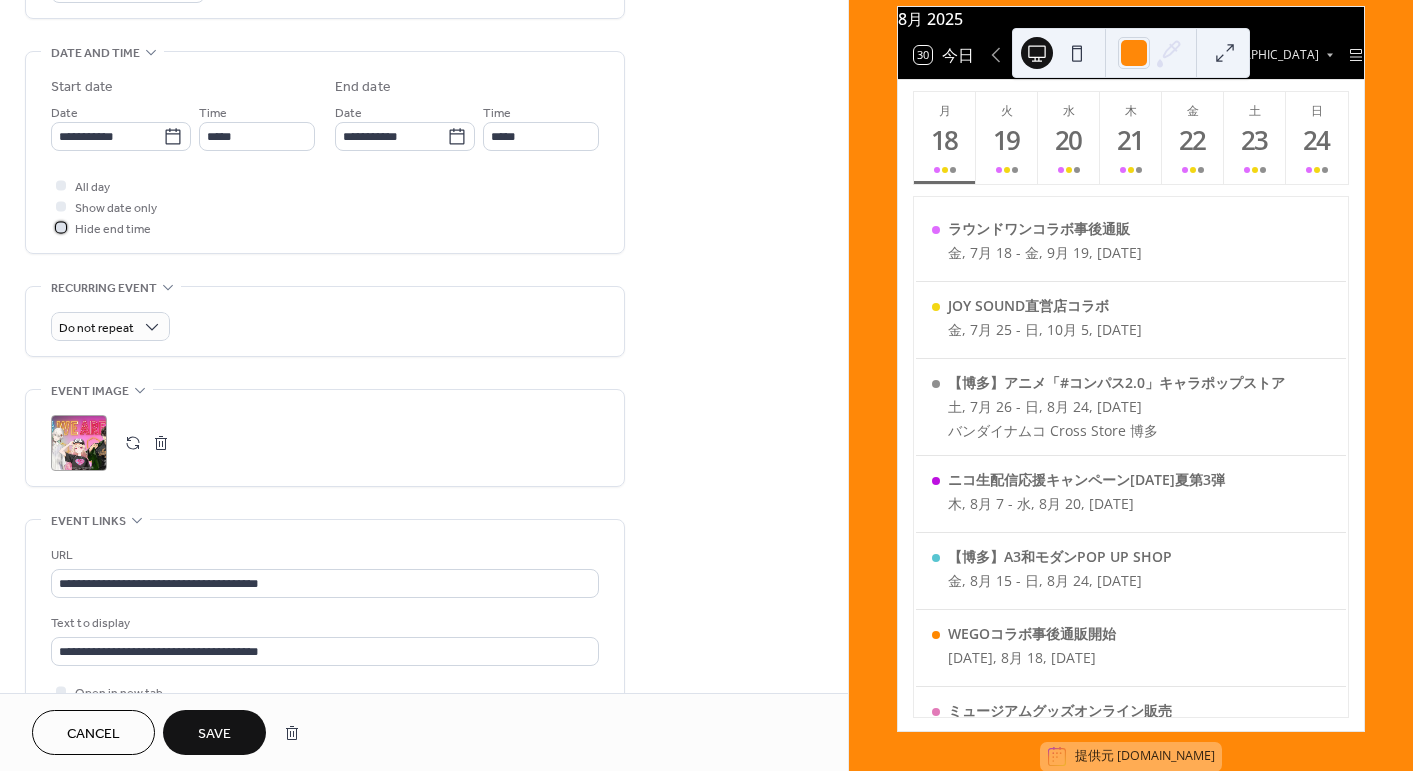 click on "Hide end time" at bounding box center [113, 229] 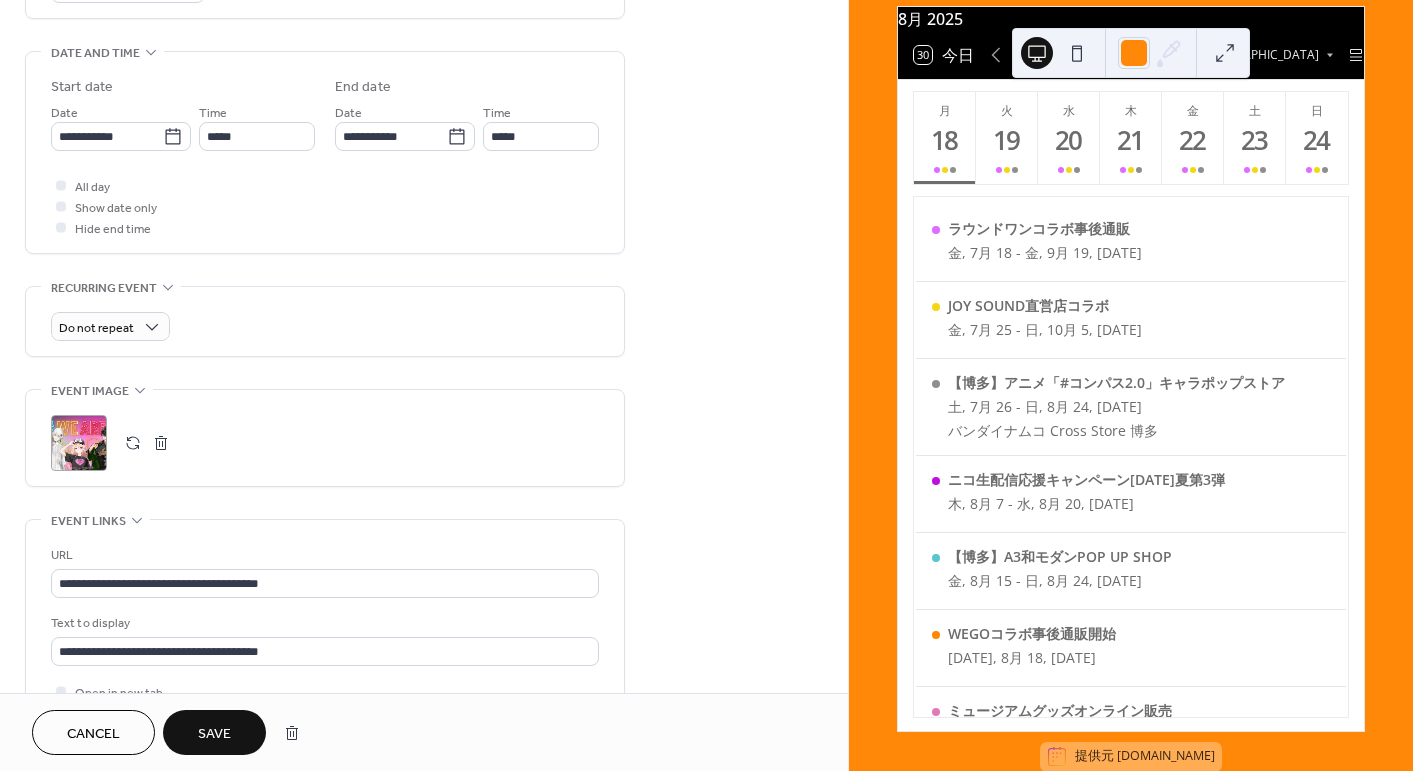 click on "Save" at bounding box center [214, 732] 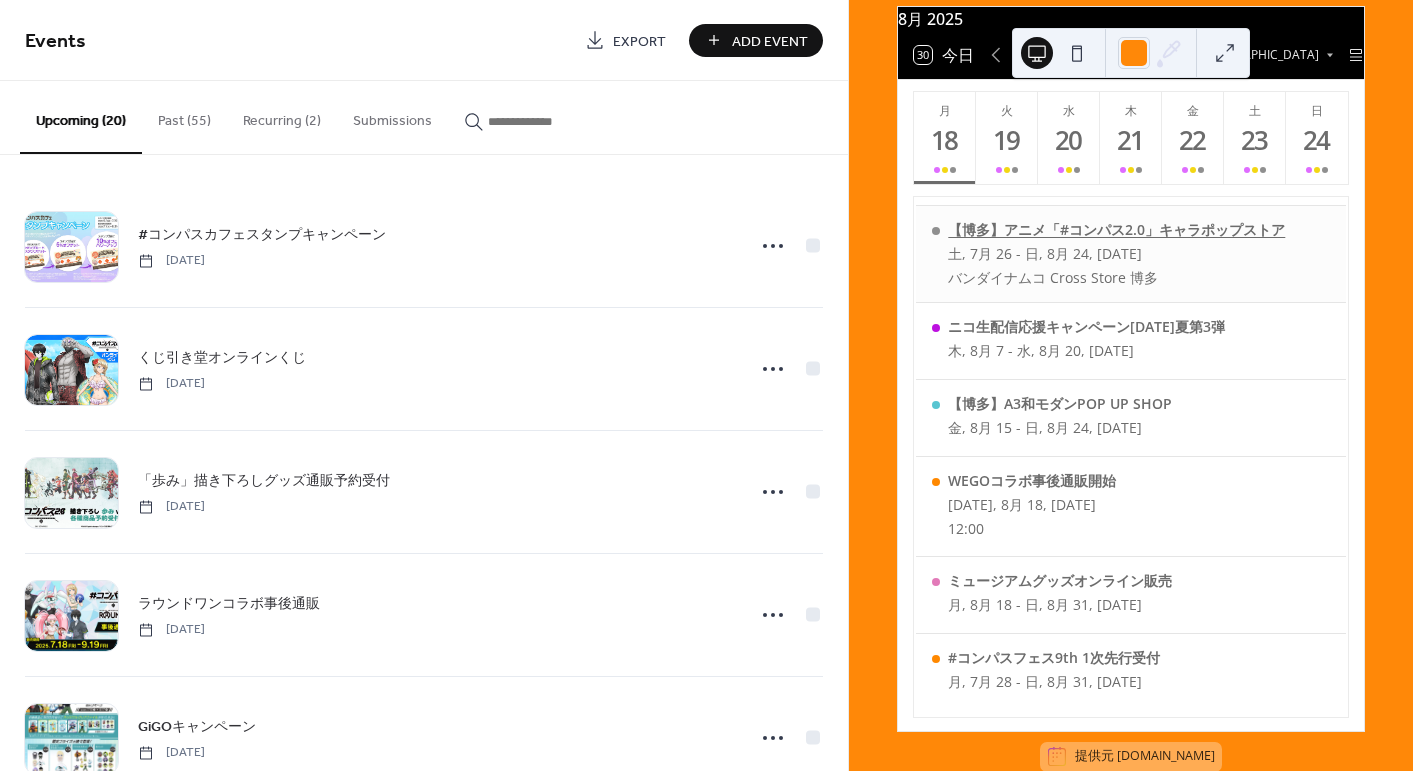 scroll, scrollTop: 182, scrollLeft: 0, axis: vertical 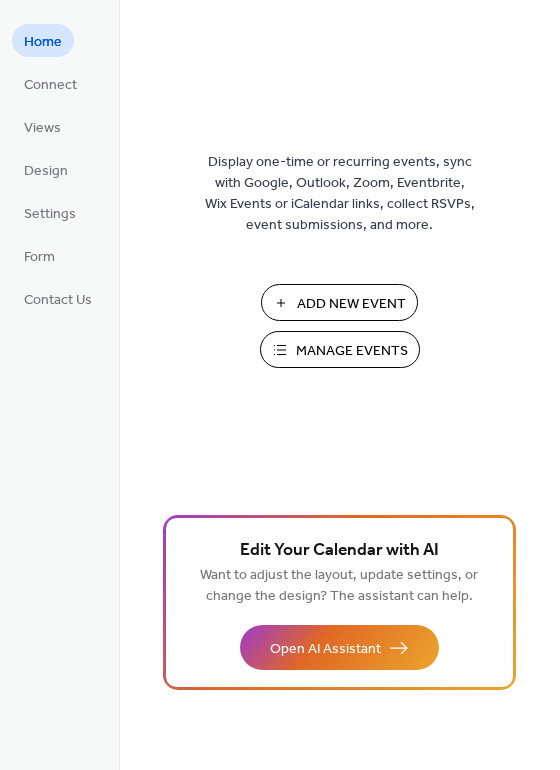 click on "Add New Event" at bounding box center (351, 304) 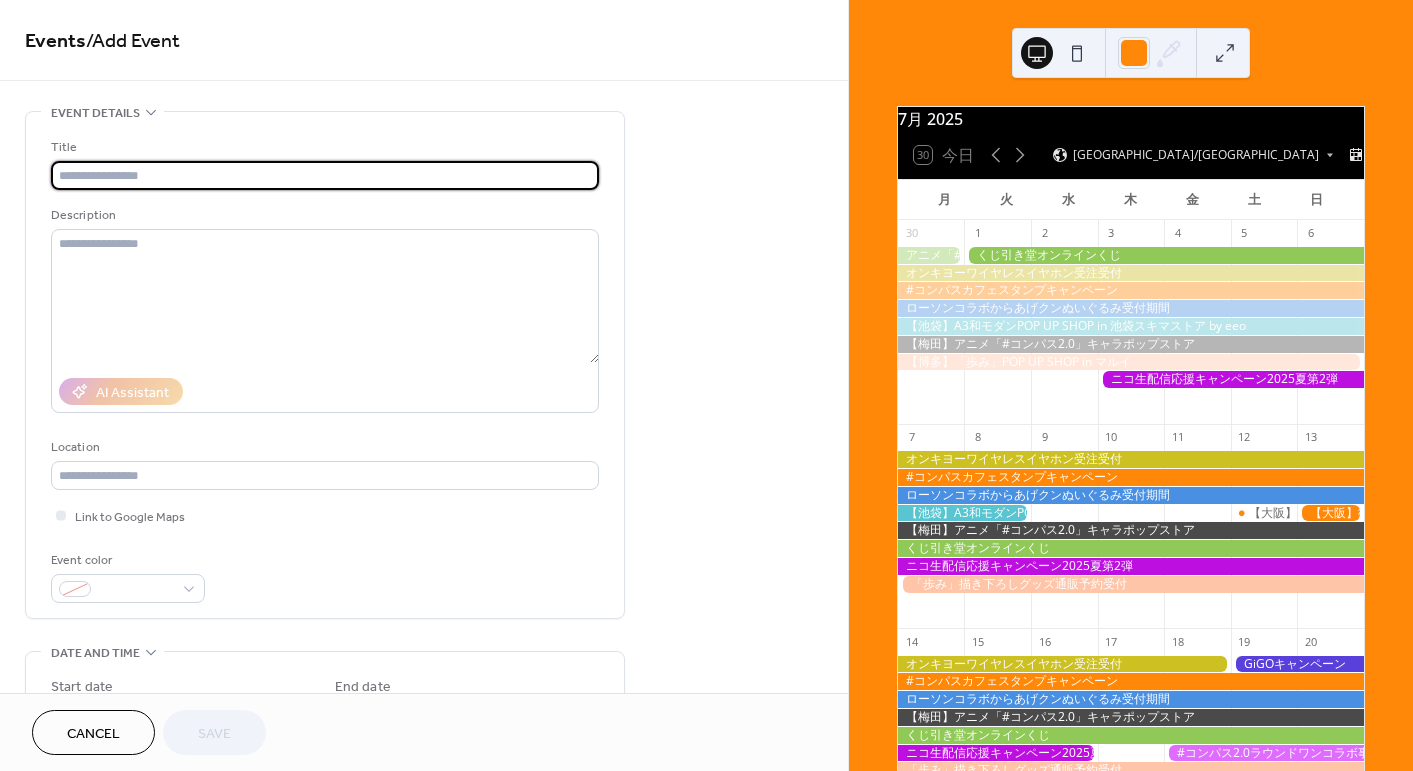 scroll, scrollTop: 0, scrollLeft: 0, axis: both 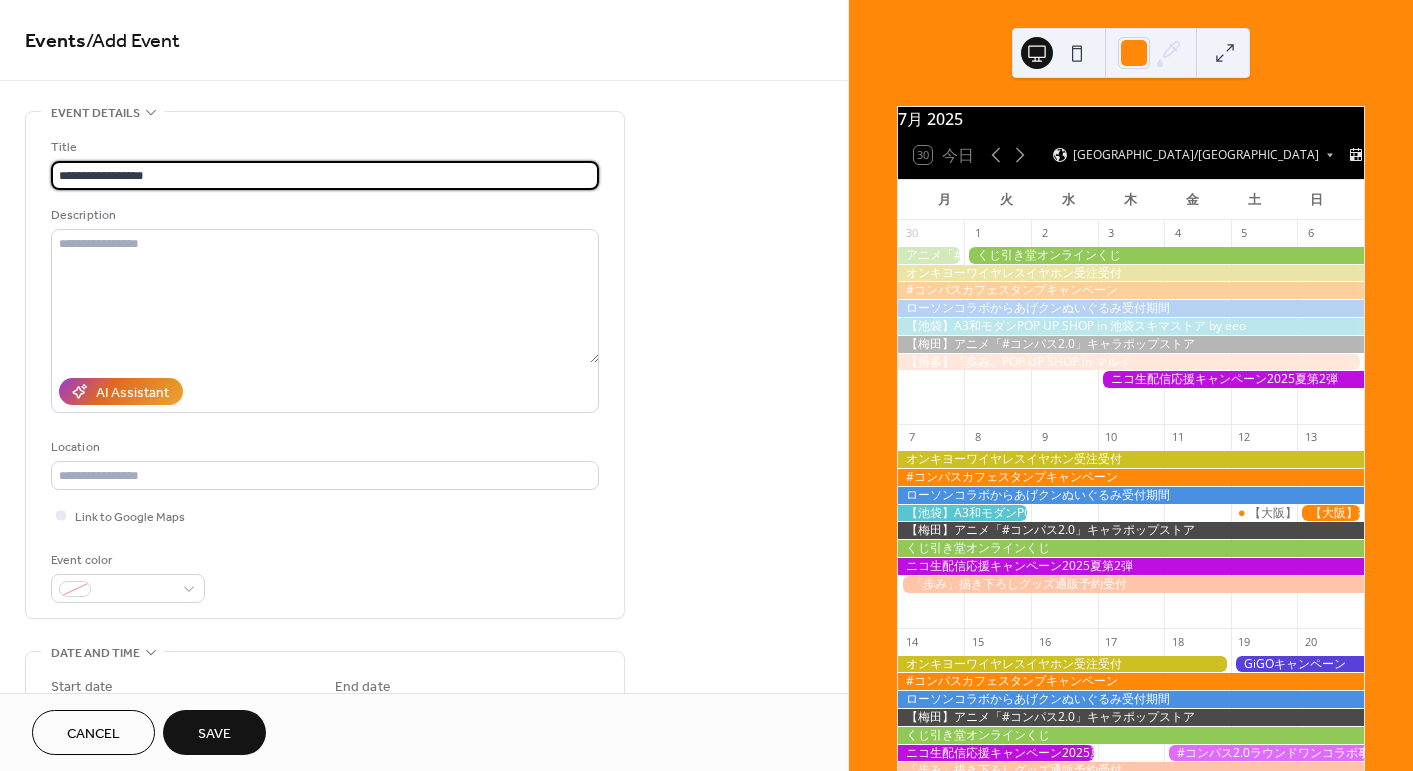 type on "**********" 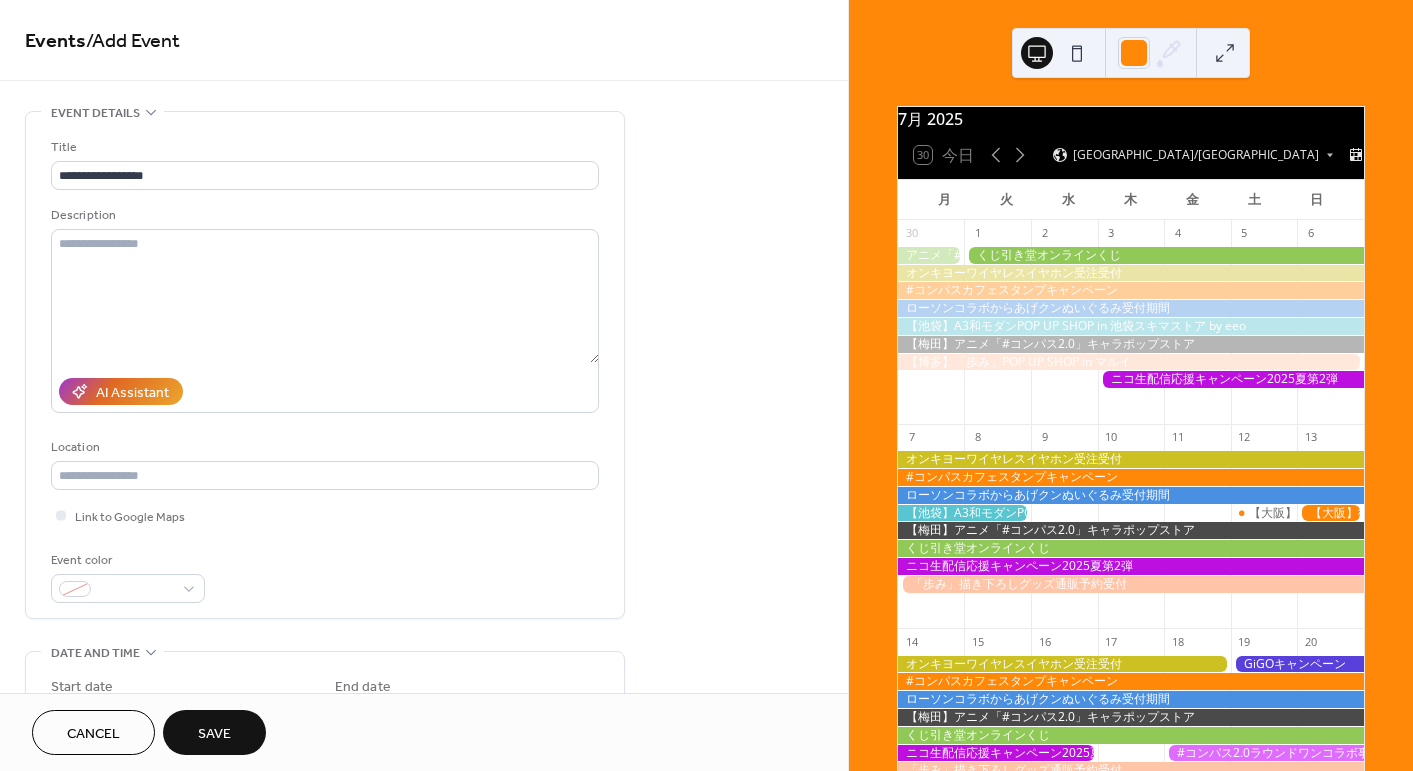 click on "**********" at bounding box center [325, 365] 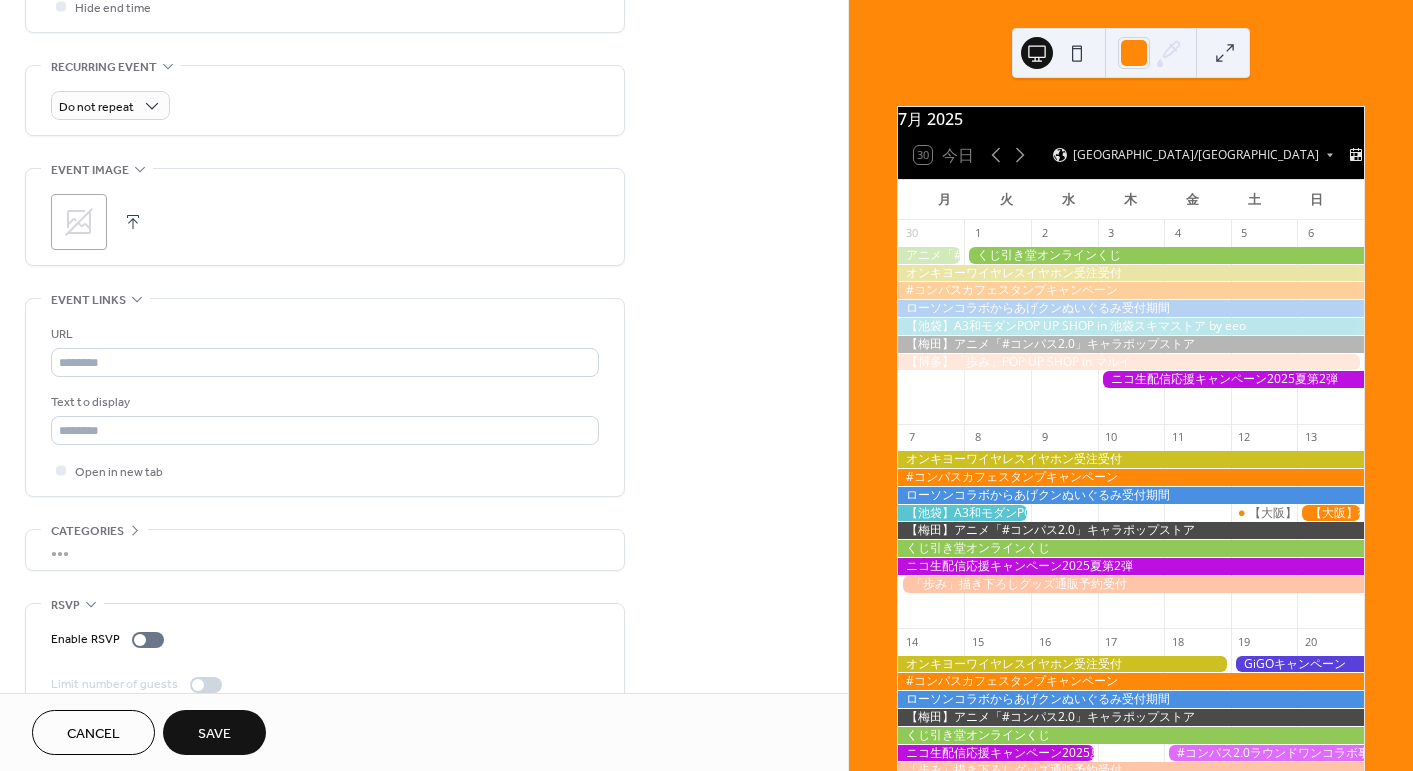 scroll, scrollTop: 859, scrollLeft: 0, axis: vertical 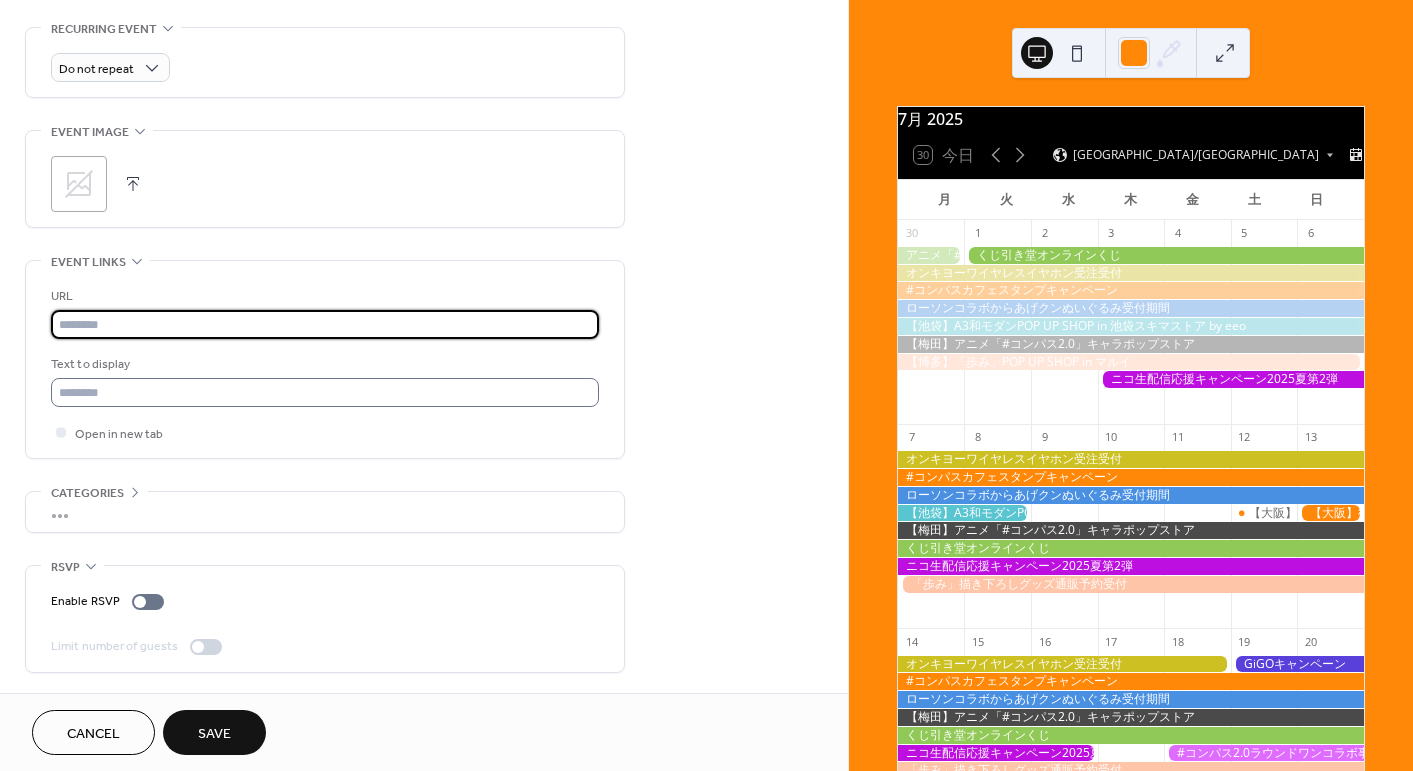 click at bounding box center (325, 324) 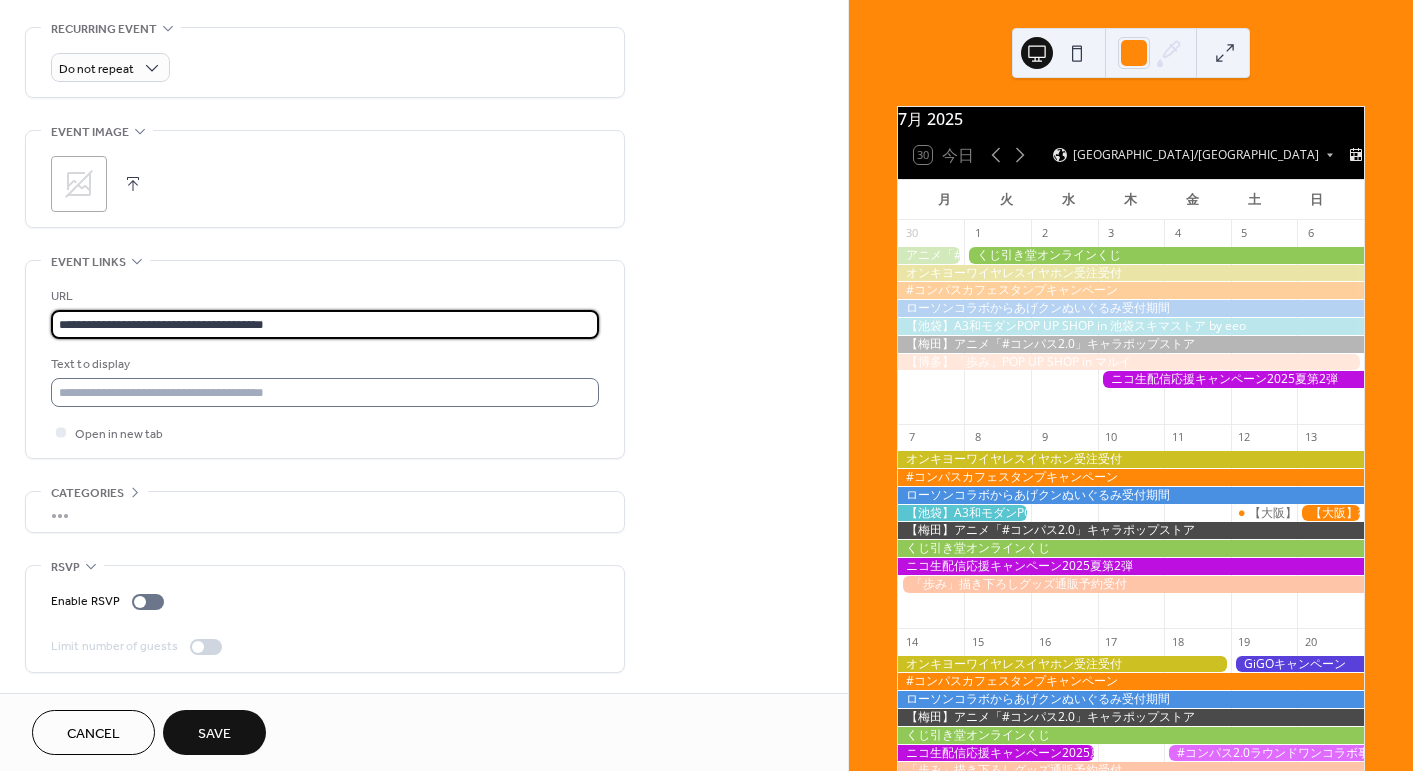 type on "**********" 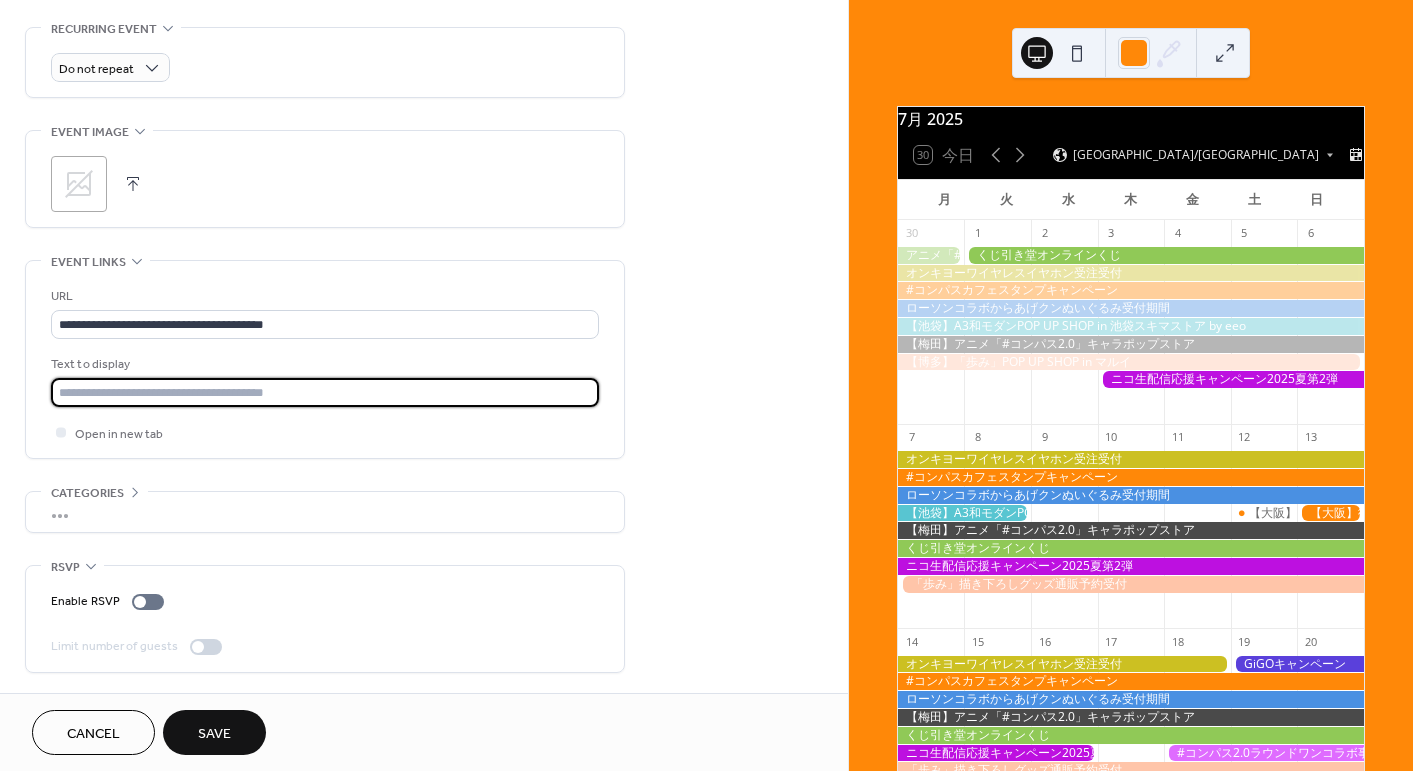click at bounding box center [325, 392] 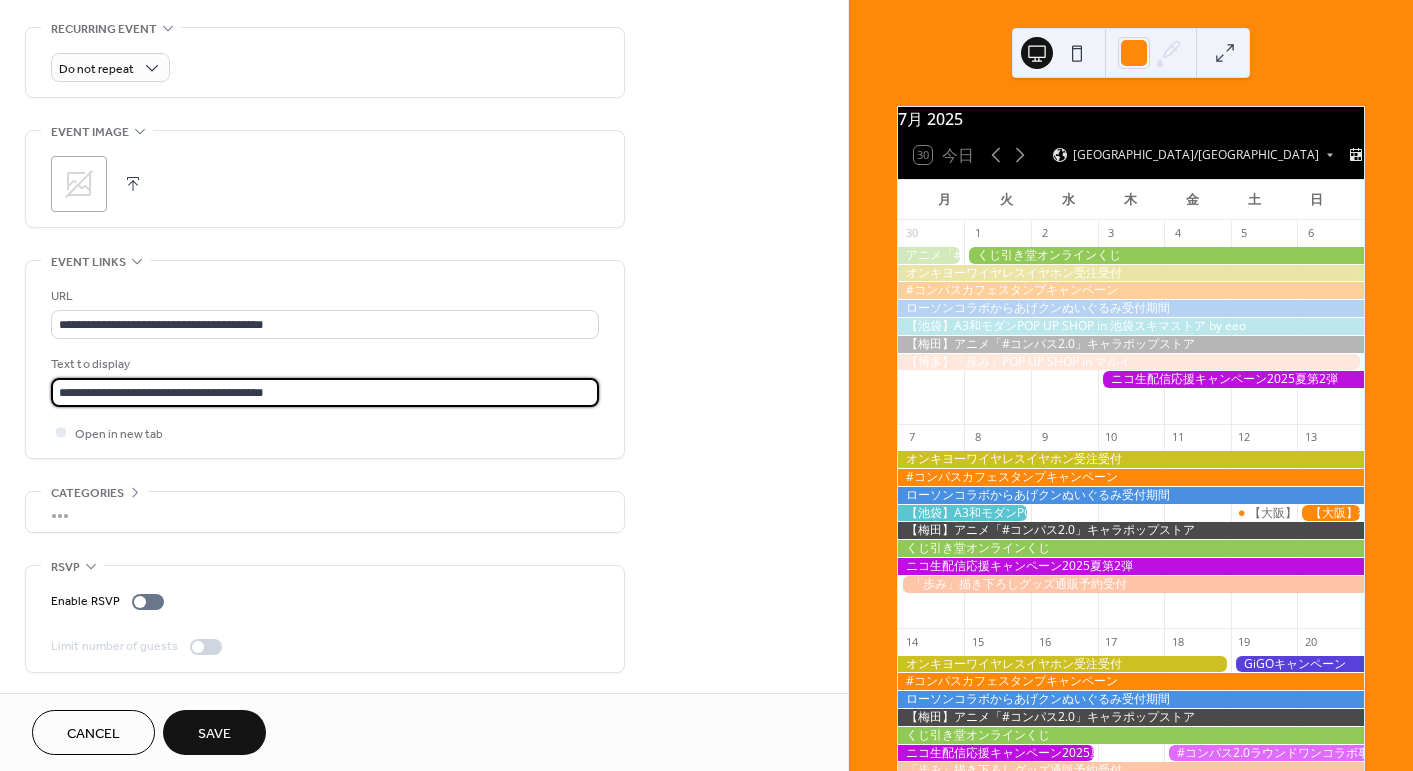 type on "**********" 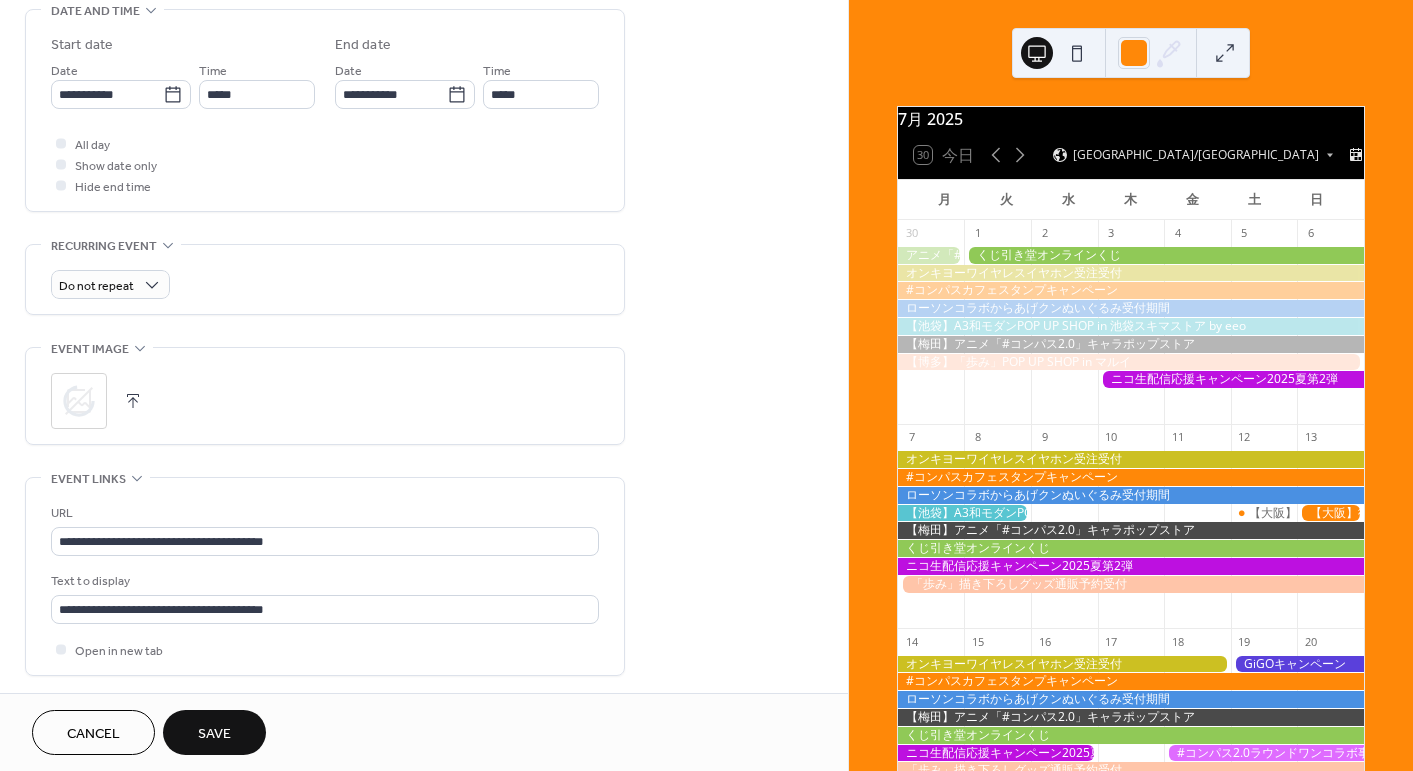 scroll, scrollTop: 459, scrollLeft: 0, axis: vertical 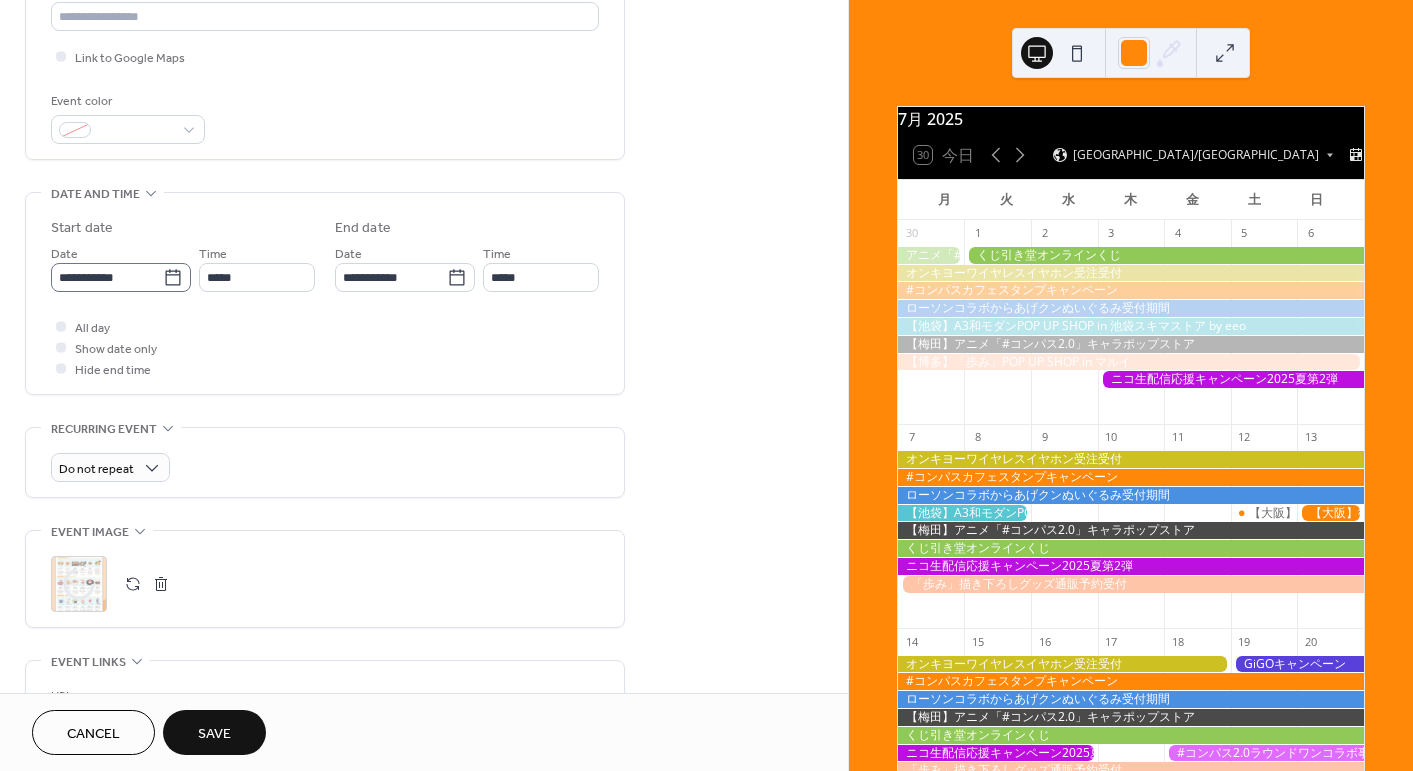click 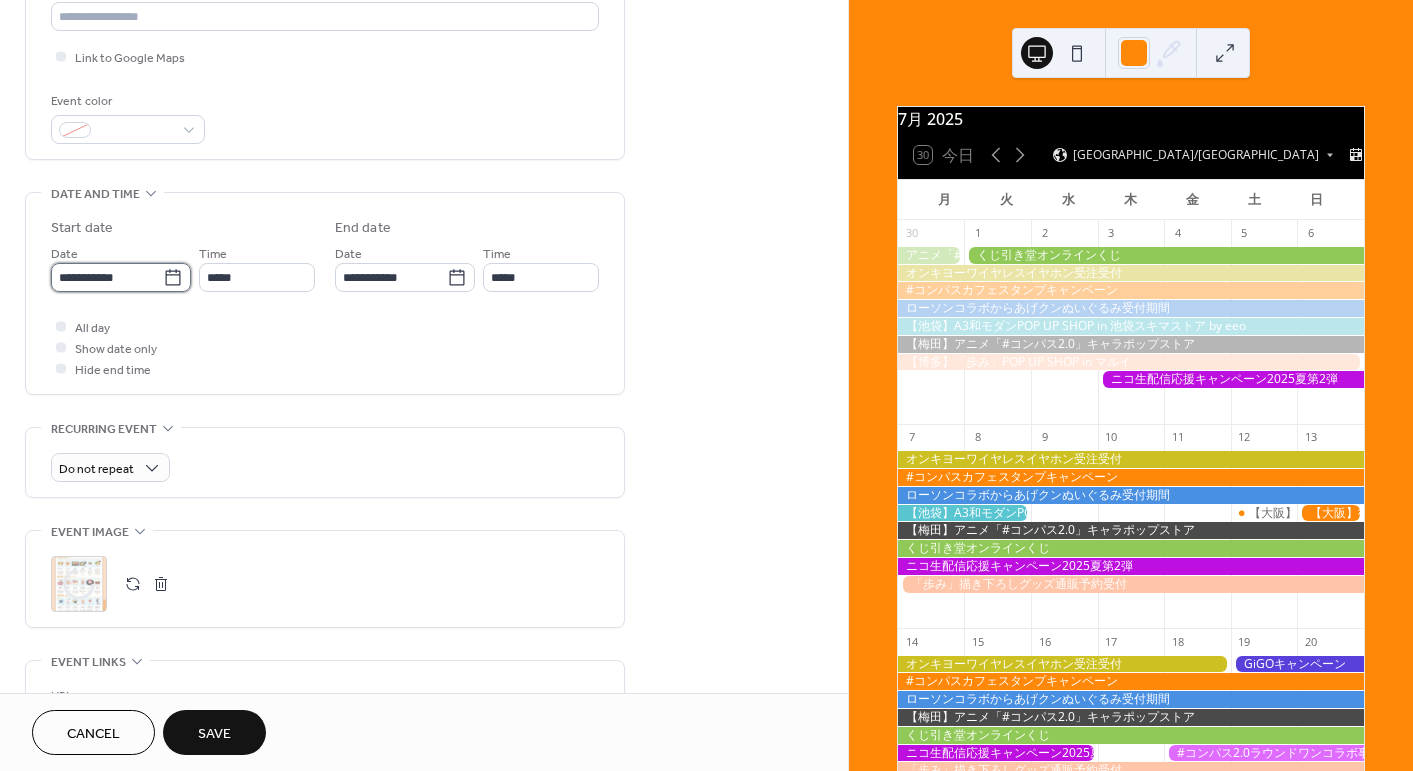 click on "**********" at bounding box center [107, 277] 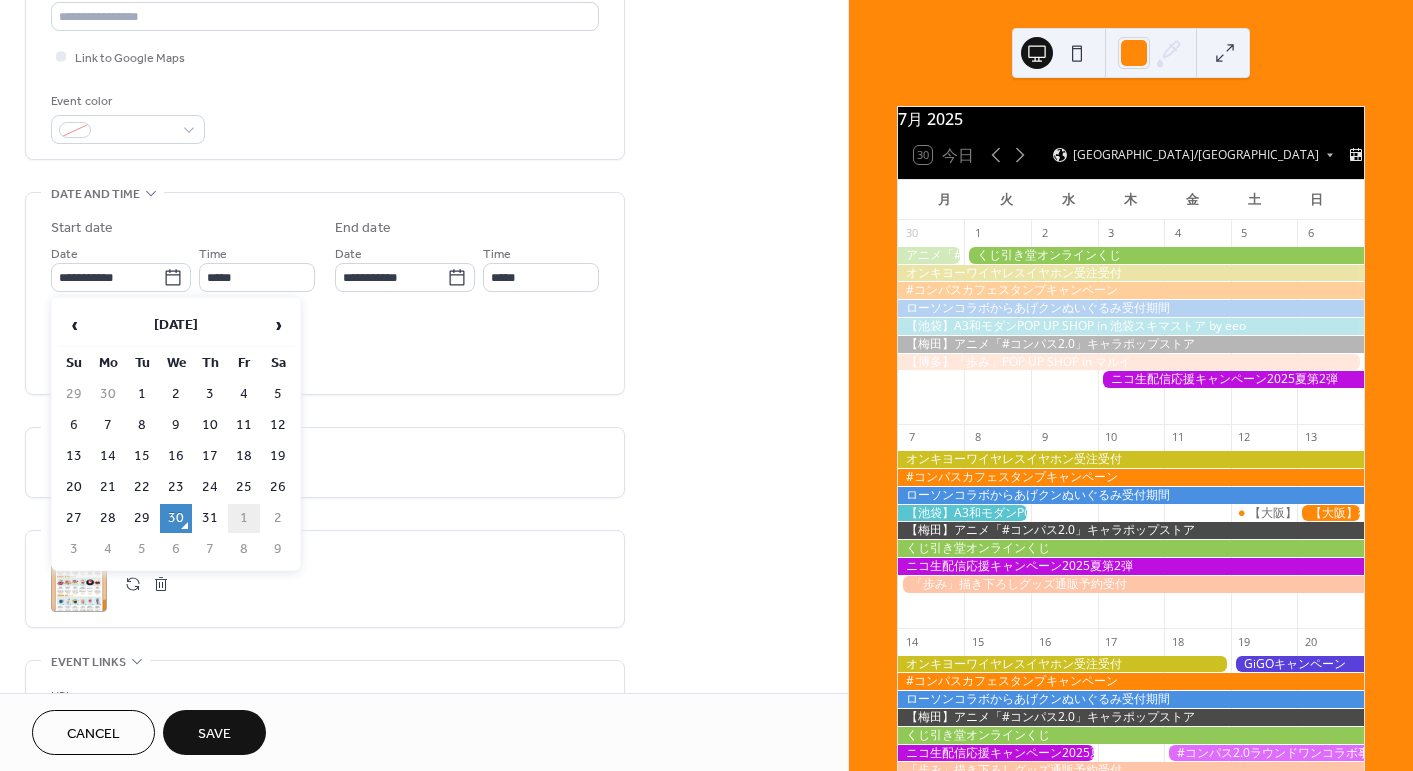 click on "1" at bounding box center (244, 518) 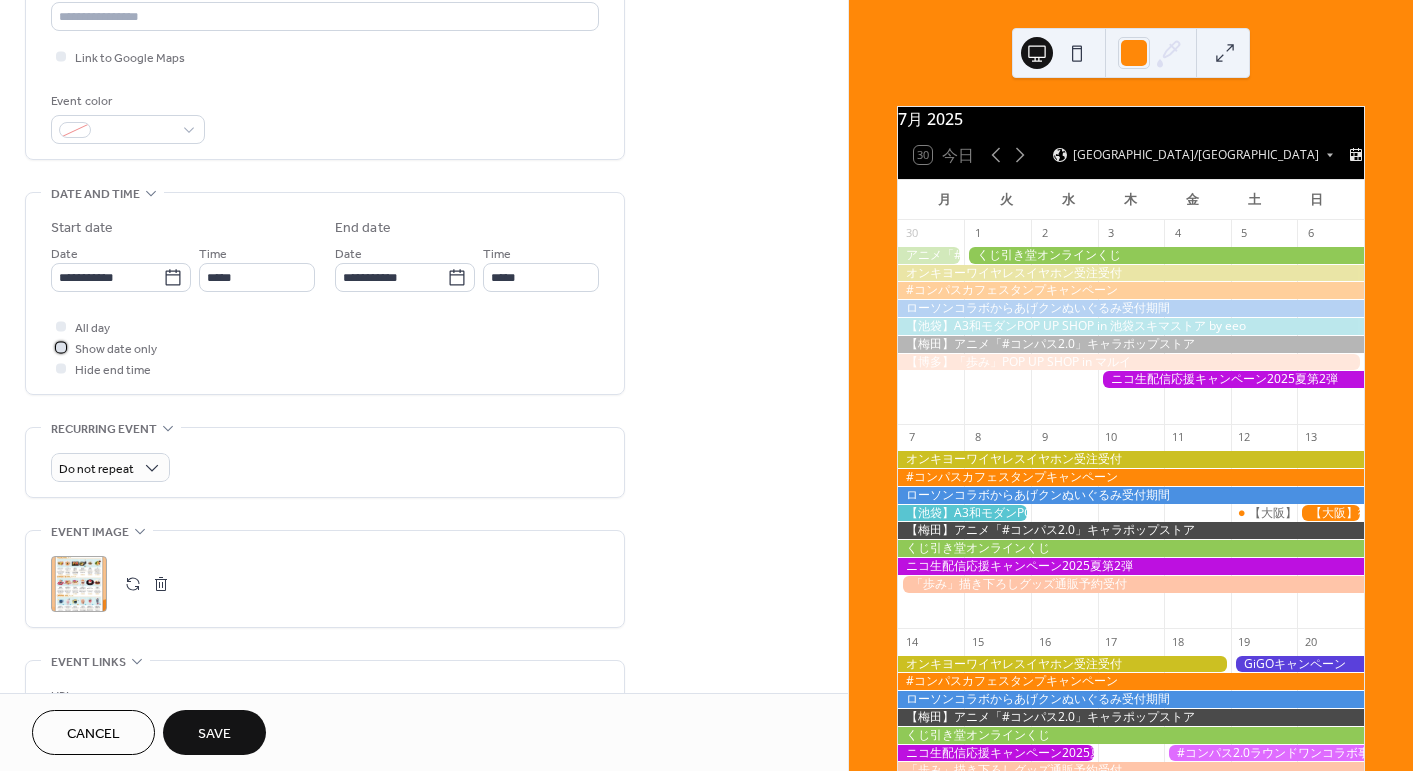 click on "Show date only" at bounding box center [116, 349] 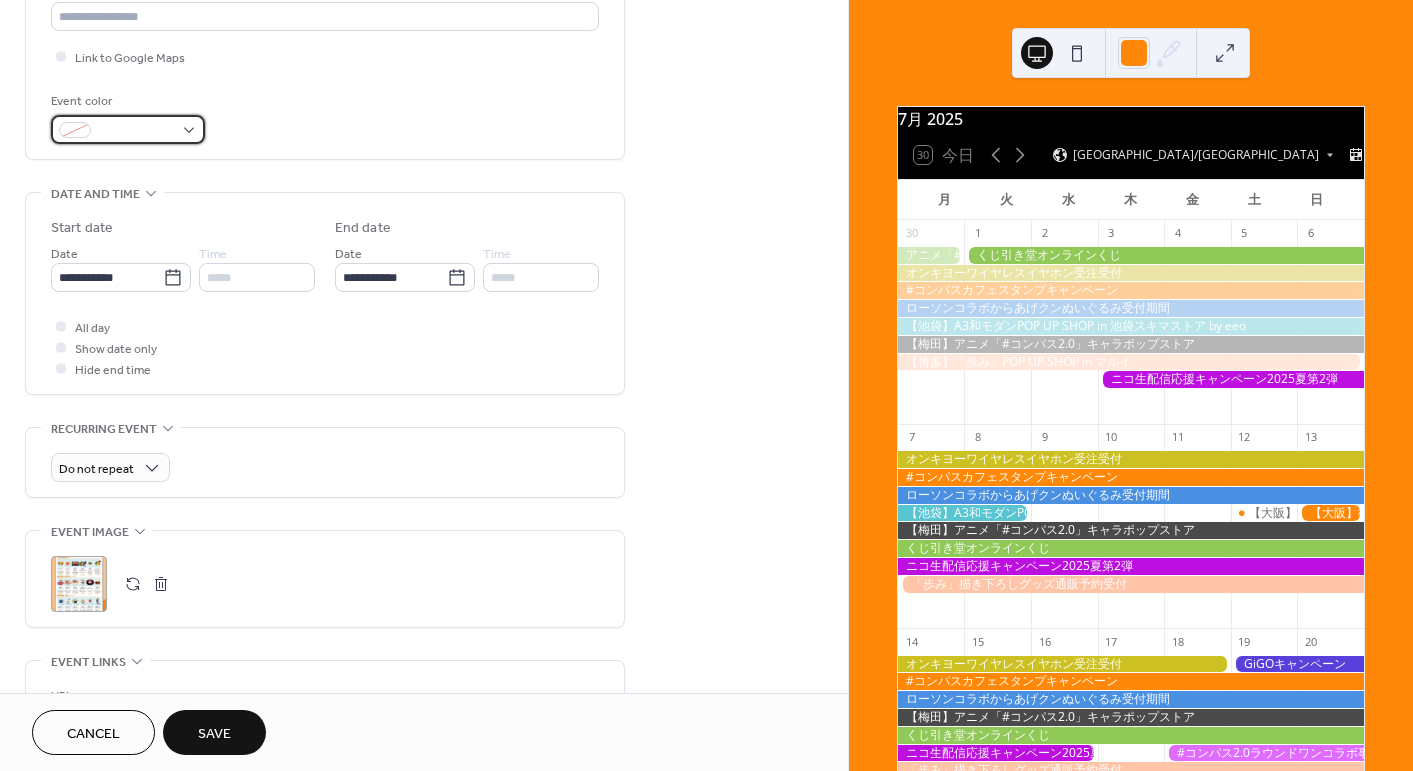 click at bounding box center (128, 129) 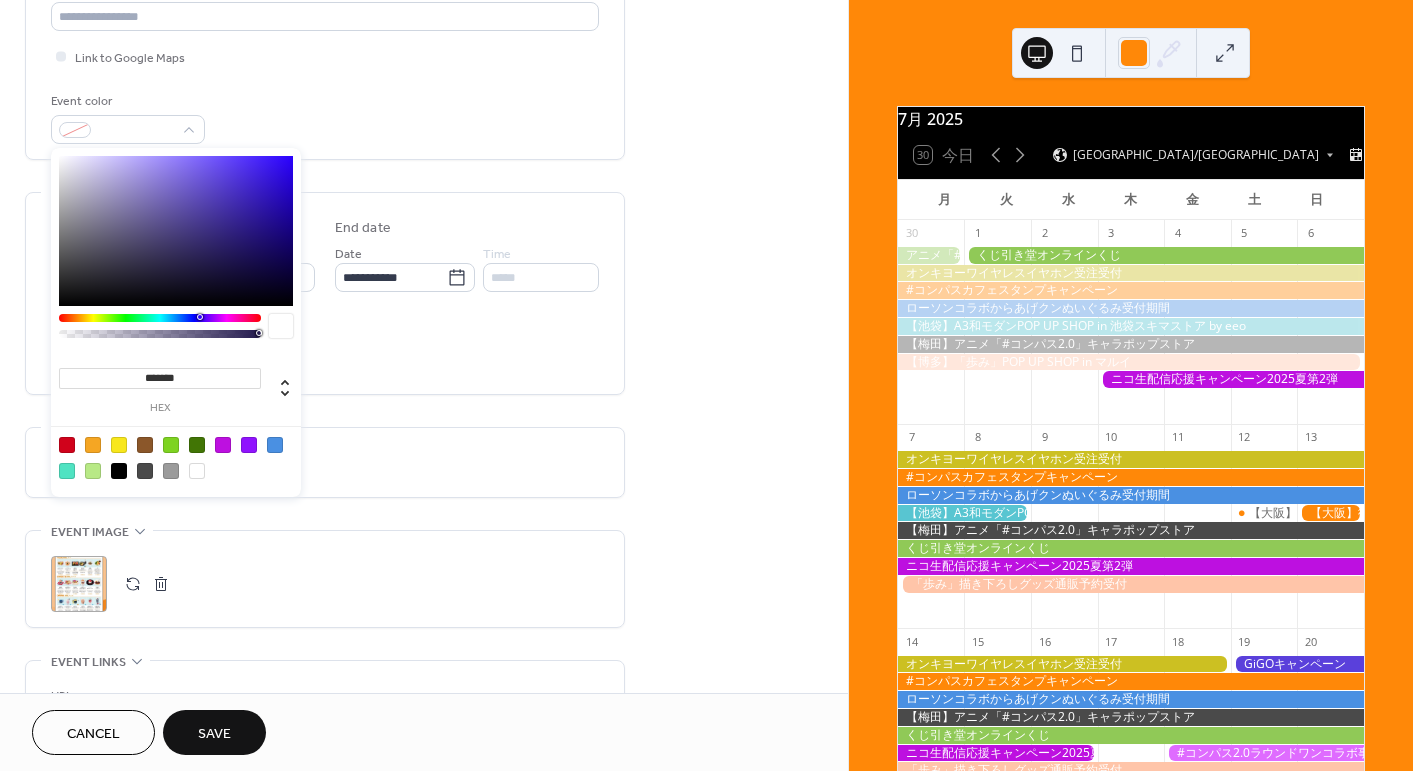 drag, startPoint x: 142, startPoint y: 375, endPoint x: 303, endPoint y: 390, distance: 161.69725 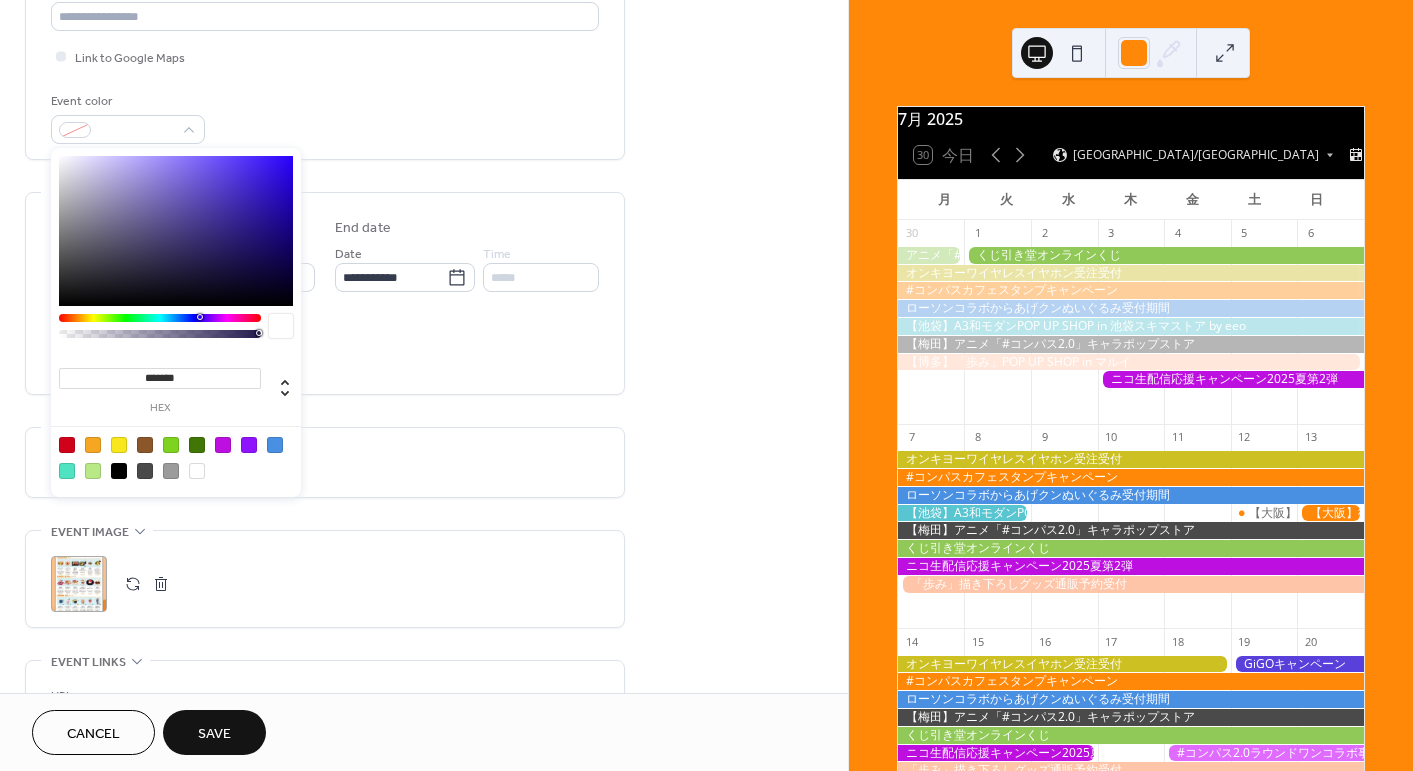 type on "*******" 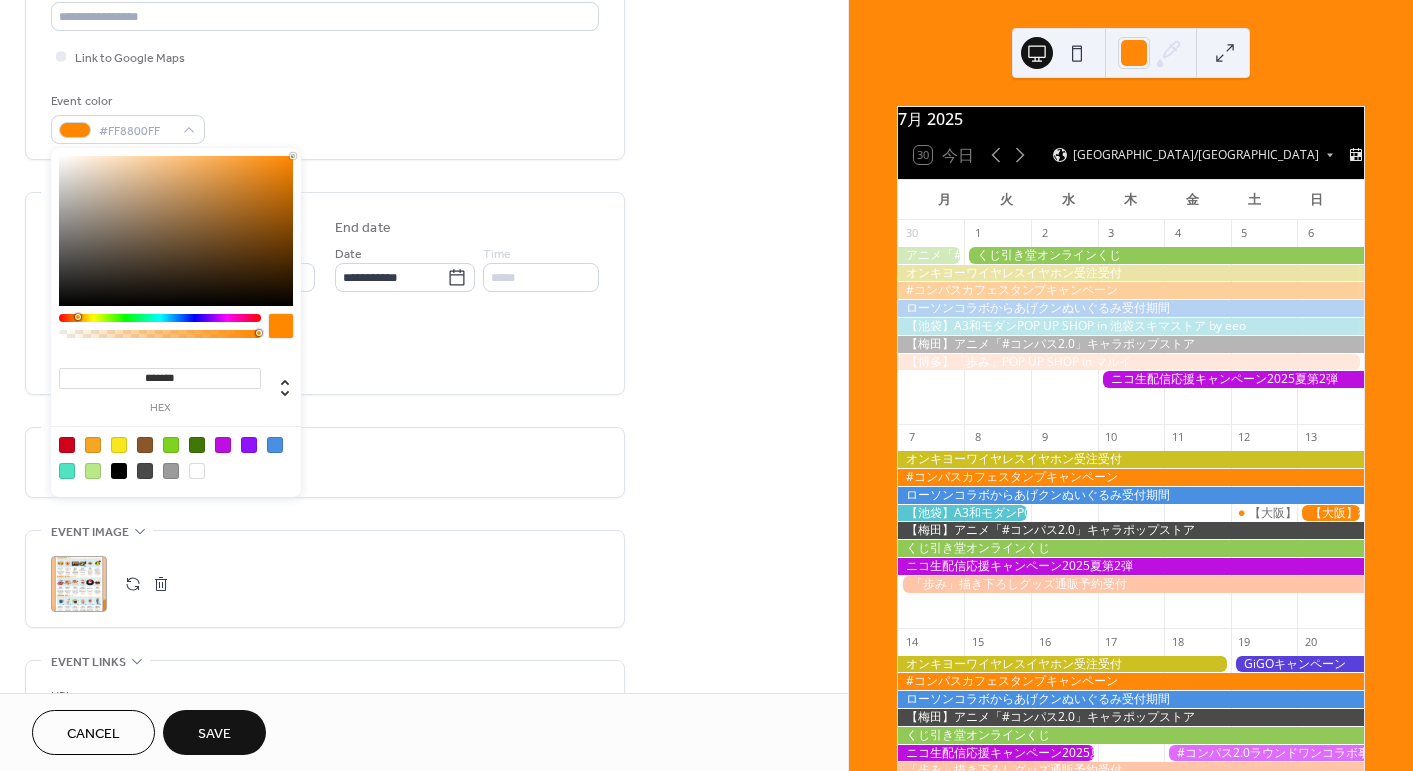 click on "**********" at bounding box center (424, 372) 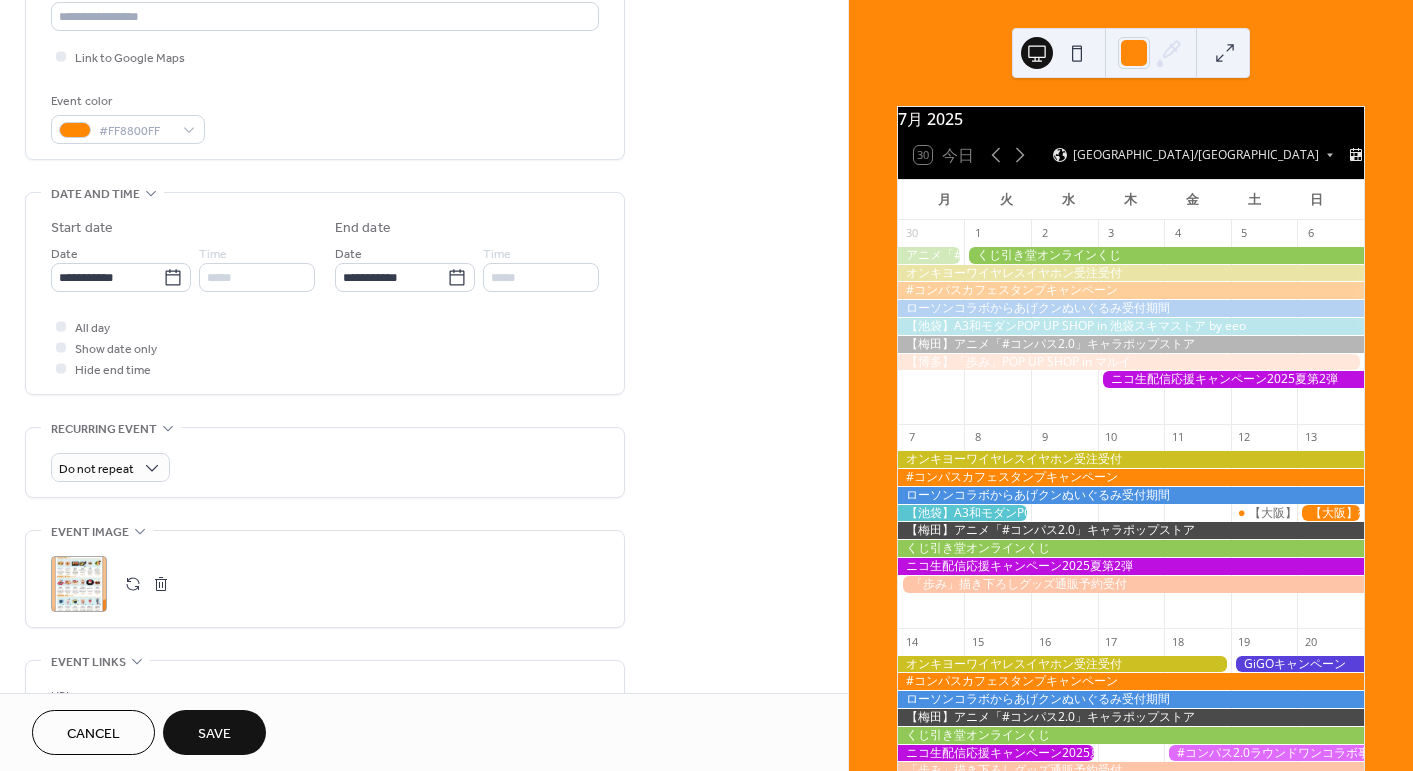 click on "**********" at bounding box center [424, 372] 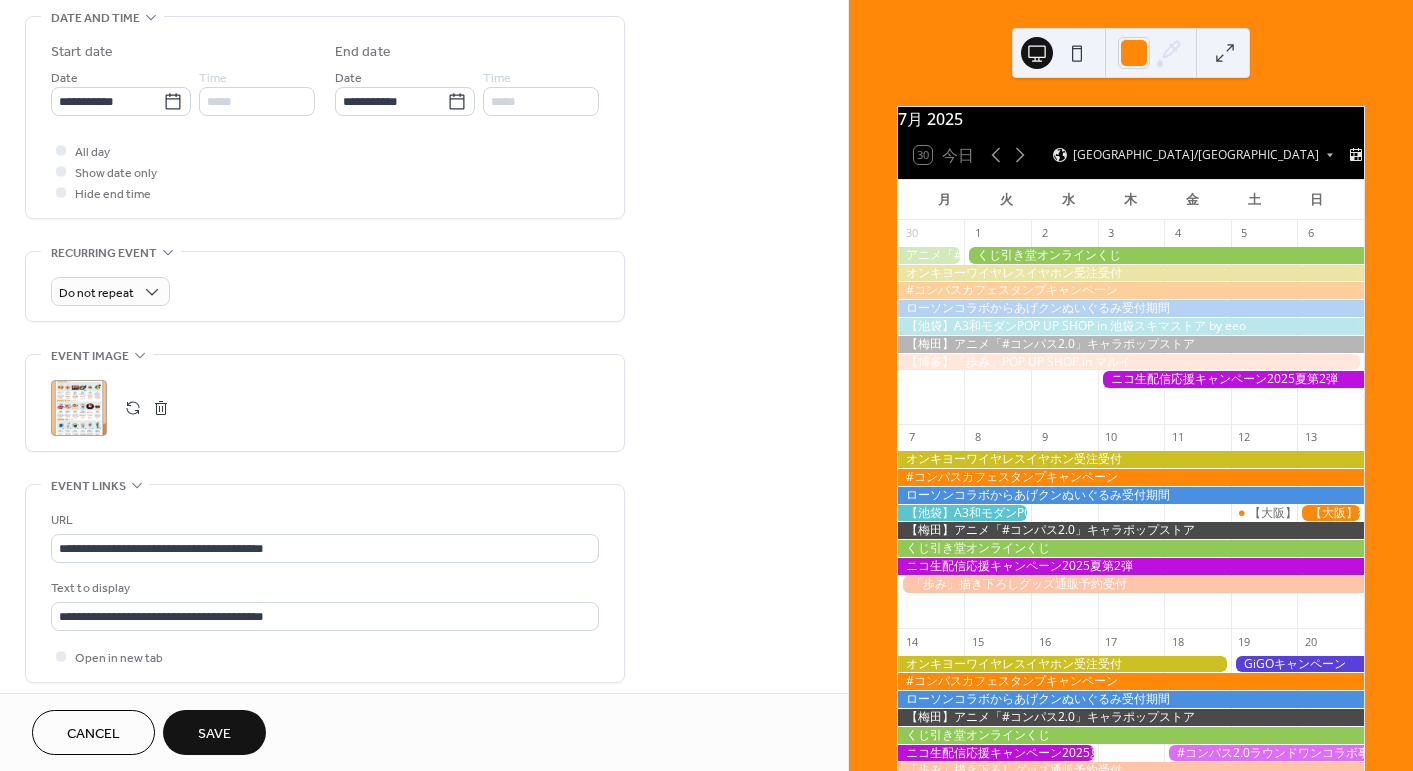 scroll, scrollTop: 859, scrollLeft: 0, axis: vertical 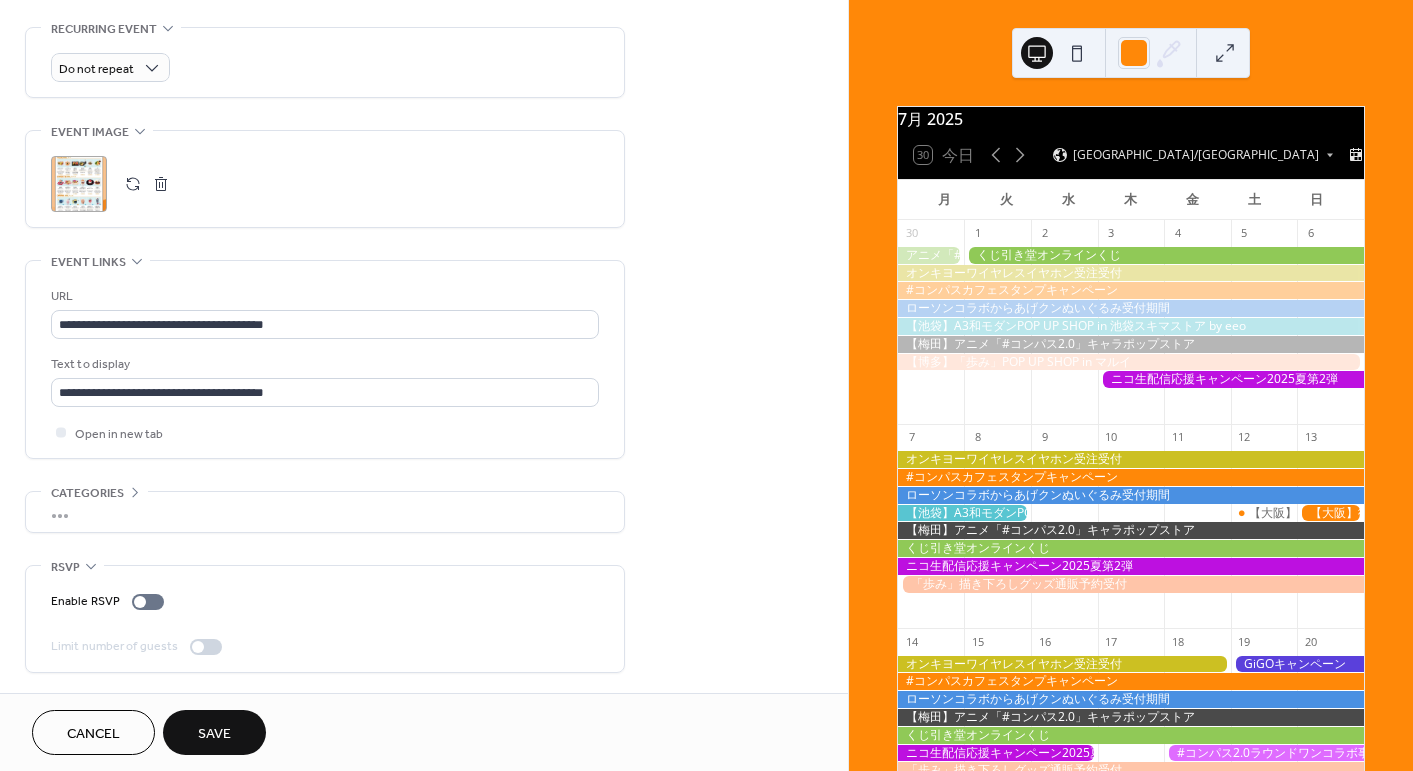 click on "Save" at bounding box center [214, 732] 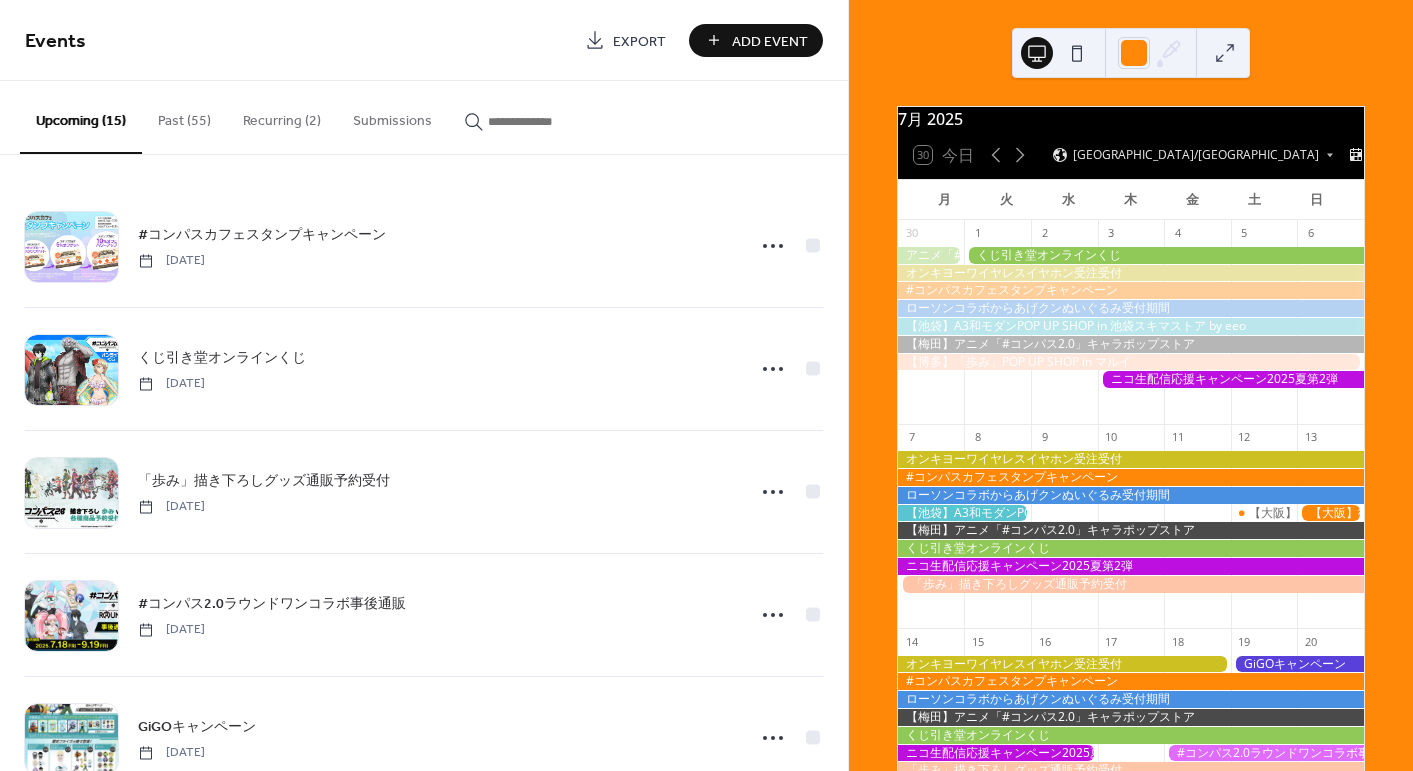 click on "Add Event" at bounding box center (770, 41) 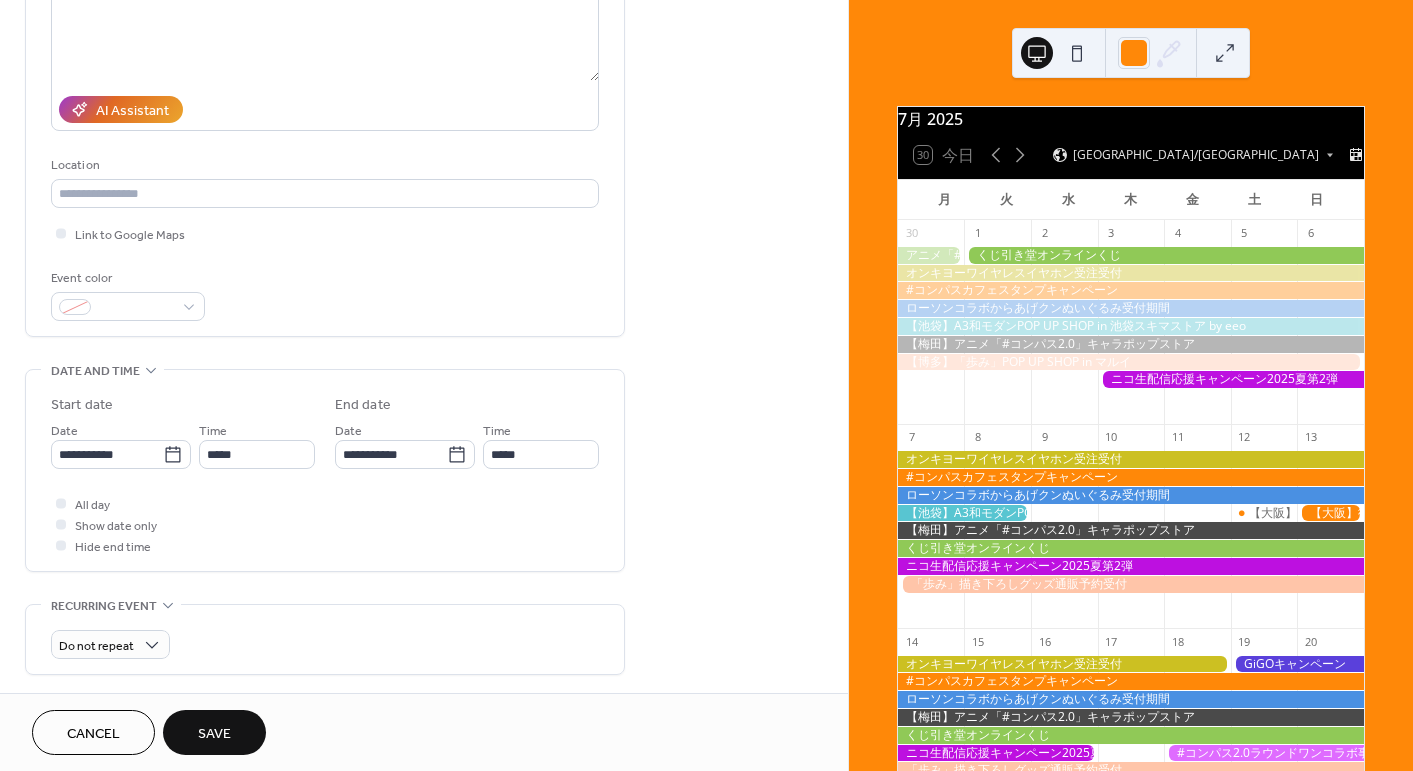 scroll, scrollTop: 300, scrollLeft: 0, axis: vertical 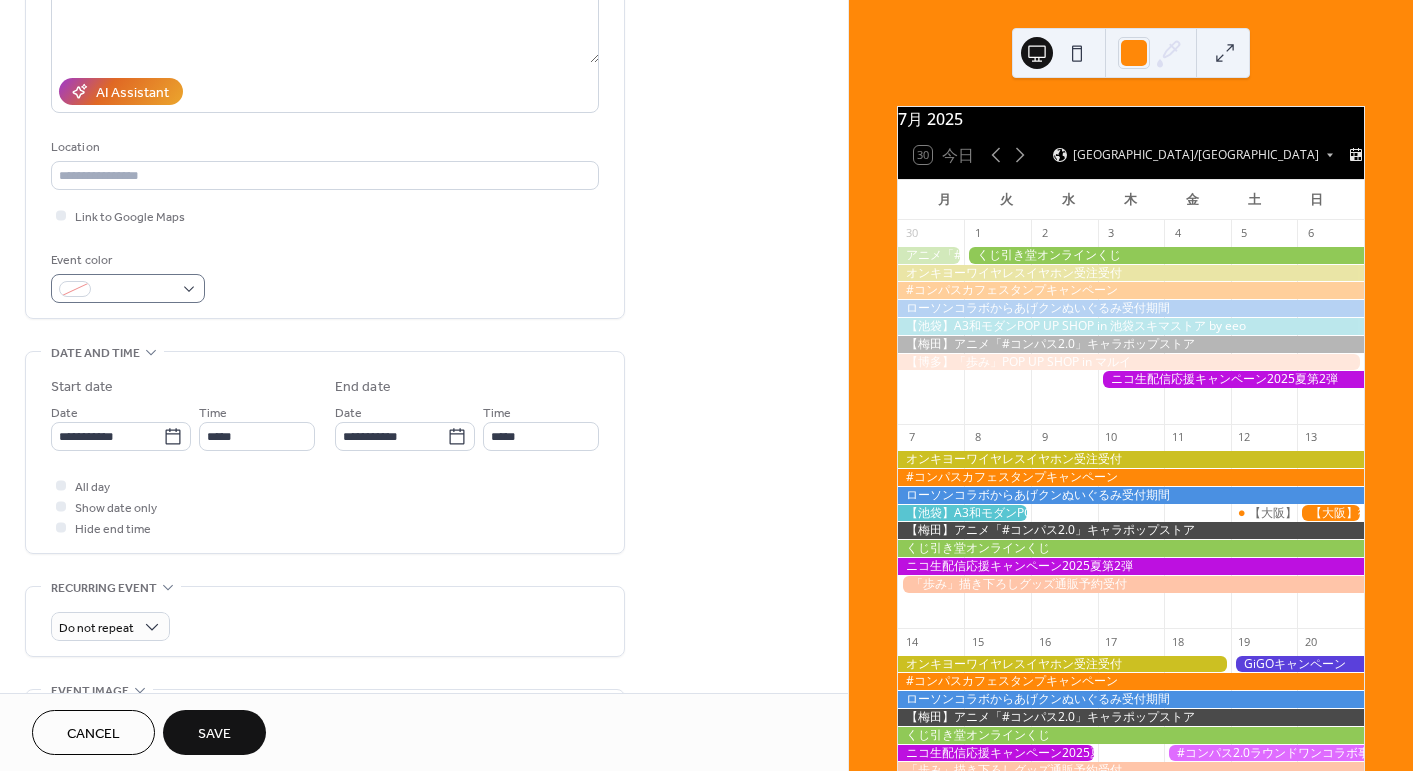 type on "**********" 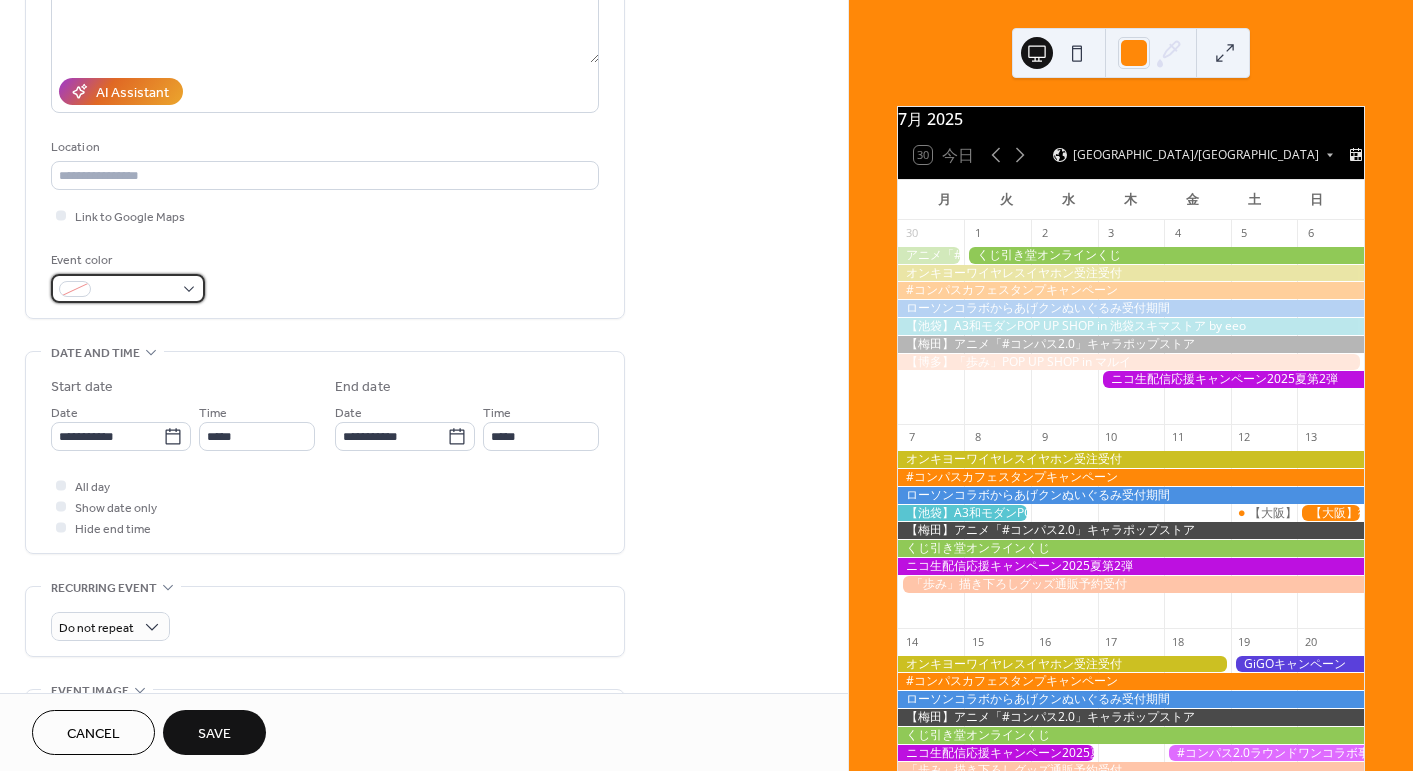 click at bounding box center (128, 288) 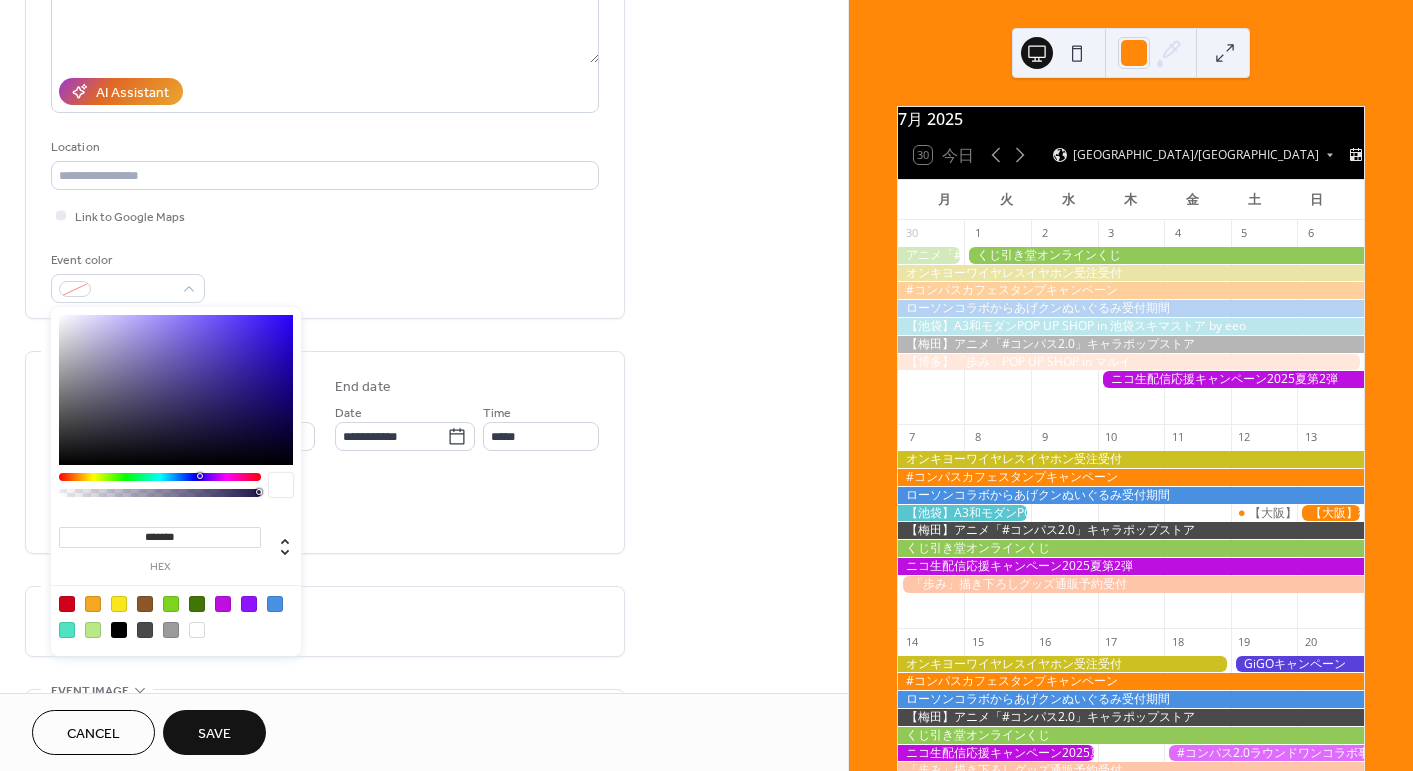 drag, startPoint x: 145, startPoint y: 535, endPoint x: 231, endPoint y: 541, distance: 86.209045 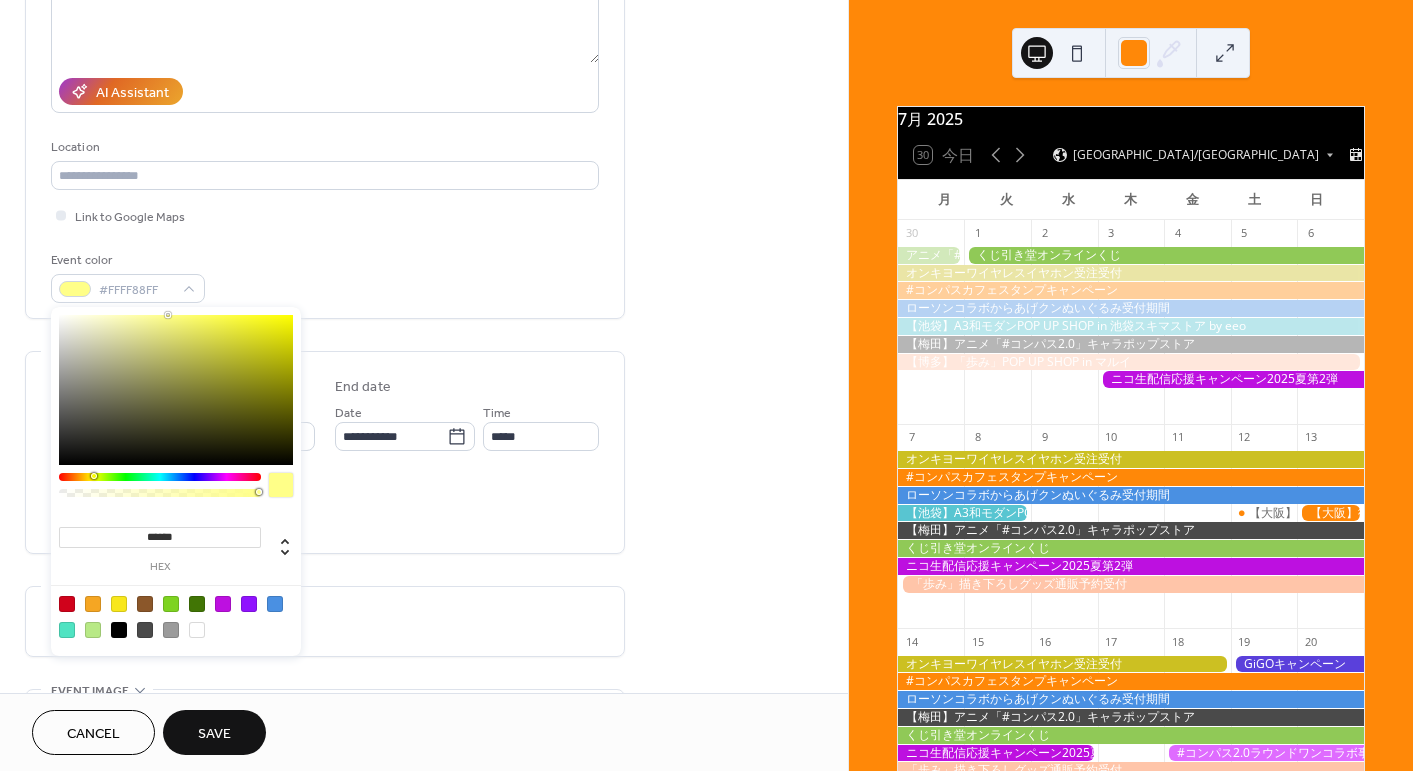 type on "*******" 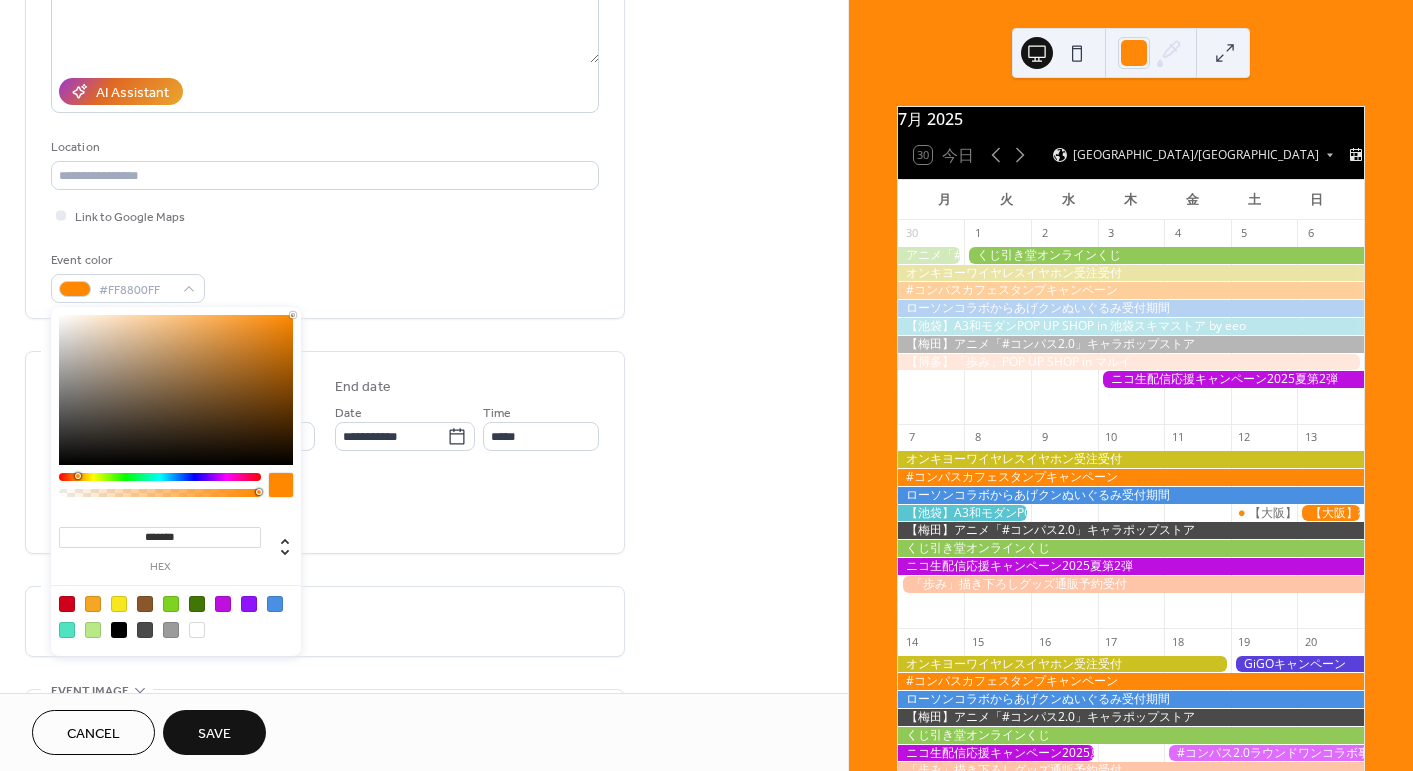 click on "All day Show date only Hide end time" at bounding box center [325, 506] 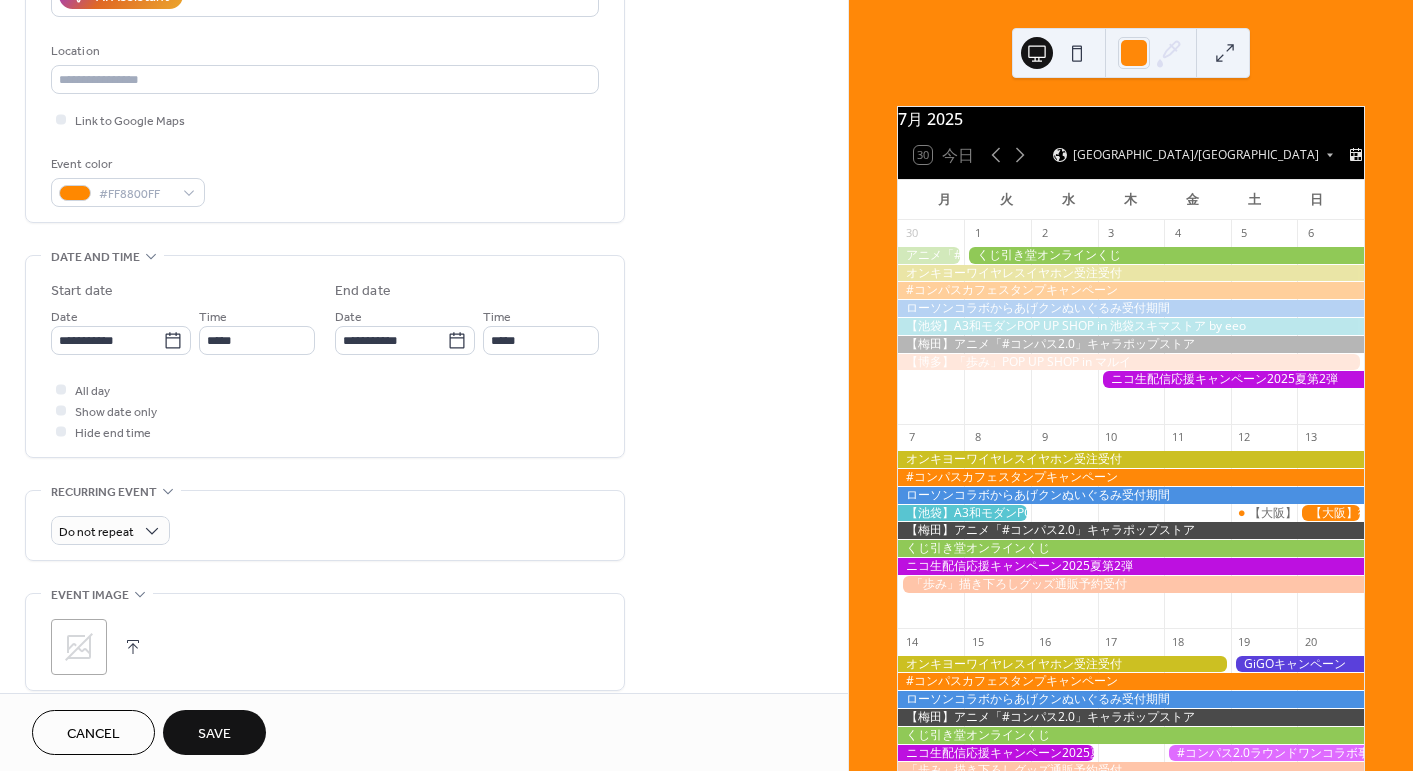 scroll, scrollTop: 400, scrollLeft: 0, axis: vertical 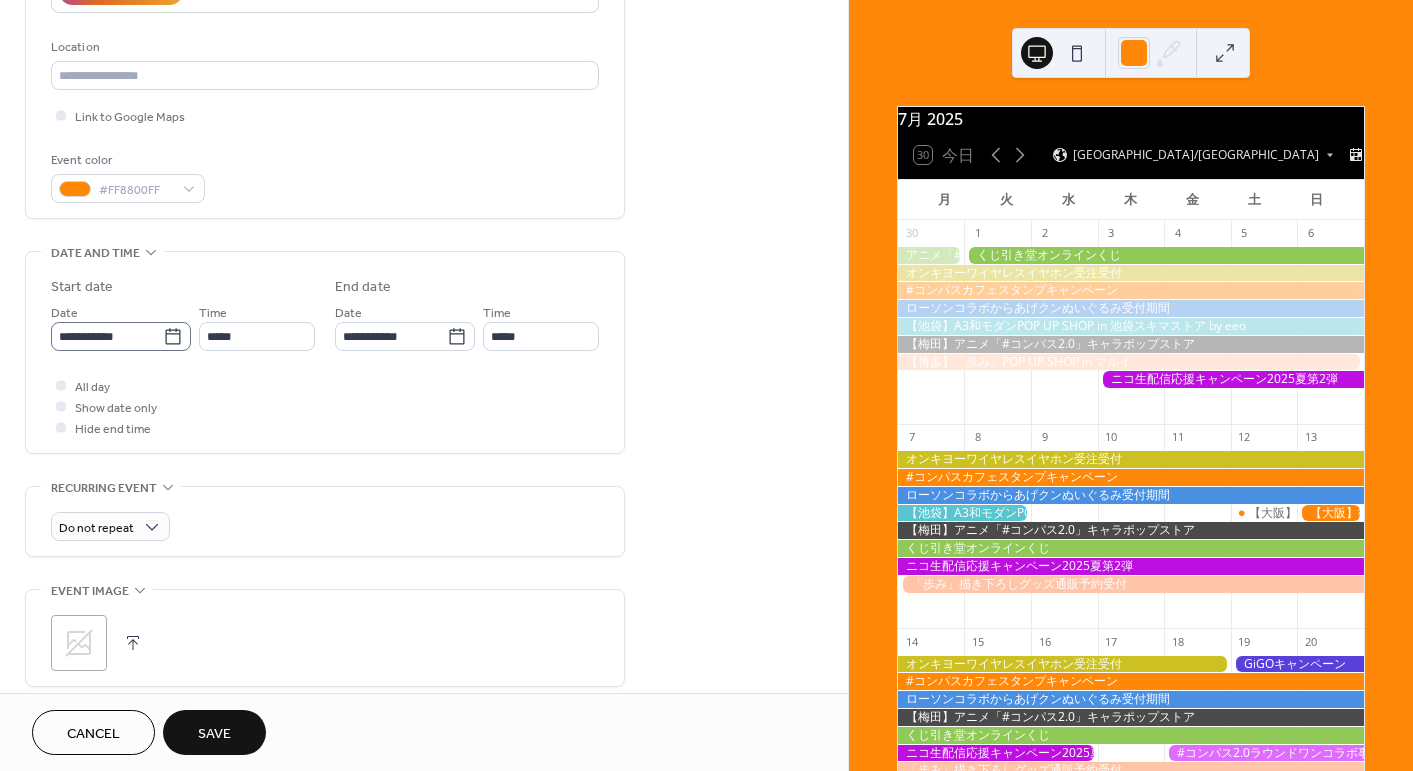 click 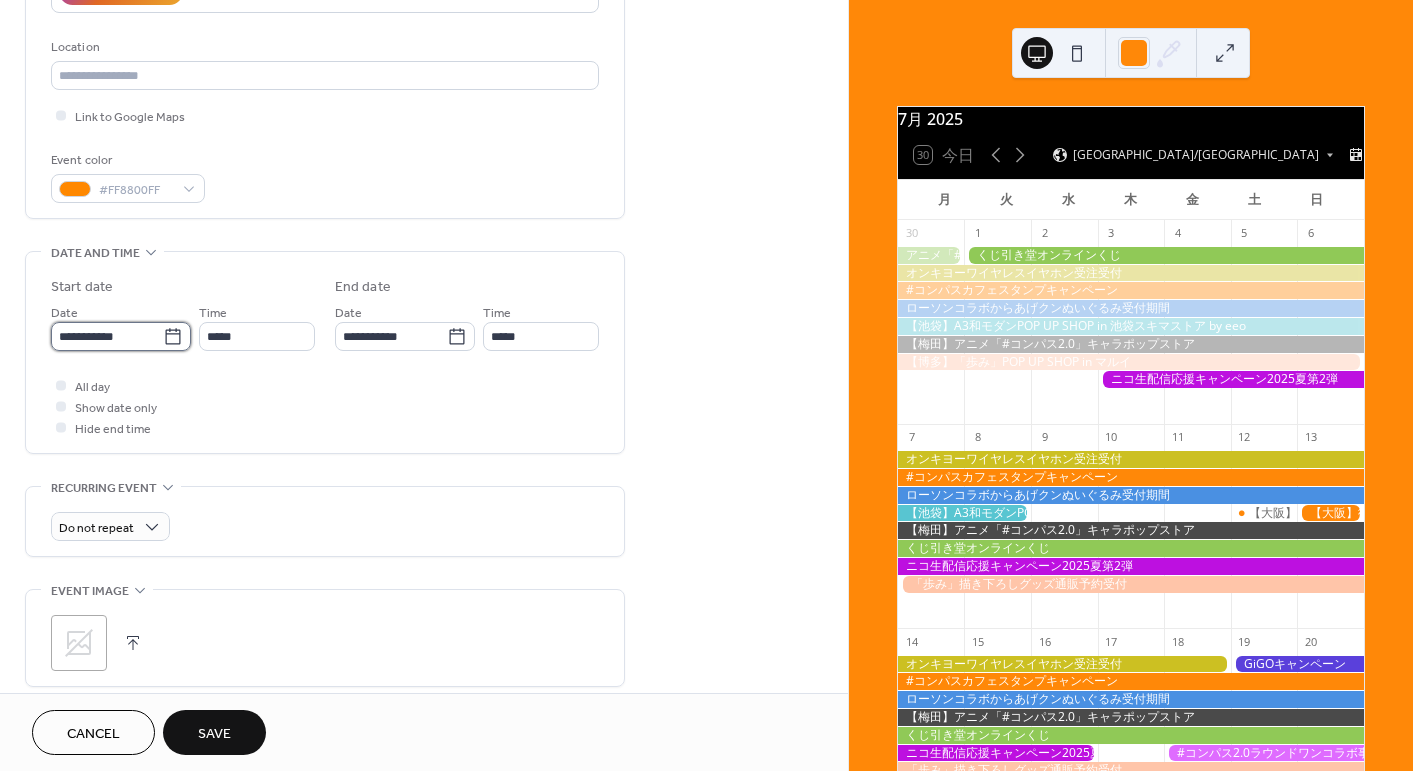click on "**********" at bounding box center [107, 336] 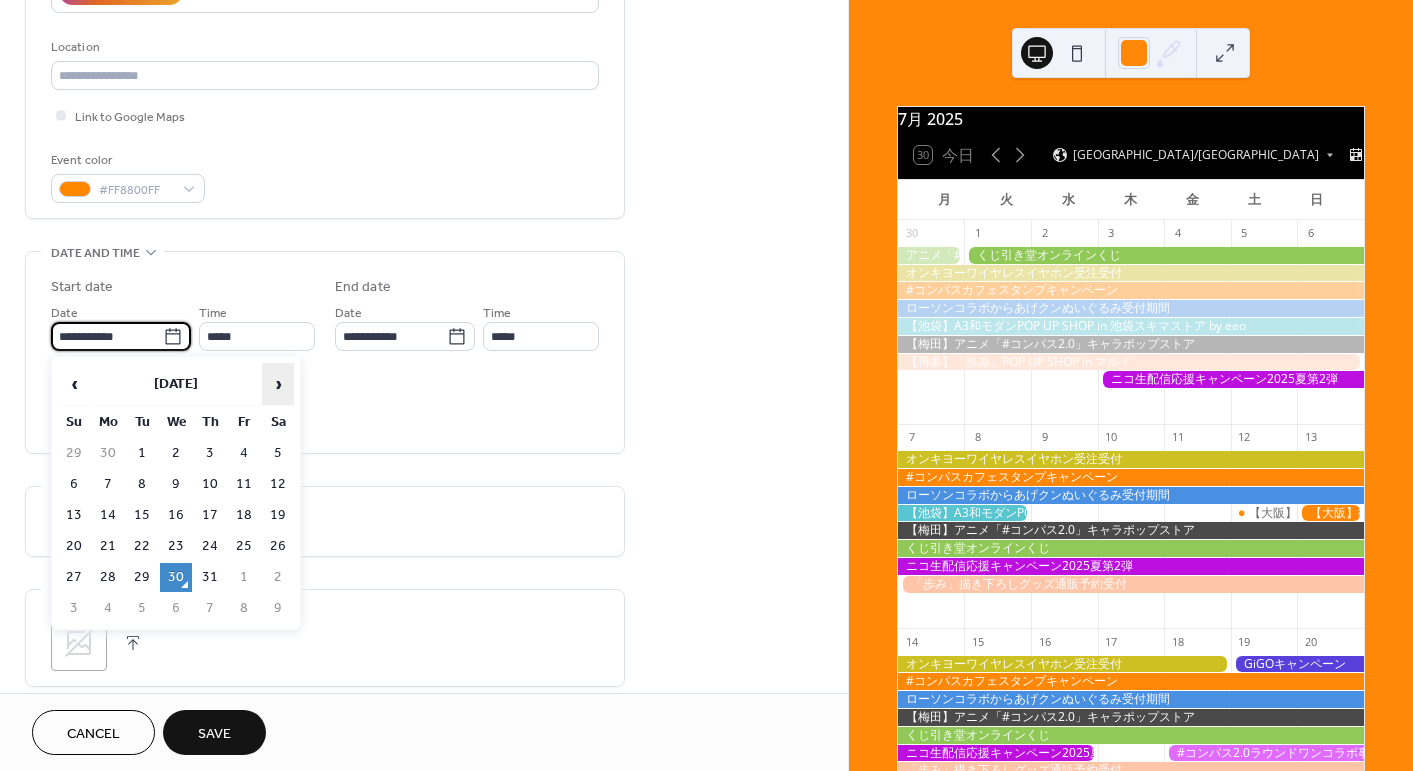 click on "›" at bounding box center [278, 384] 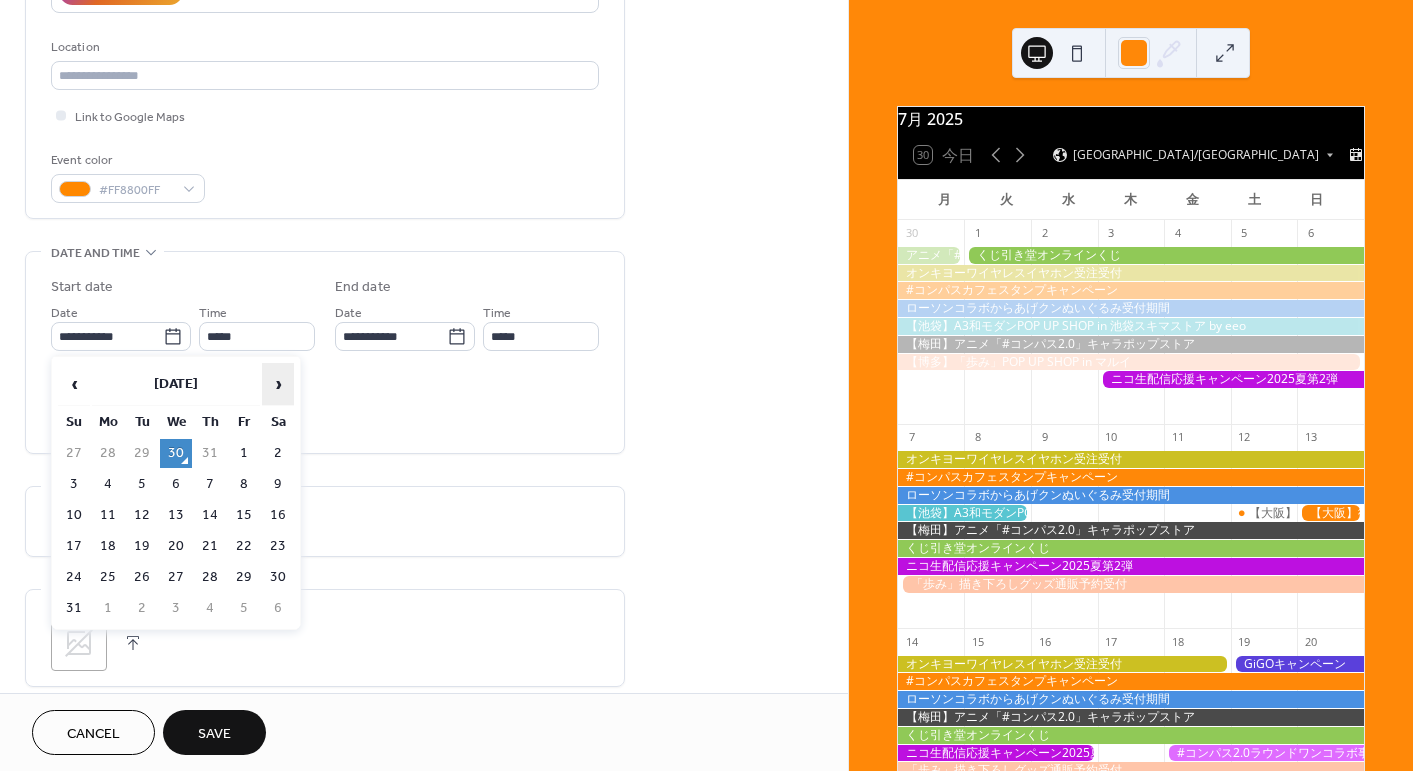 click on "›" at bounding box center (278, 384) 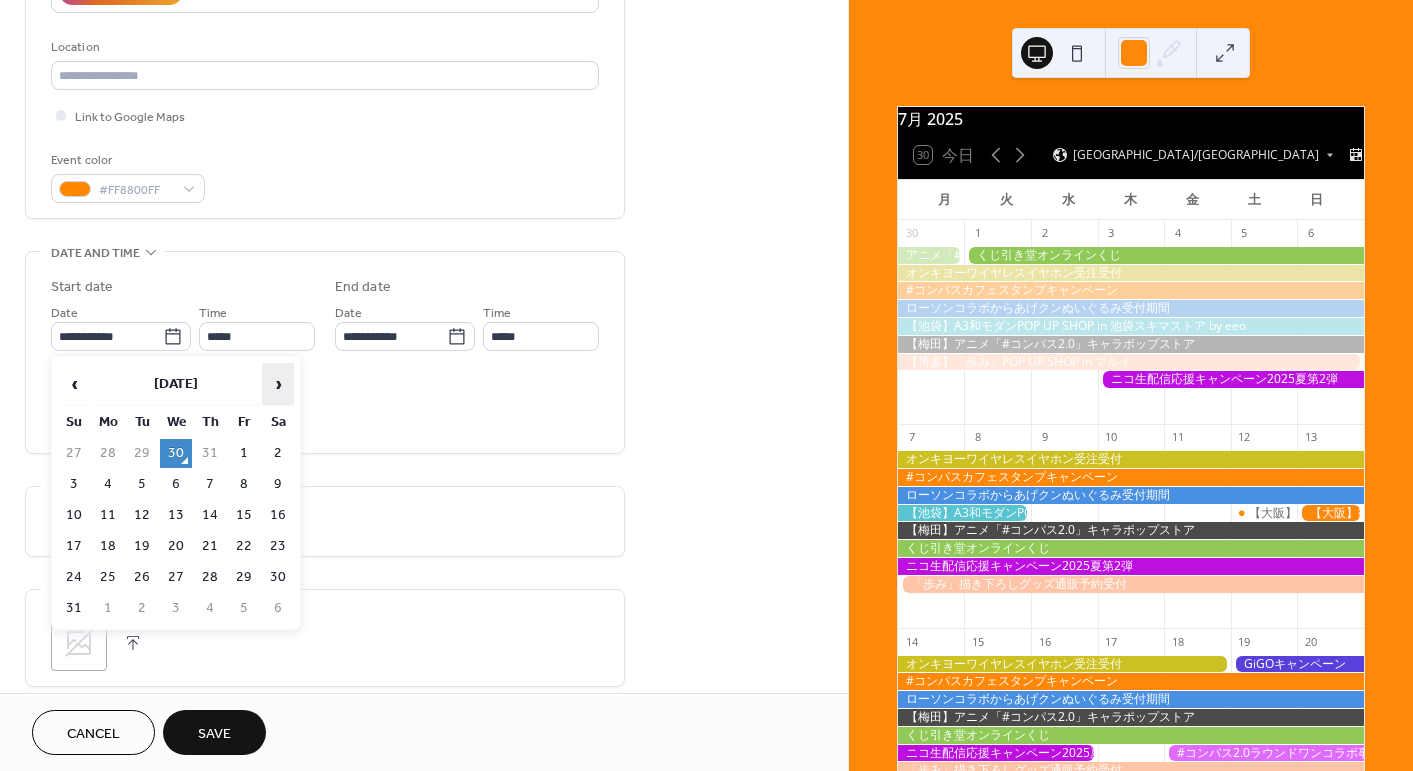 click on "›" at bounding box center (278, 384) 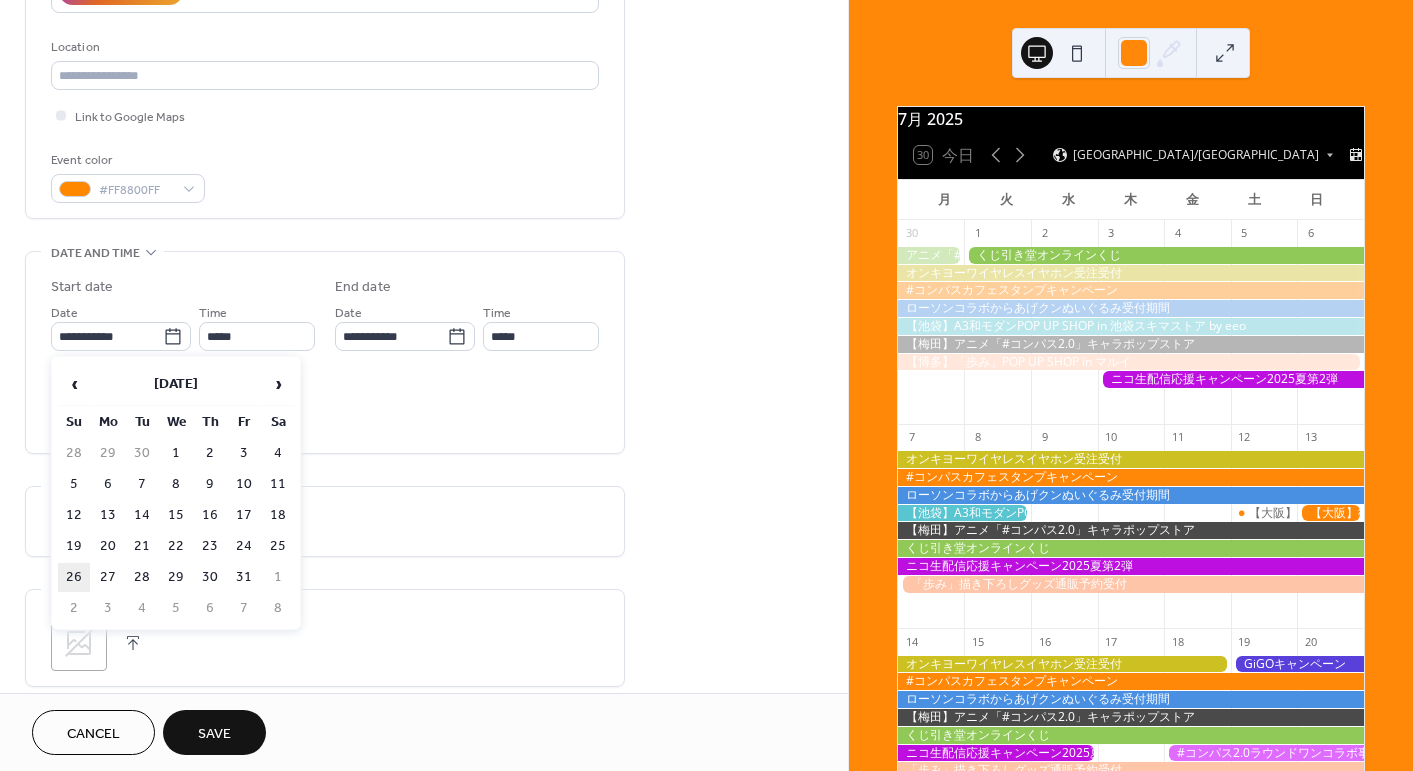 click on "26" at bounding box center (74, 577) 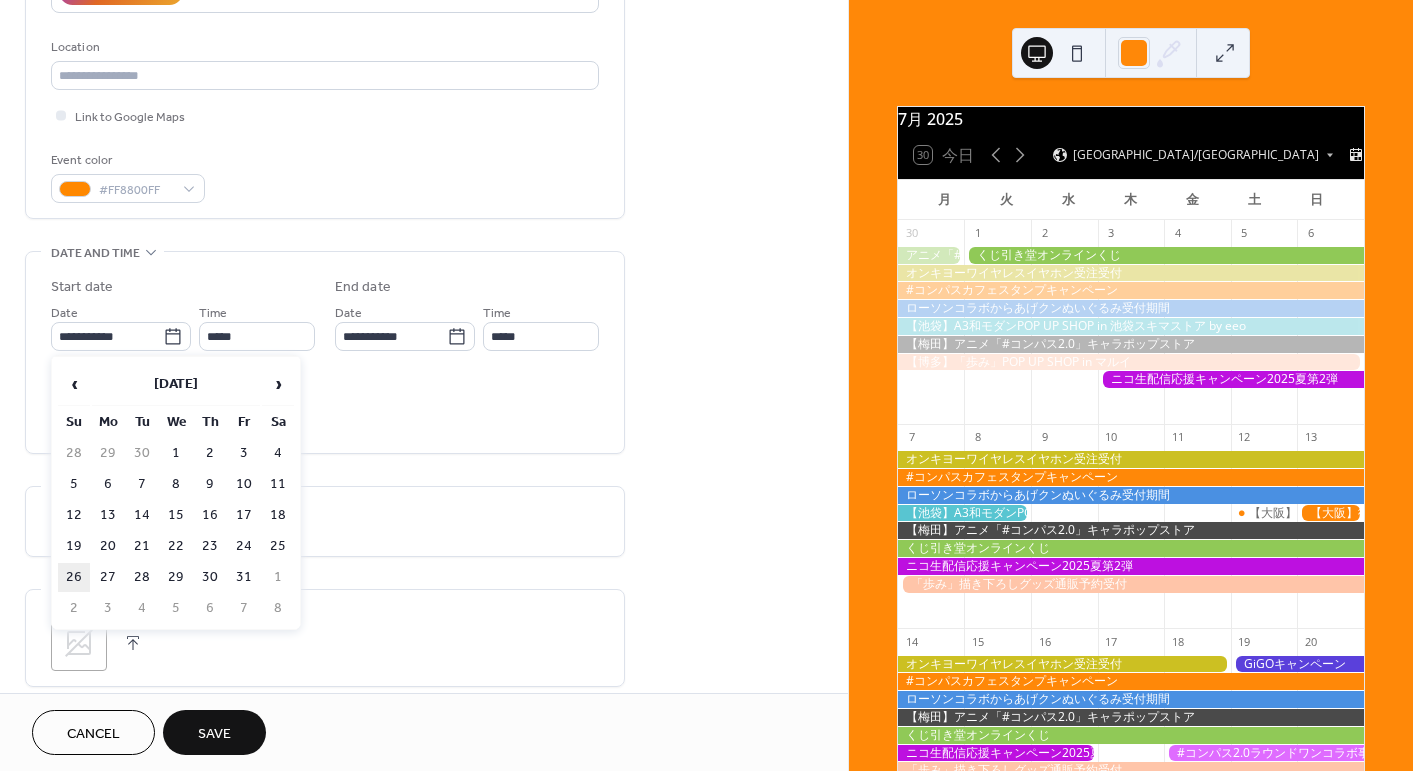 type on "**********" 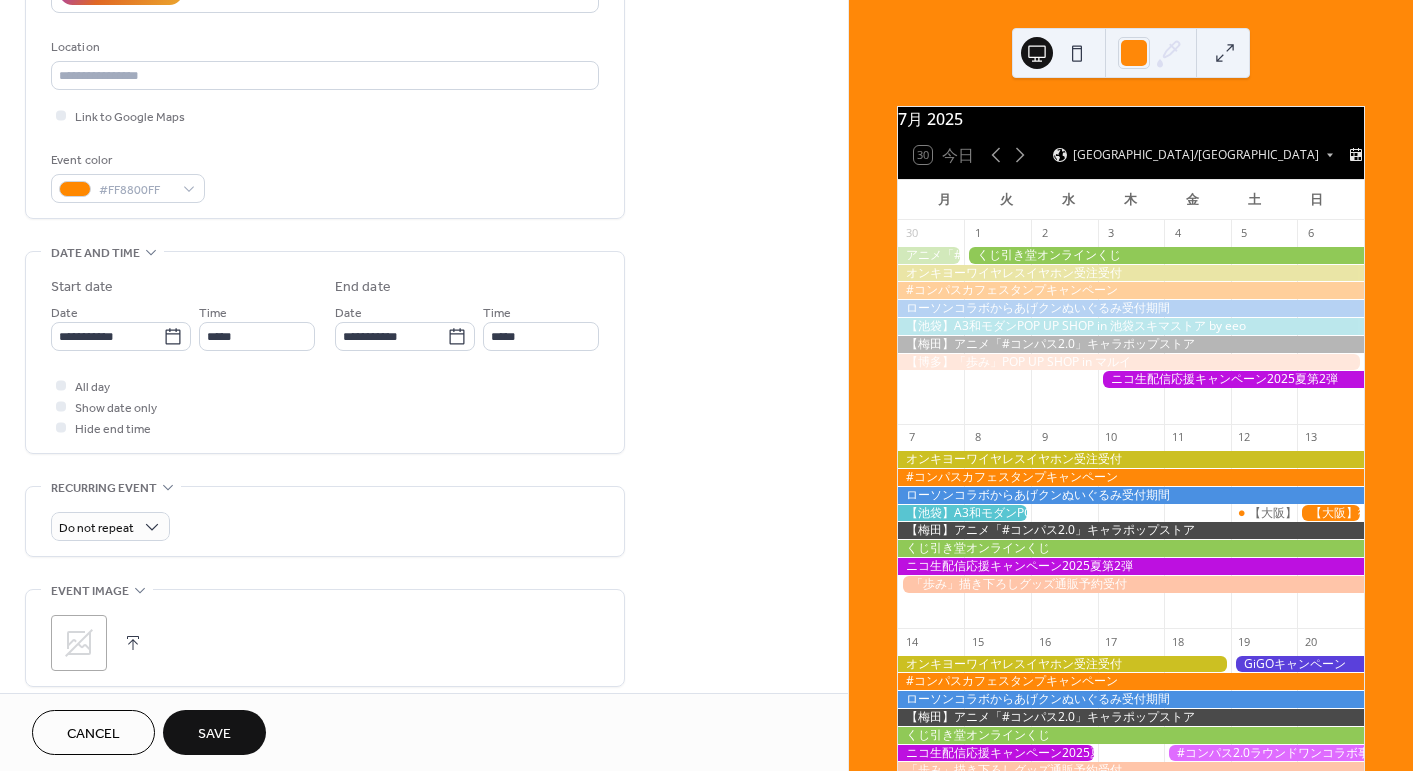 click on "All day Show date only Hide end time" at bounding box center [325, 406] 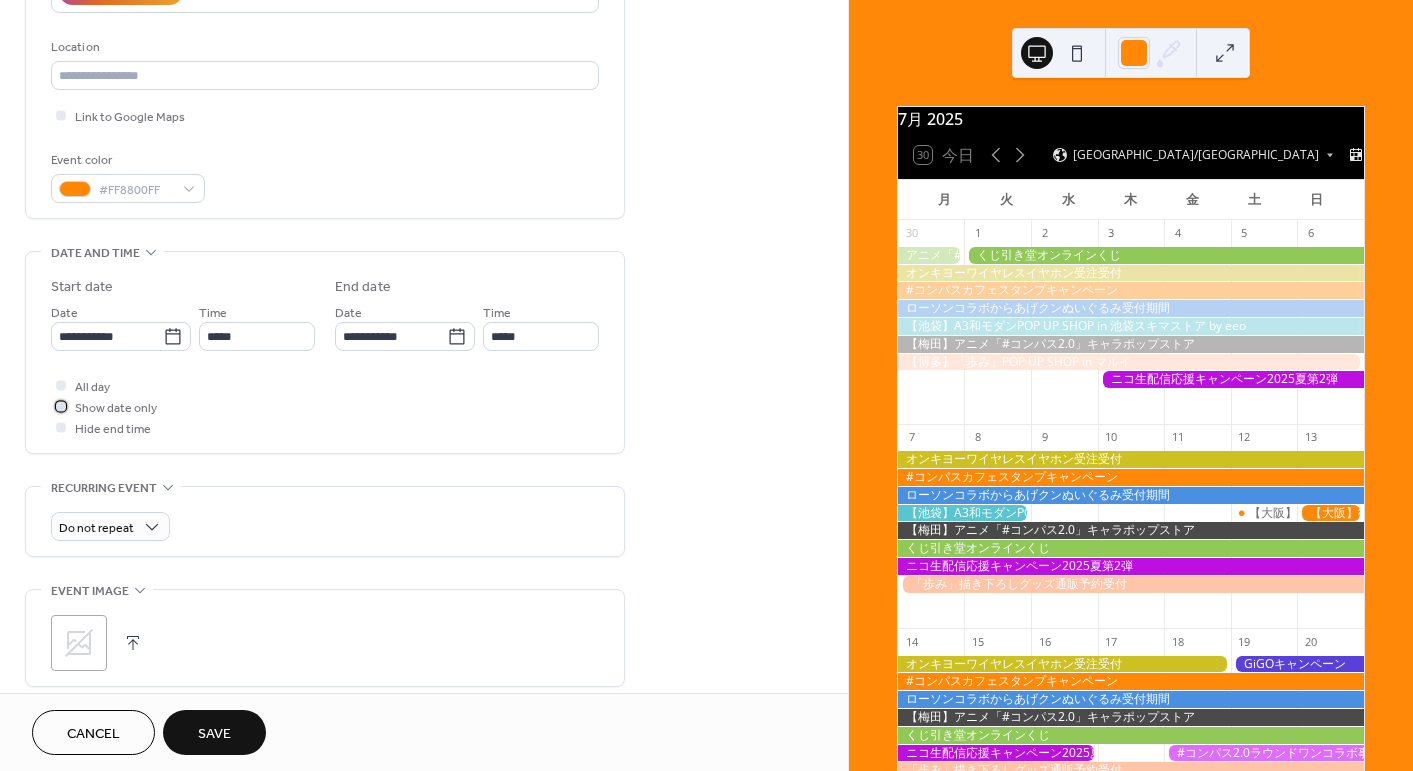 click on "Show date only" at bounding box center [116, 408] 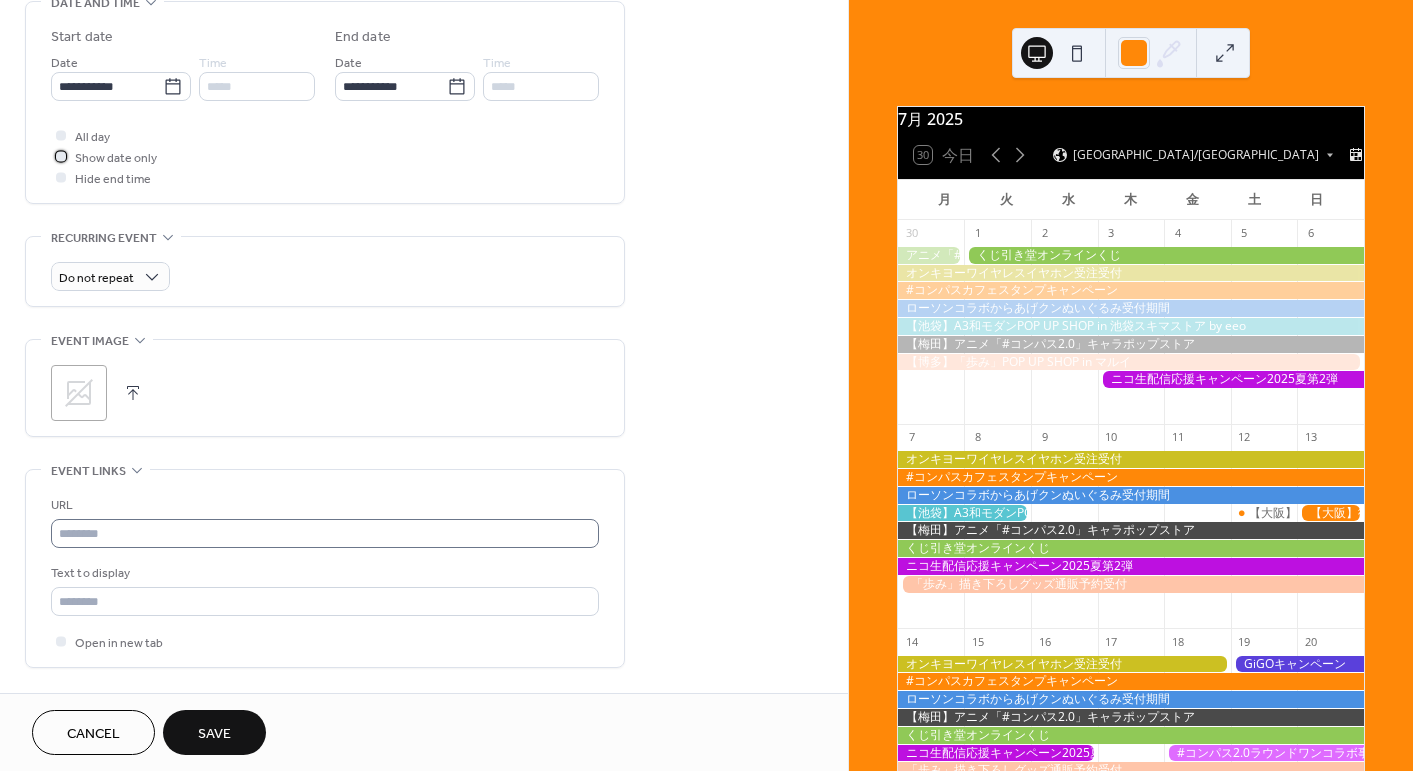 scroll, scrollTop: 800, scrollLeft: 0, axis: vertical 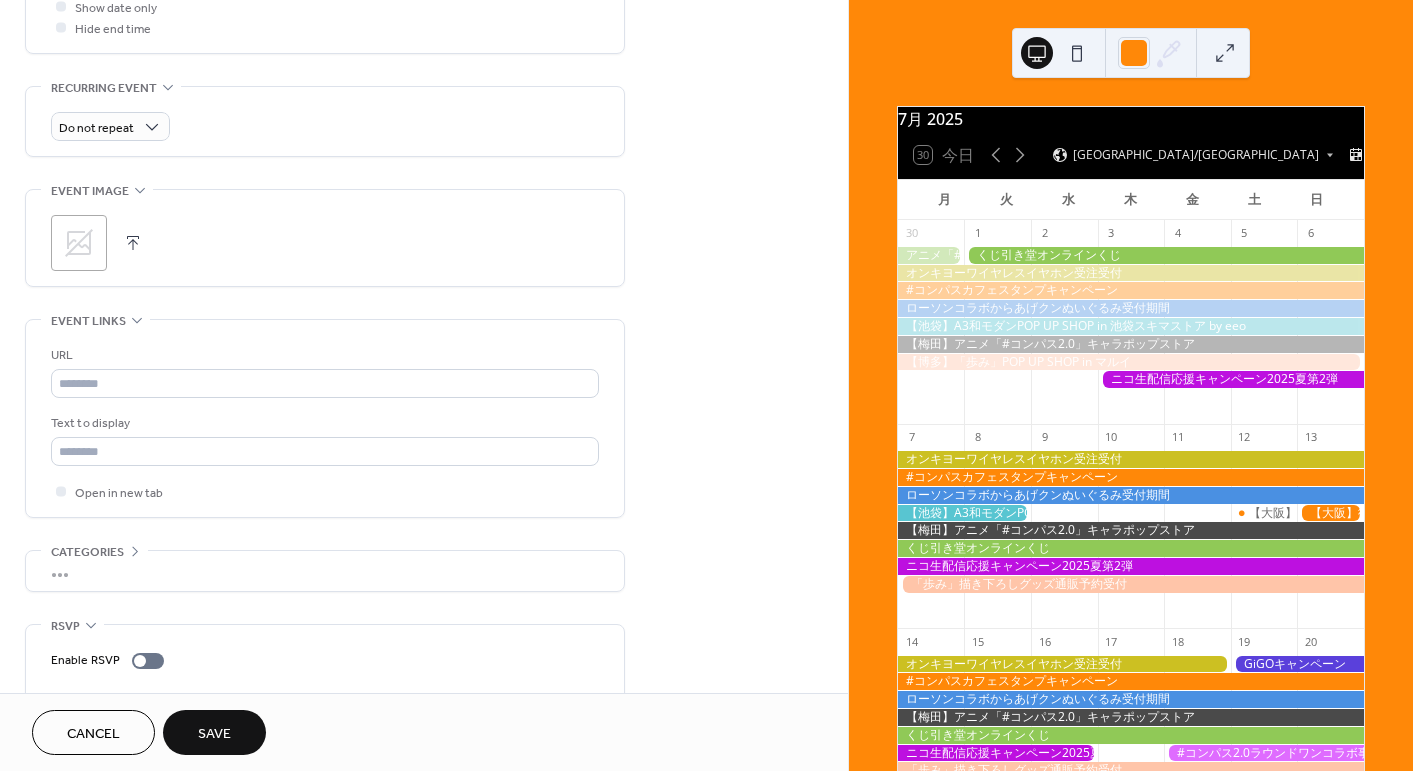 click 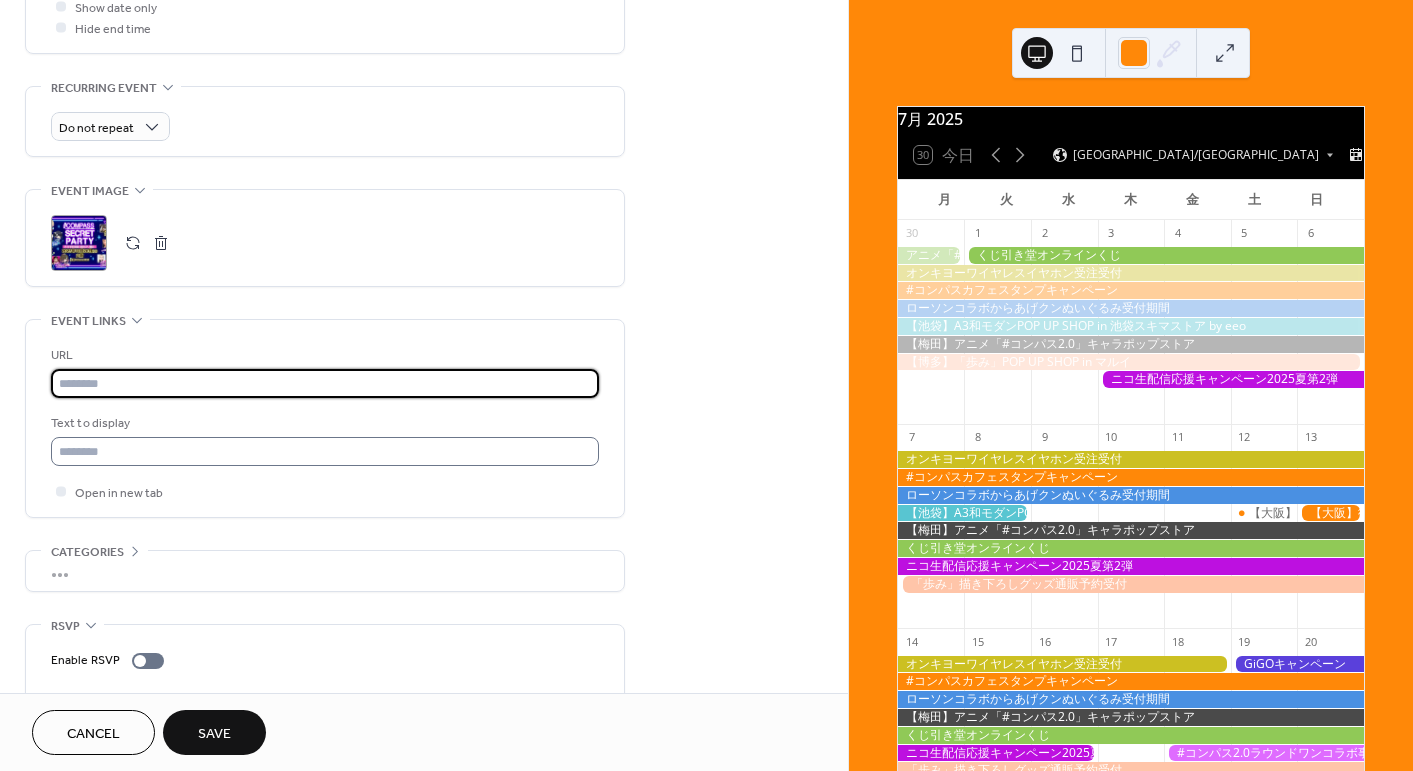 drag, startPoint x: 207, startPoint y: 374, endPoint x: 200, endPoint y: 436, distance: 62.39391 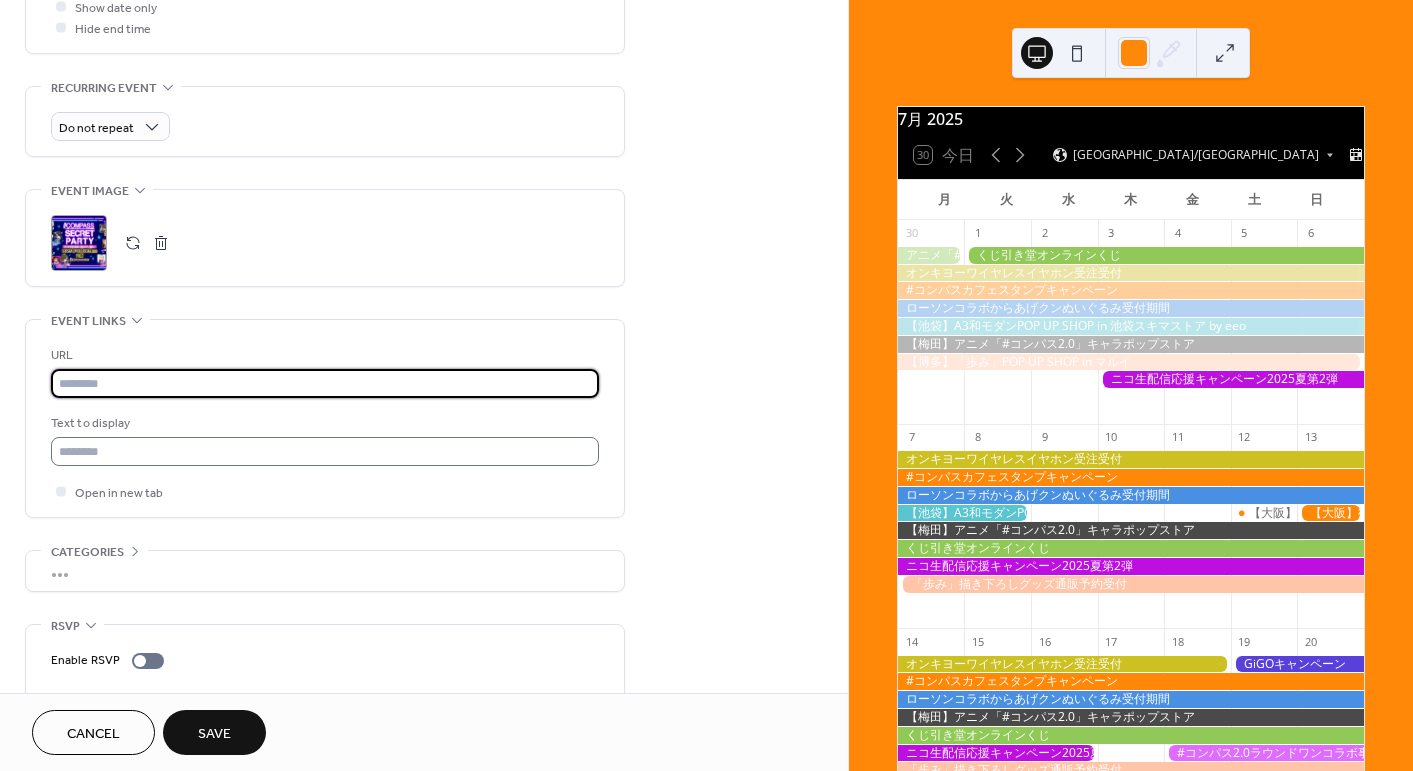 click at bounding box center [325, 383] 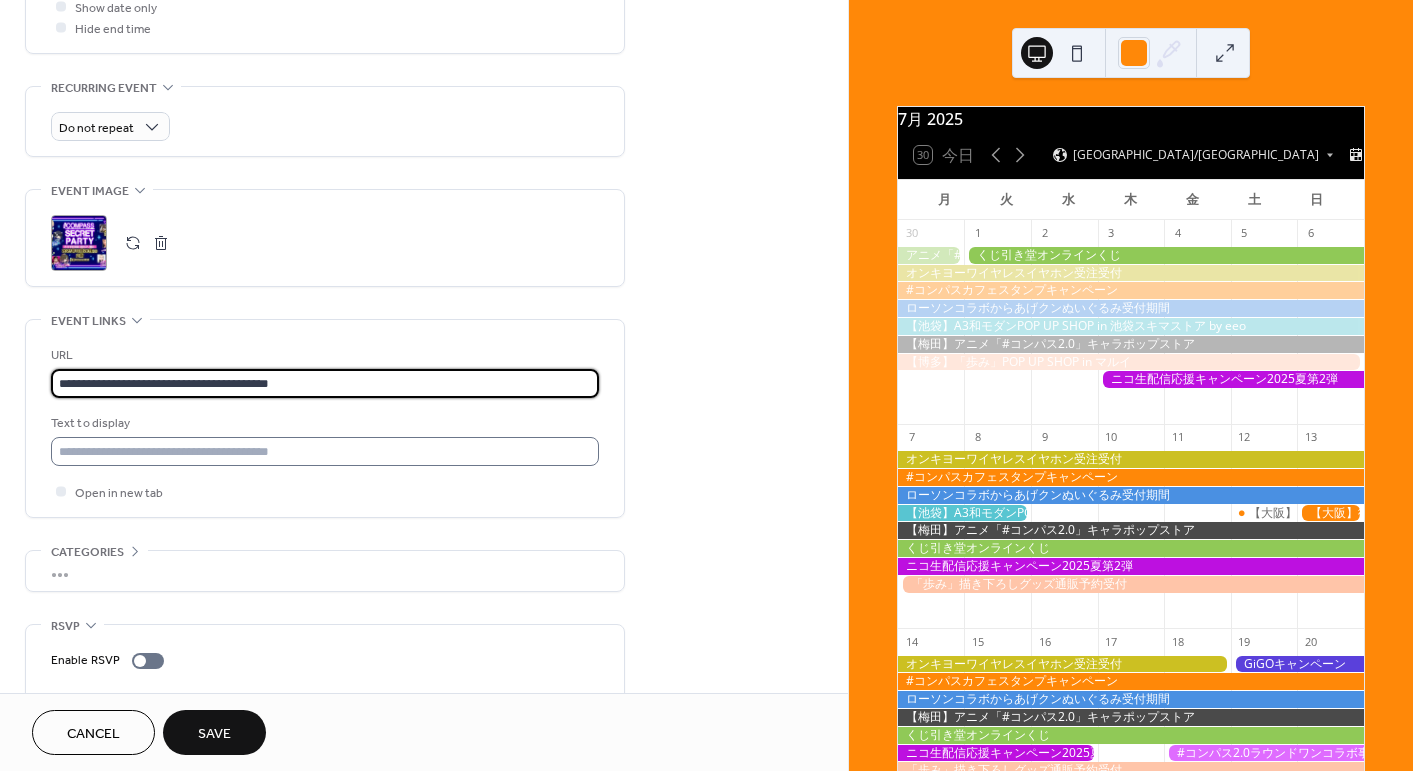 type on "**********" 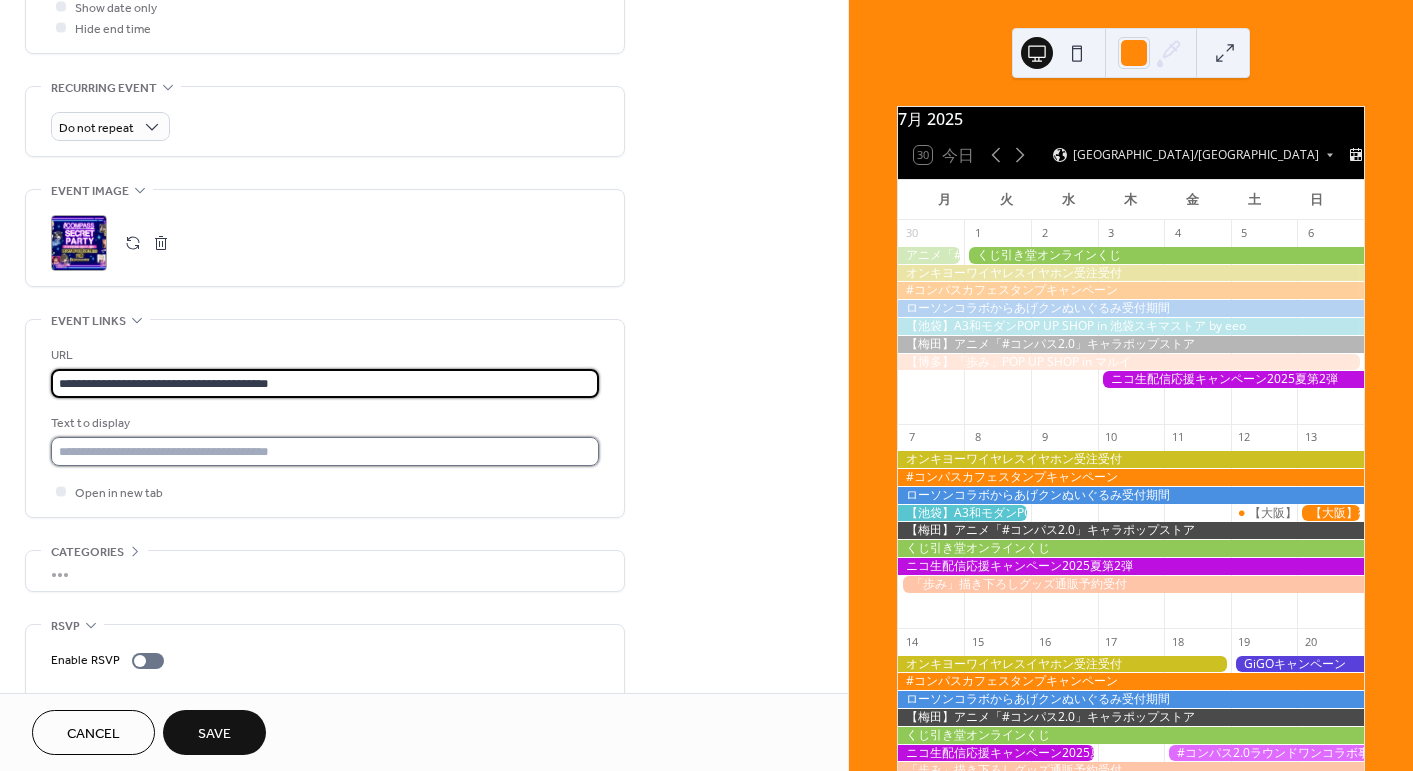click at bounding box center (325, 451) 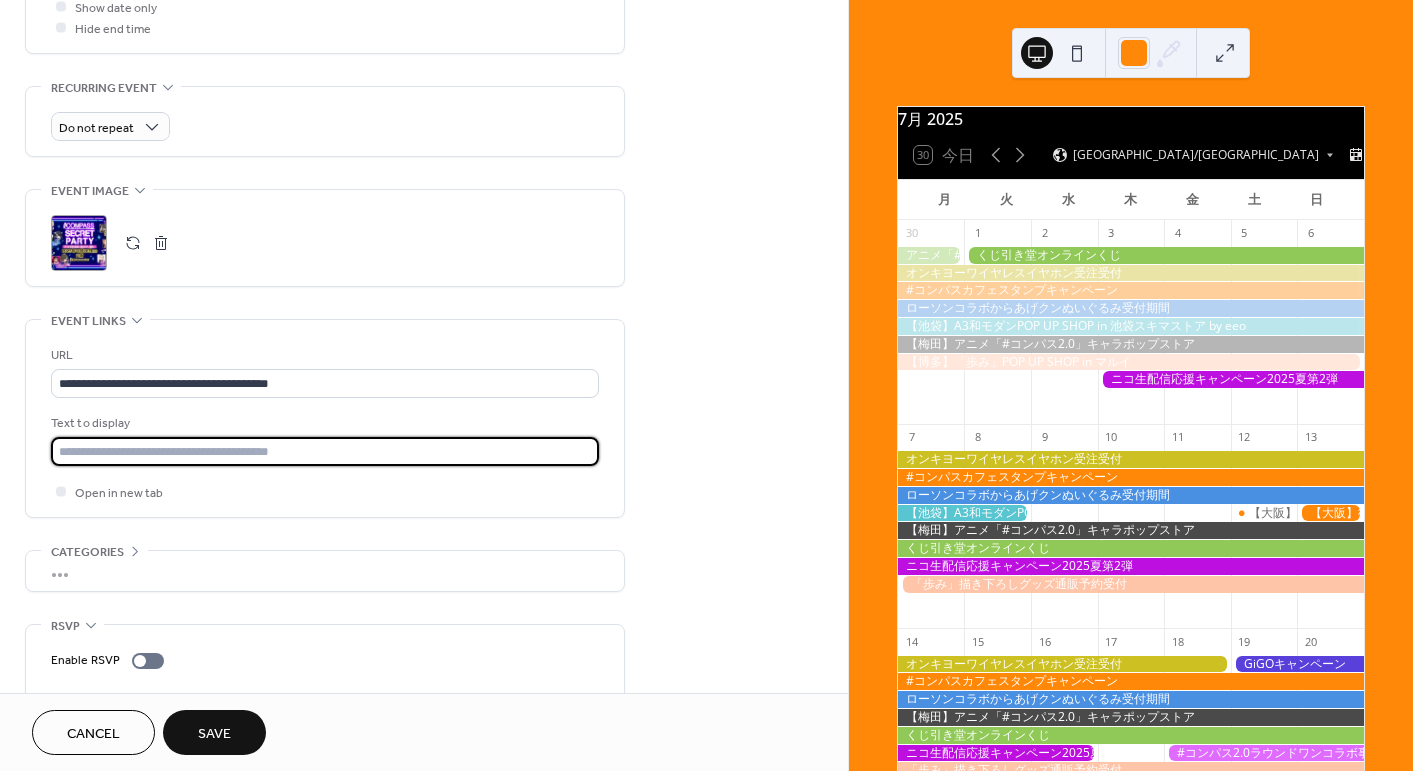 paste on "**********" 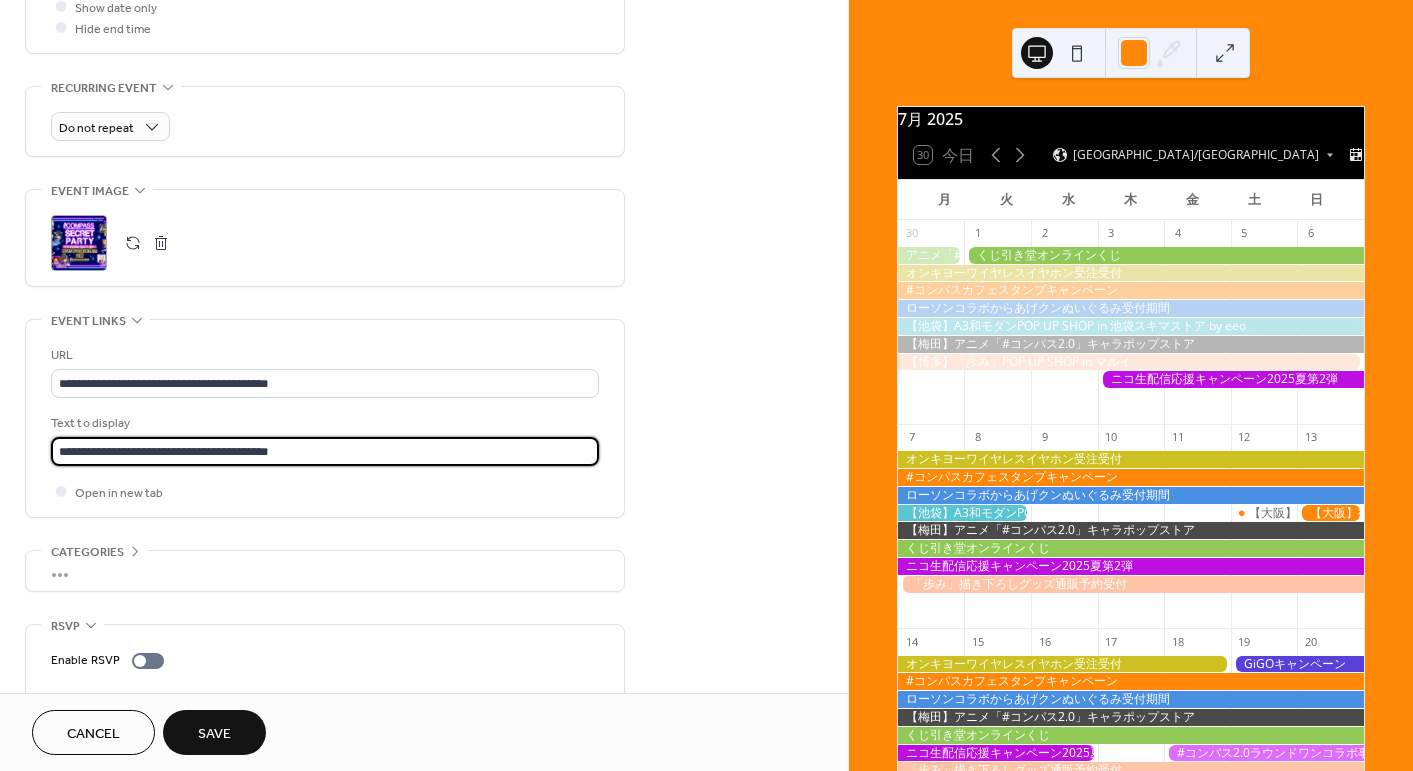 type on "**********" 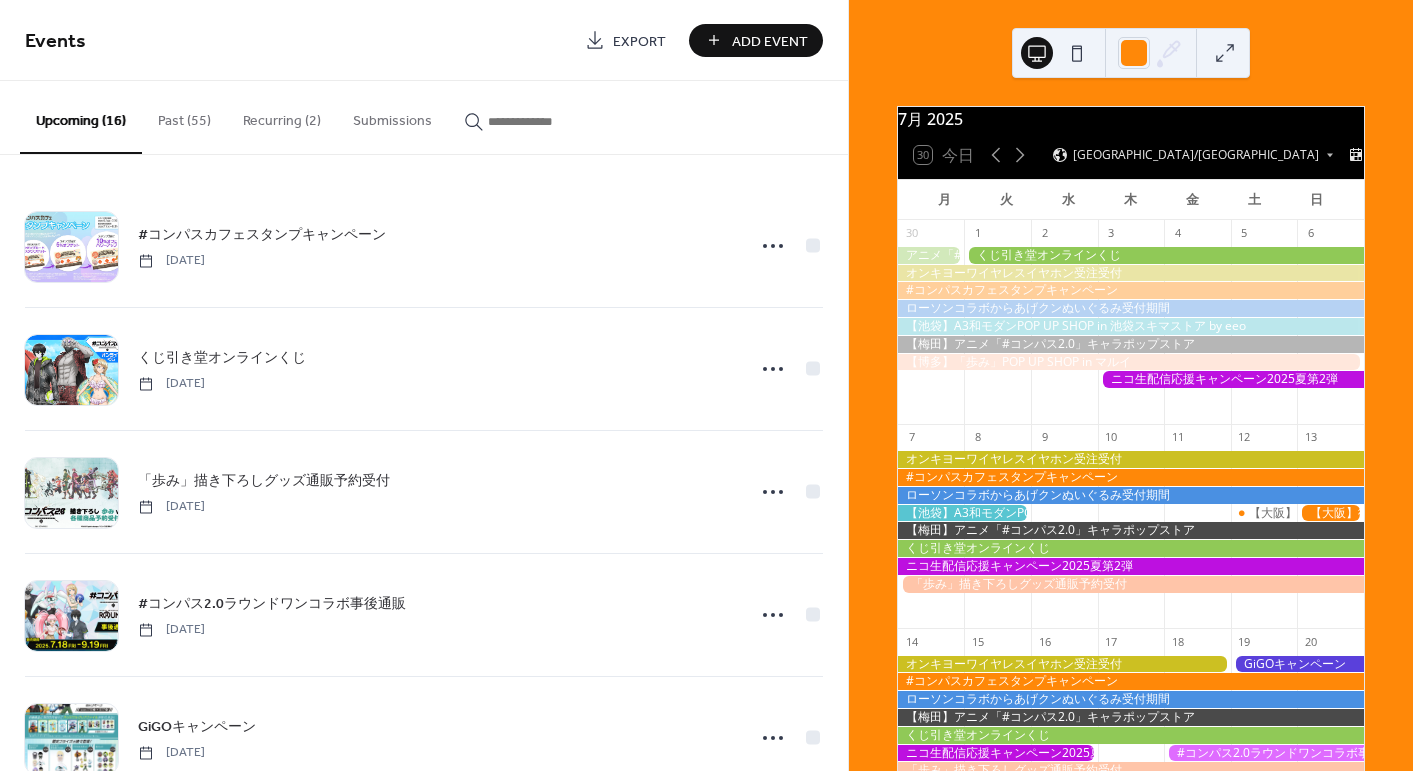 click on "Events Export Add Event" at bounding box center [424, 40] 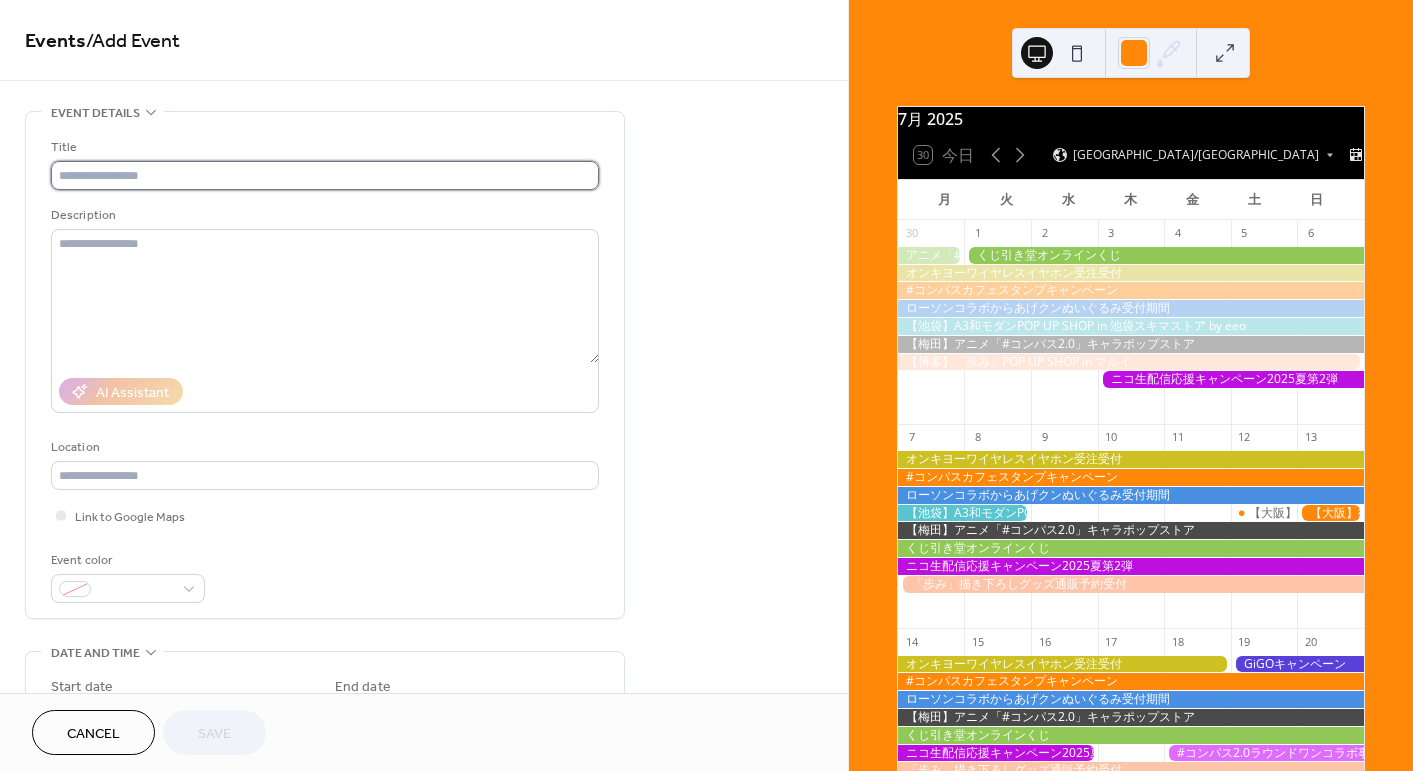 drag, startPoint x: 369, startPoint y: 181, endPoint x: 553, endPoint y: 185, distance: 184.04347 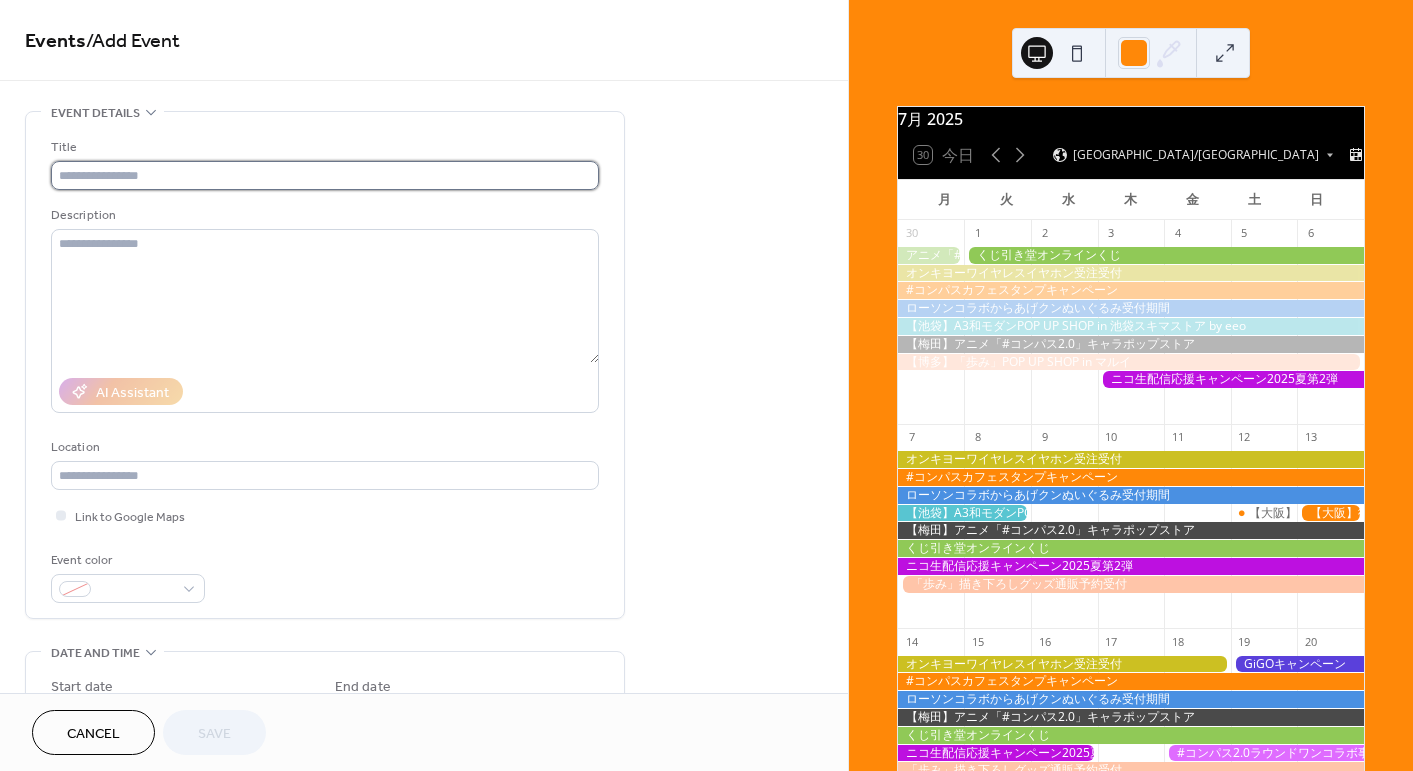 click at bounding box center [325, 175] 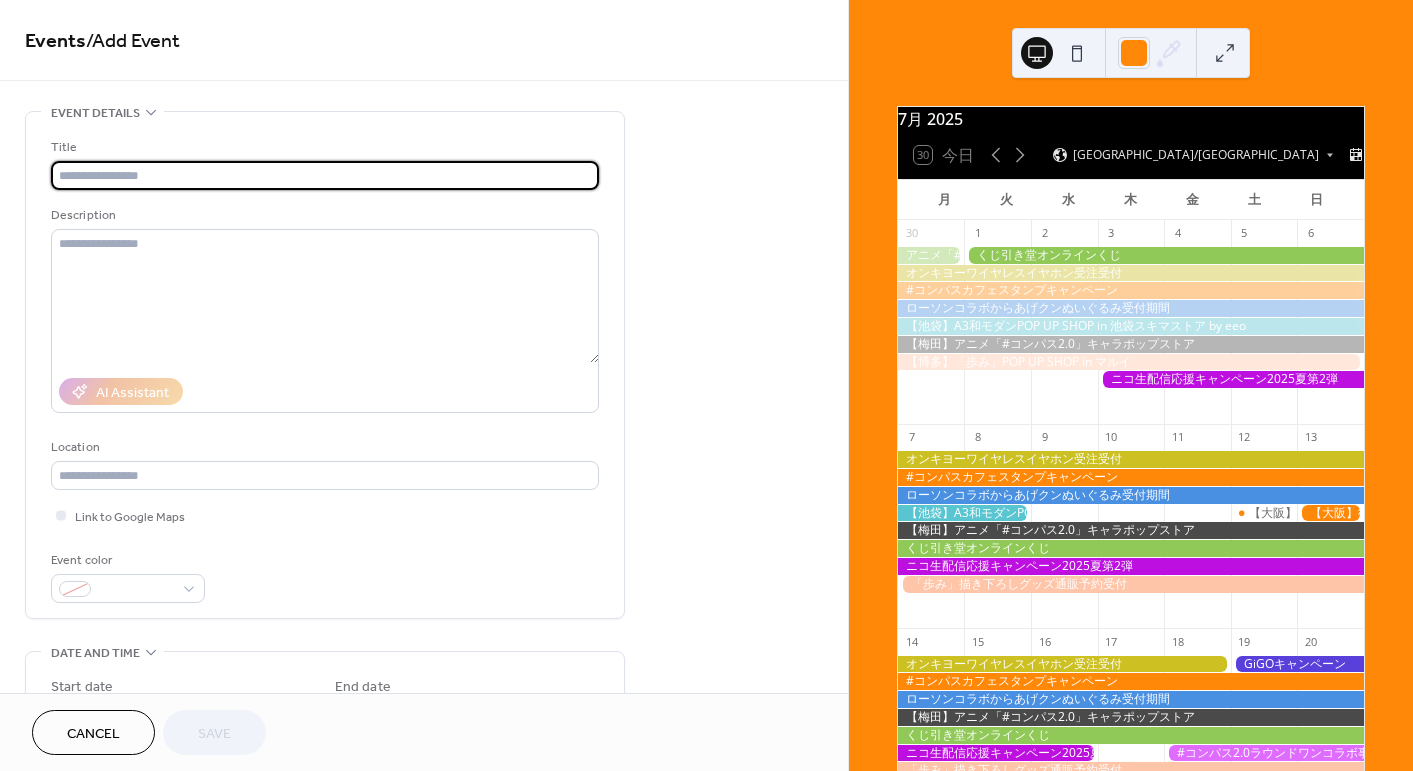 paste on "**********" 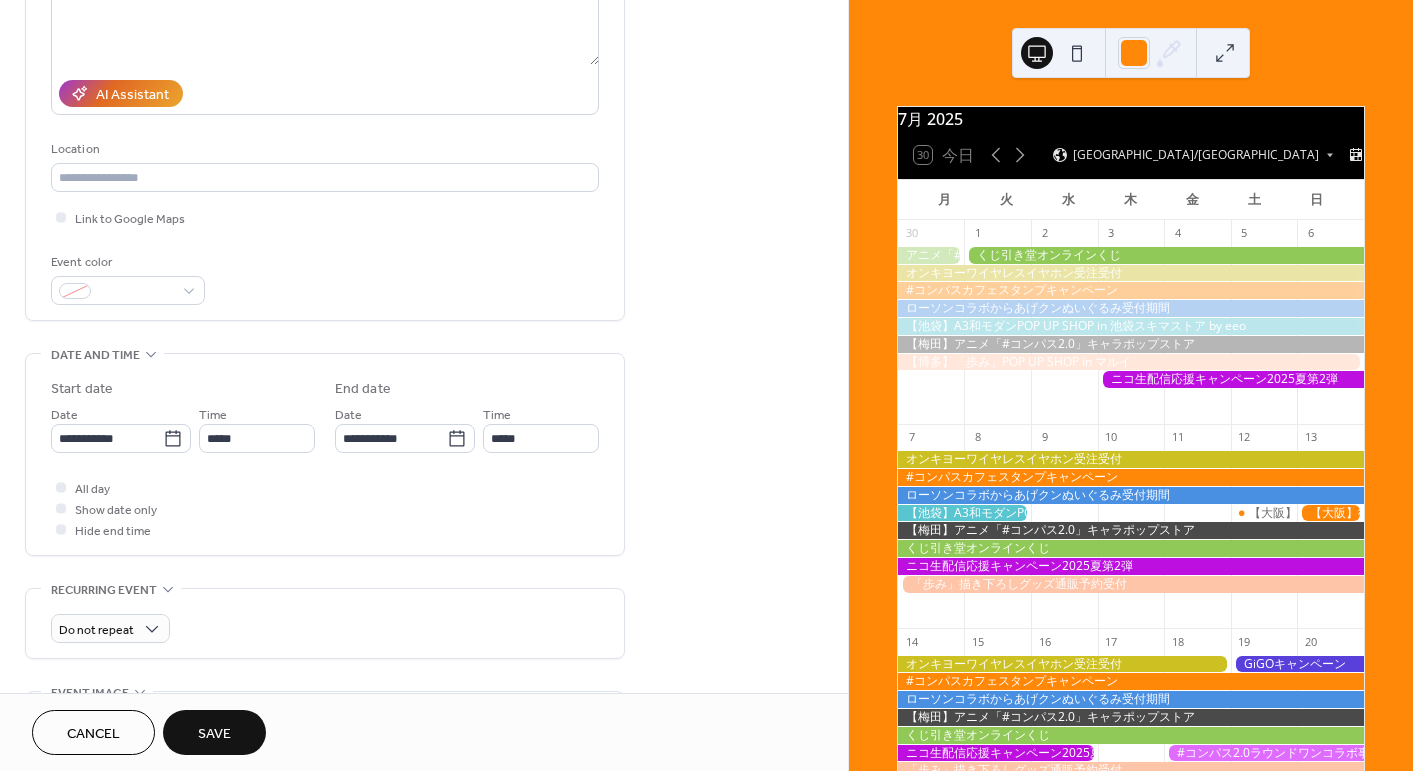 scroll, scrollTop: 300, scrollLeft: 0, axis: vertical 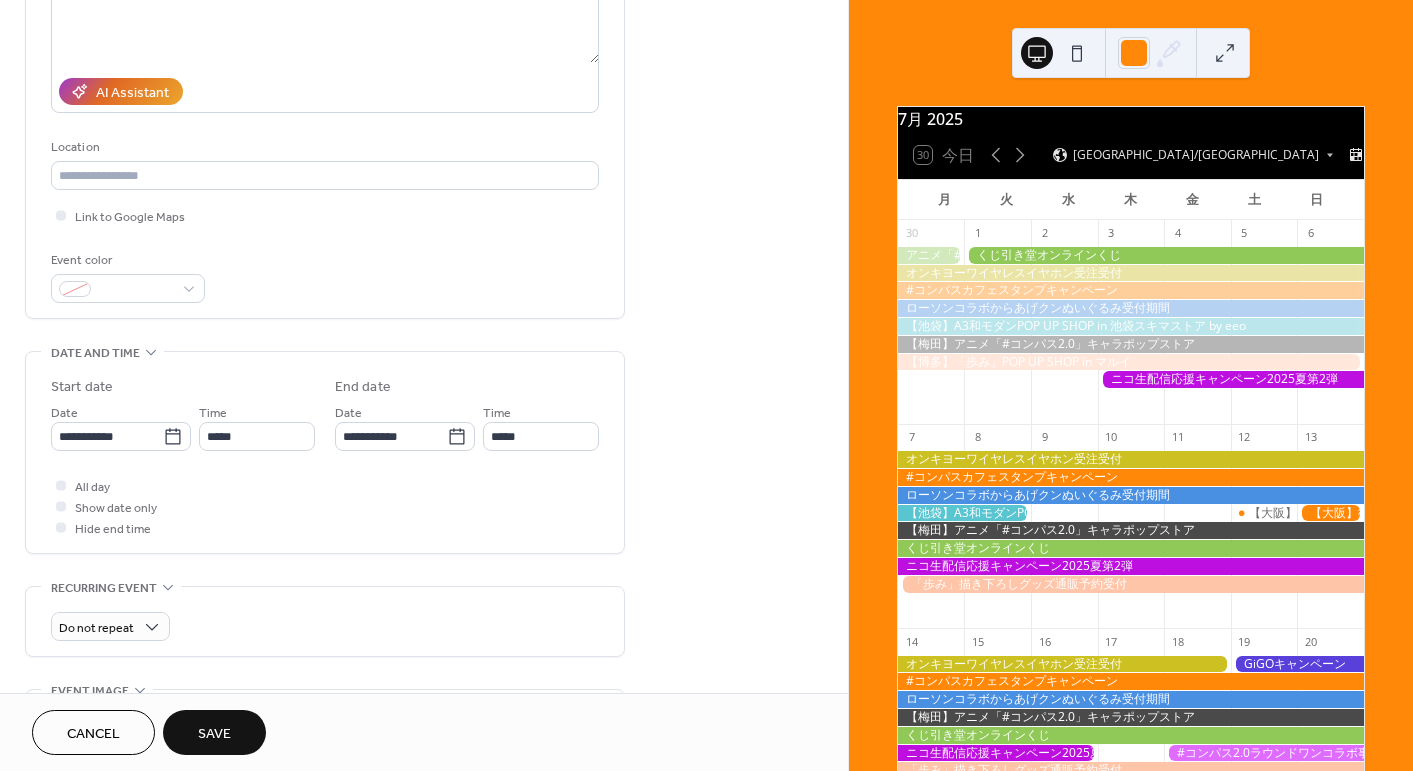 type on "**********" 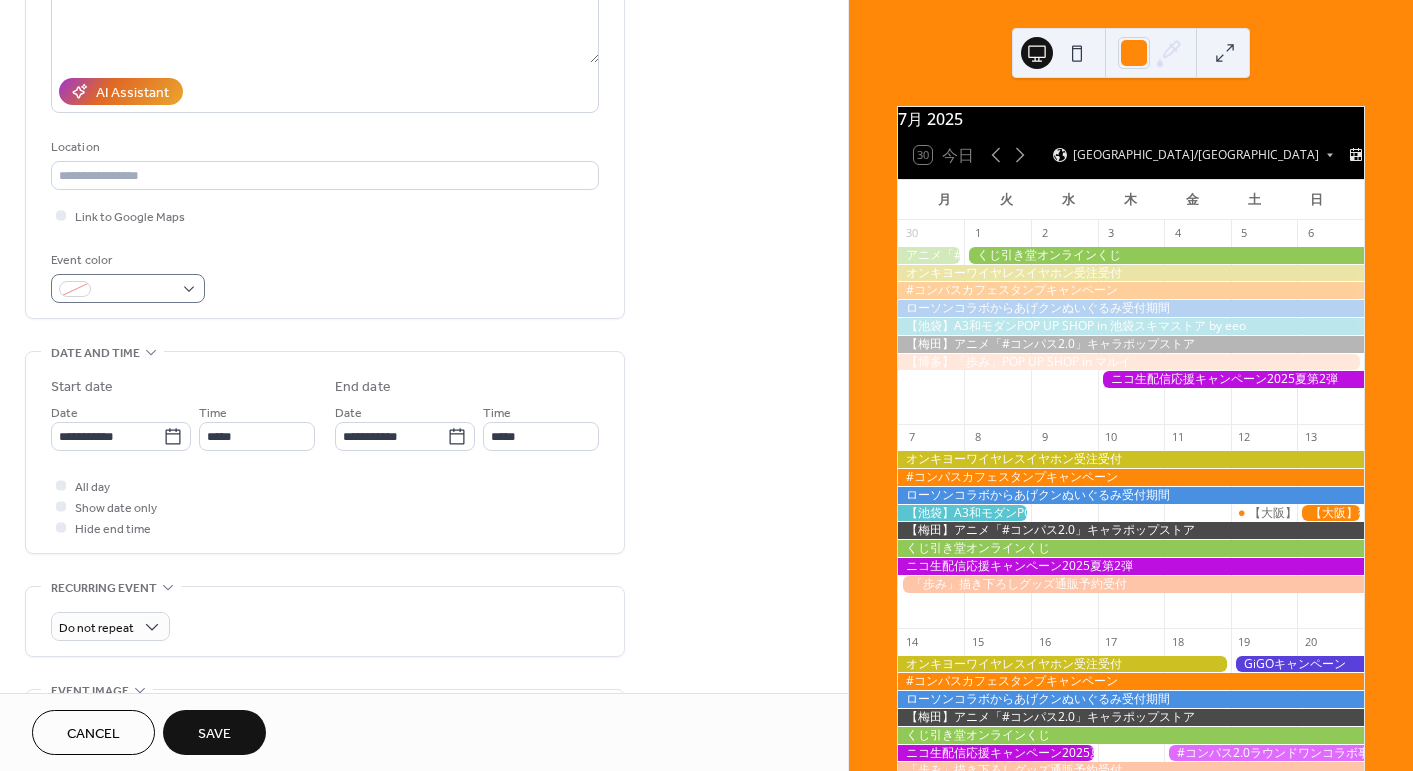 drag, startPoint x: 150, startPoint y: 272, endPoint x: 160, endPoint y: 278, distance: 11.661903 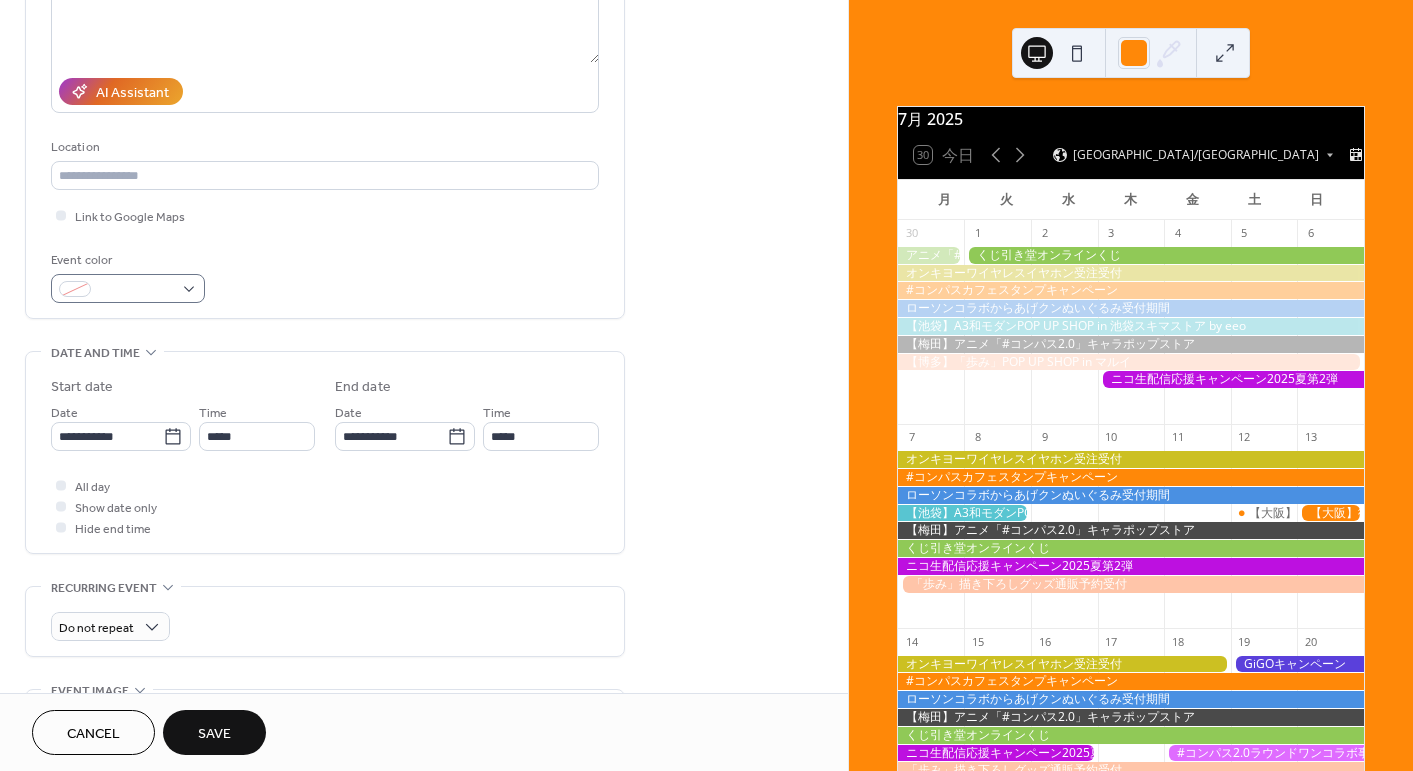 click on "Event color" at bounding box center (128, 276) 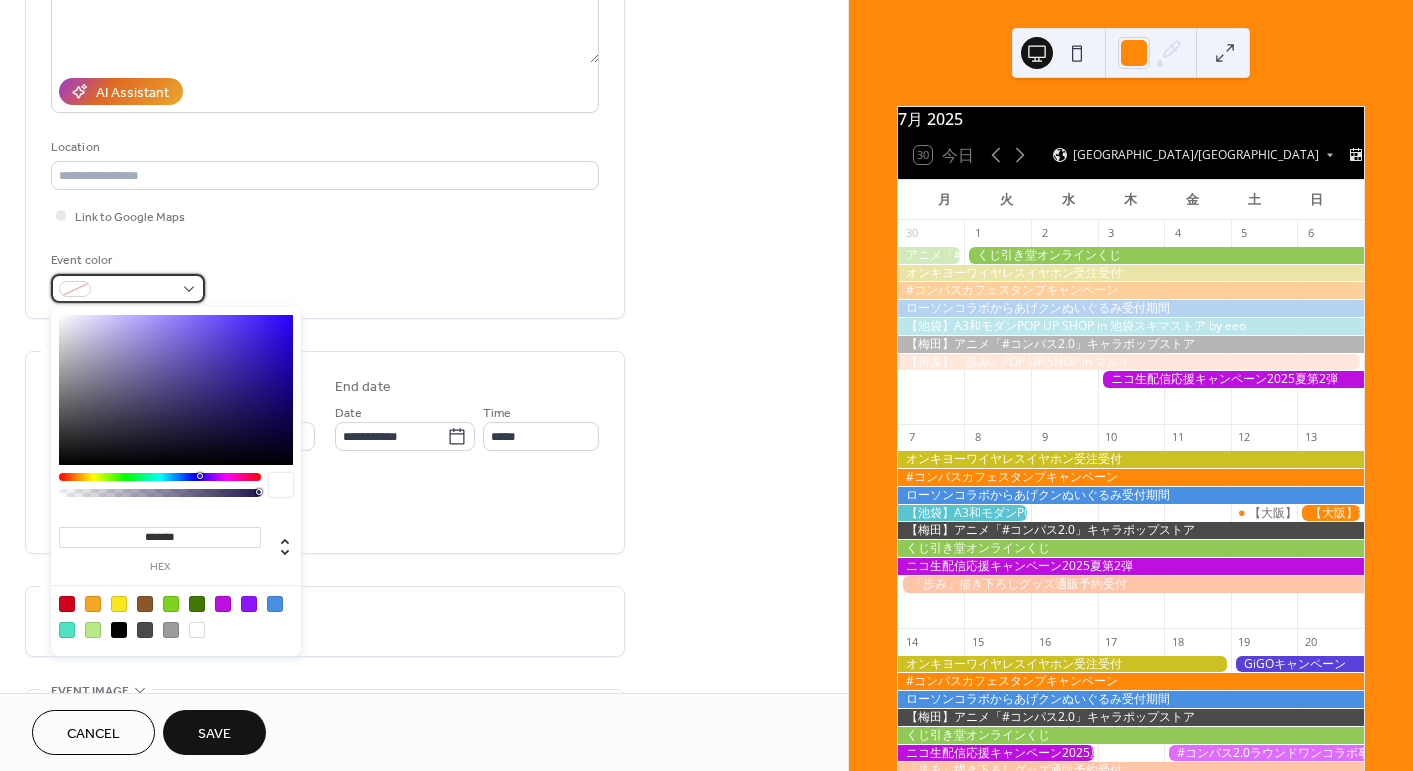 click at bounding box center (136, 290) 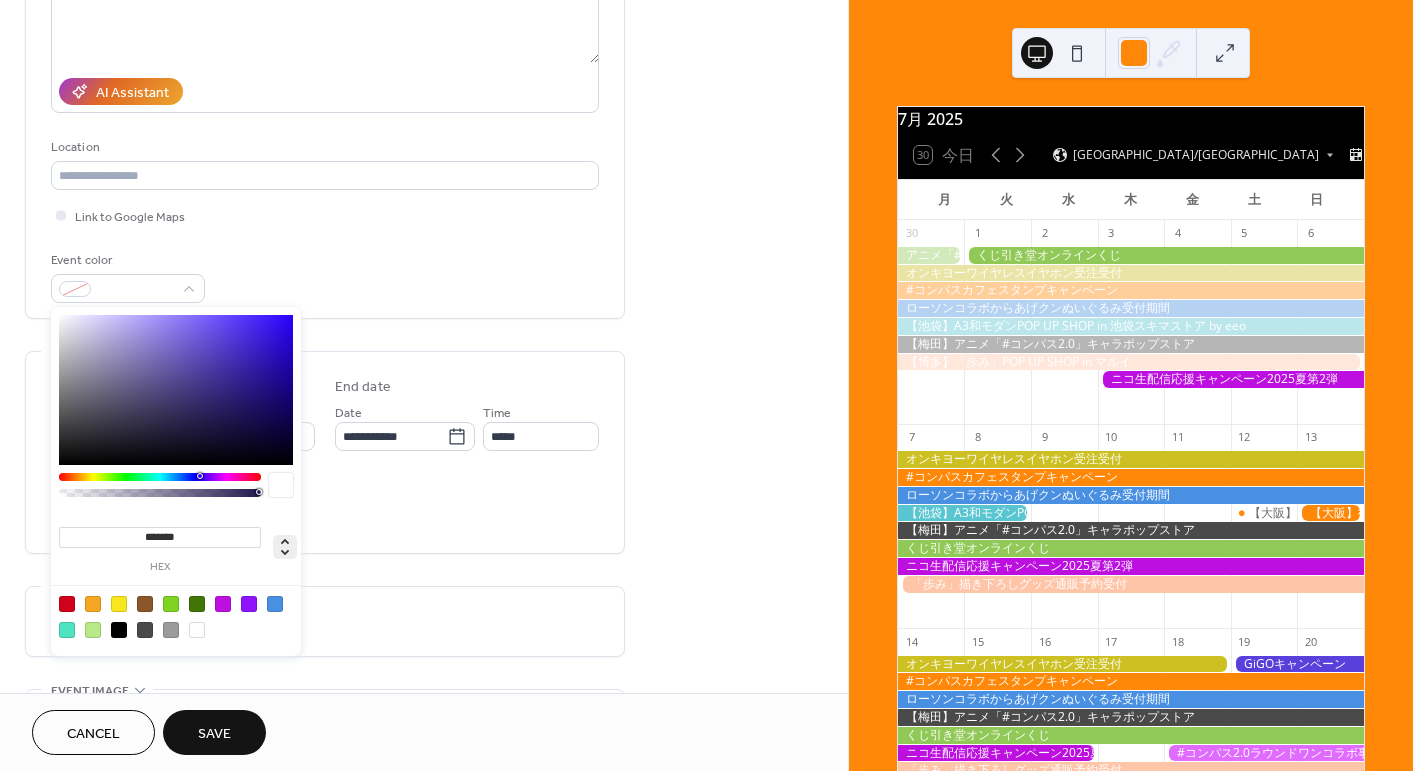 drag, startPoint x: 146, startPoint y: 535, endPoint x: 285, endPoint y: 523, distance: 139.51703 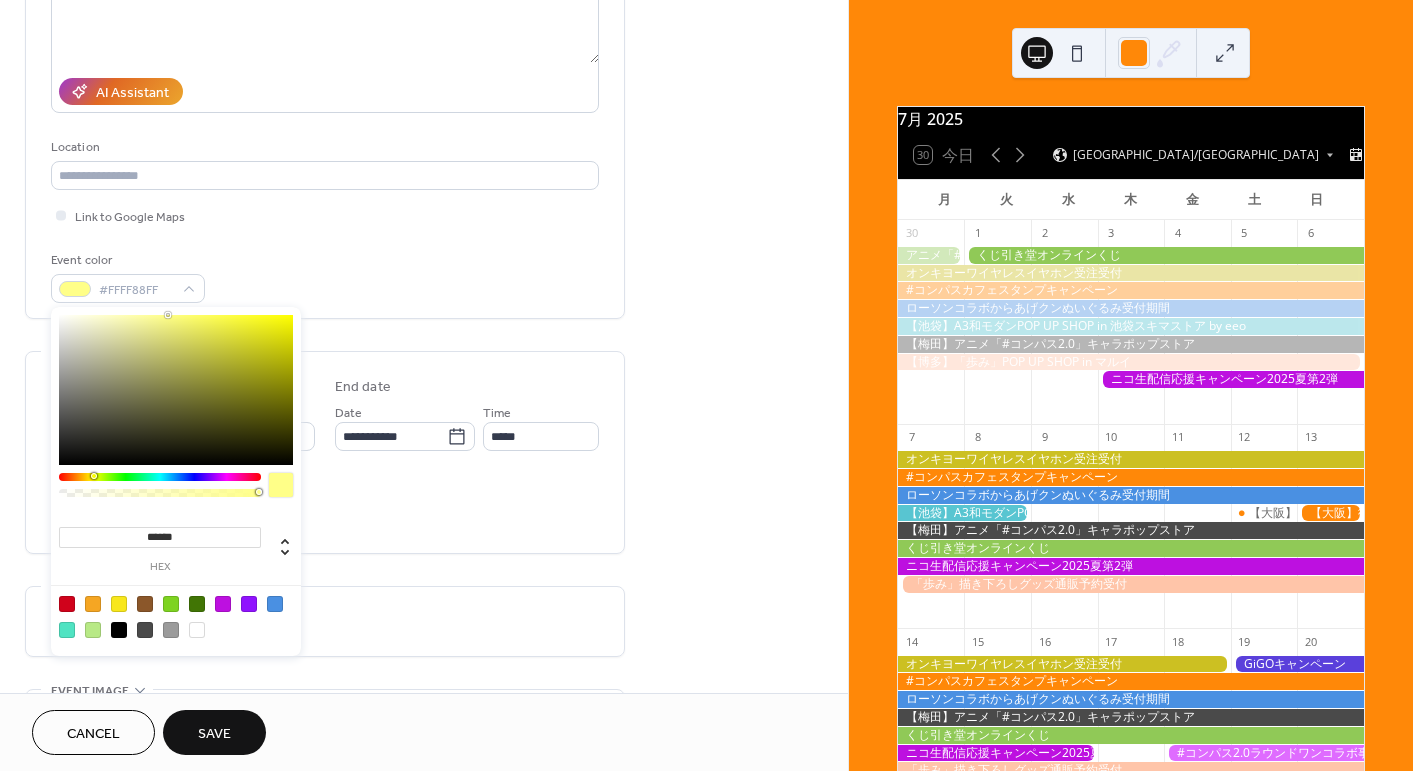 type on "*******" 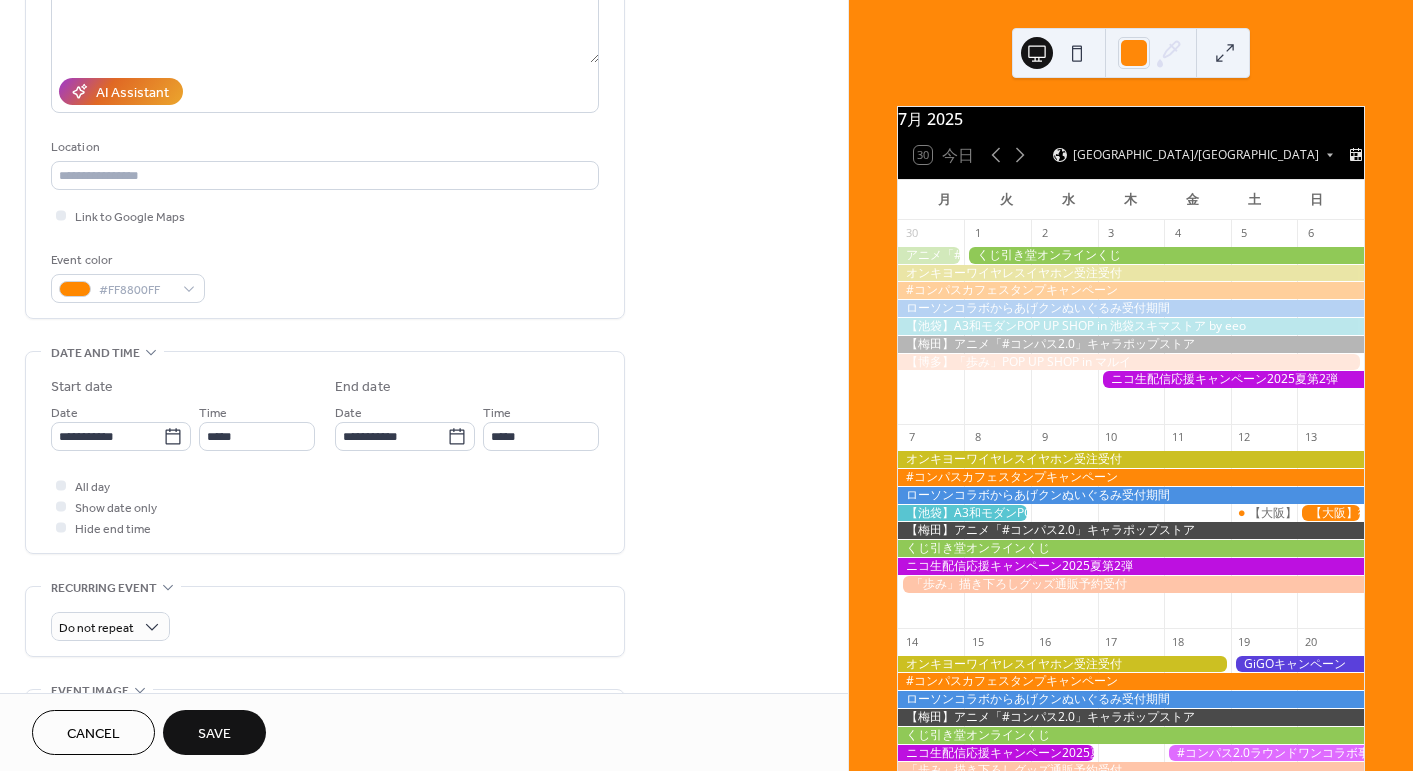 click on "**********" at bounding box center (325, 457) 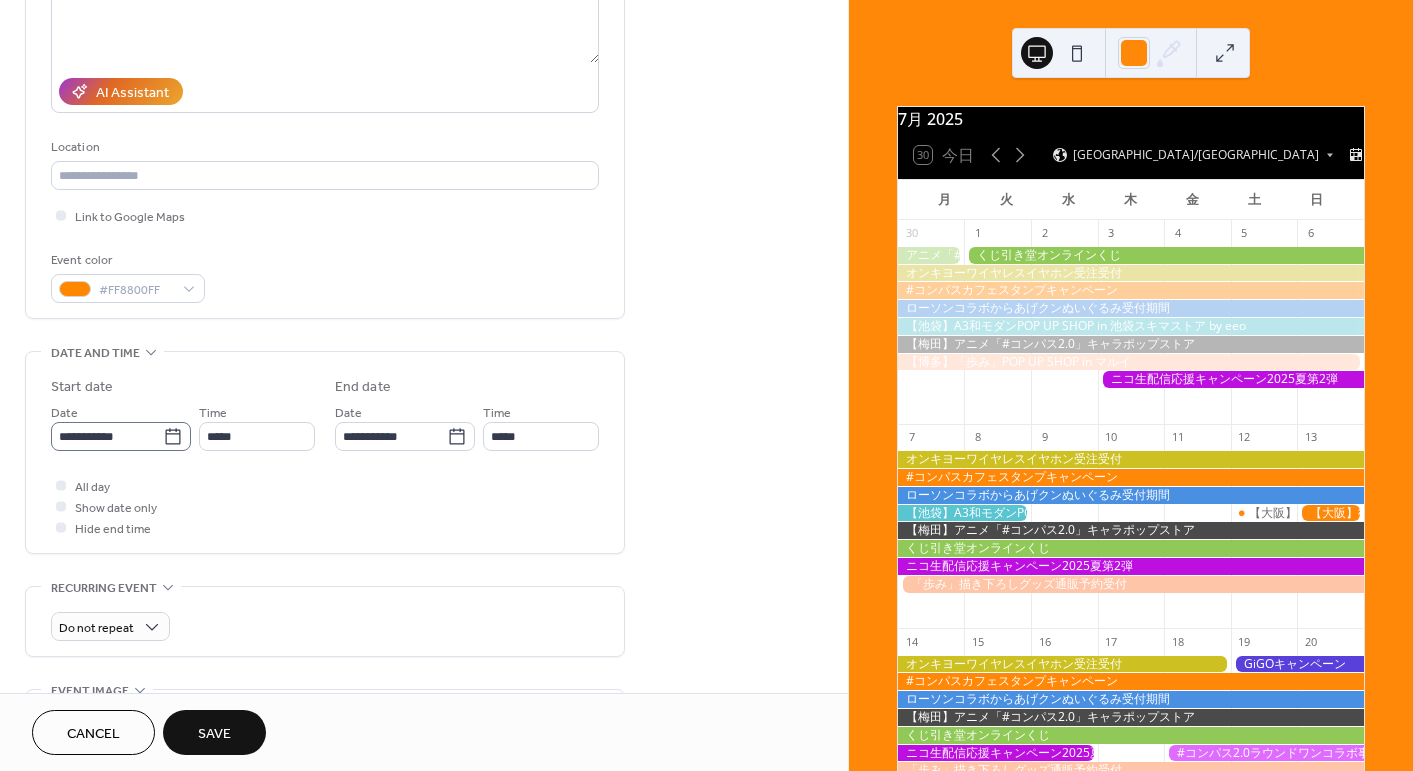 click 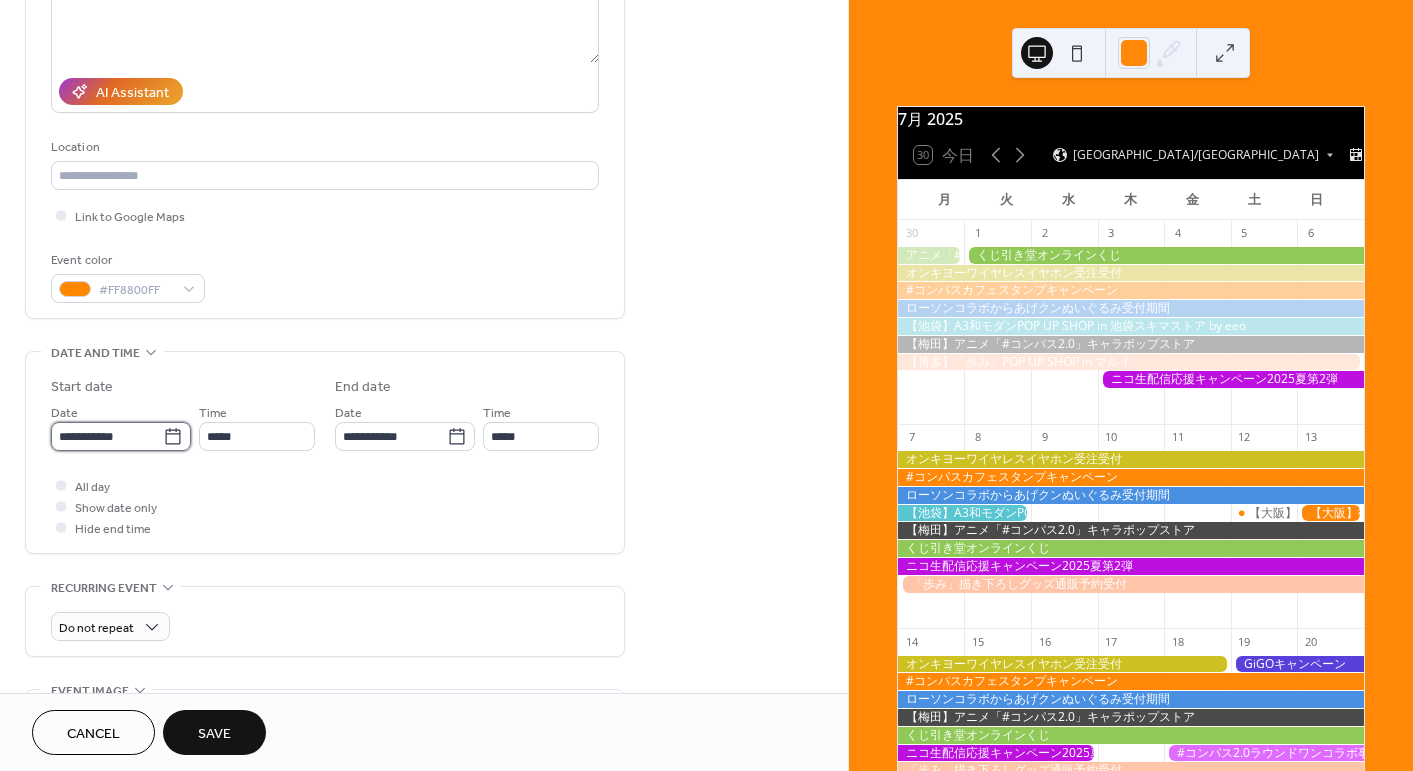 click on "**********" at bounding box center [107, 436] 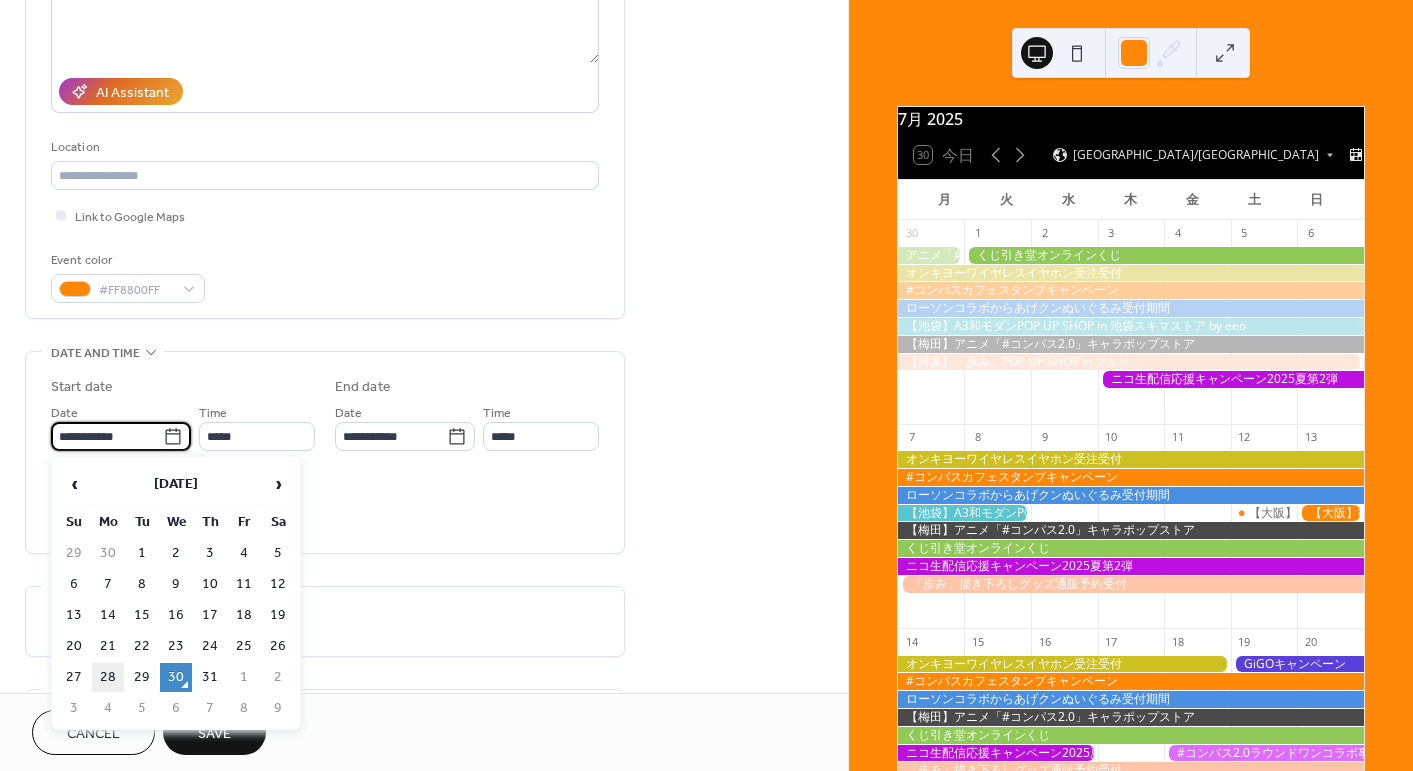 click on "28" at bounding box center [108, 677] 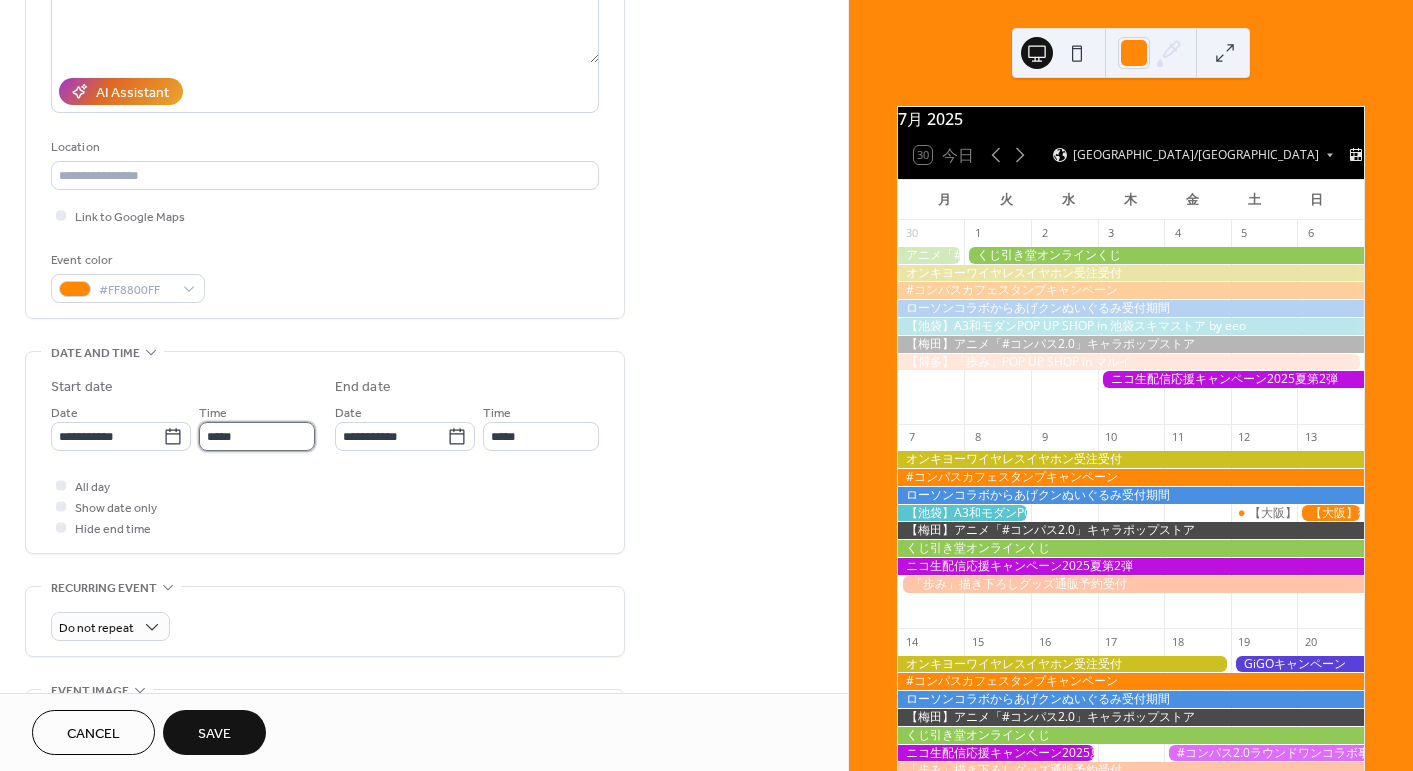click on "*****" at bounding box center [257, 436] 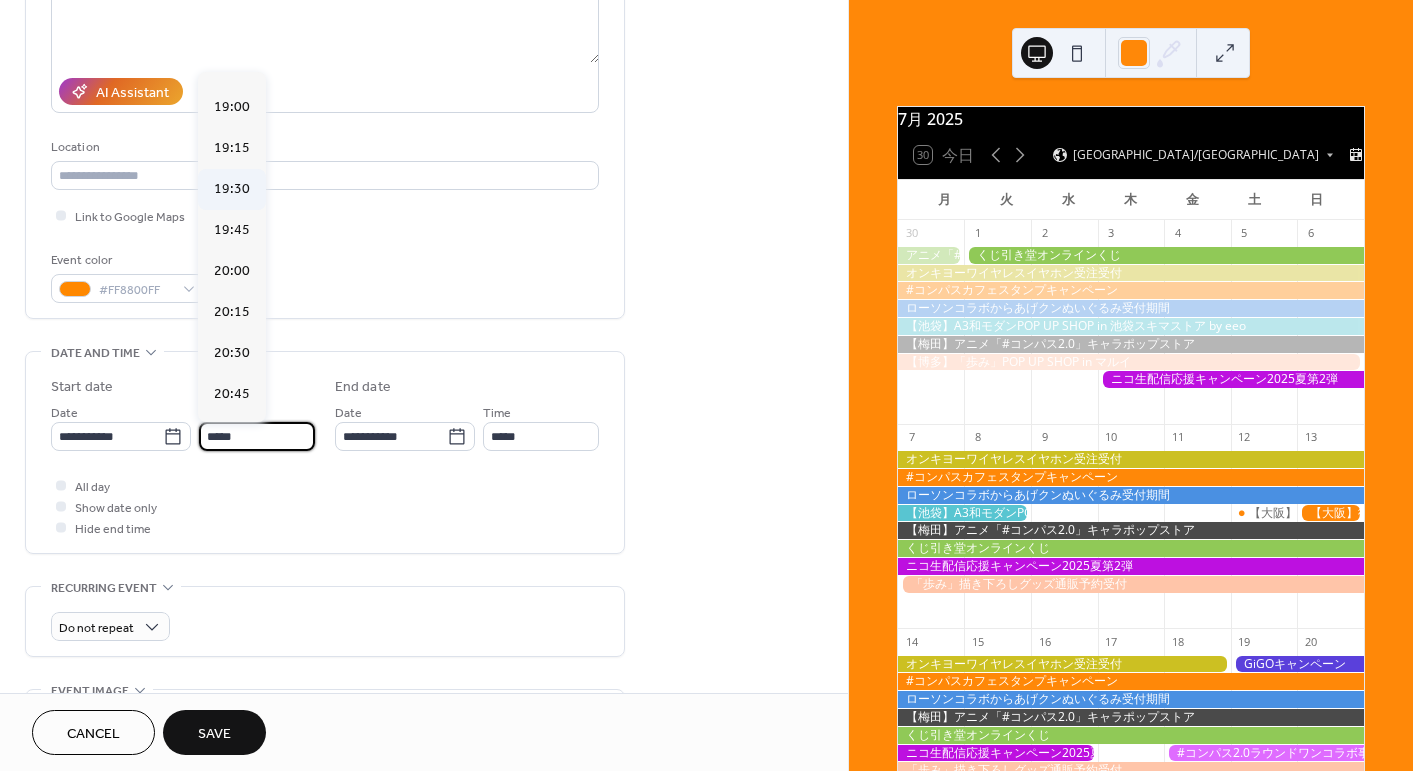 scroll, scrollTop: 3164, scrollLeft: 0, axis: vertical 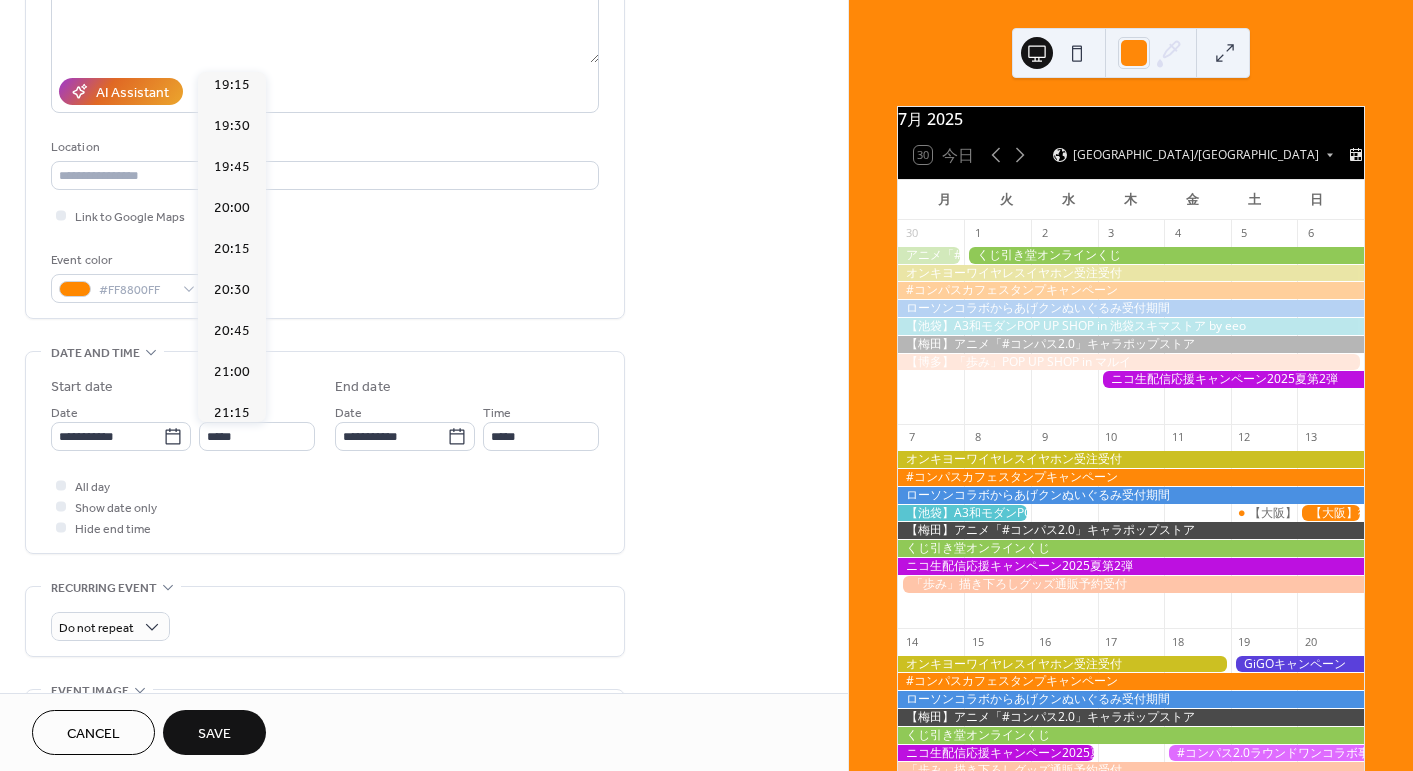 click on "19:00" at bounding box center [232, 44] 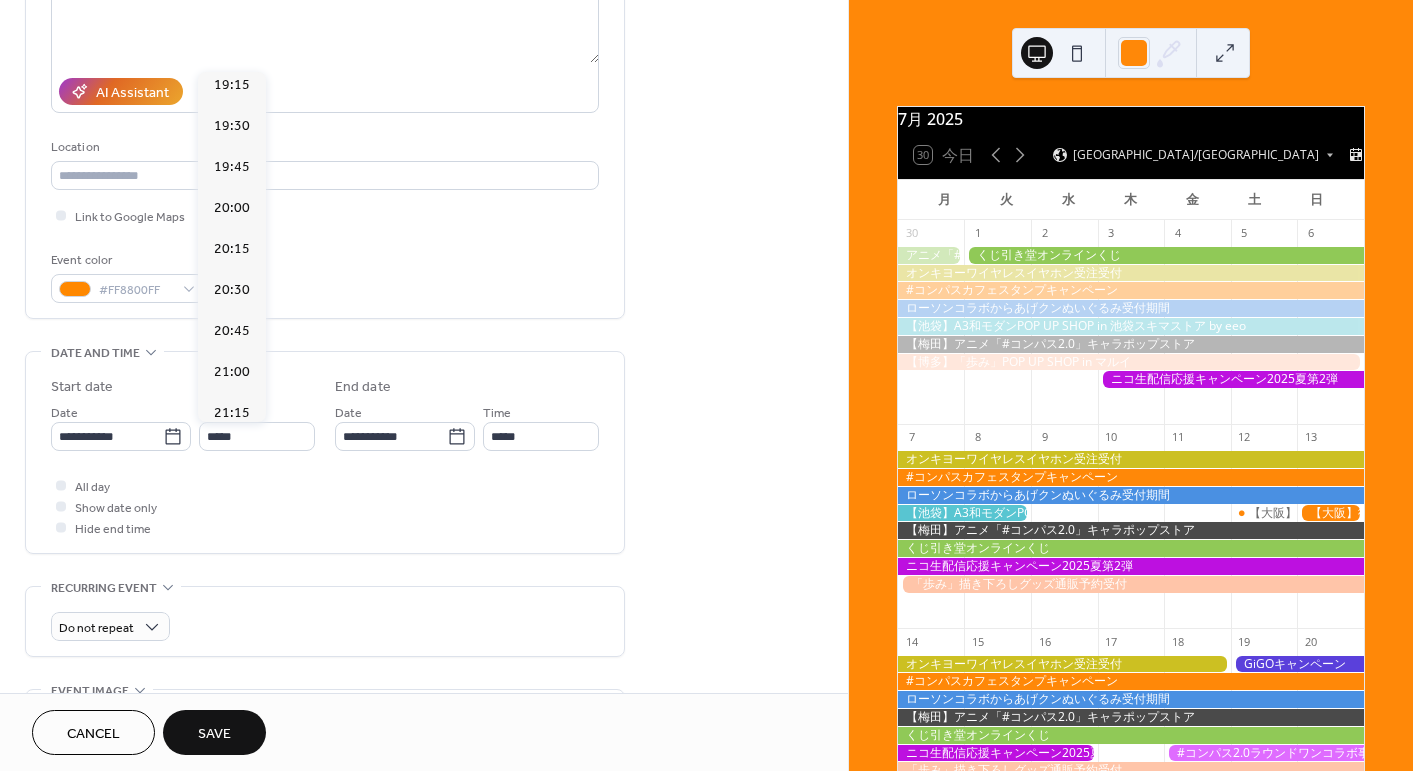 type on "*****" 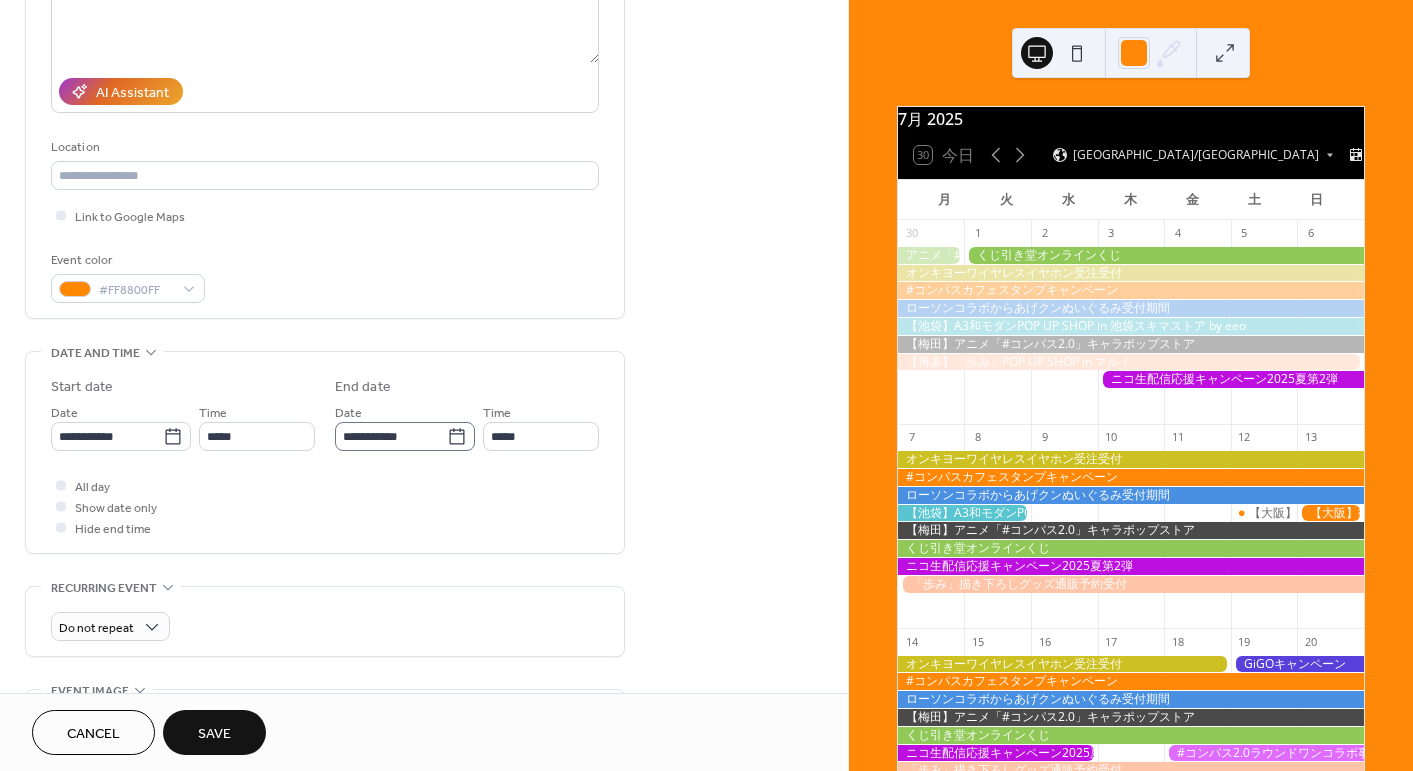 click 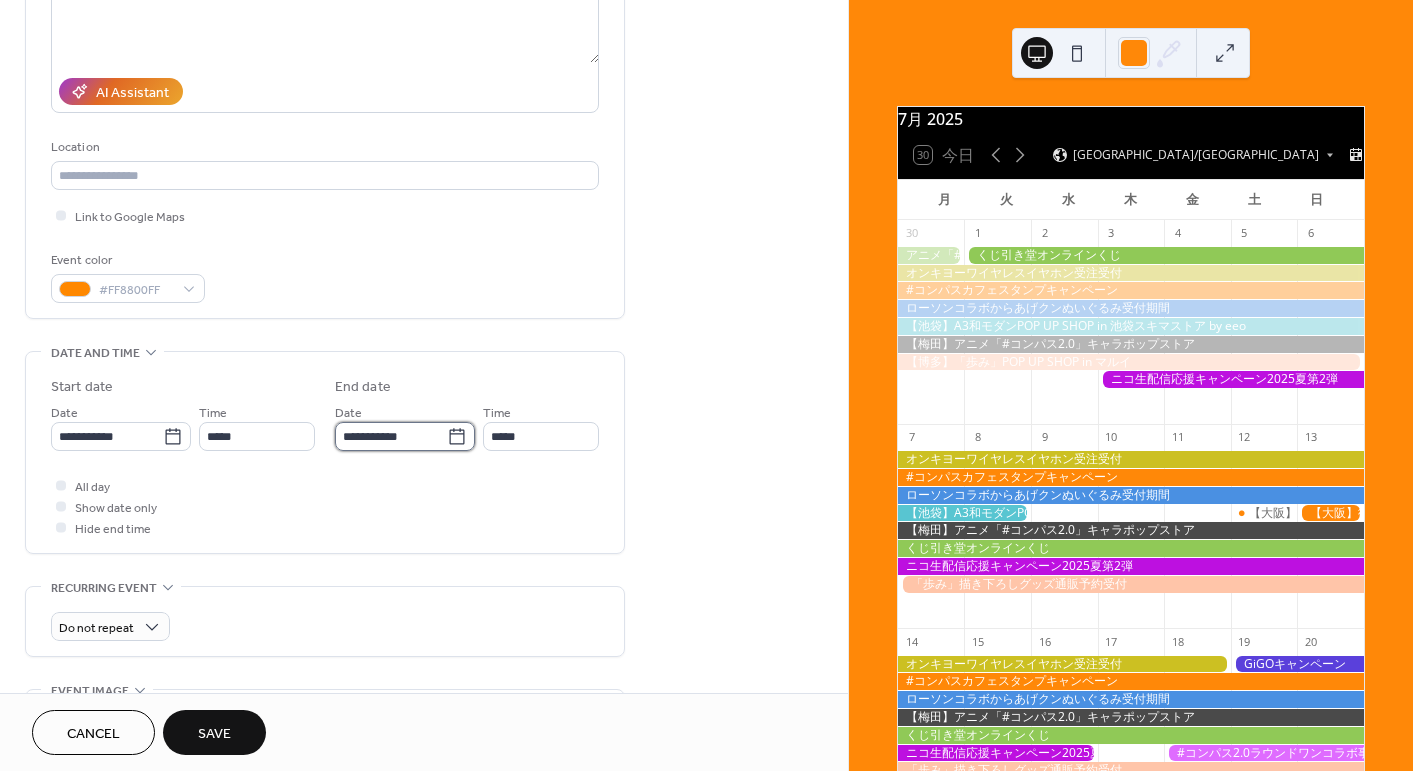 click on "**********" at bounding box center (391, 436) 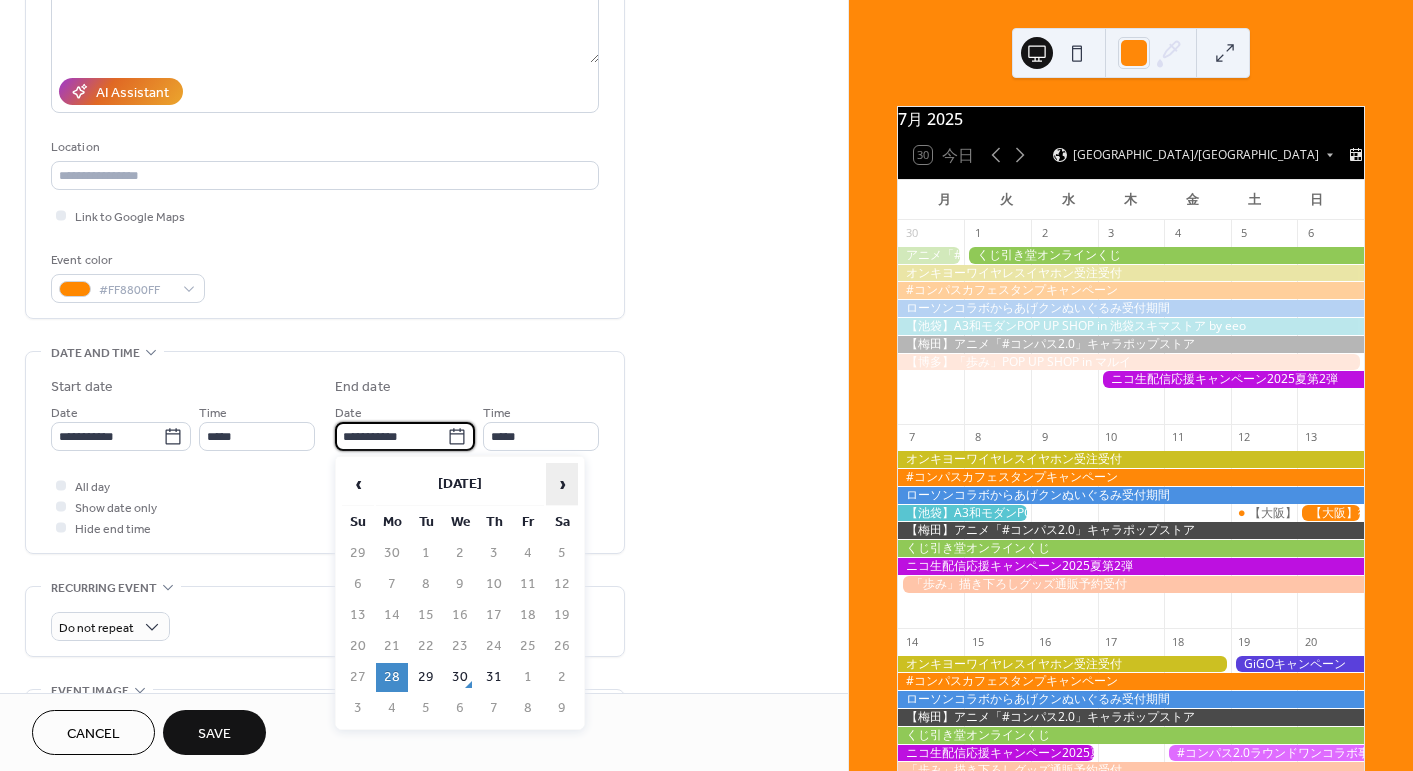 click on "›" at bounding box center (562, 484) 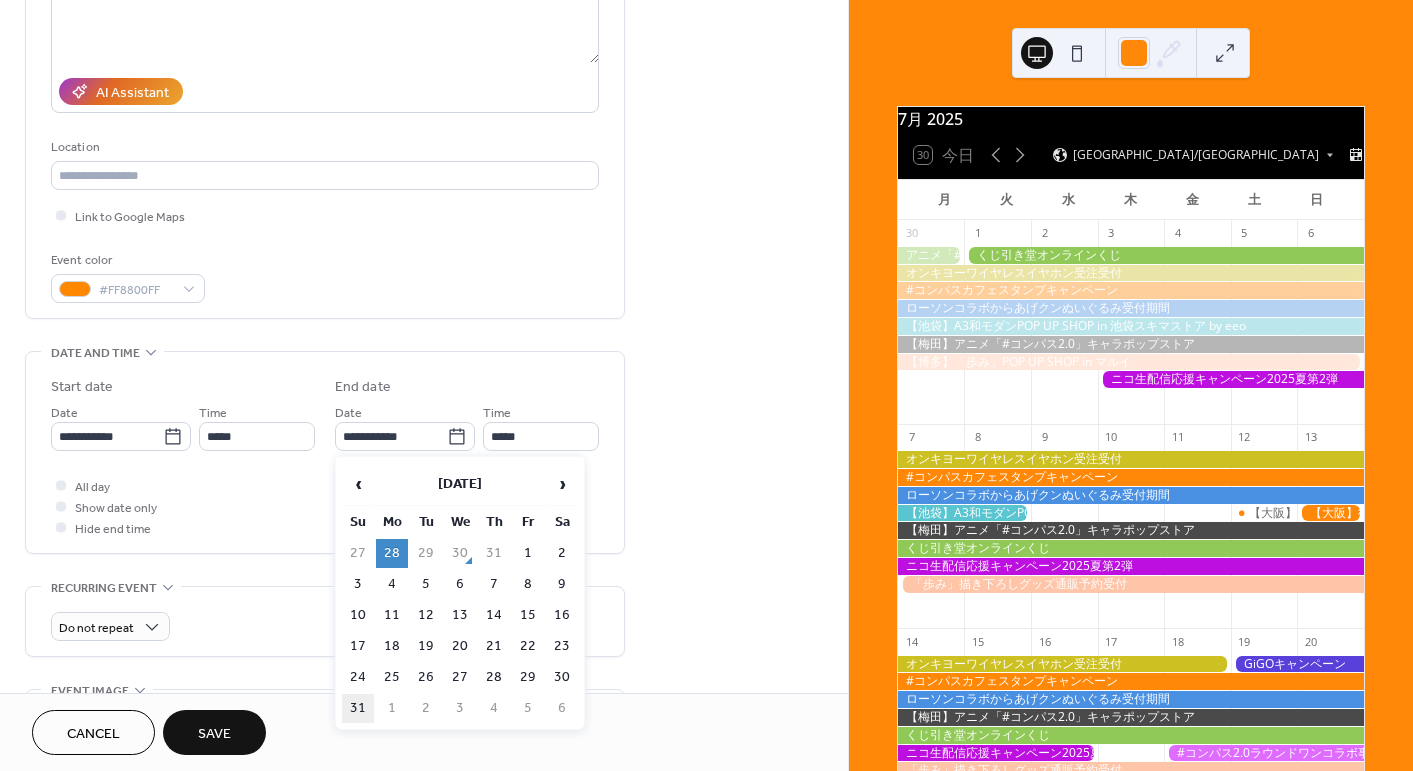 click on "31" at bounding box center (358, 708) 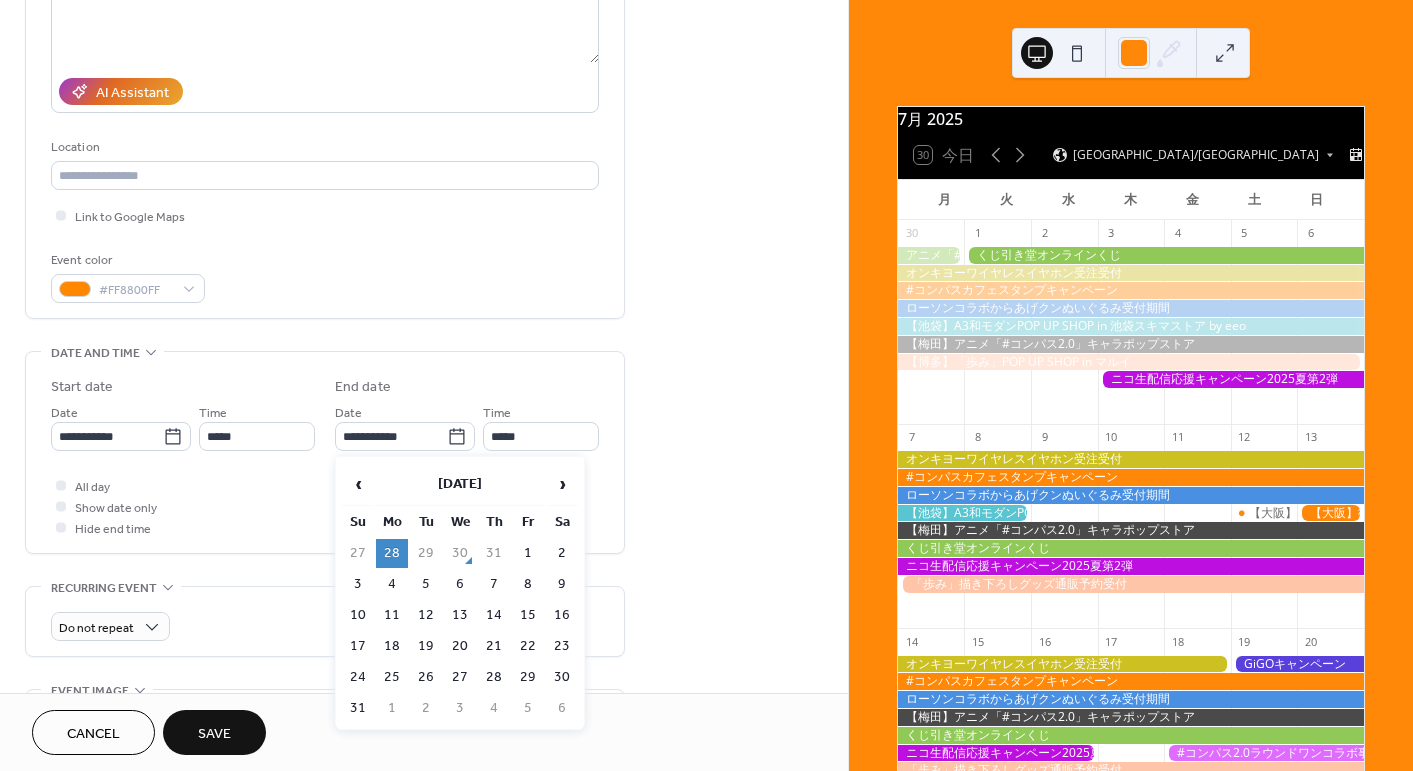 type on "**********" 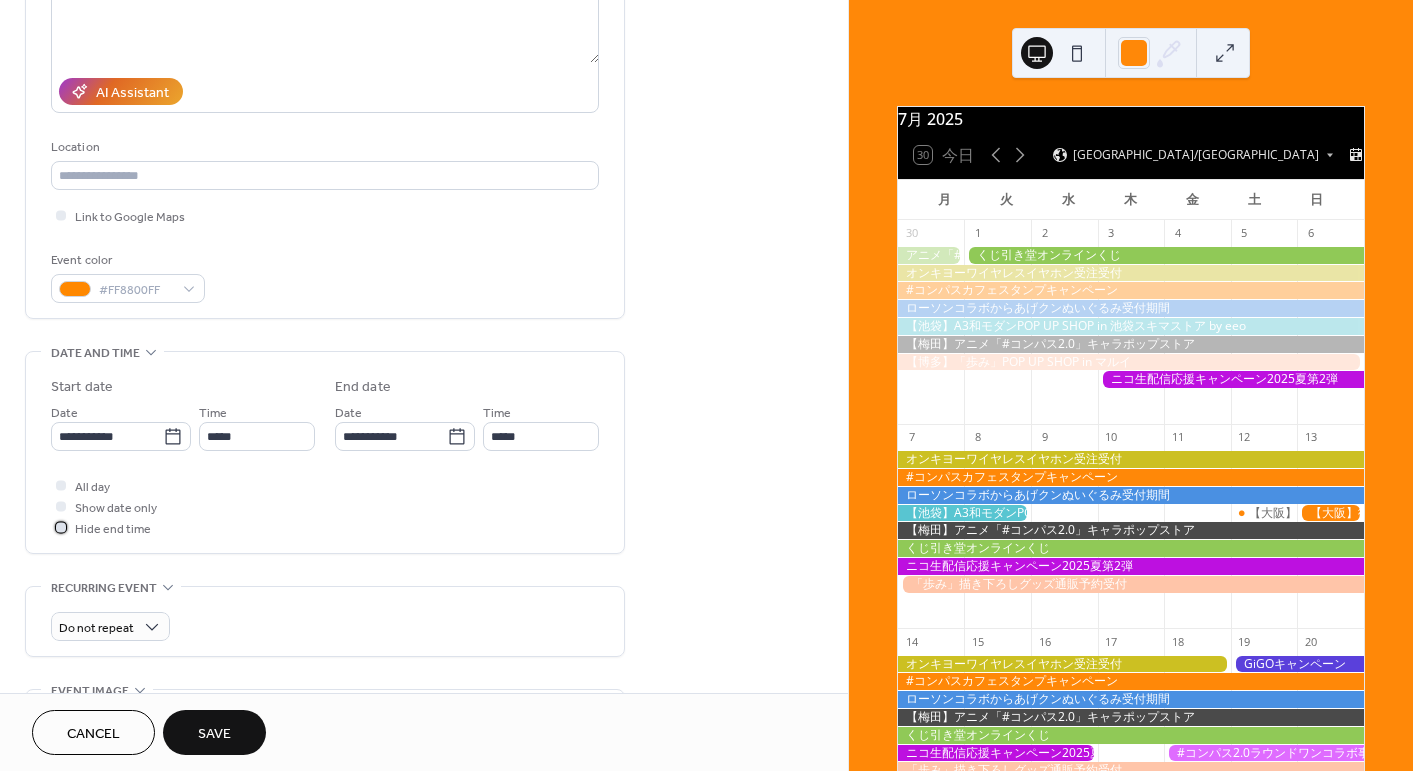 click on "Hide end time" at bounding box center (113, 527) 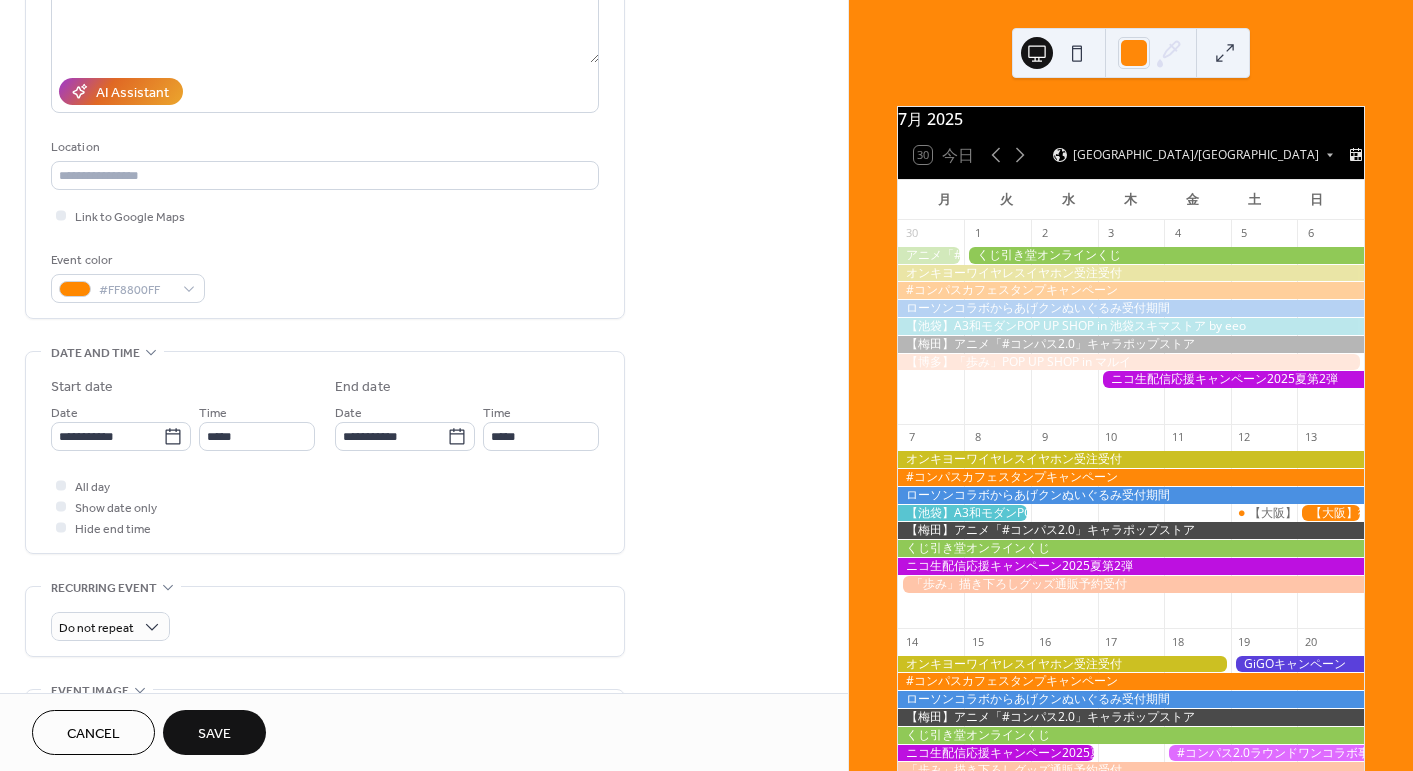 click on "Show date only" at bounding box center [116, 508] 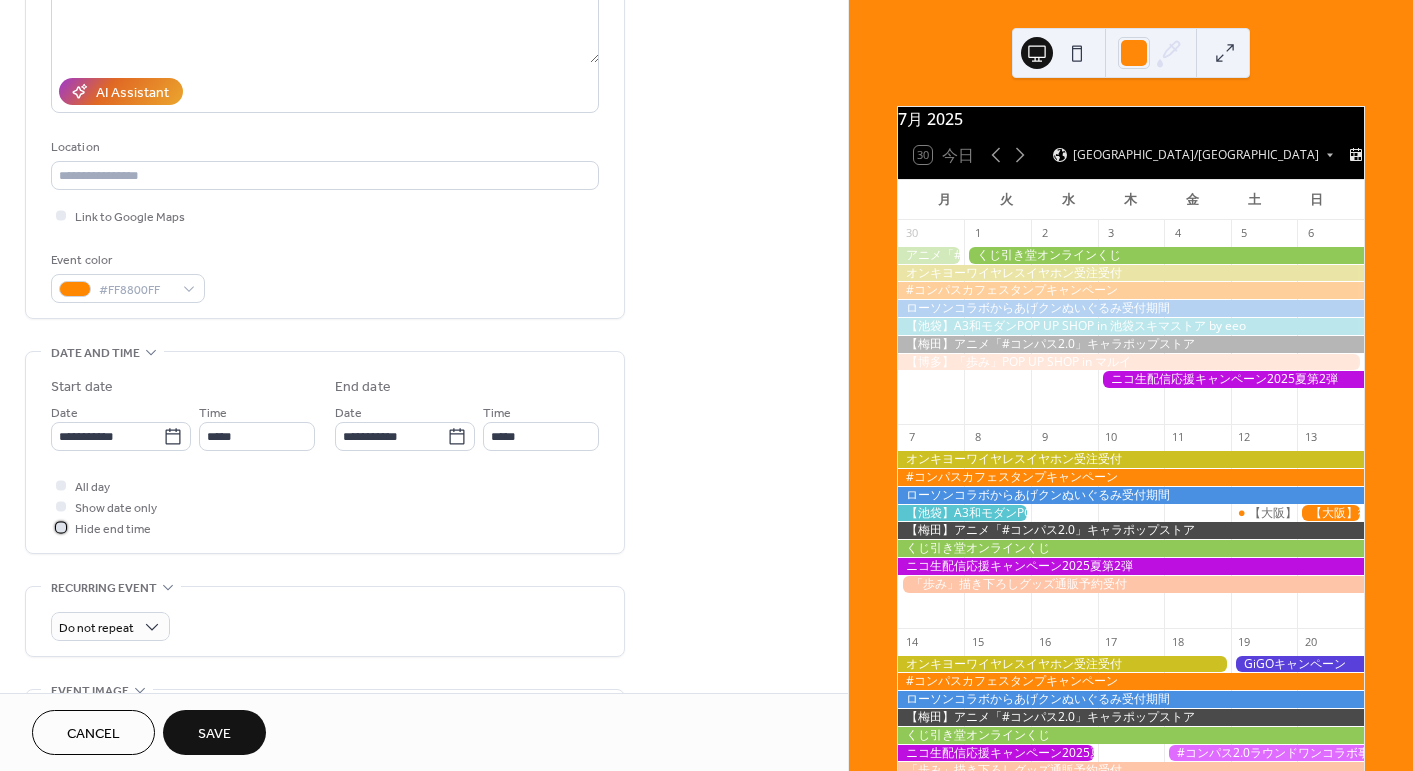 click on "Hide end time" at bounding box center [113, 529] 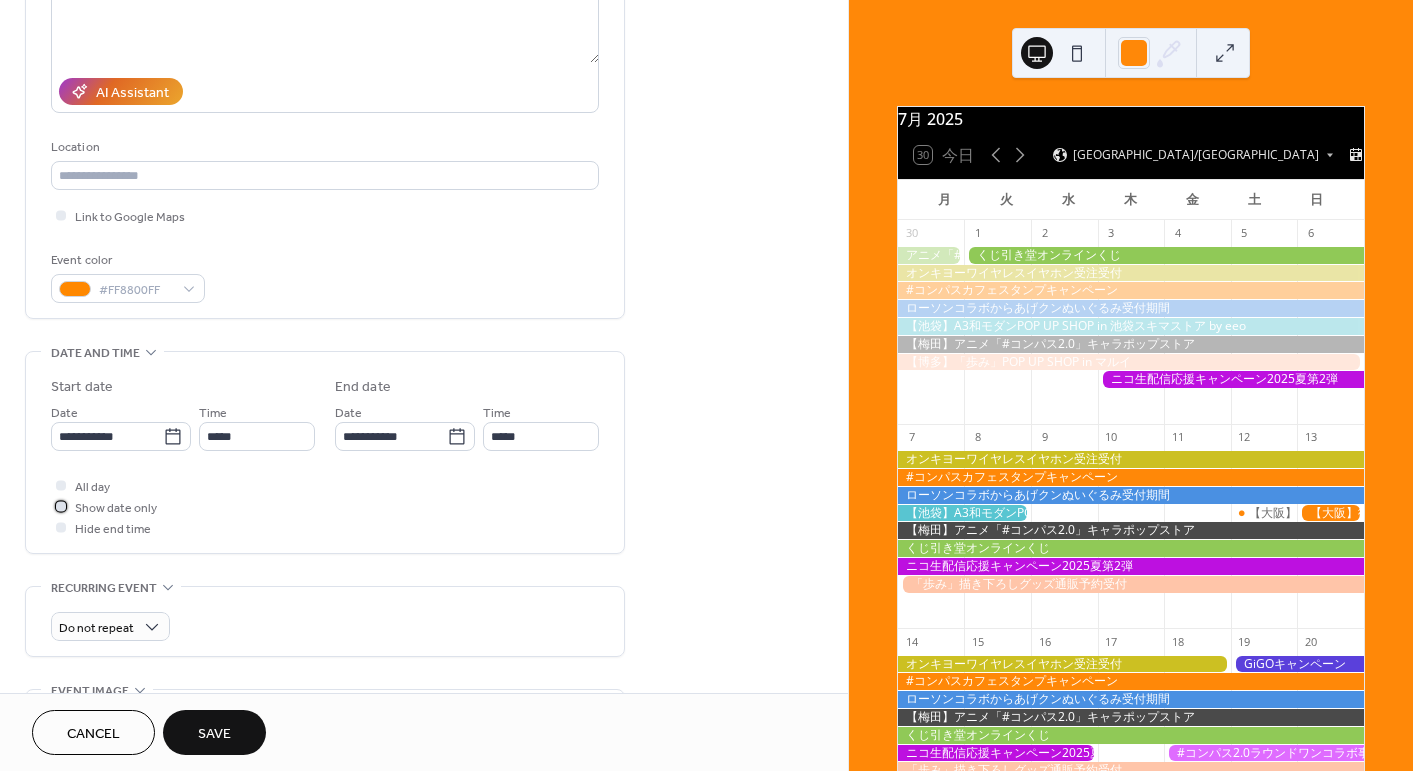 click on "Show date only" at bounding box center (116, 508) 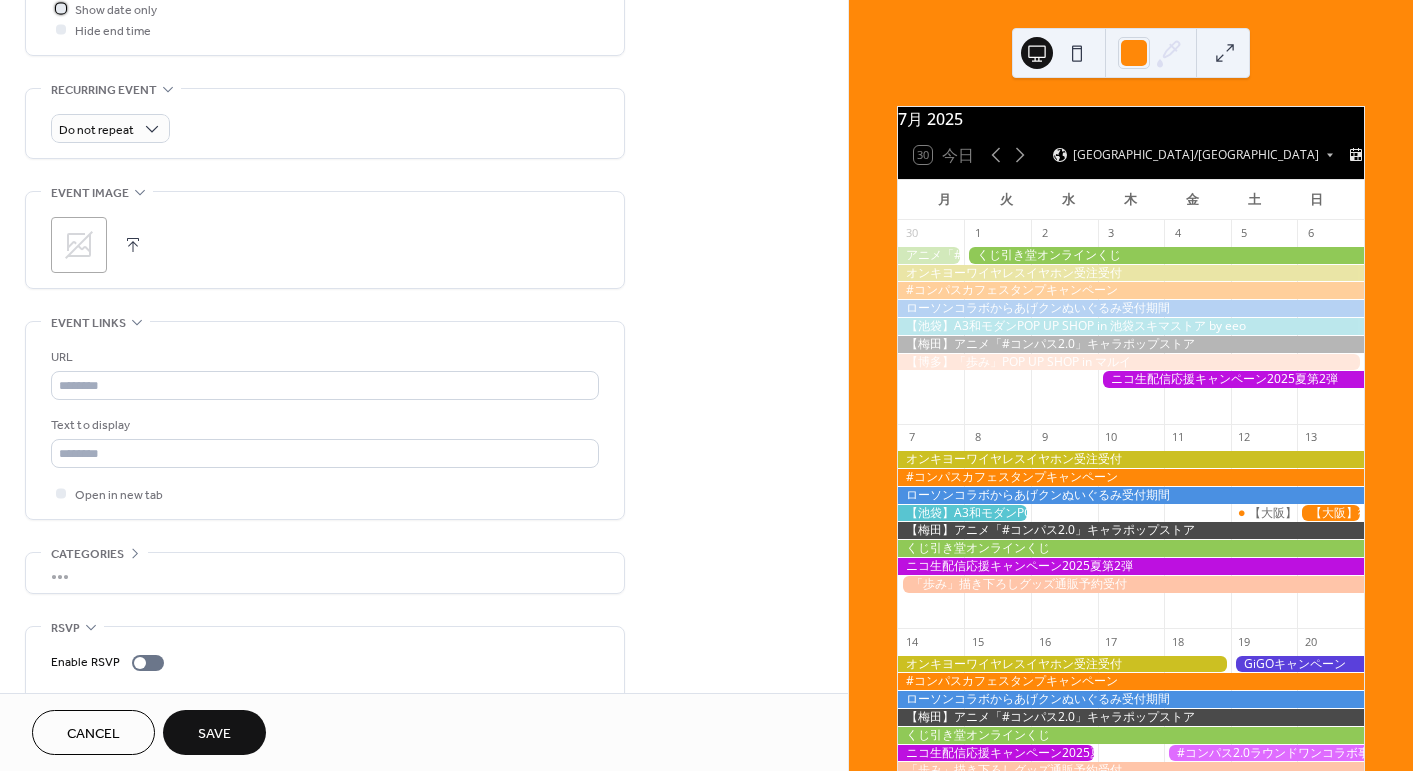 scroll, scrollTop: 800, scrollLeft: 0, axis: vertical 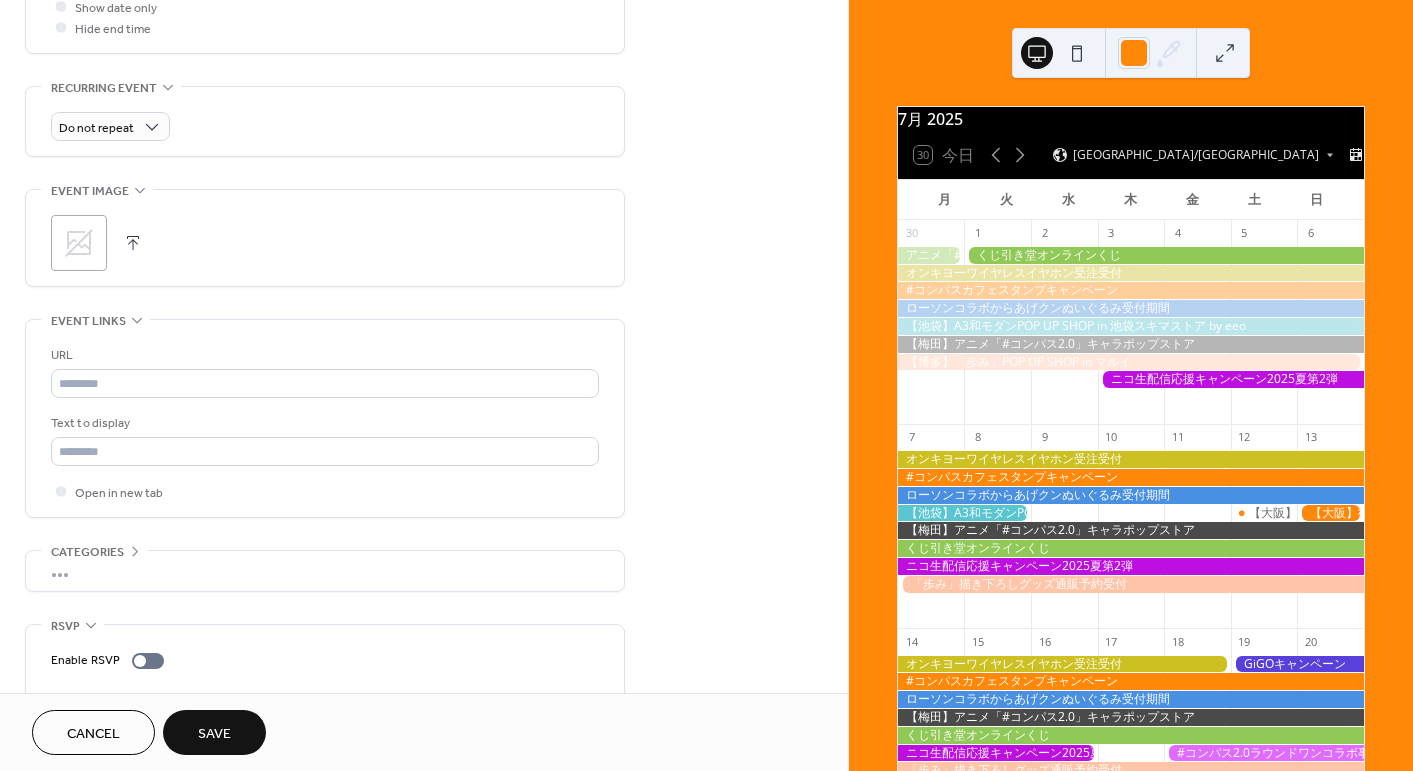 click on ";" at bounding box center (79, 243) 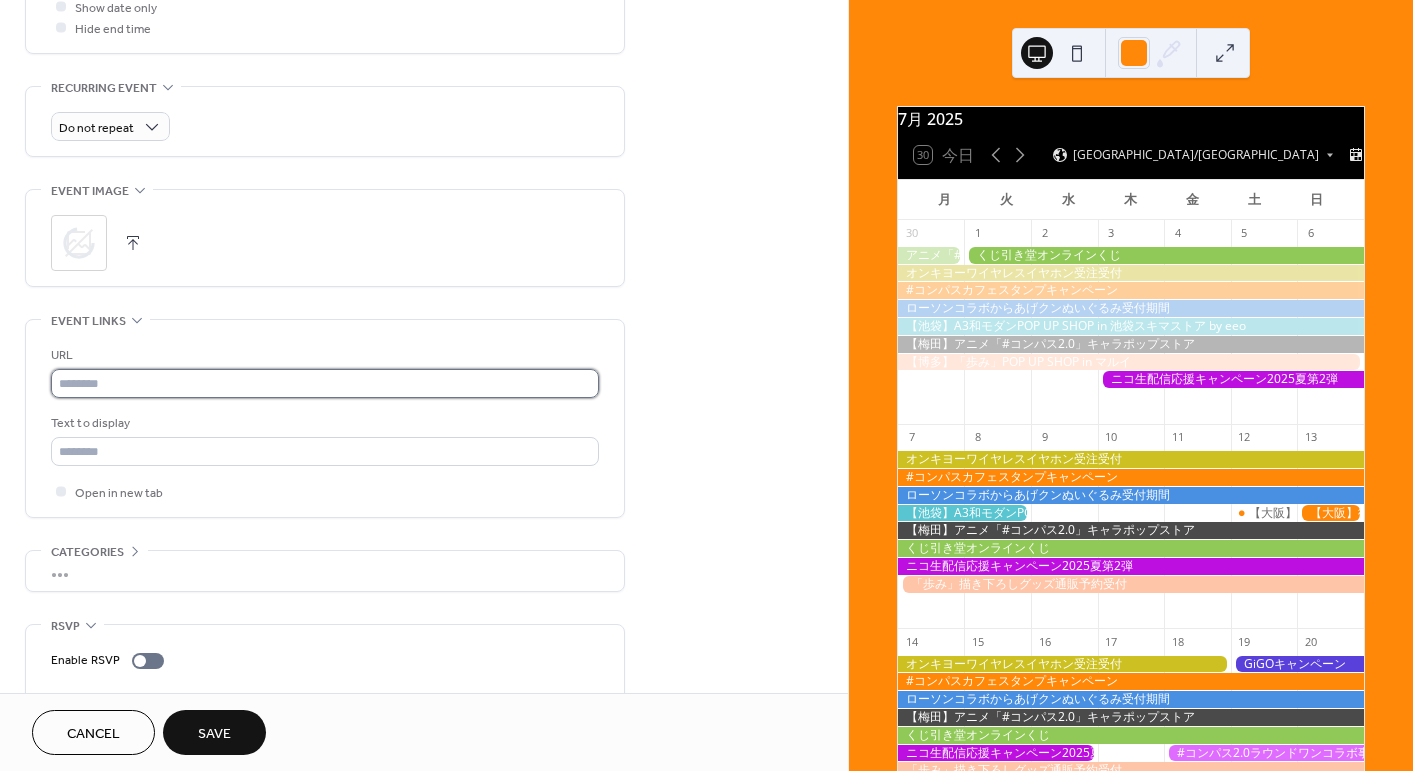 click at bounding box center [325, 383] 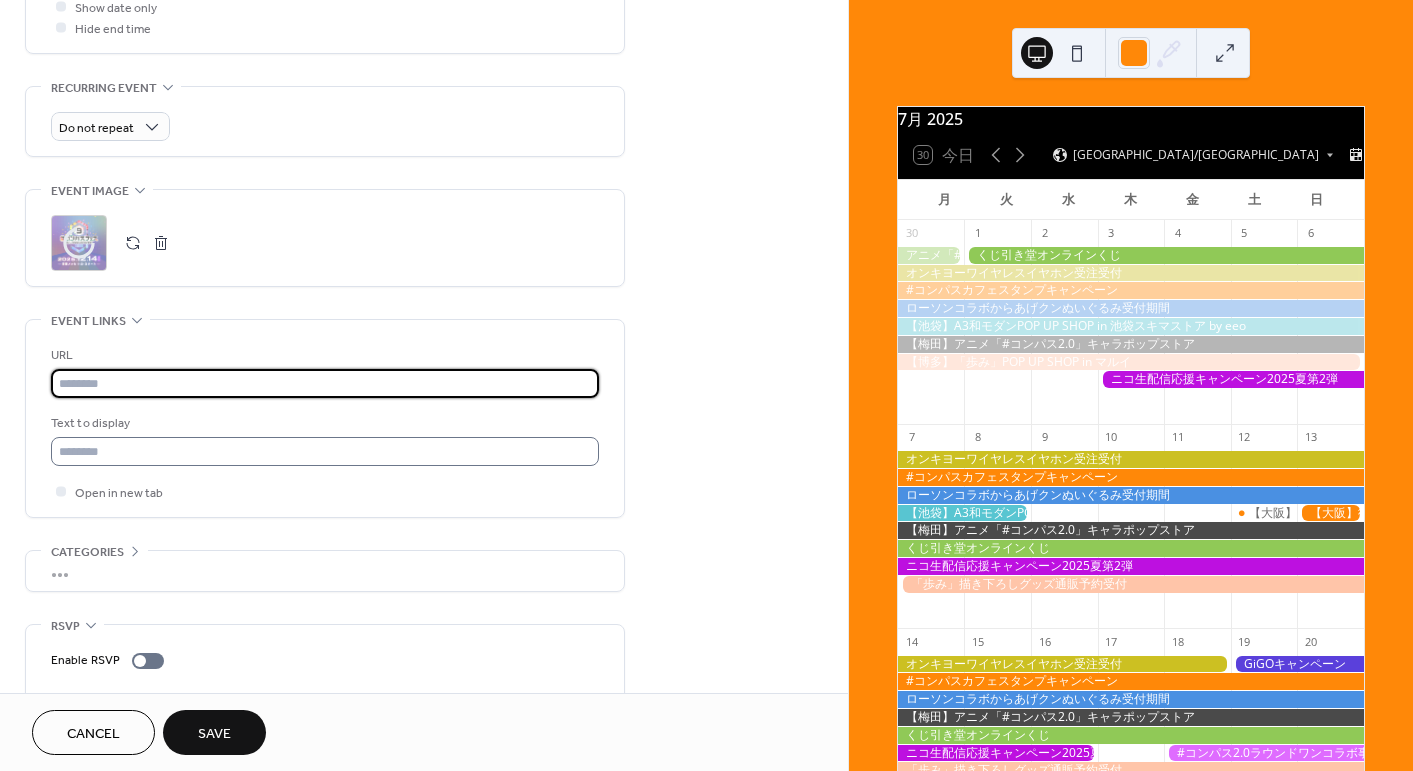 paste on "**********" 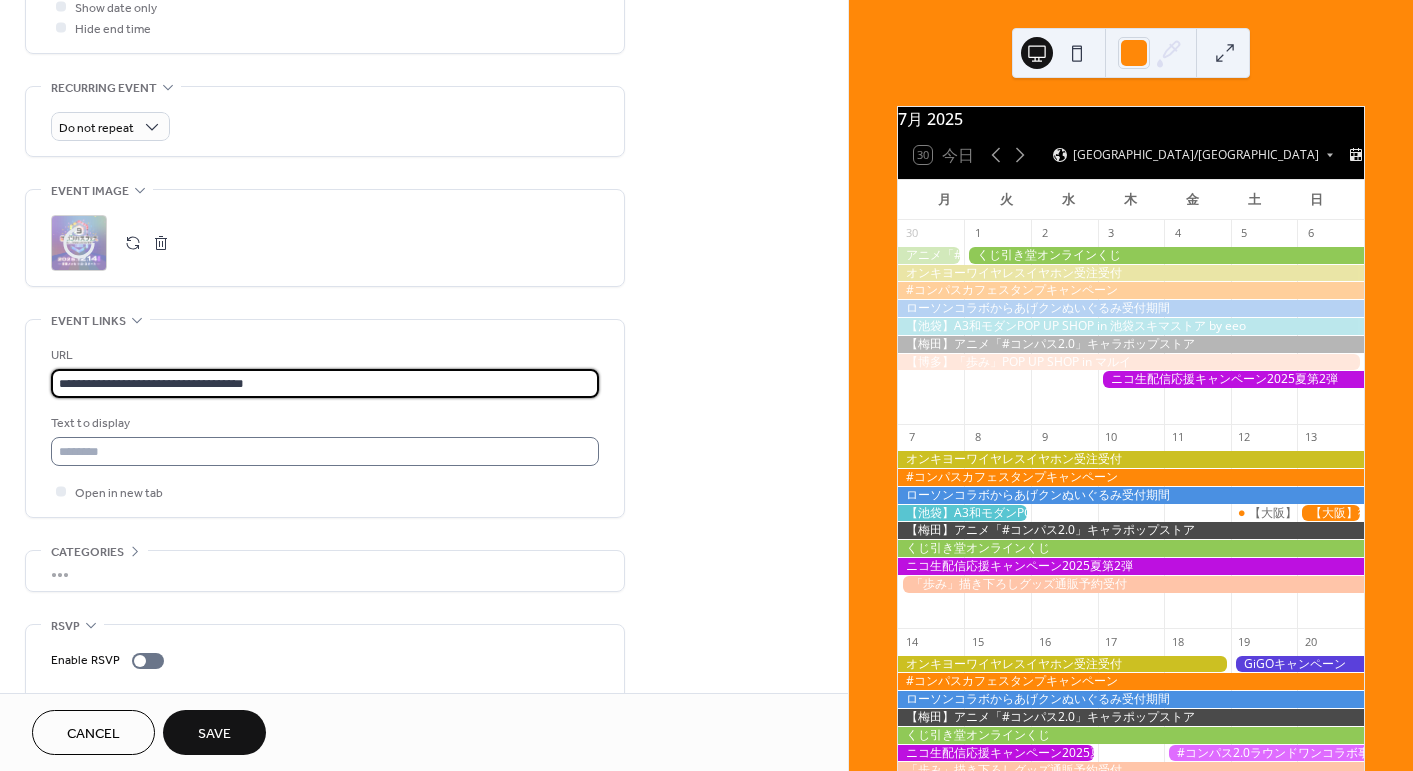 type on "**********" 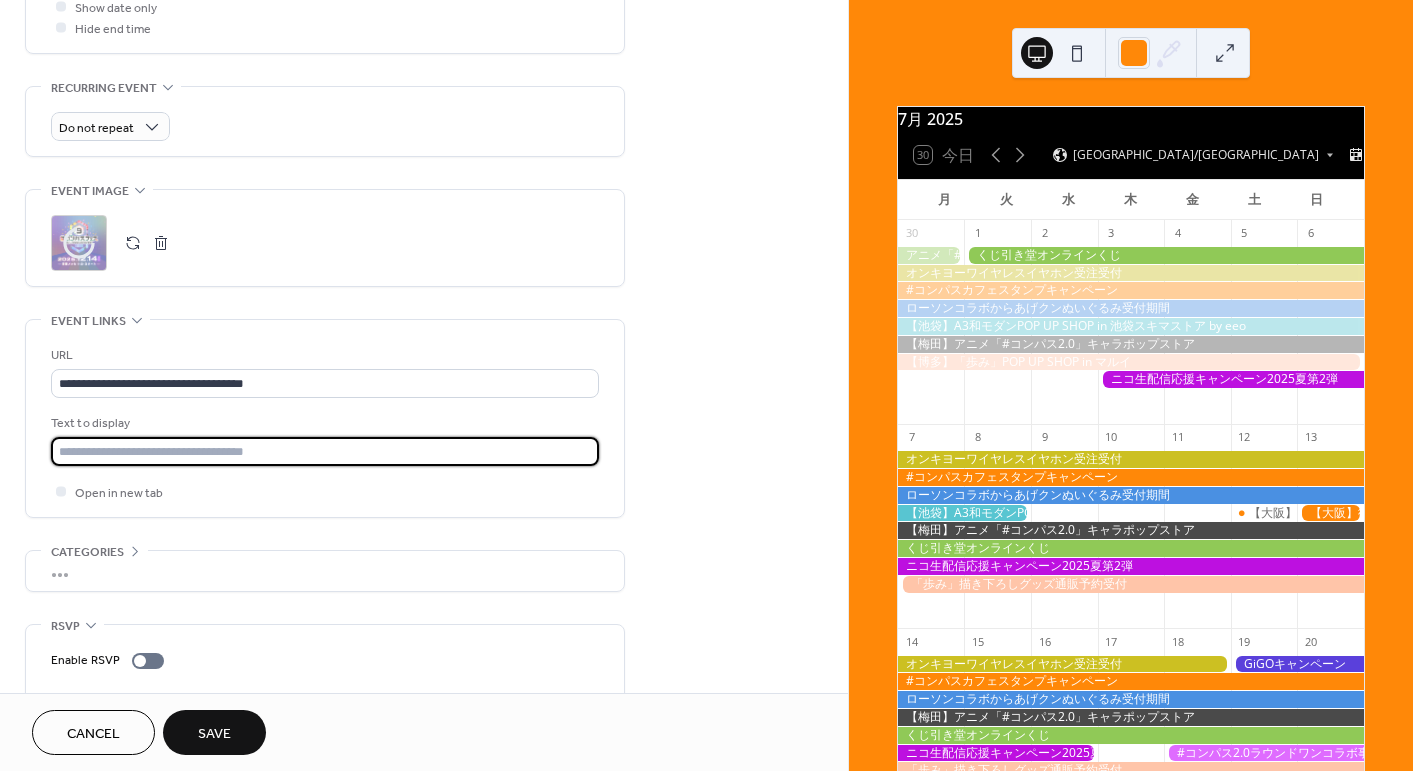 click at bounding box center [325, 451] 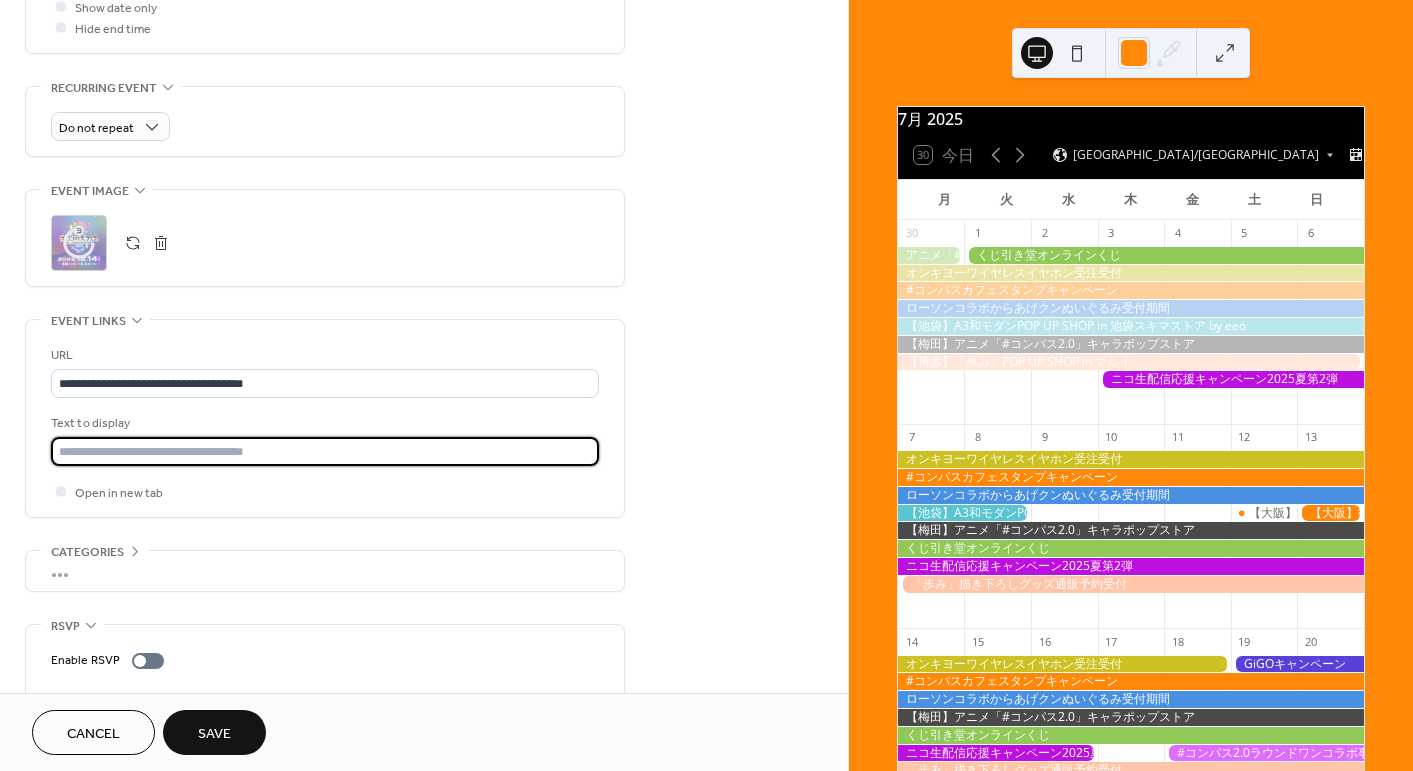 paste on "**********" 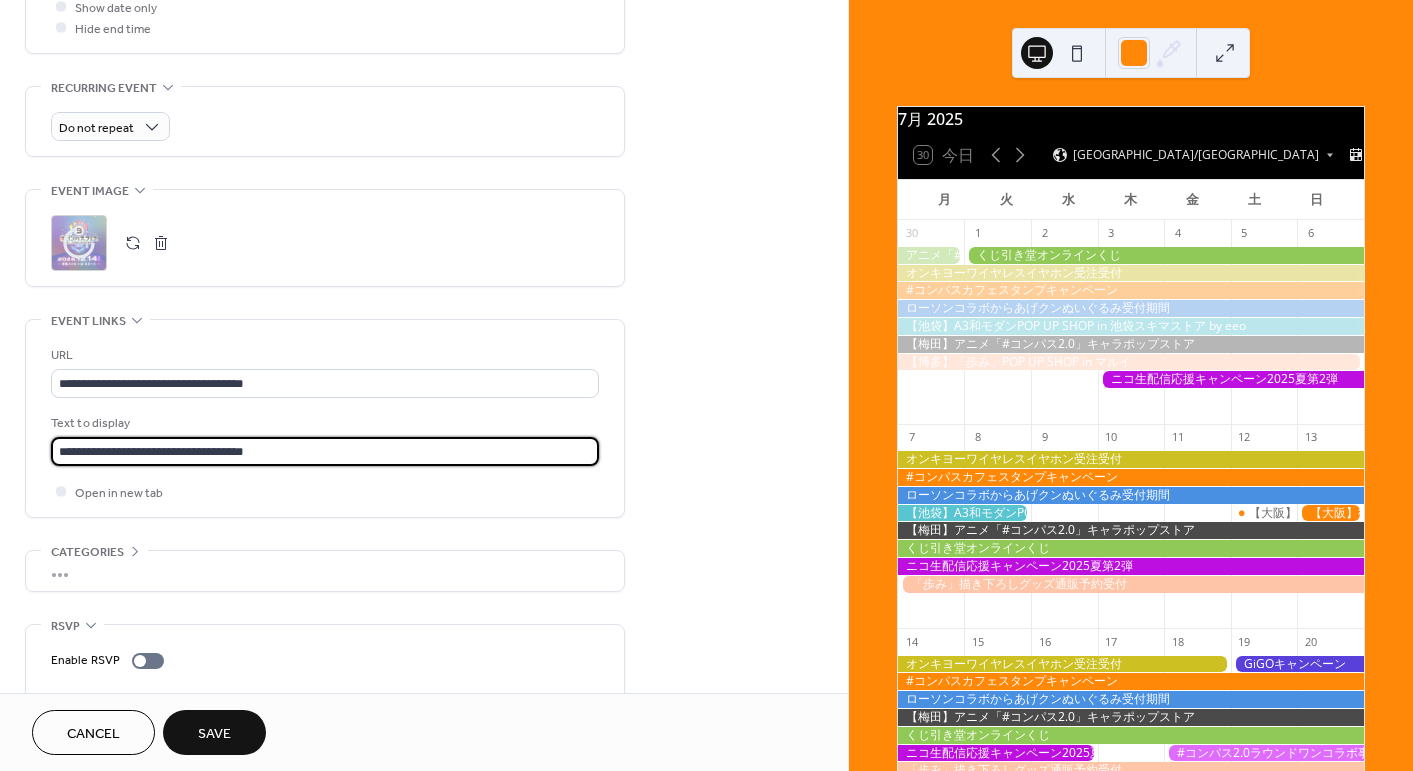 type on "**********" 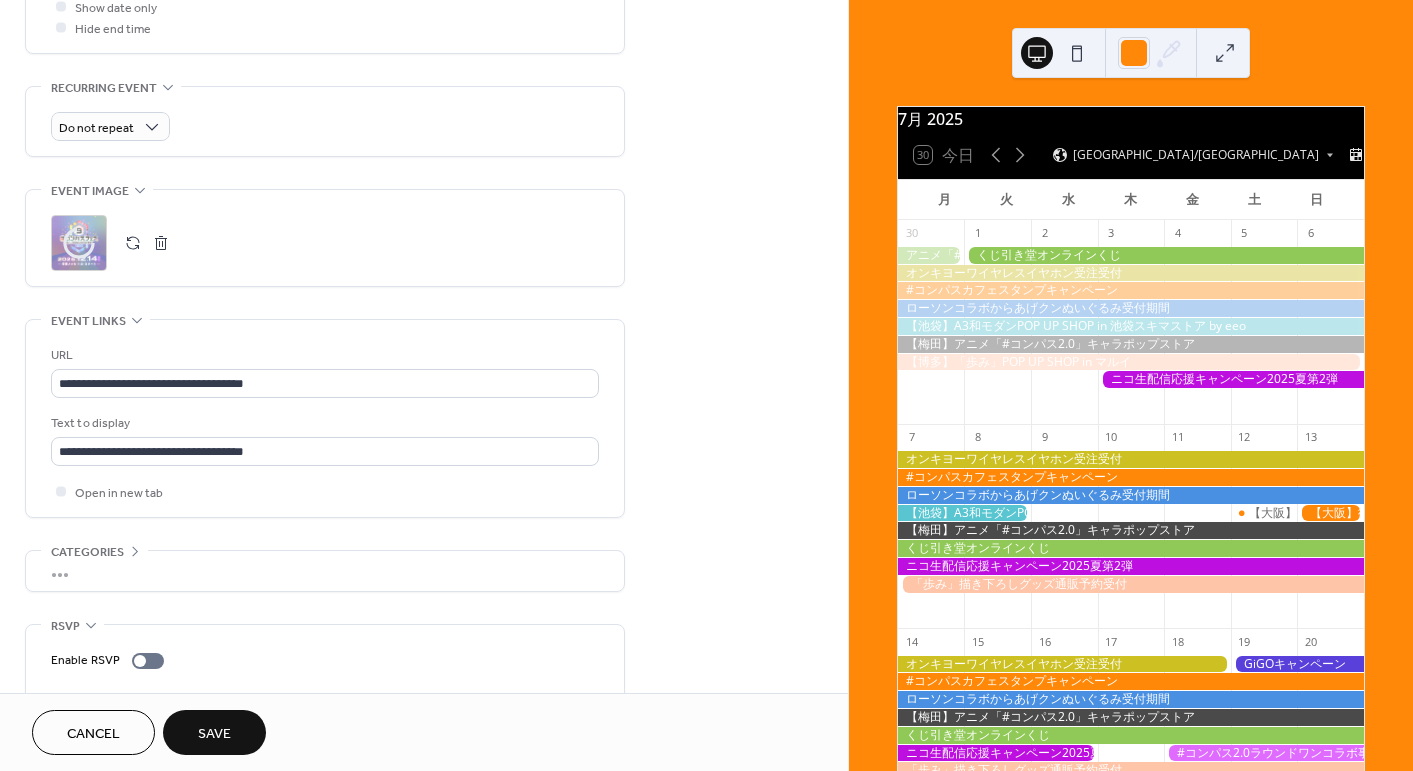 drag, startPoint x: 697, startPoint y: 441, endPoint x: 708, endPoint y: 469, distance: 30.083218 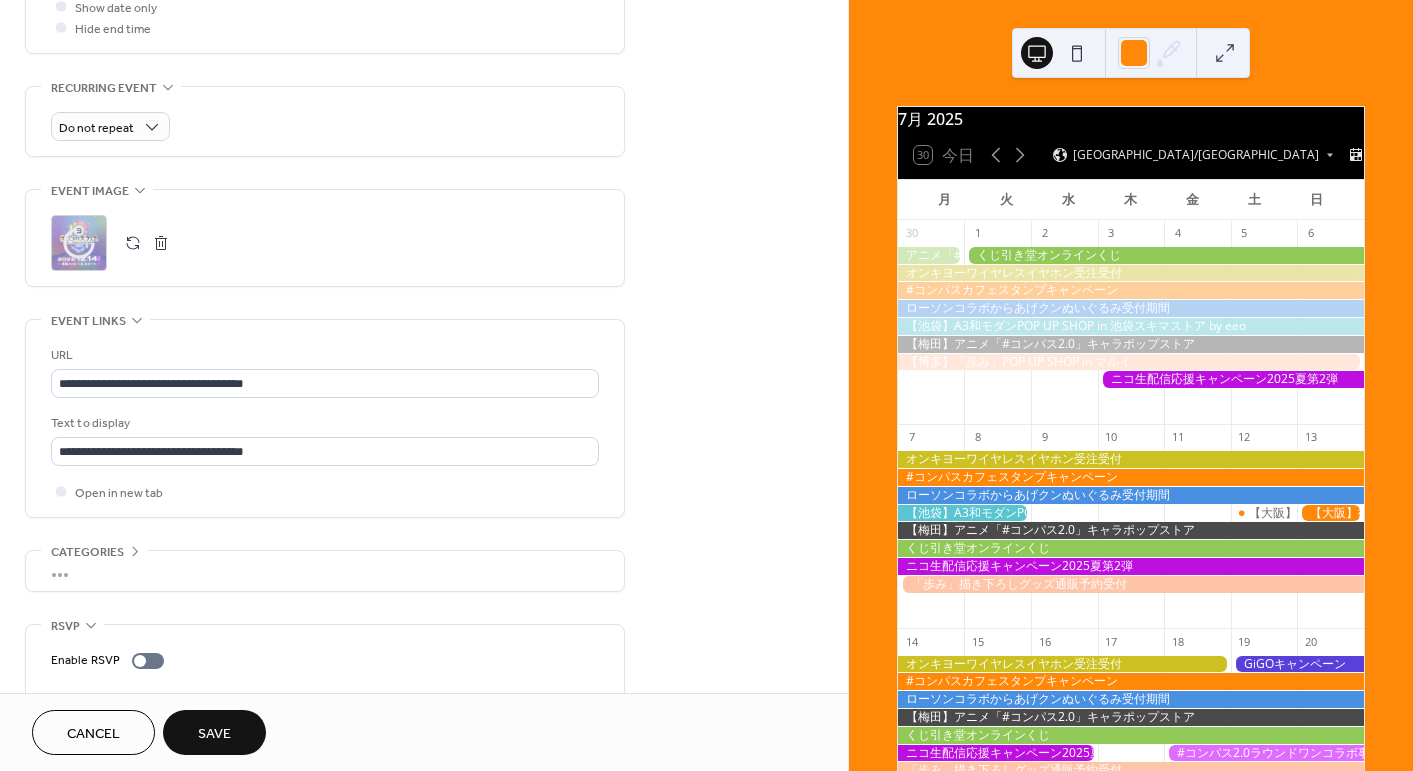 click on "**********" at bounding box center [424, 31] 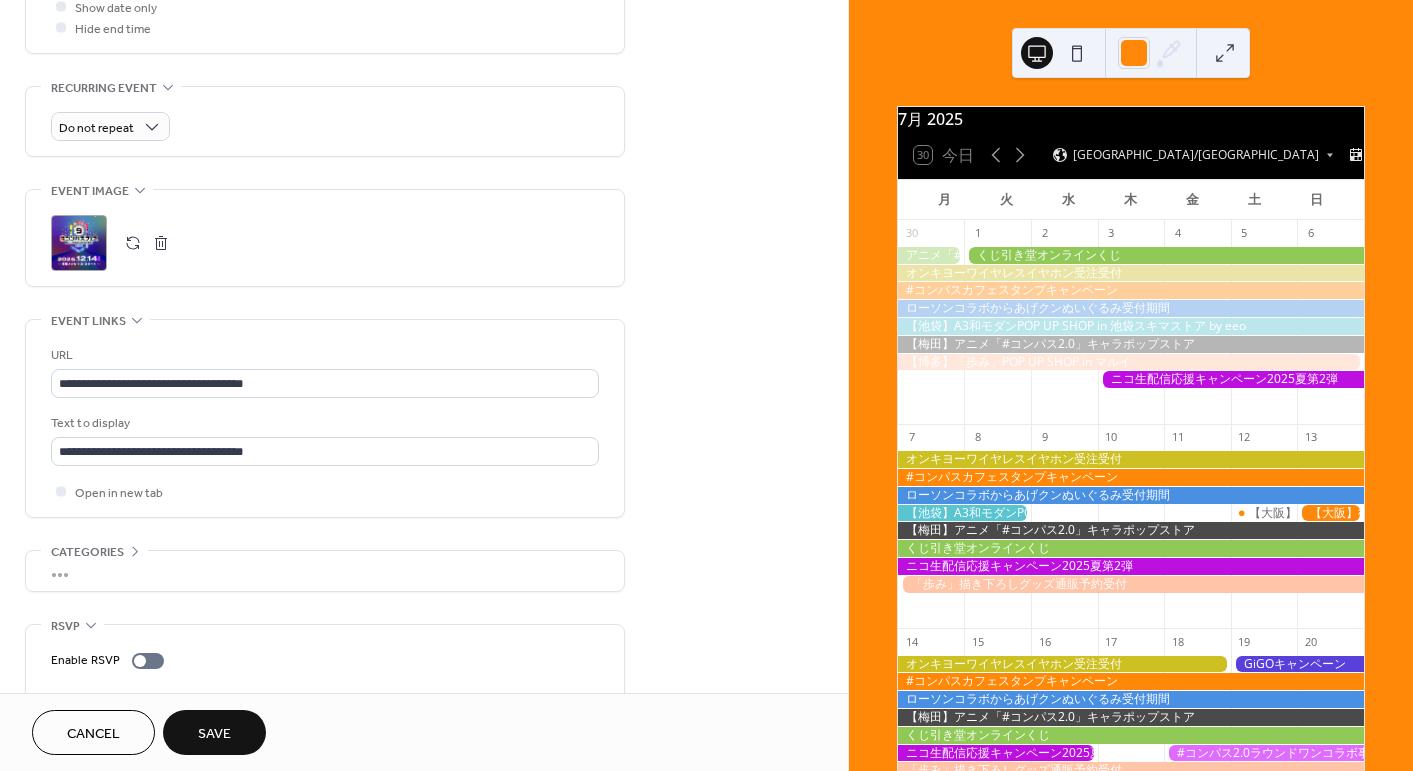 click on "Save" at bounding box center (214, 734) 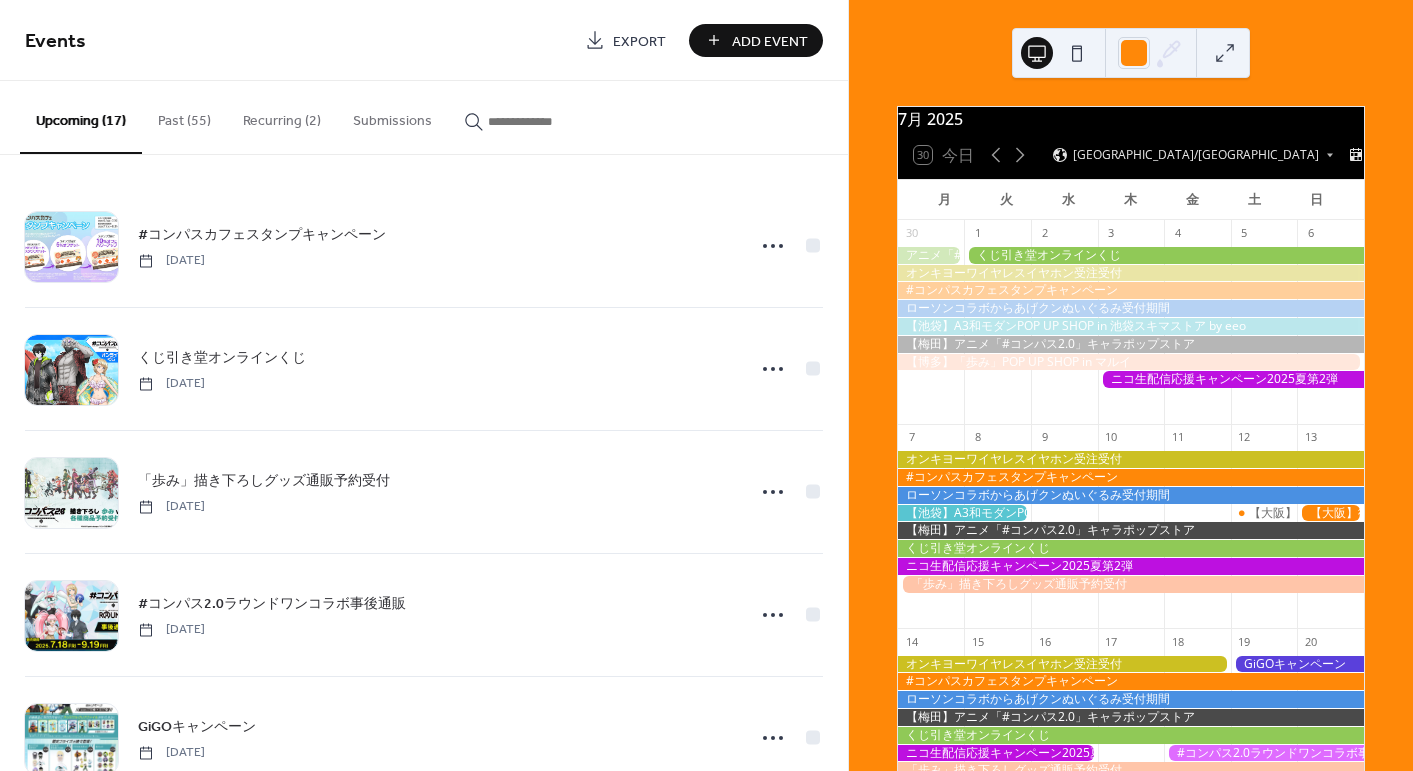 click on "Add Event" at bounding box center (770, 41) 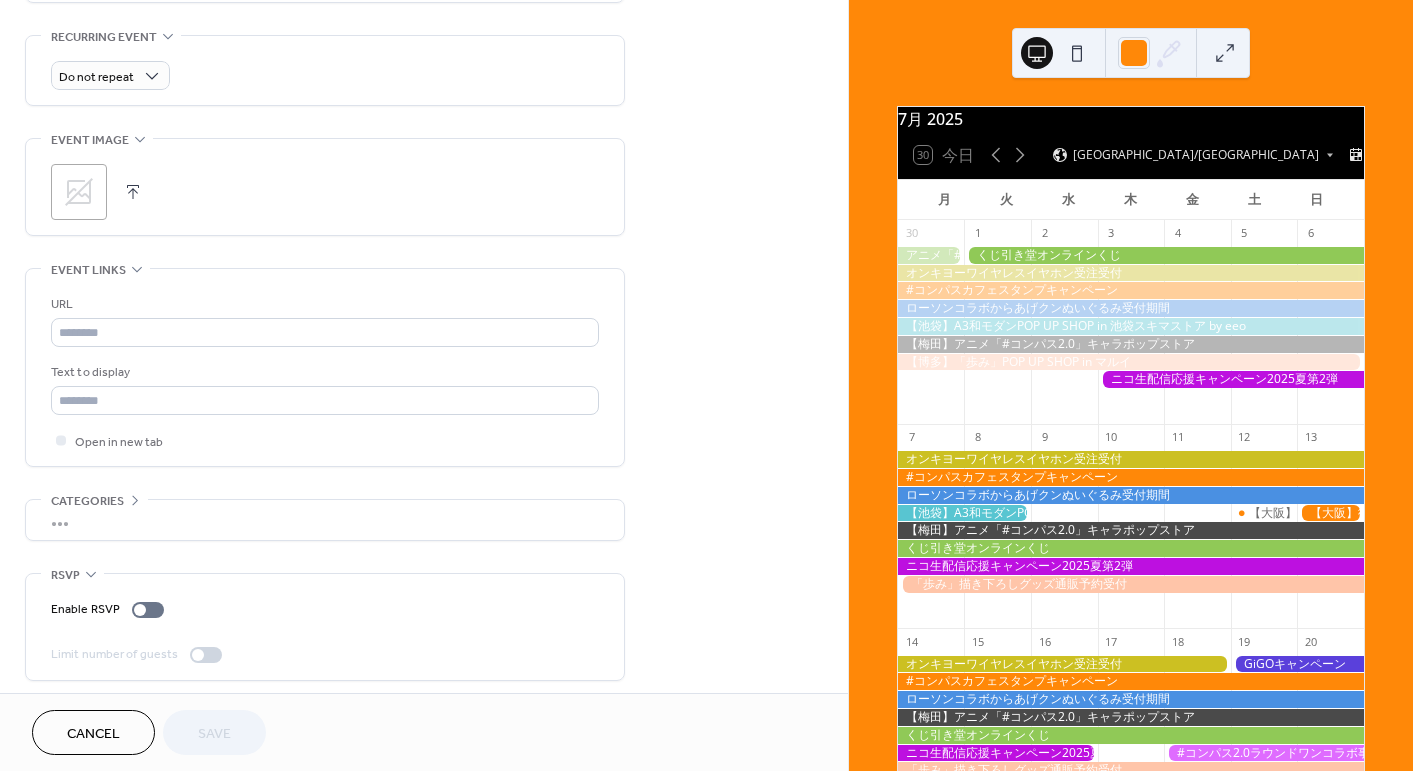 scroll, scrollTop: 859, scrollLeft: 0, axis: vertical 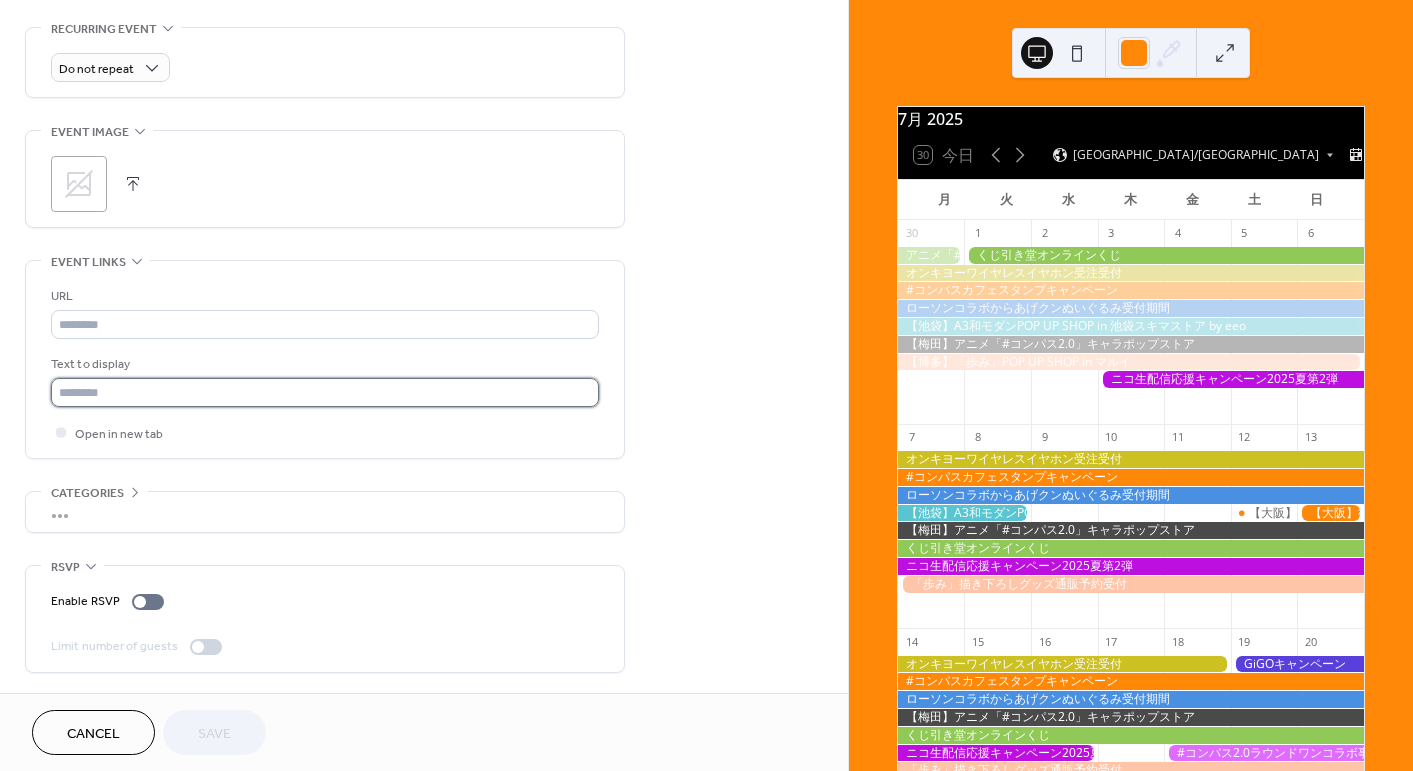 click at bounding box center [325, 392] 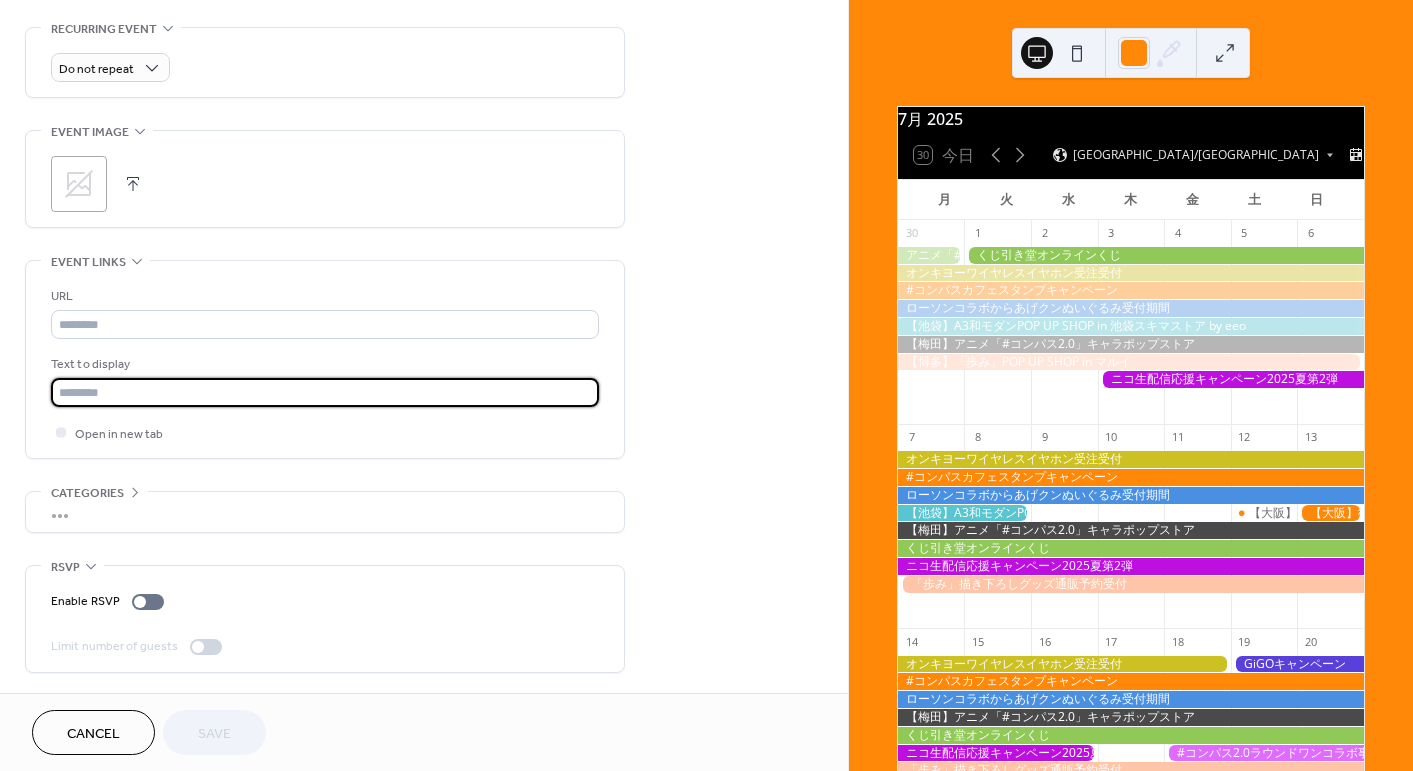 paste on "**********" 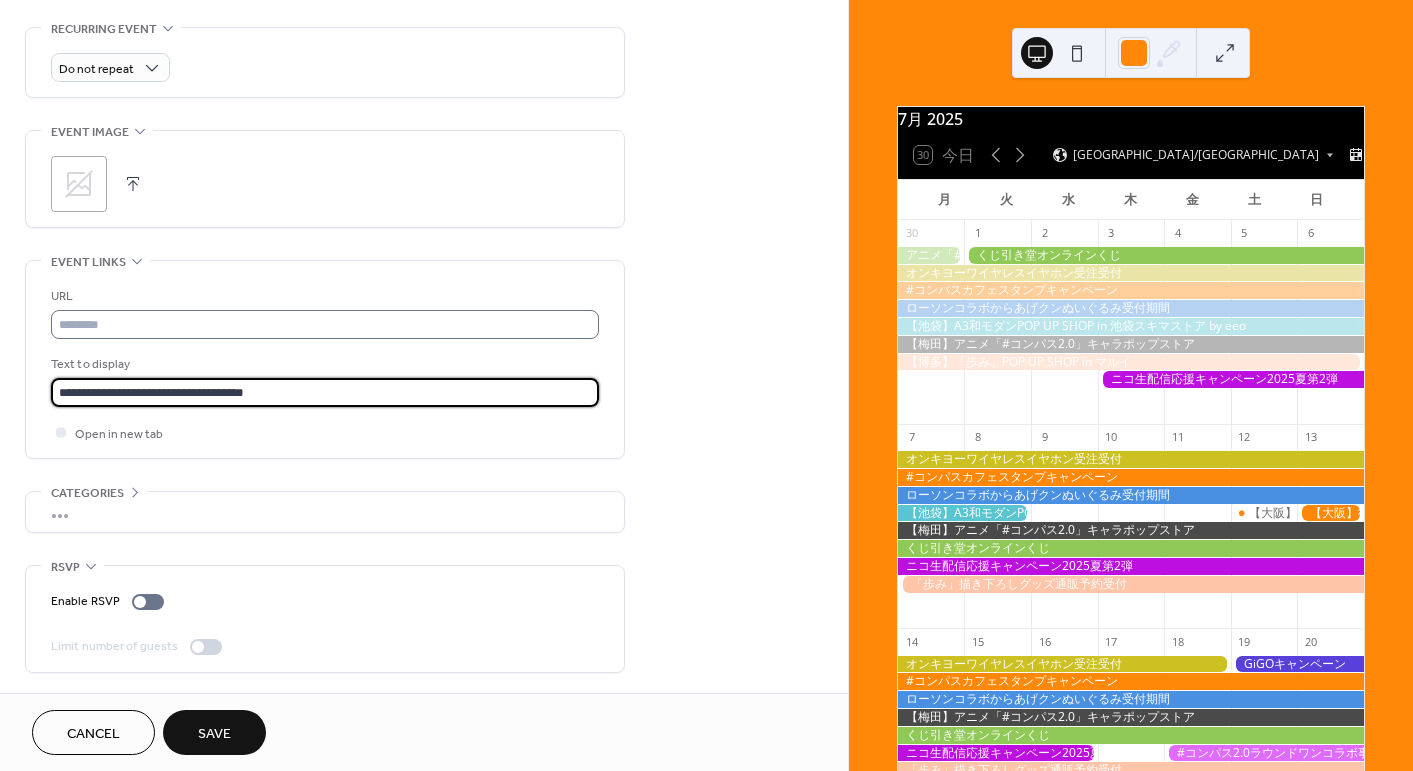 type on "**********" 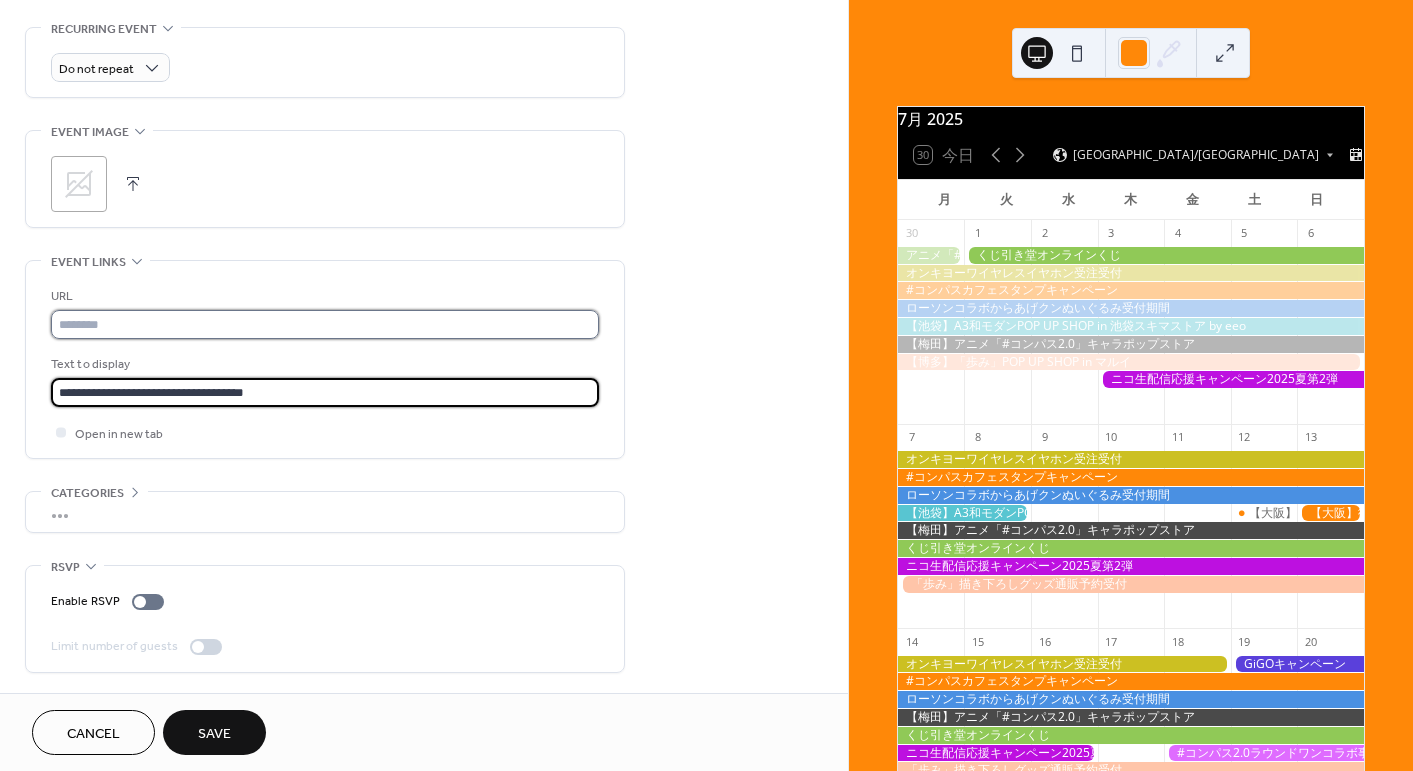 click at bounding box center (325, 324) 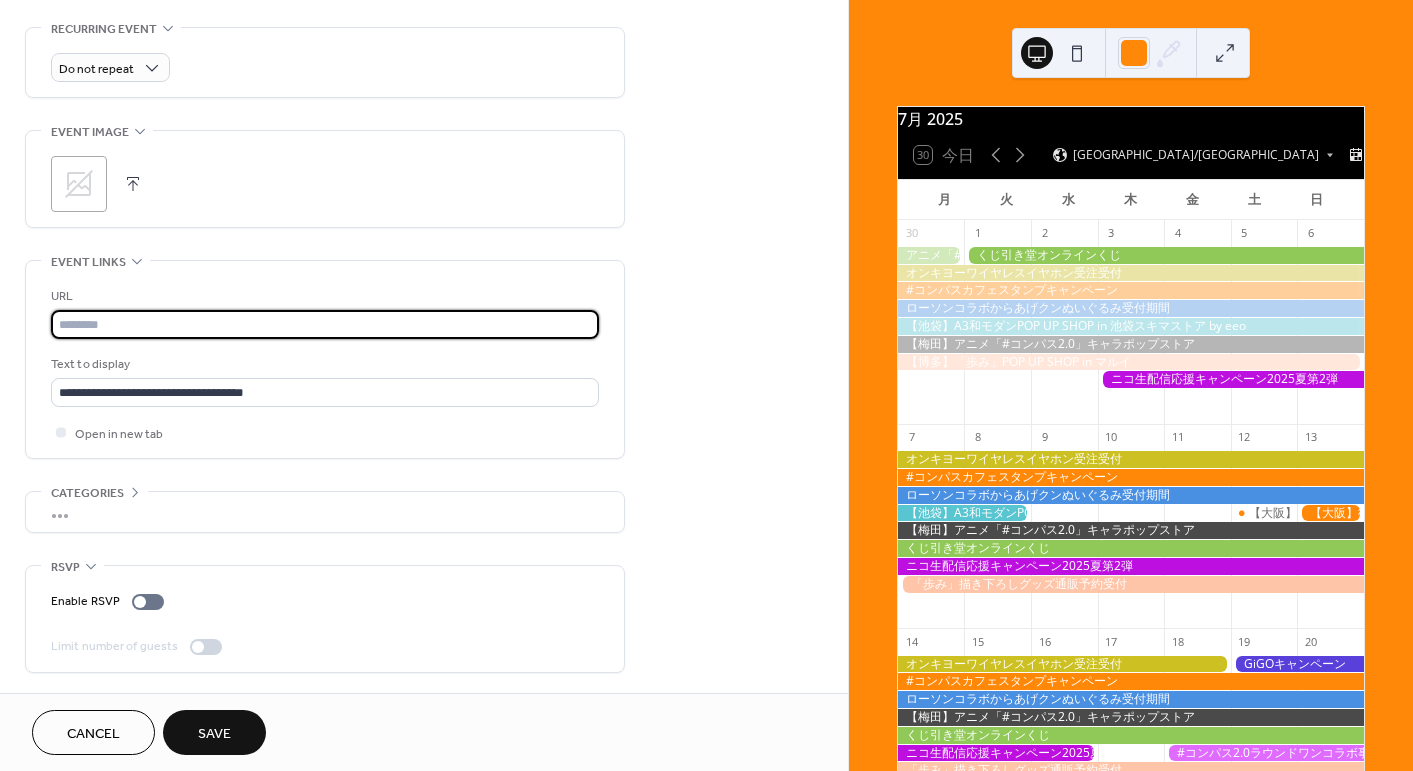 paste on "**********" 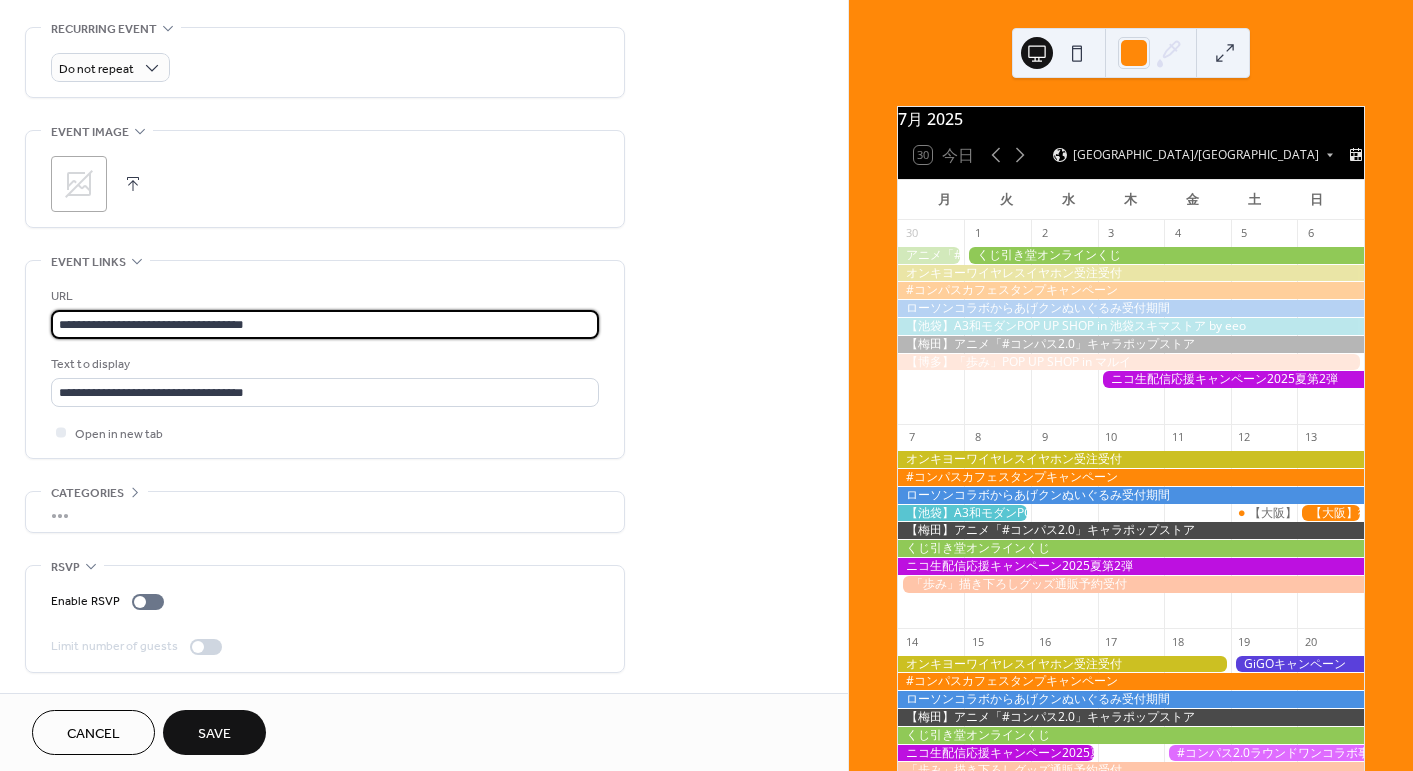 type on "**********" 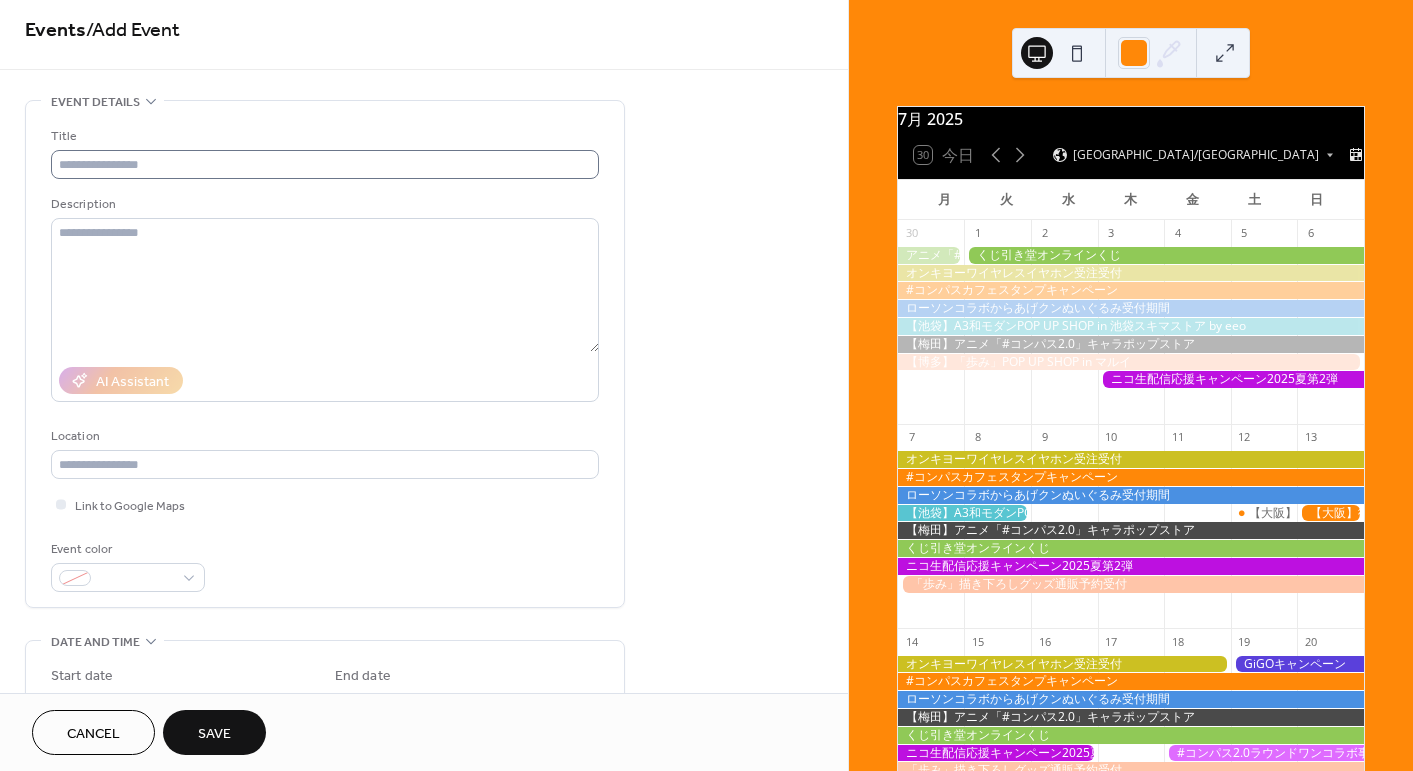 scroll, scrollTop: 0, scrollLeft: 0, axis: both 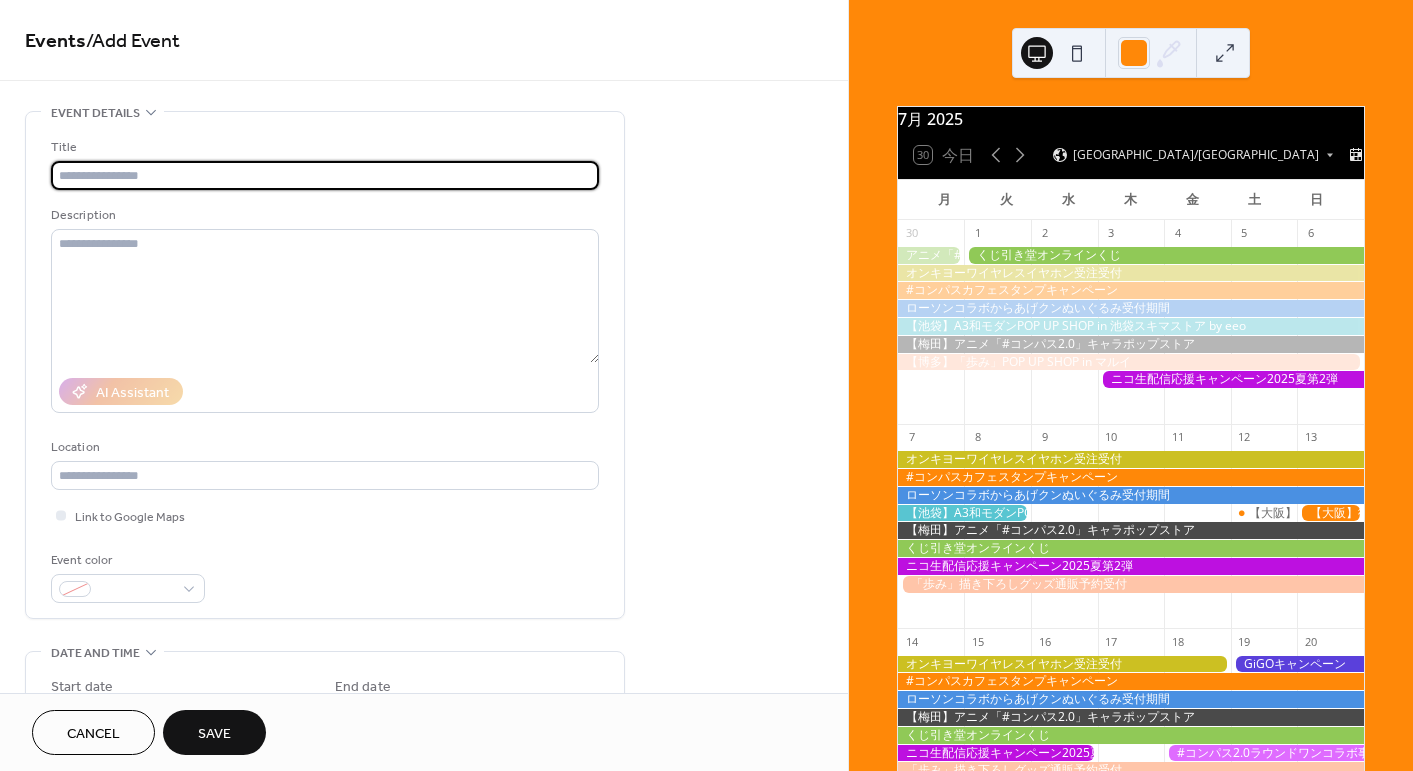 drag, startPoint x: 382, startPoint y: 171, endPoint x: 266, endPoint y: 396, distance: 253.14226 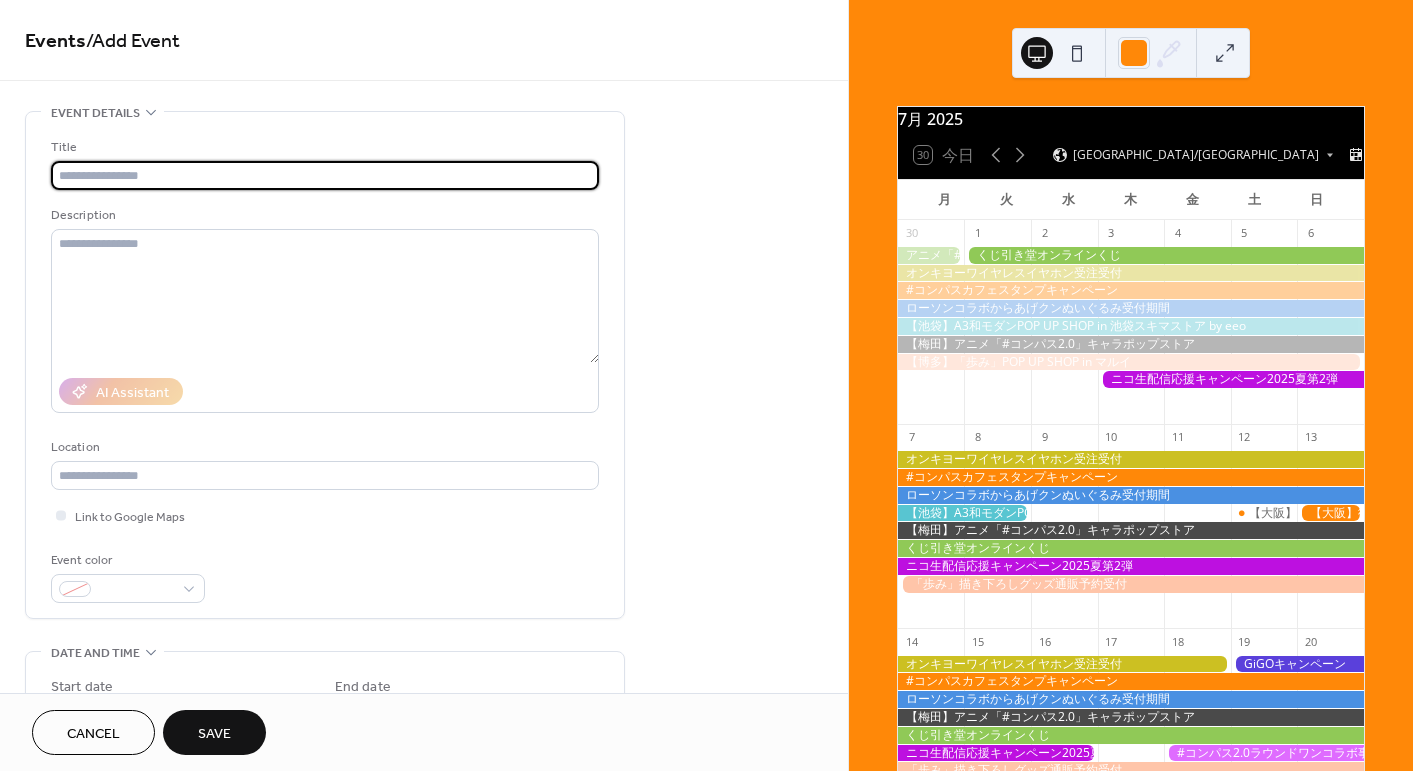 click at bounding box center [325, 175] 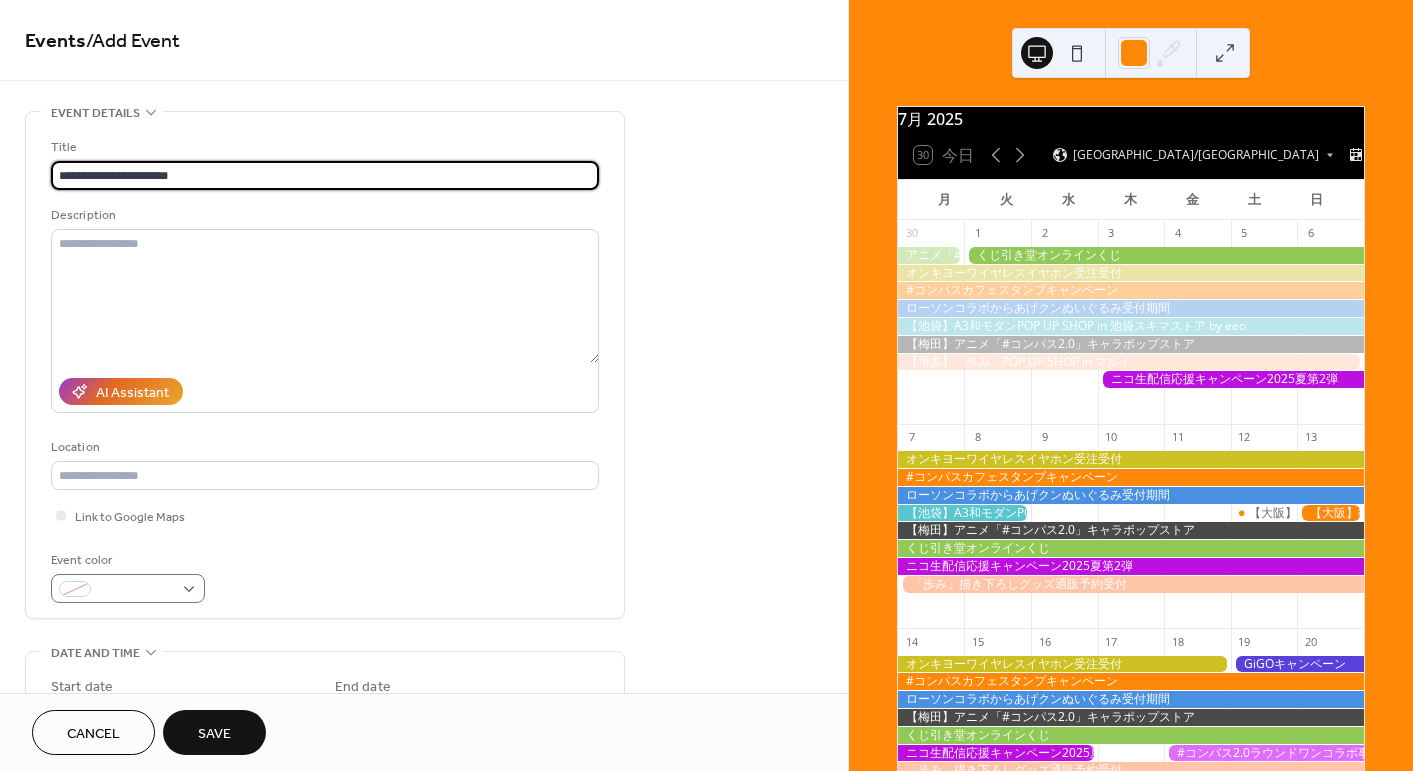 type on "**********" 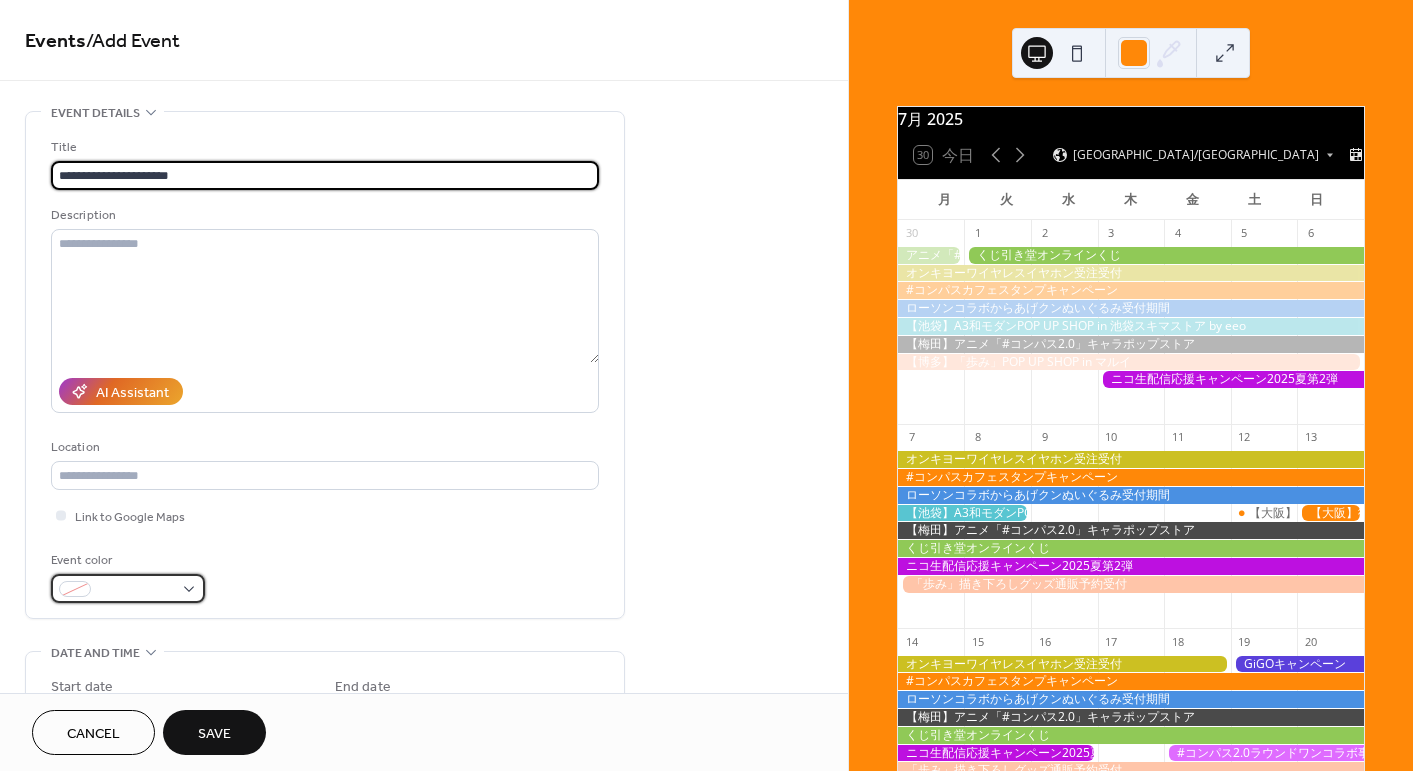 click at bounding box center (136, 590) 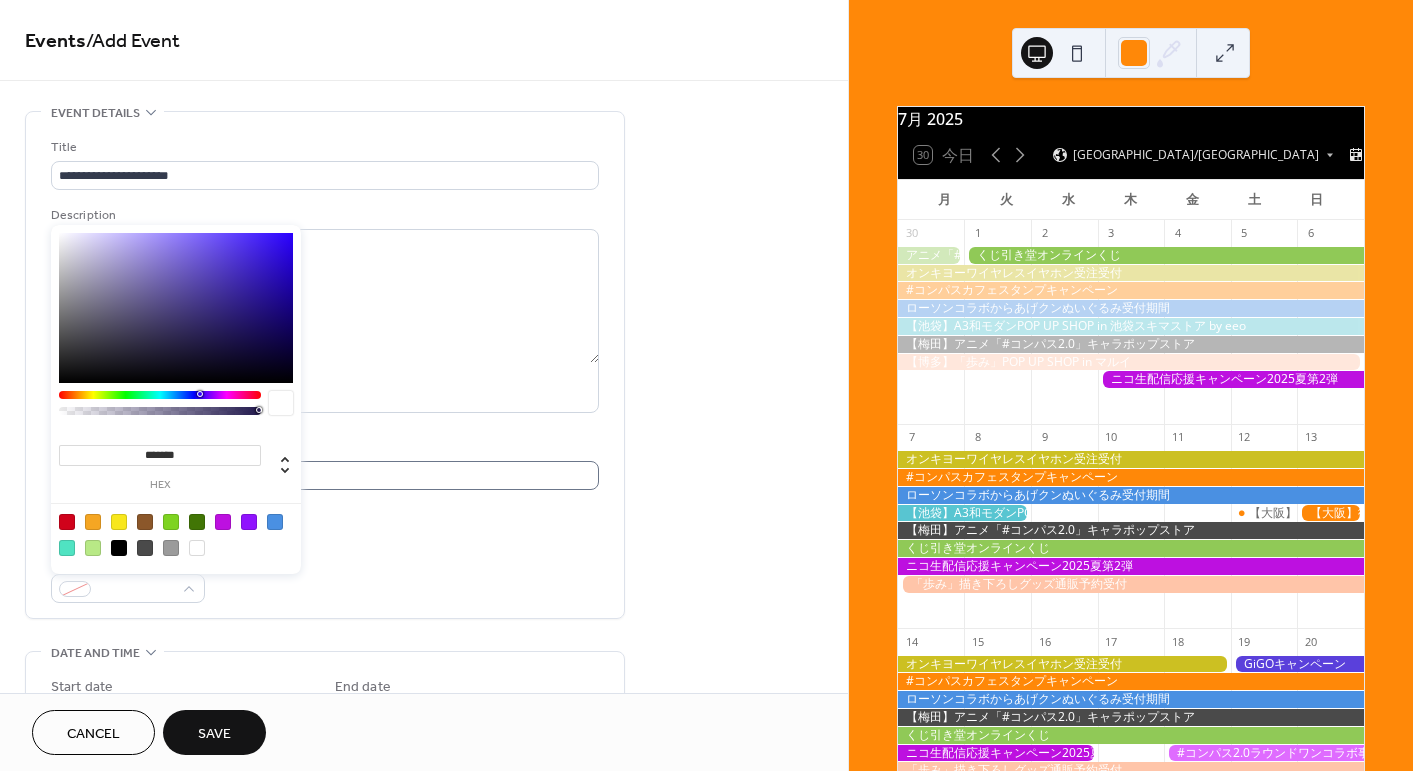 drag, startPoint x: 142, startPoint y: 459, endPoint x: 309, endPoint y: 475, distance: 167.76471 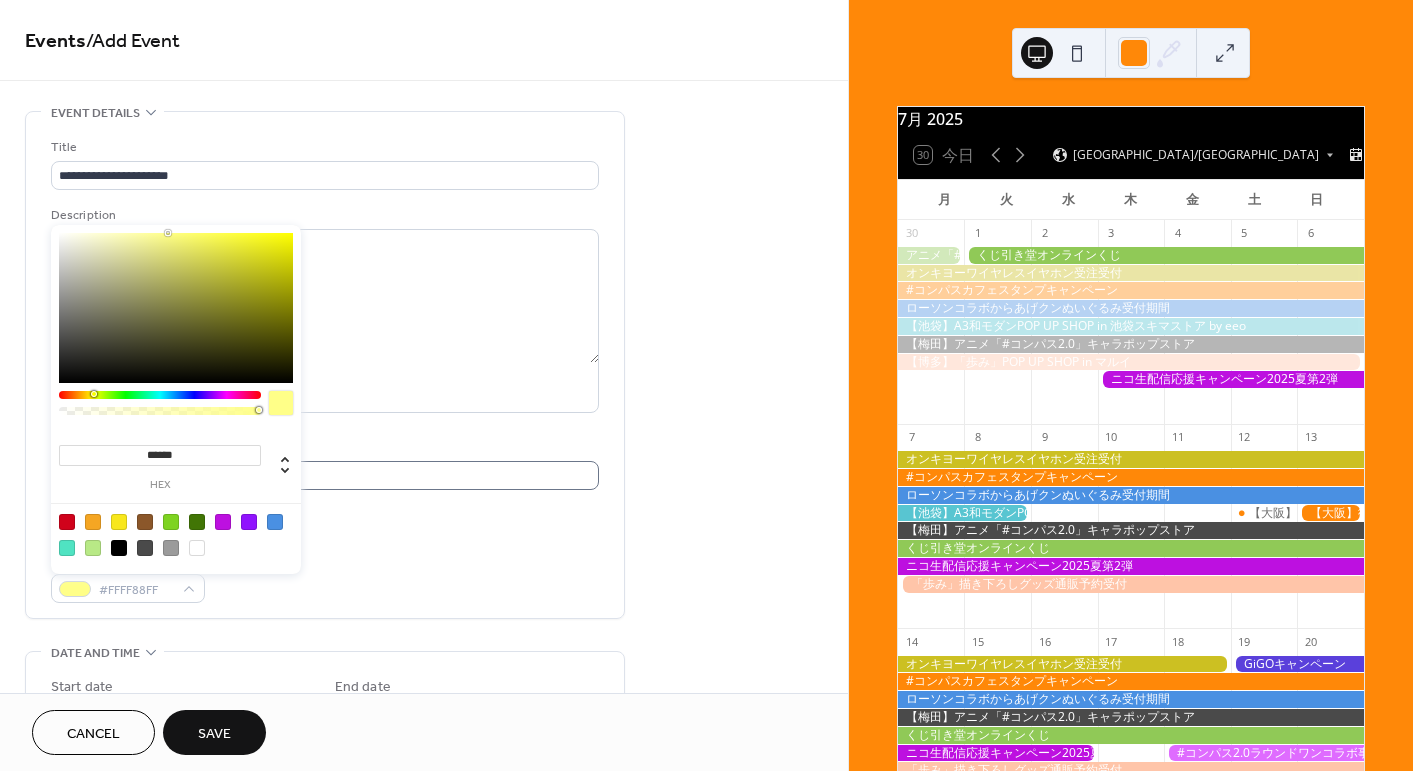 type on "*******" 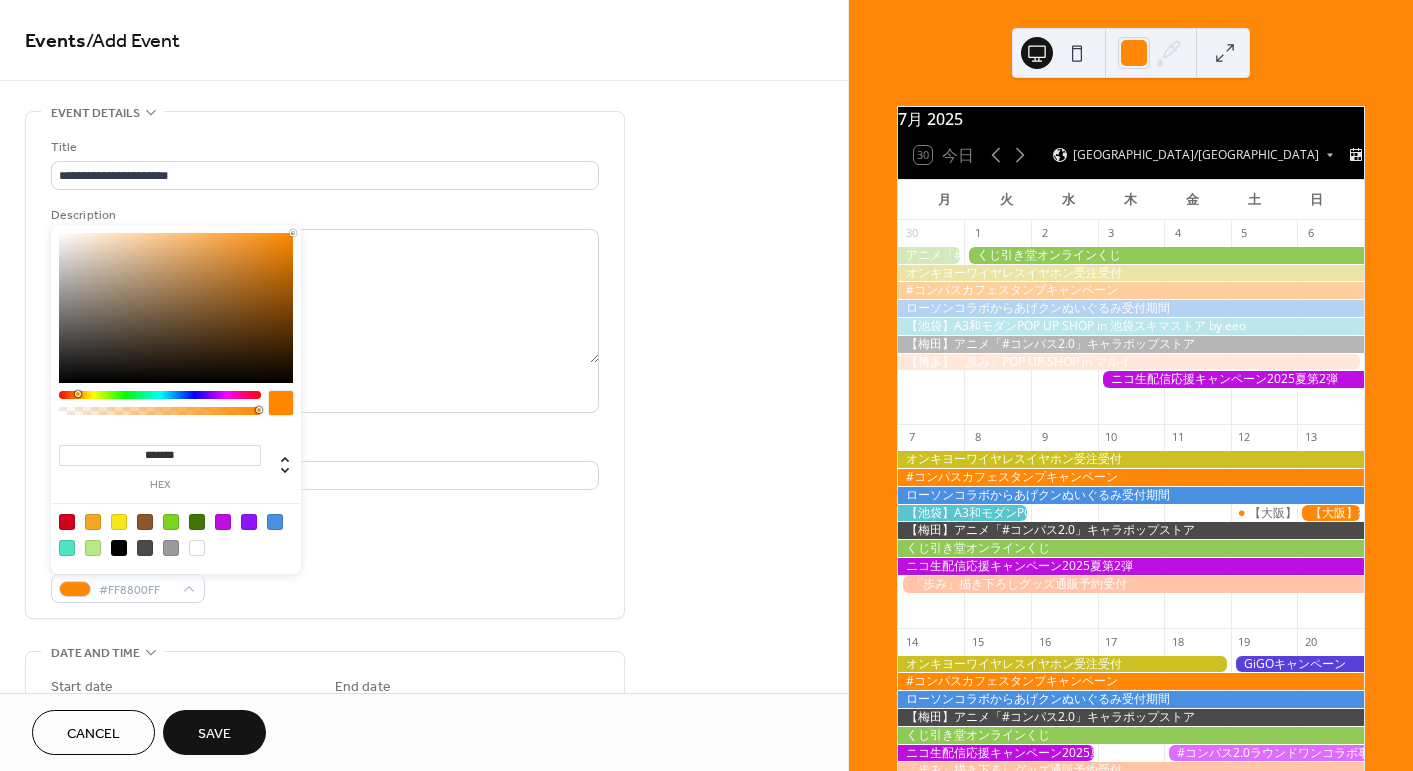 click on "**********" at bounding box center [424, 831] 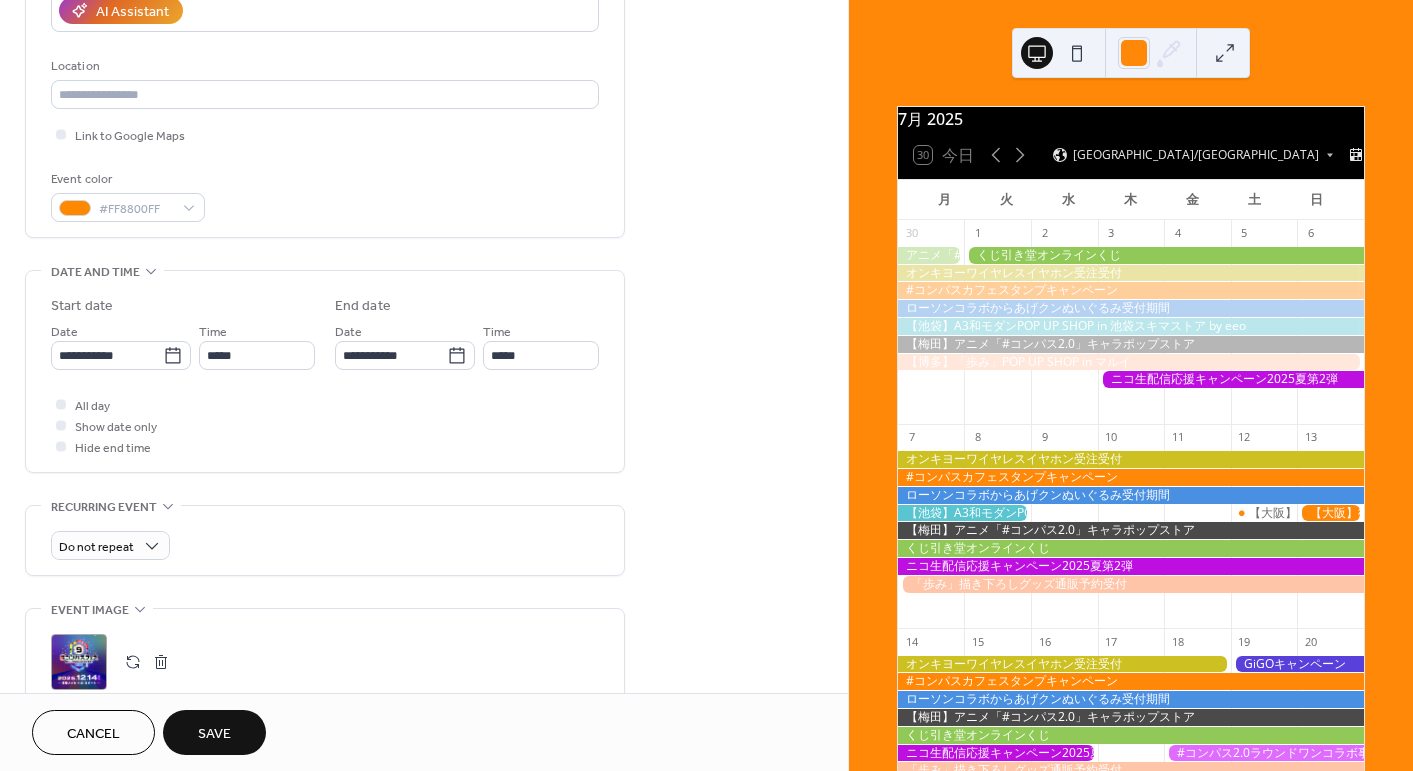 scroll, scrollTop: 400, scrollLeft: 0, axis: vertical 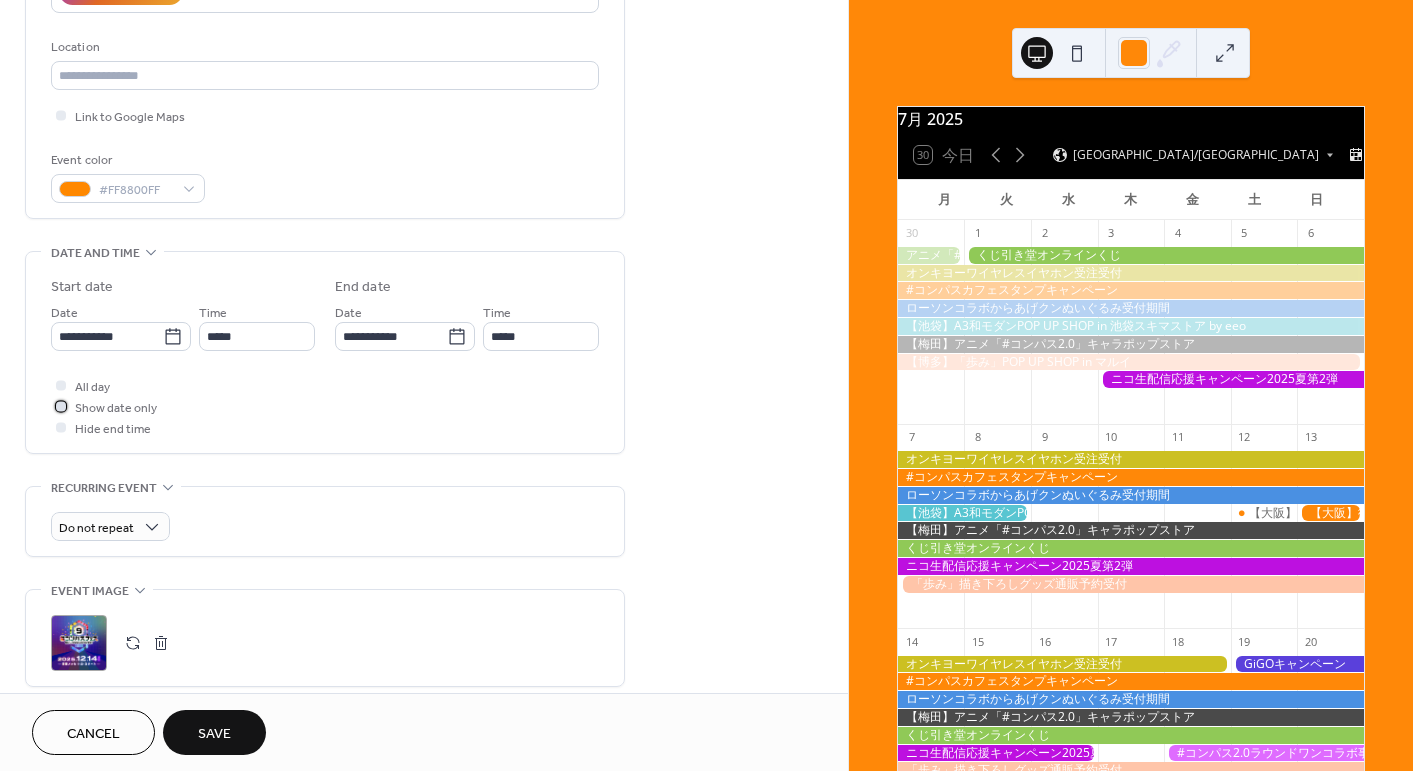 click on "Show date only" at bounding box center [116, 408] 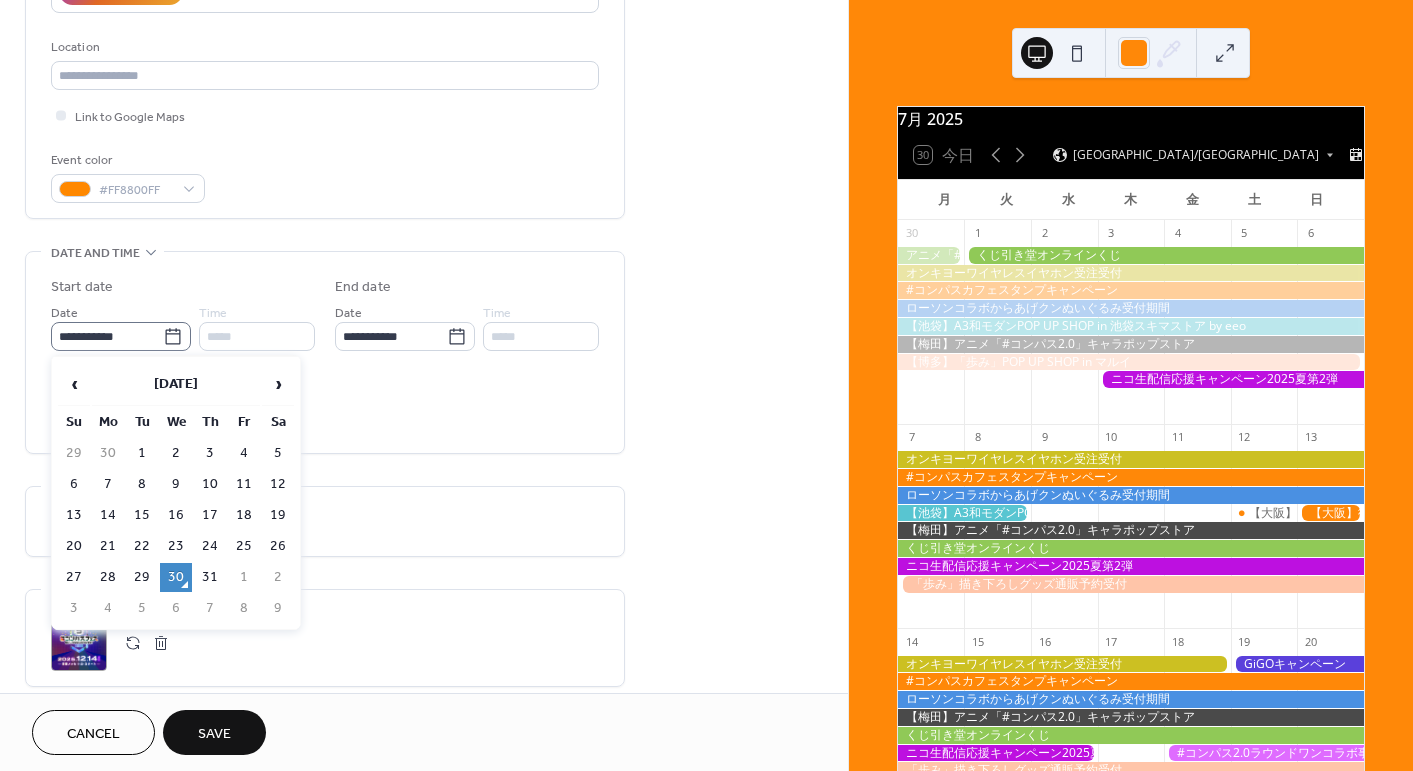 click 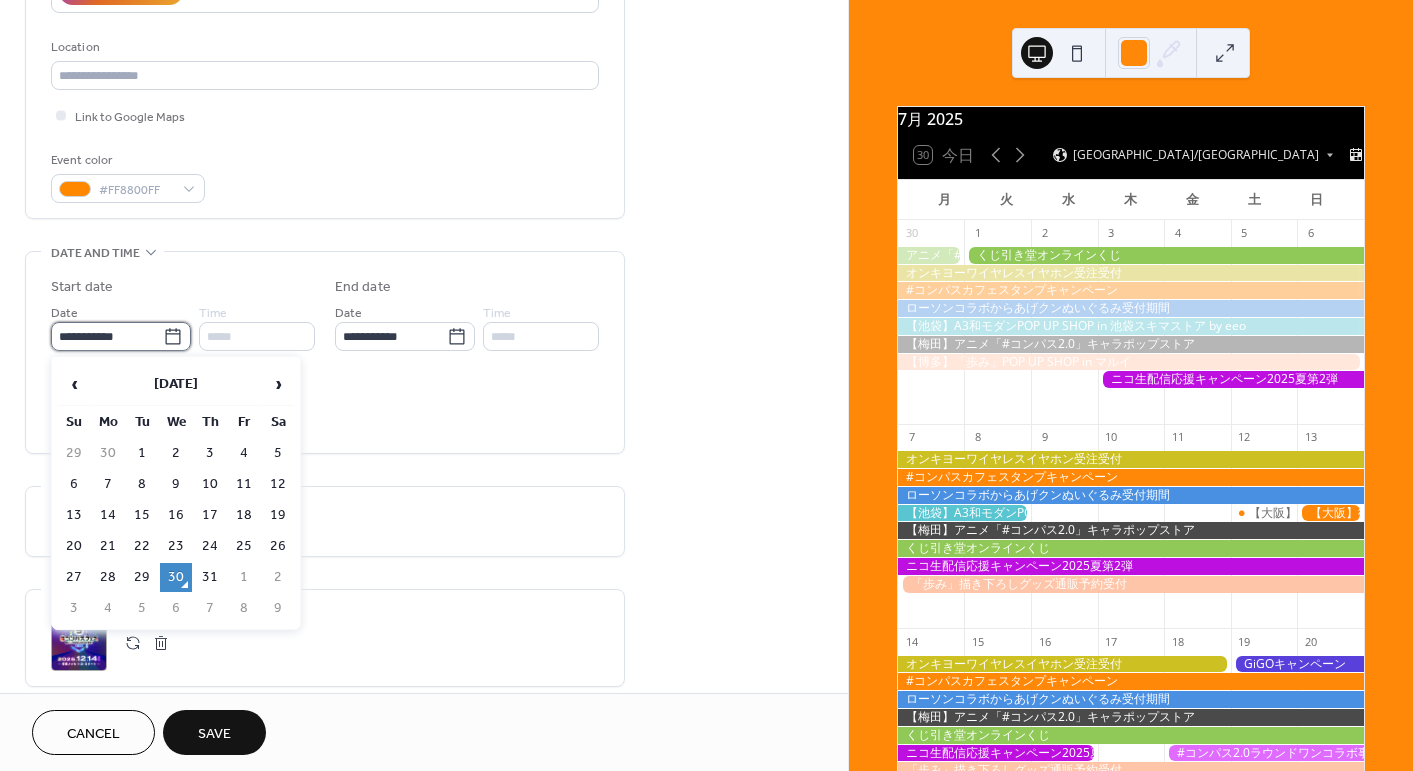 click on "**********" at bounding box center [107, 336] 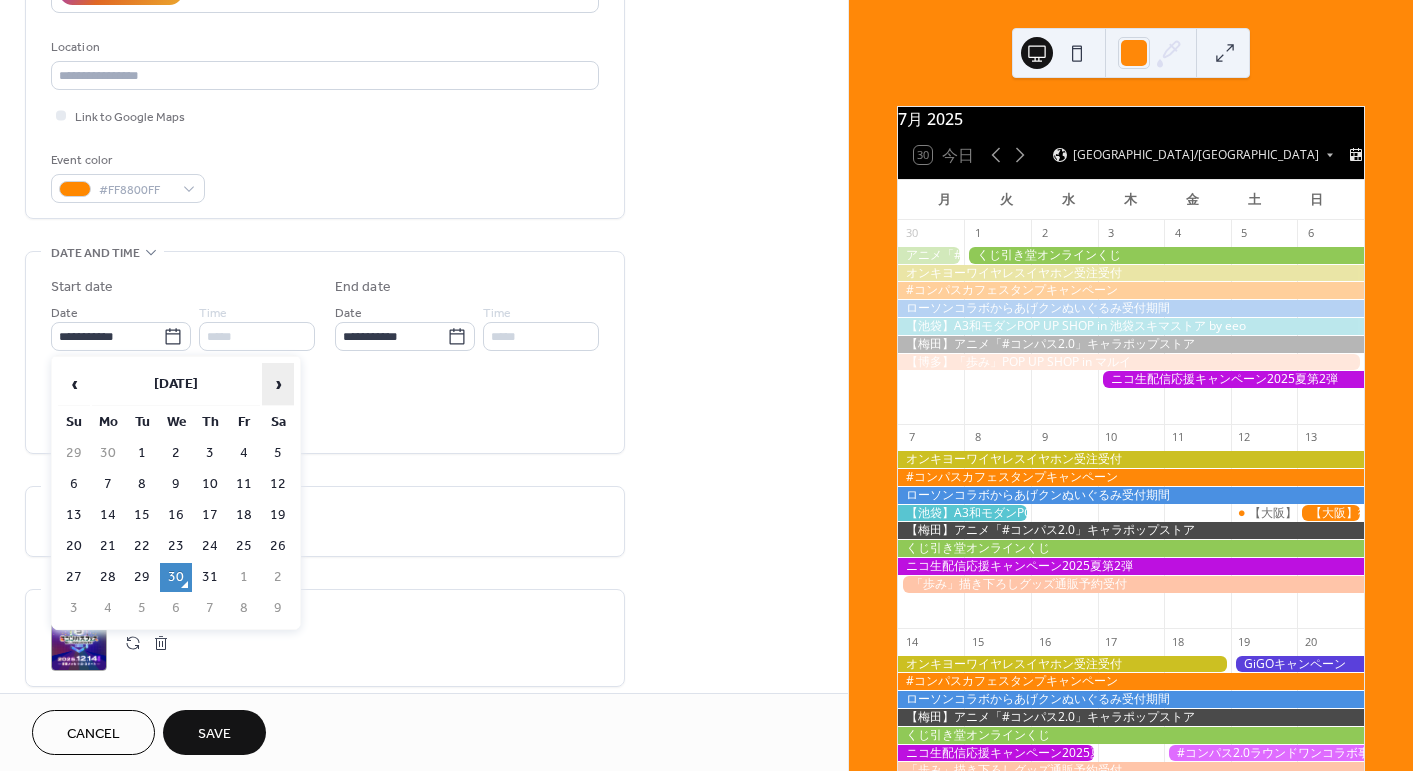 click on "›" at bounding box center (278, 384) 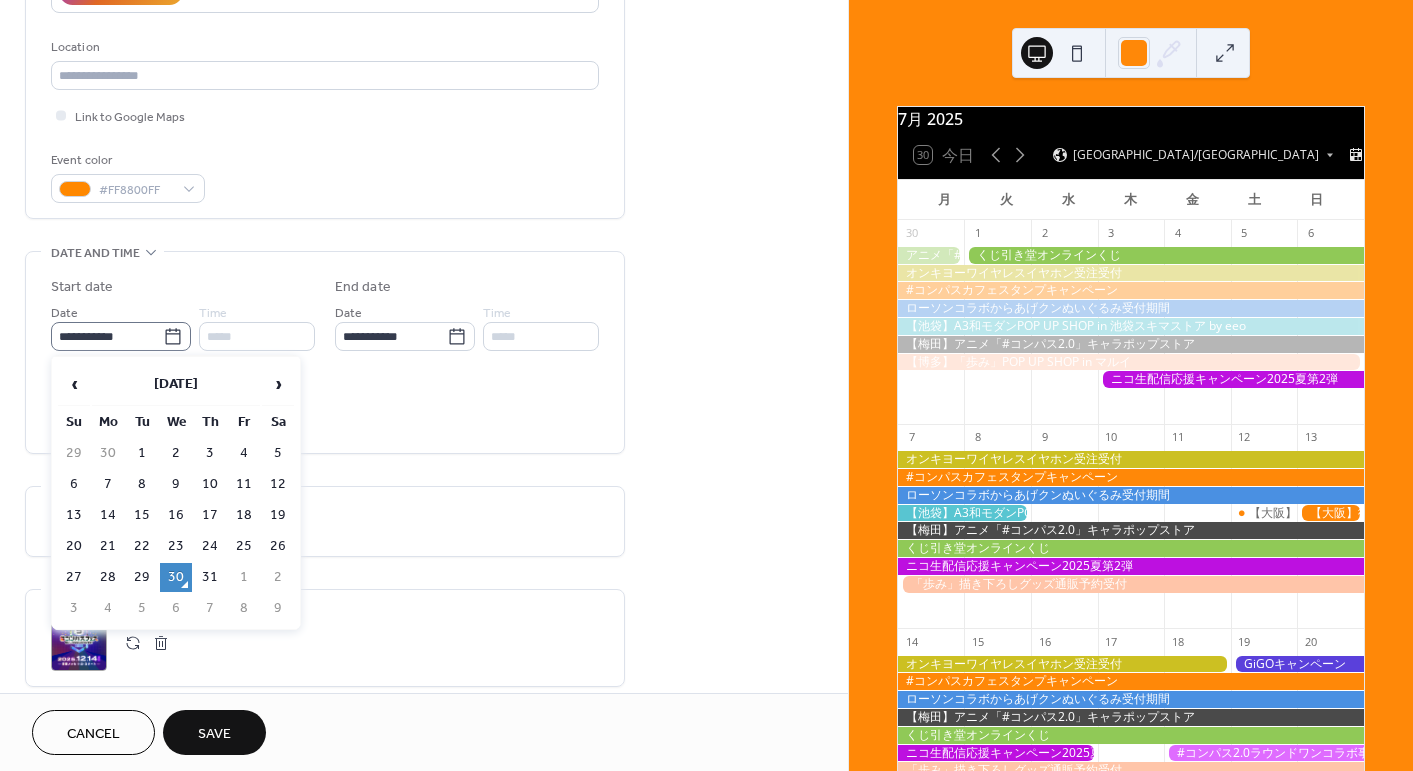 click 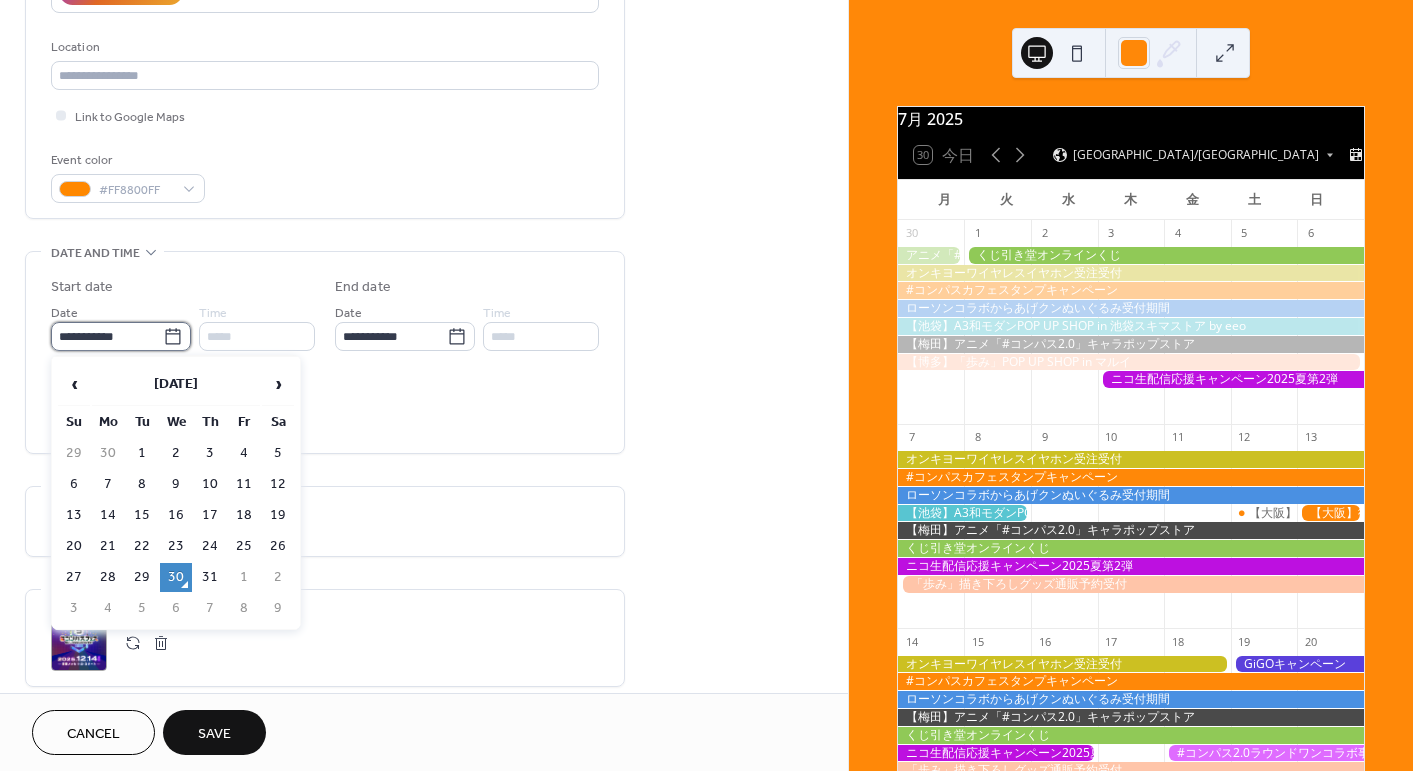 click on "**********" at bounding box center (107, 336) 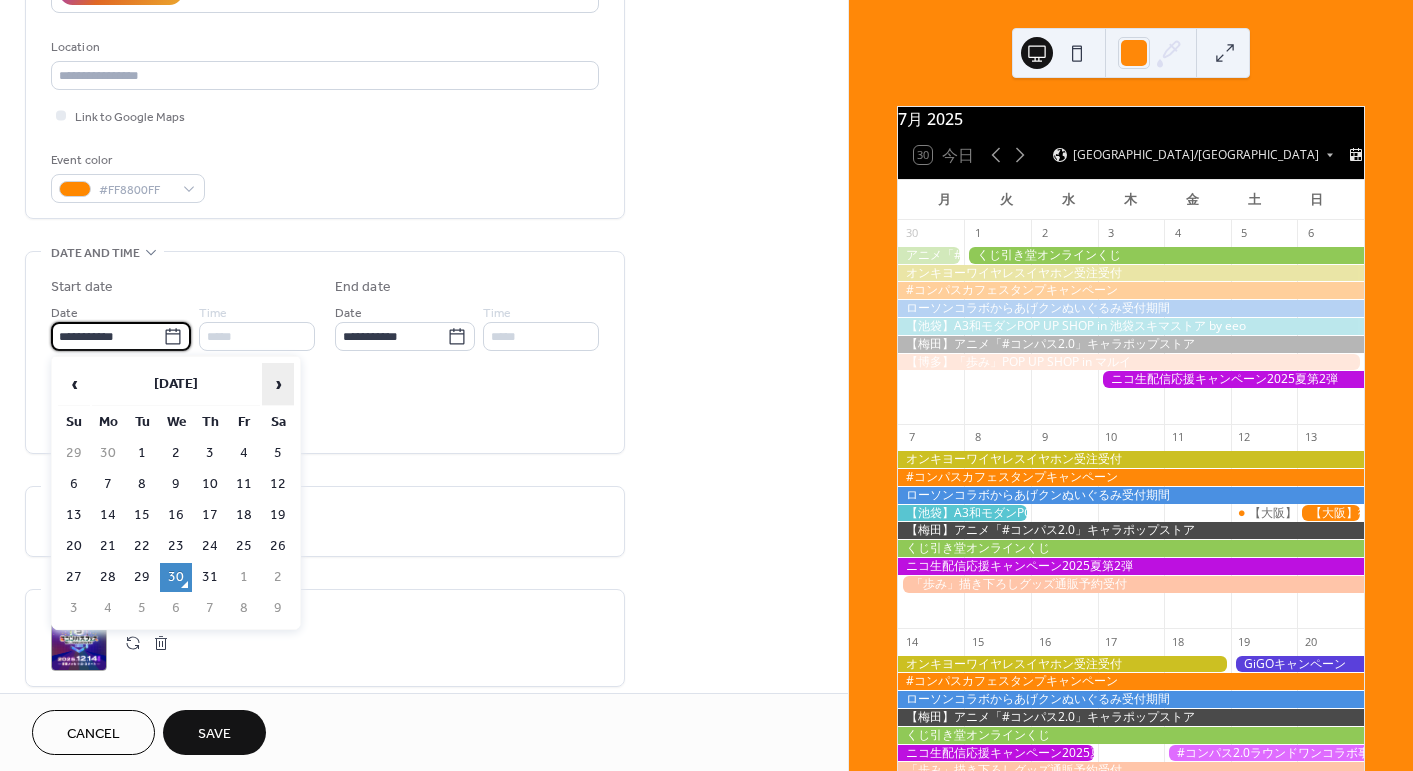 click on "›" at bounding box center (278, 384) 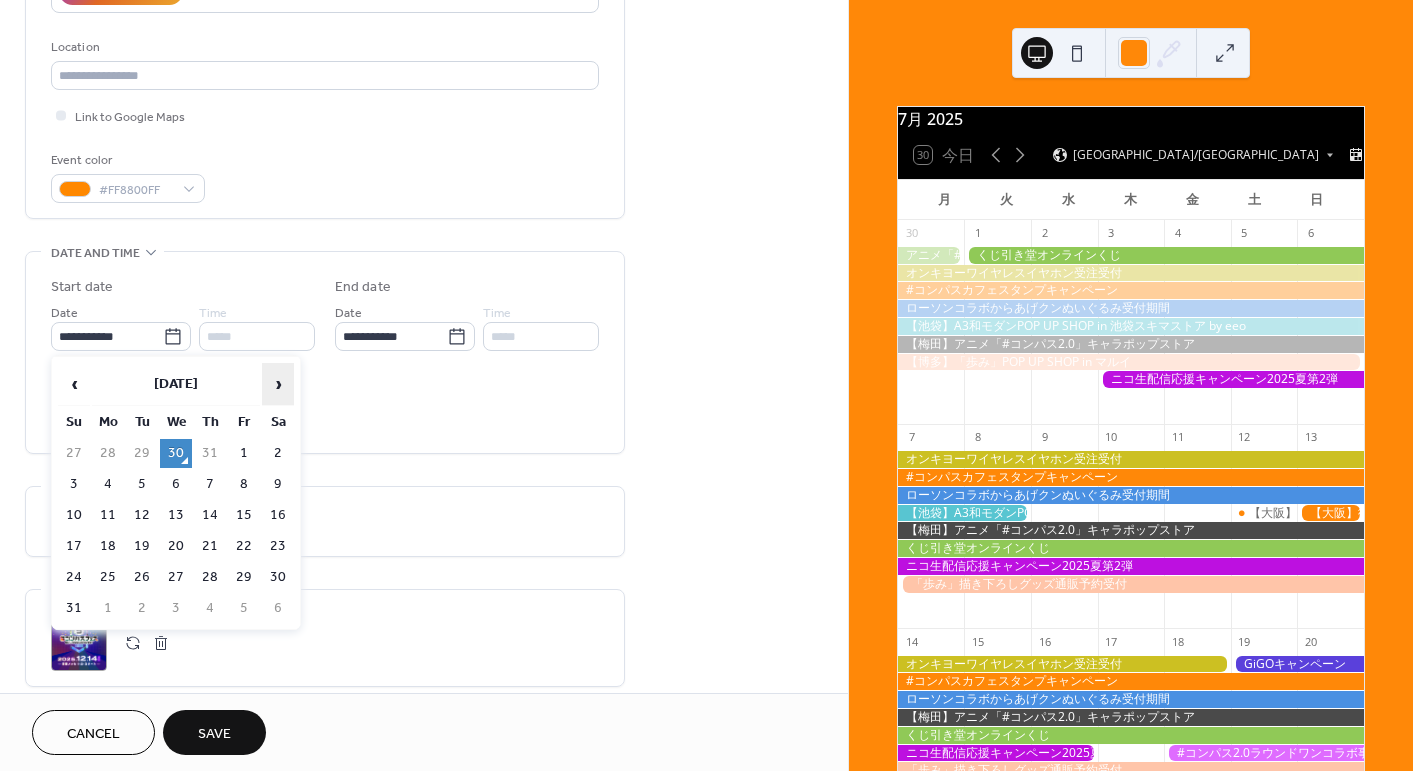 click on "›" at bounding box center (278, 384) 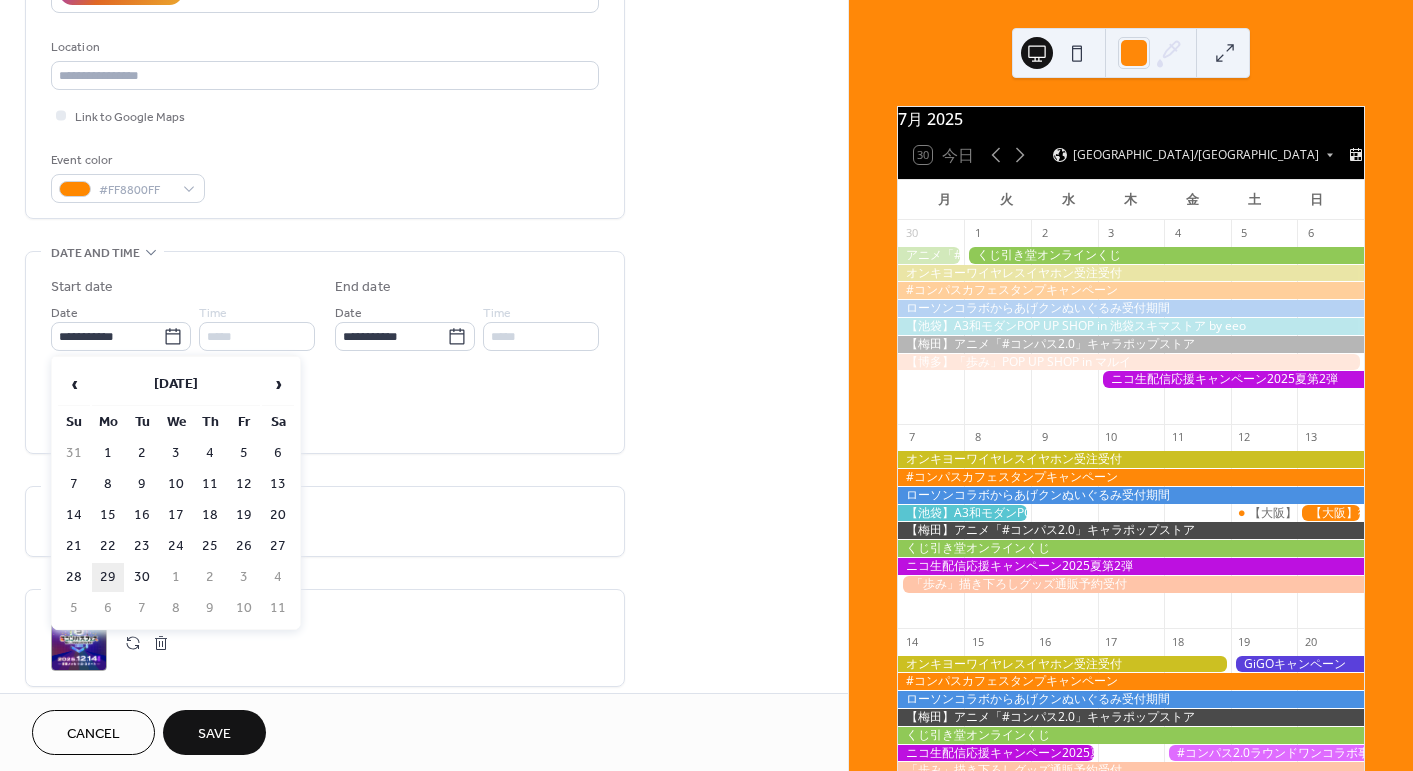 click on "29" at bounding box center [108, 577] 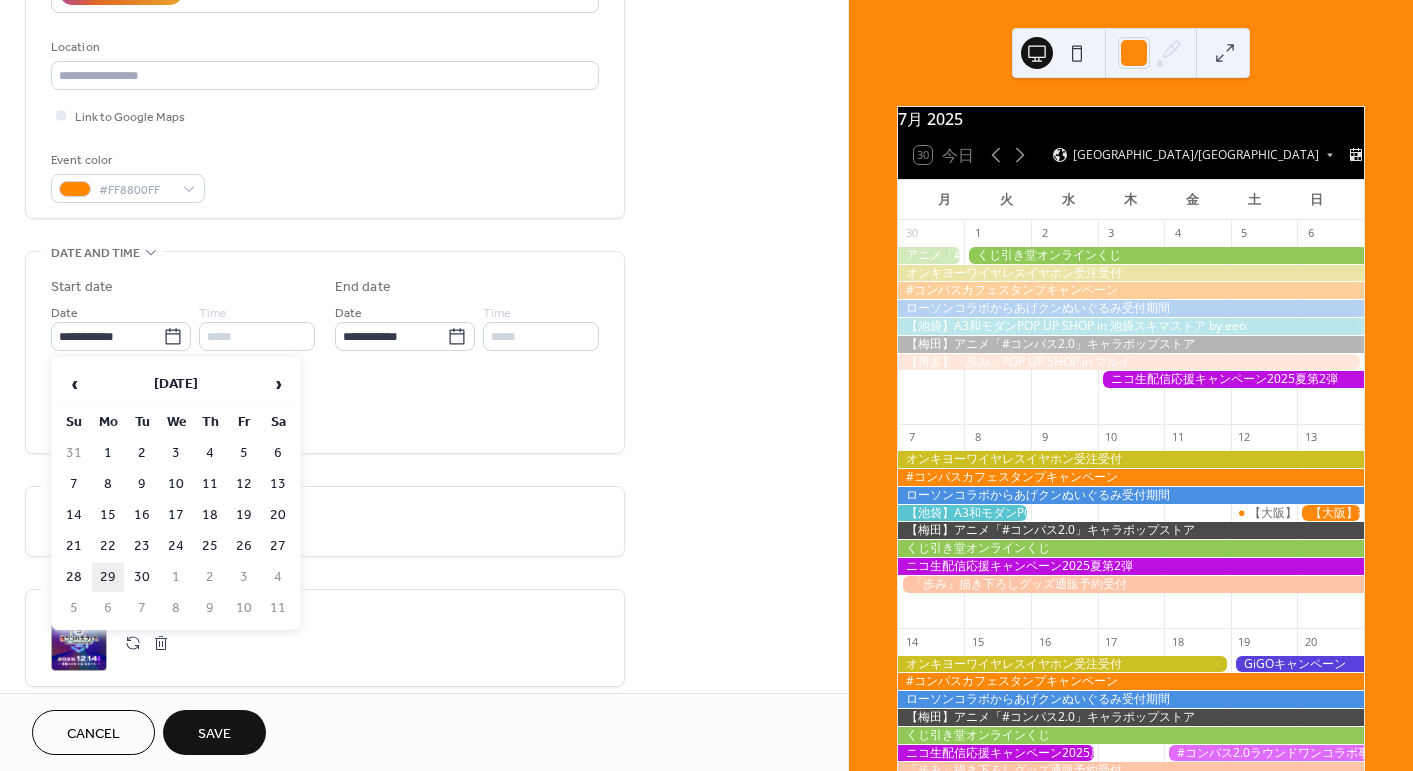 type on "**********" 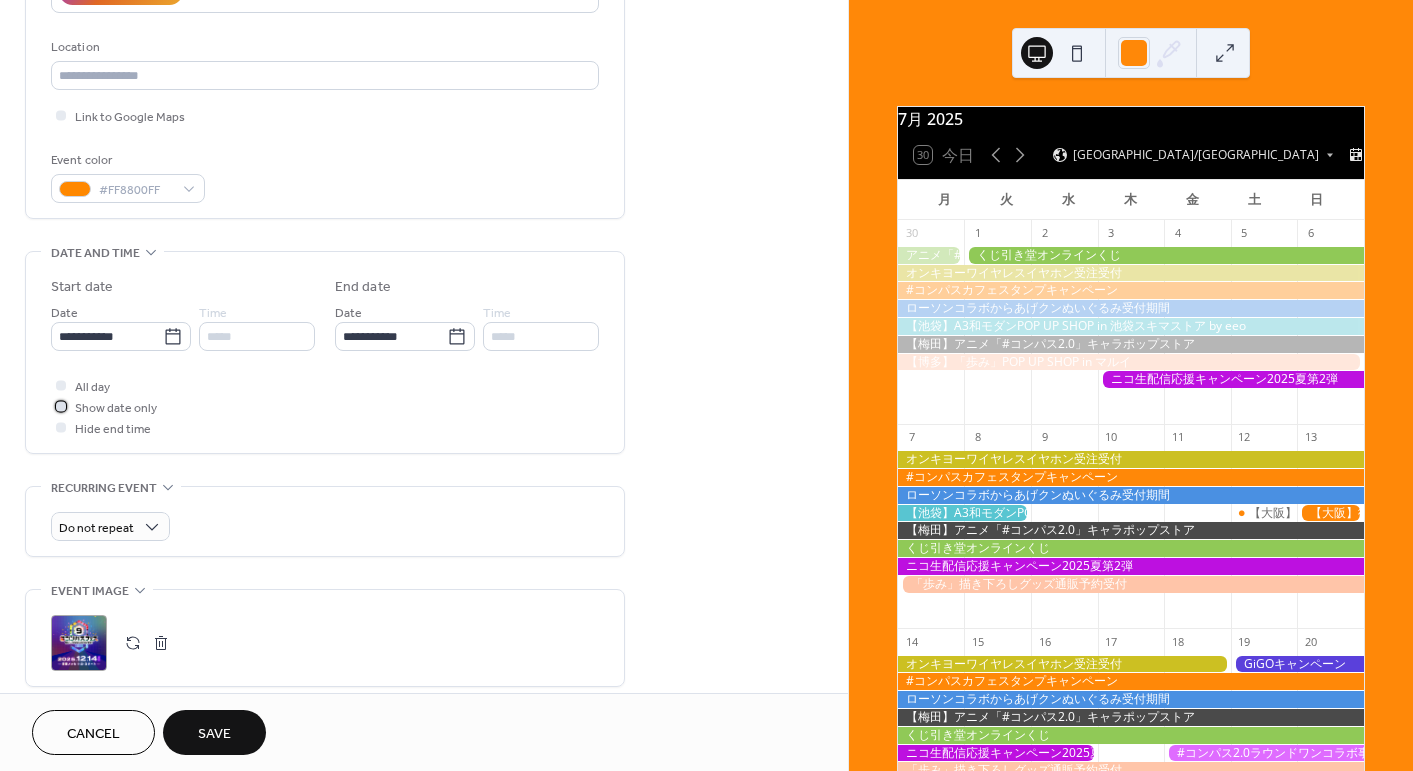 click on "Show date only" at bounding box center (116, 408) 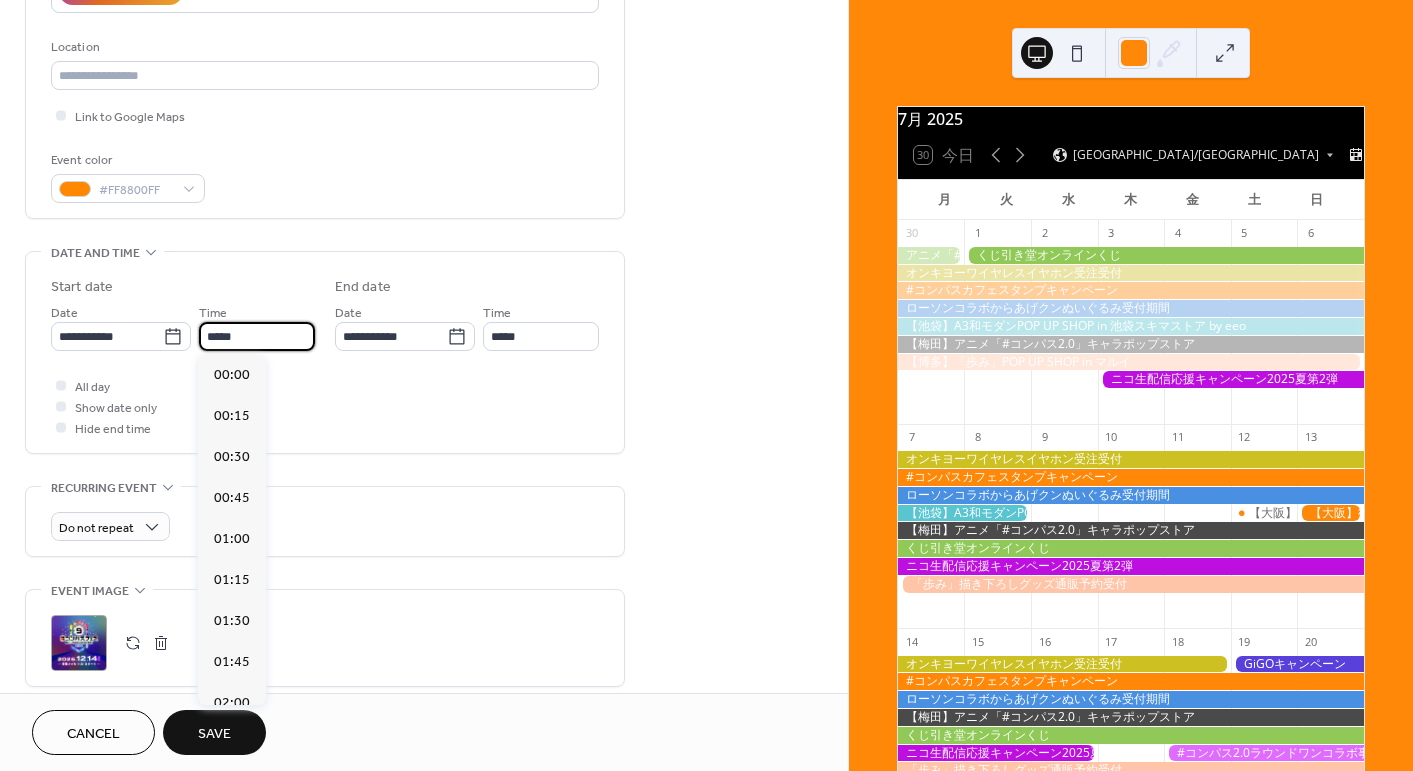 click on "*****" at bounding box center (257, 336) 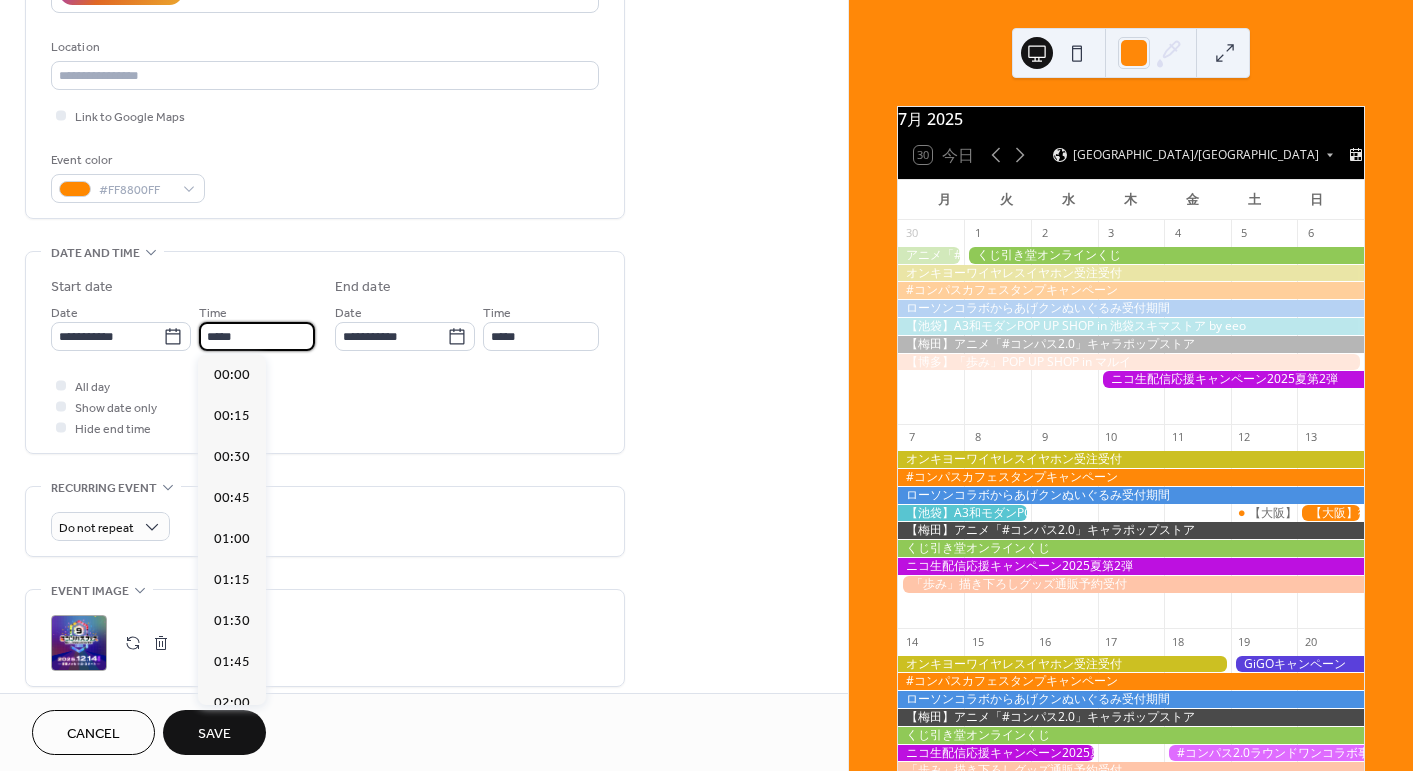 scroll, scrollTop: 2064, scrollLeft: 0, axis: vertical 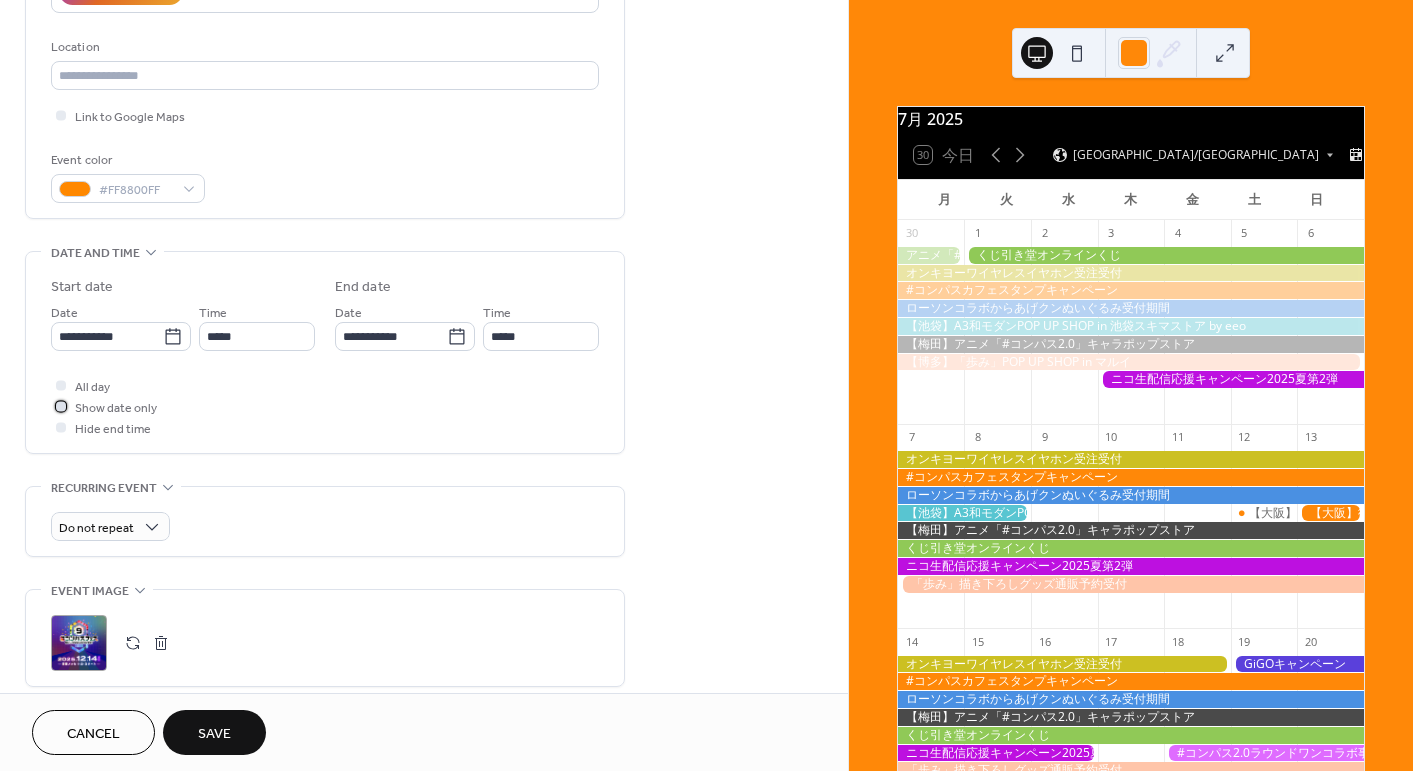 click on "Show date only" at bounding box center [116, 408] 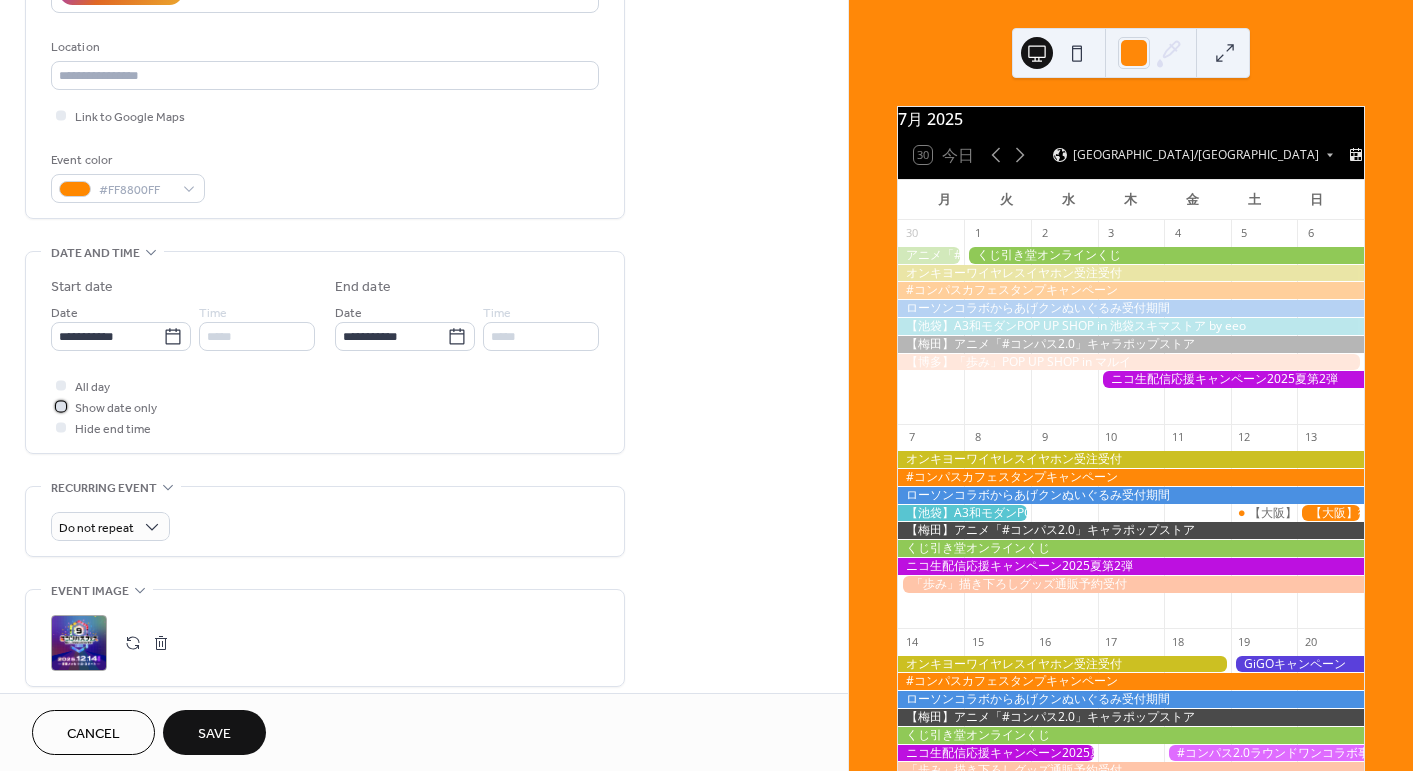 click on "Show date only" at bounding box center [116, 408] 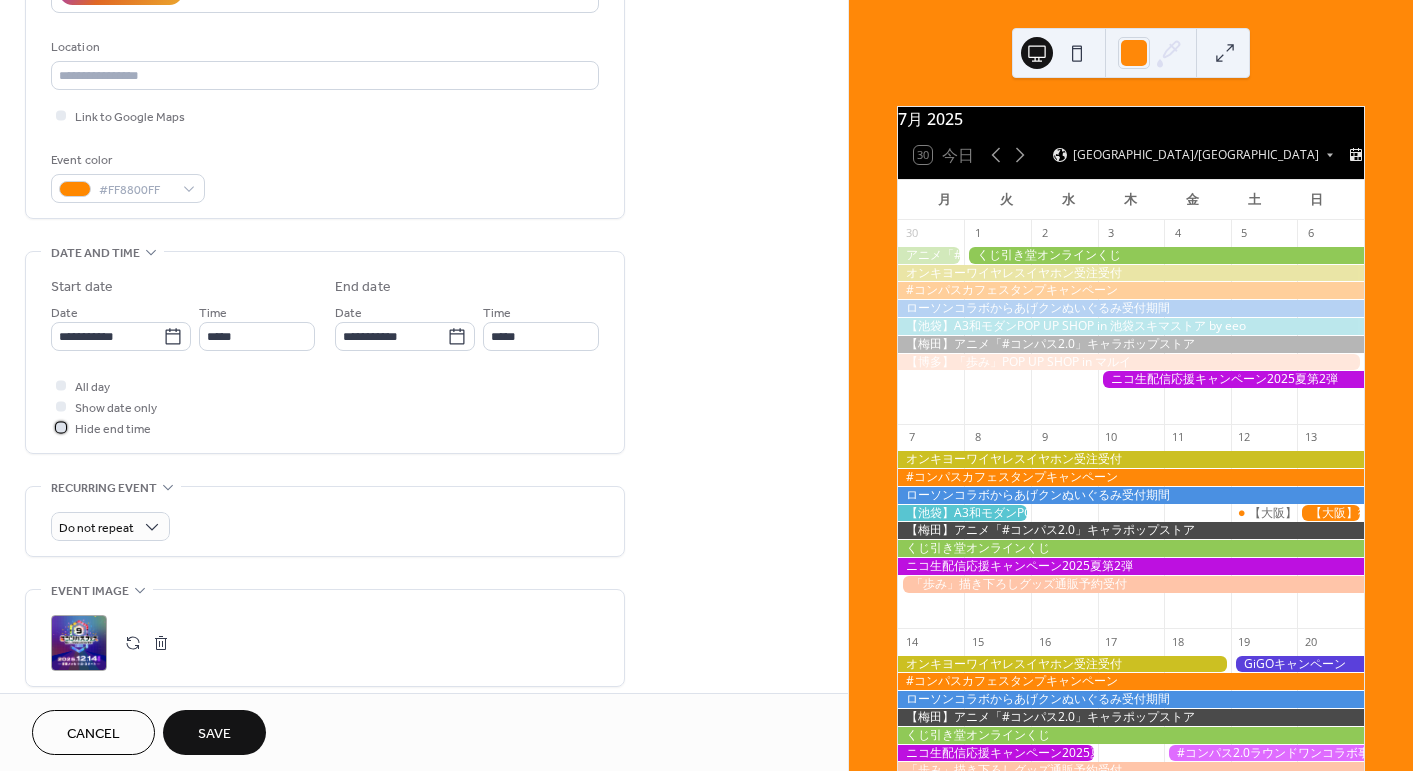 drag, startPoint x: 103, startPoint y: 433, endPoint x: 208, endPoint y: 358, distance: 129.03488 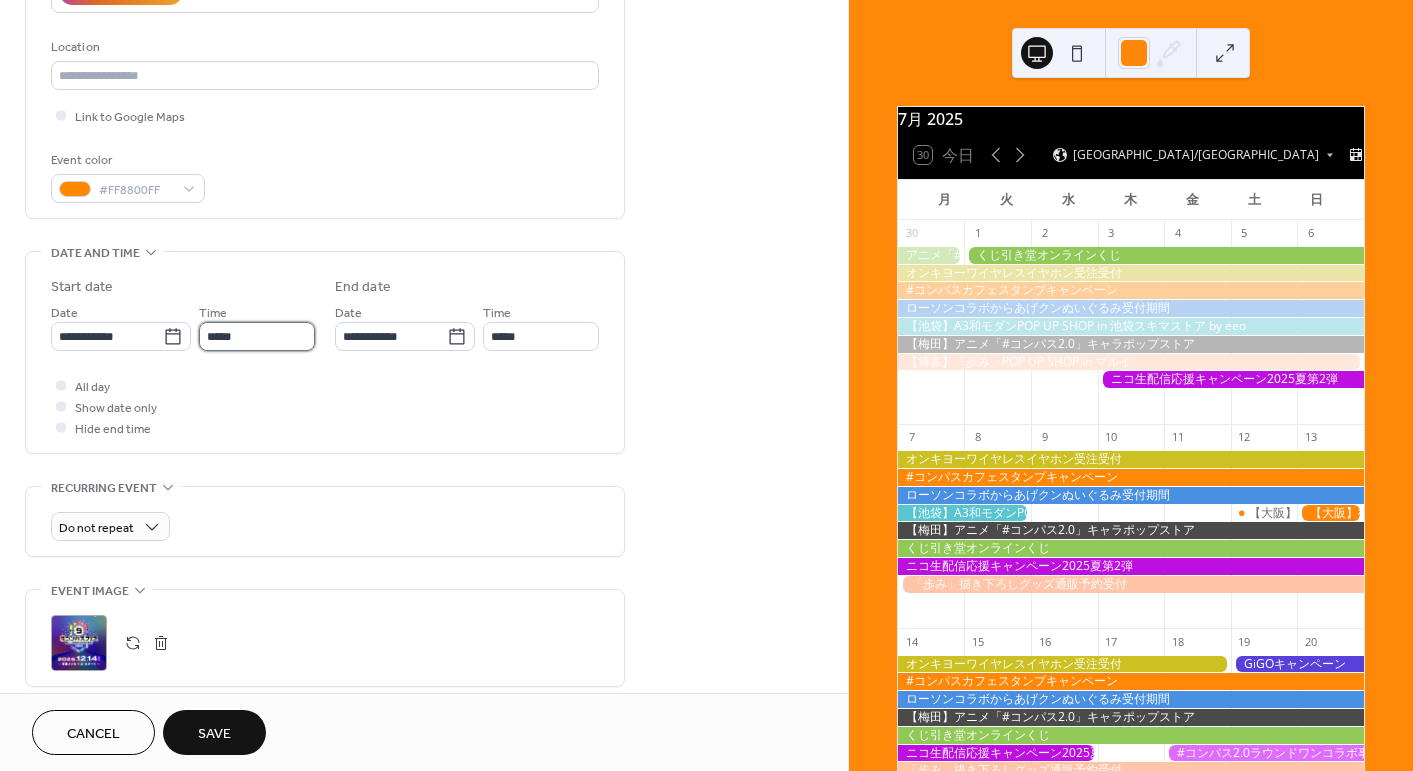 click on "*****" at bounding box center (257, 336) 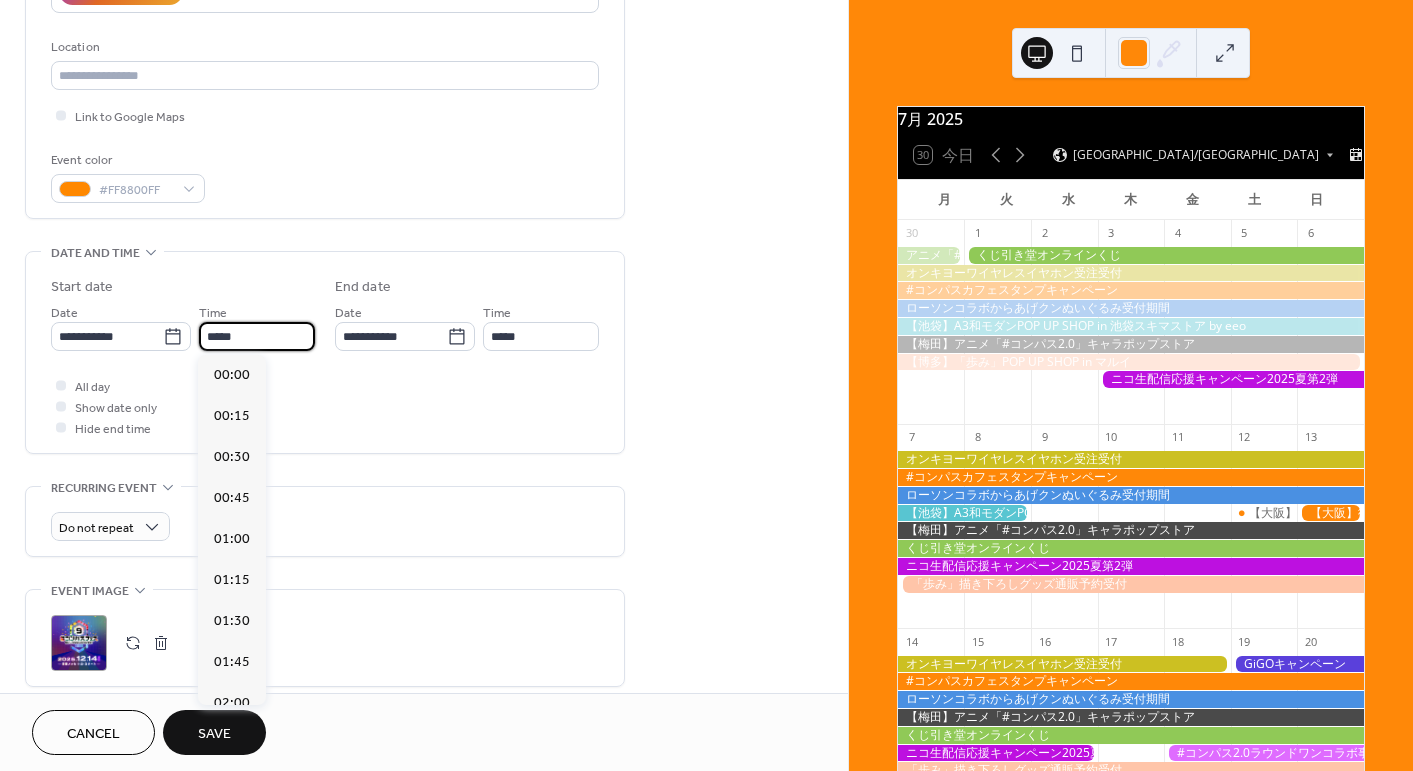 scroll, scrollTop: 2064, scrollLeft: 0, axis: vertical 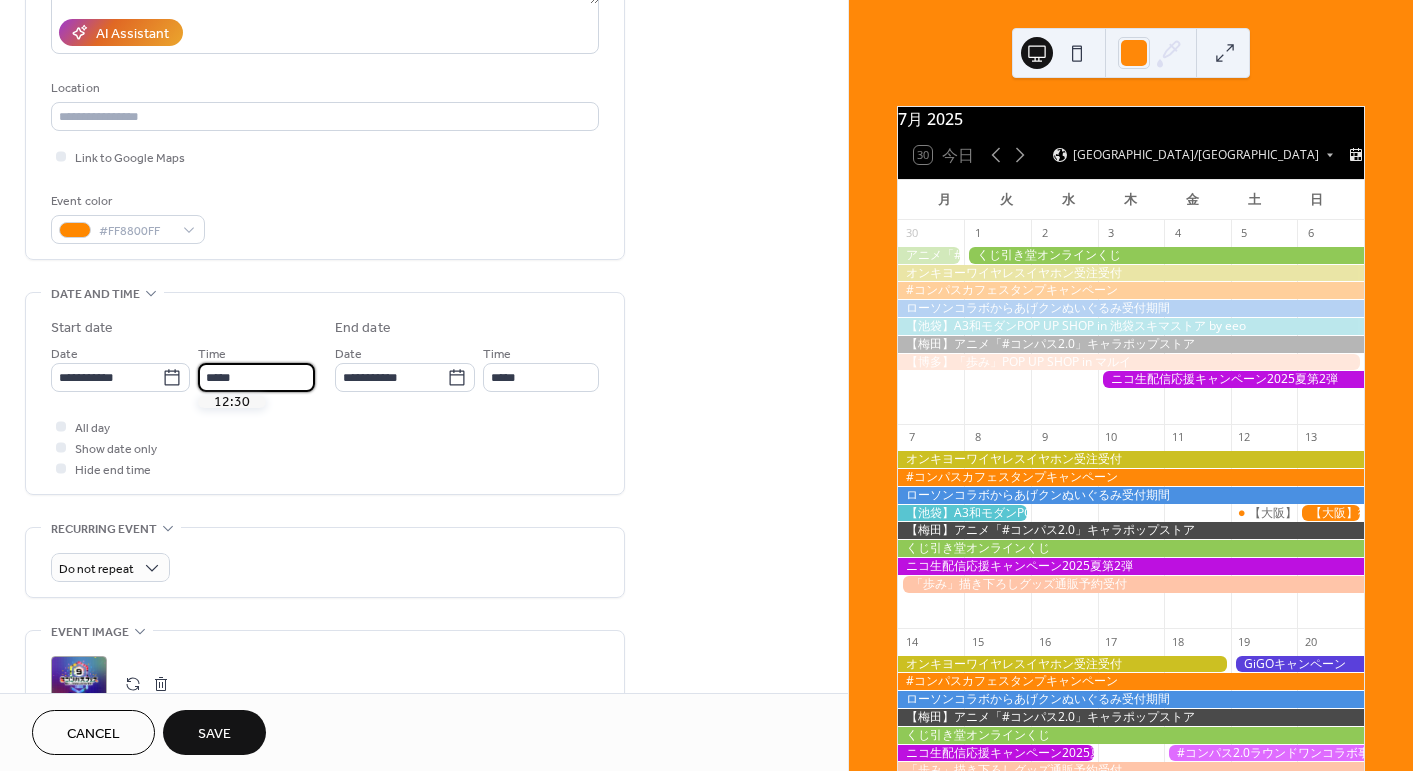 click on "*****" at bounding box center (256, 377) 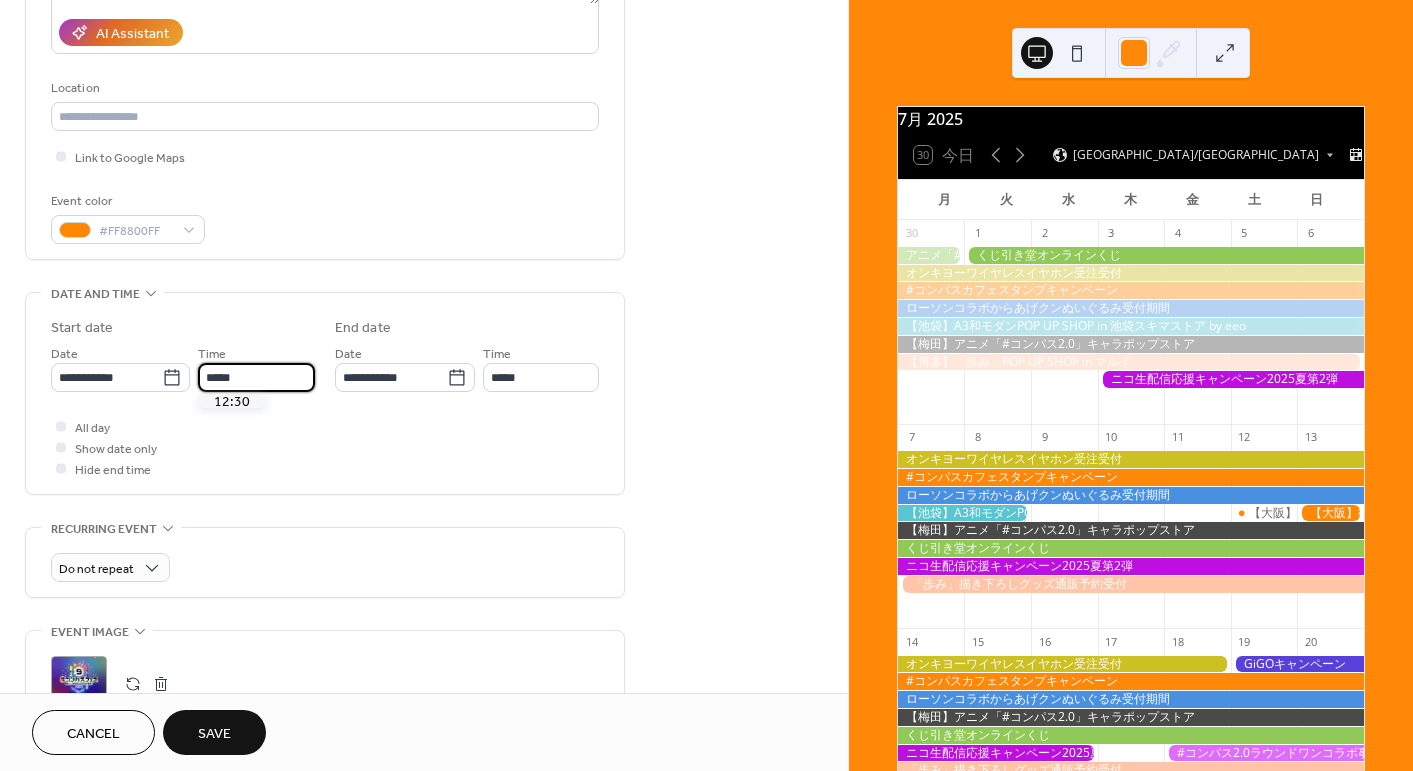 scroll, scrollTop: 0, scrollLeft: 0, axis: both 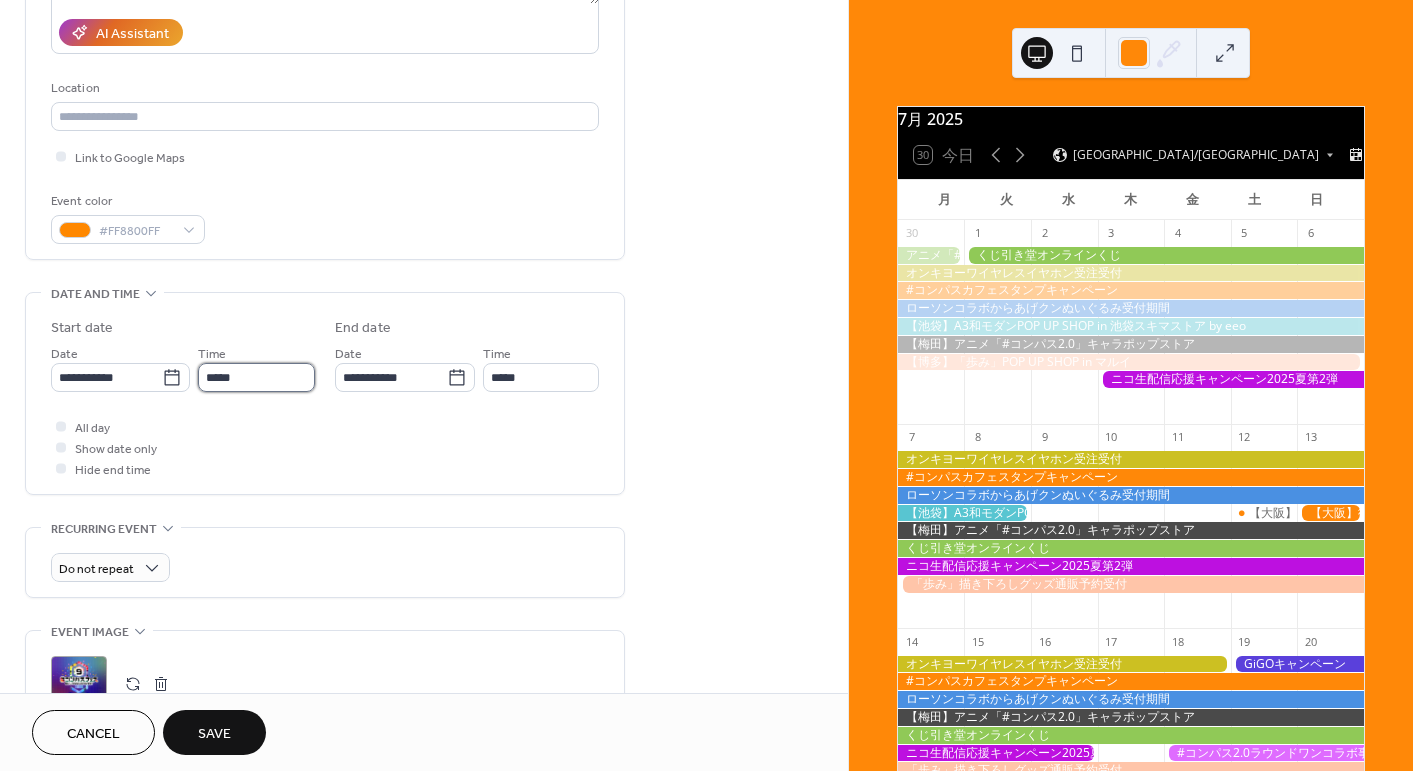 click on "*****" at bounding box center (256, 377) 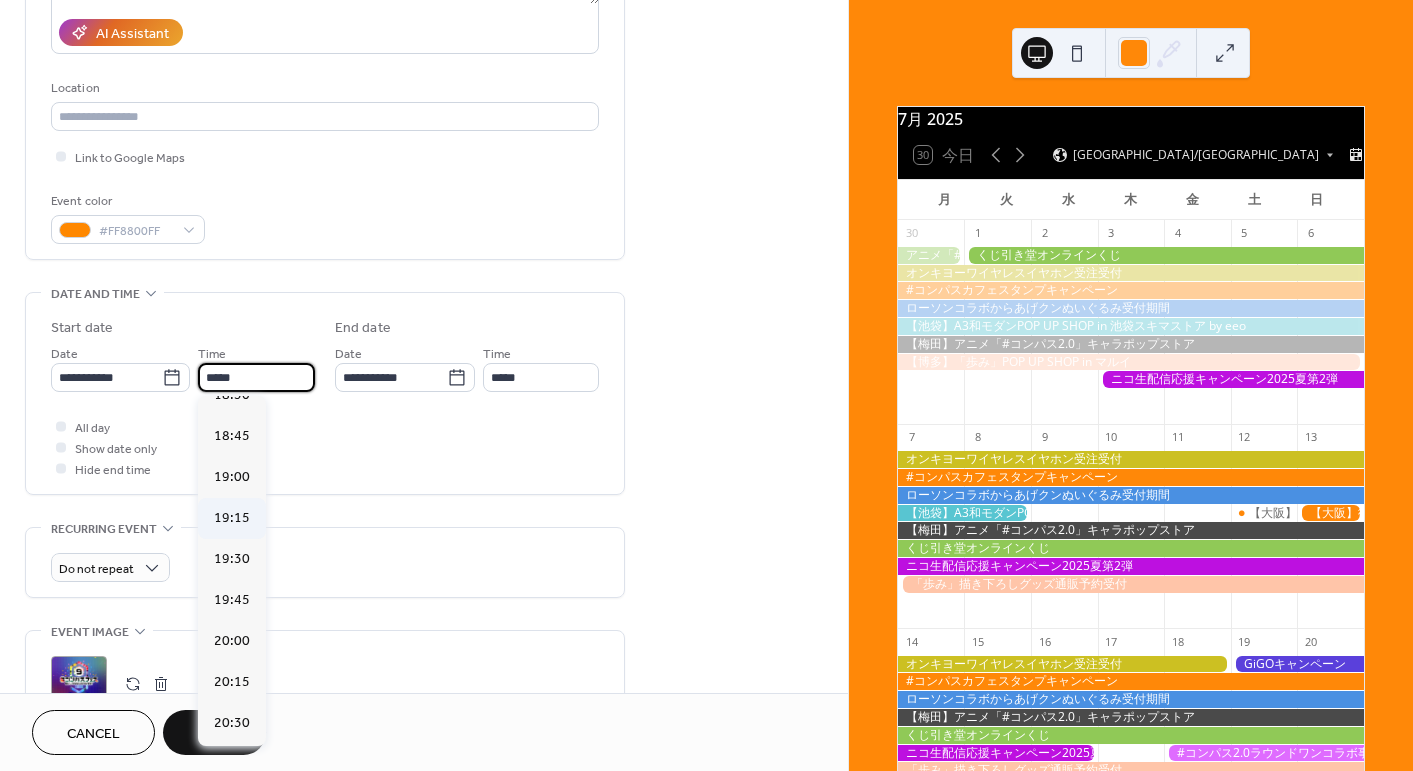 scroll, scrollTop: 3064, scrollLeft: 0, axis: vertical 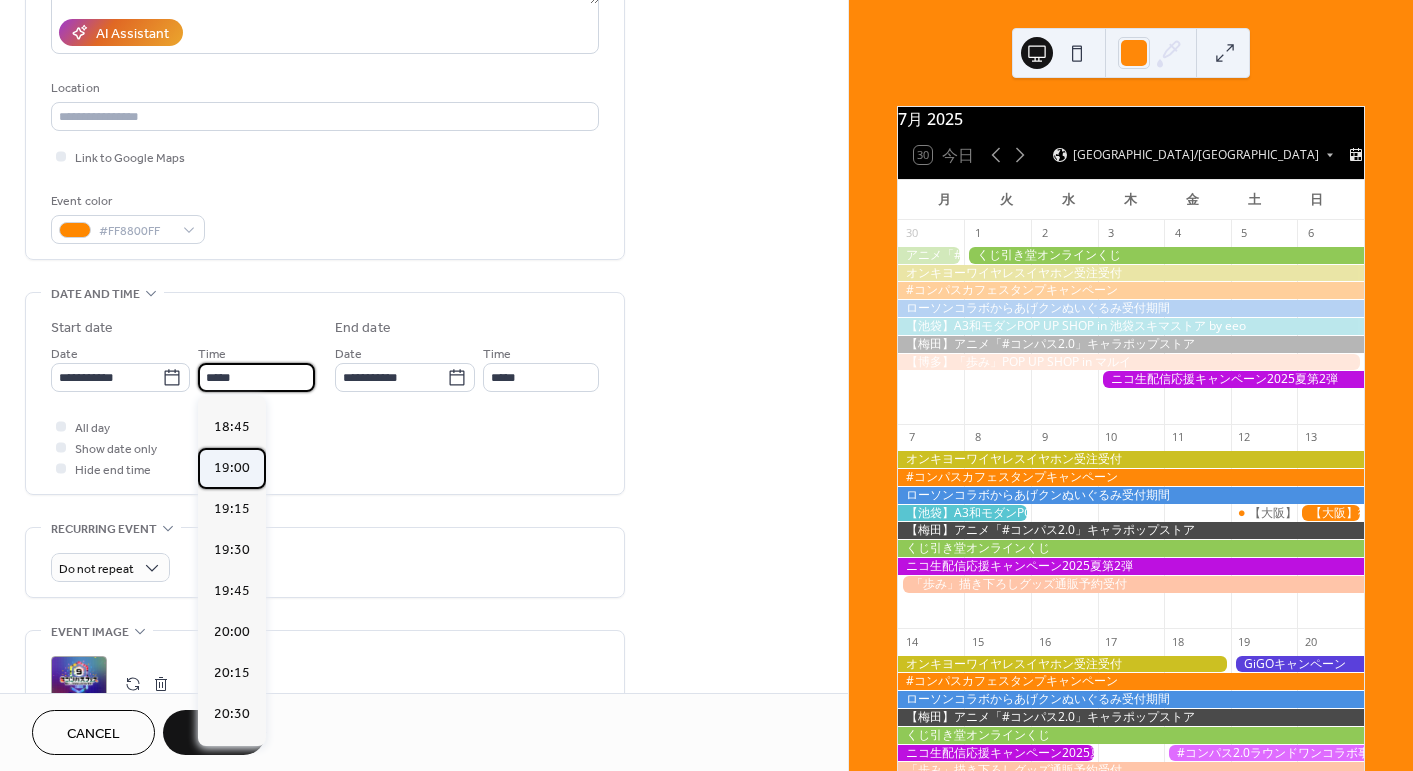 click on "19:00" at bounding box center (232, 468) 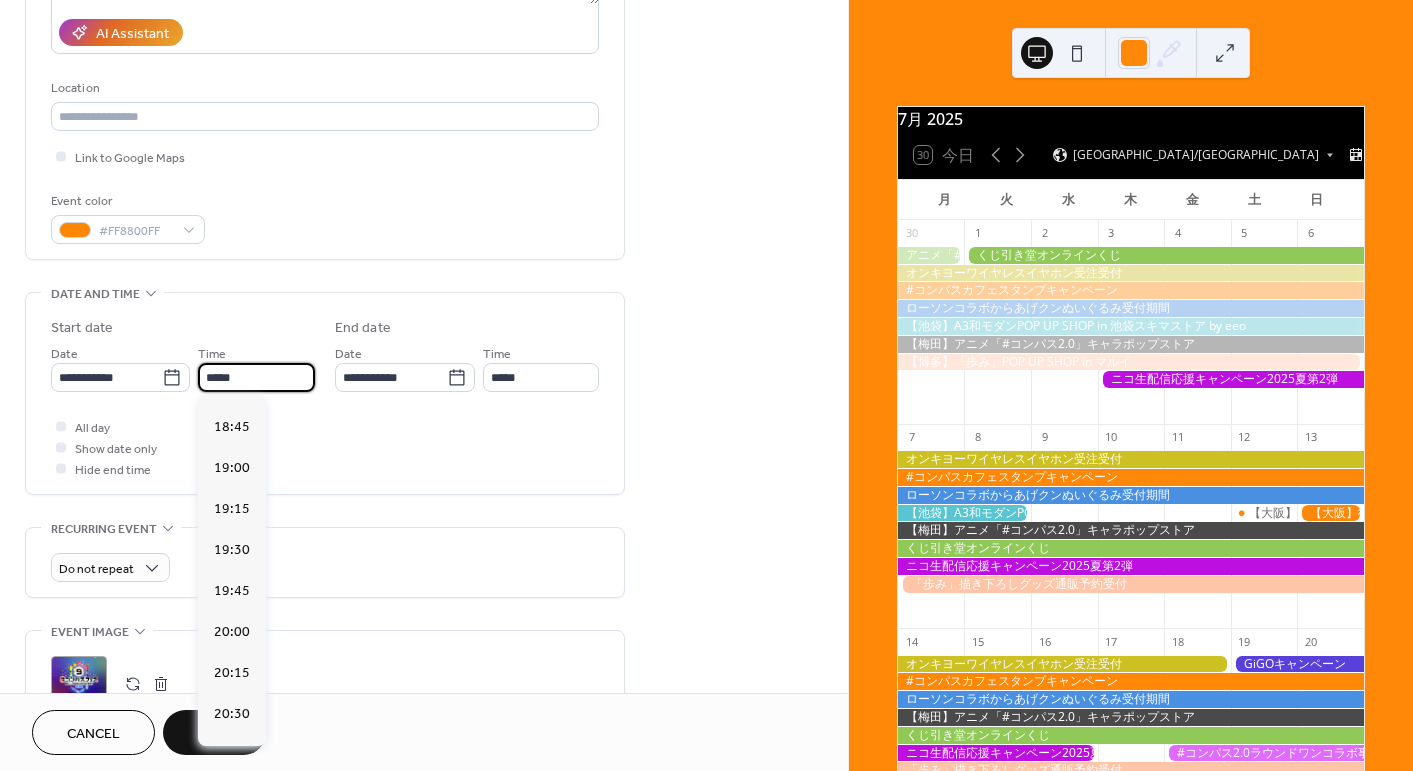 type on "*****" 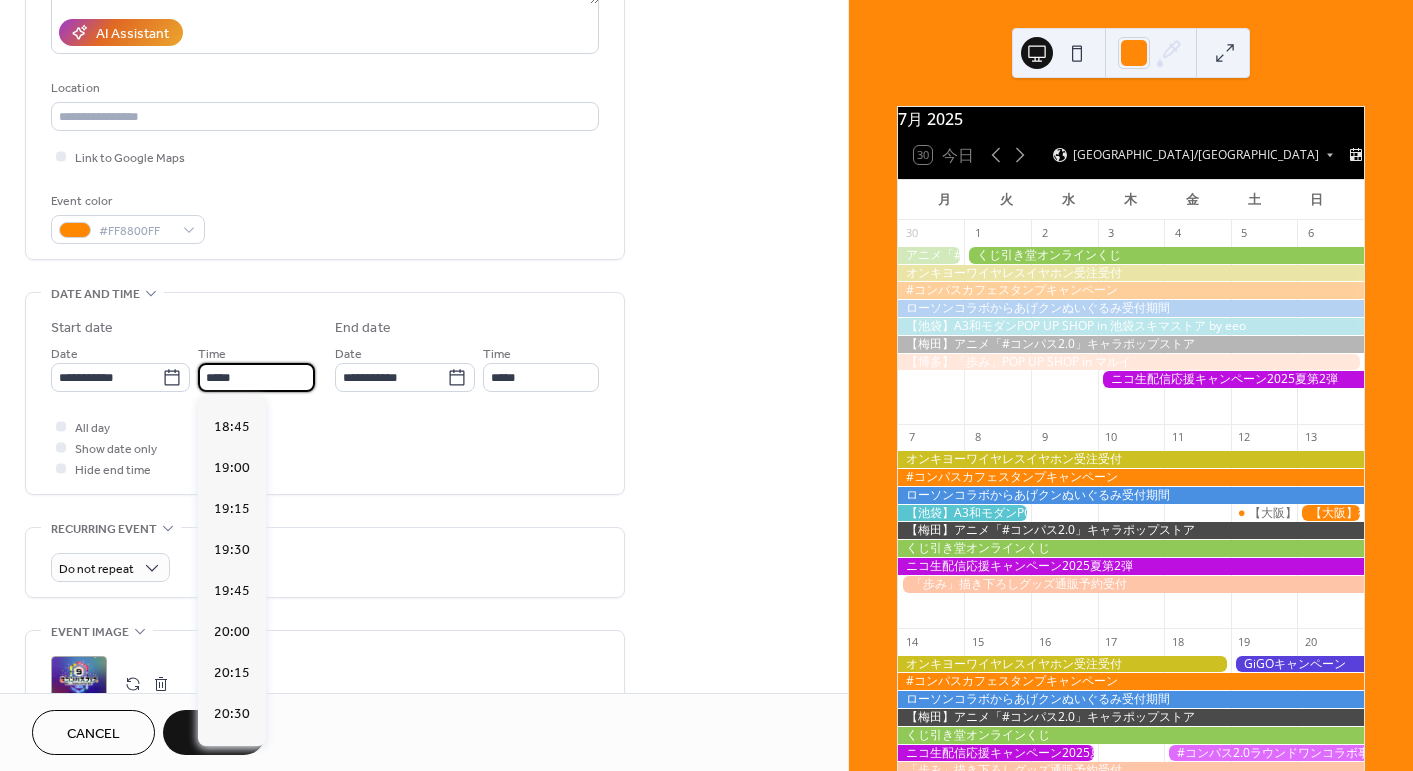 type on "*****" 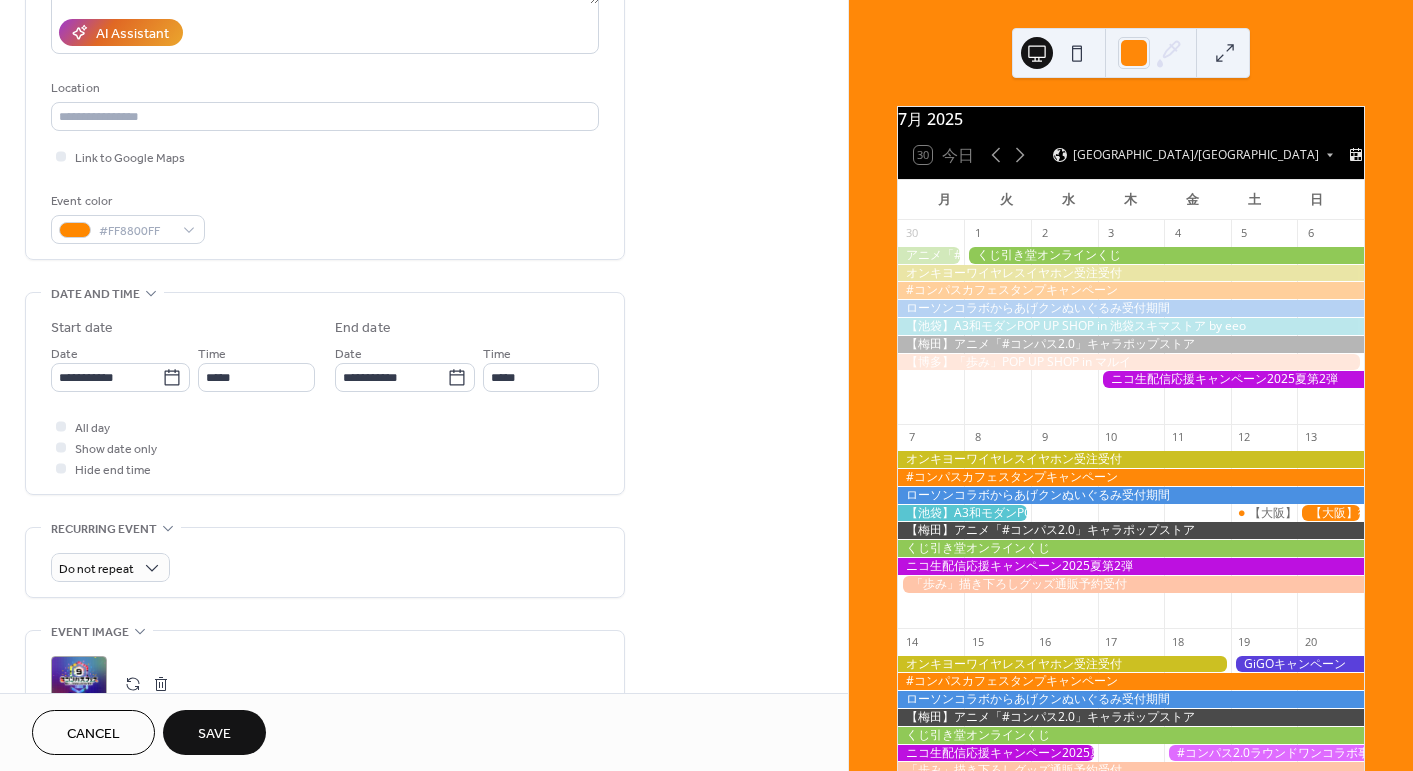 drag, startPoint x: 409, startPoint y: 563, endPoint x: 776, endPoint y: 254, distance: 479.76035 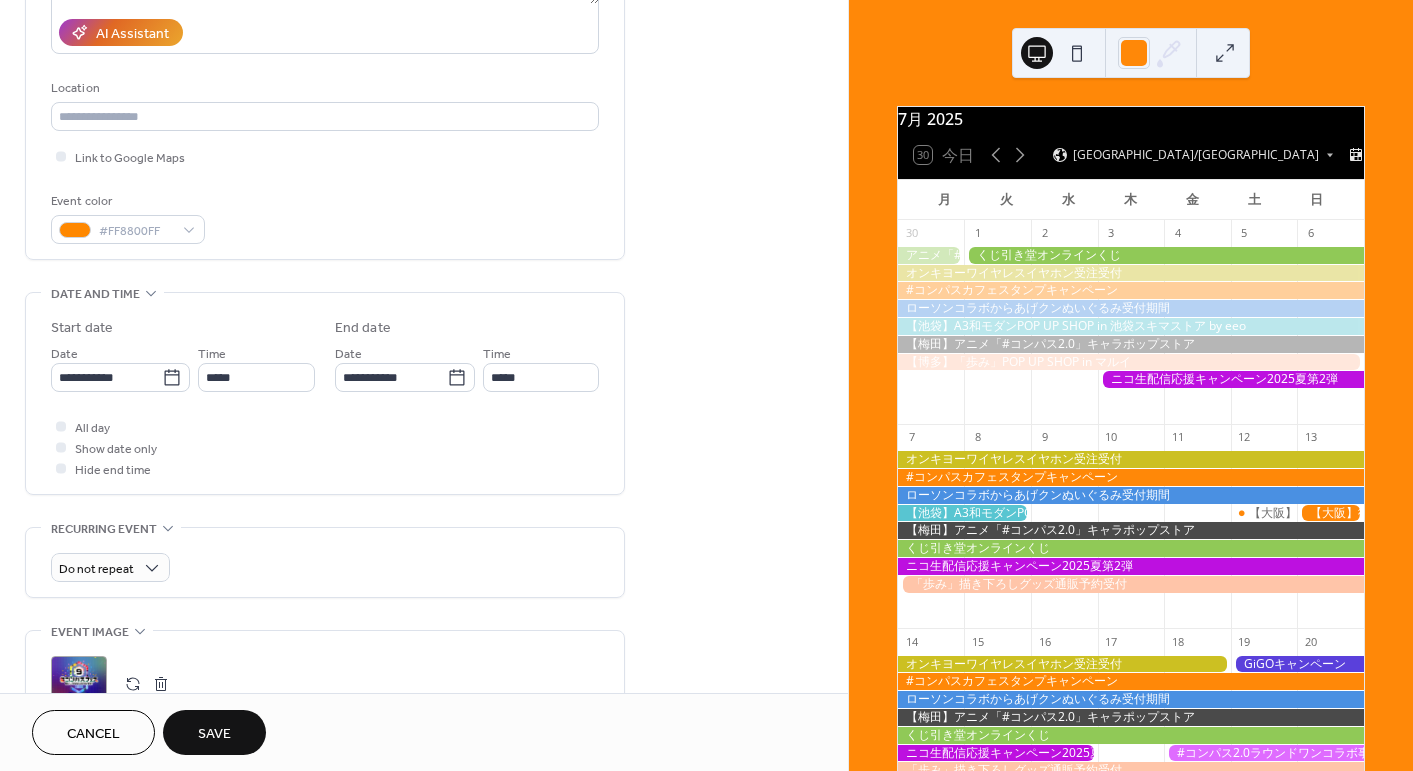 click on "Do not repeat" at bounding box center [325, 567] 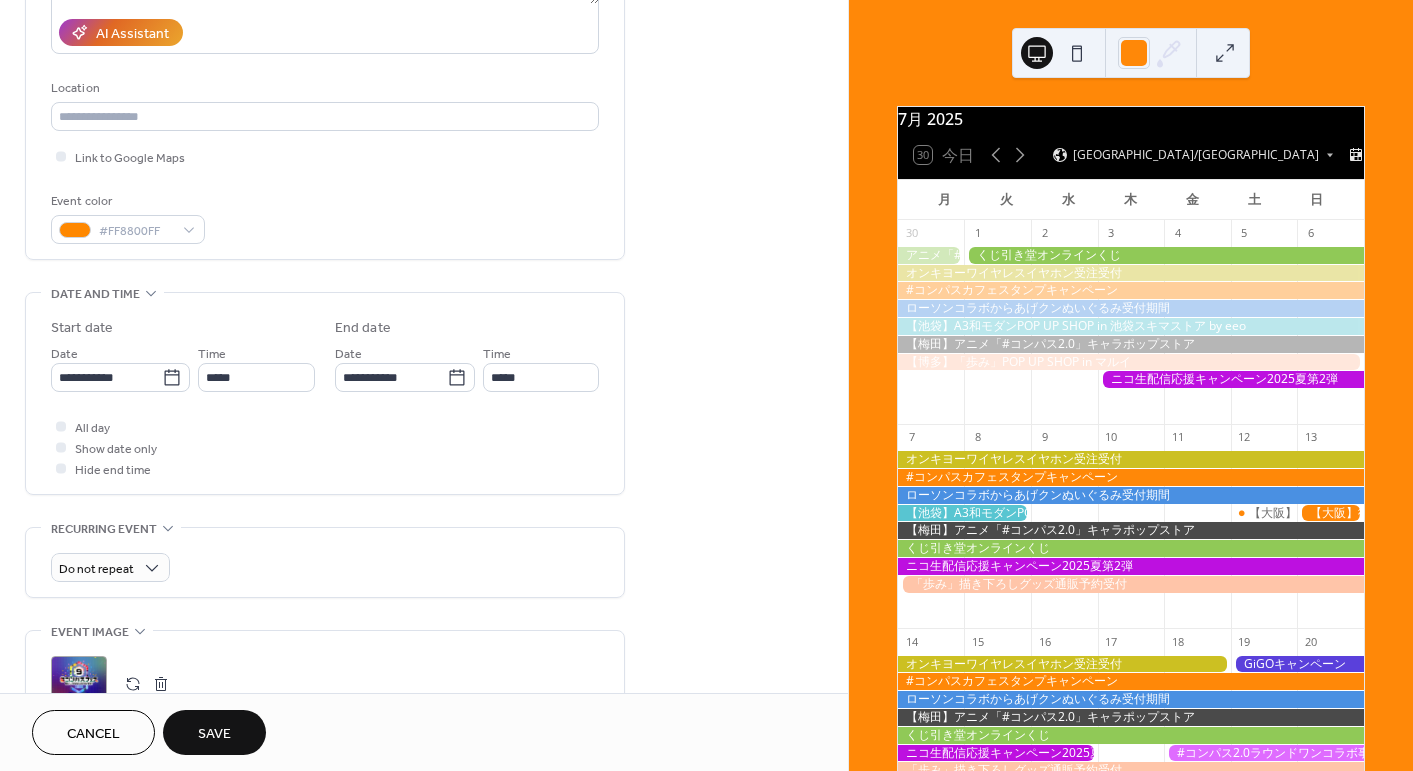click on "Save" at bounding box center [214, 734] 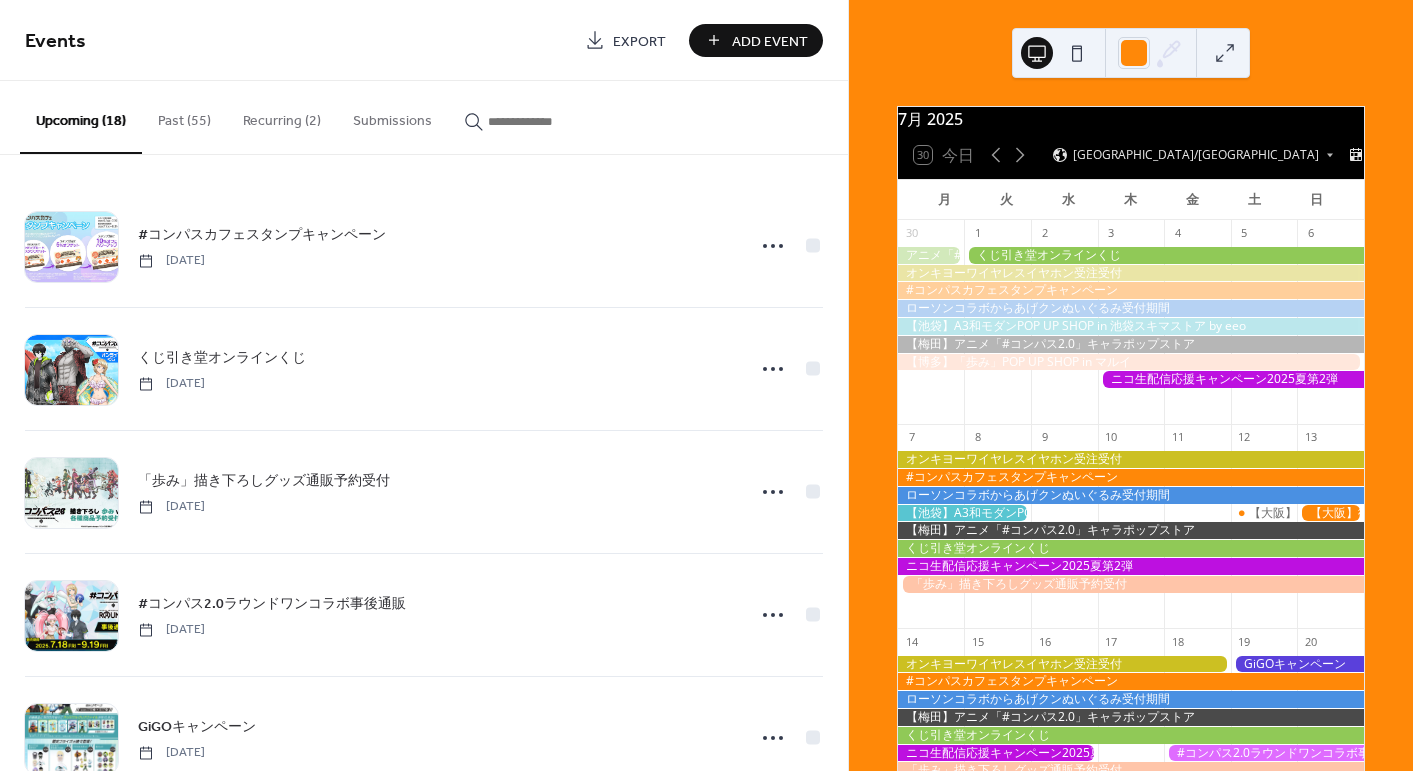 click on "Add Event" at bounding box center (770, 41) 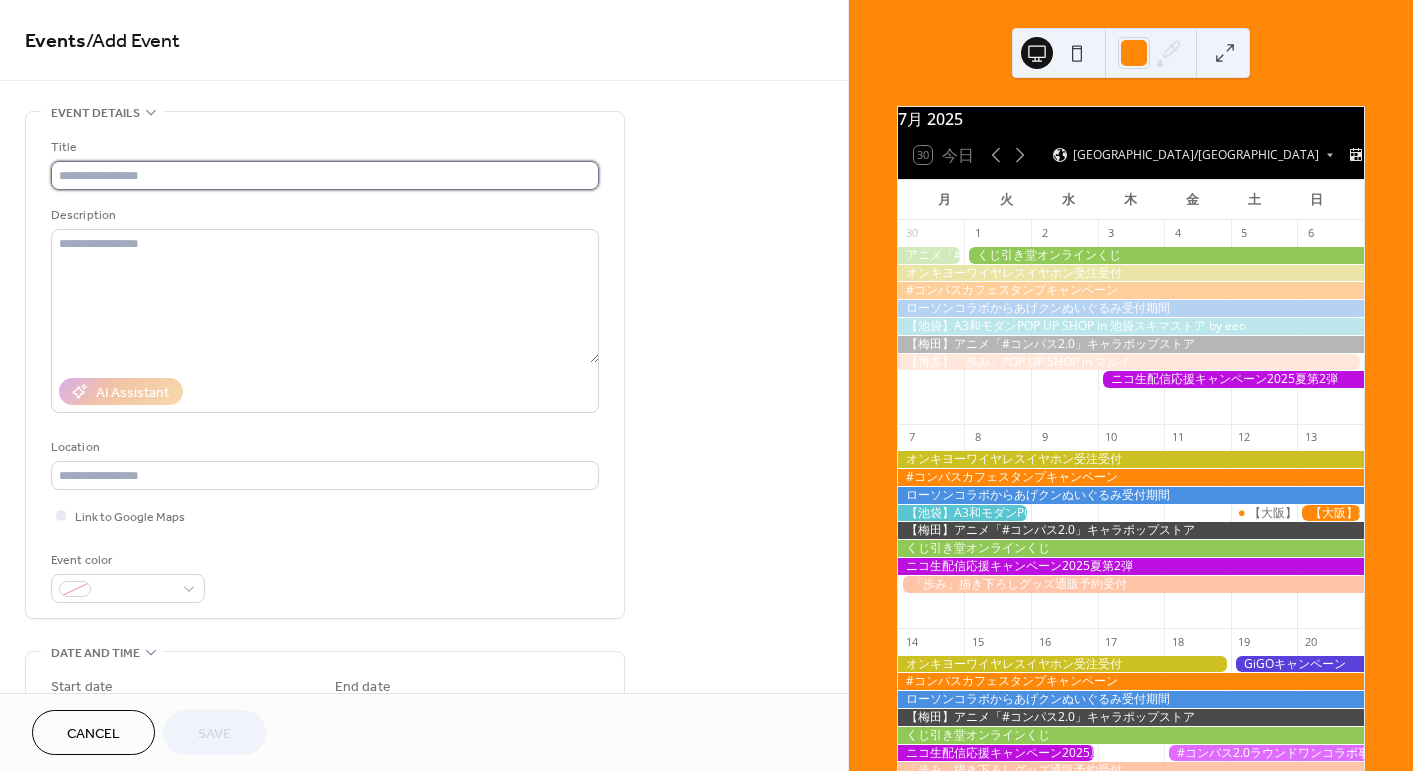 click at bounding box center (325, 175) 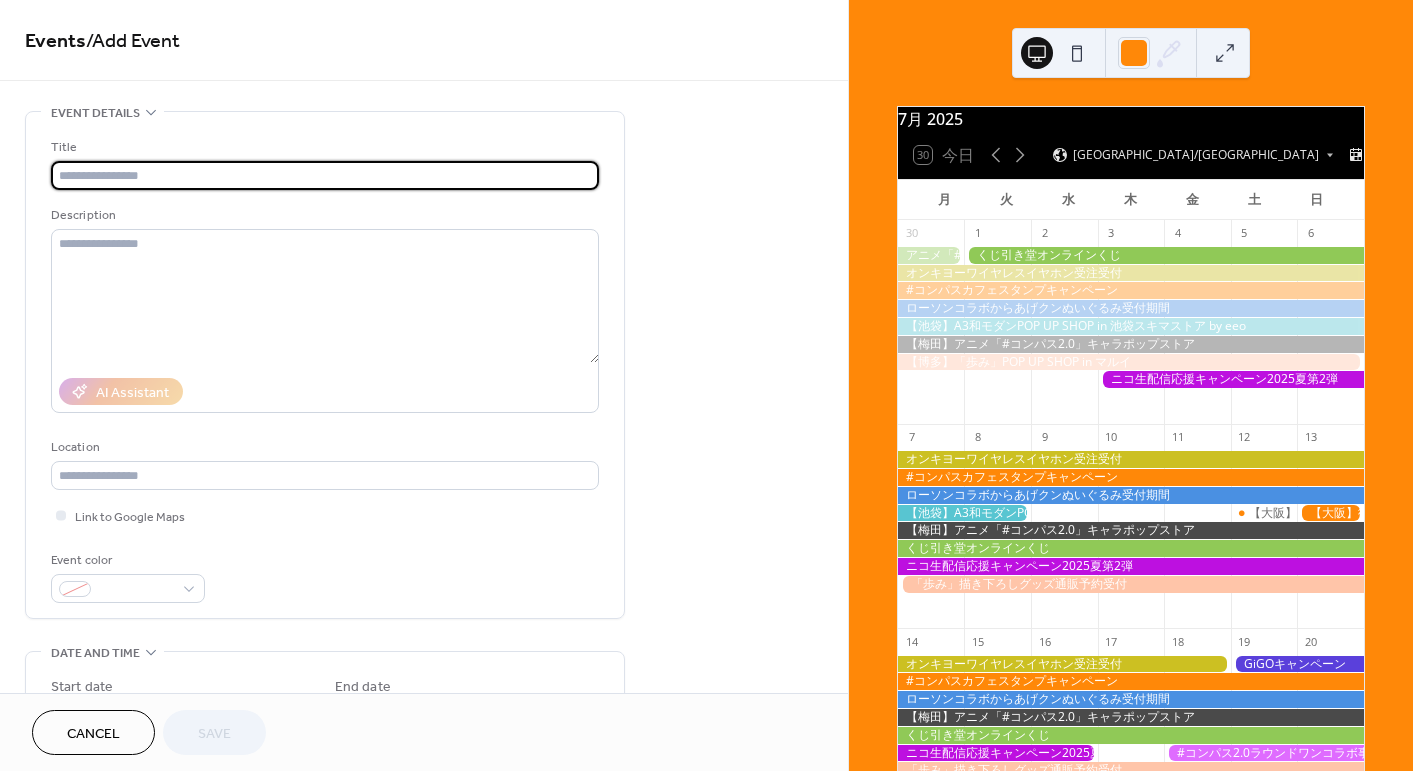 paste on "**********" 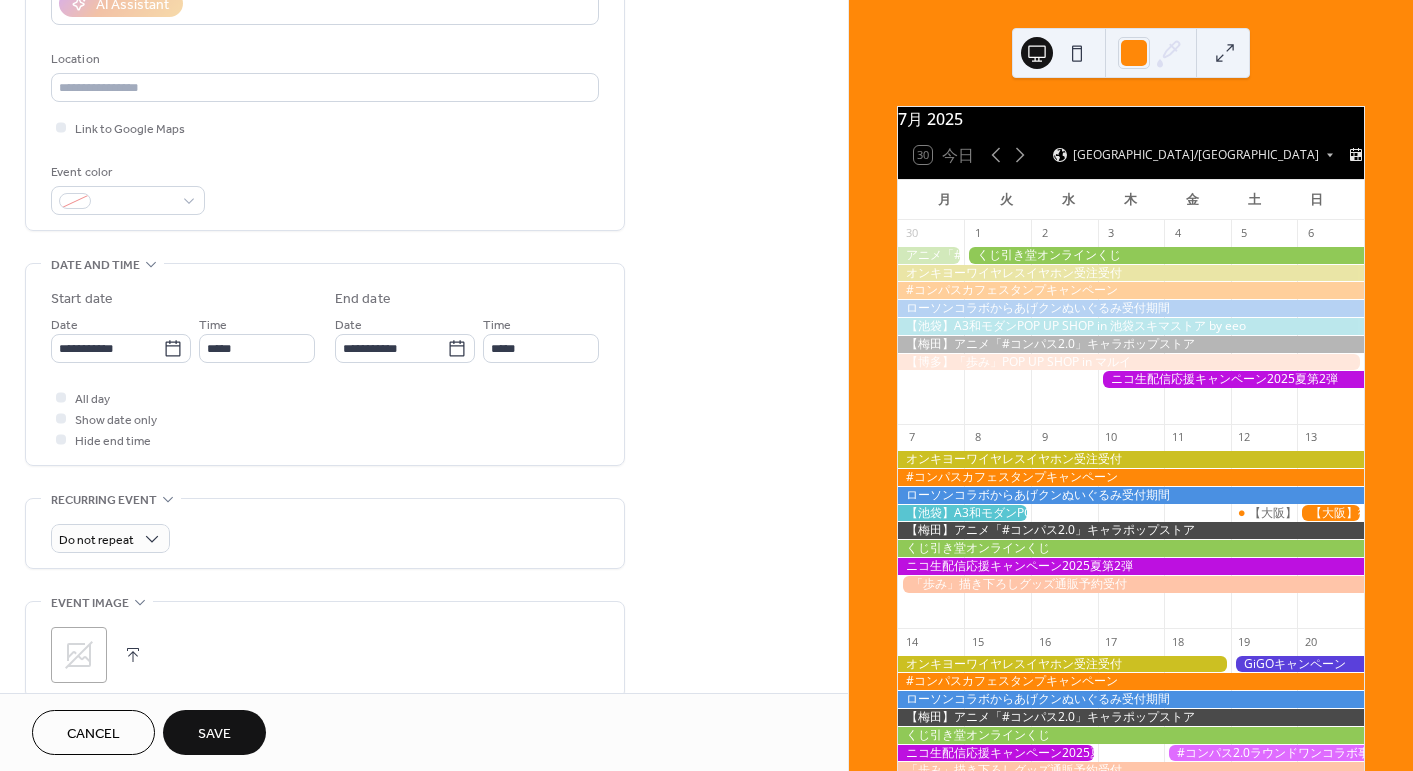 scroll, scrollTop: 400, scrollLeft: 0, axis: vertical 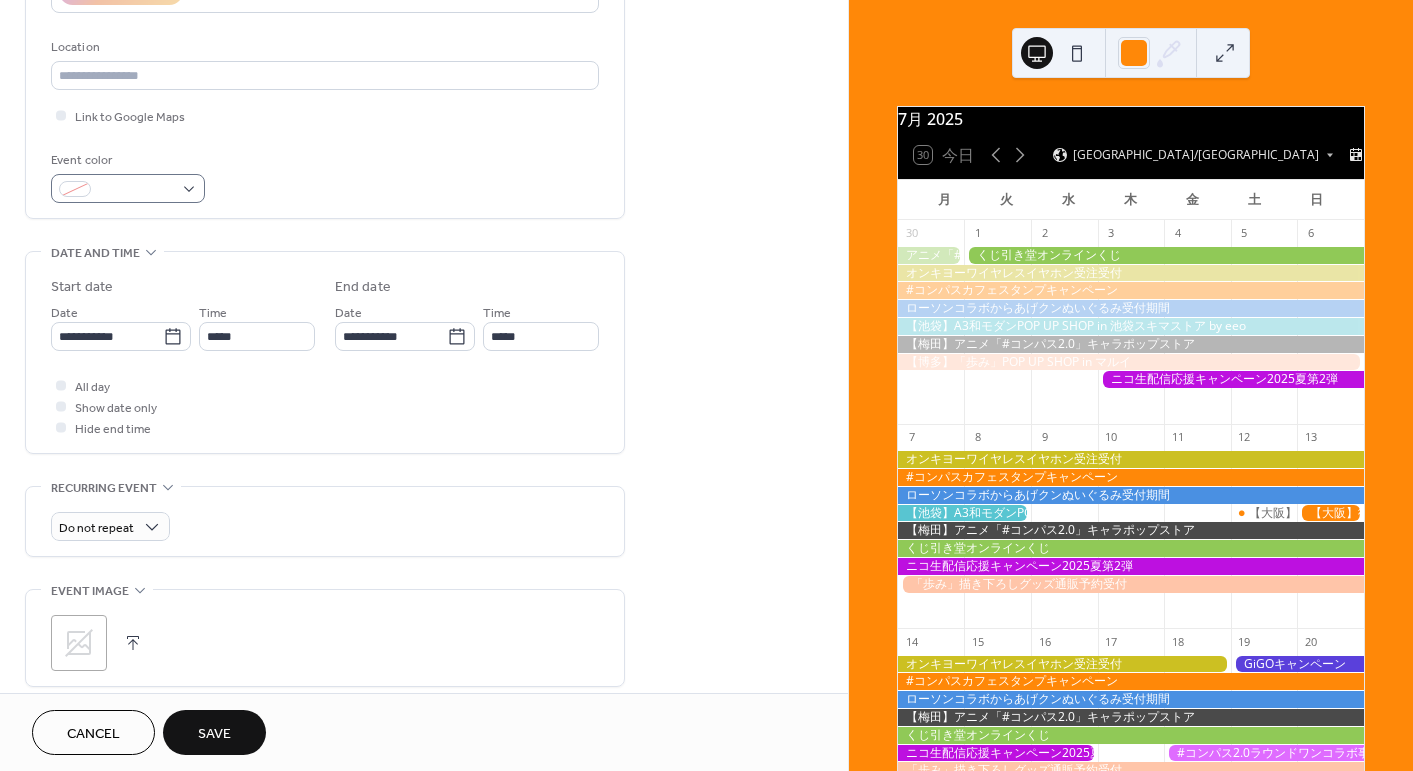 type on "**********" 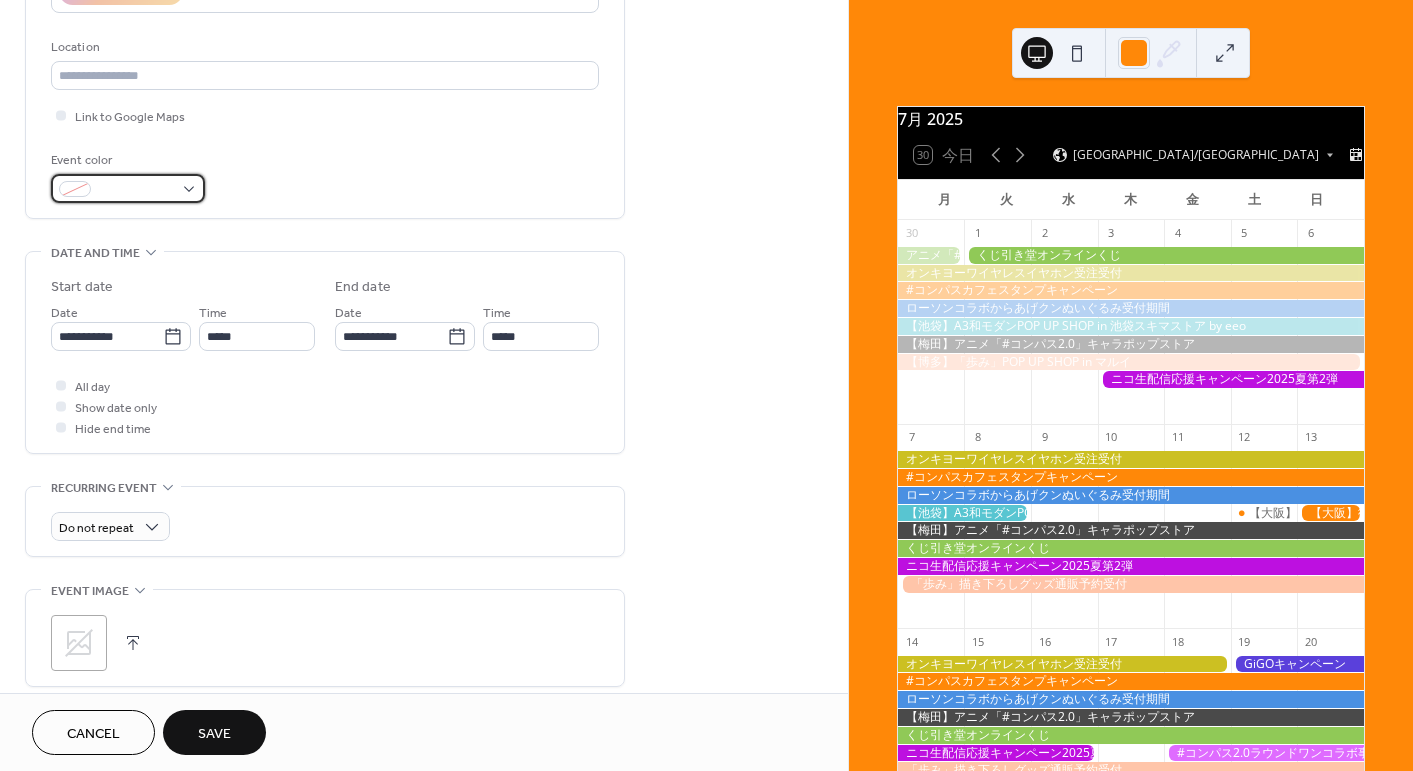 click at bounding box center (136, 190) 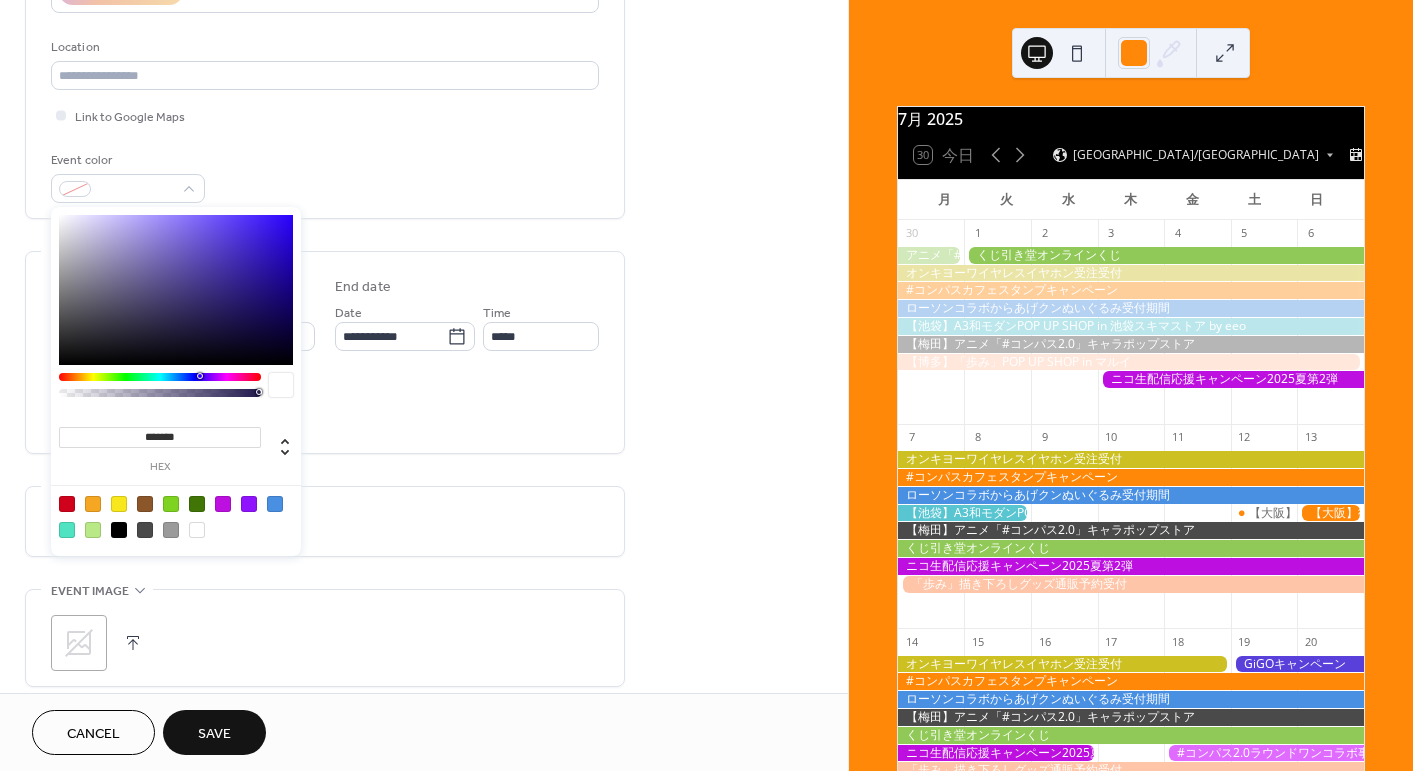 drag, startPoint x: 142, startPoint y: 432, endPoint x: 245, endPoint y: 438, distance: 103.17461 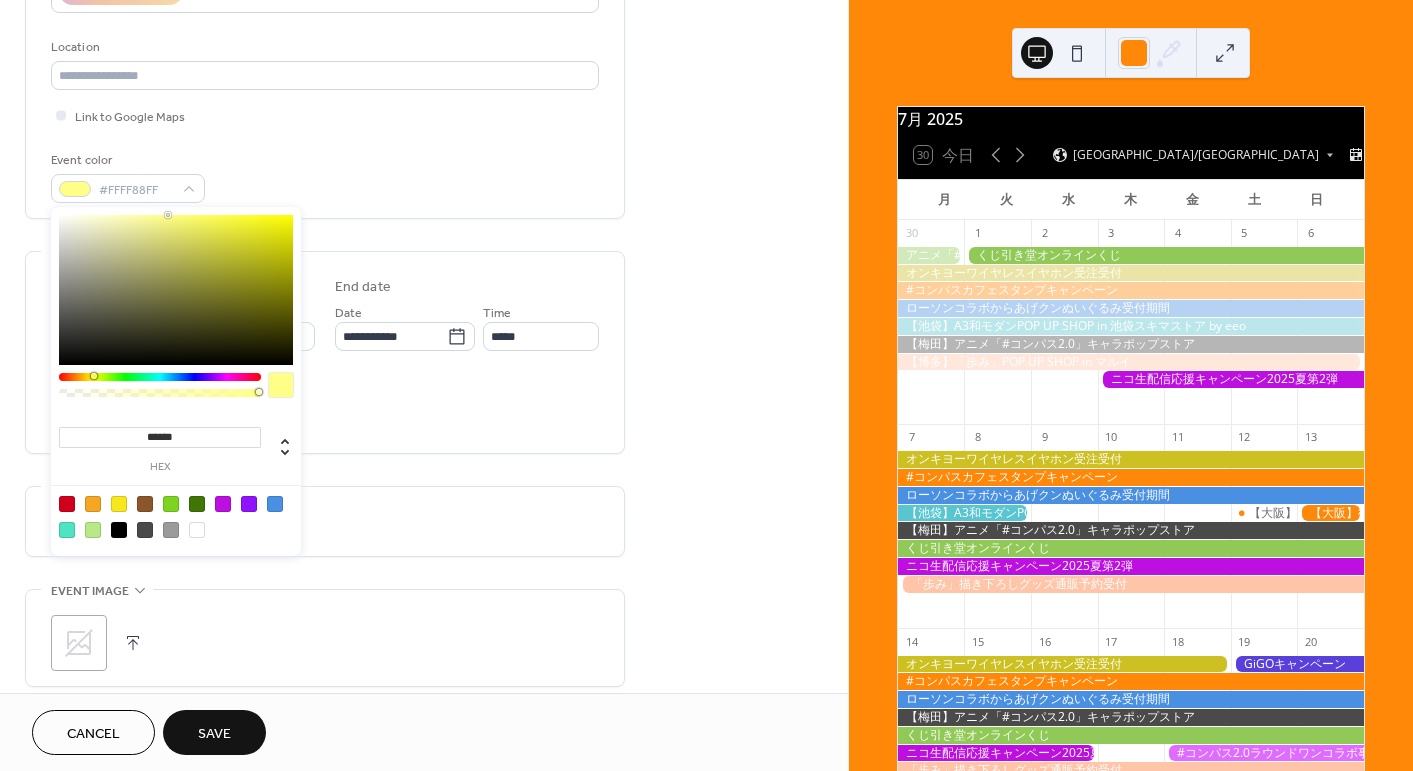 type on "*******" 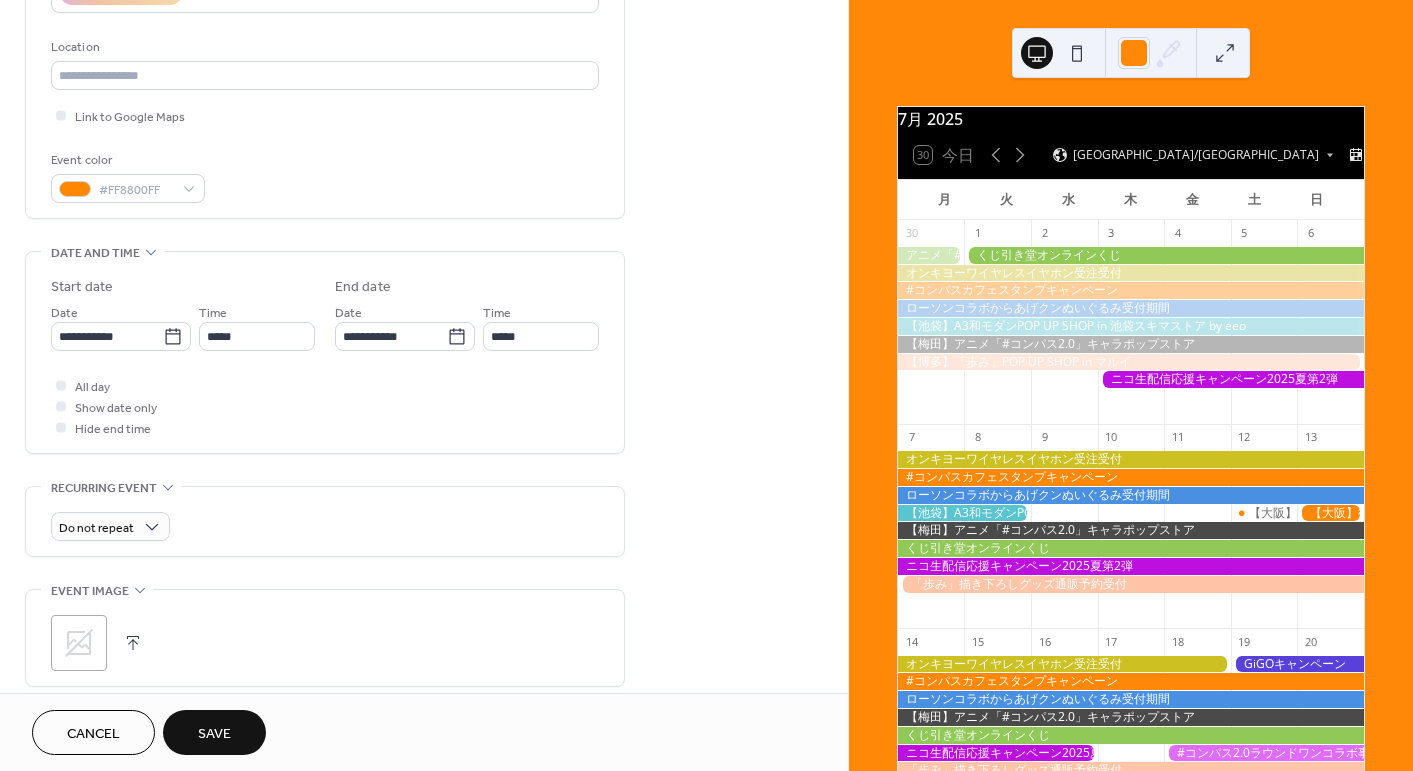 click on "All day Show date only Hide end time" at bounding box center [325, 406] 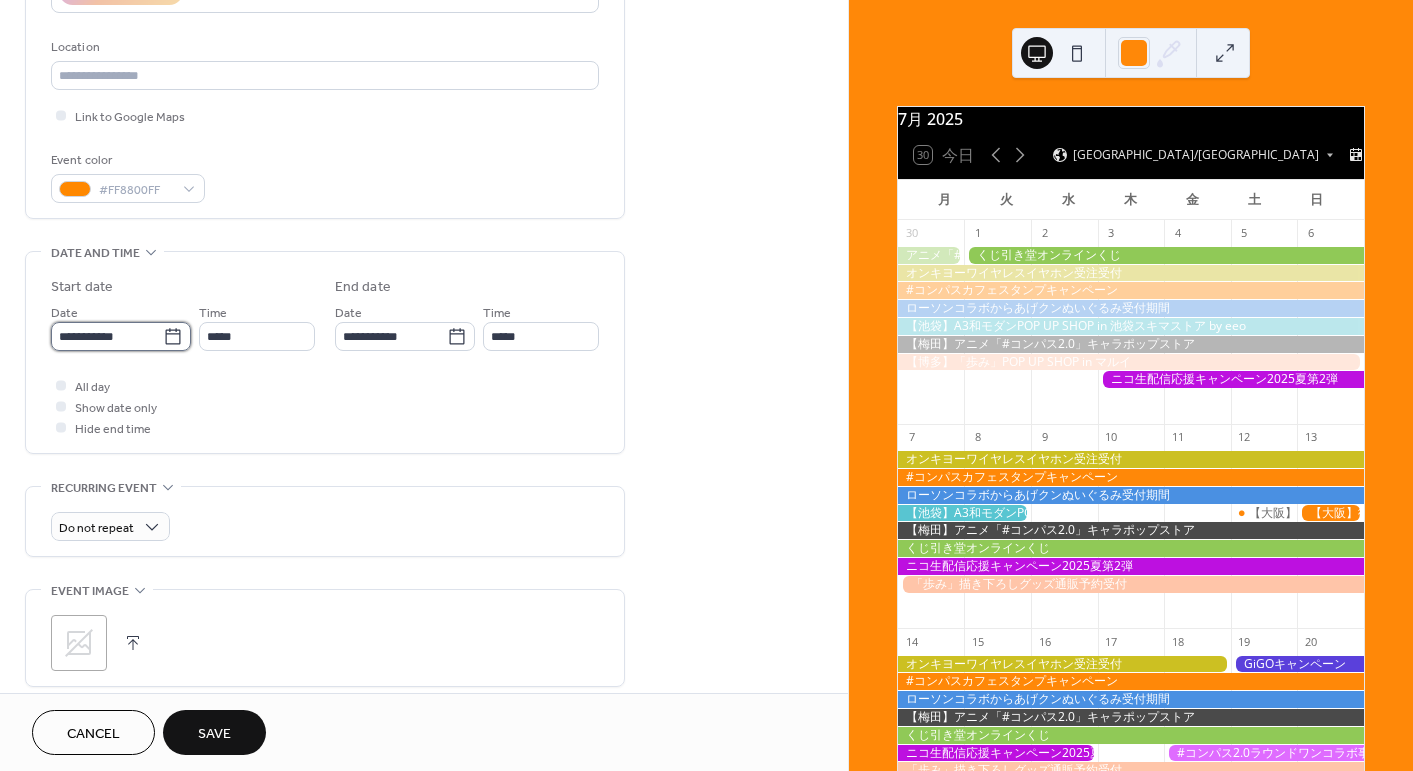 click on "**********" at bounding box center [107, 336] 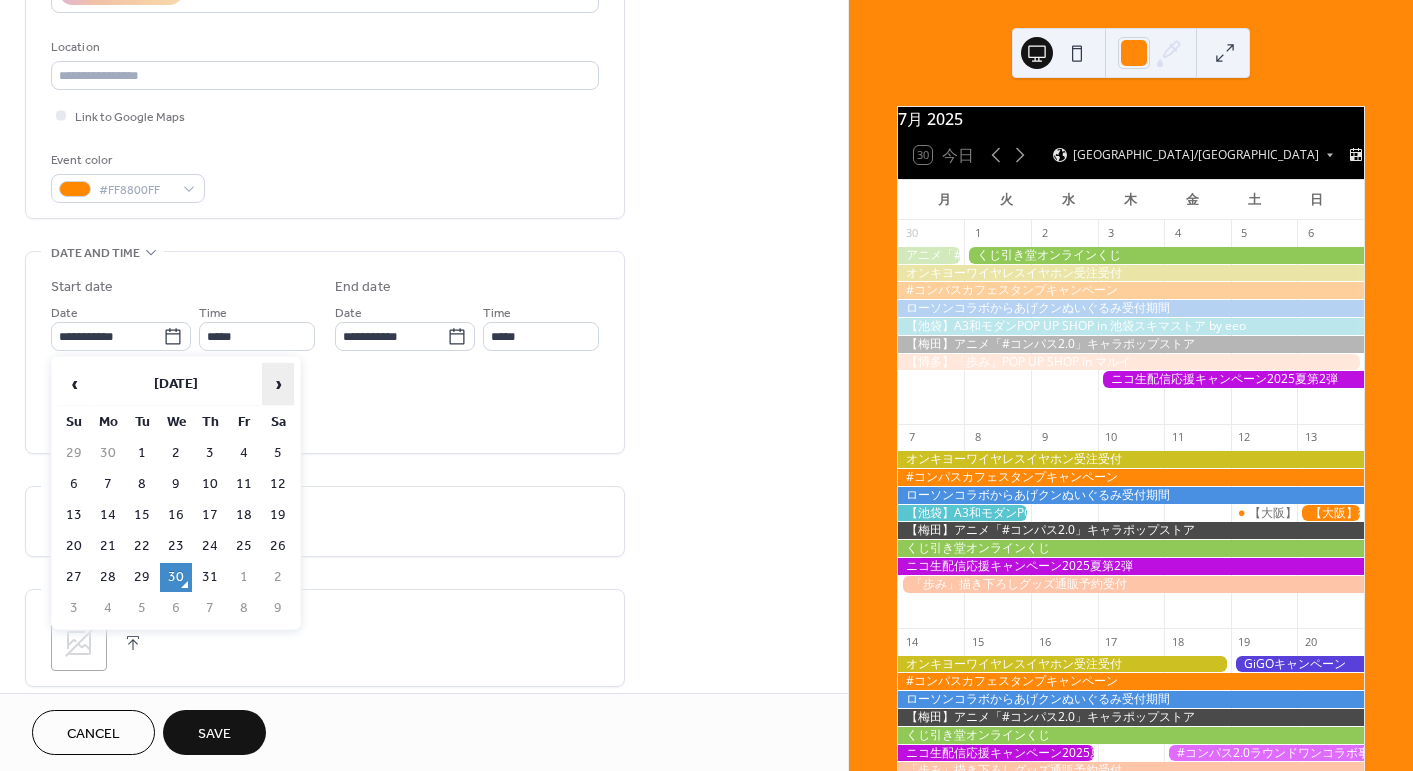 click on "›" at bounding box center [278, 384] 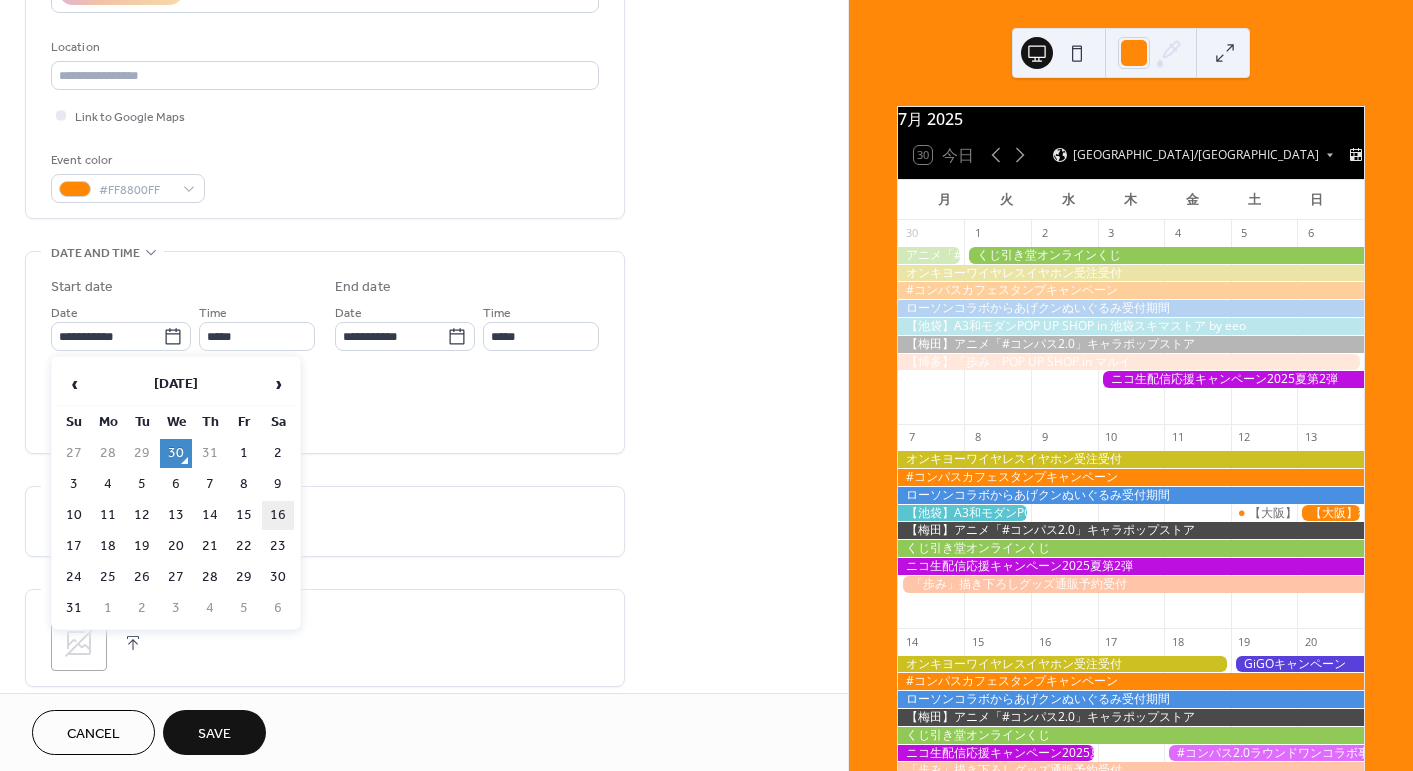 click on "16" at bounding box center [278, 515] 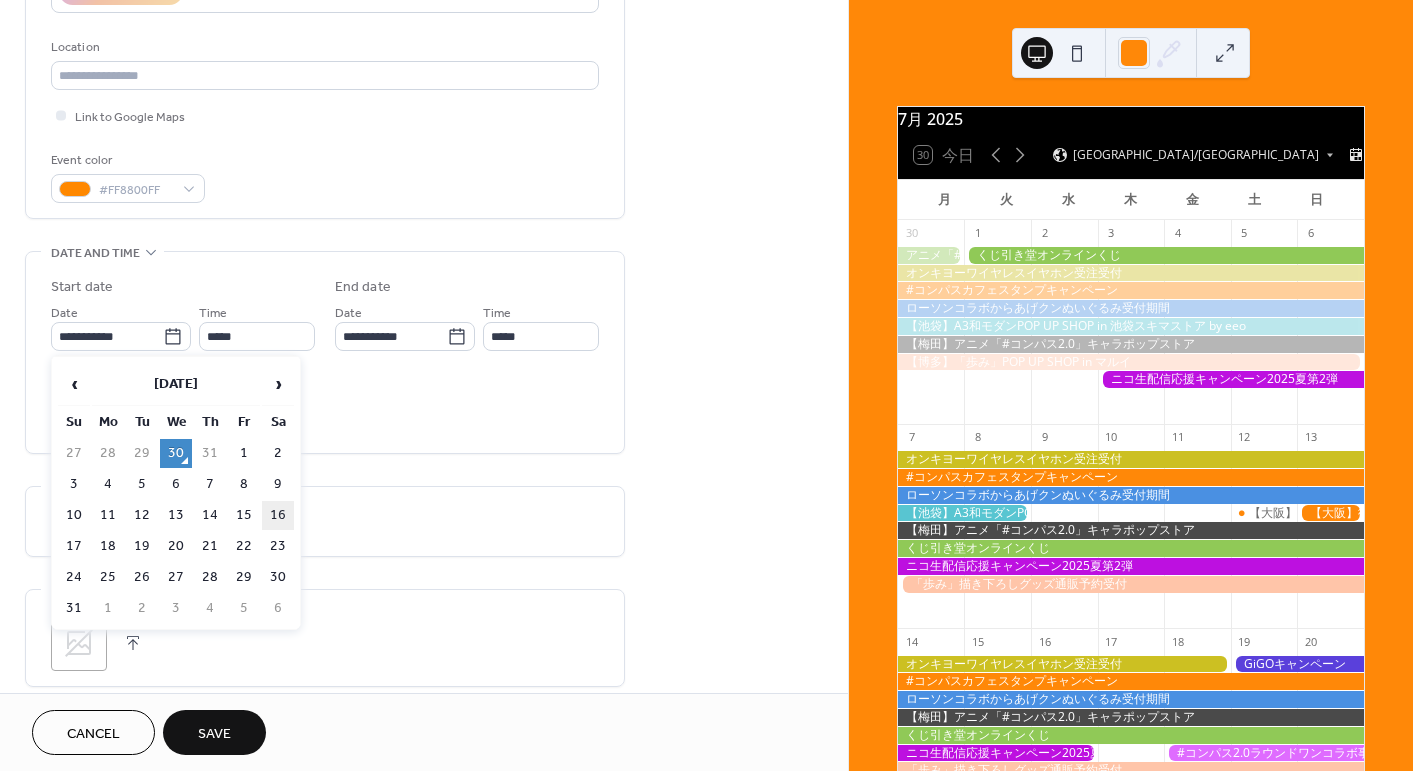 type on "**********" 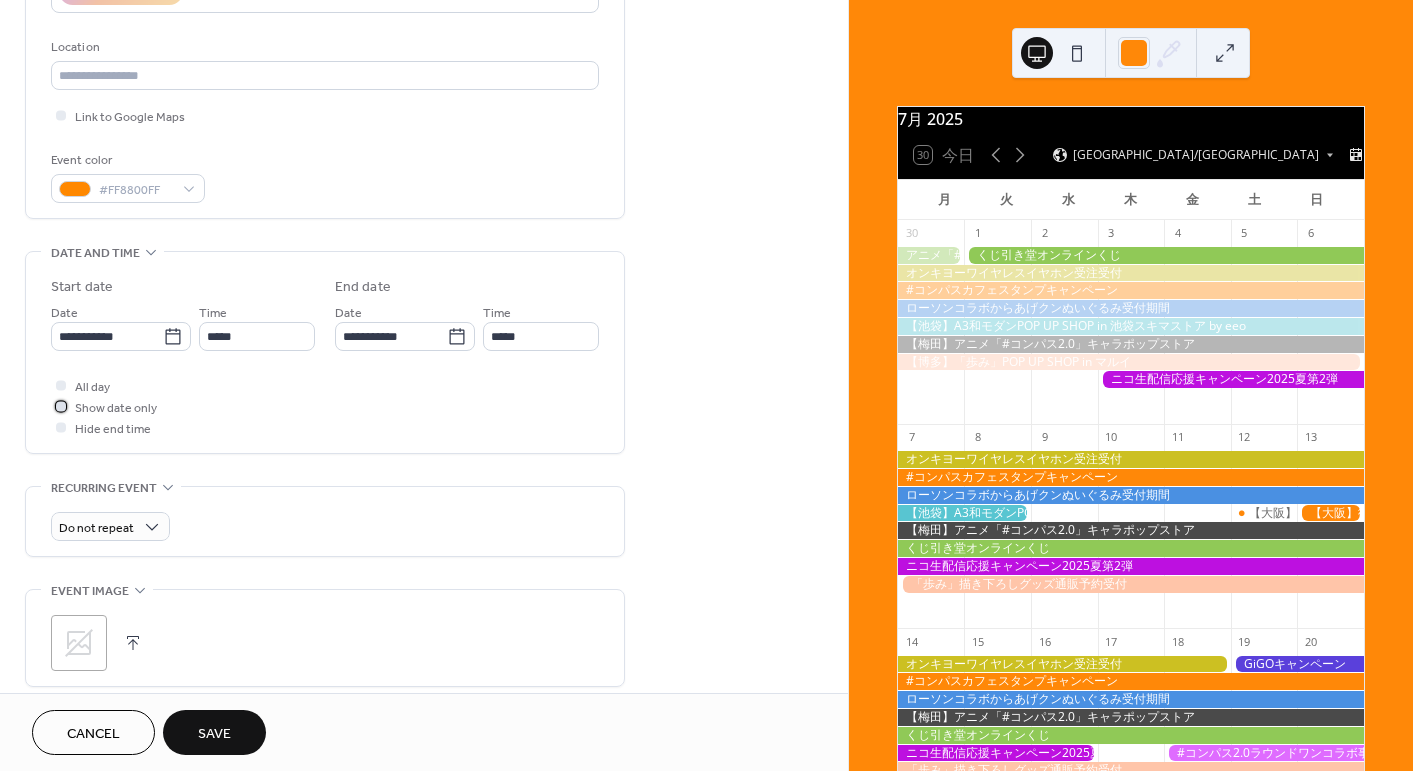 click on "Show date only" at bounding box center [116, 408] 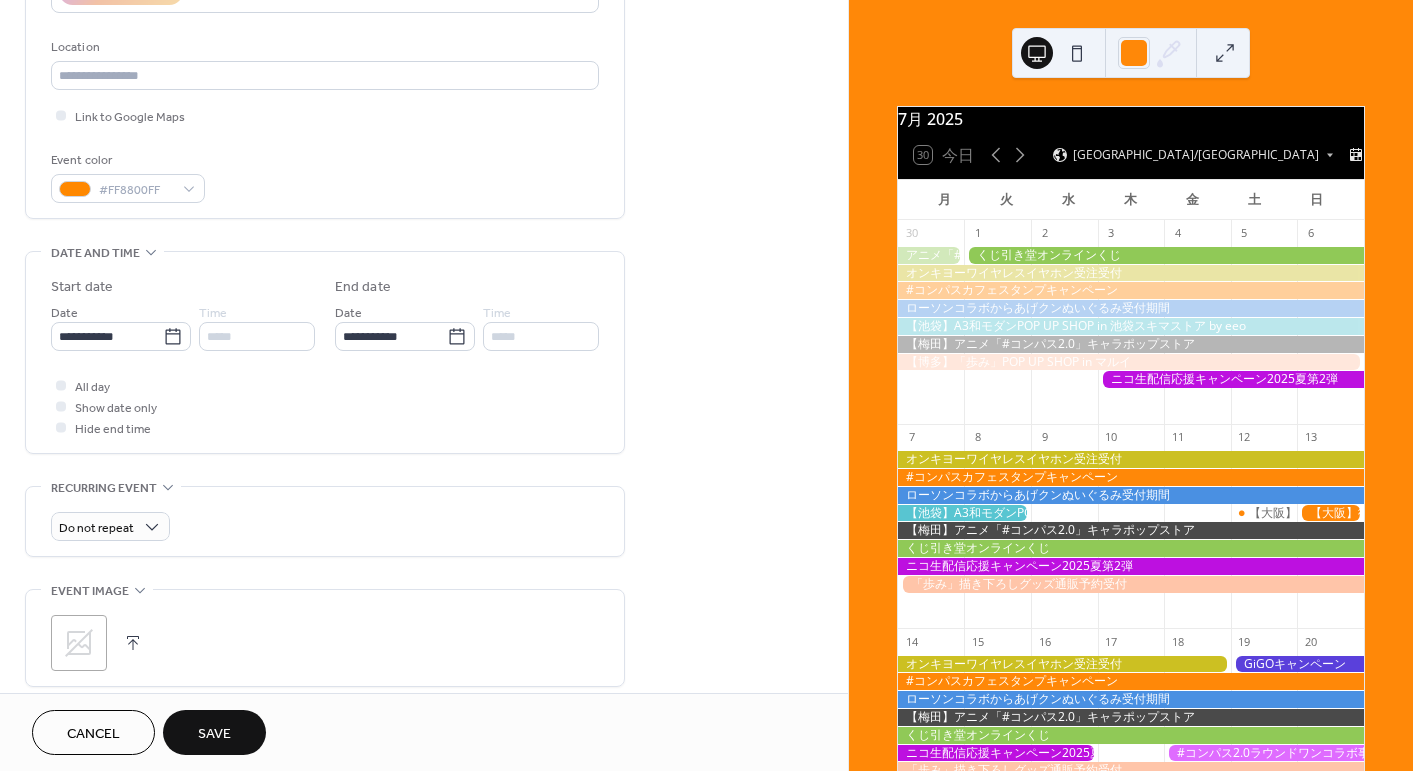 drag, startPoint x: 417, startPoint y: 380, endPoint x: 428, endPoint y: 390, distance: 14.866069 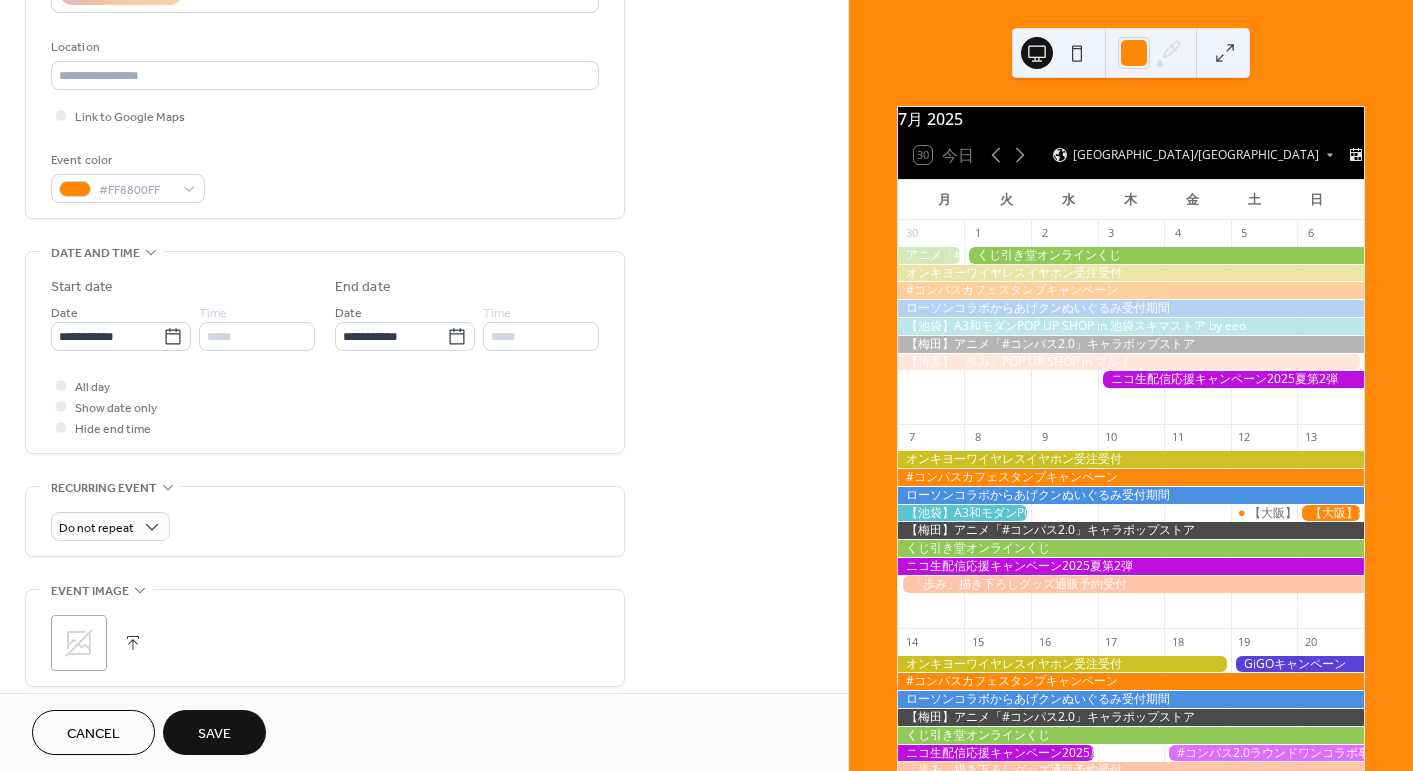 click on "All day Show date only Hide end time" at bounding box center (325, 406) 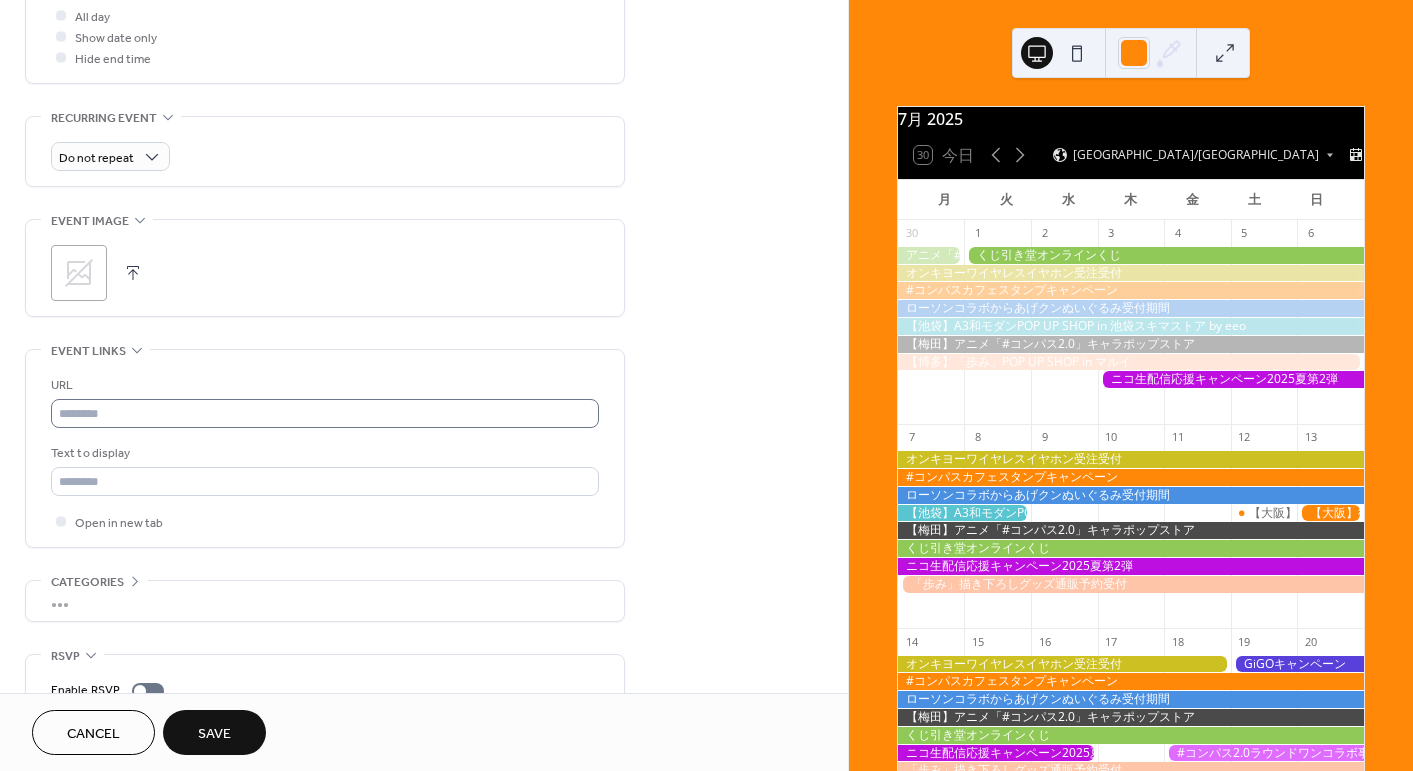 scroll, scrollTop: 800, scrollLeft: 0, axis: vertical 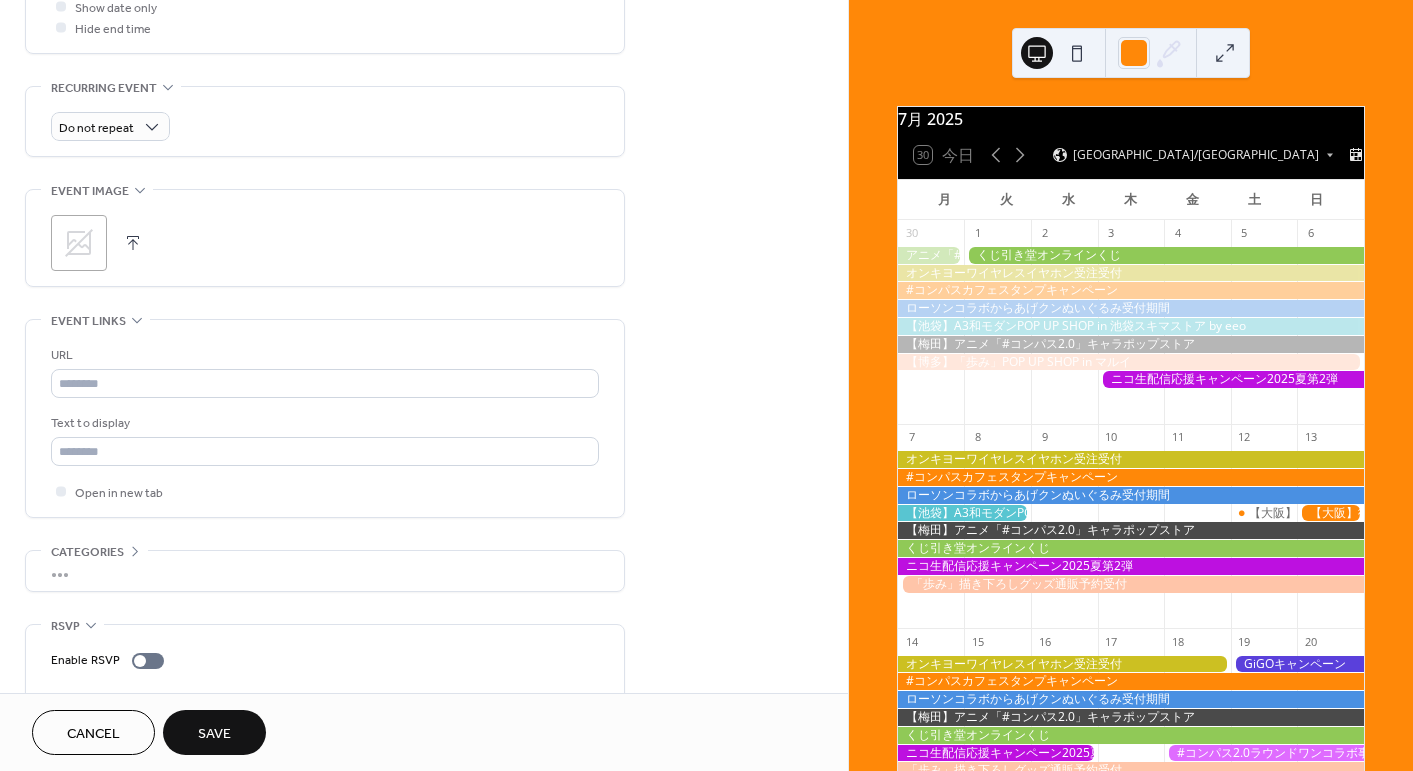 click 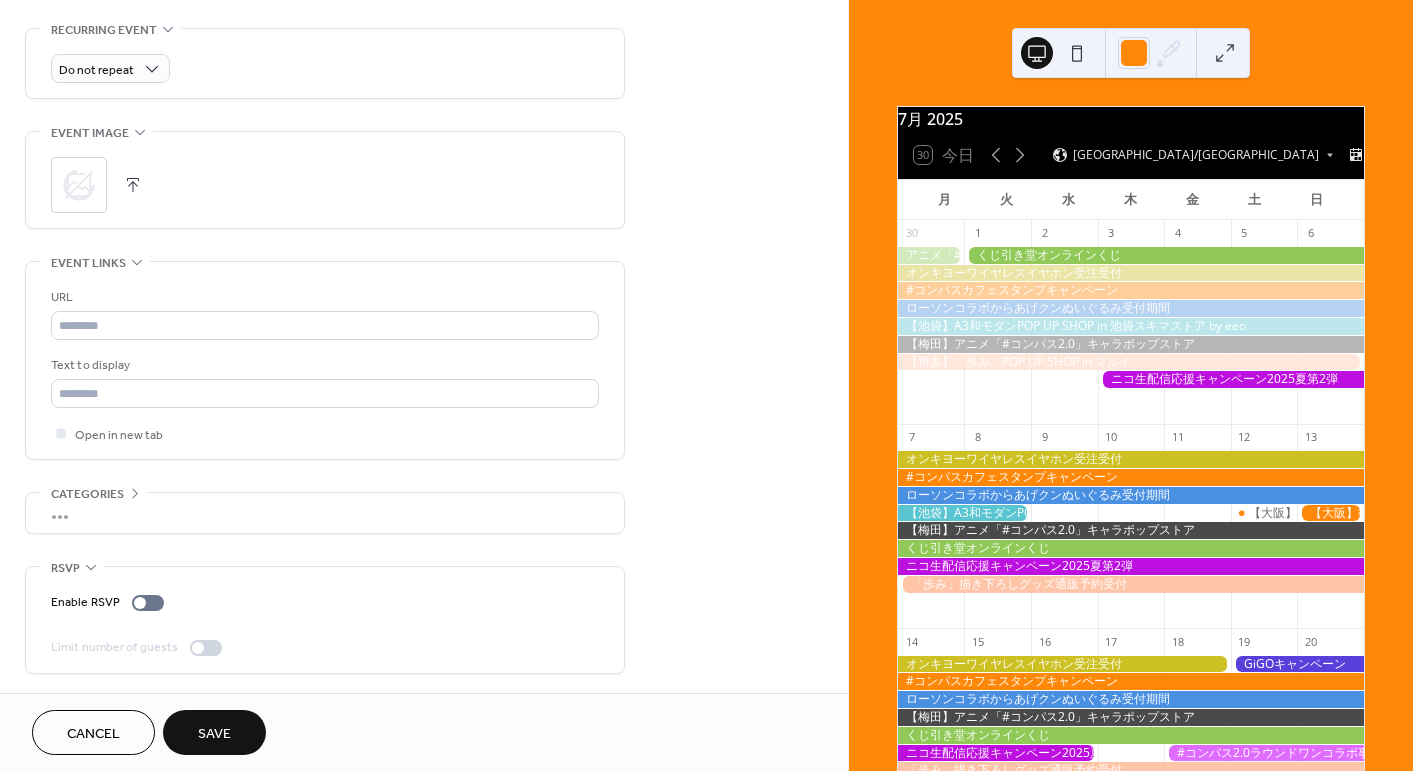 scroll, scrollTop: 859, scrollLeft: 0, axis: vertical 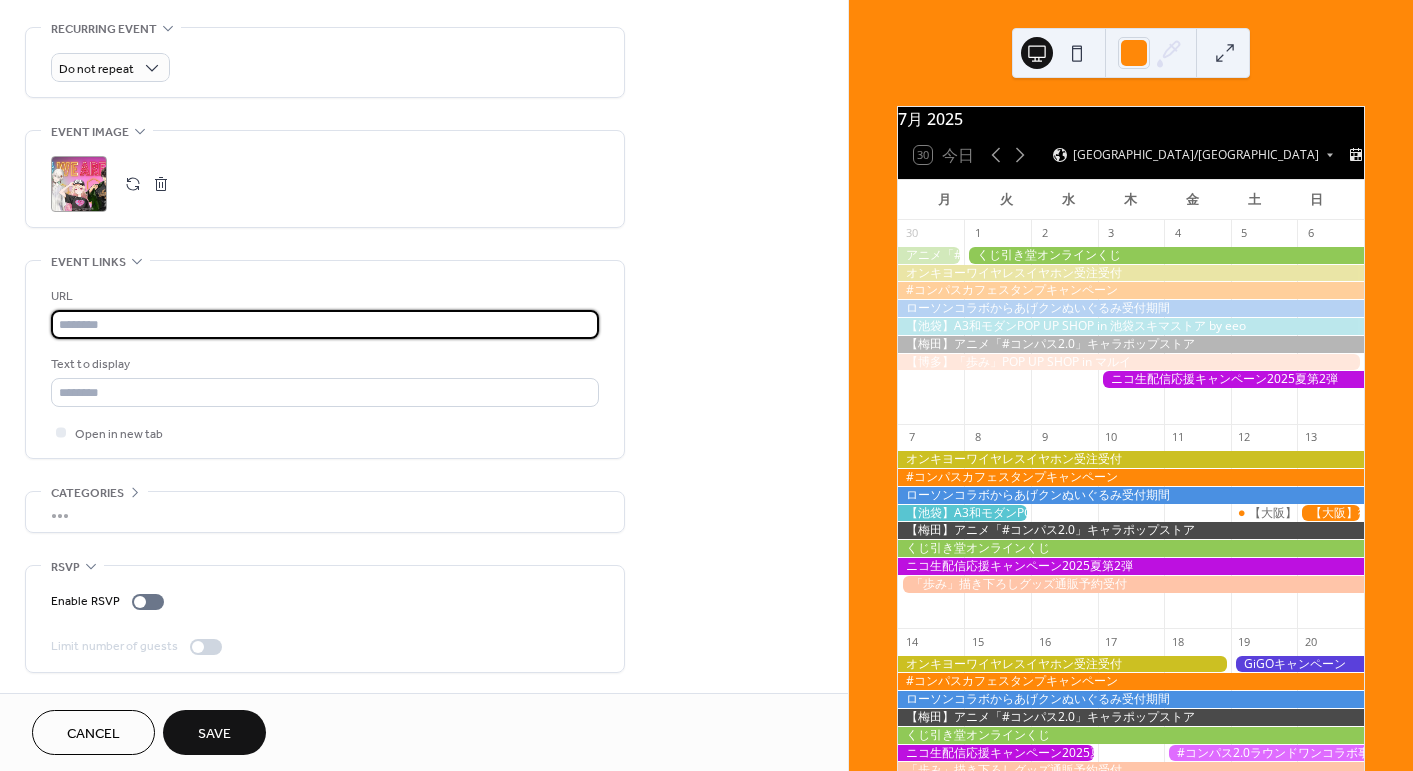 drag, startPoint x: 137, startPoint y: 314, endPoint x: 137, endPoint y: 362, distance: 48 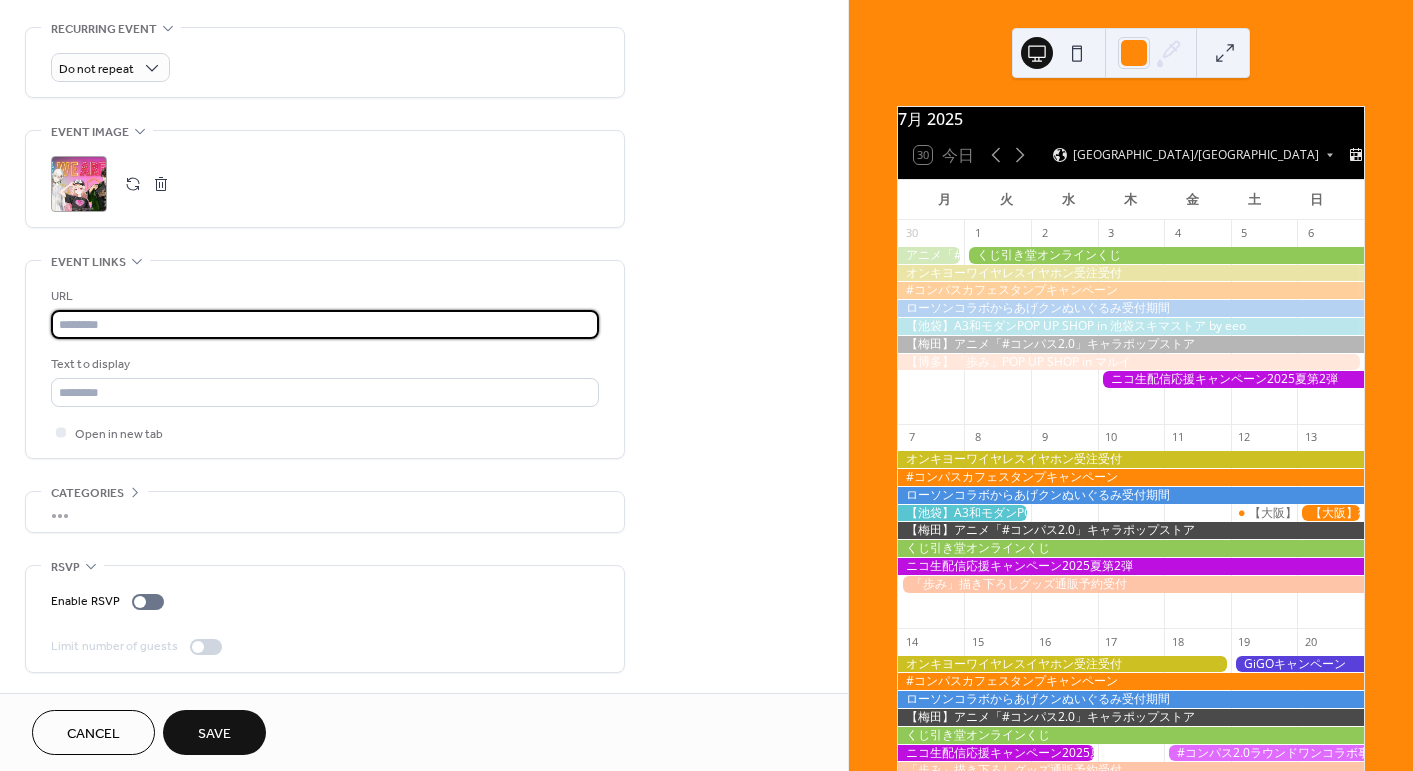click at bounding box center (325, 324) 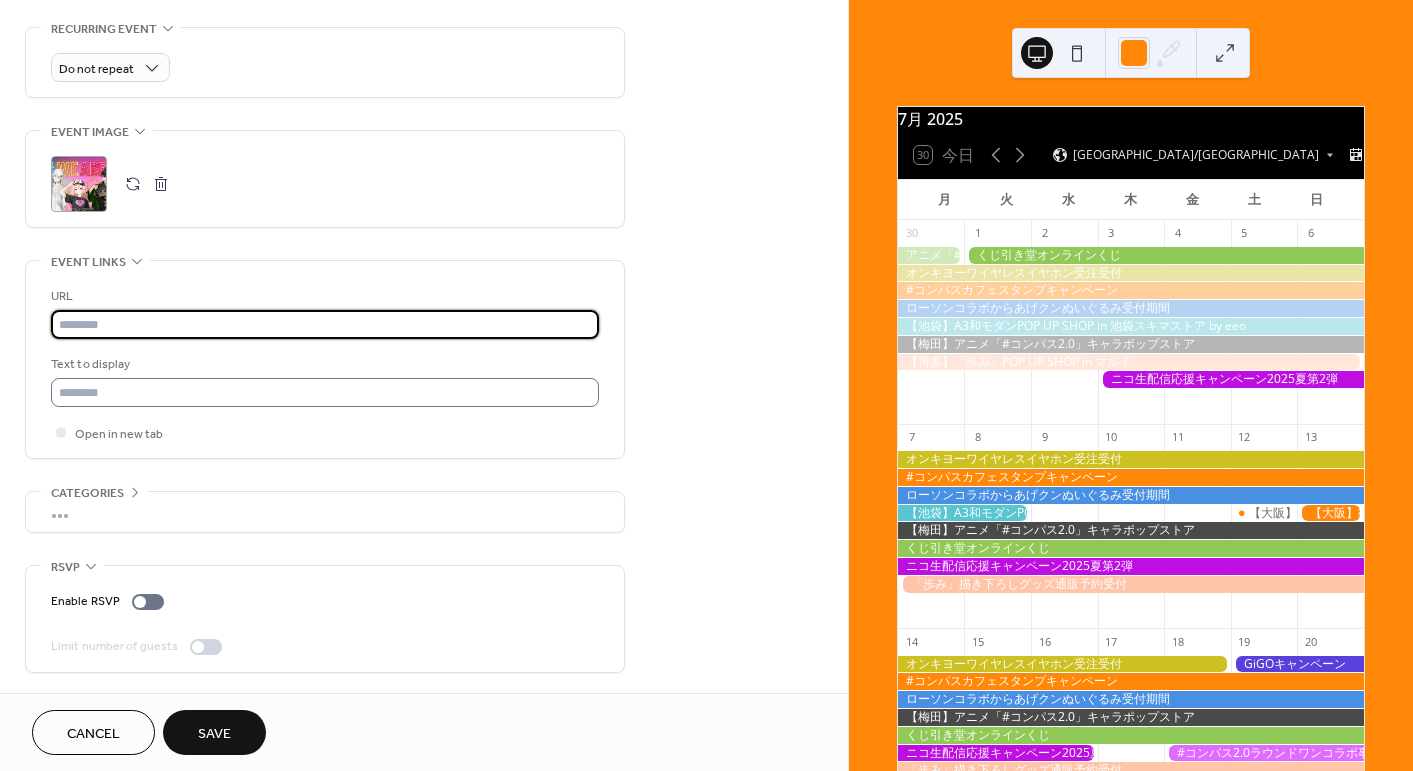 paste on "**********" 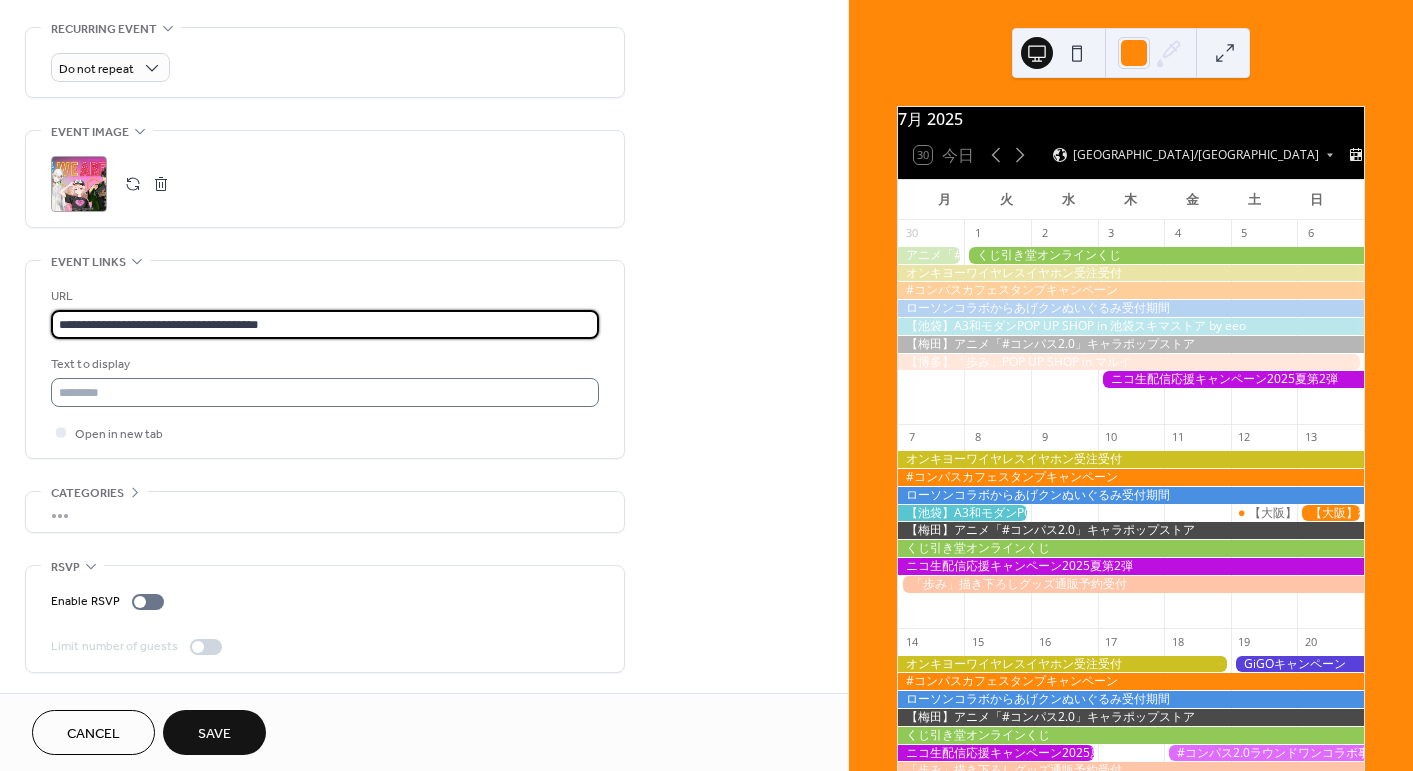 type on "**********" 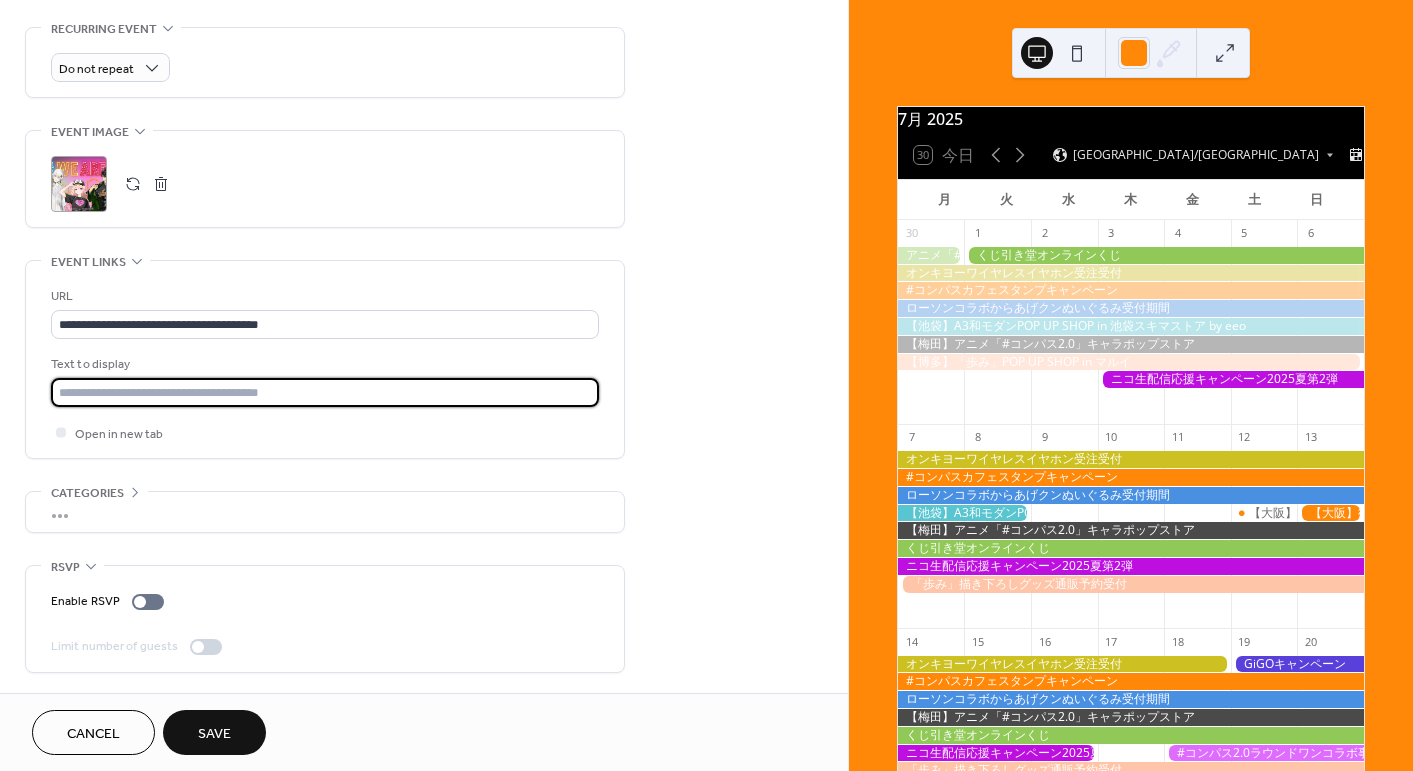 click at bounding box center [325, 392] 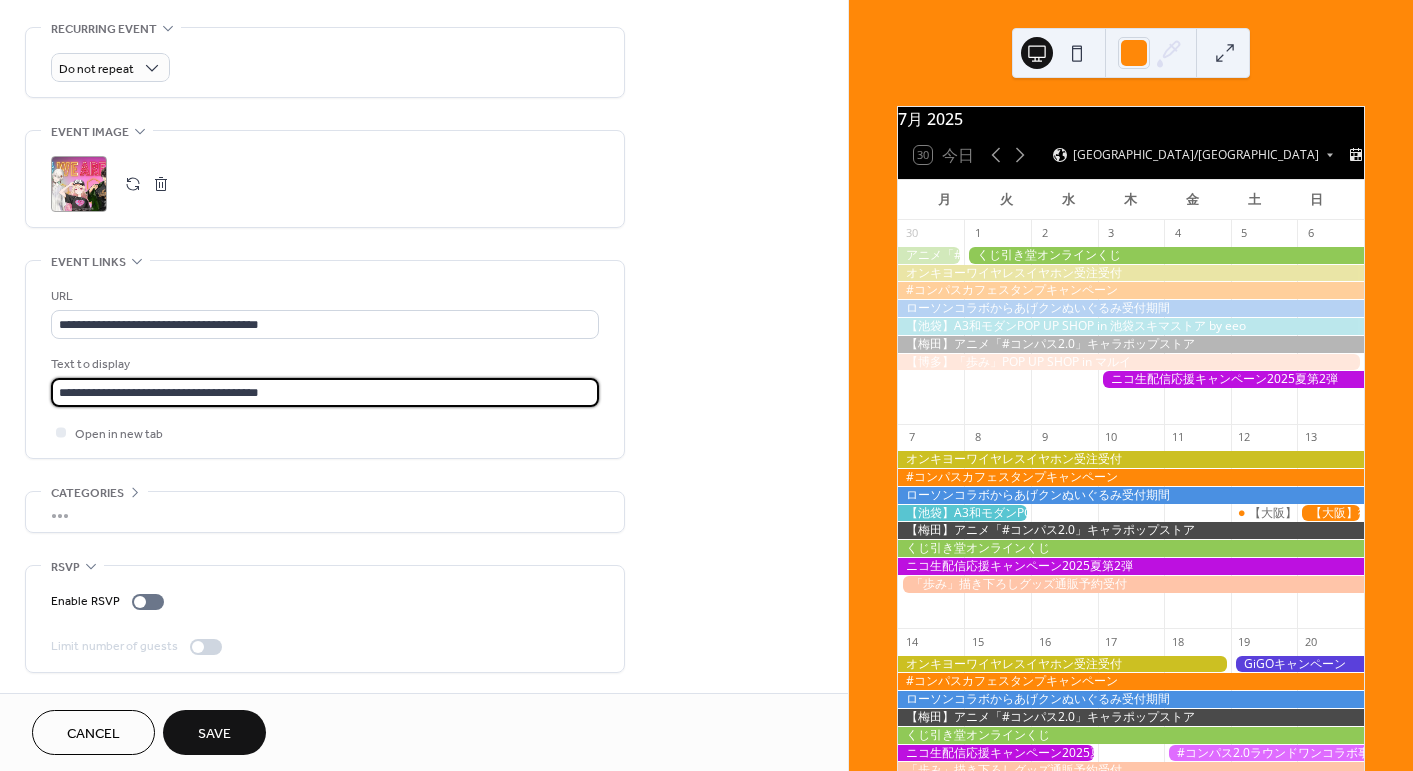 type on "**********" 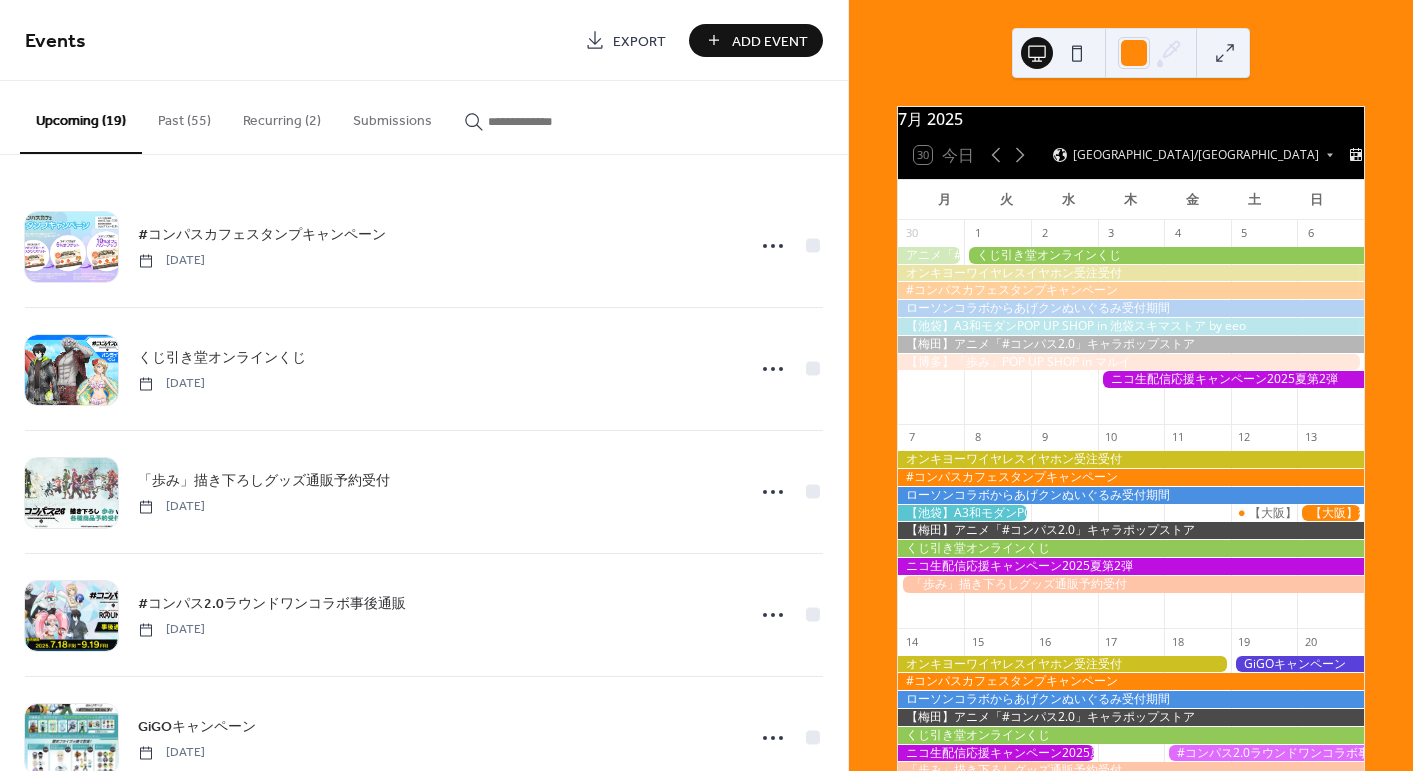 click on "Add Event" at bounding box center (770, 41) 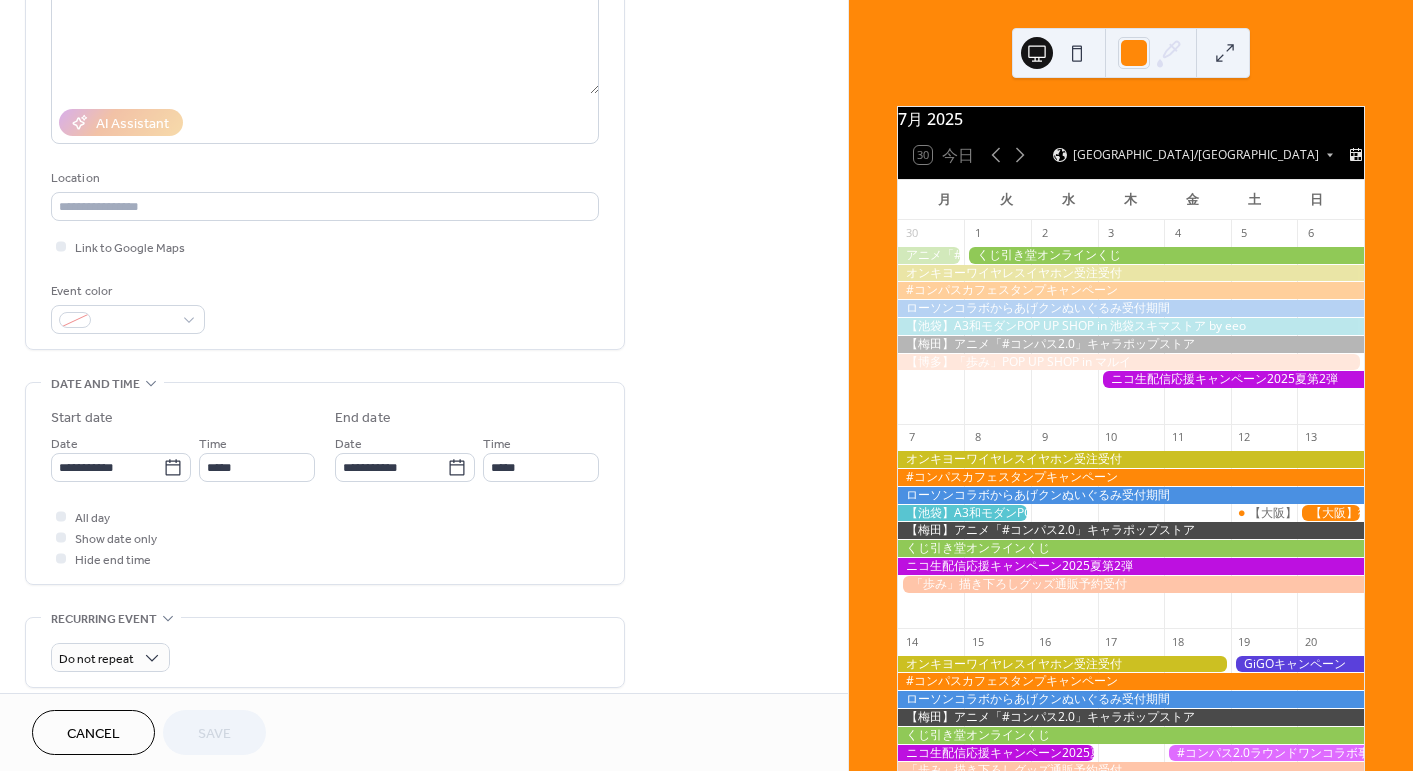 scroll, scrollTop: 800, scrollLeft: 0, axis: vertical 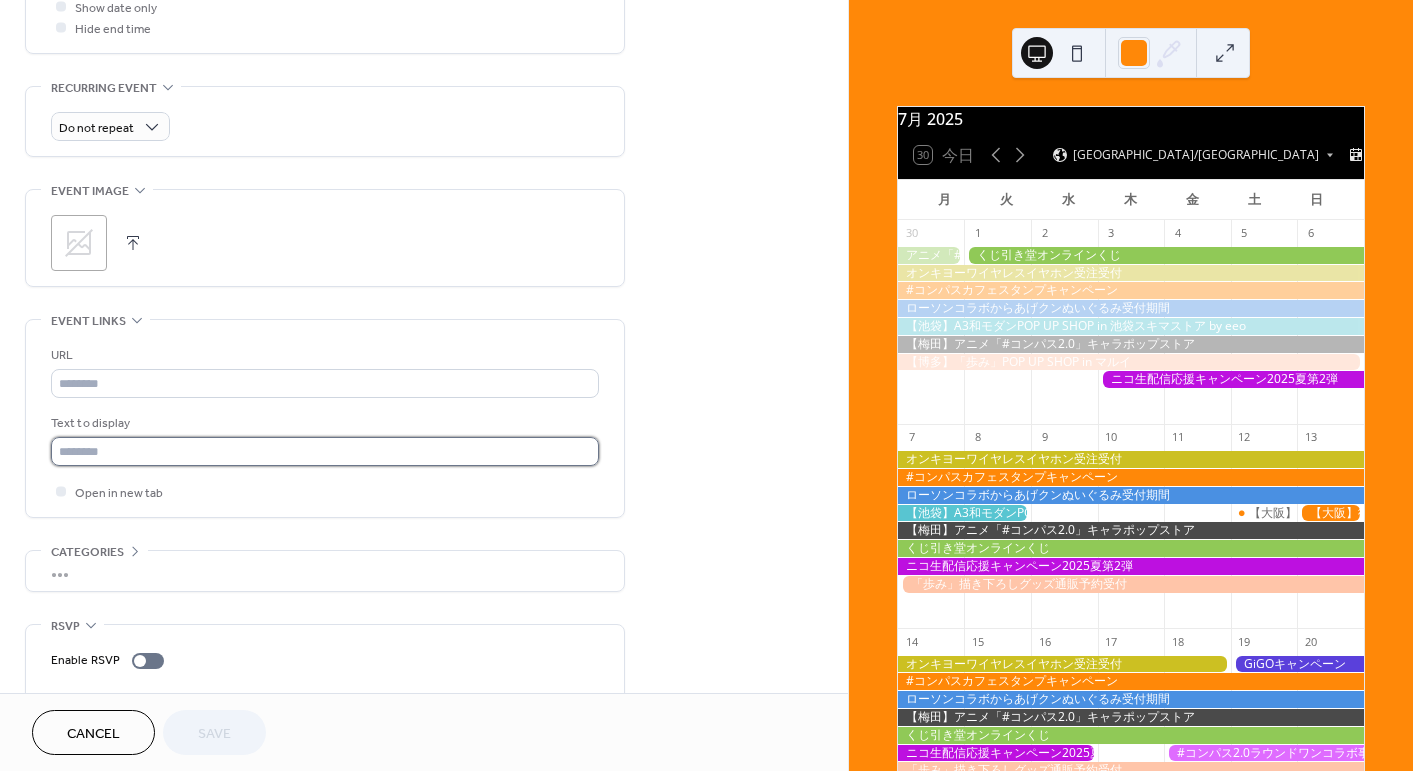 click at bounding box center (325, 451) 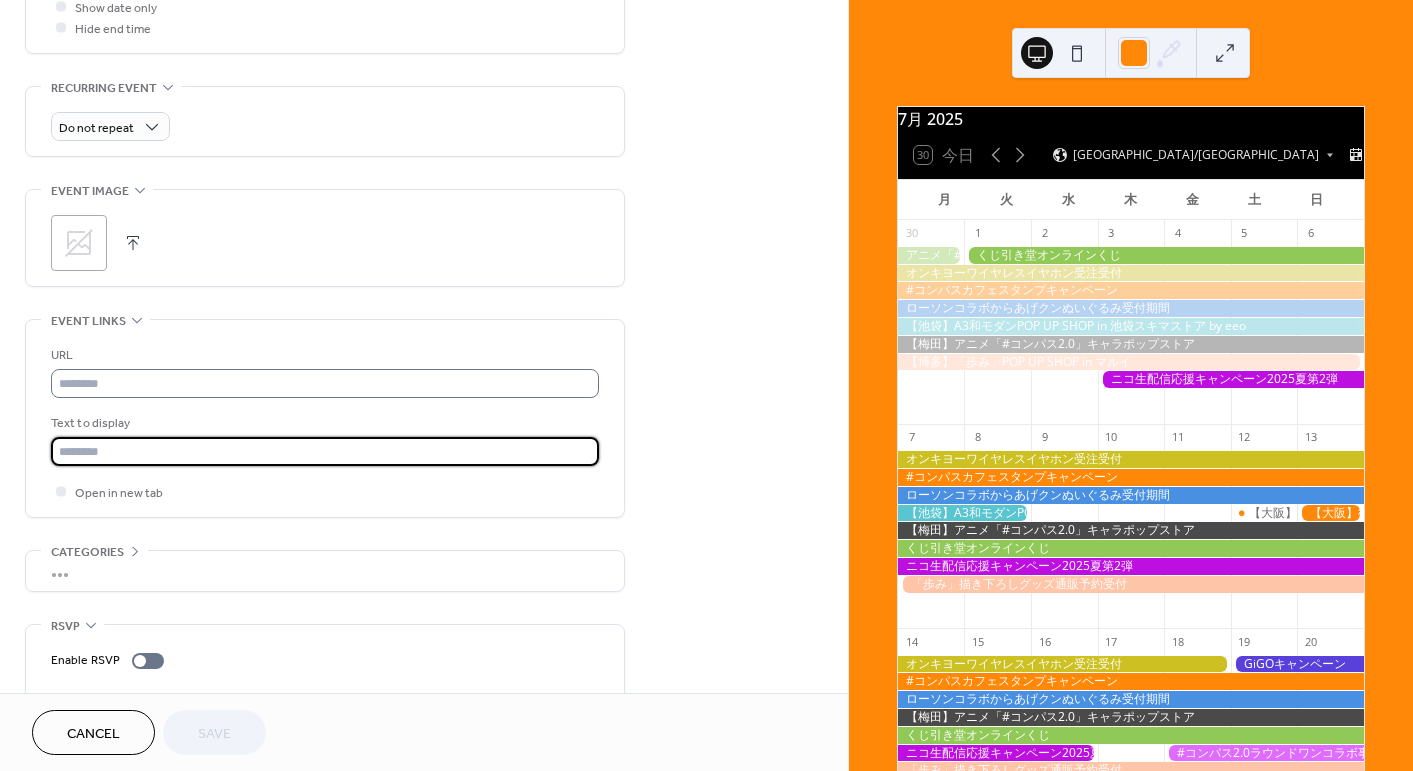 paste on "**********" 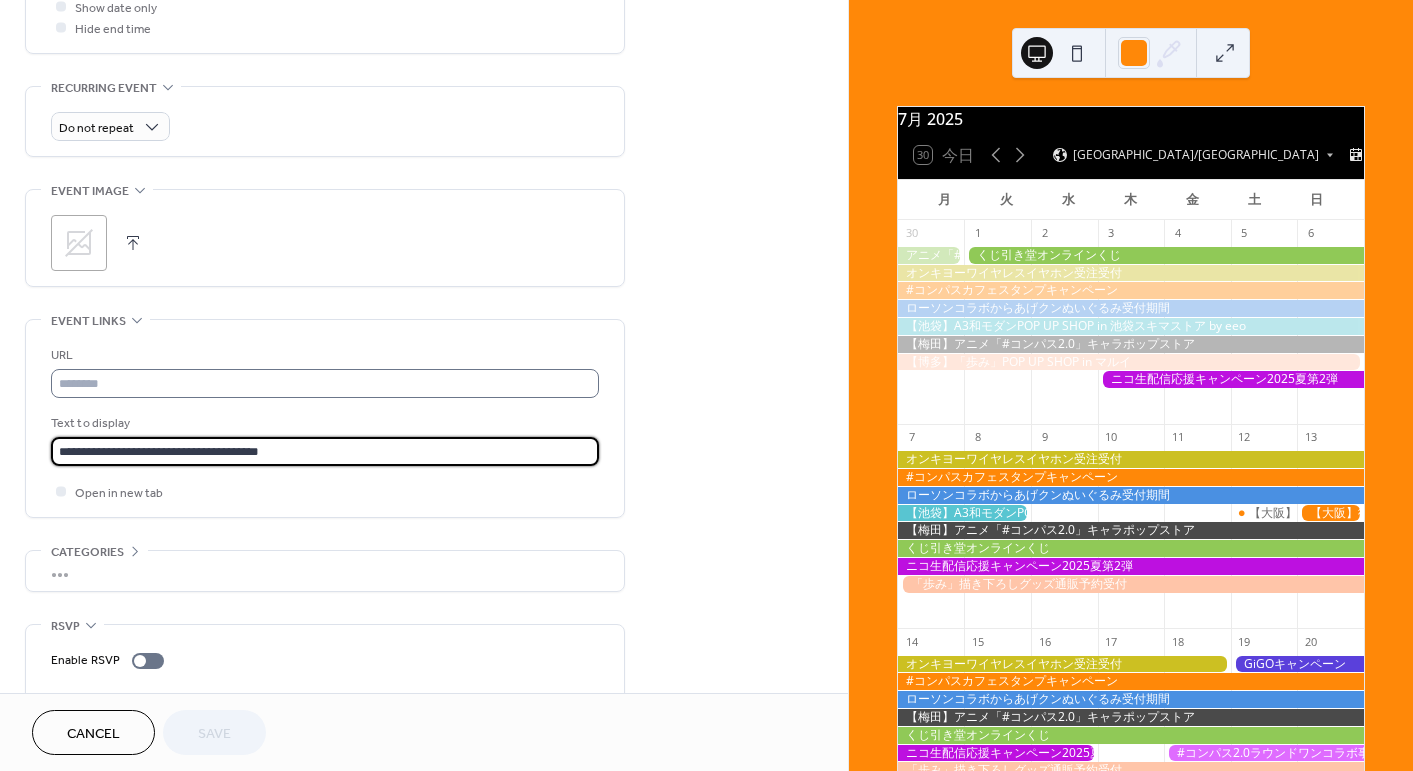 type on "**********" 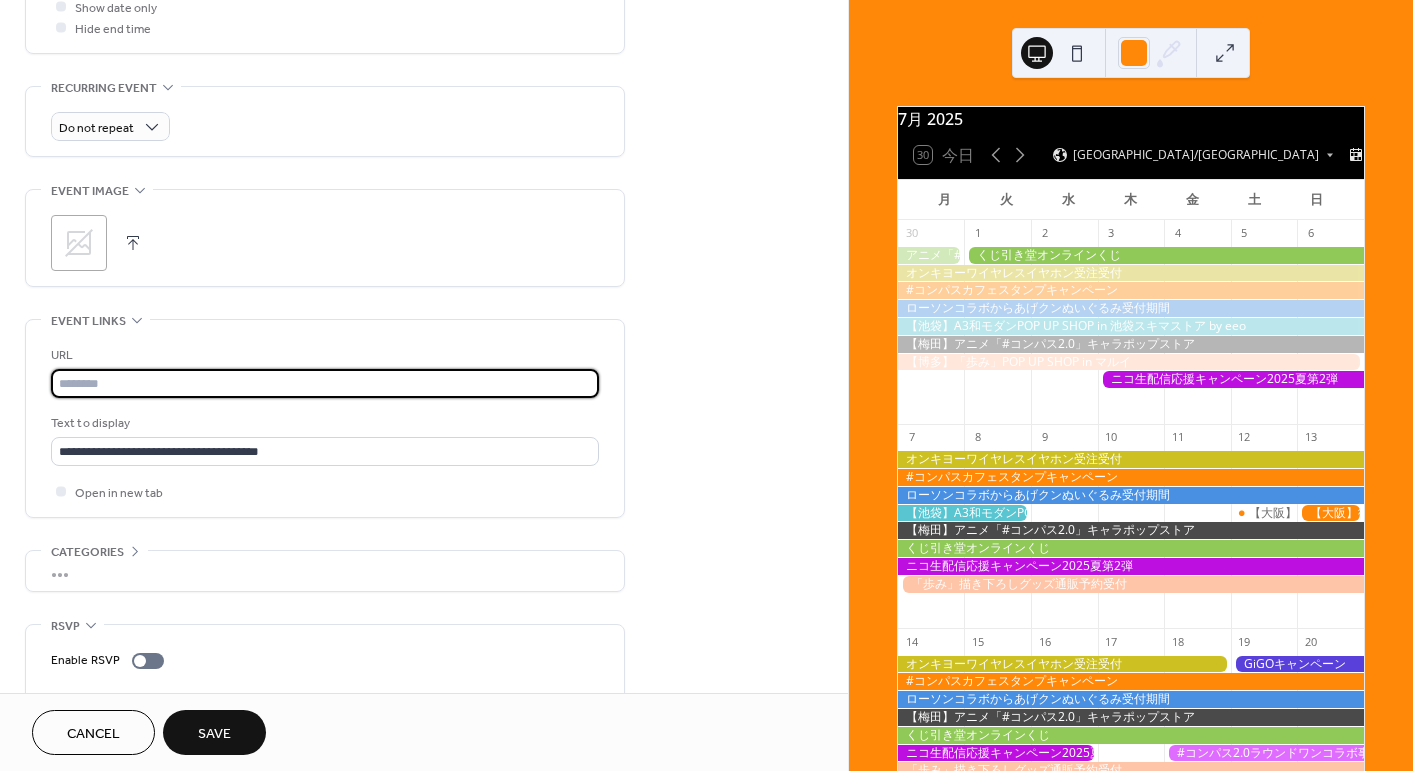 click at bounding box center (325, 383) 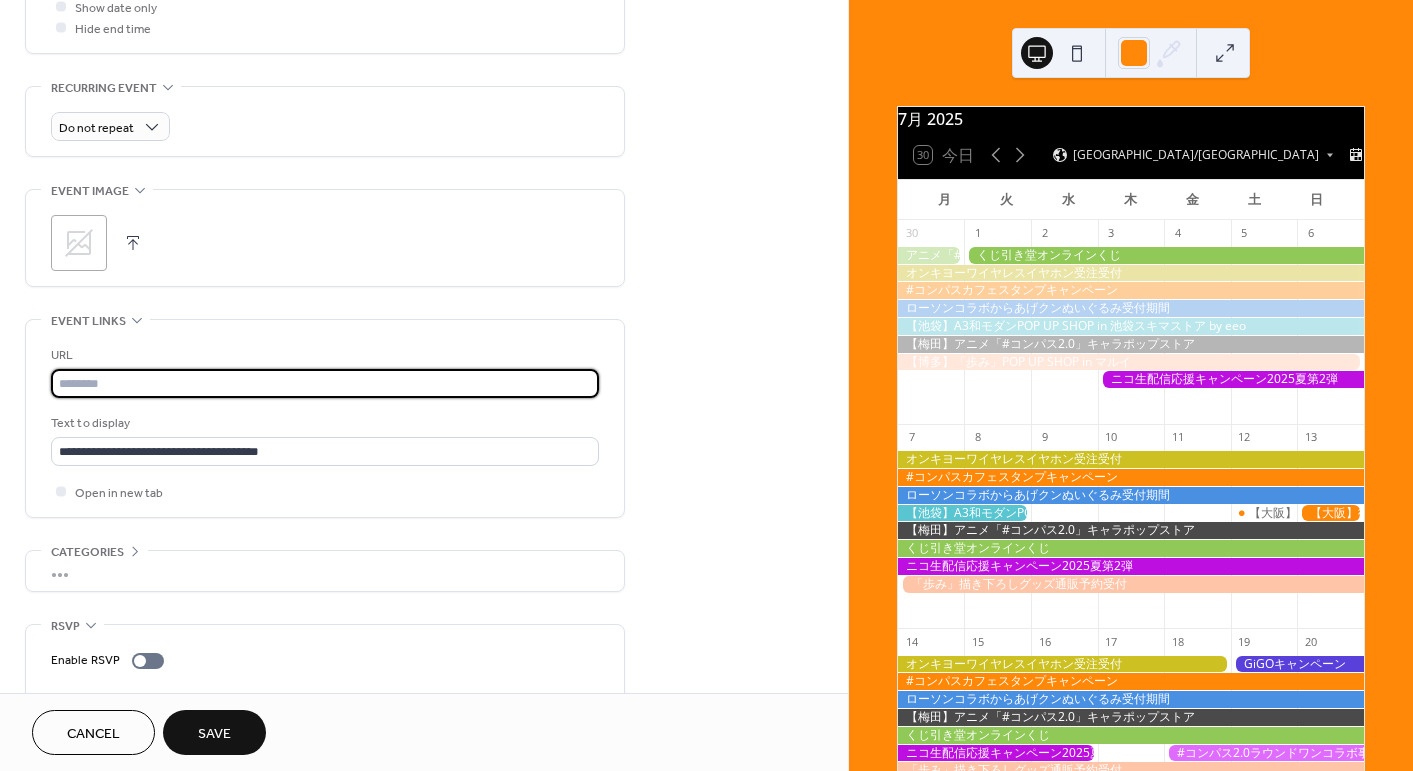 paste on "**********" 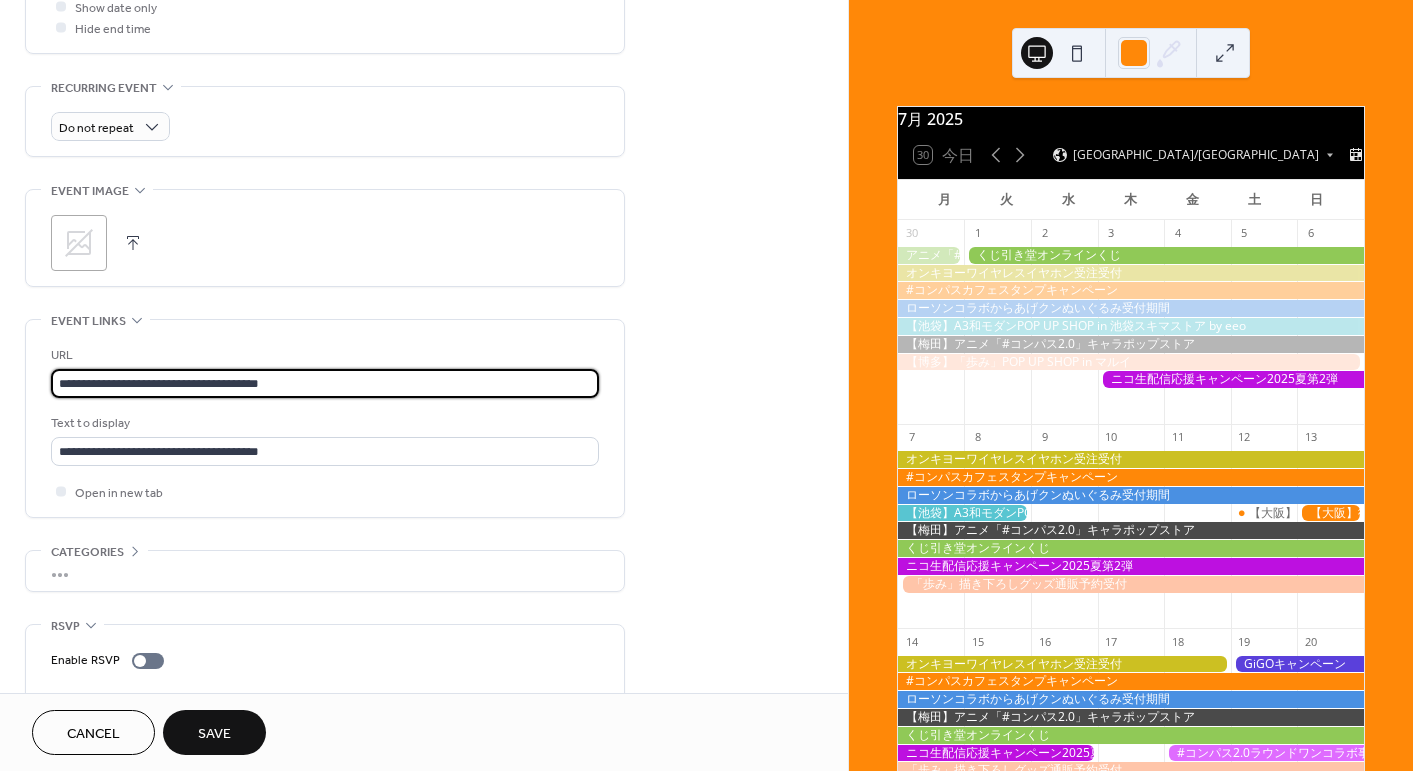 type on "**********" 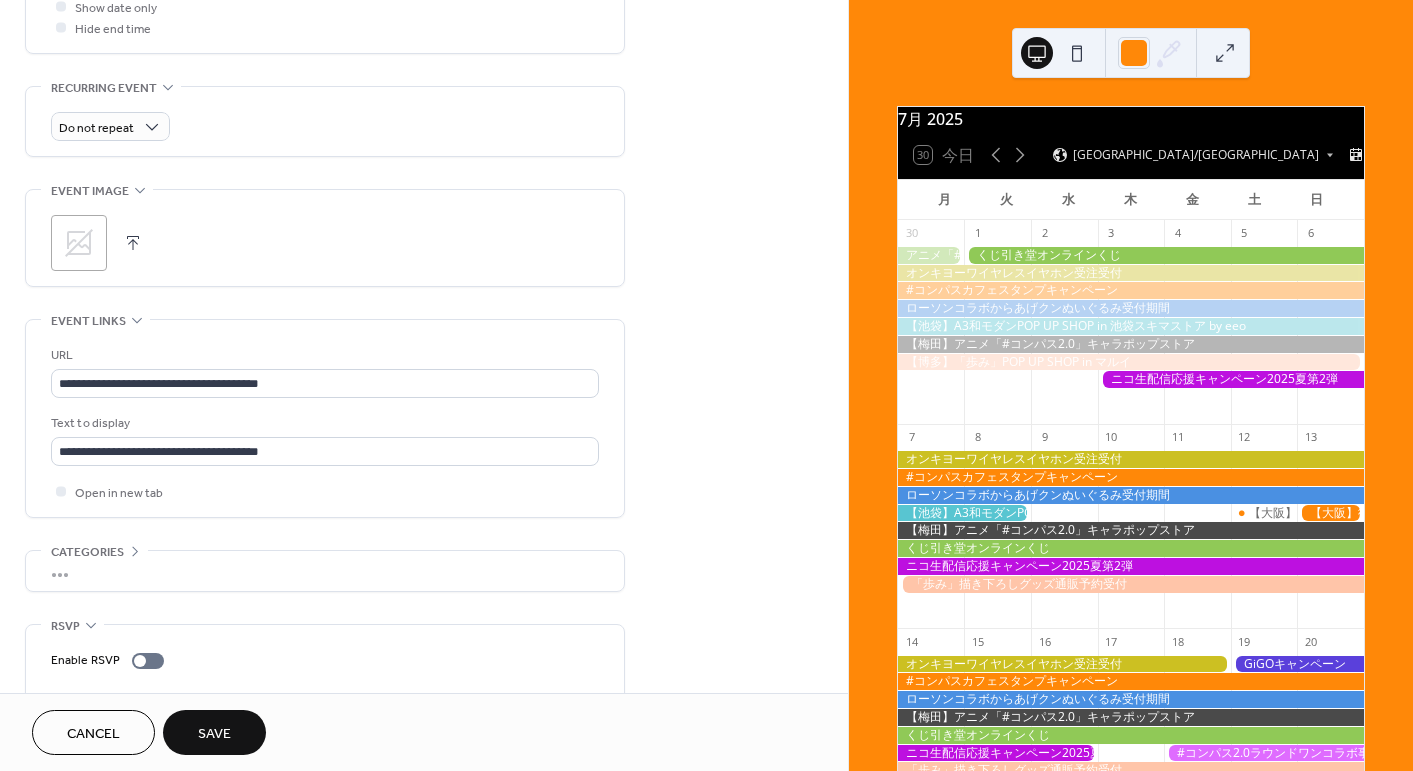 click 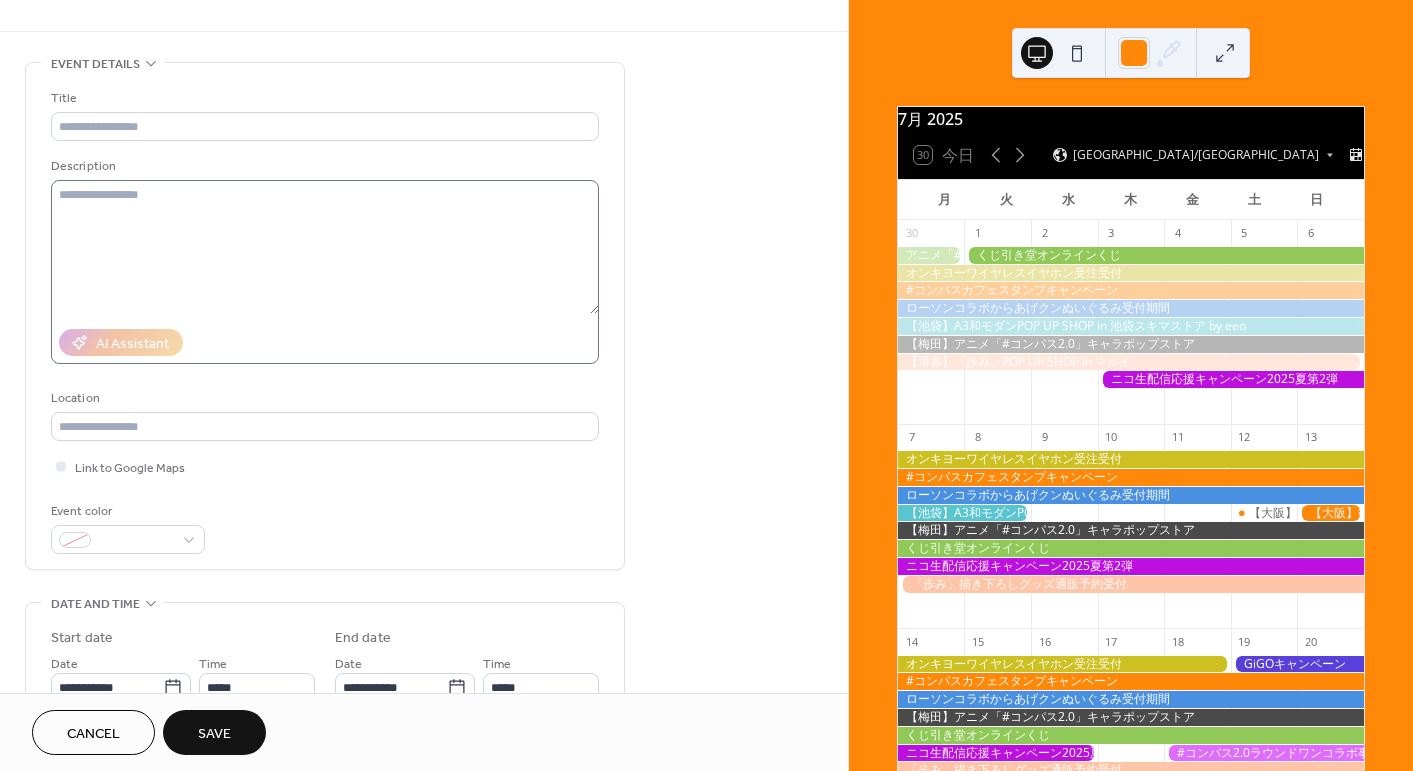 scroll, scrollTop: 0, scrollLeft: 0, axis: both 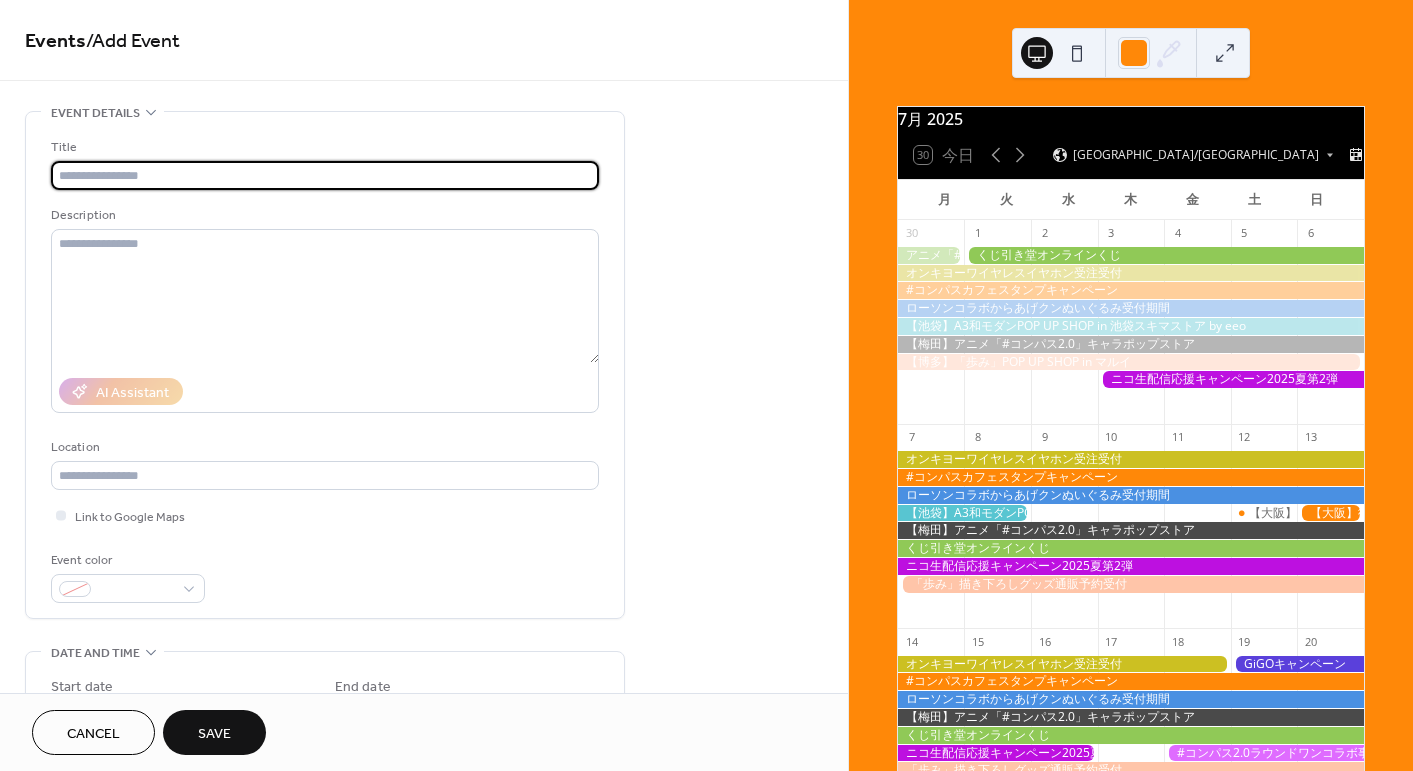 drag, startPoint x: 274, startPoint y: 185, endPoint x: 194, endPoint y: 352, distance: 185.1729 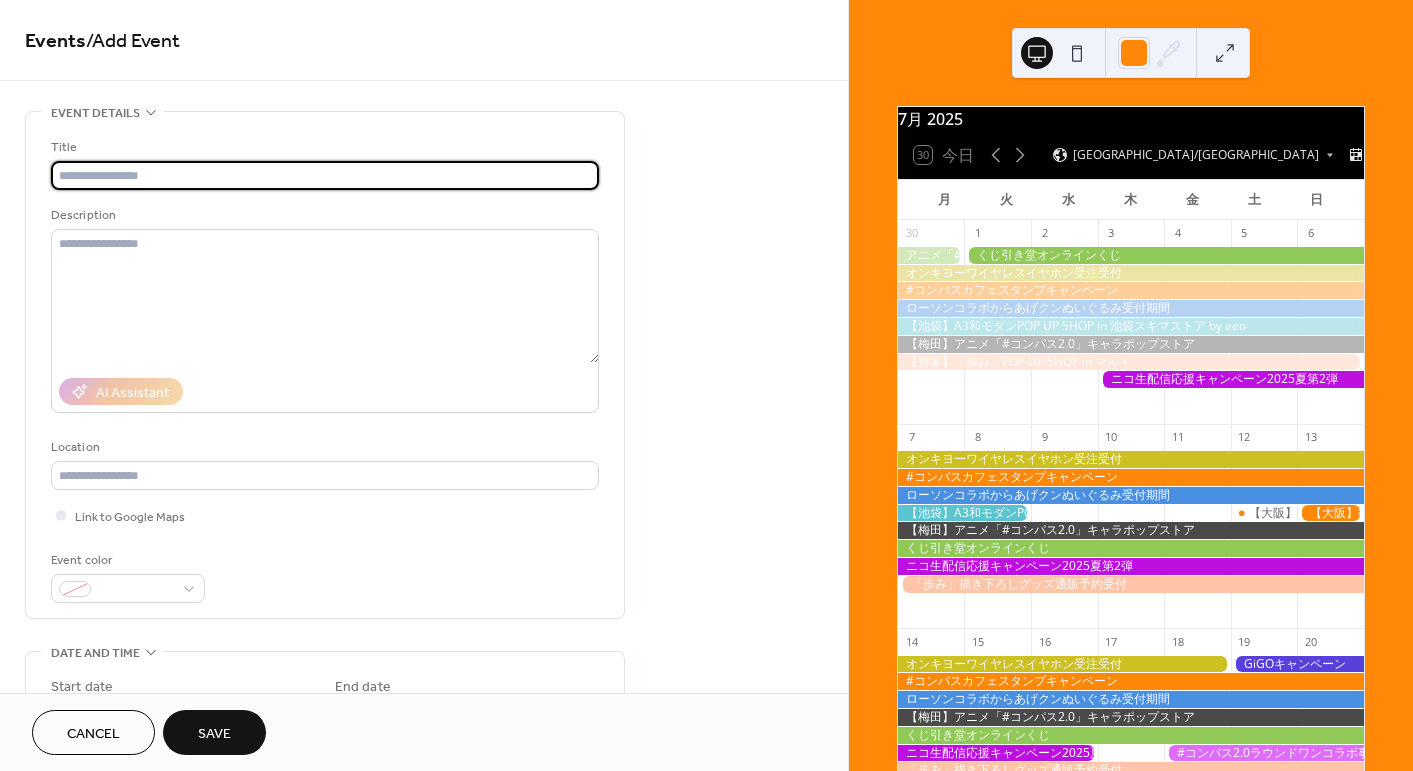 click at bounding box center (325, 175) 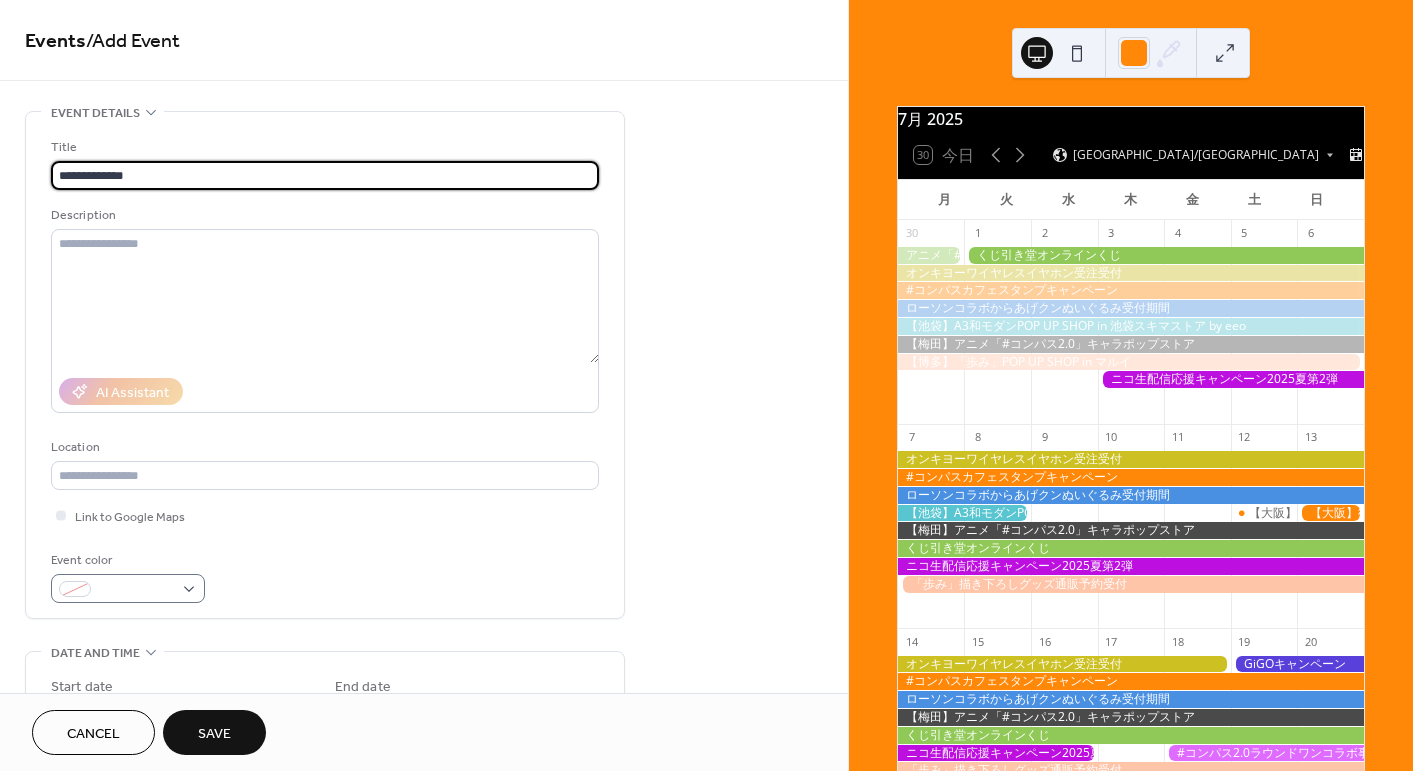 type on "**********" 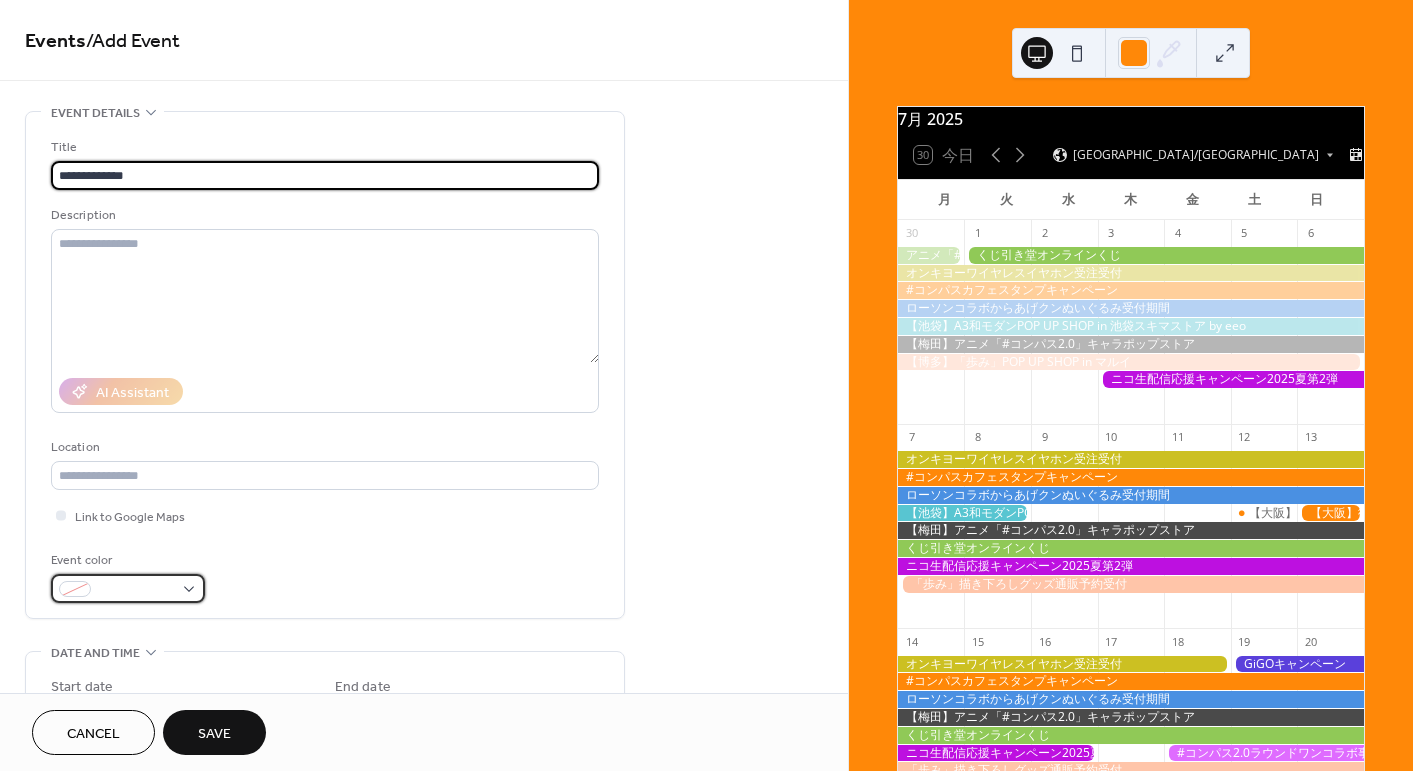 click at bounding box center (136, 590) 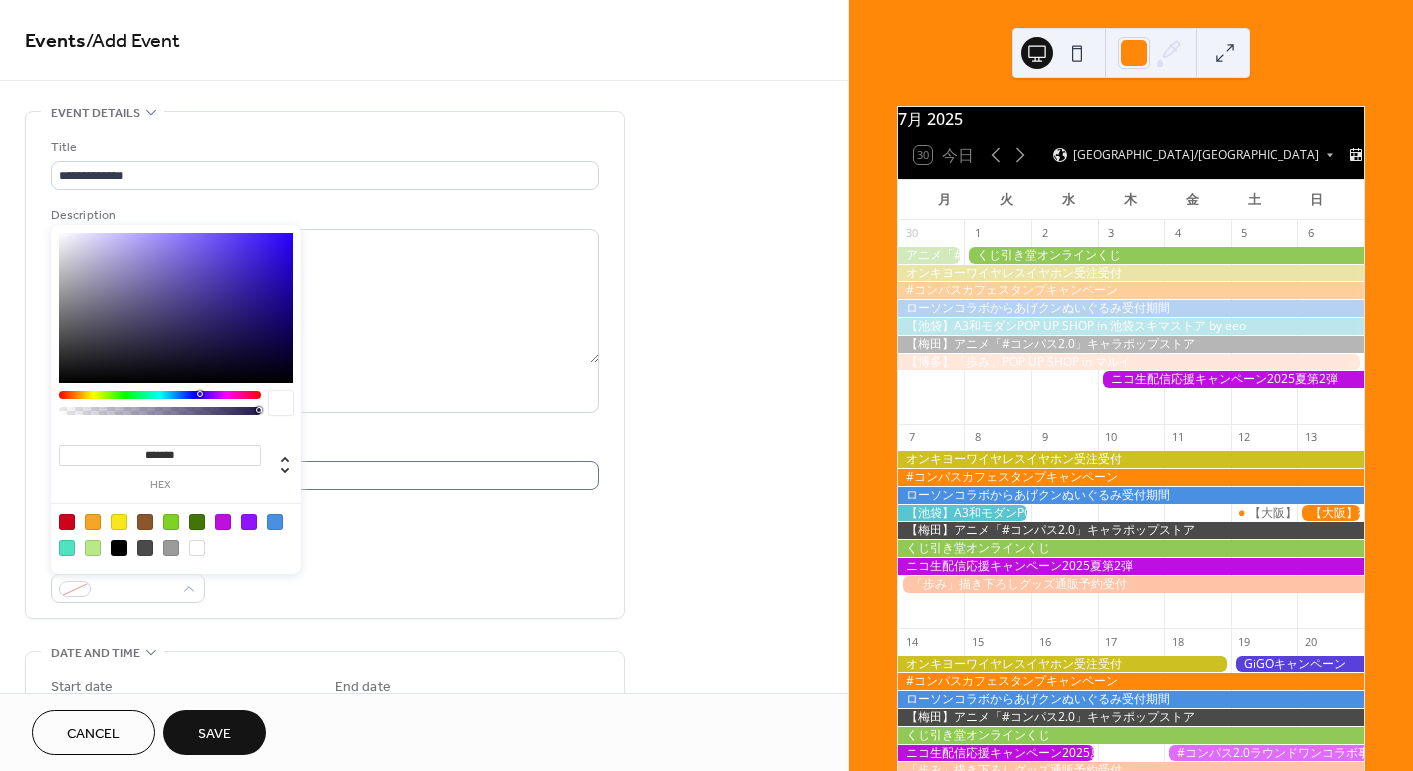 drag, startPoint x: 145, startPoint y: 459, endPoint x: 313, endPoint y: 480, distance: 169.30742 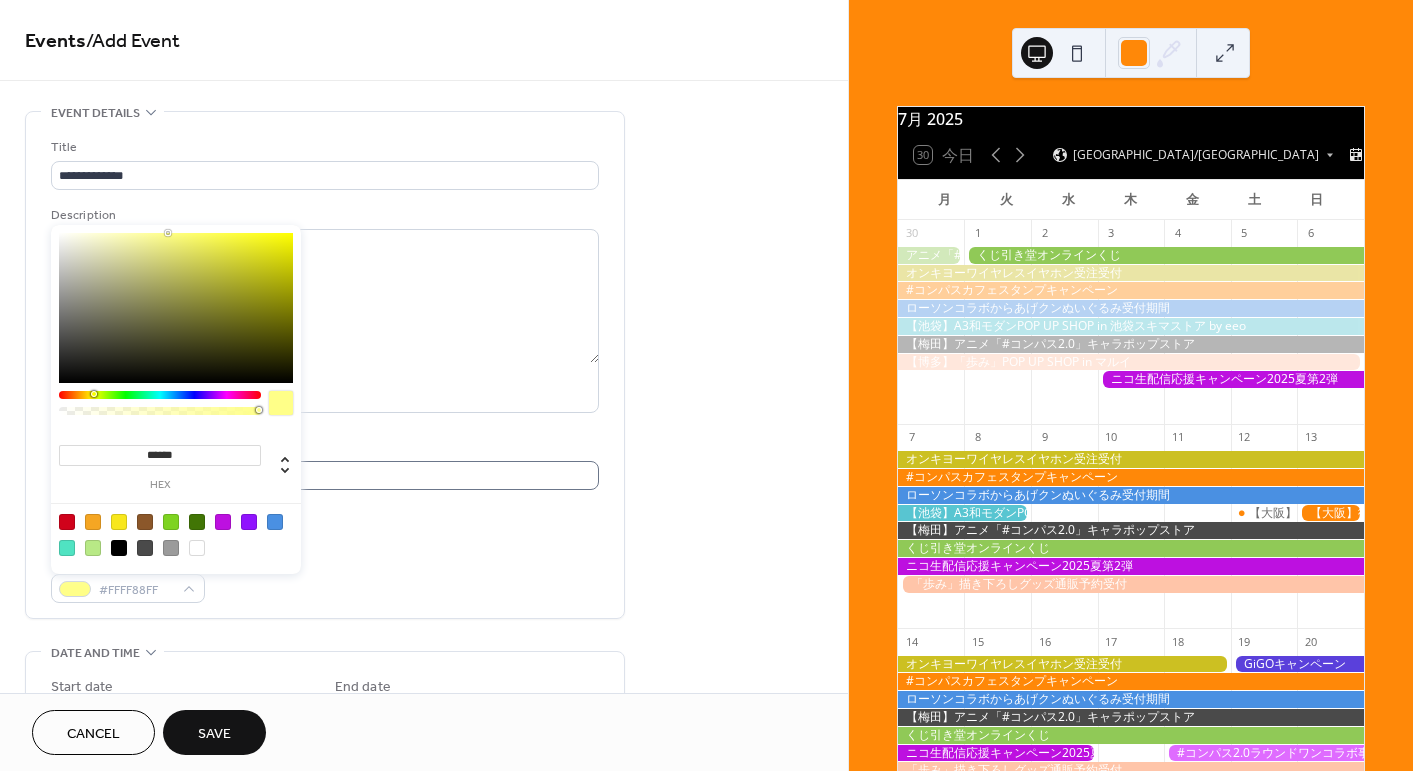 type on "*******" 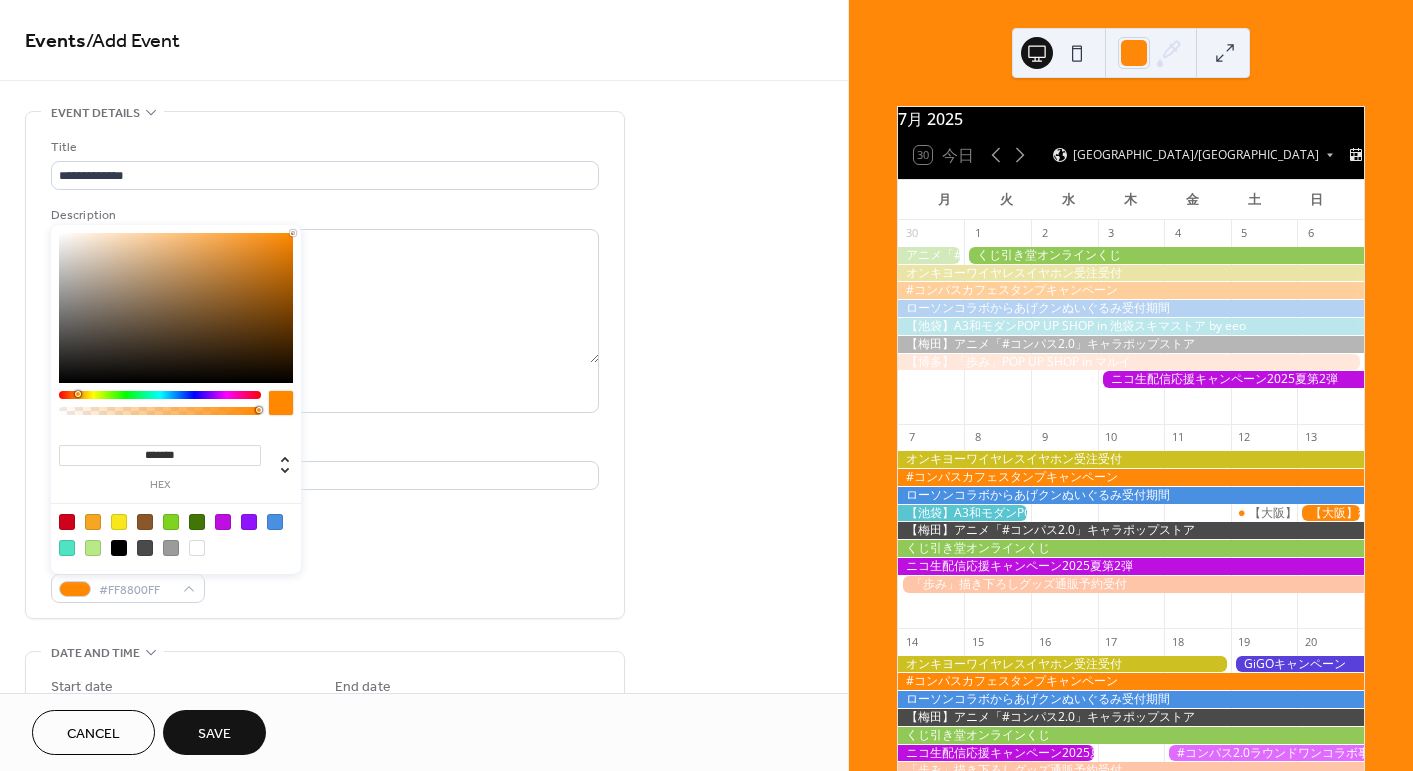 click on "Event color #FF8800FF" at bounding box center (325, 576) 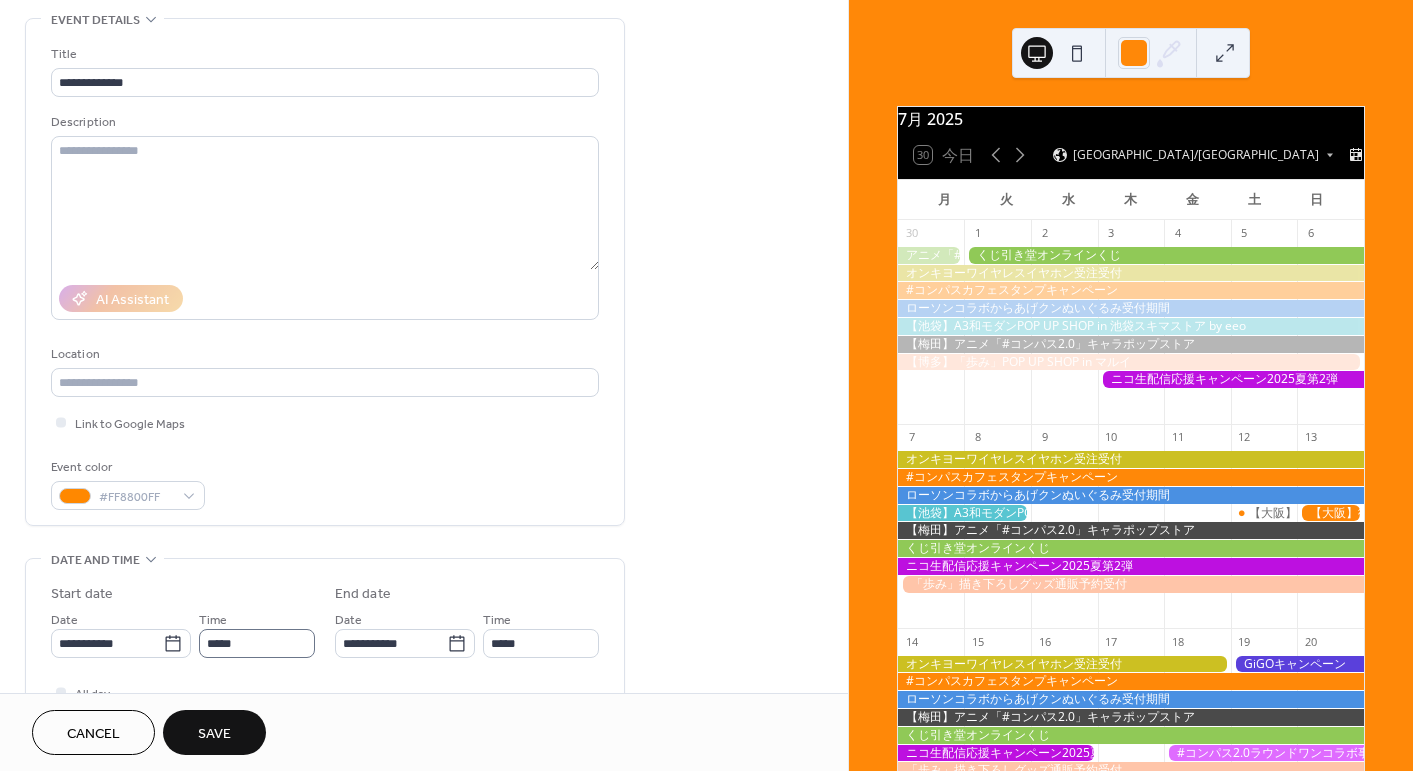 scroll, scrollTop: 400, scrollLeft: 0, axis: vertical 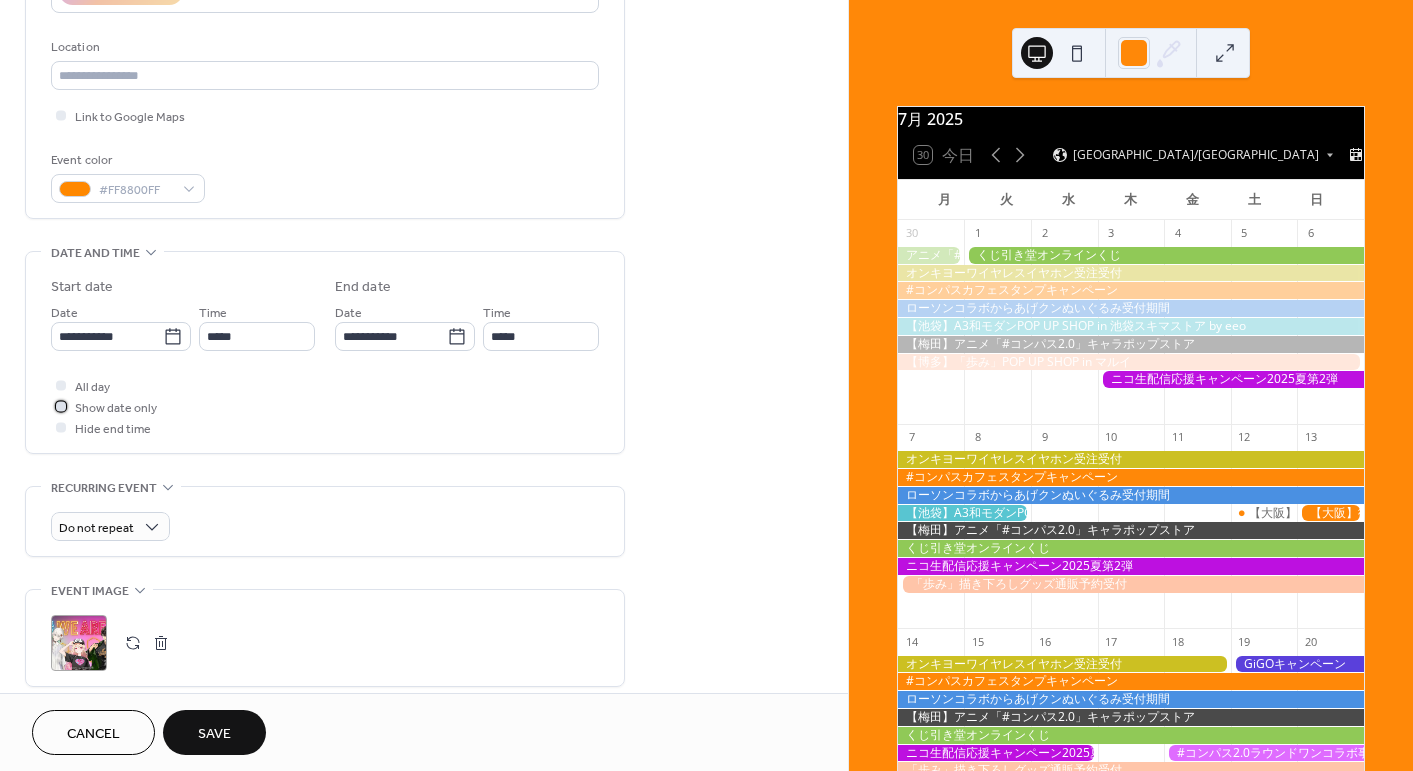 click on "Show date only" at bounding box center (116, 408) 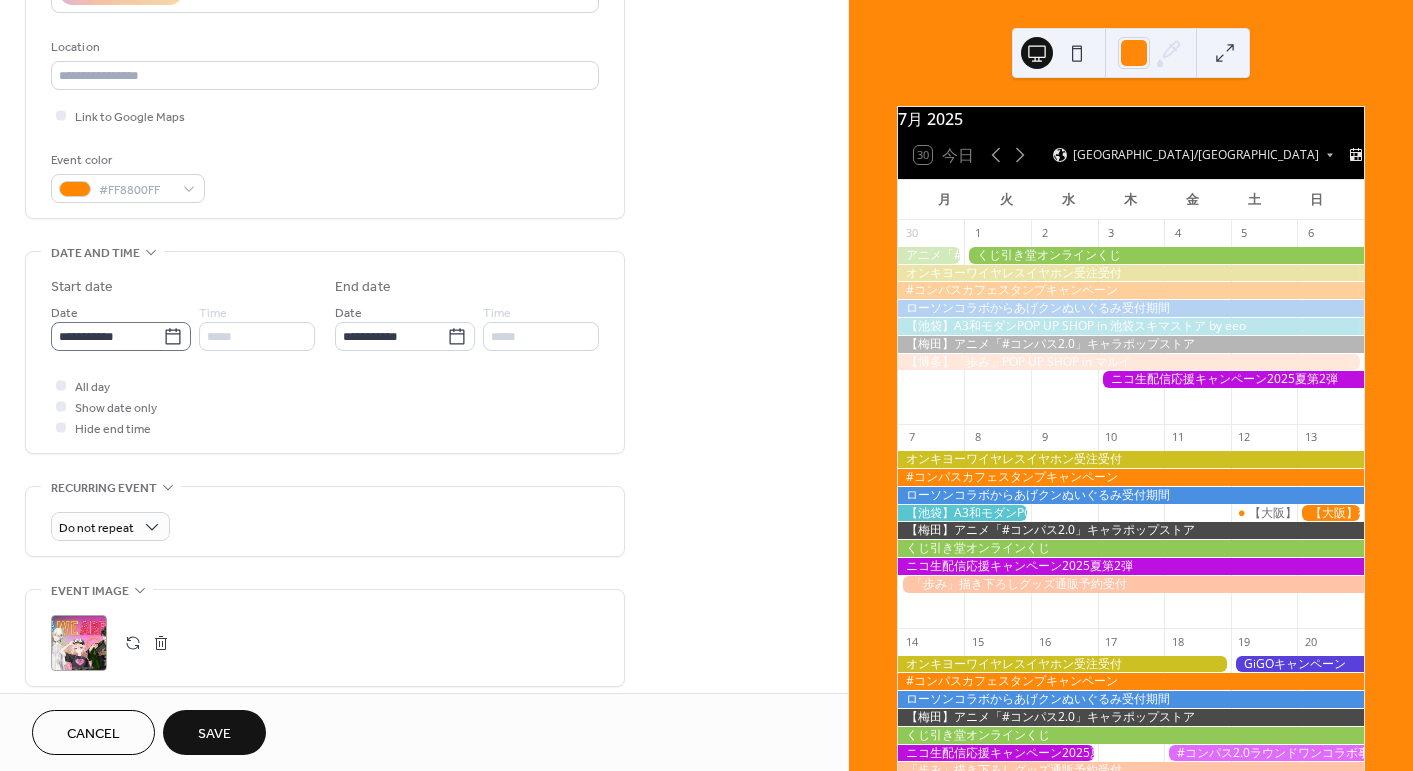 click on "**********" at bounding box center (121, 336) 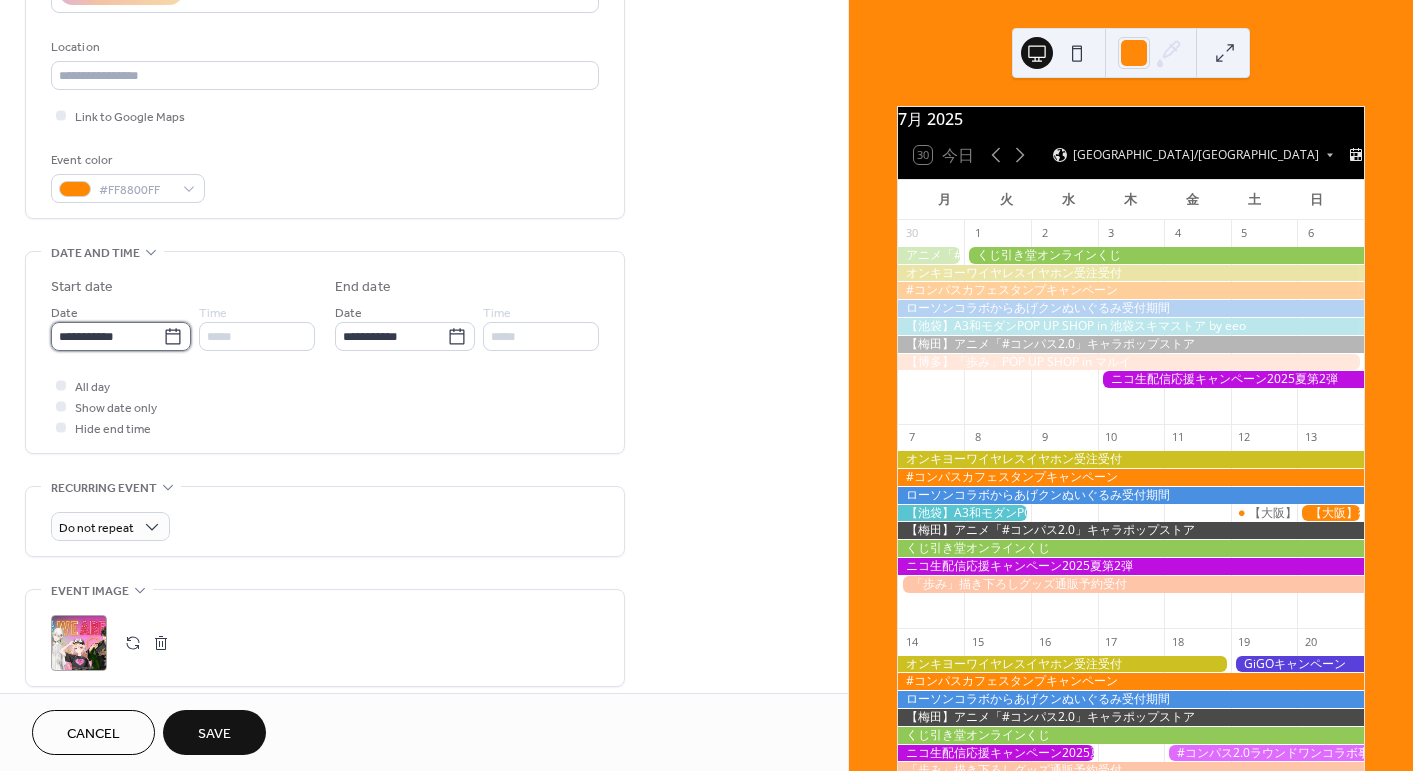 click on "**********" at bounding box center (107, 336) 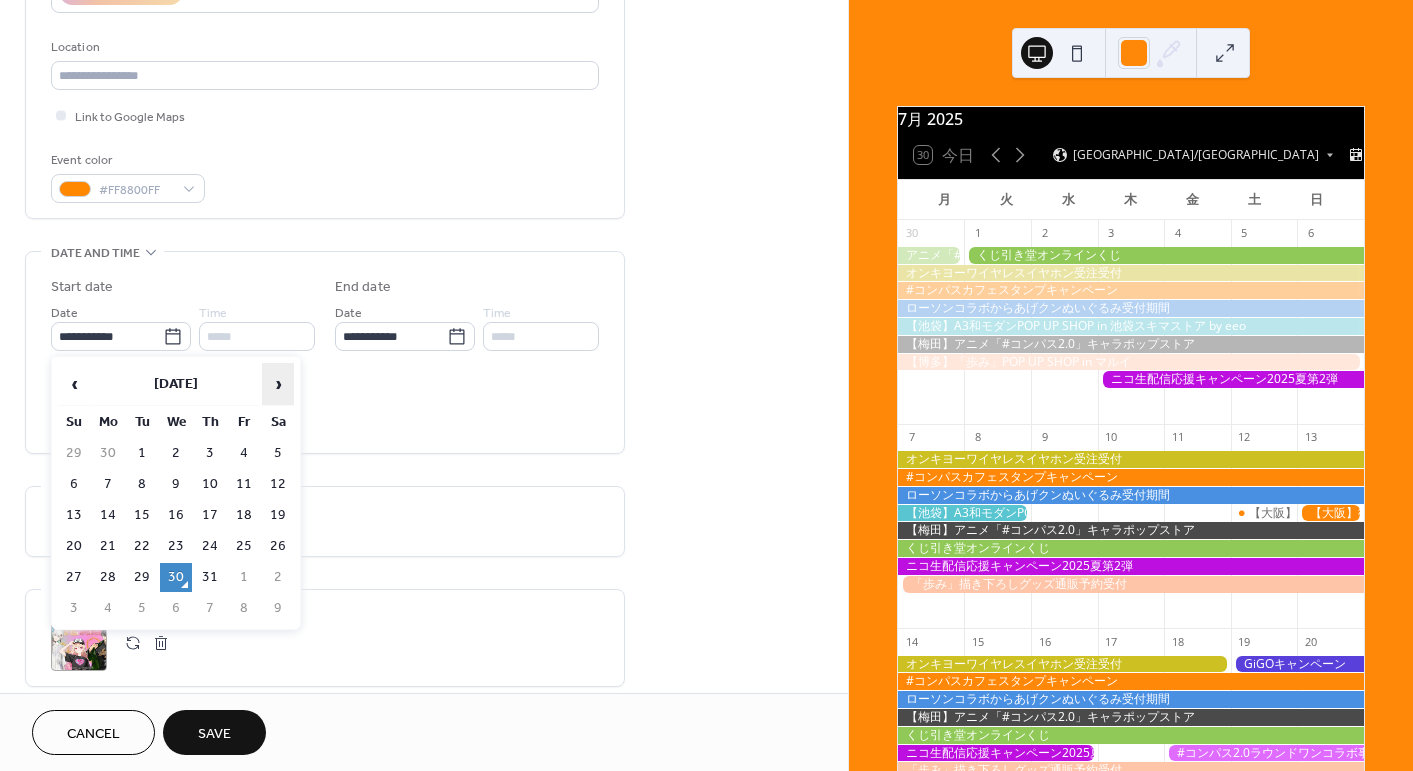 click on "›" at bounding box center (278, 384) 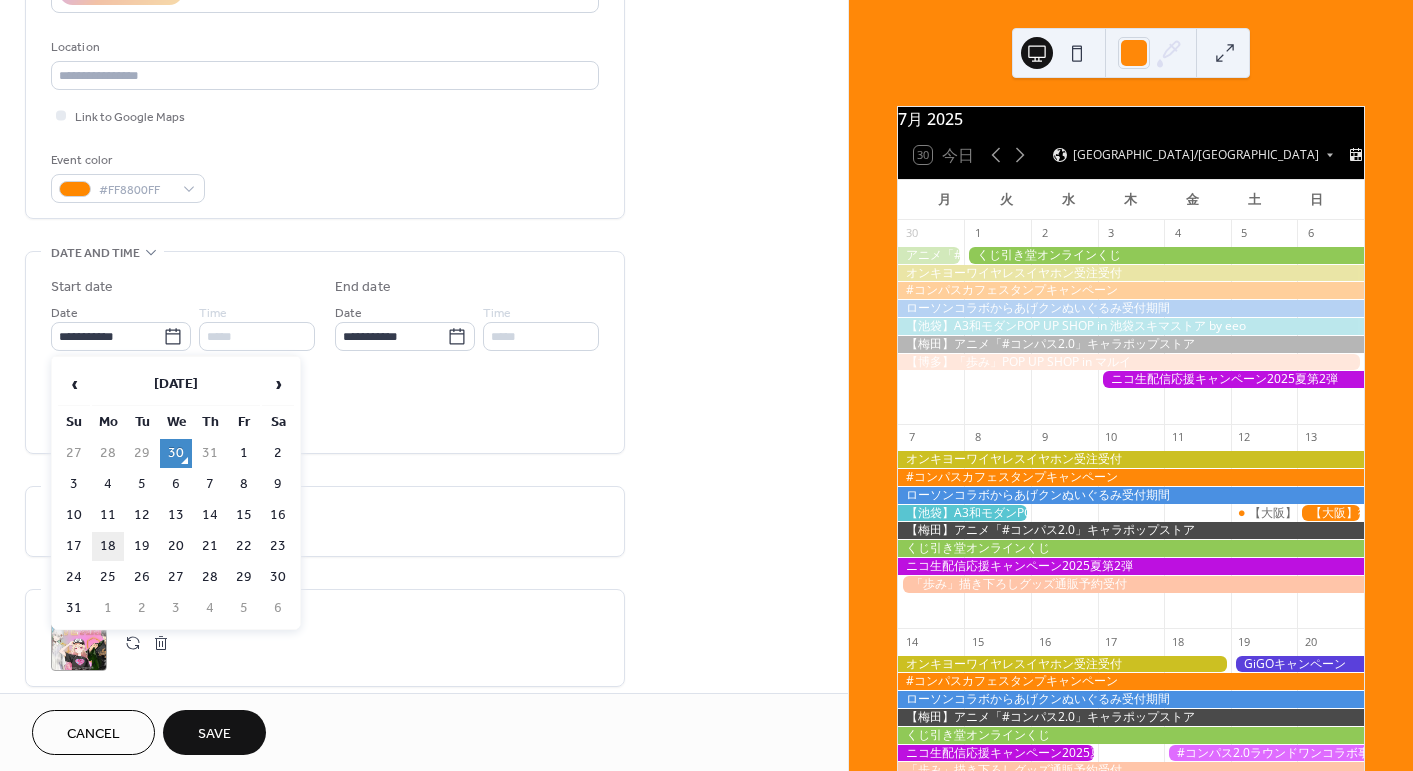 click on "18" at bounding box center [108, 546] 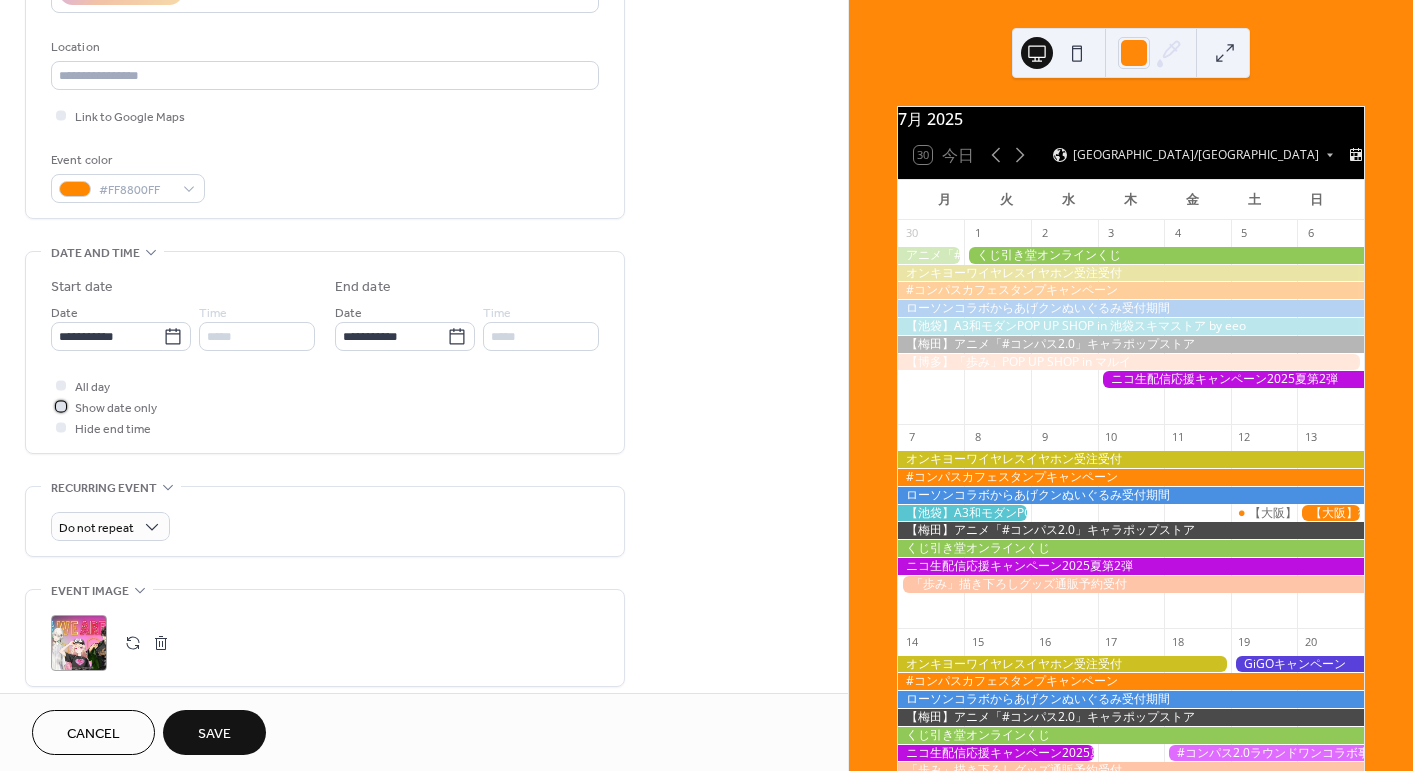 click on "Show date only" at bounding box center [116, 408] 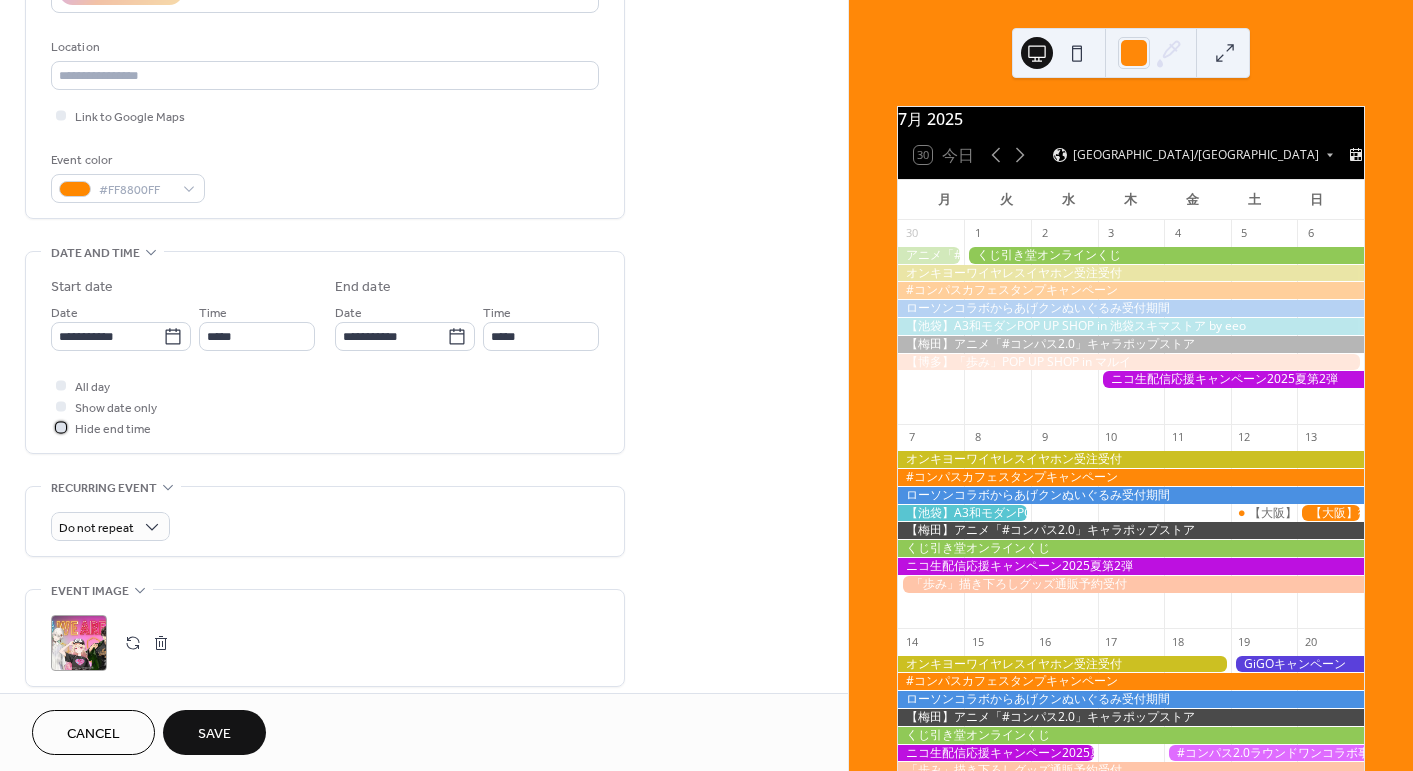 click on "Hide end time" at bounding box center (113, 429) 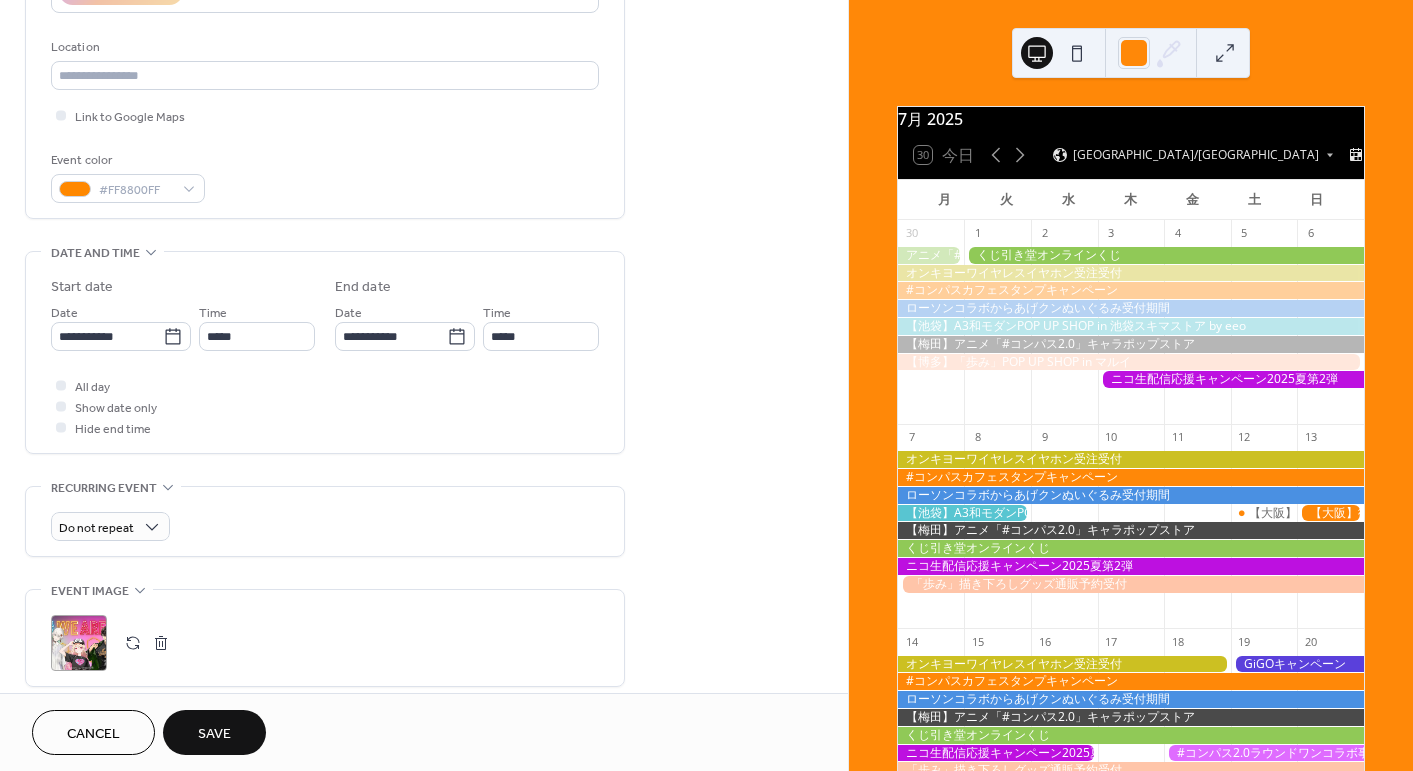 click on "All day Show date only Hide end time" at bounding box center [325, 406] 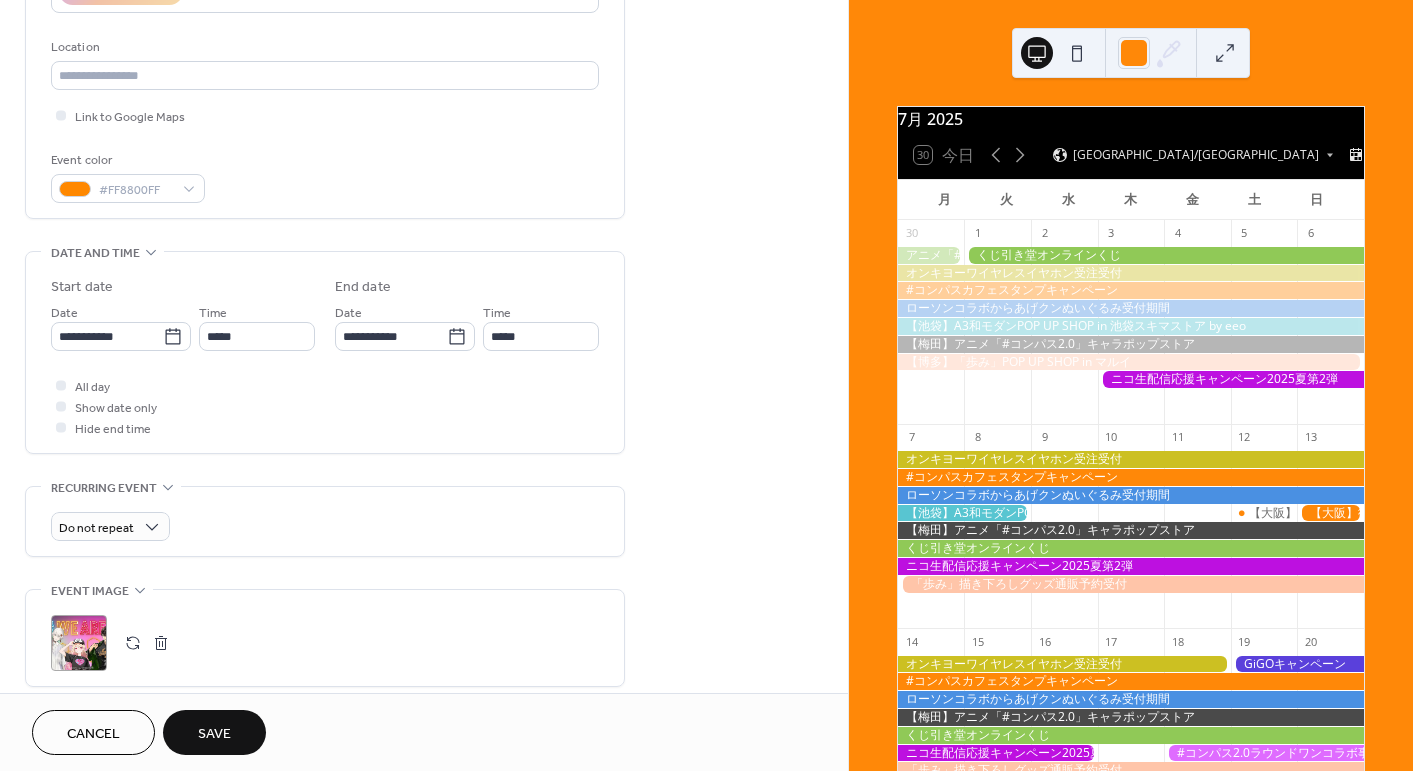 click on "Save" at bounding box center [214, 734] 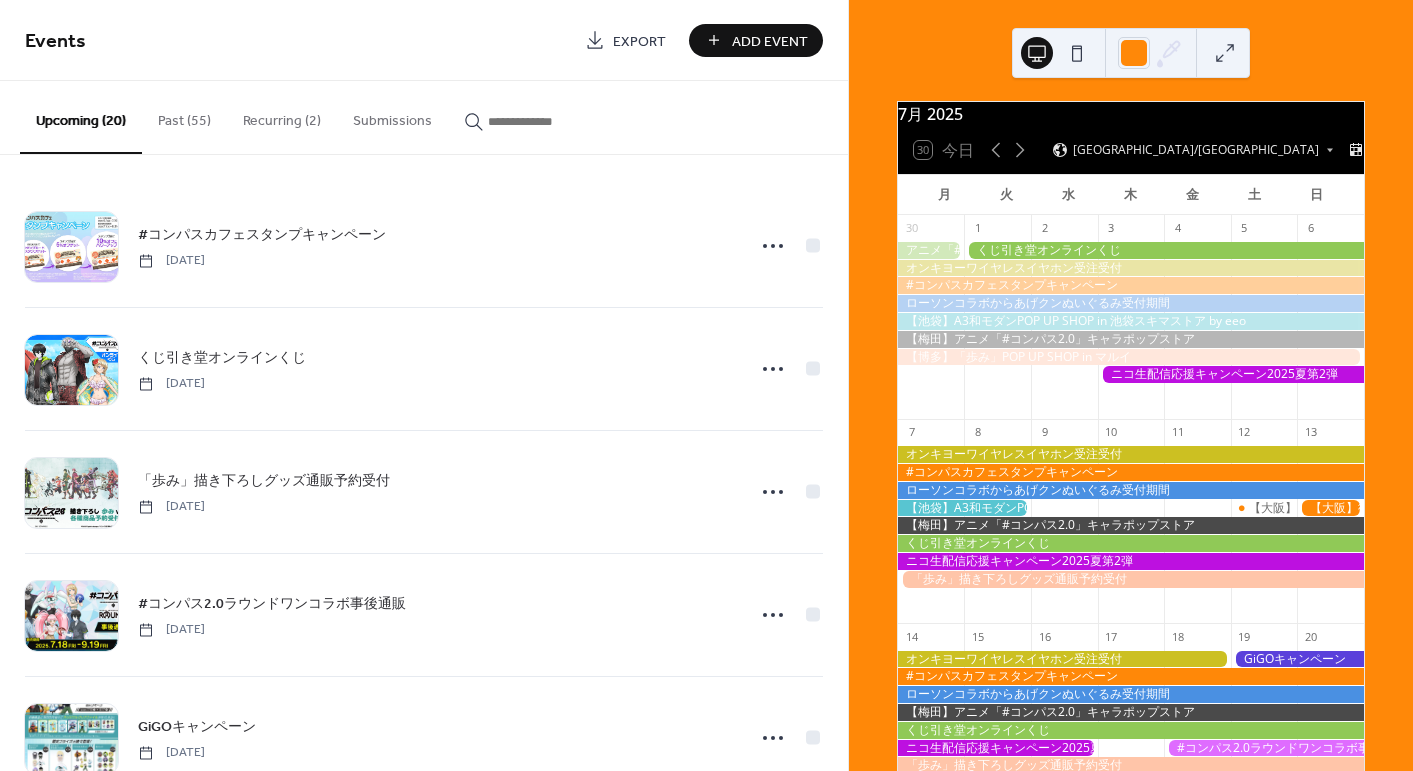 scroll, scrollTop: 0, scrollLeft: 0, axis: both 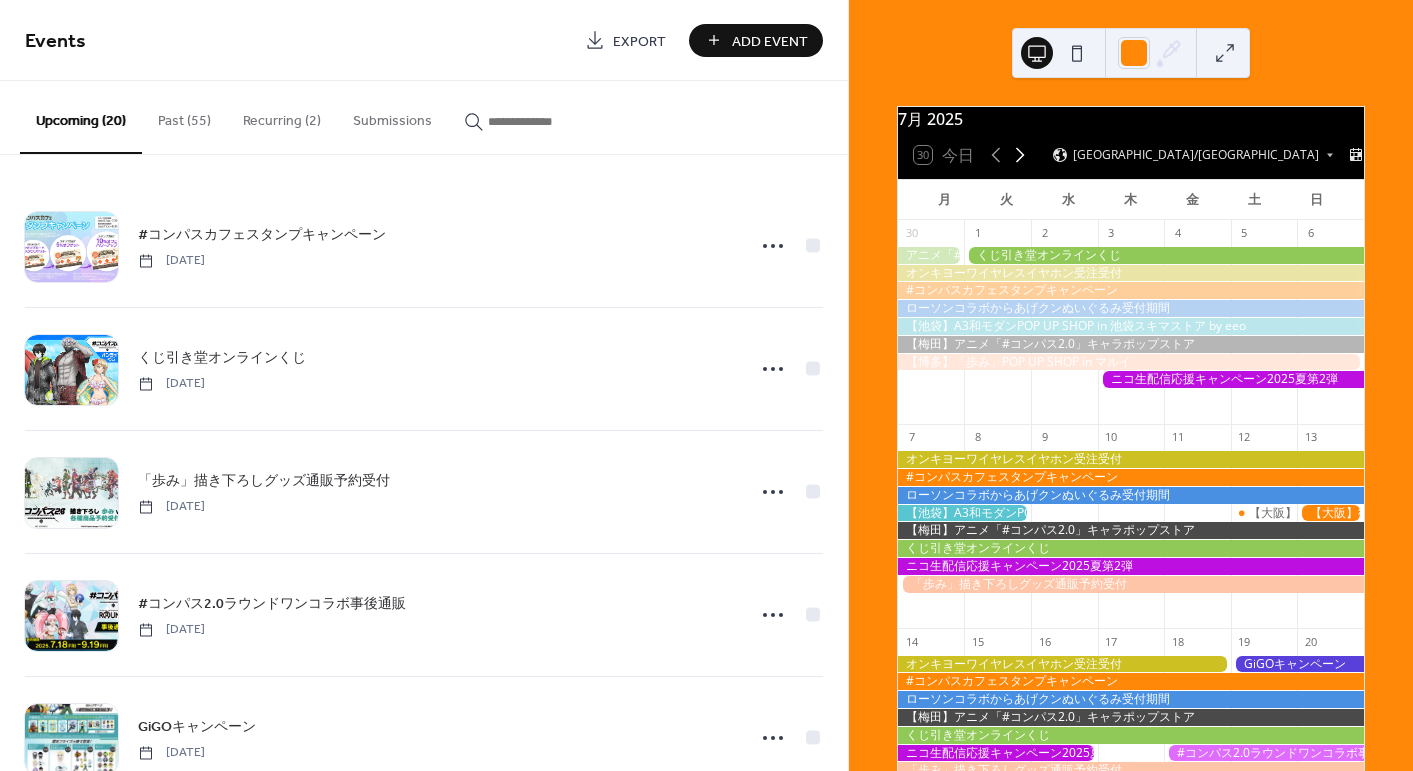 click 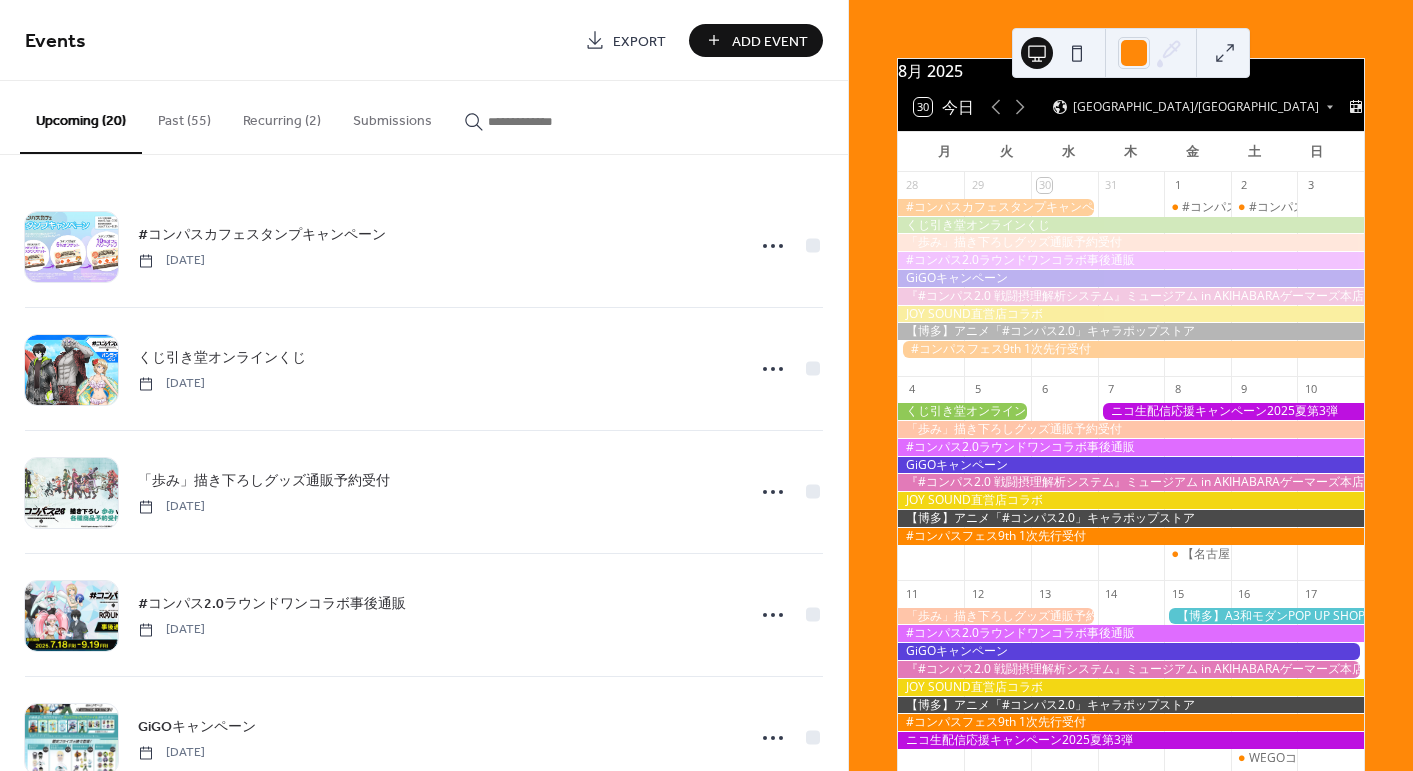 scroll, scrollTop: 0, scrollLeft: 0, axis: both 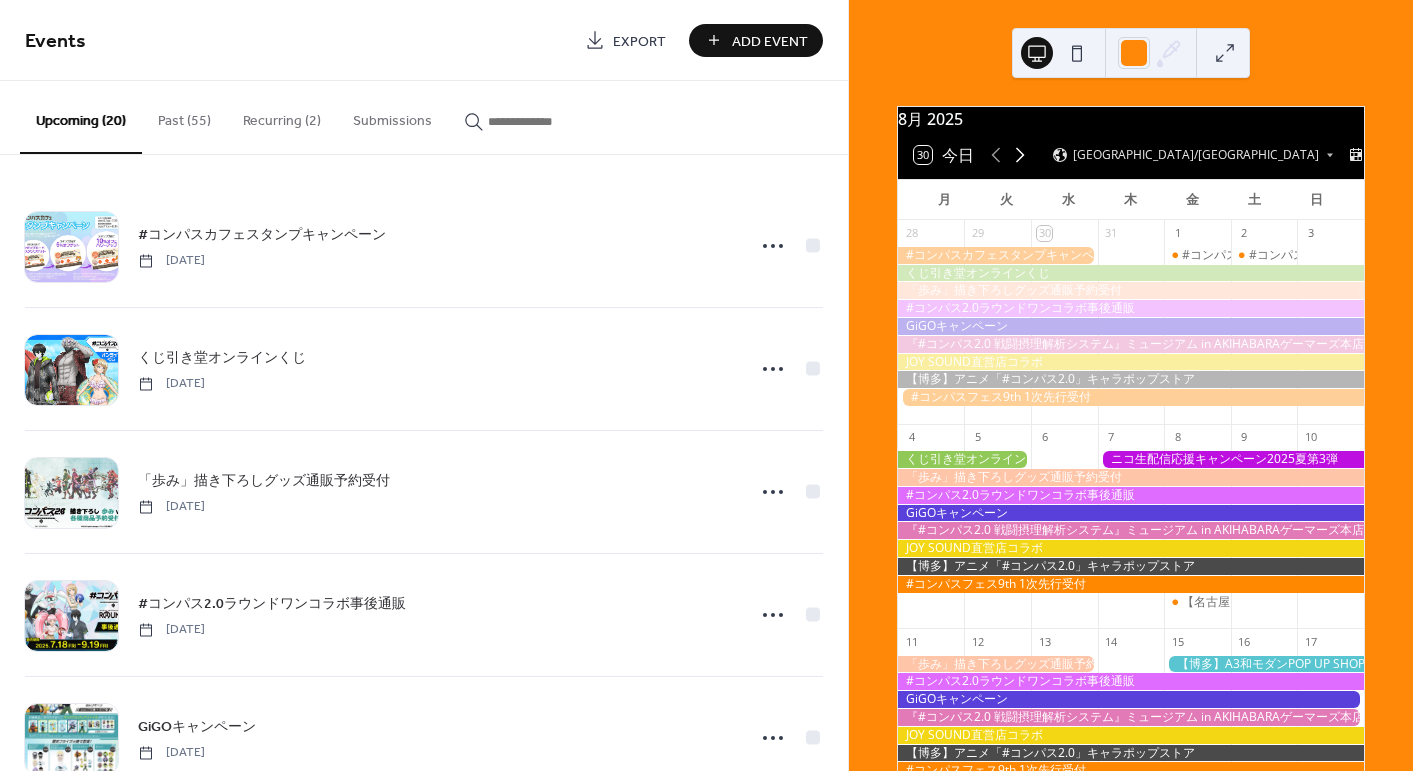 click 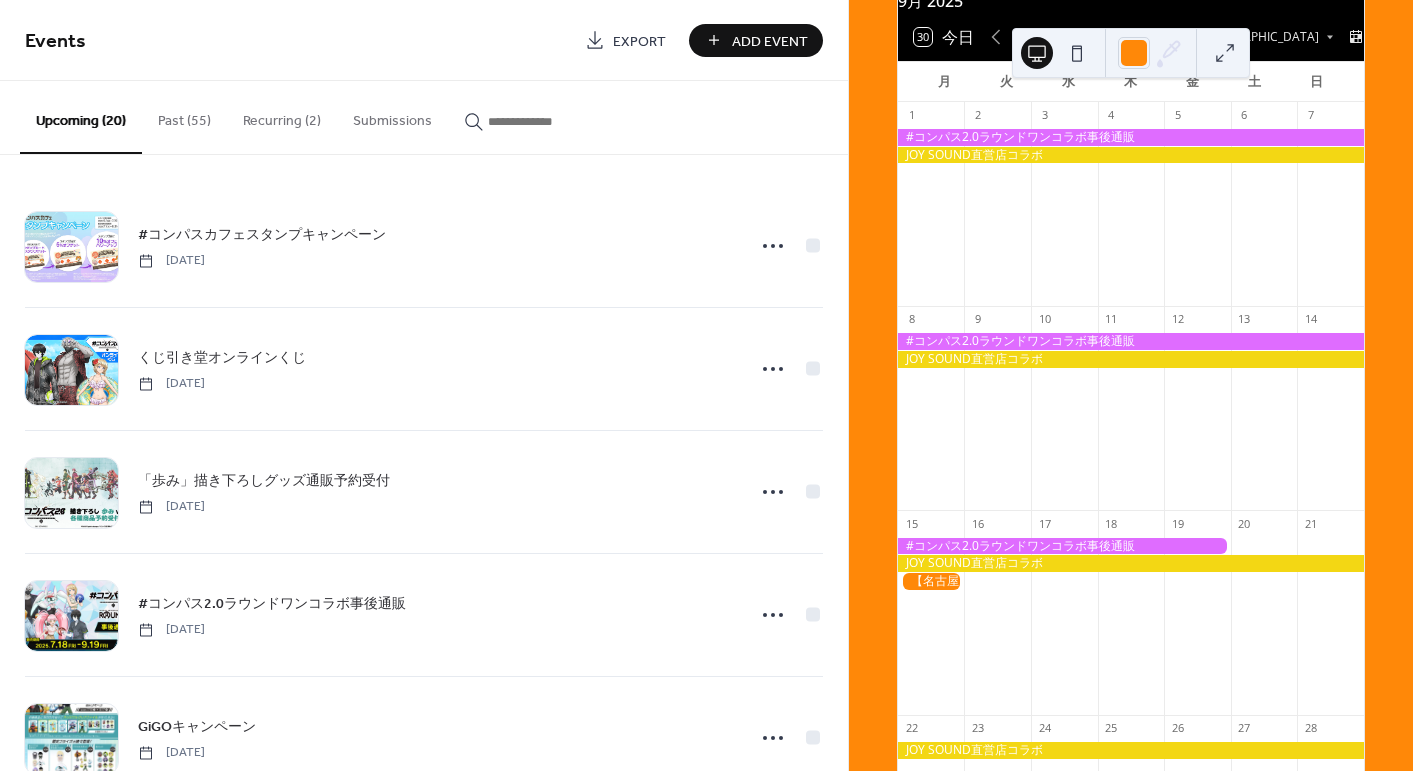 scroll, scrollTop: 0, scrollLeft: 0, axis: both 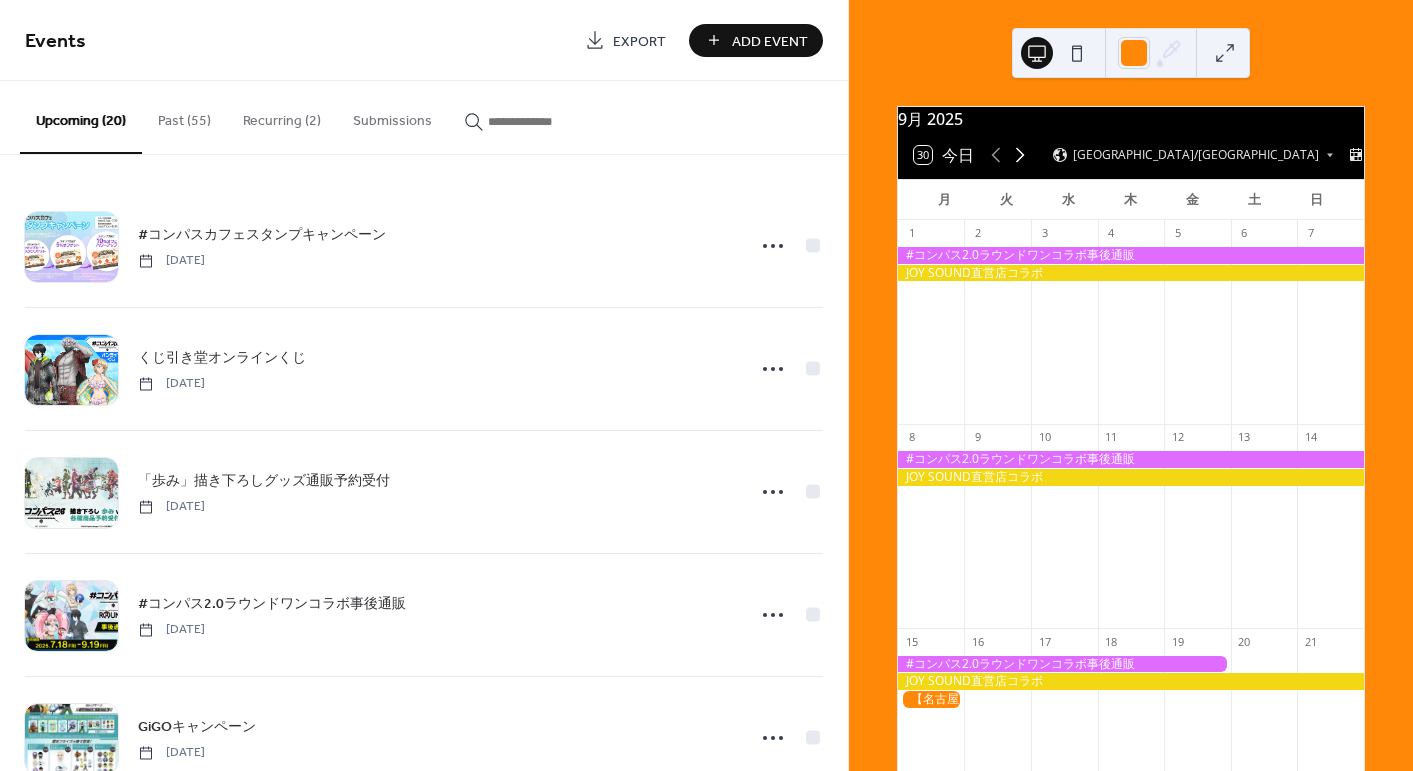 click 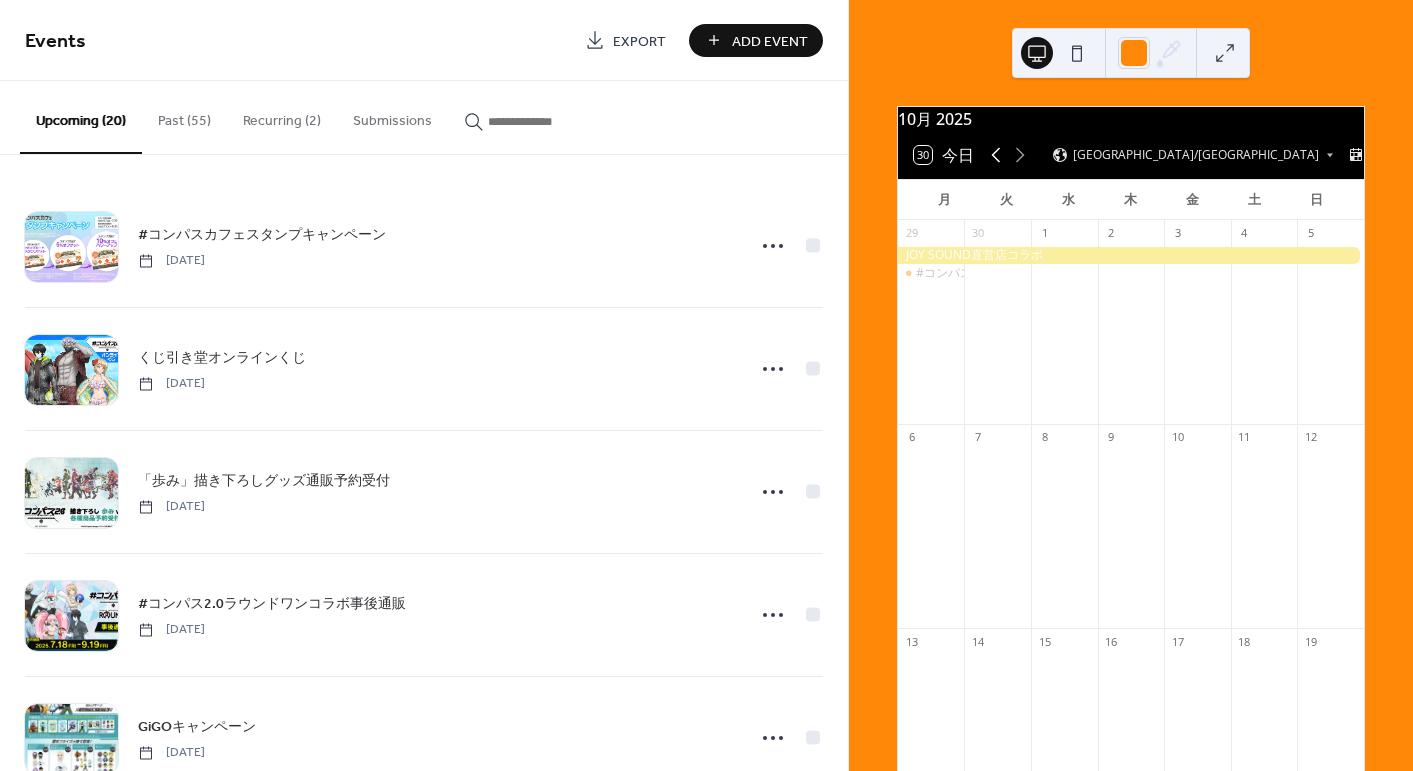 click 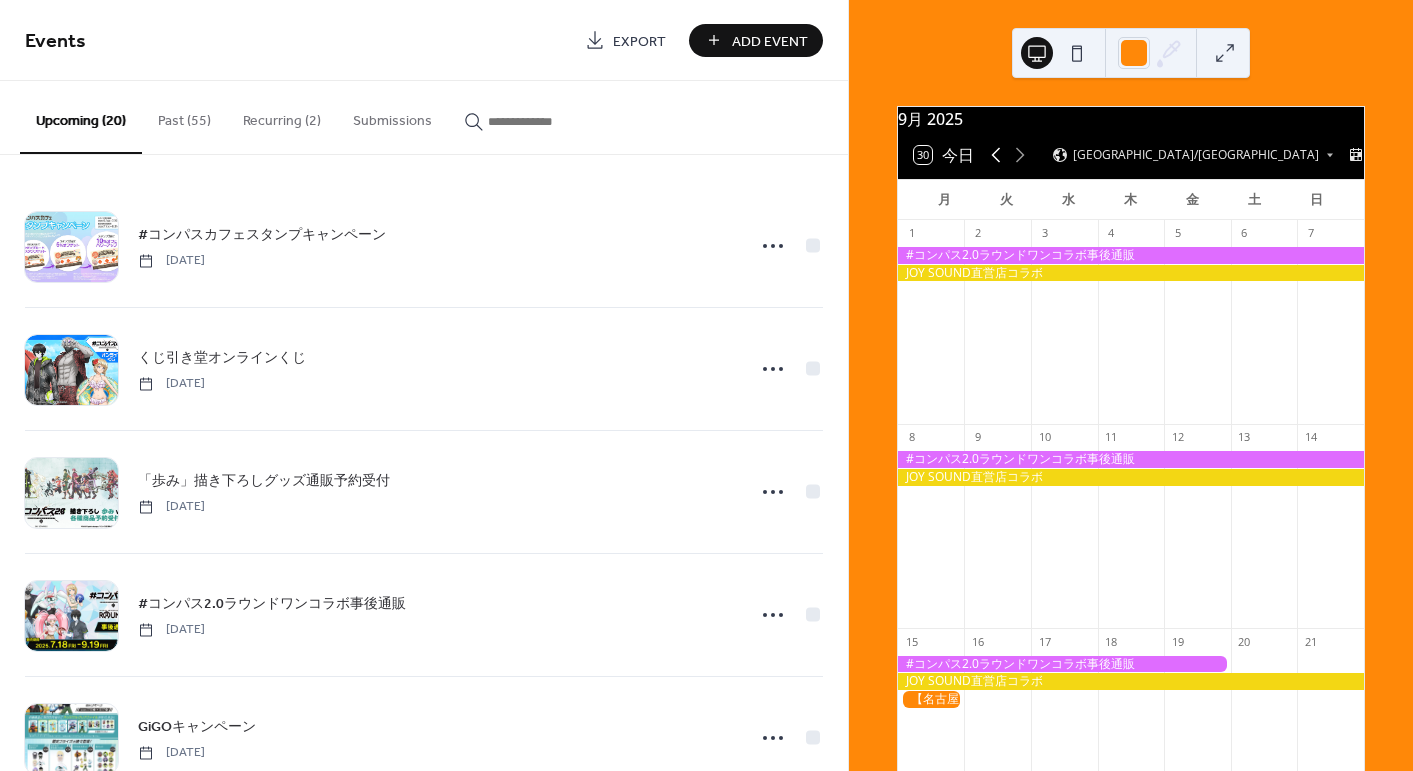 click 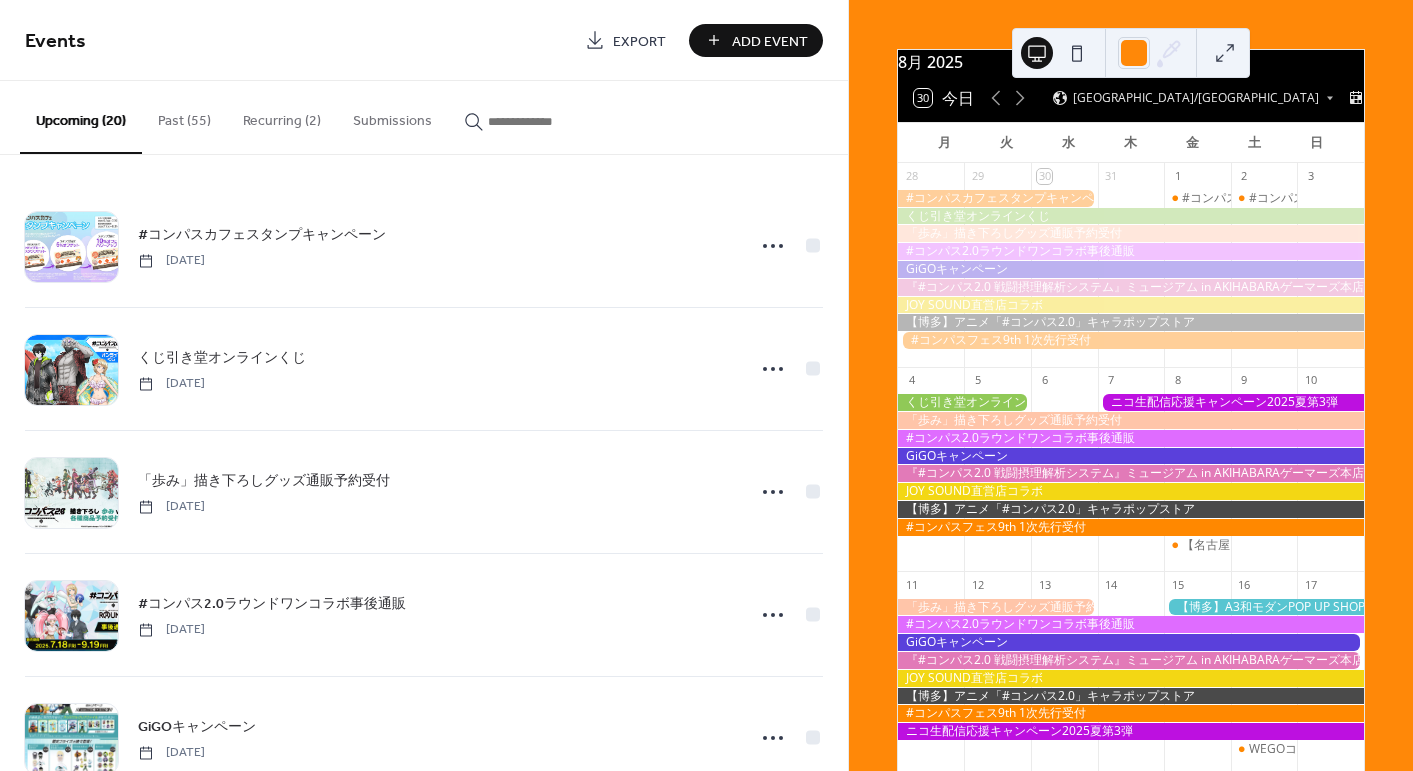 scroll, scrollTop: 0, scrollLeft: 0, axis: both 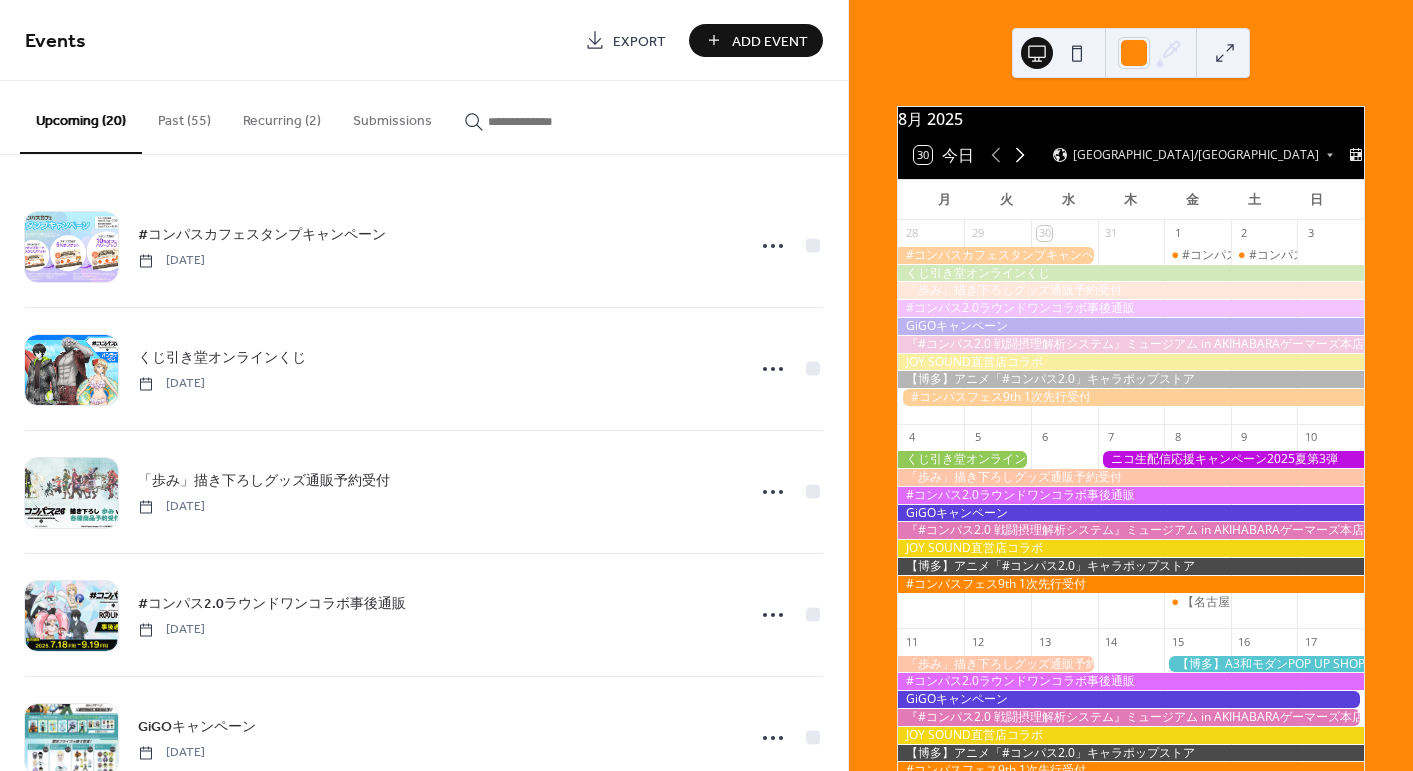 click 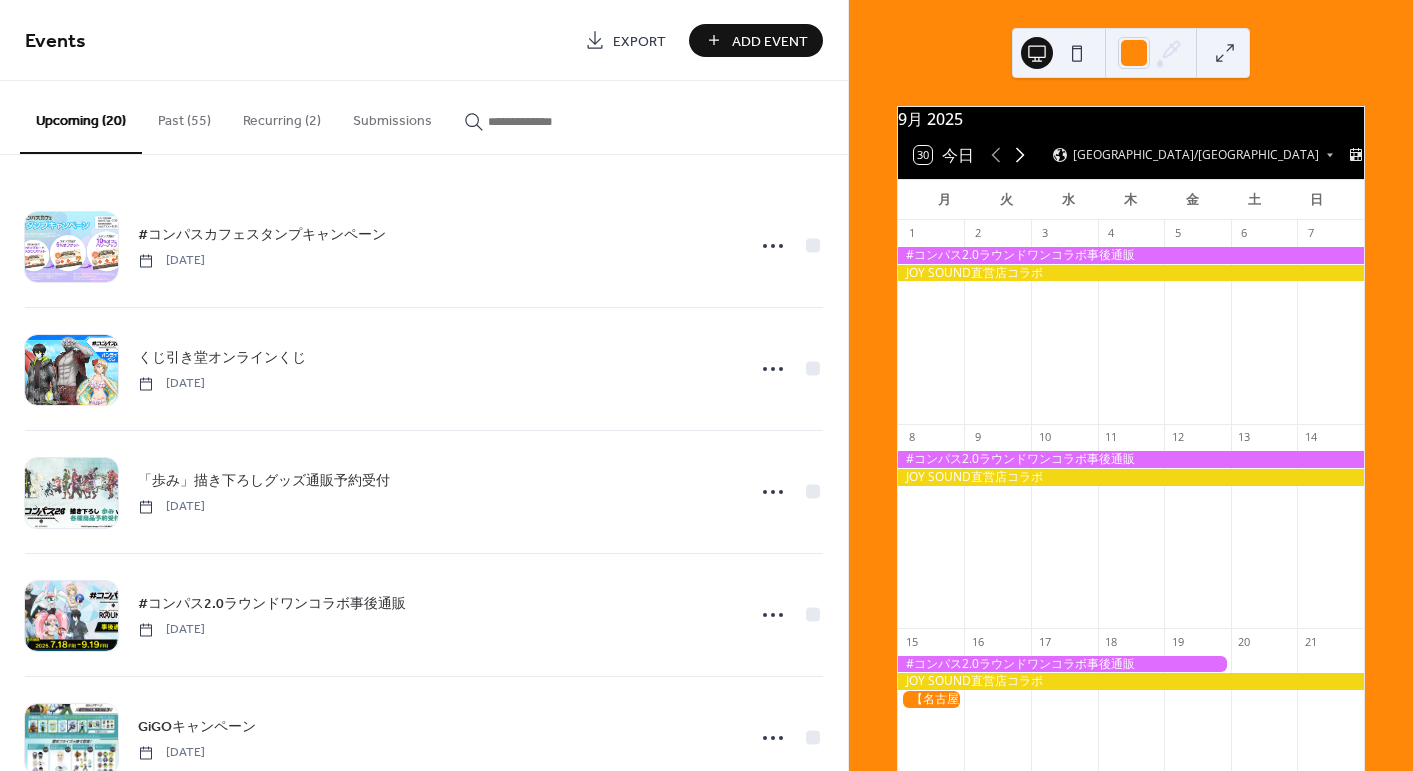 click 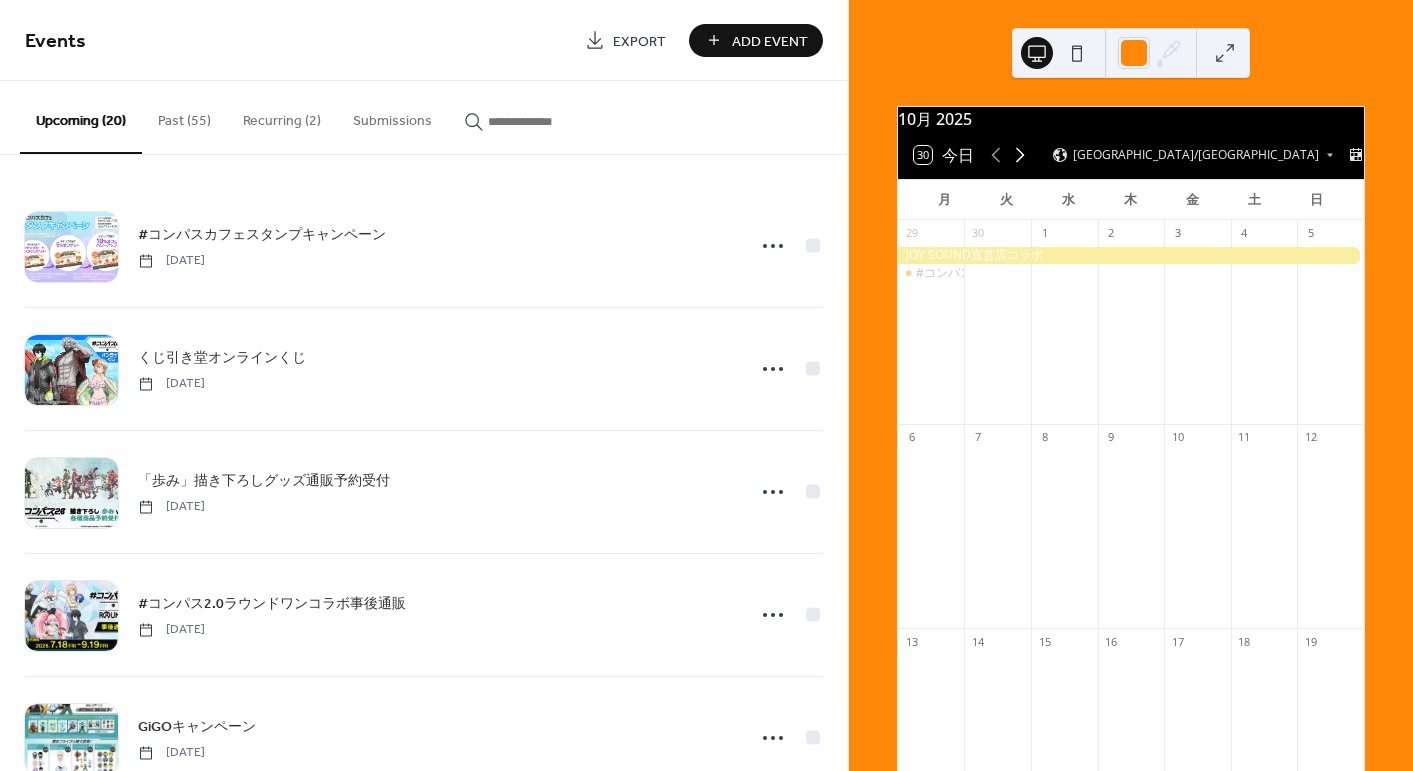 click 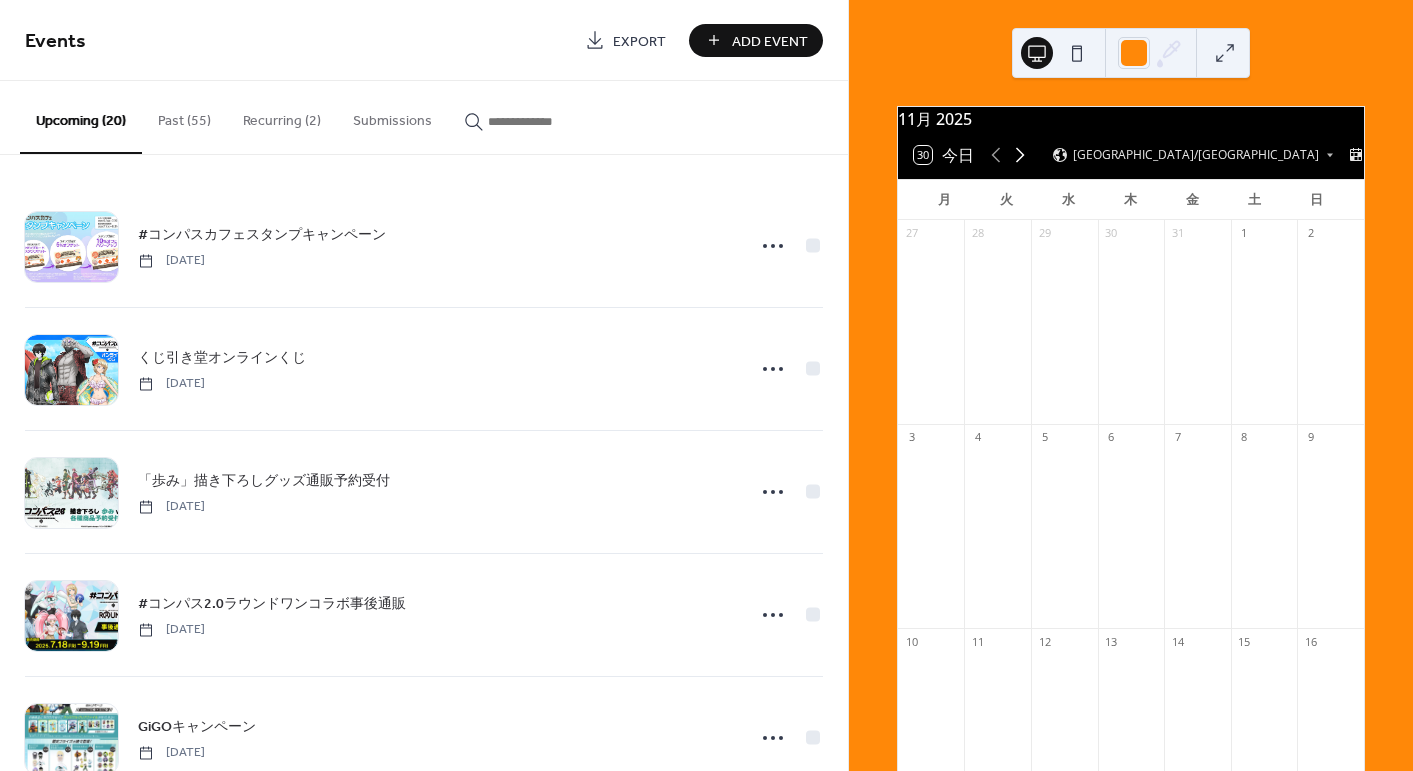 click 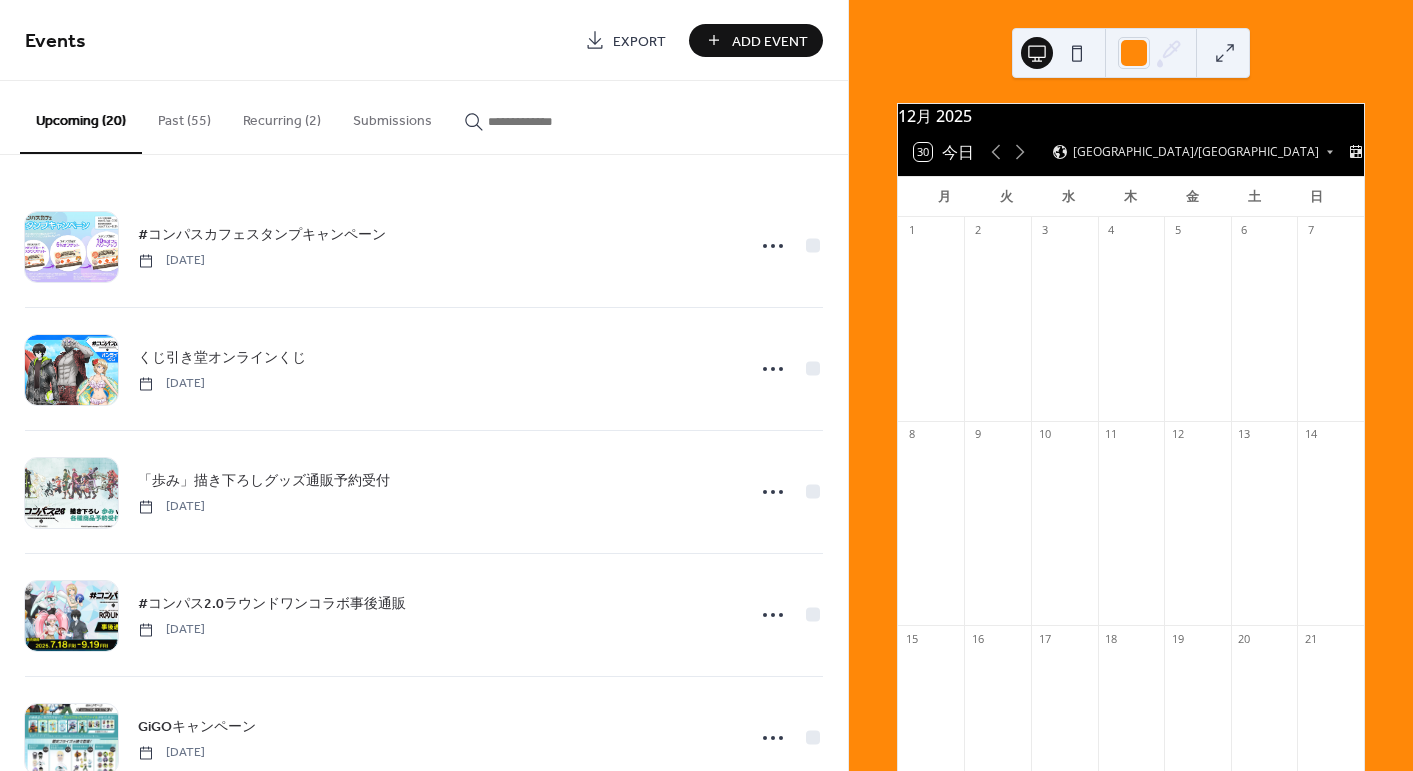 scroll, scrollTop: 0, scrollLeft: 0, axis: both 